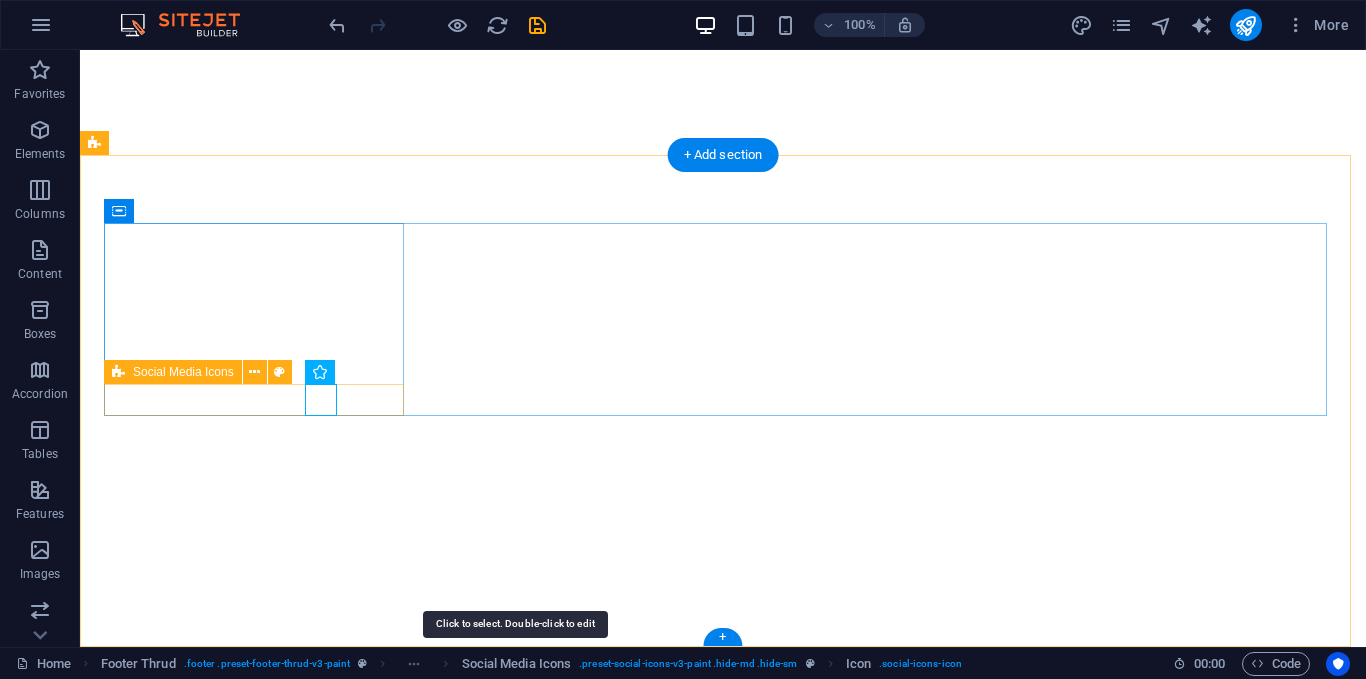 scroll, scrollTop: 0, scrollLeft: 0, axis: both 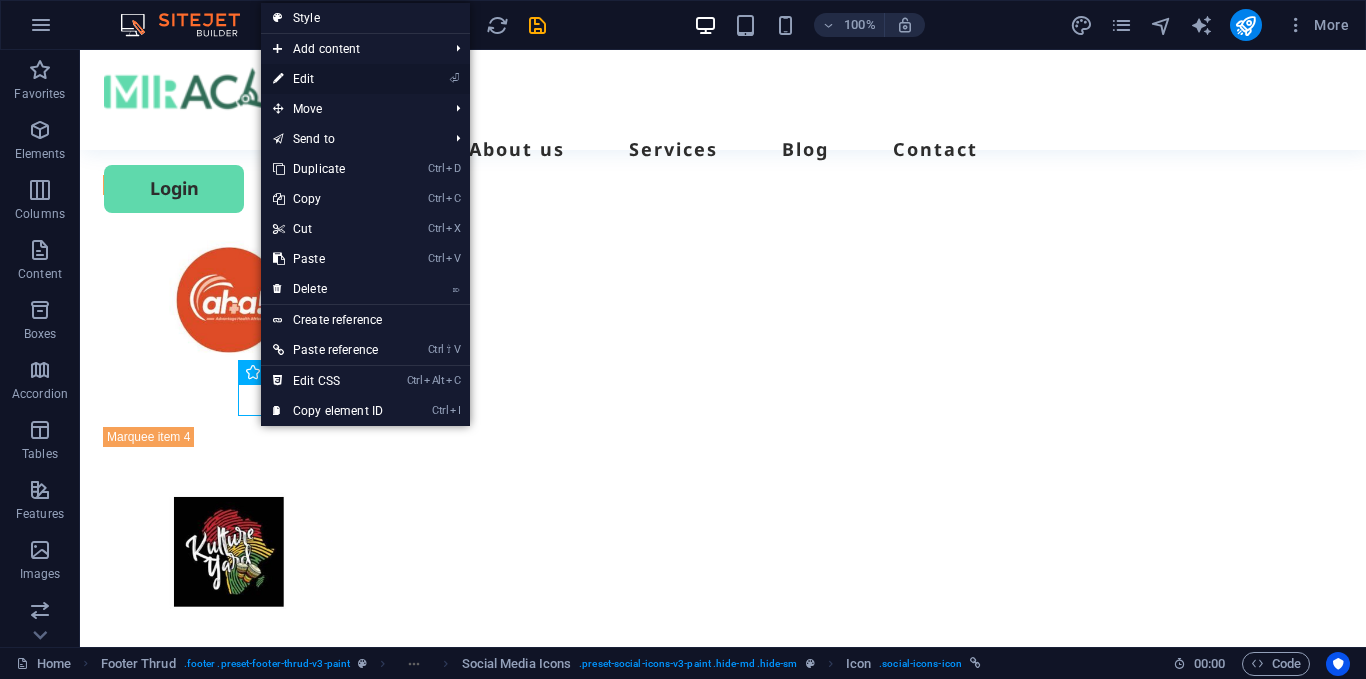 click on "⏎  Edit" at bounding box center (328, 79) 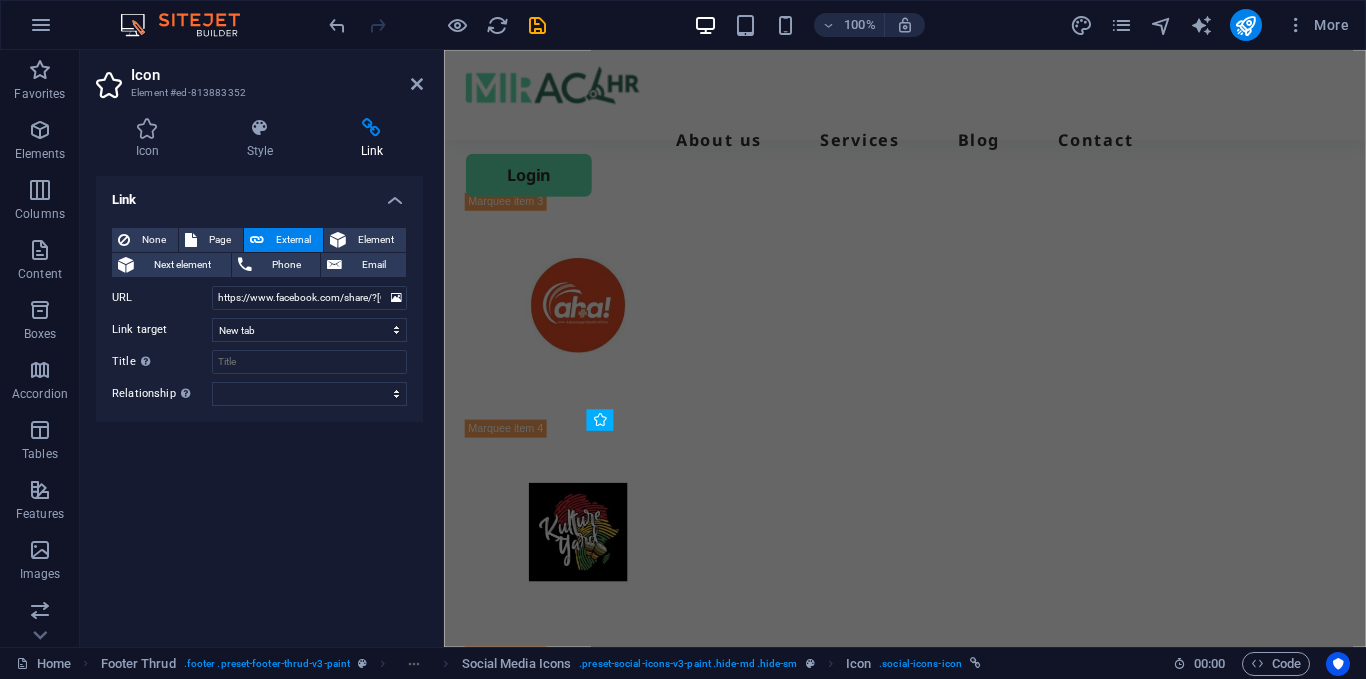 scroll, scrollTop: 6591, scrollLeft: 0, axis: vertical 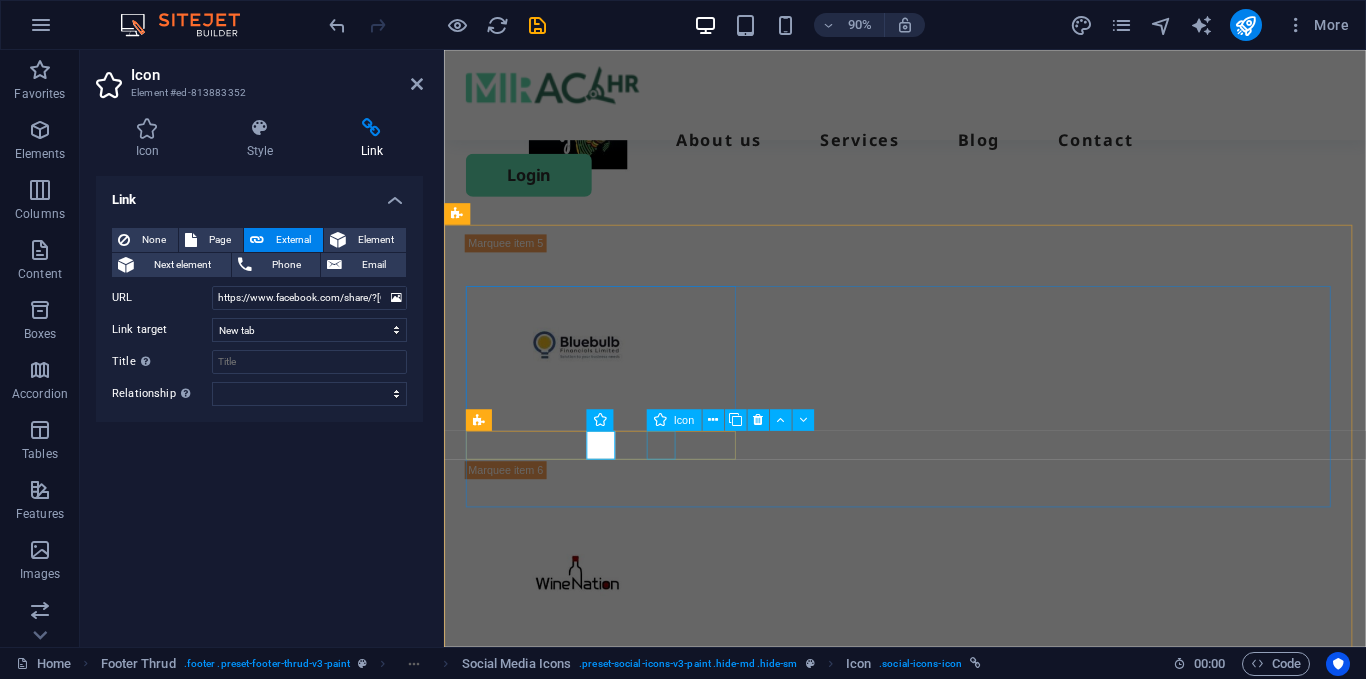 click at bounding box center [618, 5476] 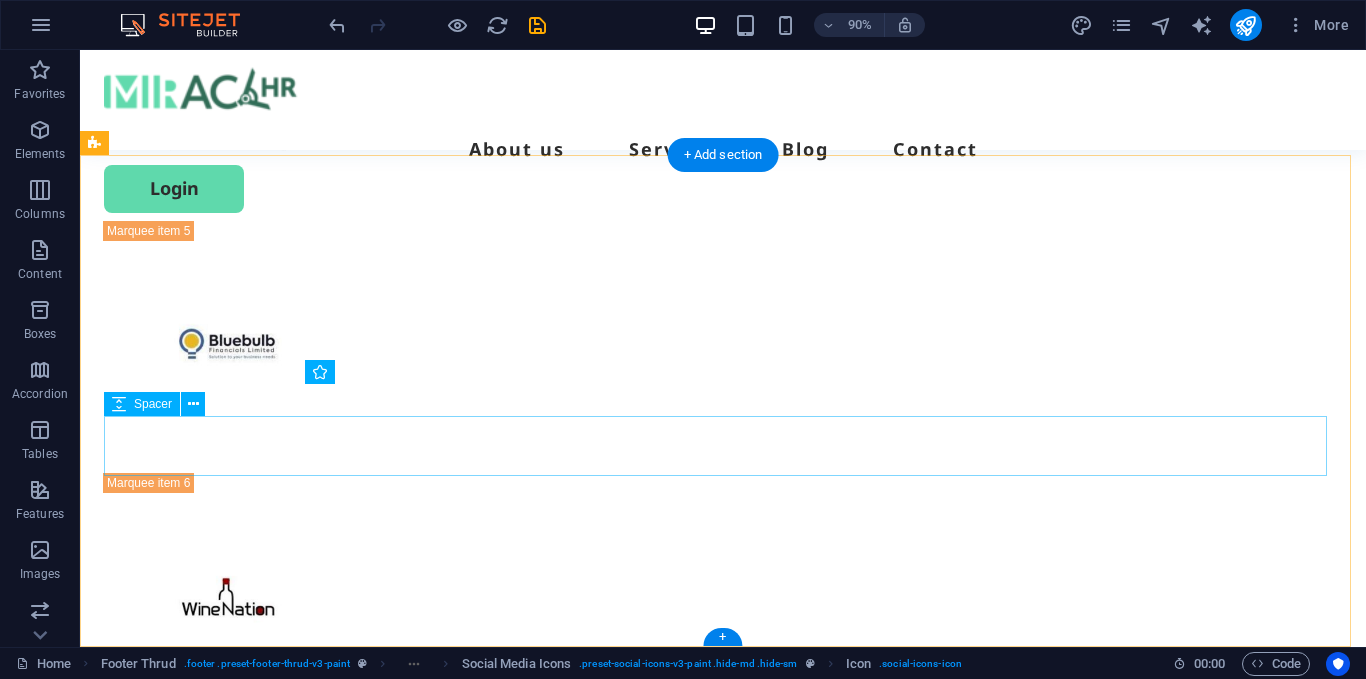 scroll, scrollTop: 6133, scrollLeft: 0, axis: vertical 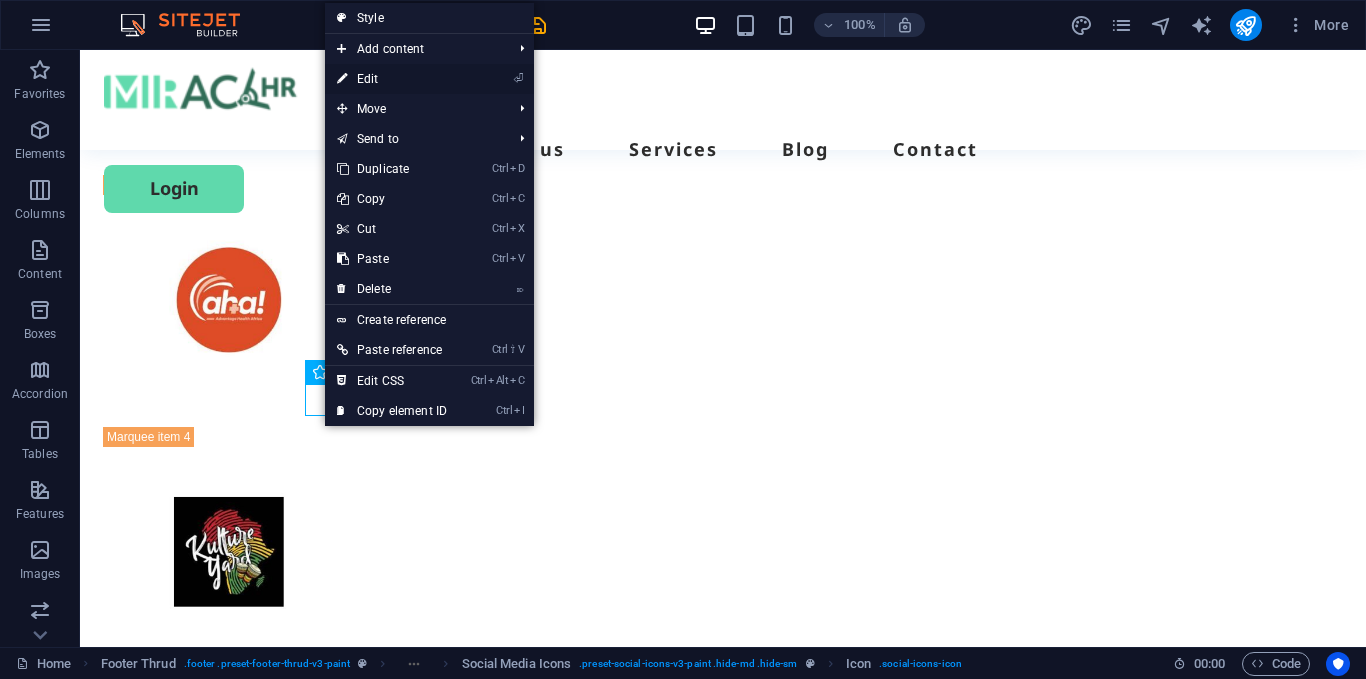 click on "⏎  Edit" at bounding box center (392, 79) 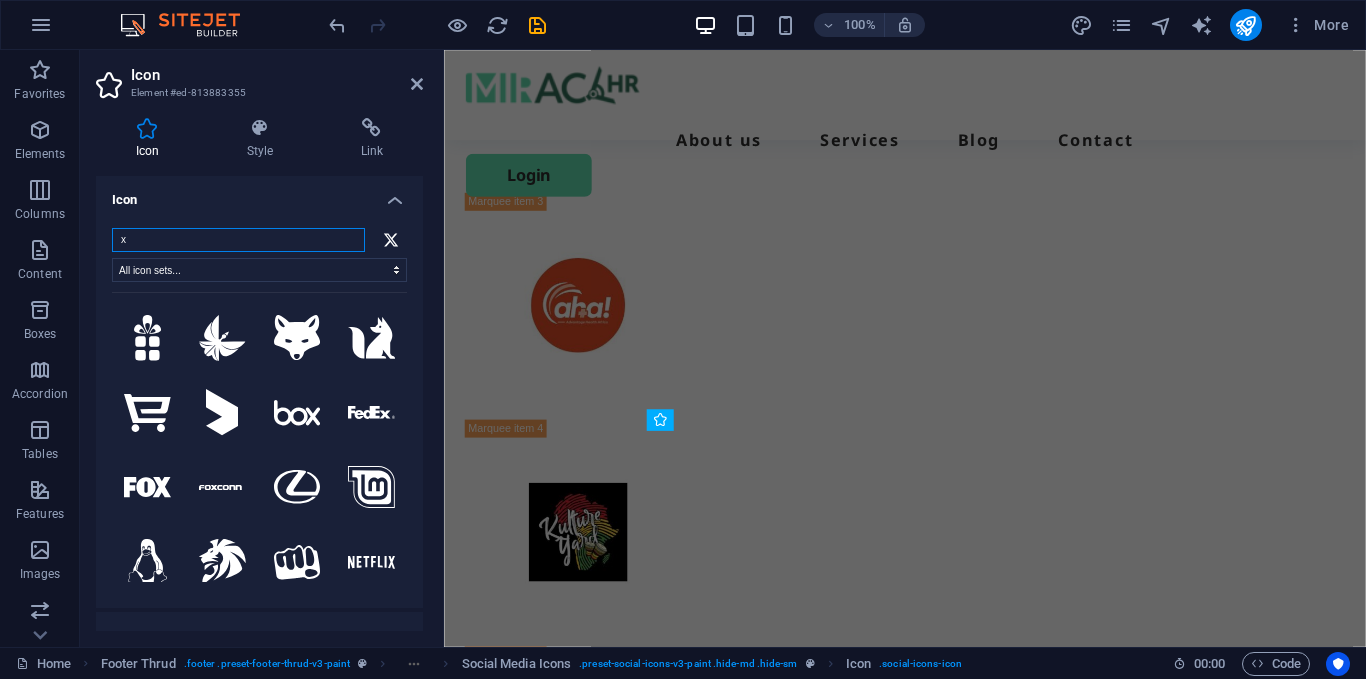 scroll, scrollTop: 6591, scrollLeft: 0, axis: vertical 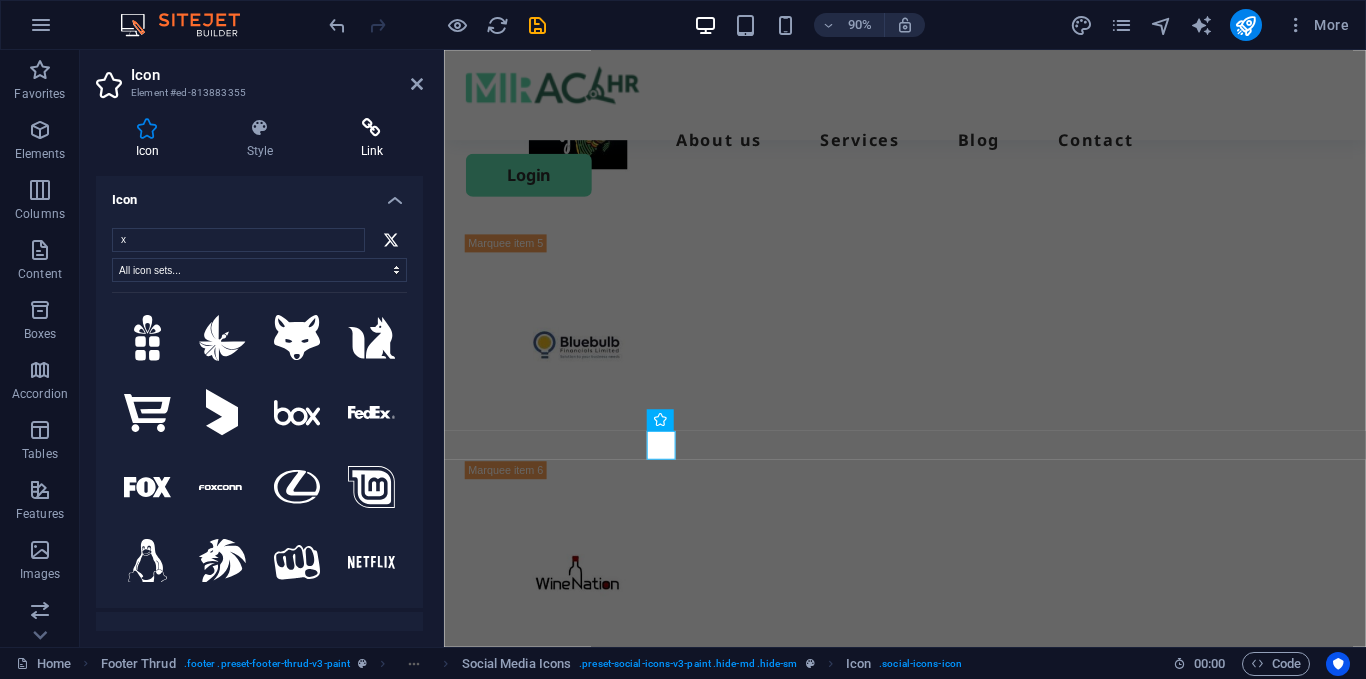 click on "Link" at bounding box center [372, 139] 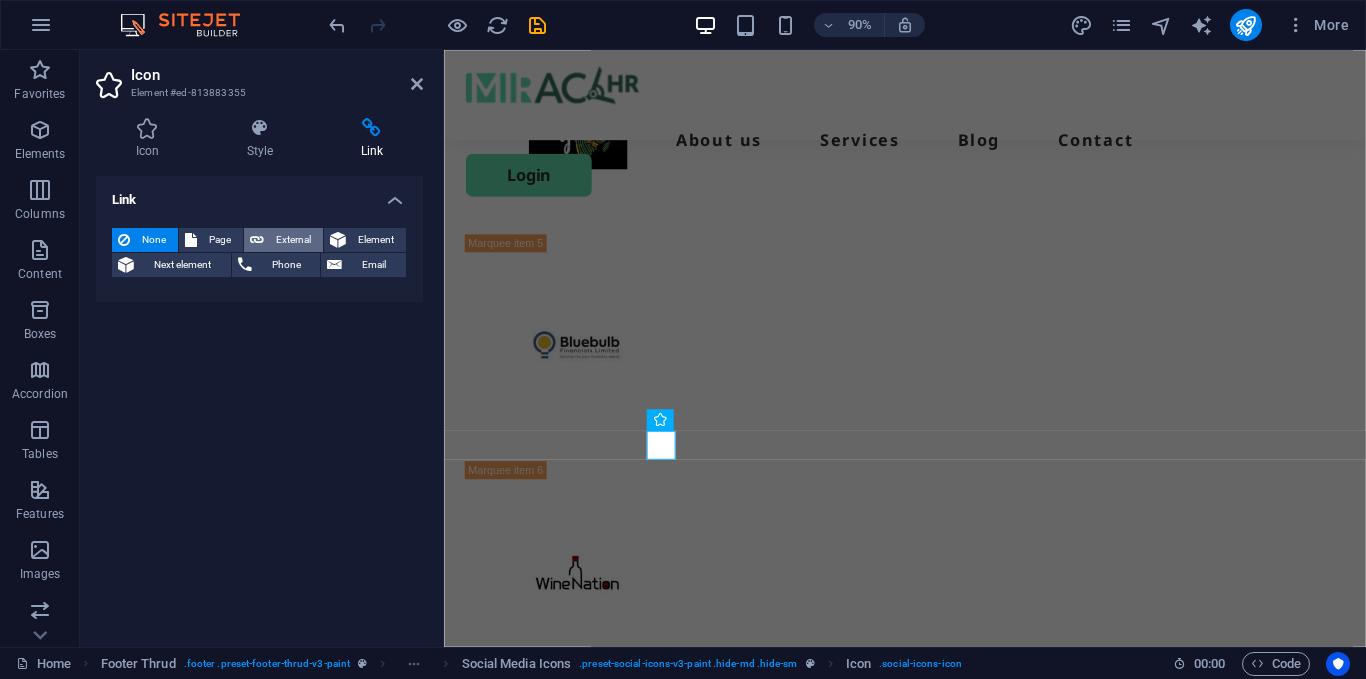 click on "External" at bounding box center [293, 240] 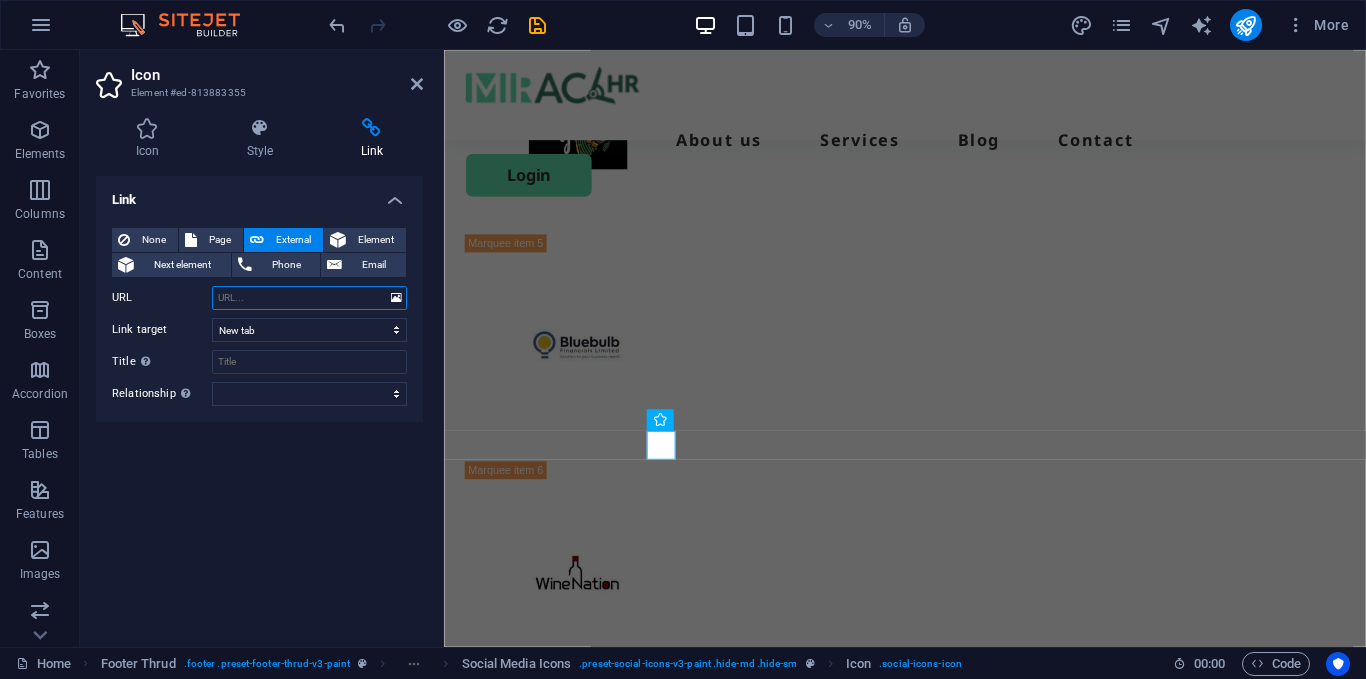 paste on "https://x.com/[ID]?t=[ID]&s=09" 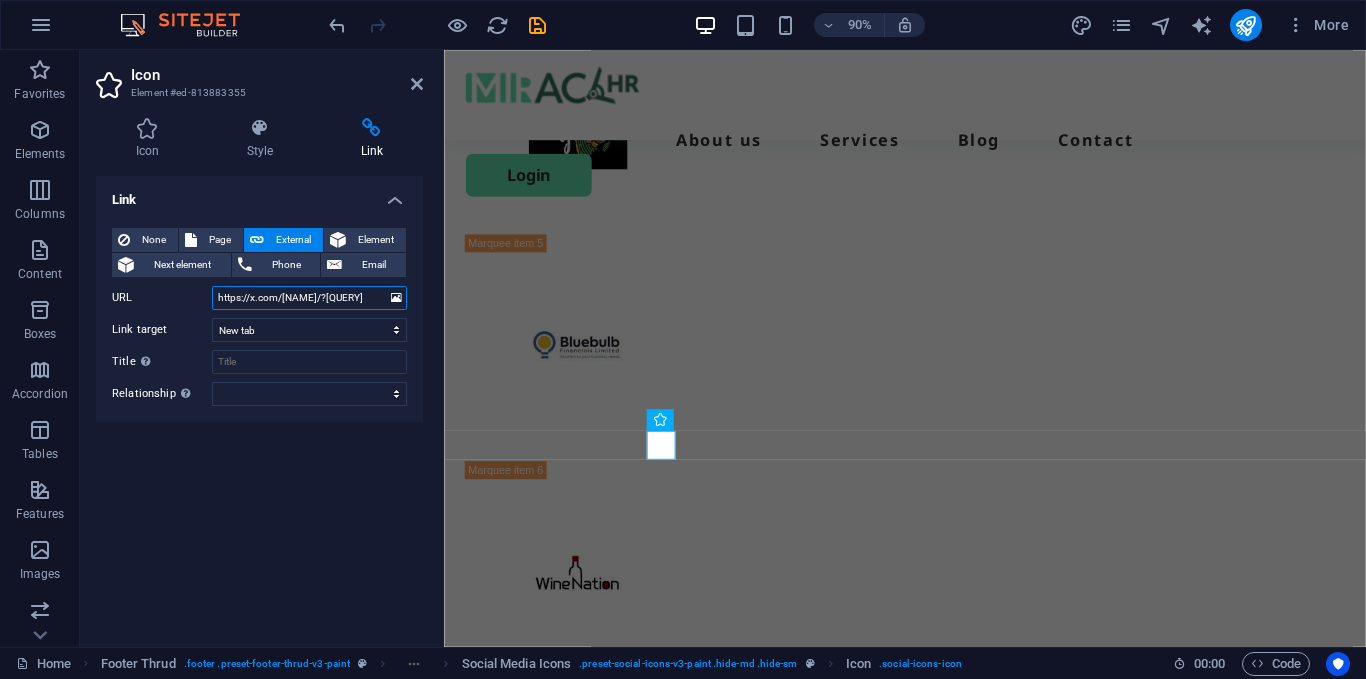 scroll, scrollTop: 0, scrollLeft: 142, axis: horizontal 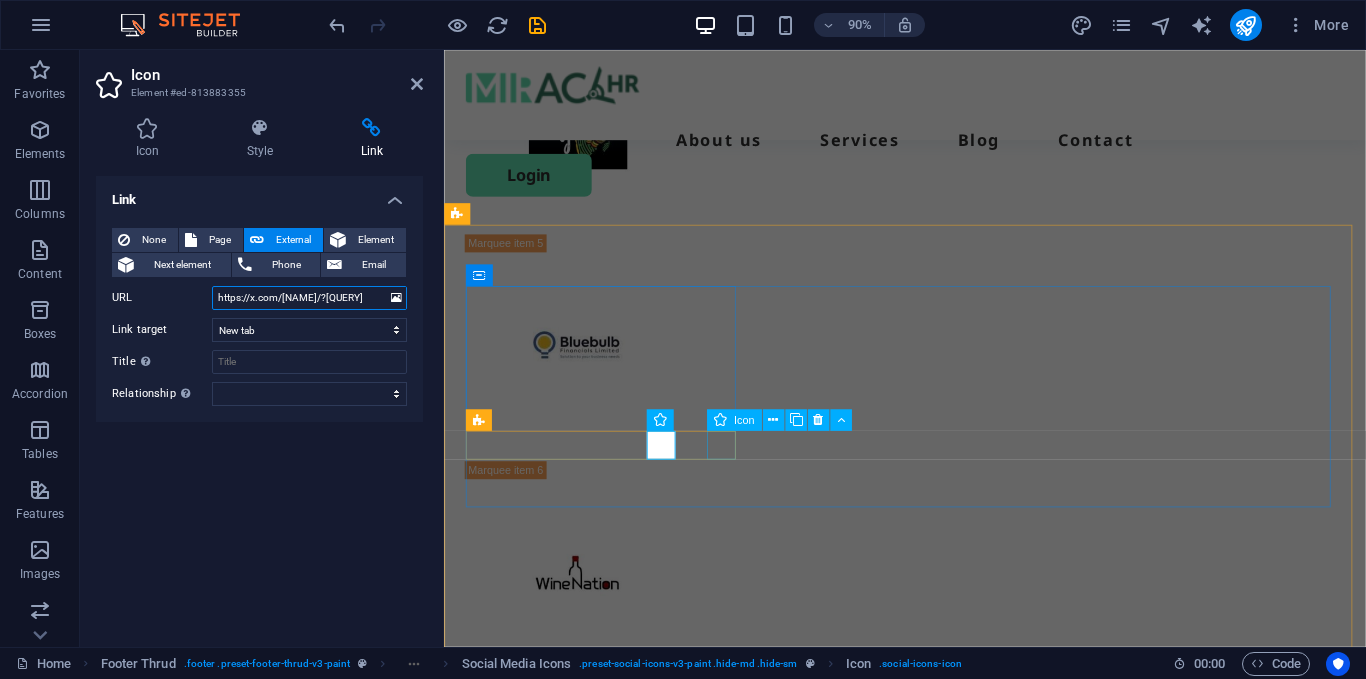 type on "https://x.com/[ID]?t=[ID]&s=09" 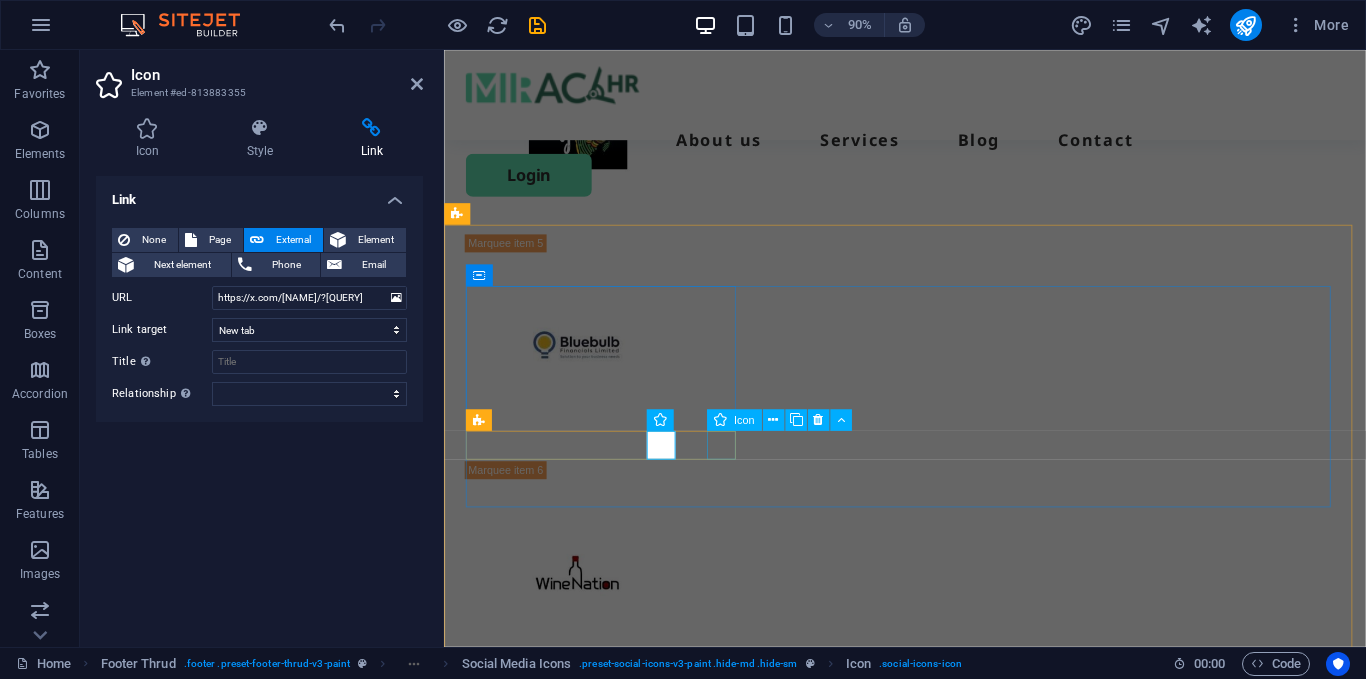scroll, scrollTop: 0, scrollLeft: 0, axis: both 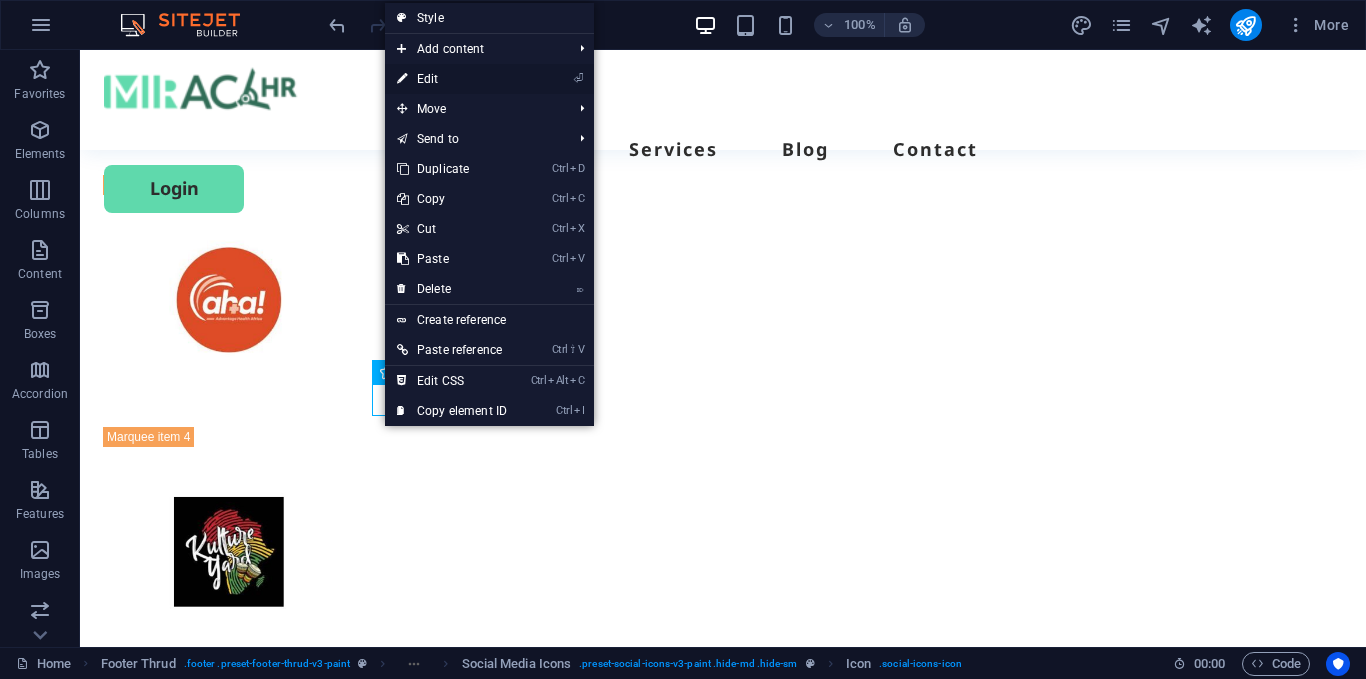 click on "⏎  Edit" at bounding box center [452, 79] 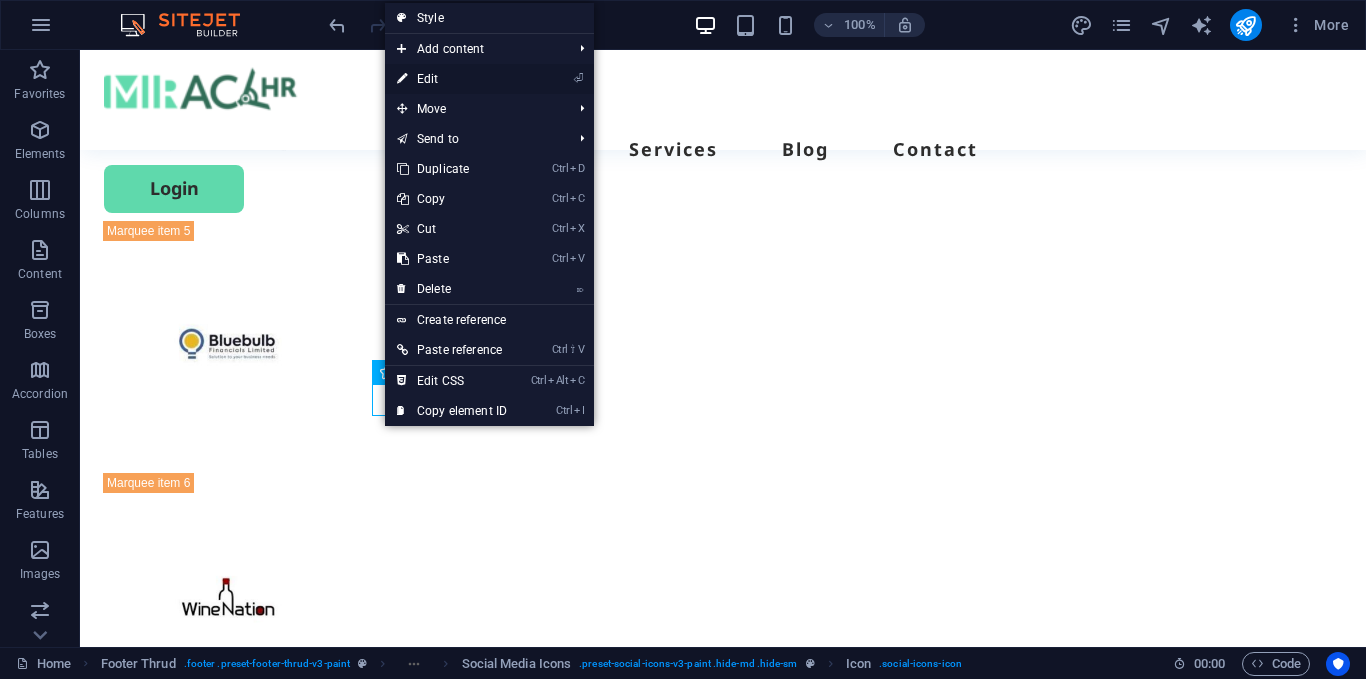 select on "xMidYMid" 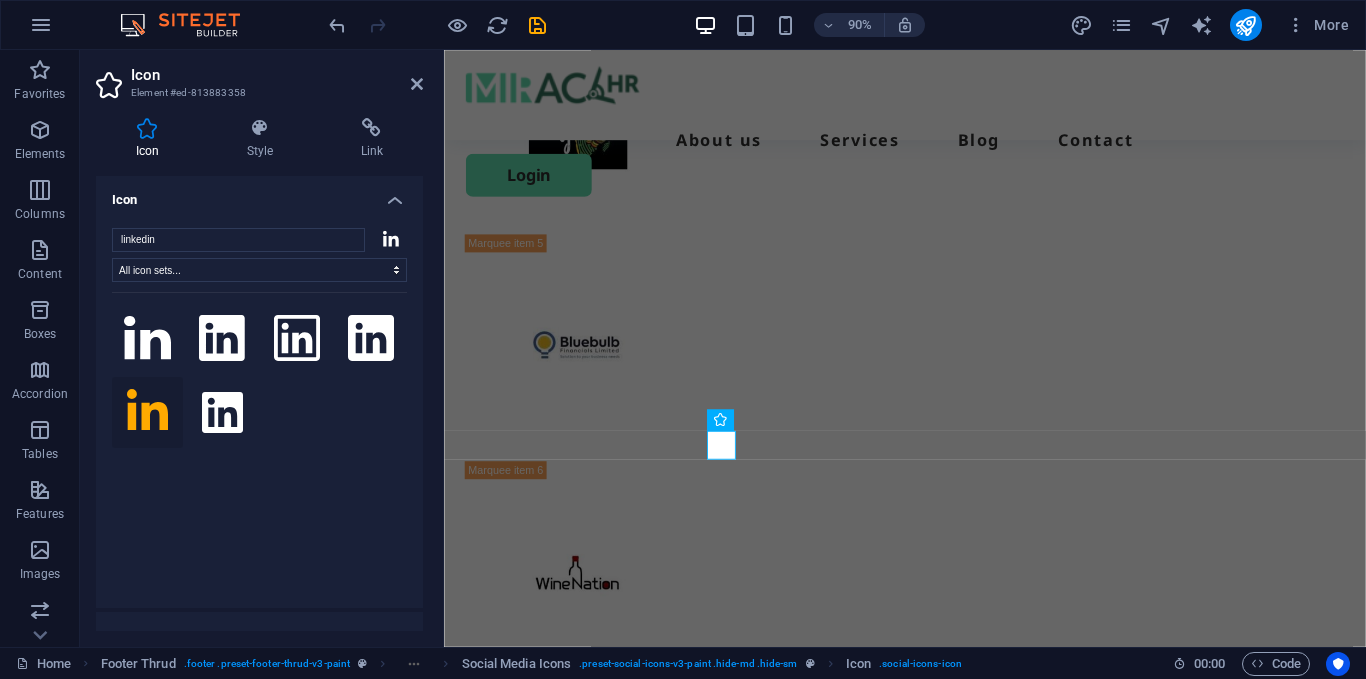 click on "Icon Style Link Icon linkedin All icon sets... IcoFont Ionicons FontAwesome Brands FontAwesome Duotone FontAwesome Solid FontAwesome Regular FontAwesome Light FontAwesome Thin FontAwesome Sharp Solid FontAwesome Sharp Regular FontAwesome Sharp Light FontAwesome Sharp Thin Appearance Color Background Mode Scale Left Center Right Width Default auto px rem % em vh vw Height Default auto px rem em vh vw Padding Default px rem % em vh vw Stroke width 0 Default px rem % em vh vw Stroke color Overflow Alignment Alignment Shadow Default None Outside Color X offset 0 px rem vh vw Y offset 0 px rem vh vw Blur 0 px rem % vh vw Text Alternative text The alternative text is used by devices that cannot display images (e.g. image search engines) and should be added to every image to improve website accessibility. Social Media Icons Element Layout How this element expands within the layout (Flexbox). Size Default auto px % 1/1 1/2 1/3 1/4 1/5 1/6 1/7 1/8 1/9 1/10 Grow Shrink Order Container layout Visible Visible Opacity 100" at bounding box center (259, 374) 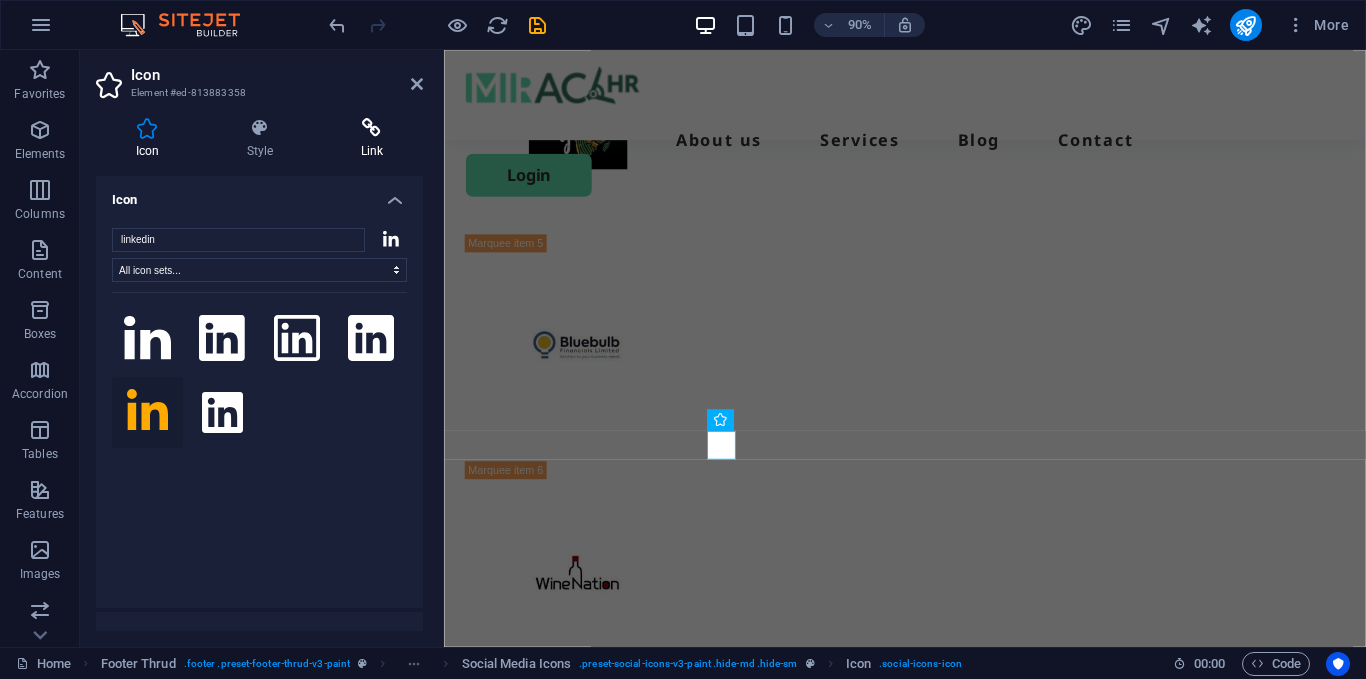 click on "Link" at bounding box center (372, 139) 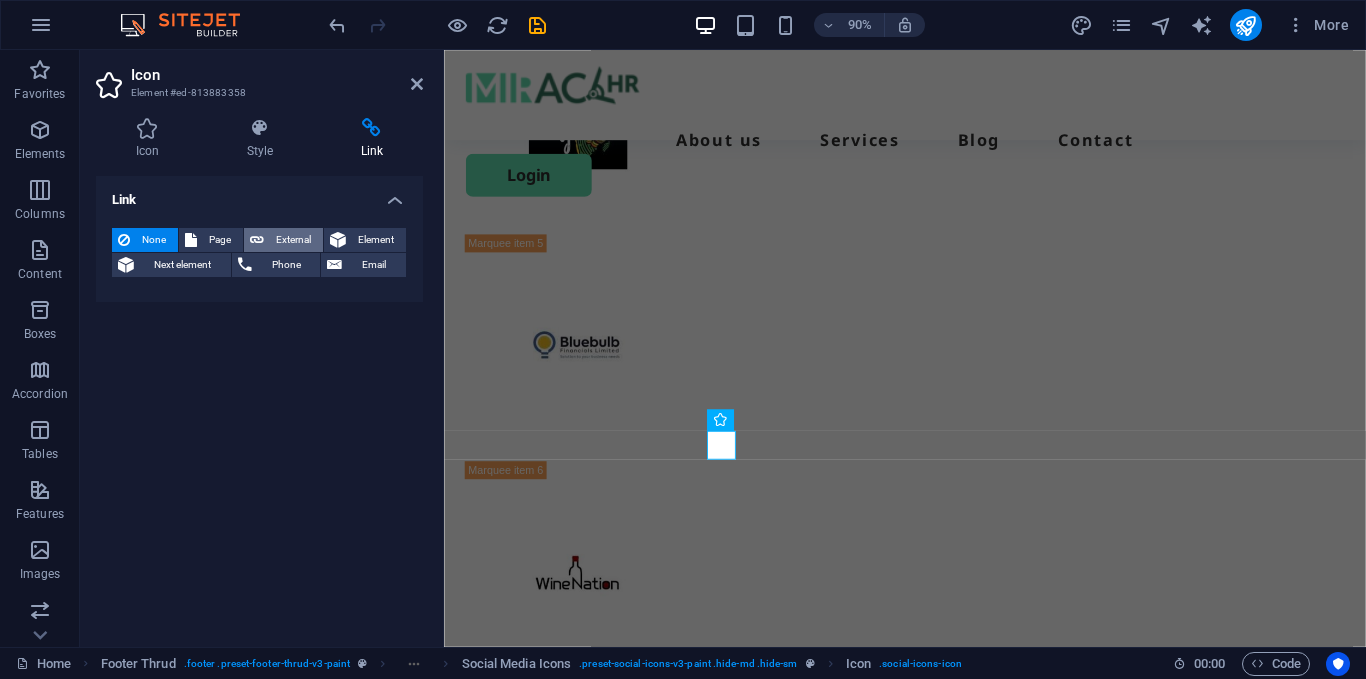 click on "External" at bounding box center [293, 240] 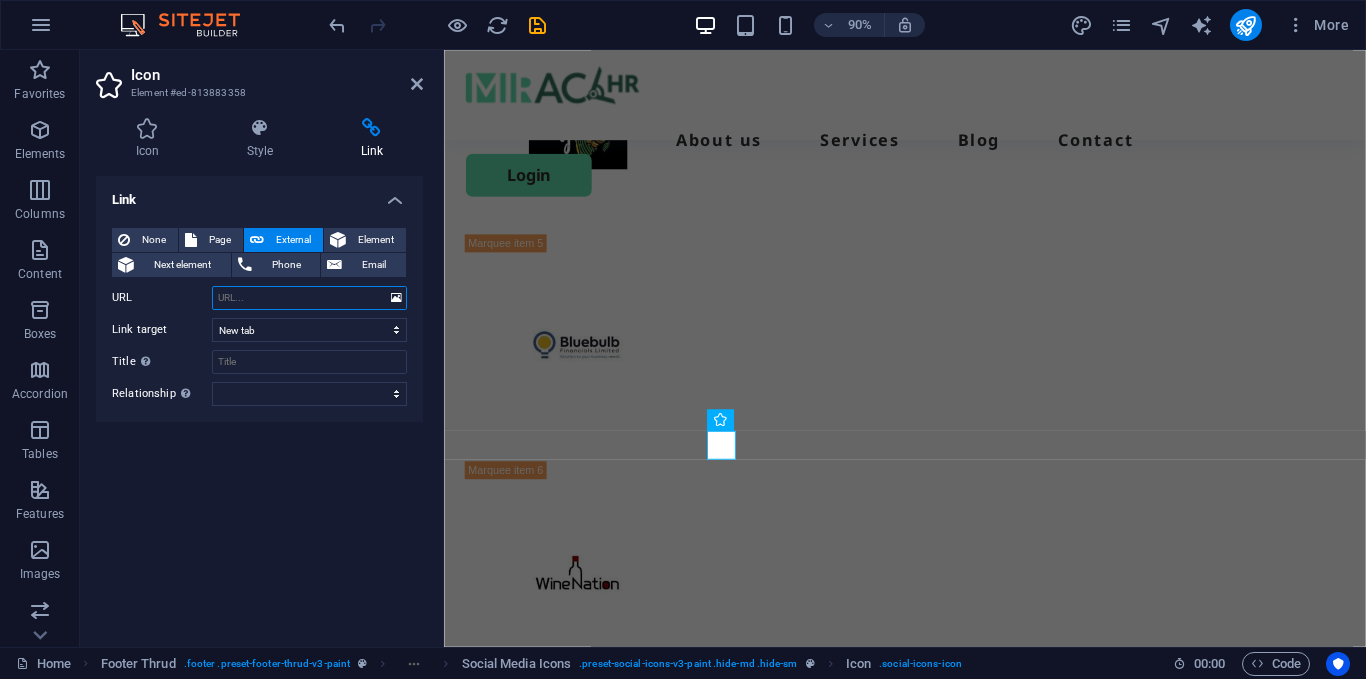 paste on "https://www.linkedin.com/company/[ID]/" 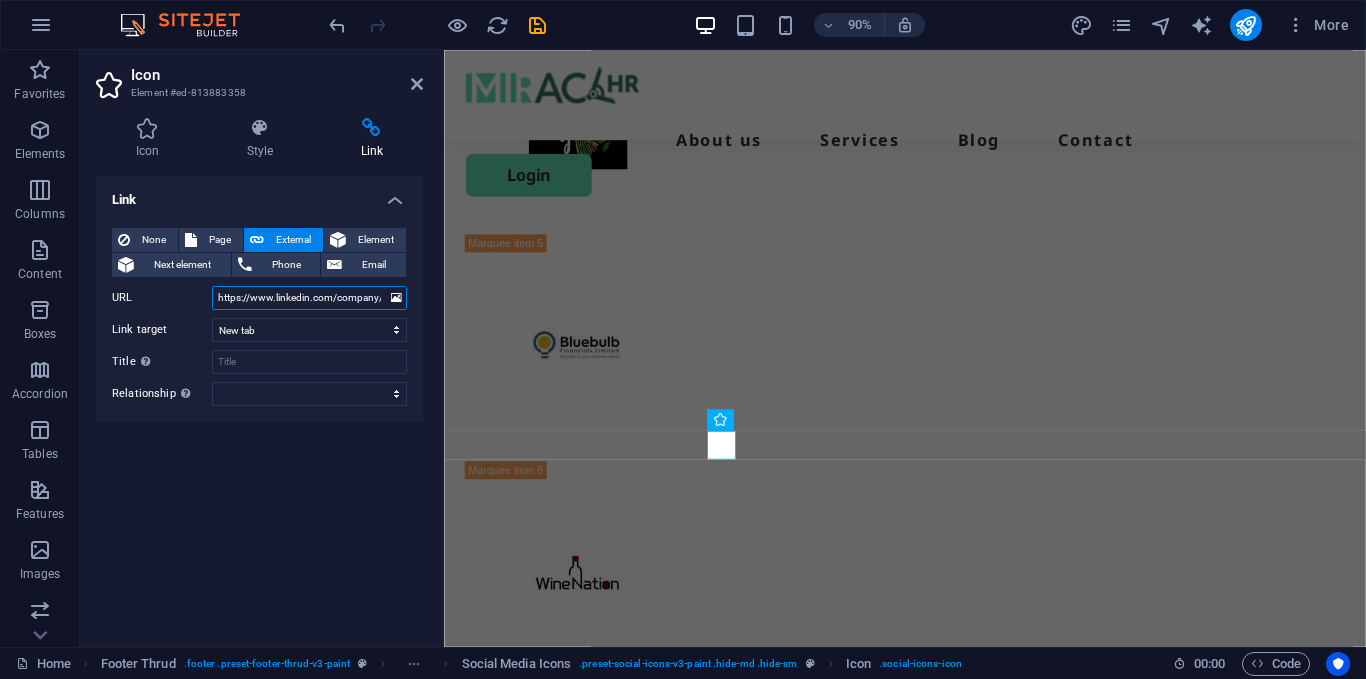 scroll, scrollTop: 0, scrollLeft: 45, axis: horizontal 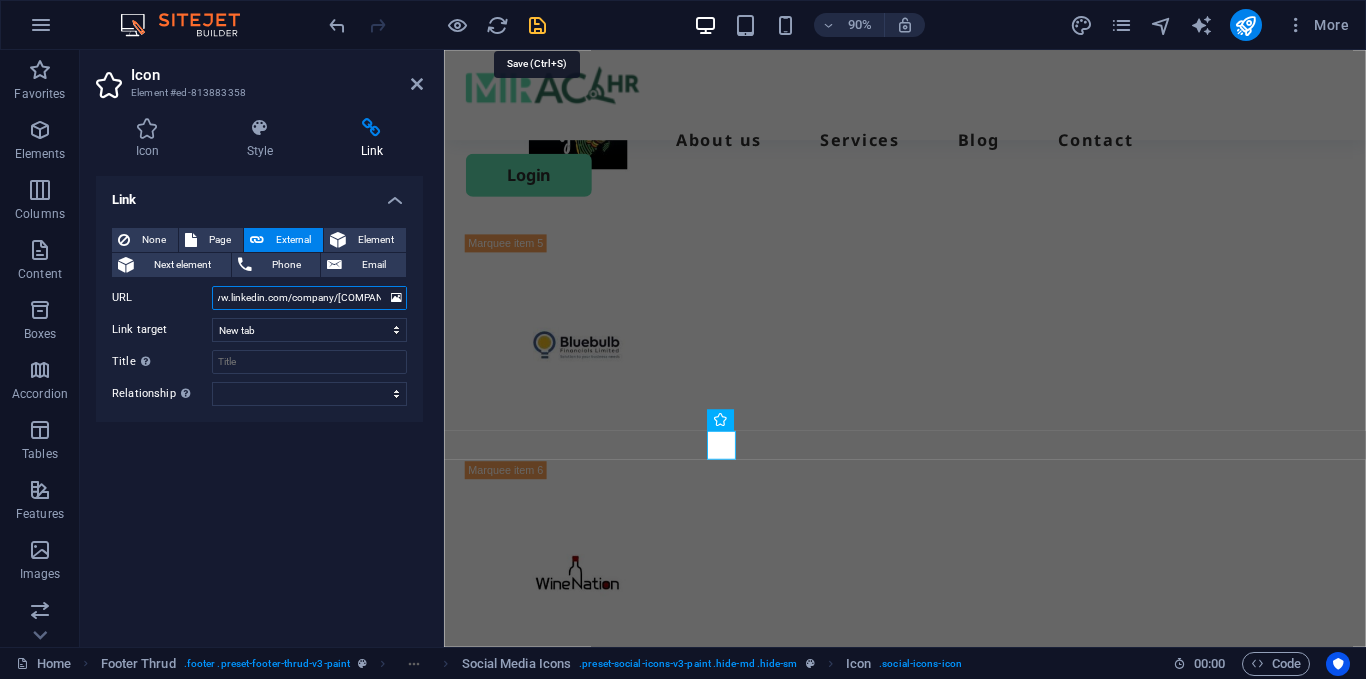 type on "https://www.linkedin.com/company/[ID]/" 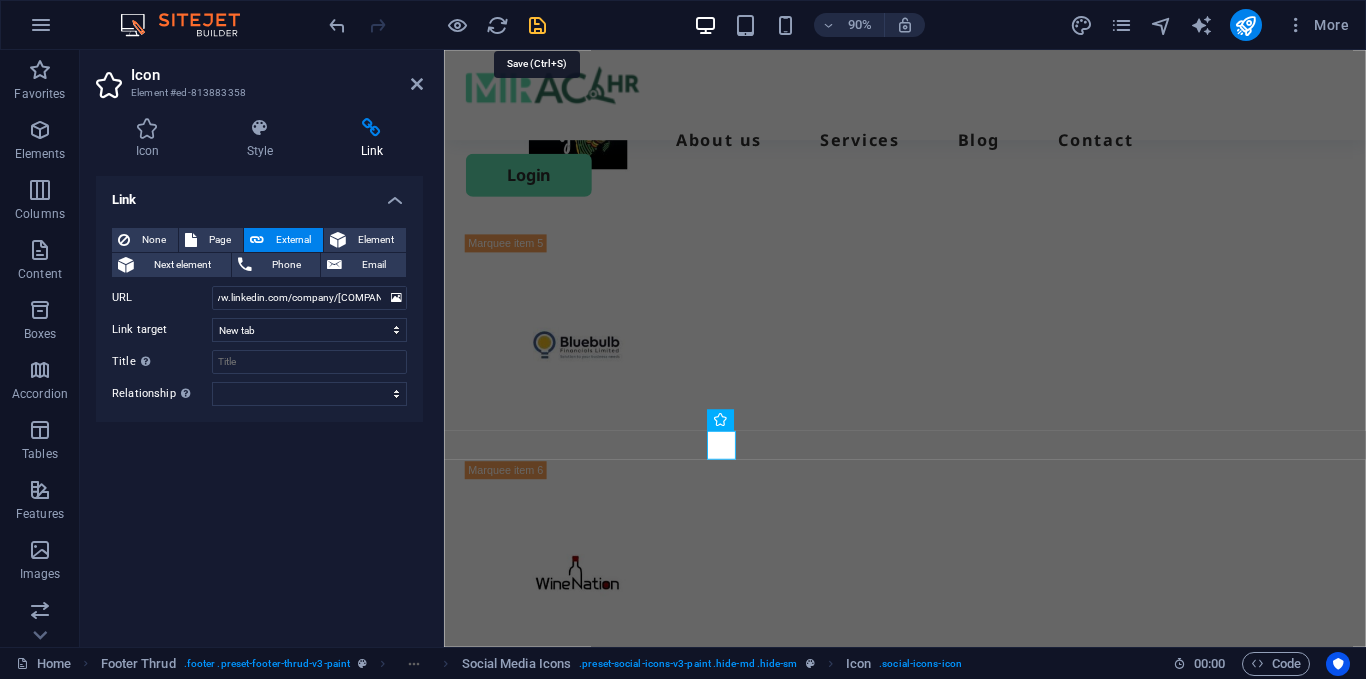 scroll, scrollTop: 0, scrollLeft: 0, axis: both 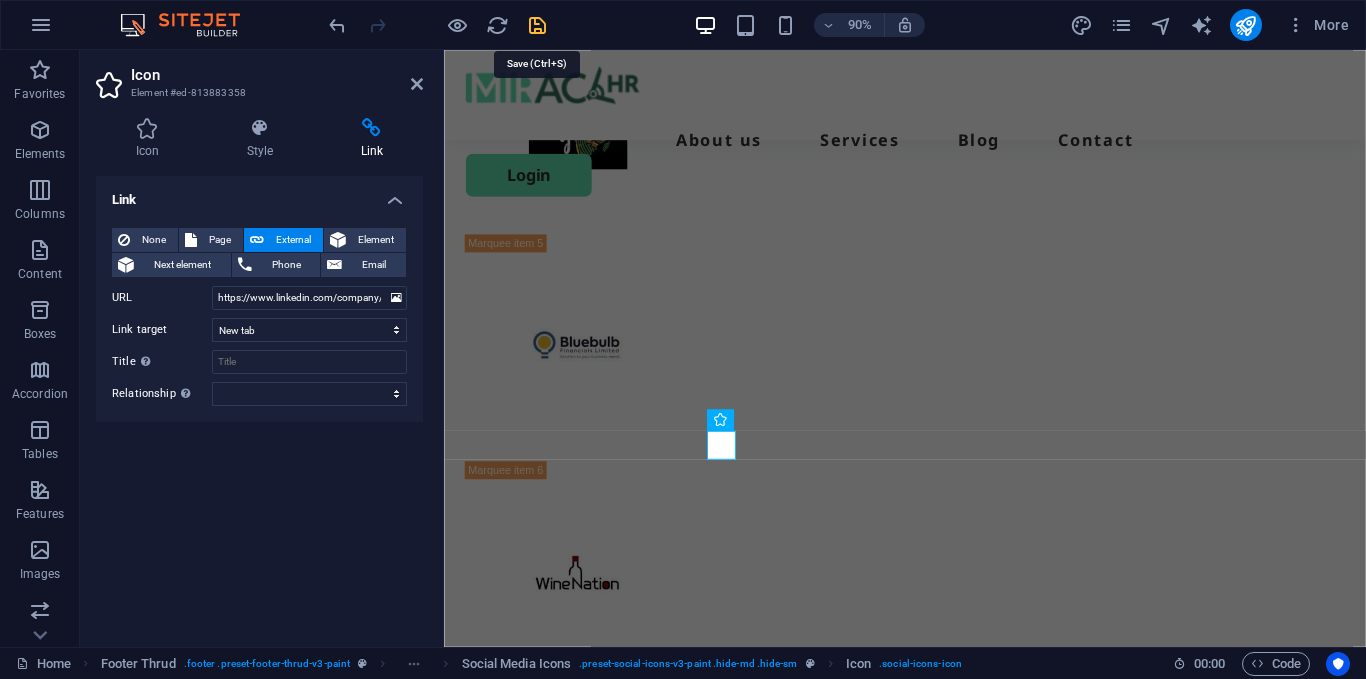 click at bounding box center [537, 25] 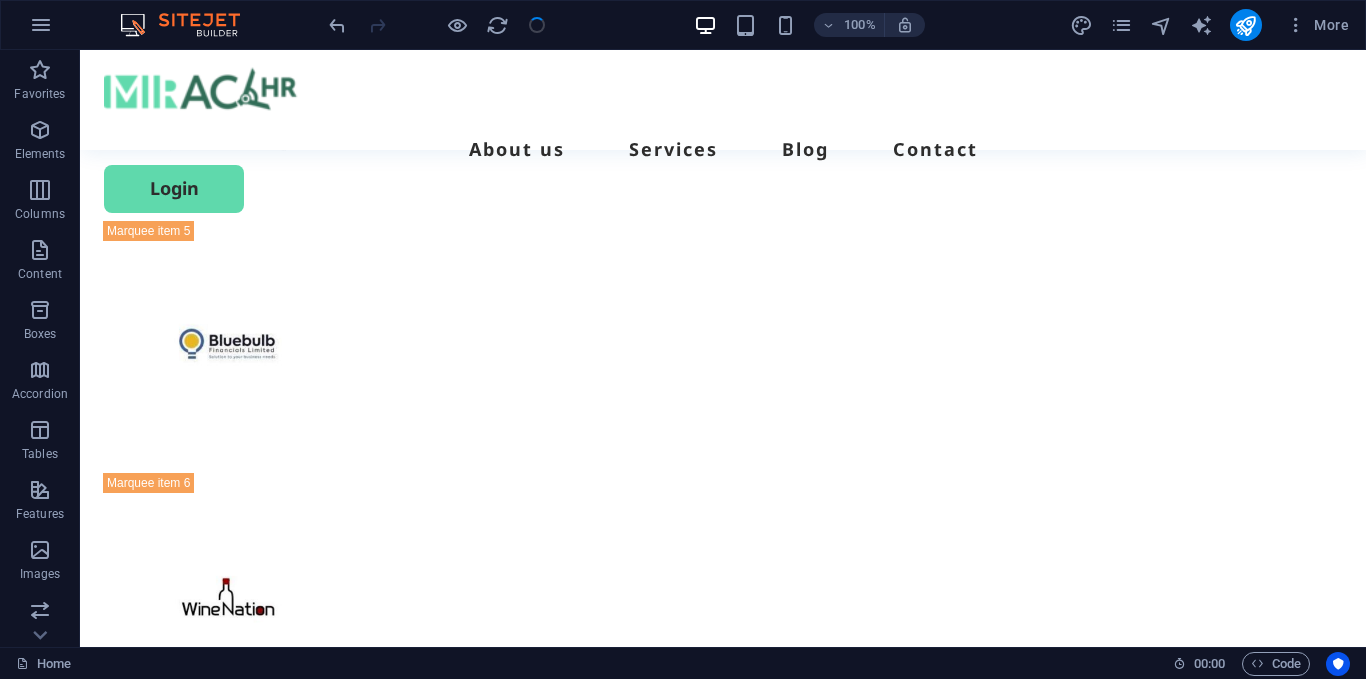 scroll, scrollTop: 6133, scrollLeft: 0, axis: vertical 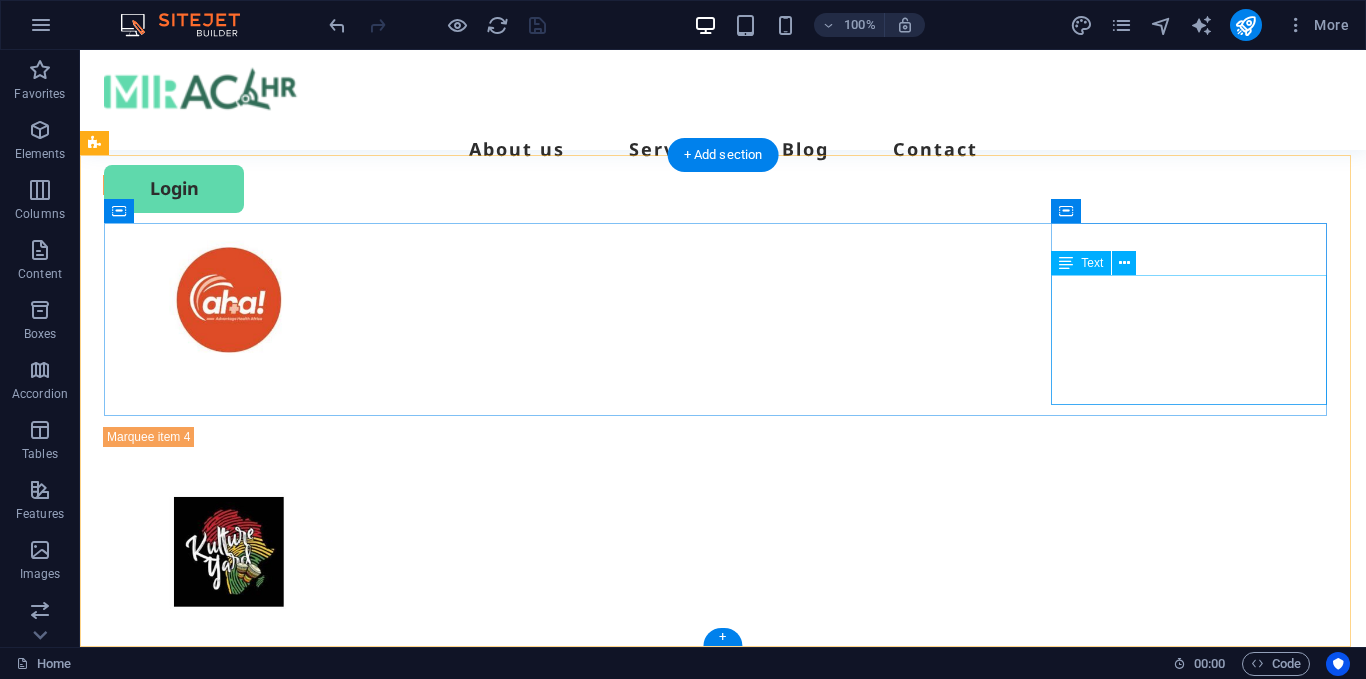 click on "0123 - 456789
support@miraclehr.com
Lagos, Nigeria | Cotedvoire, Zambia   12345" at bounding box center (244, 6552) 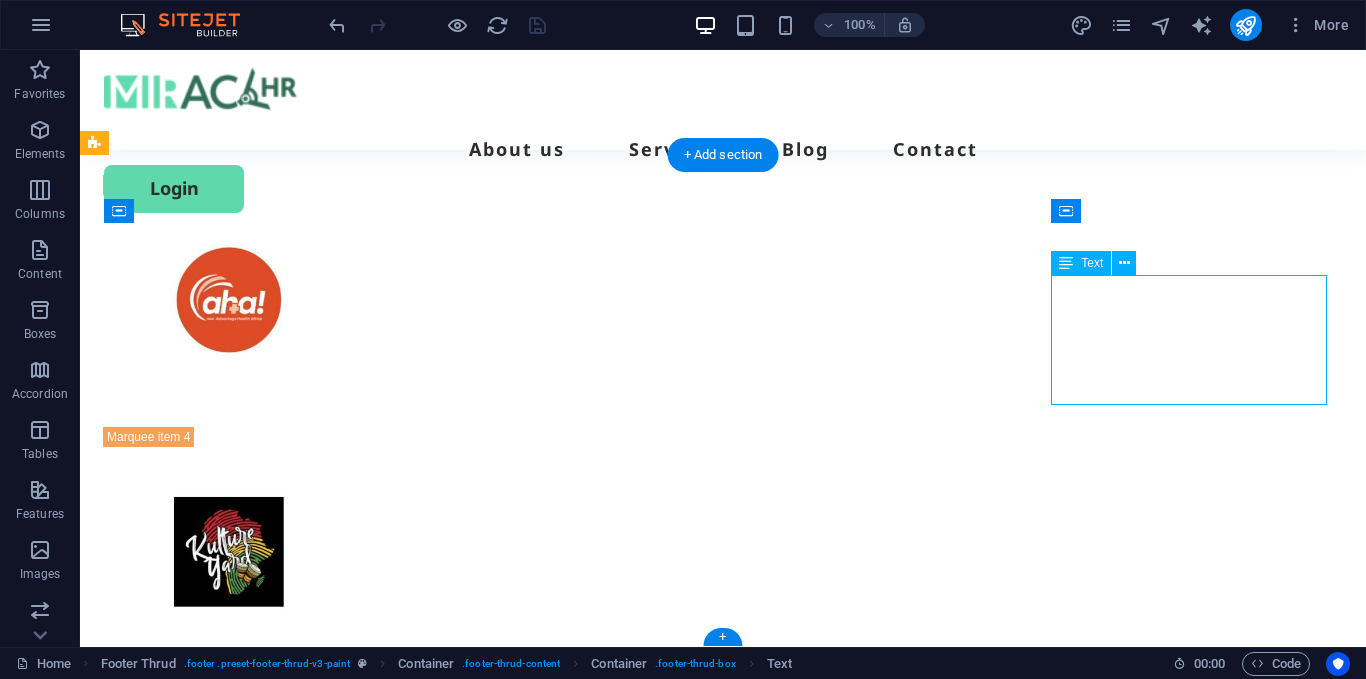 click on "0123 - 456789
support@miraclehr.com
Lagos, Nigeria | Cotedvoire, Zambia   12345" at bounding box center (244, 6552) 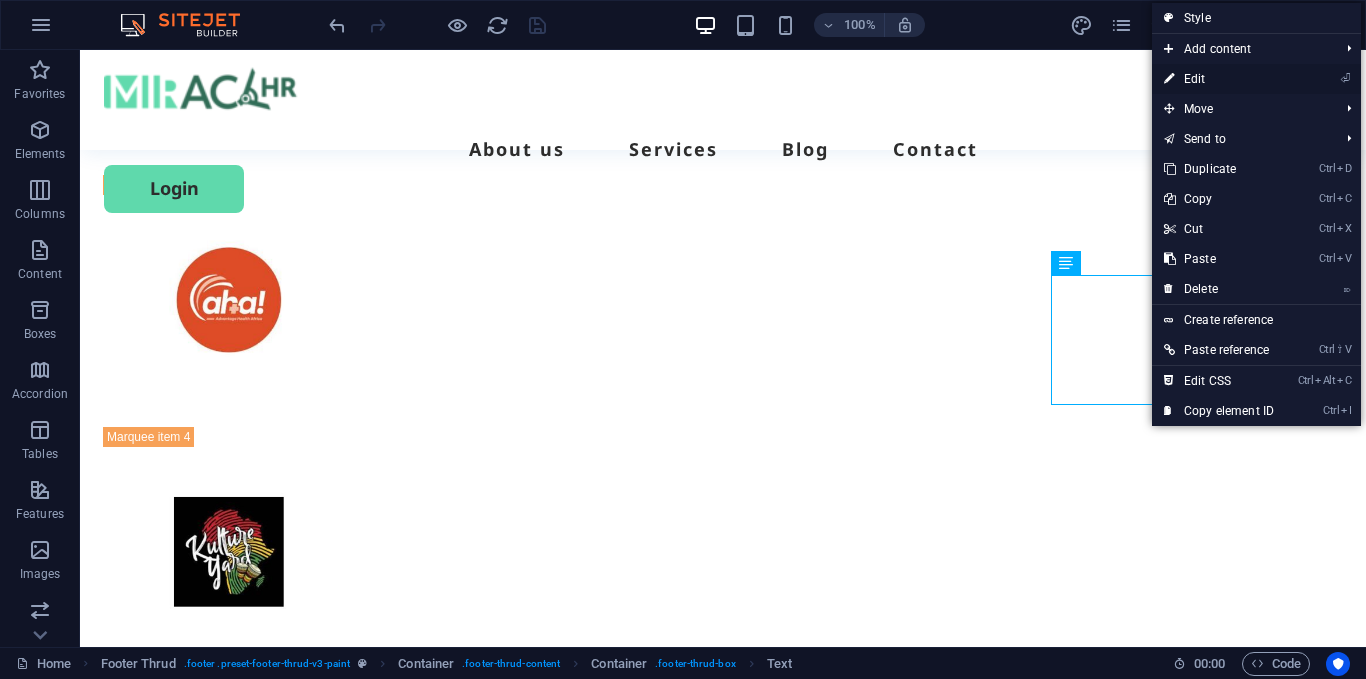 click on "⏎  Edit" at bounding box center [1219, 79] 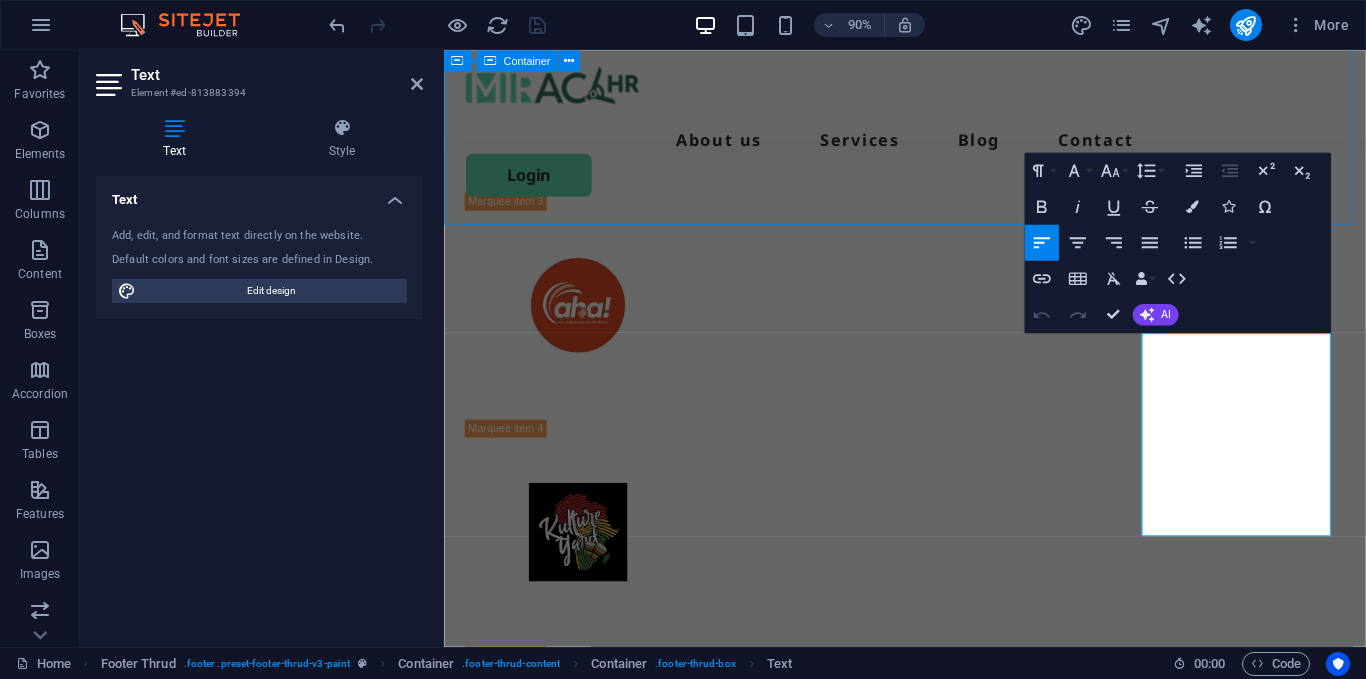 scroll, scrollTop: 6591, scrollLeft: 0, axis: vertical 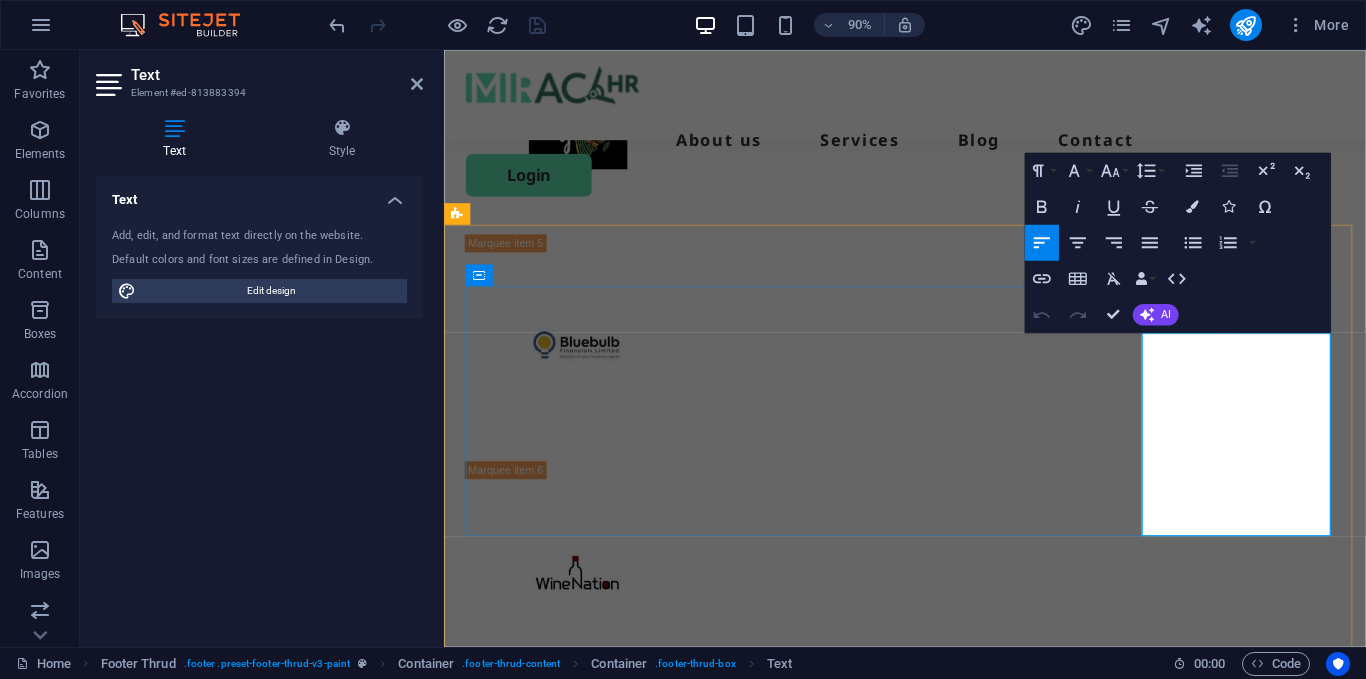 click on "12345" at bounding box center [493, 6588] 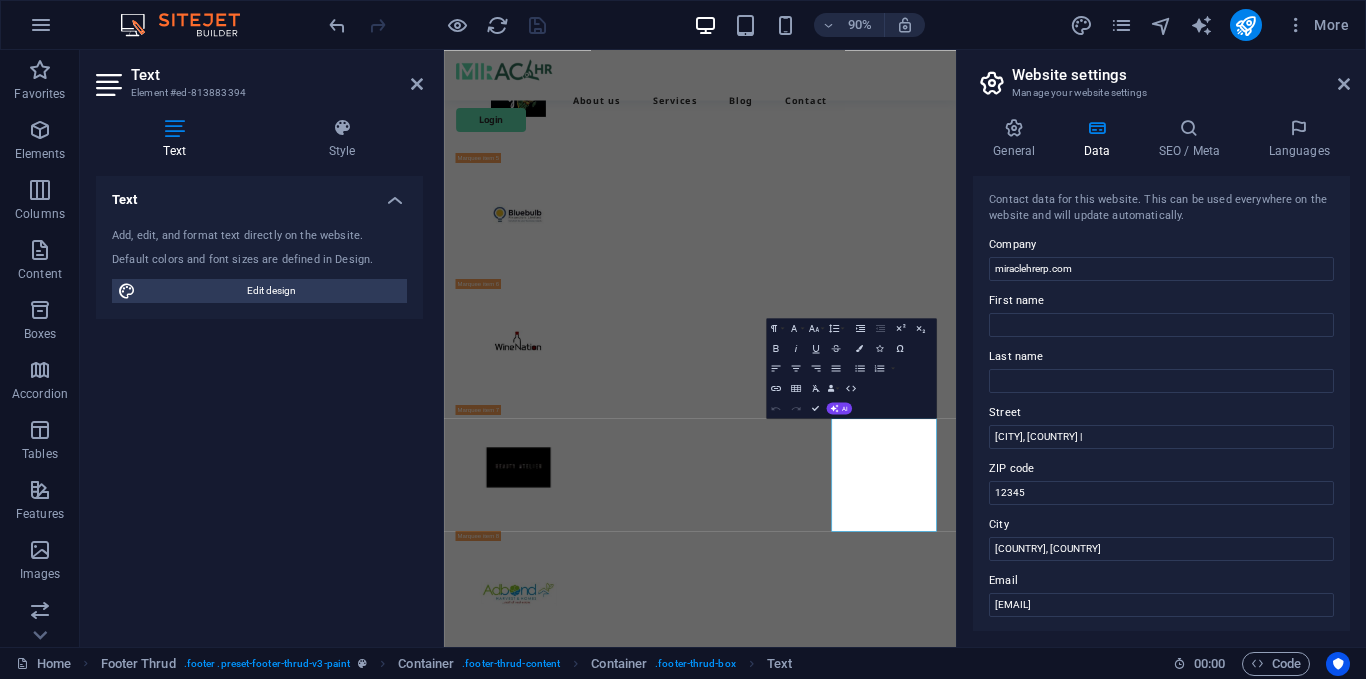 scroll, scrollTop: 6169, scrollLeft: 0, axis: vertical 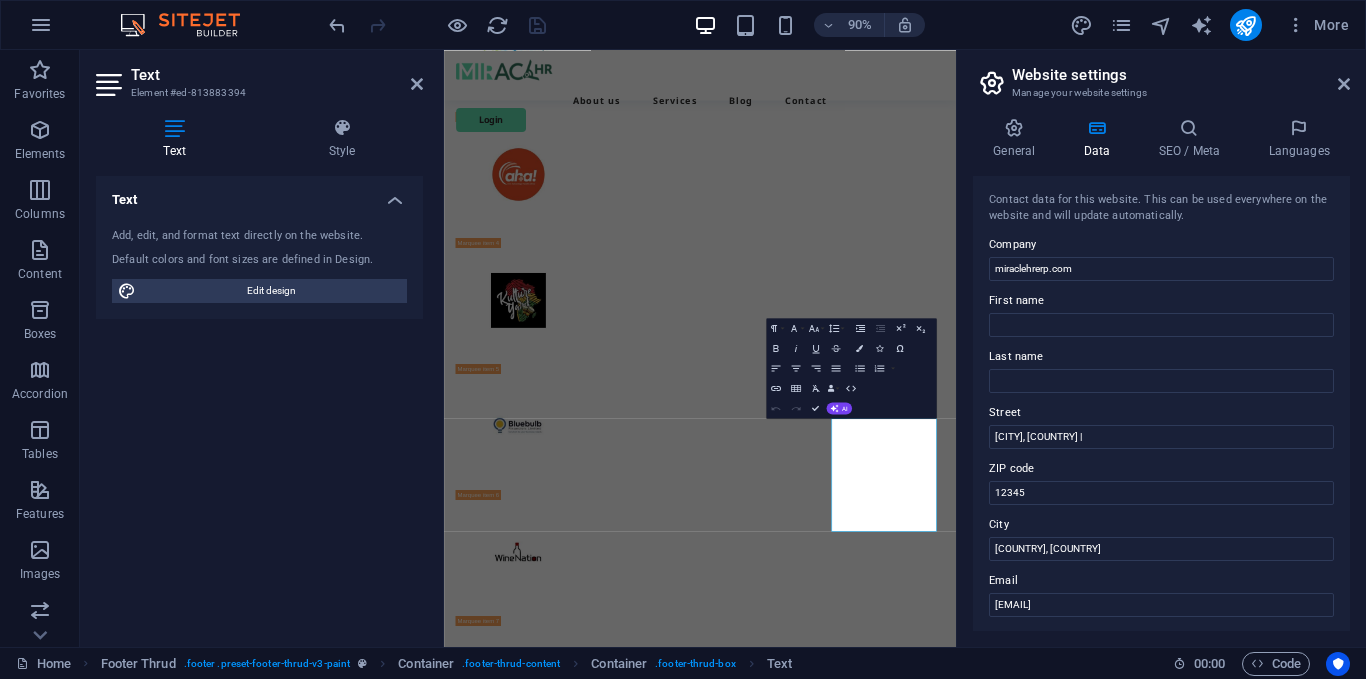 click on "City" at bounding box center (1161, 525) 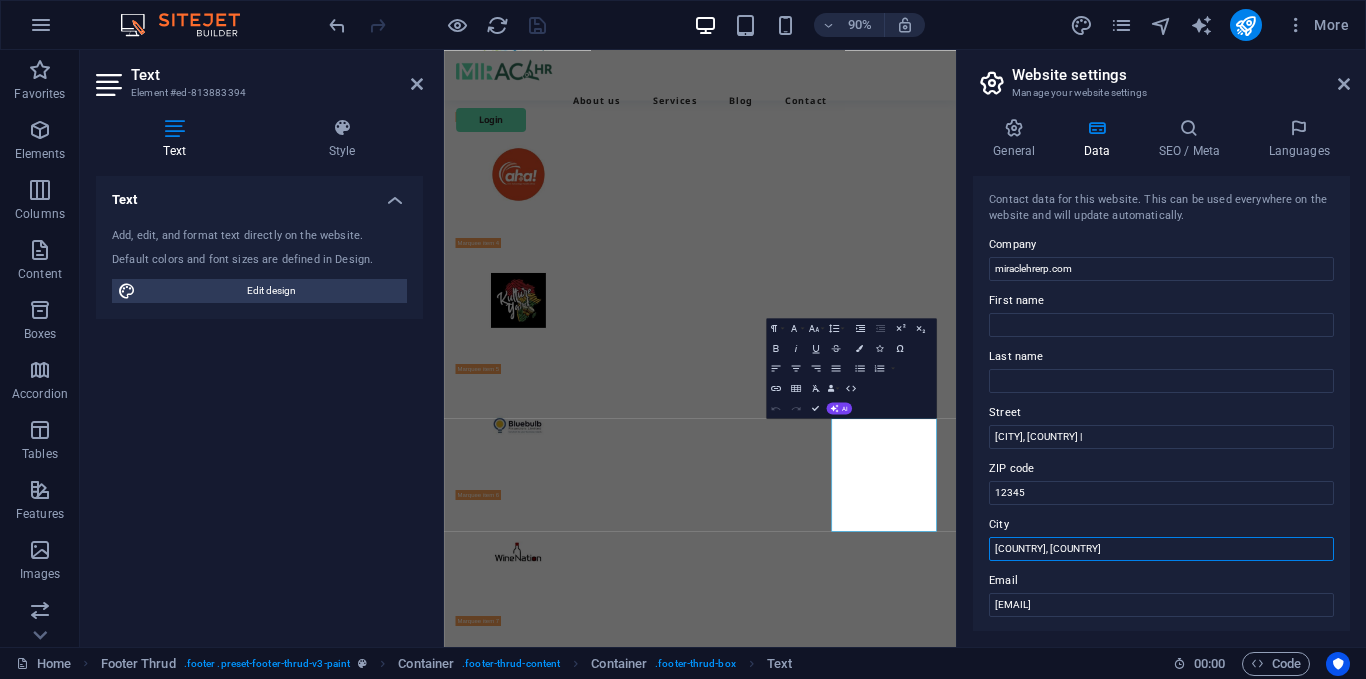 click on "Cotedvoire, Zambia" at bounding box center [1161, 549] 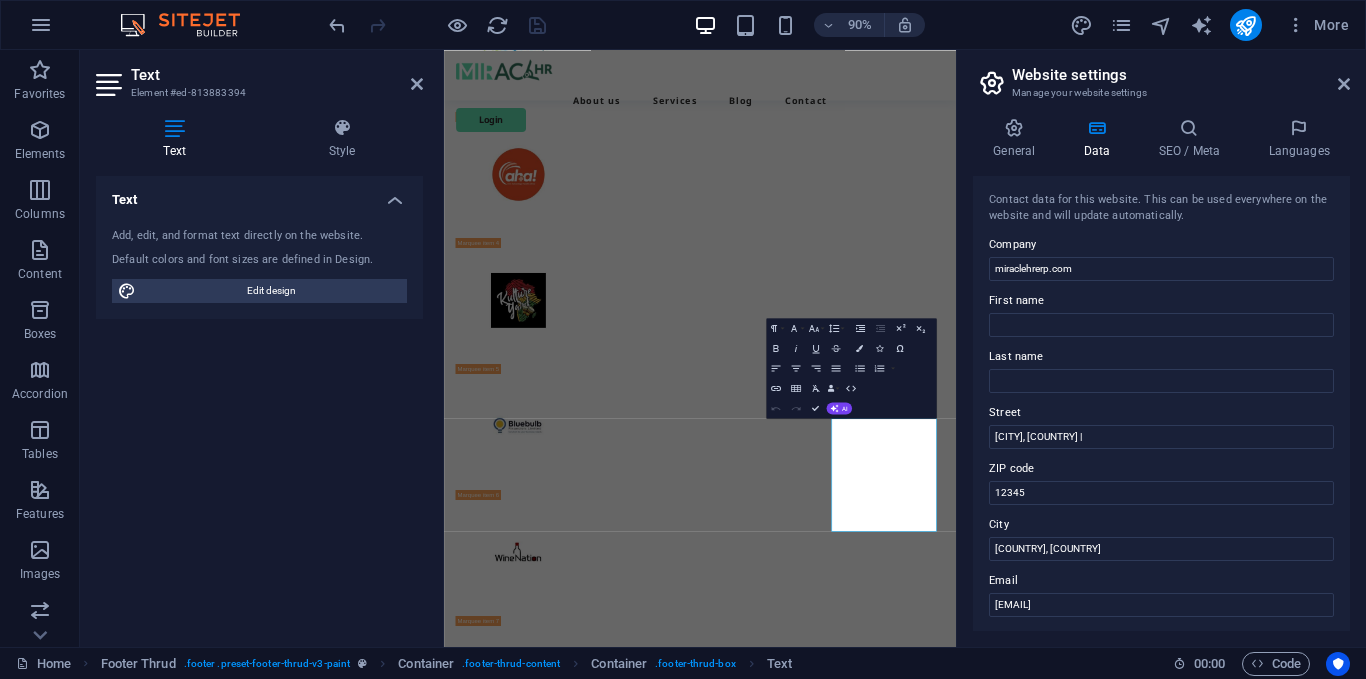 click on "City" at bounding box center [1161, 525] 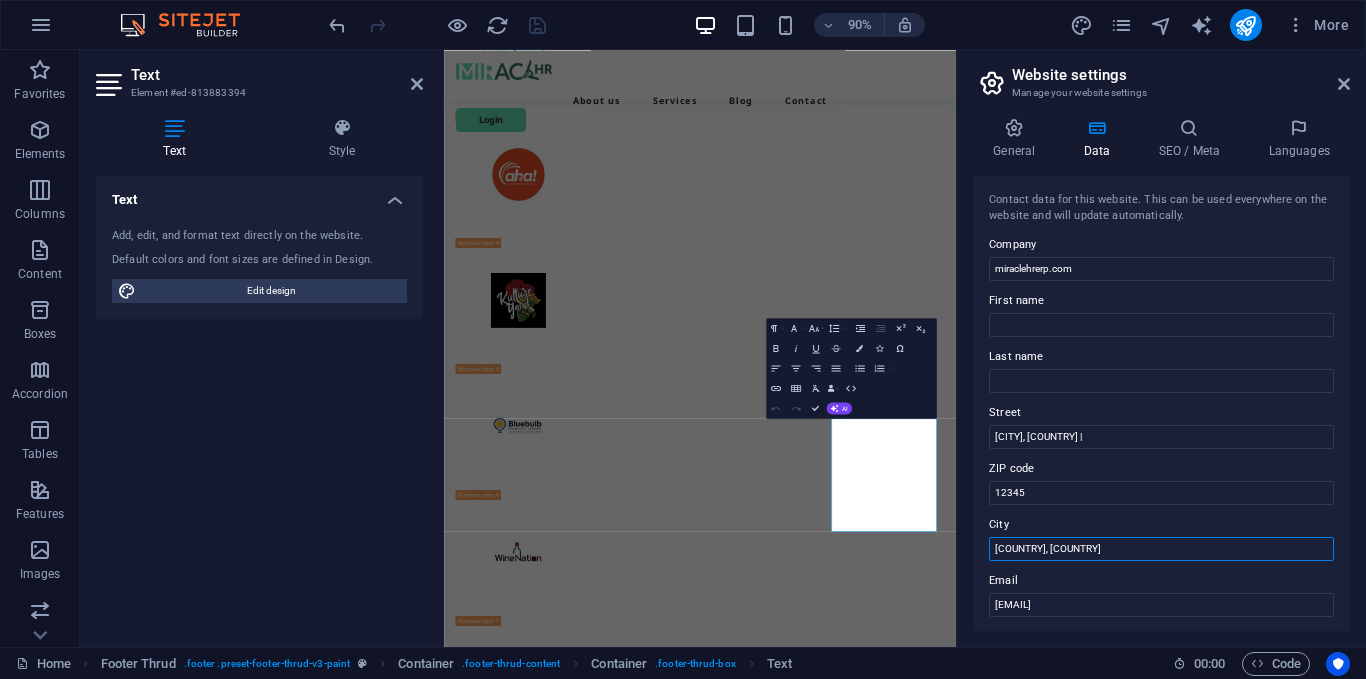 click on "Cotedvoire, Zambia" at bounding box center (1161, 549) 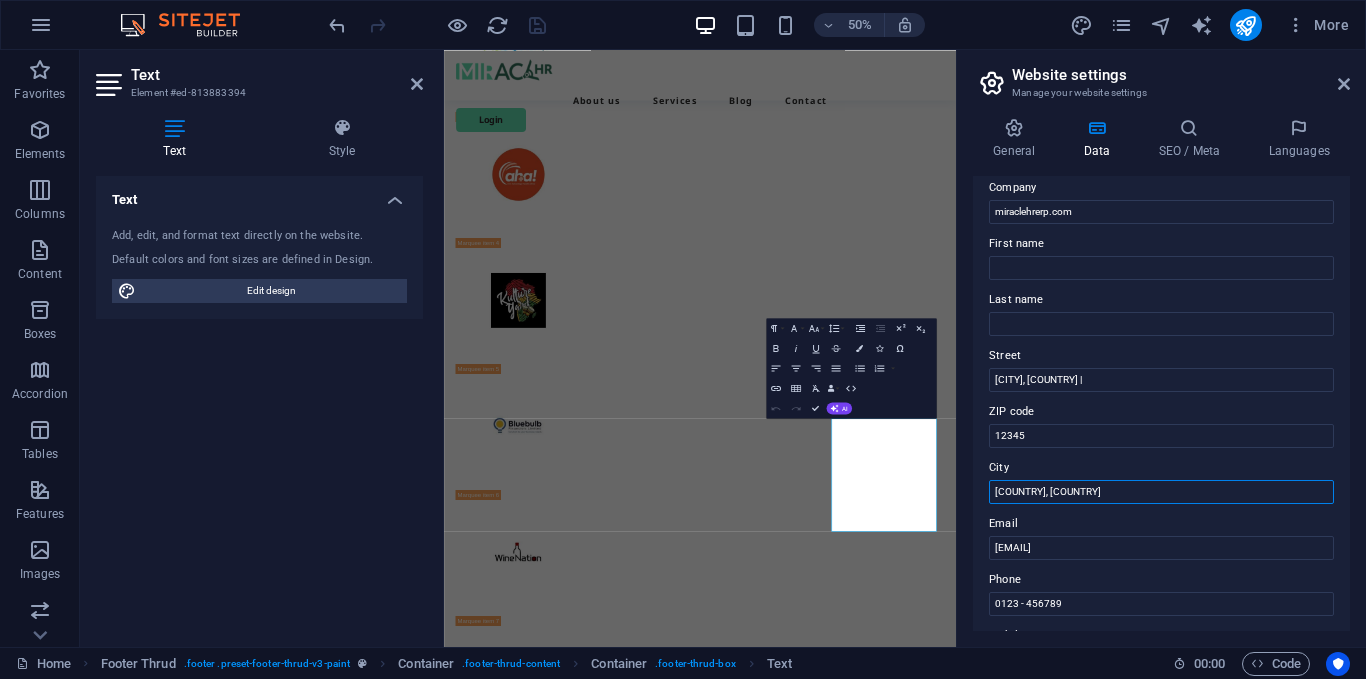 scroll, scrollTop: 62, scrollLeft: 0, axis: vertical 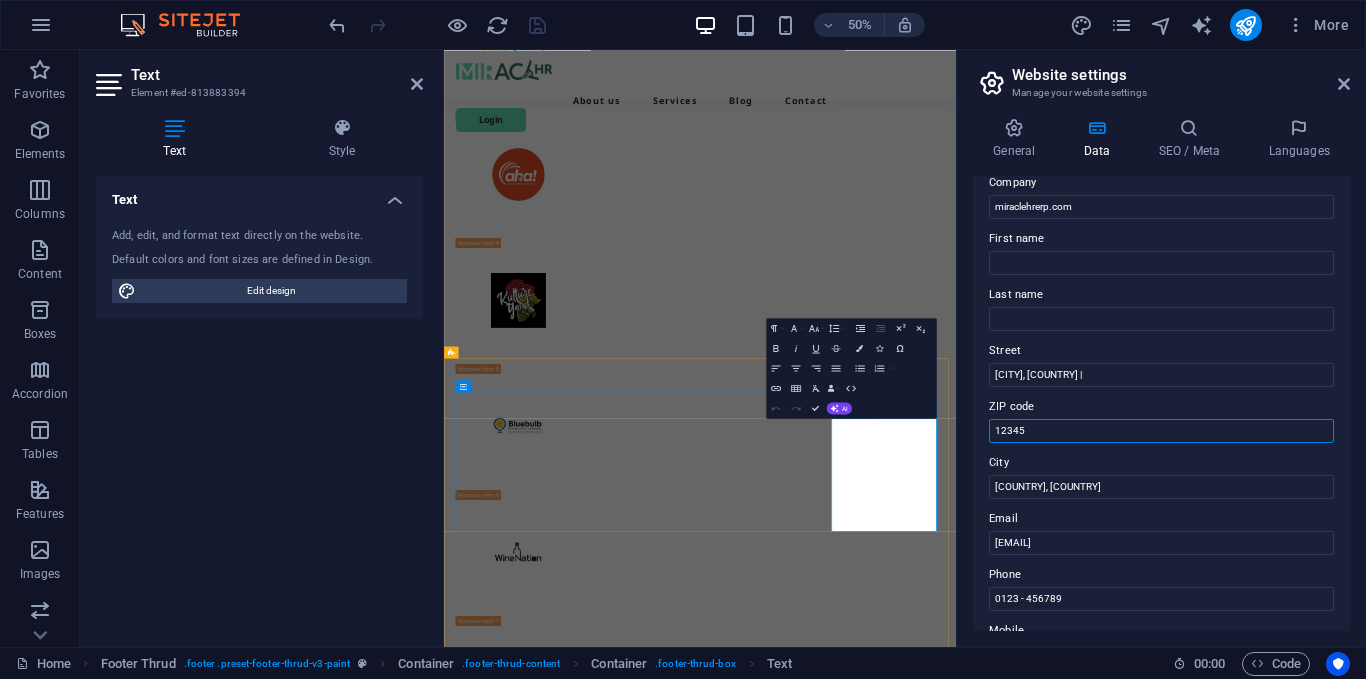 drag, startPoint x: 1528, startPoint y: 469, endPoint x: 1374, endPoint y: 810, distance: 374.16174 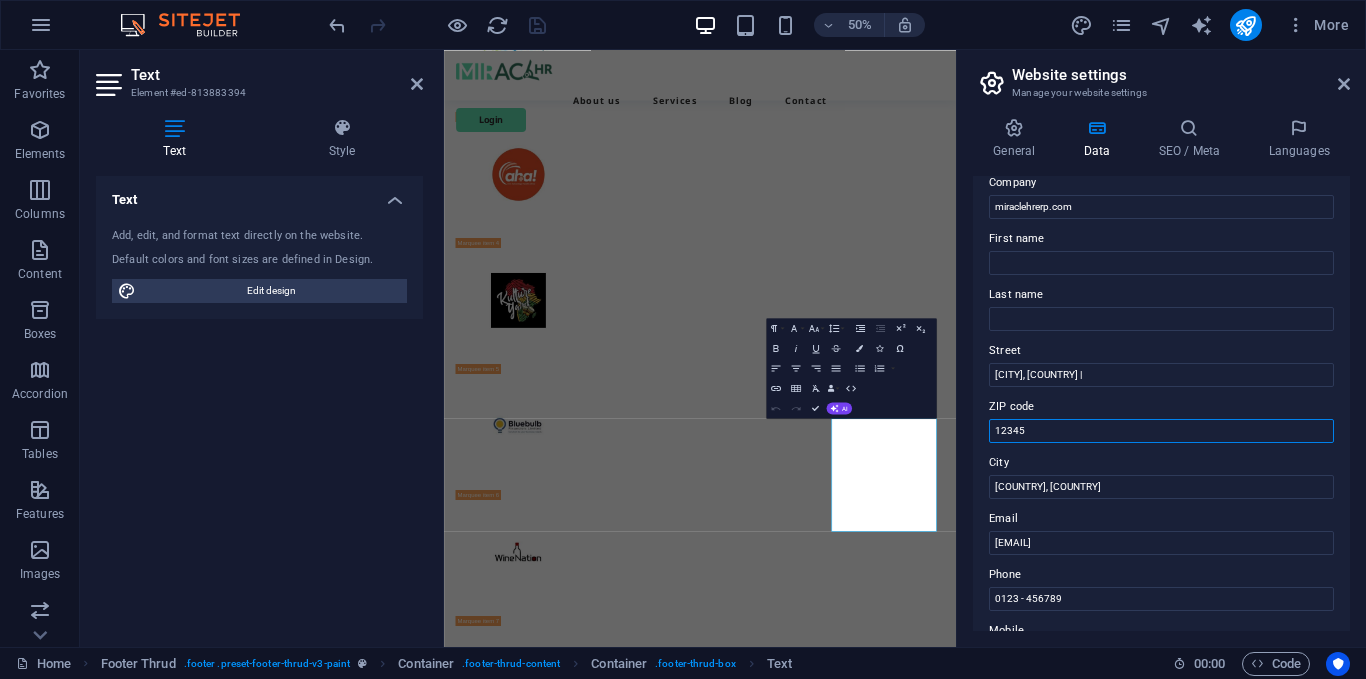 drag, startPoint x: 1103, startPoint y: 436, endPoint x: 987, endPoint y: 434, distance: 116.01724 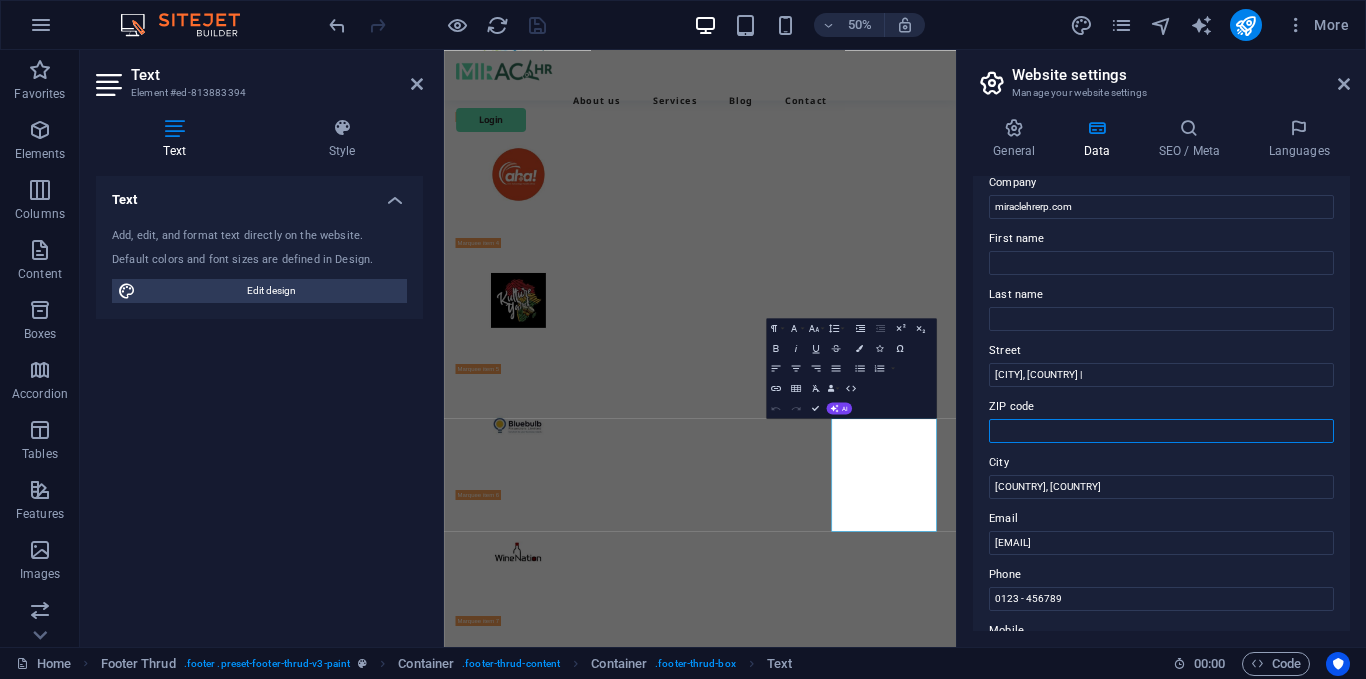 scroll, scrollTop: 6136, scrollLeft: 0, axis: vertical 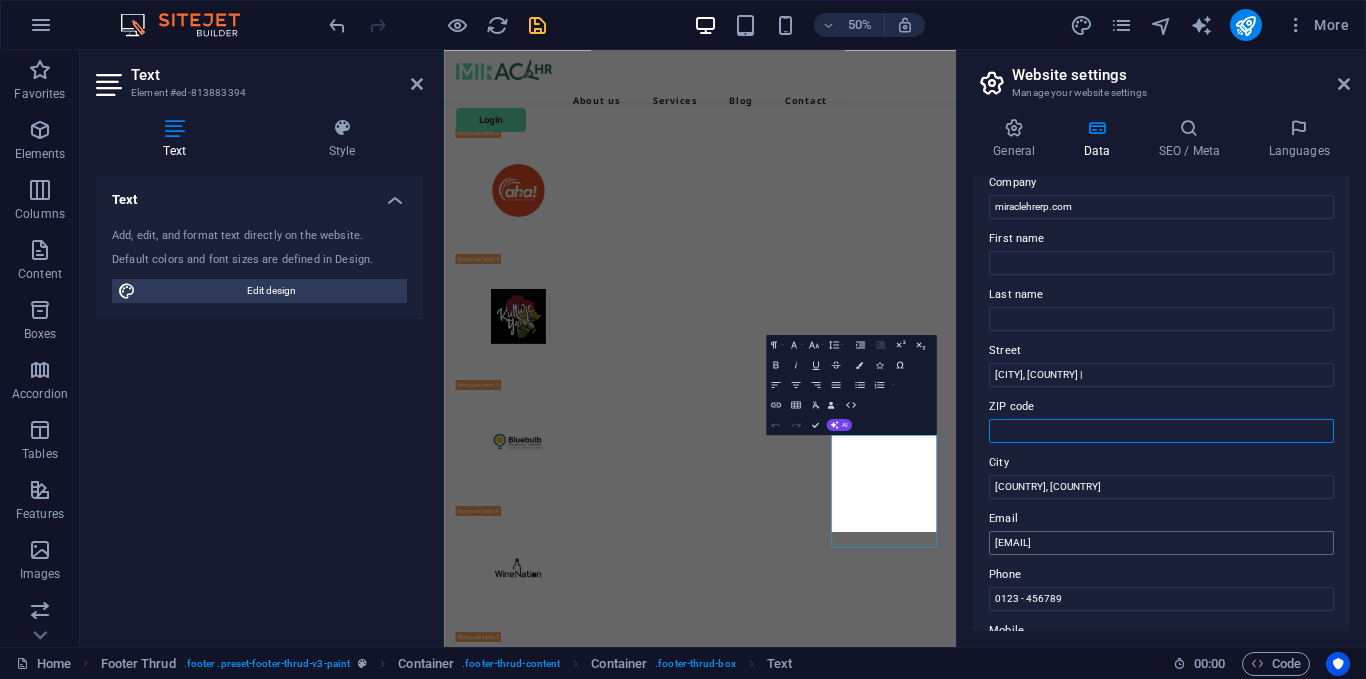 type 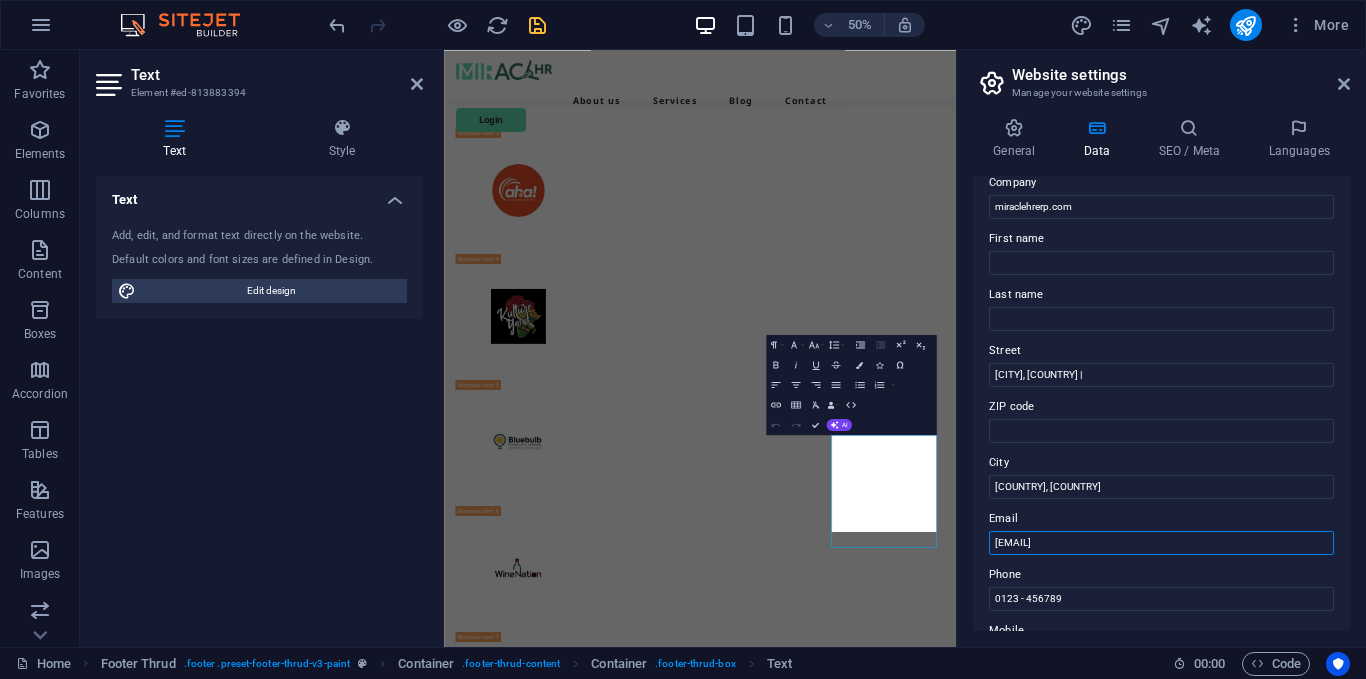click on "support@miraclehr.com" at bounding box center [1161, 543] 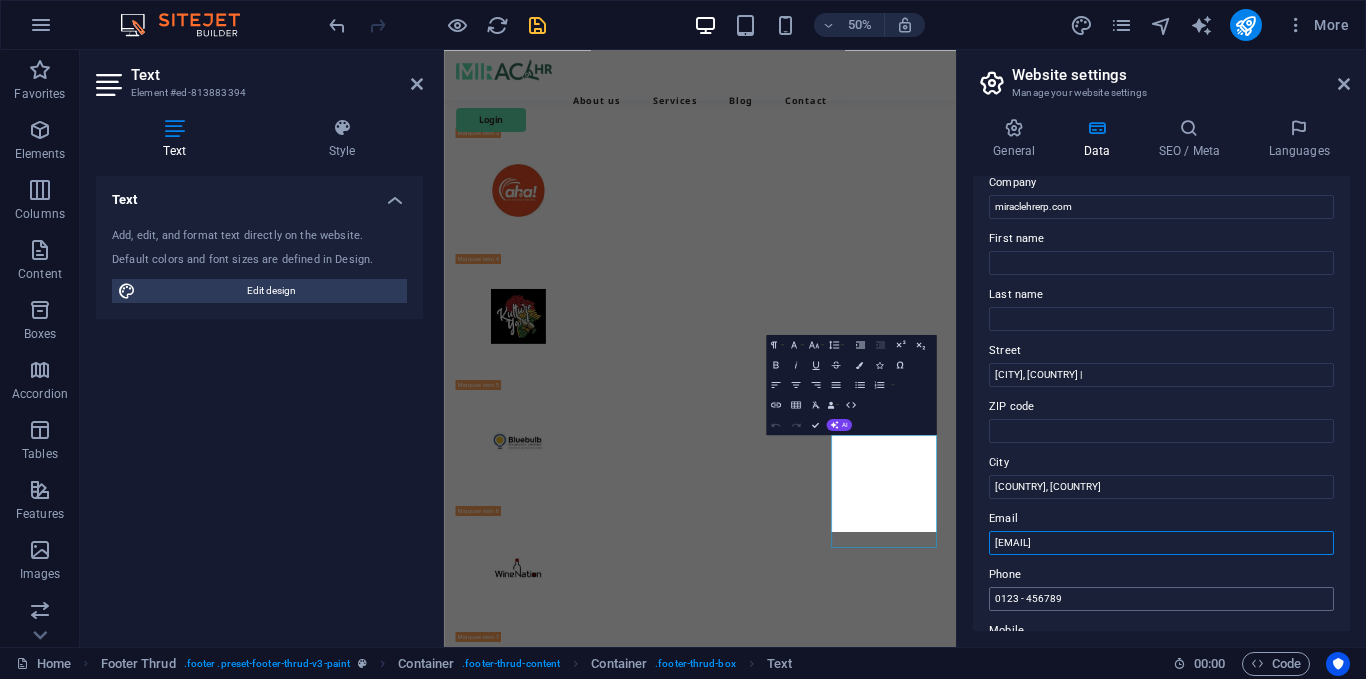 type on "support@[EXAMPLE.COM]" 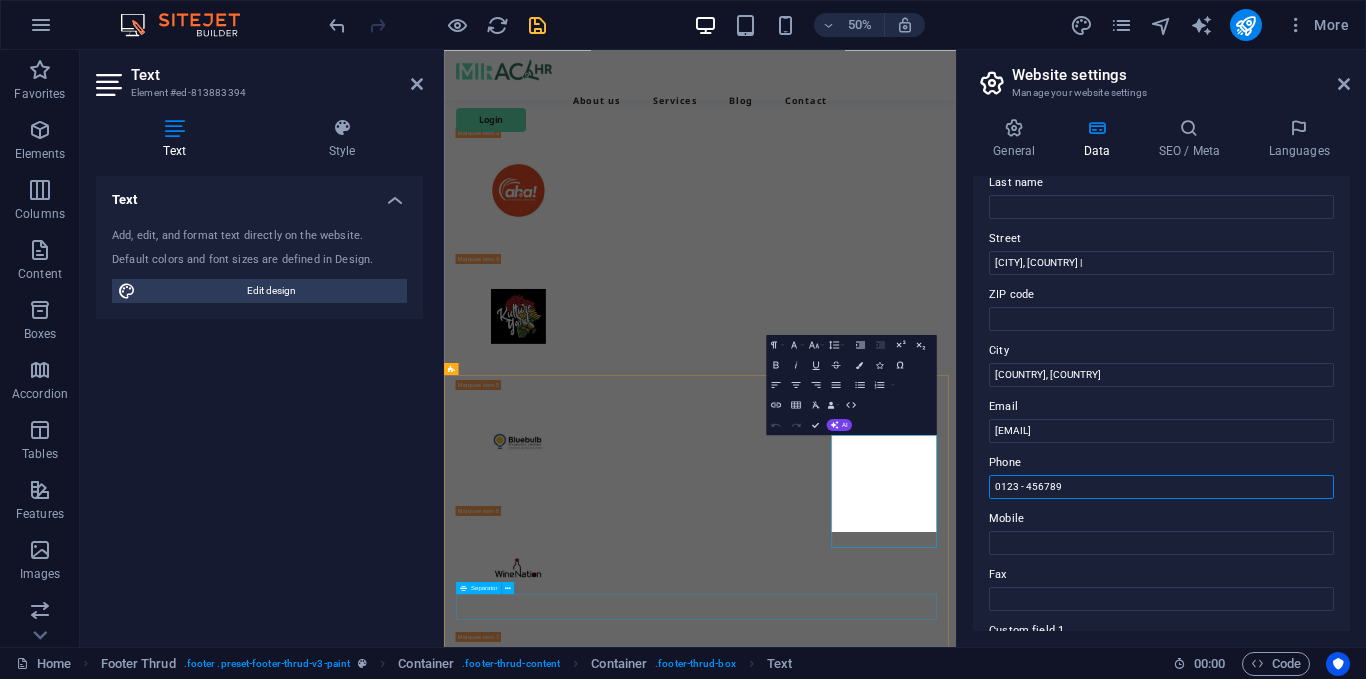 scroll, scrollTop: 182, scrollLeft: 0, axis: vertical 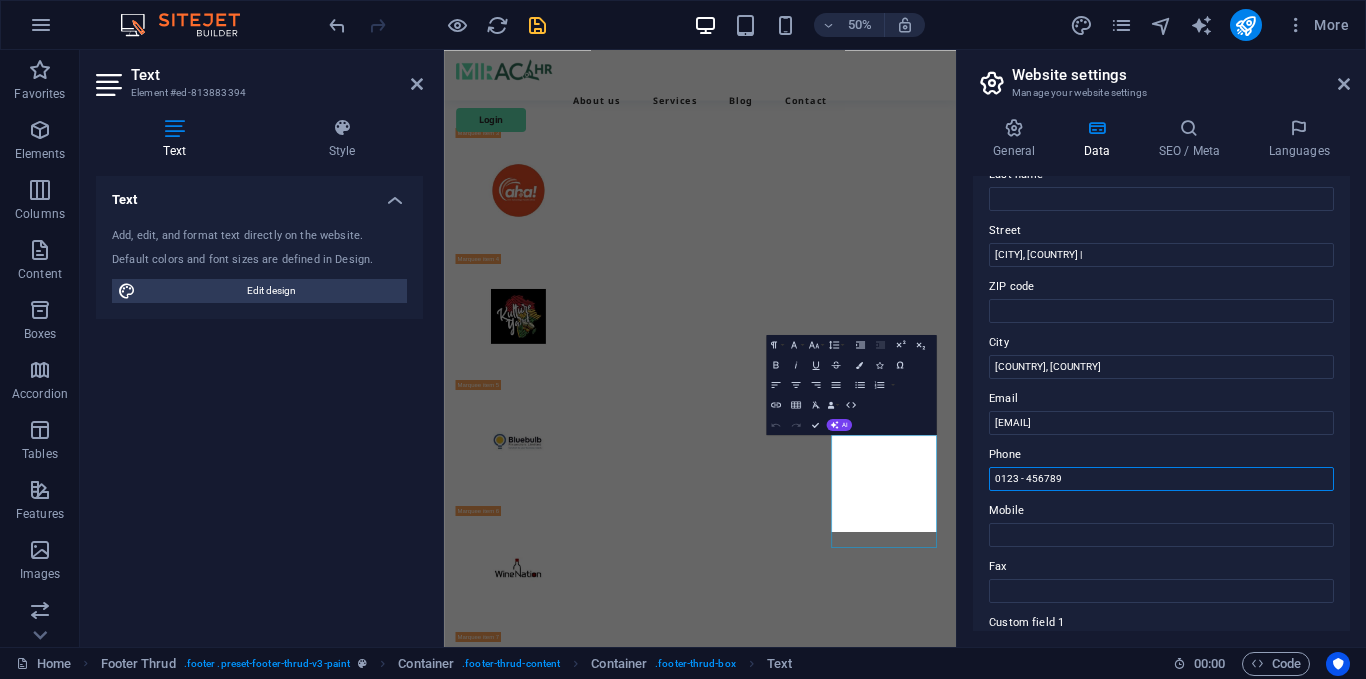 drag, startPoint x: 1078, startPoint y: 604, endPoint x: 987, endPoint y: 483, distance: 151.40013 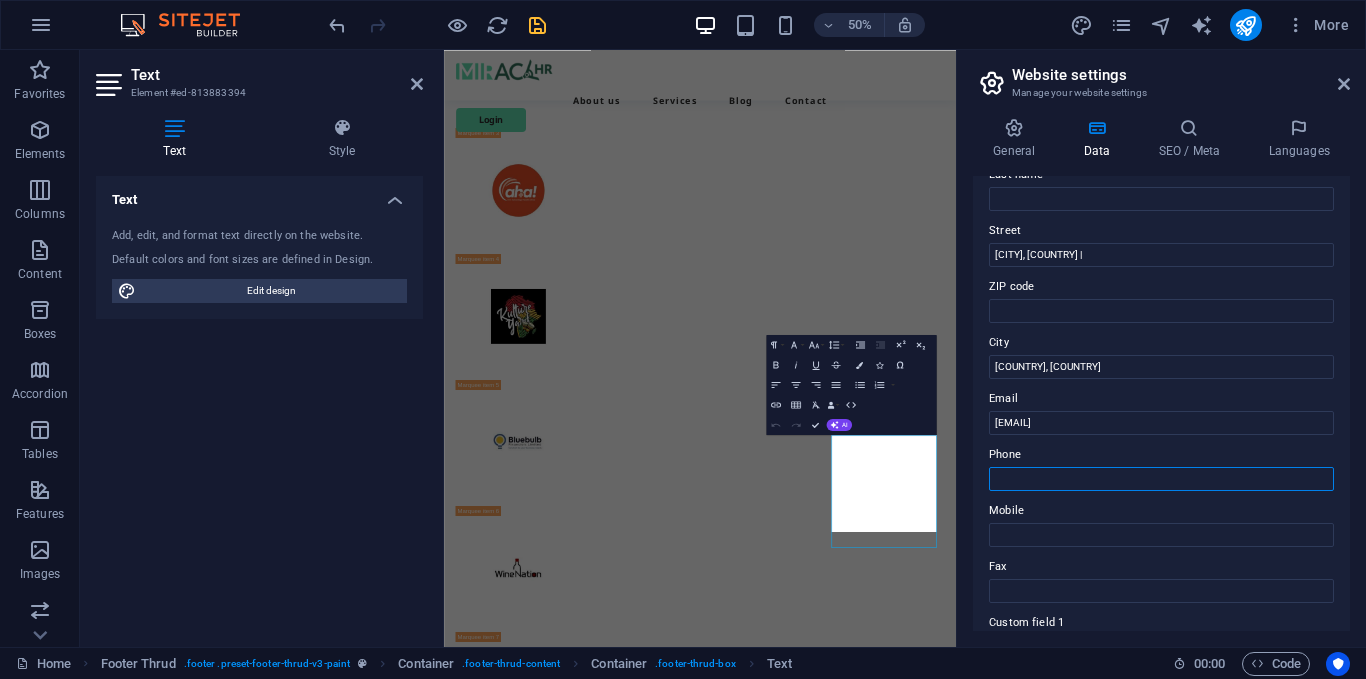 type 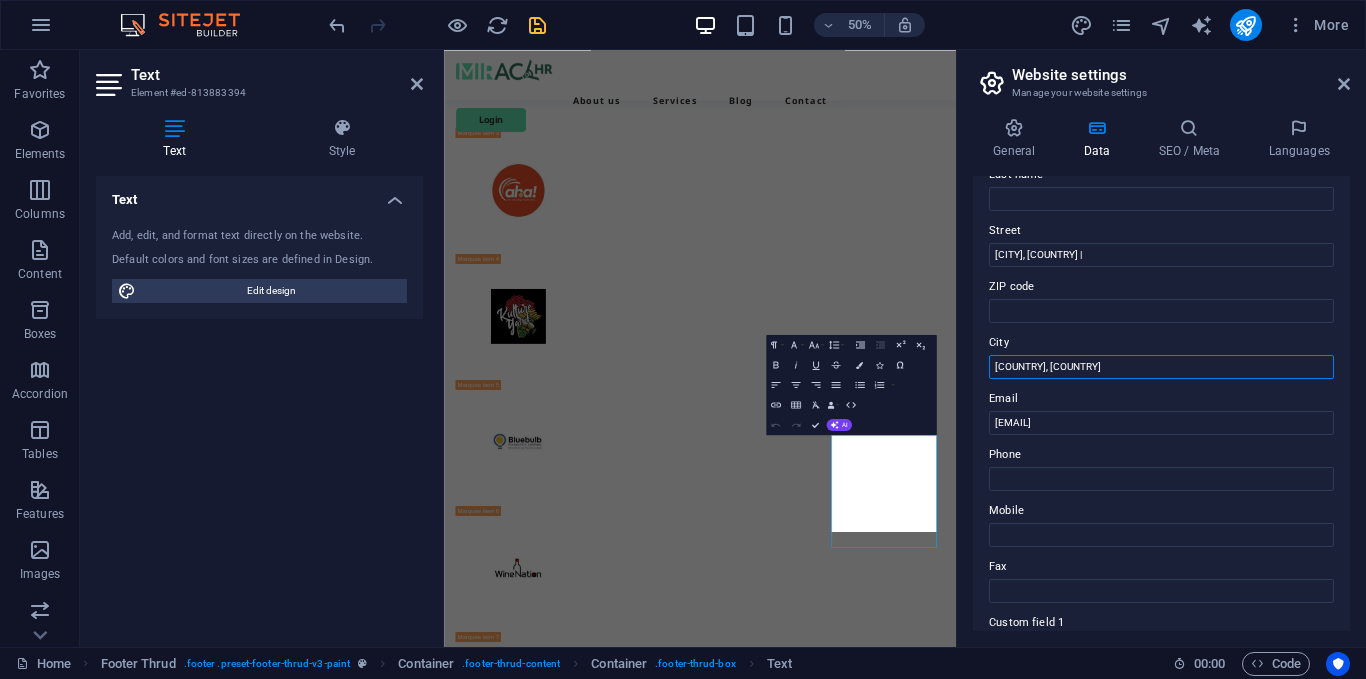 click on "Cotedvoire, Zambia" at bounding box center (1161, 367) 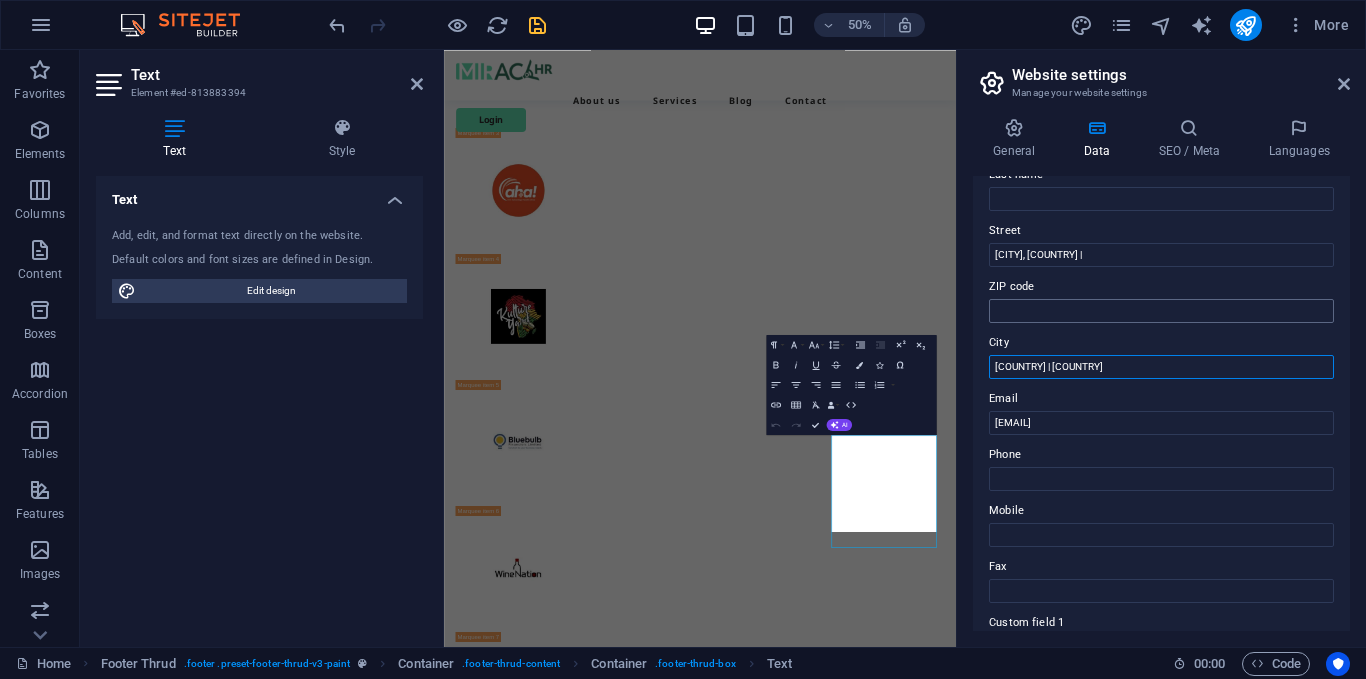 type on "[COUNTRY] | [COUNTRY]" 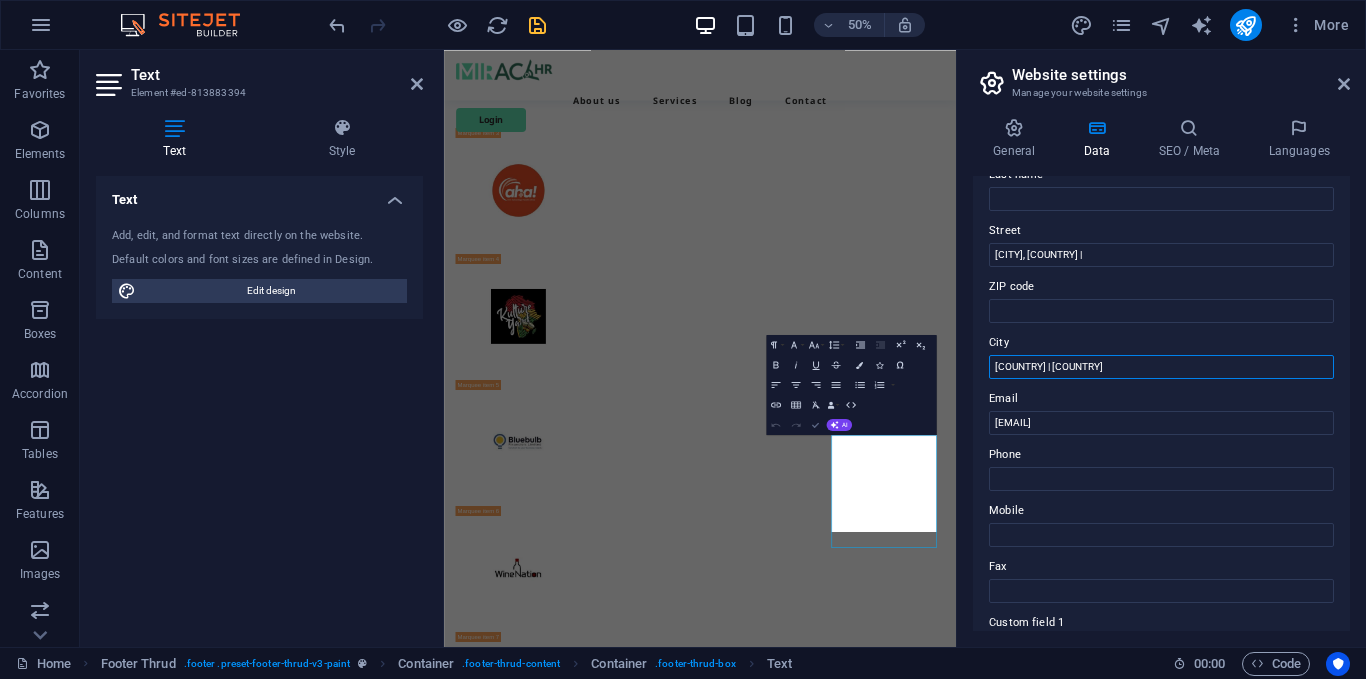 scroll, scrollTop: 6596, scrollLeft: 0, axis: vertical 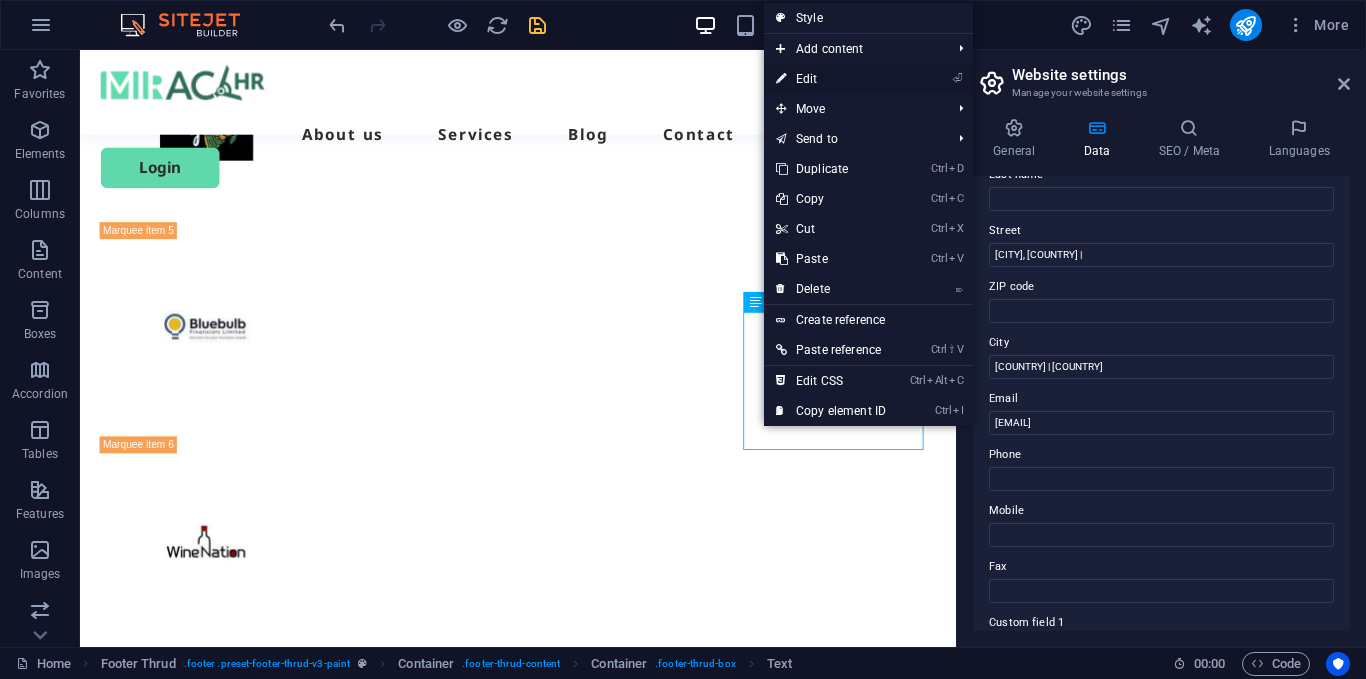 click on "⏎  Edit" at bounding box center [831, 79] 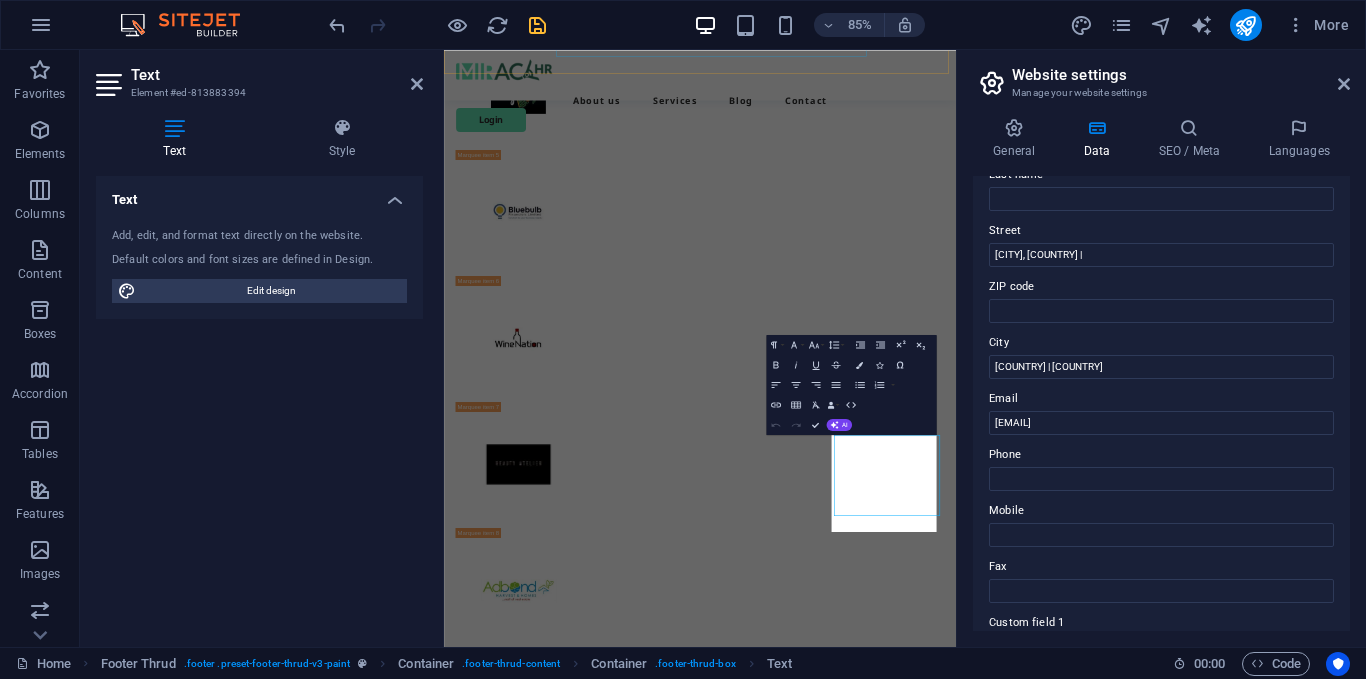 scroll, scrollTop: 6136, scrollLeft: 0, axis: vertical 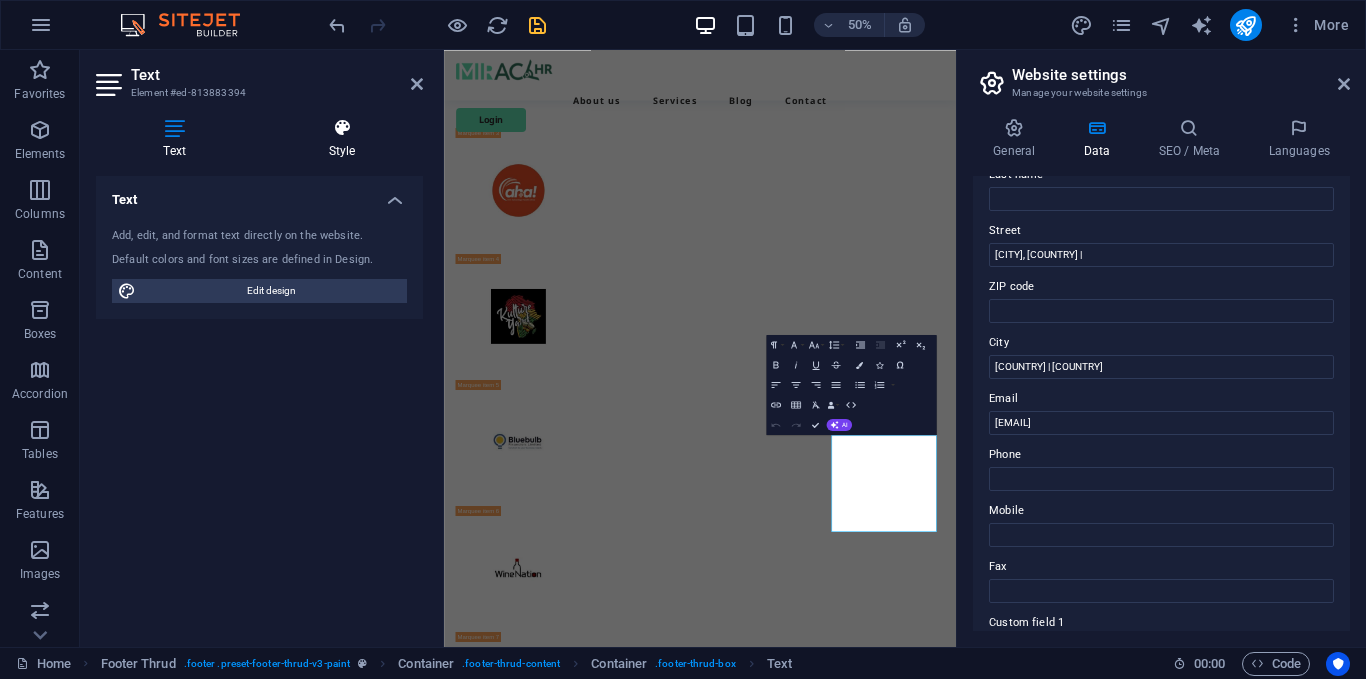 click at bounding box center [342, 128] 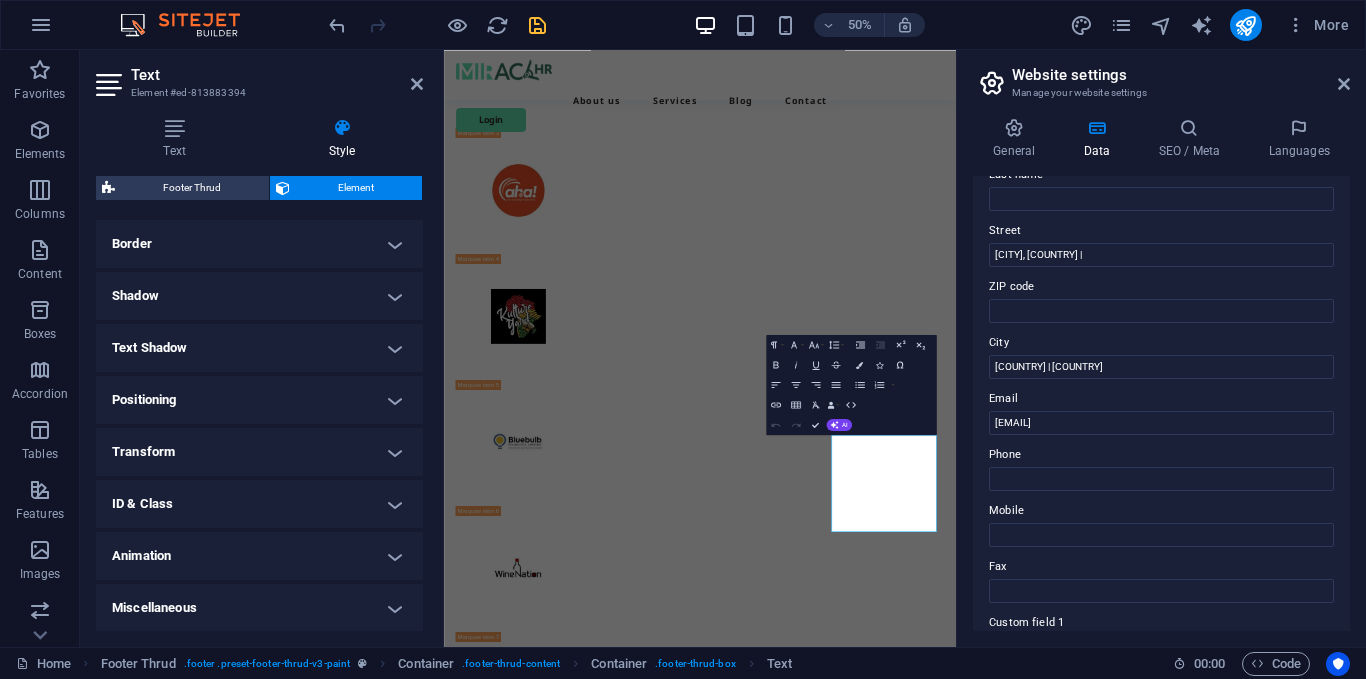 scroll, scrollTop: 431, scrollLeft: 0, axis: vertical 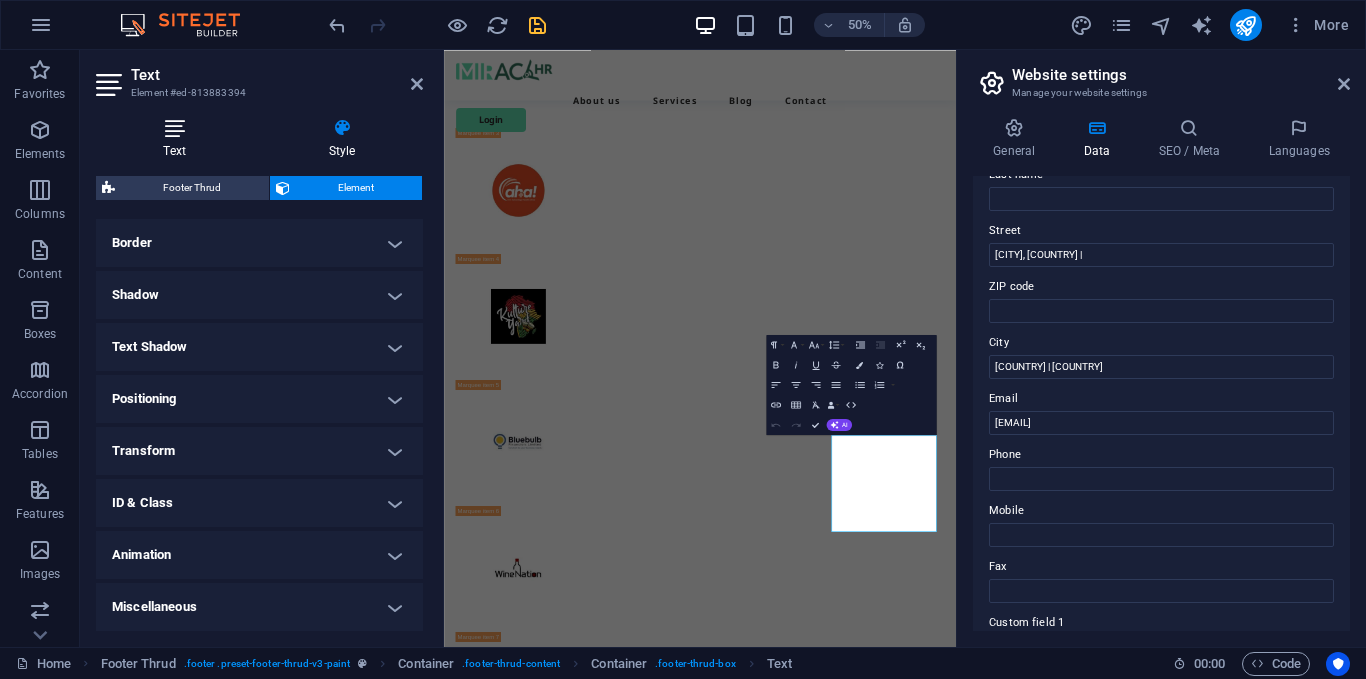 click at bounding box center (174, 128) 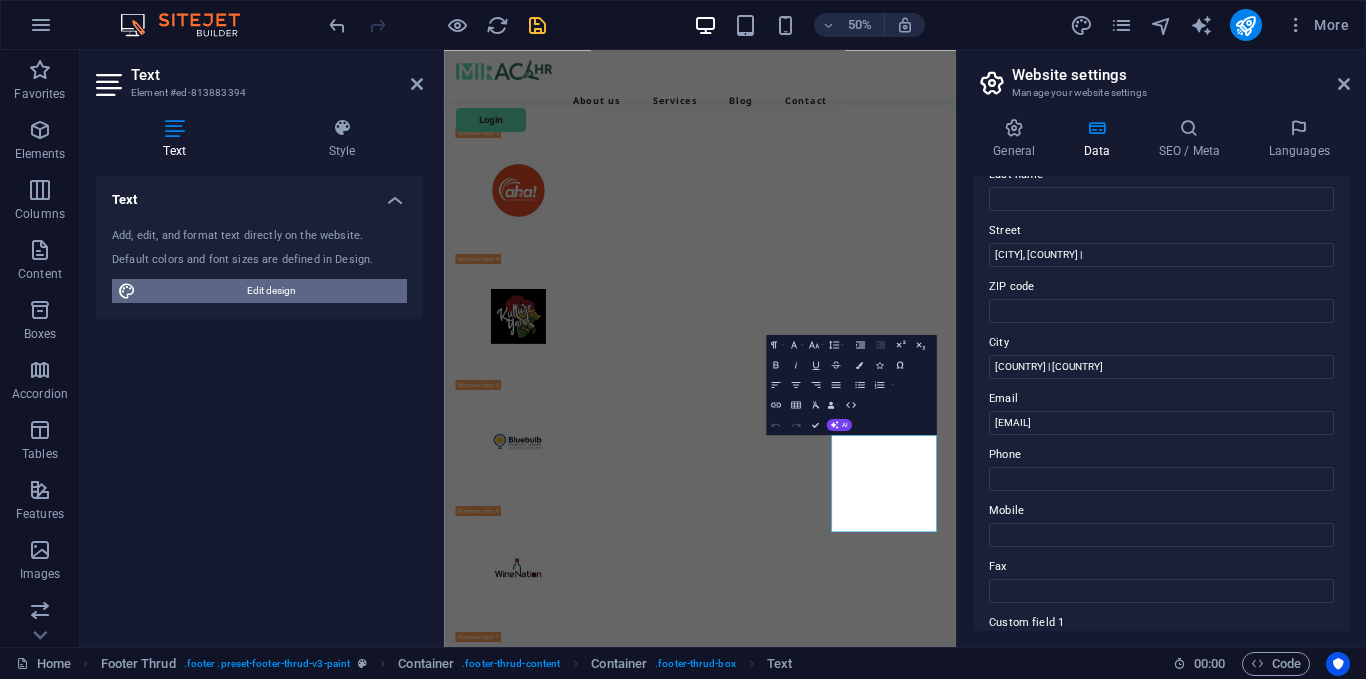 click on "Edit design" at bounding box center (271, 291) 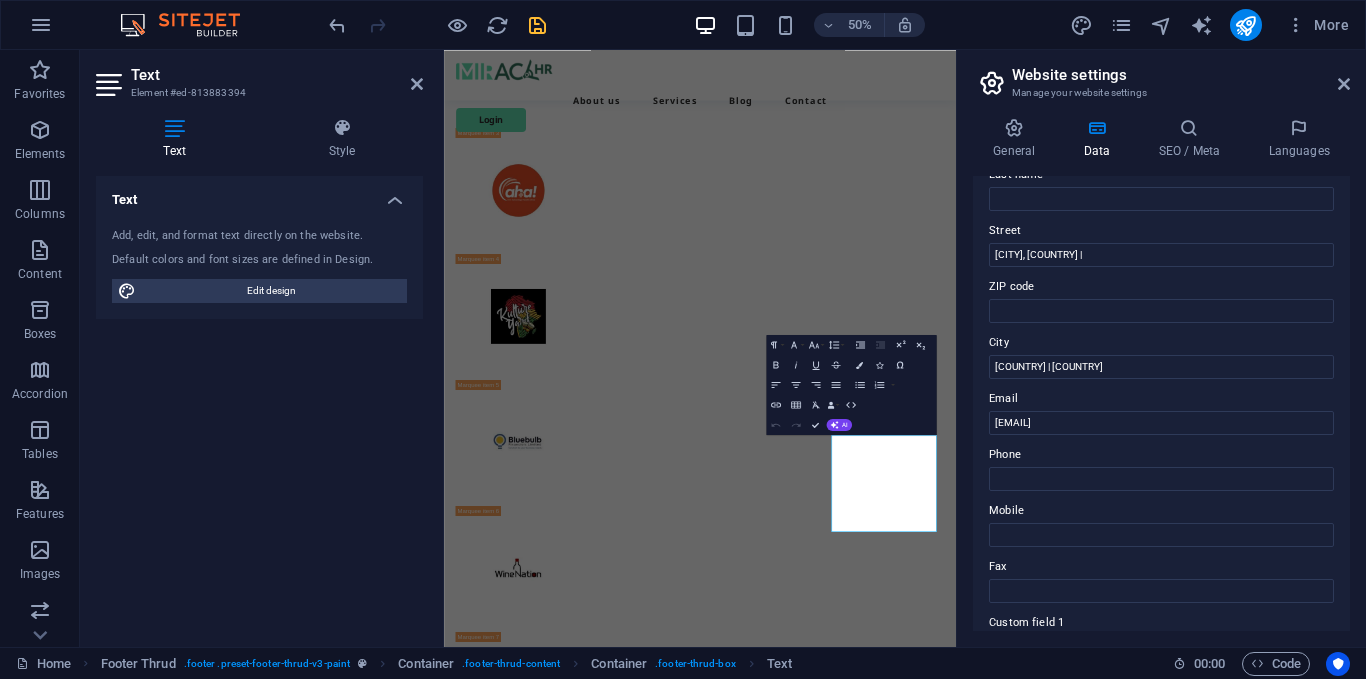 select on "700" 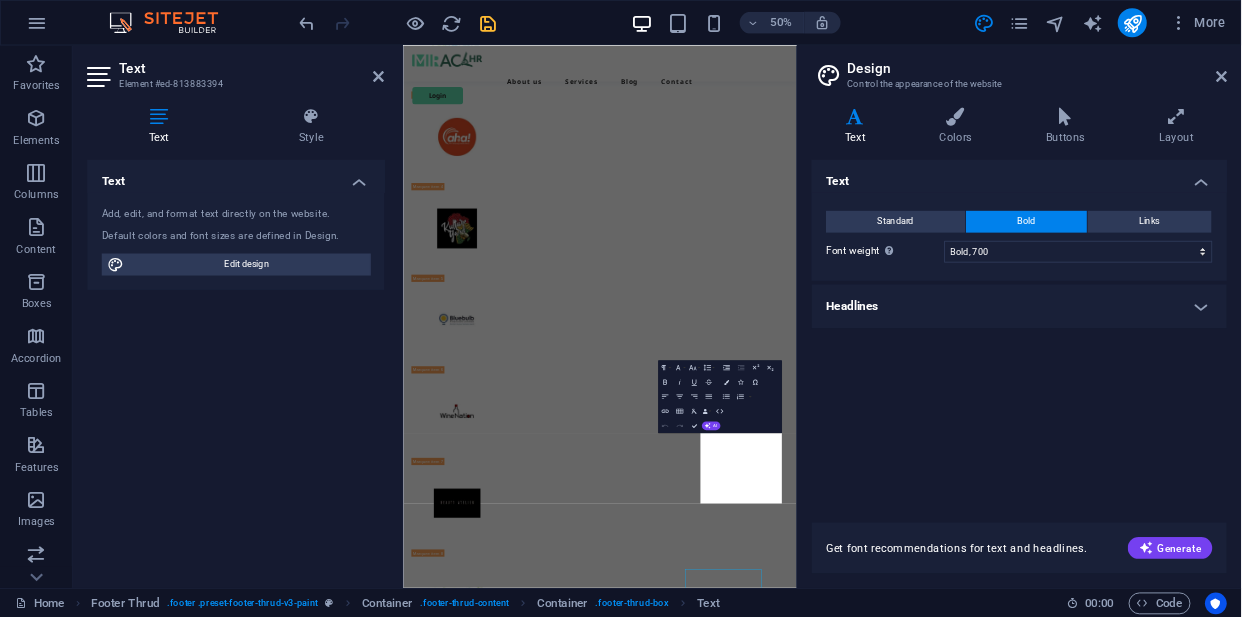 scroll, scrollTop: 5463, scrollLeft: 0, axis: vertical 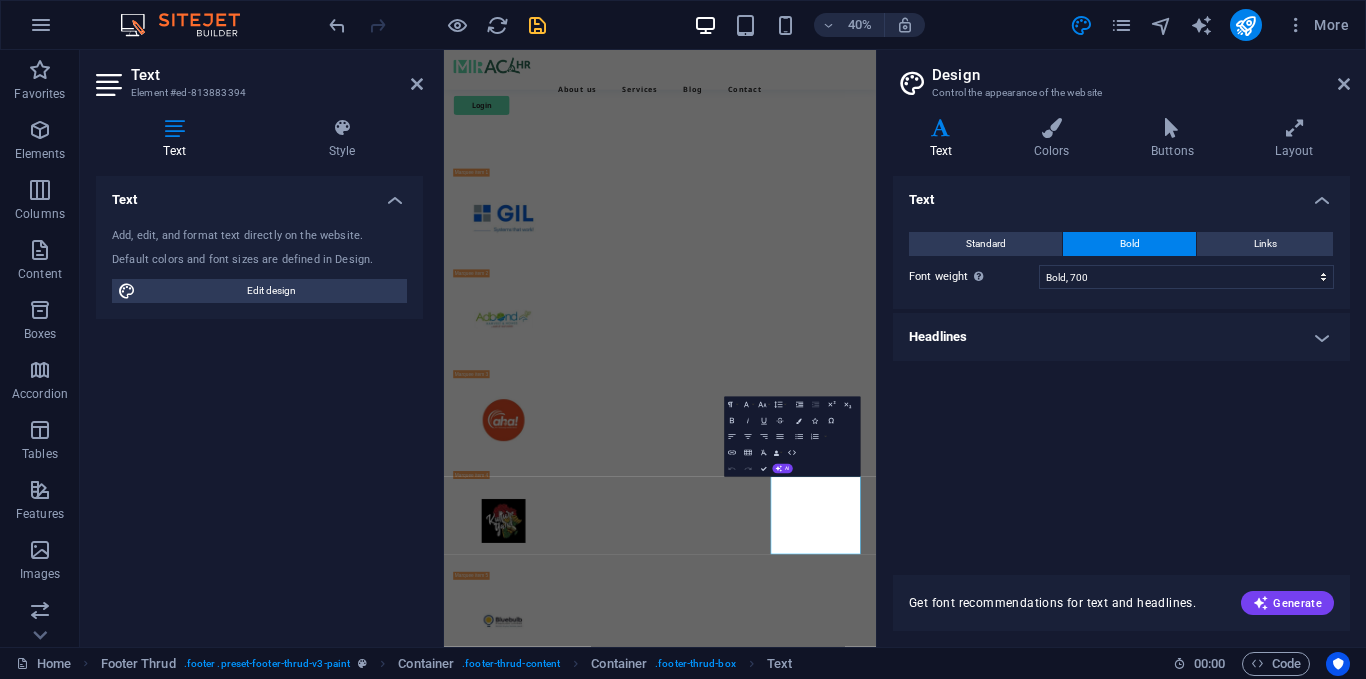 click on "Text Standard Bold Links Font color Font Noto Sans Font size 18 rem px Line height 1.8 Font weight To display the font weight correctly, it may need to be enabled.  Manage Fonts Thin, 100 Extra-light, 200 Light, 300 Regular, 400 Medium, 500 Semi-bold, 600 Bold, 700 Extra-bold, 800 Black, 900 Letter spacing 0 rem px Font style Text transform Tt TT tt Text align Font weight To display the font weight correctly, it may need to be enabled.  Manage Fonts Thin, 100 Extra-light, 200 Light, 300 Regular, 400 Medium, 500 Semi-bold, 600 Bold, 700 Extra-bold, 800 Black, 900 Default Hover / Active Font color Font color Decoration None Decoration None Transition duration 0.3 s Transition function Ease Ease In Ease Out Ease In/Ease Out Linear Headlines All H1 / Textlogo H2 H3 H4 H5 H6 Font color Font Noto Sans Line height 1.4 Font weight To display the font weight correctly, it may need to be enabled.  Manage Fonts Thin, 100 Extra-light, 200 Light, 300 Regular, 400 Medium, 500 Semi-bold, 600 Bold, 700 Extra-bold, 800 0 rem" at bounding box center [1121, 363] 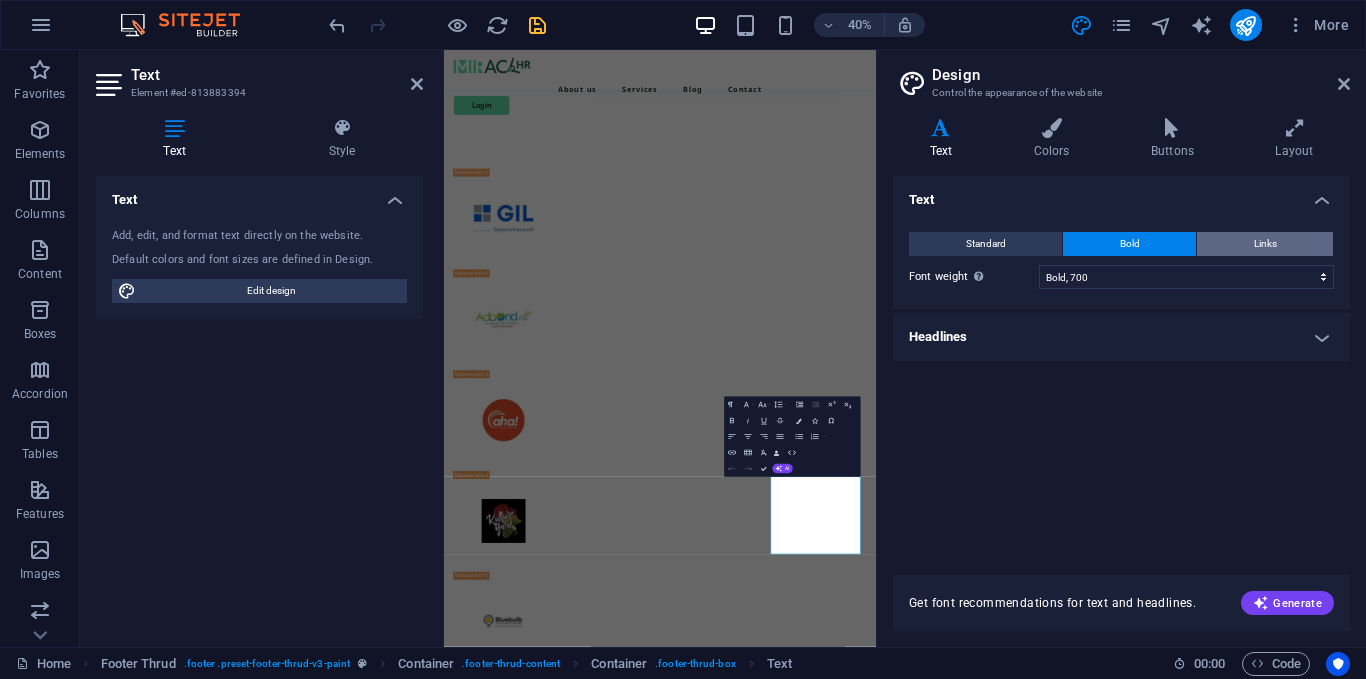 click on "Links" at bounding box center (1265, 244) 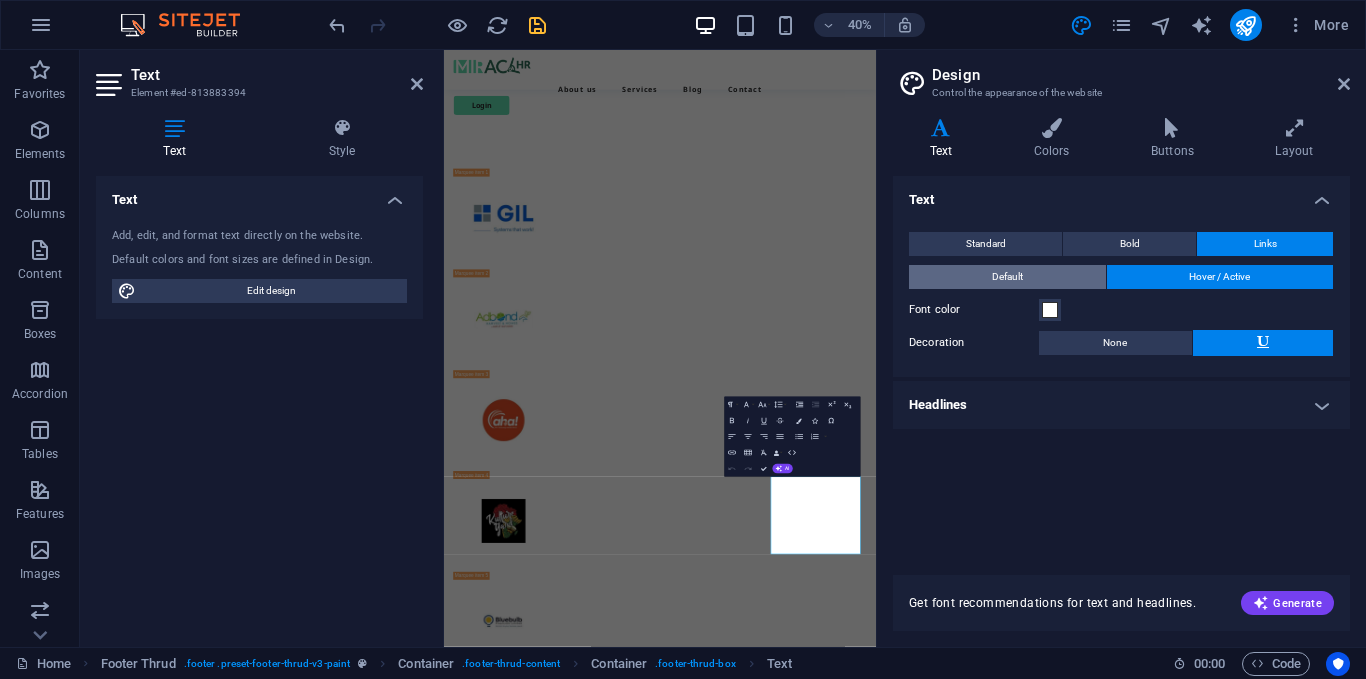 click on "Default" at bounding box center (1007, 277) 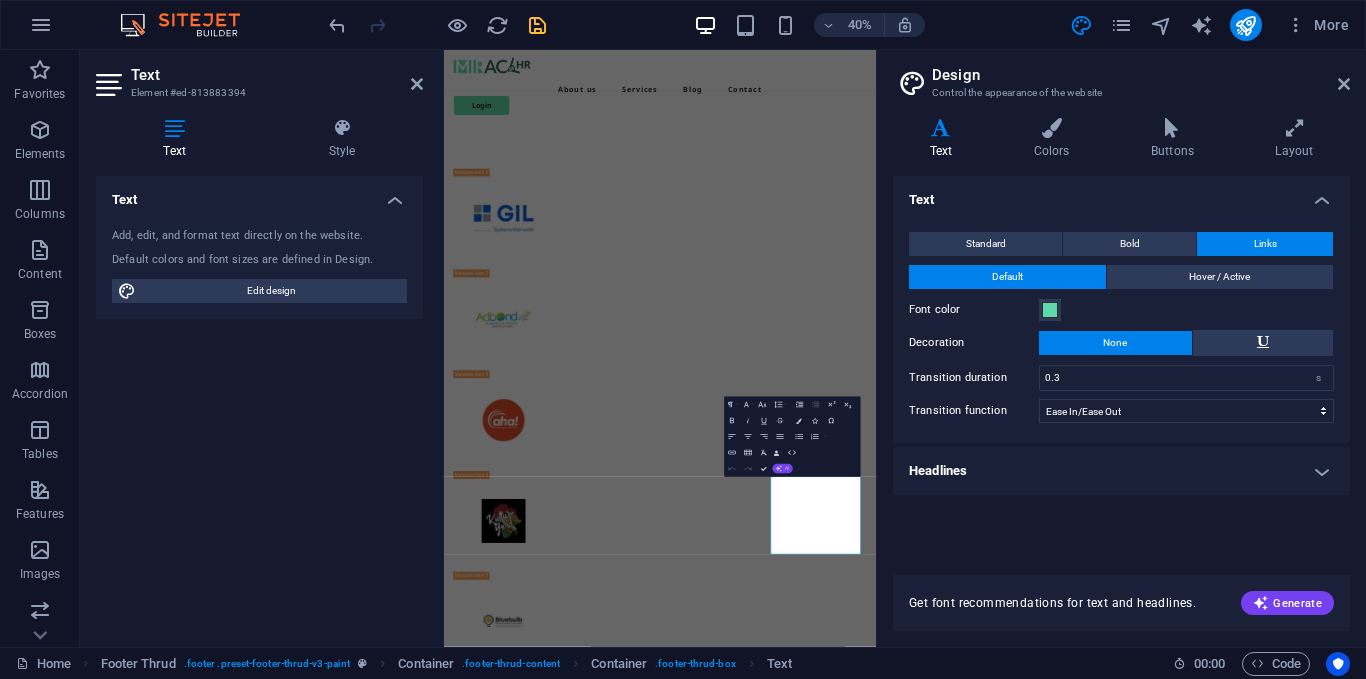 type 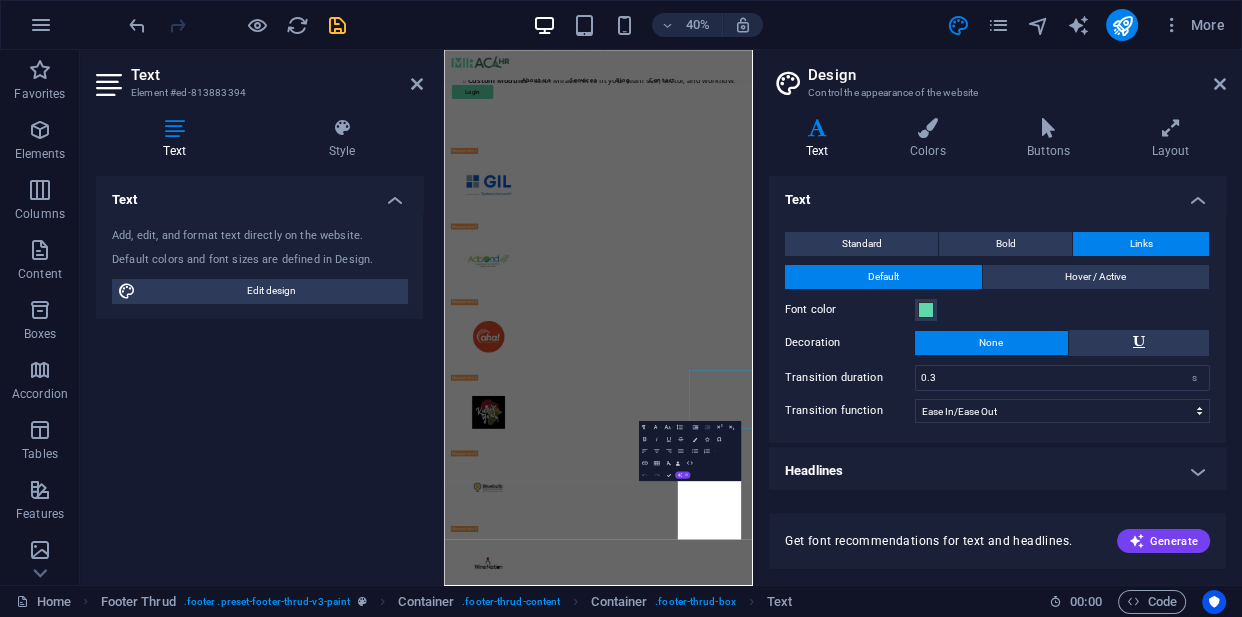 scroll, scrollTop: 5462, scrollLeft: 0, axis: vertical 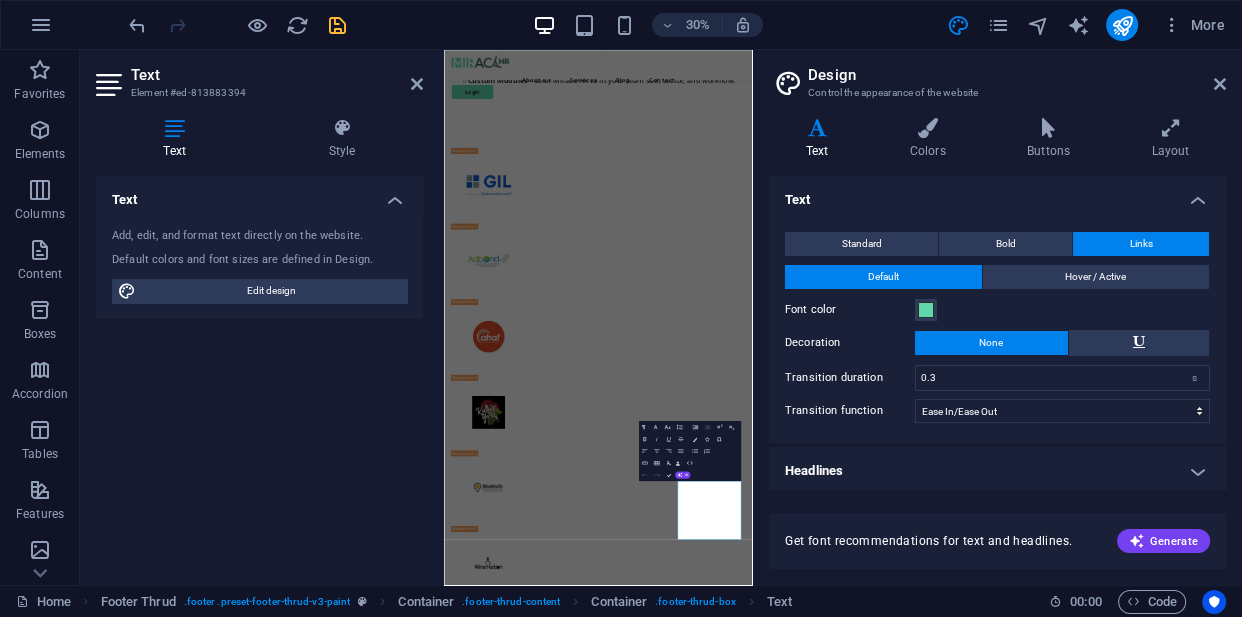 click on "More" at bounding box center (1089, 25) 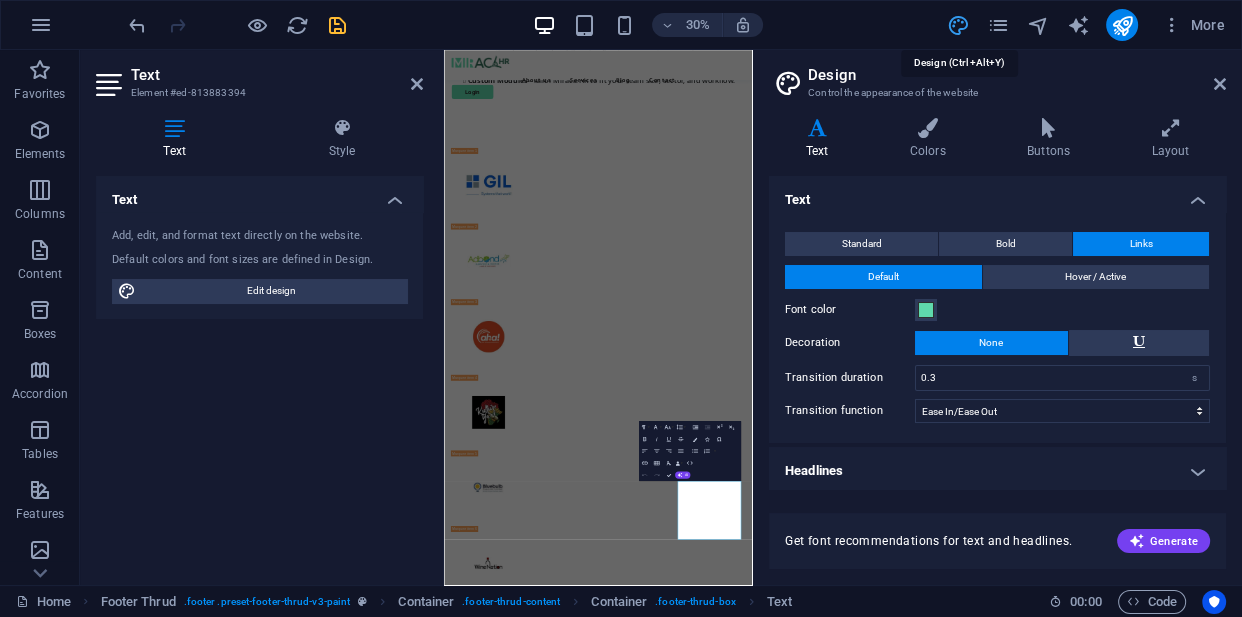 click at bounding box center (957, 25) 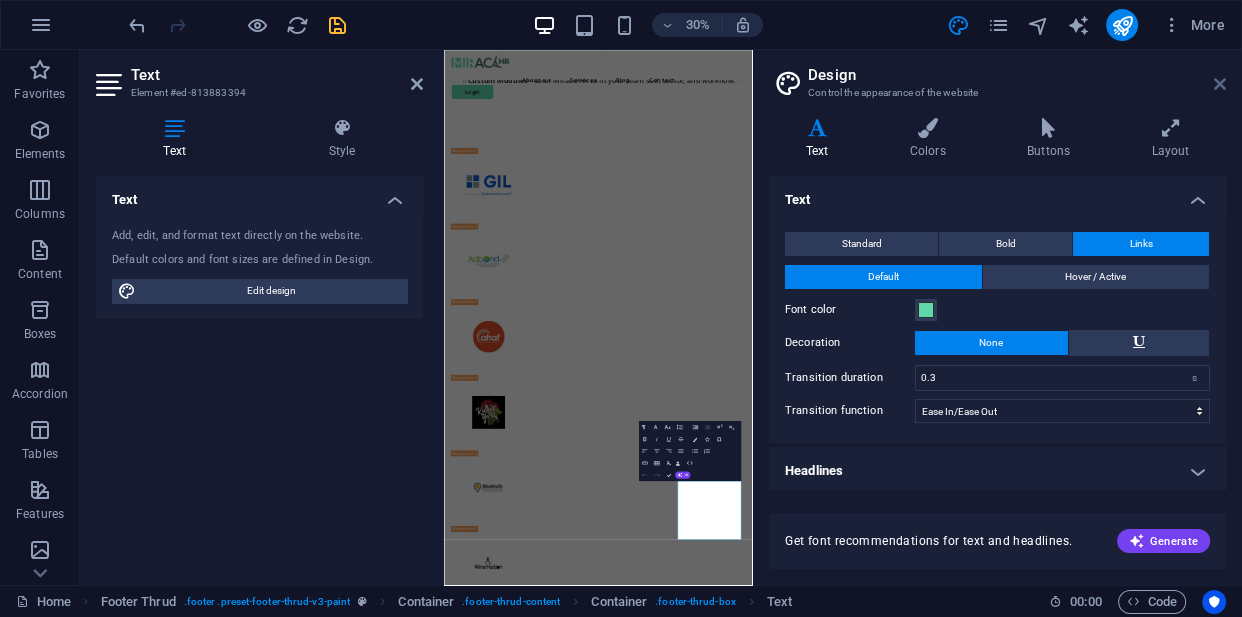 click at bounding box center [1220, 84] 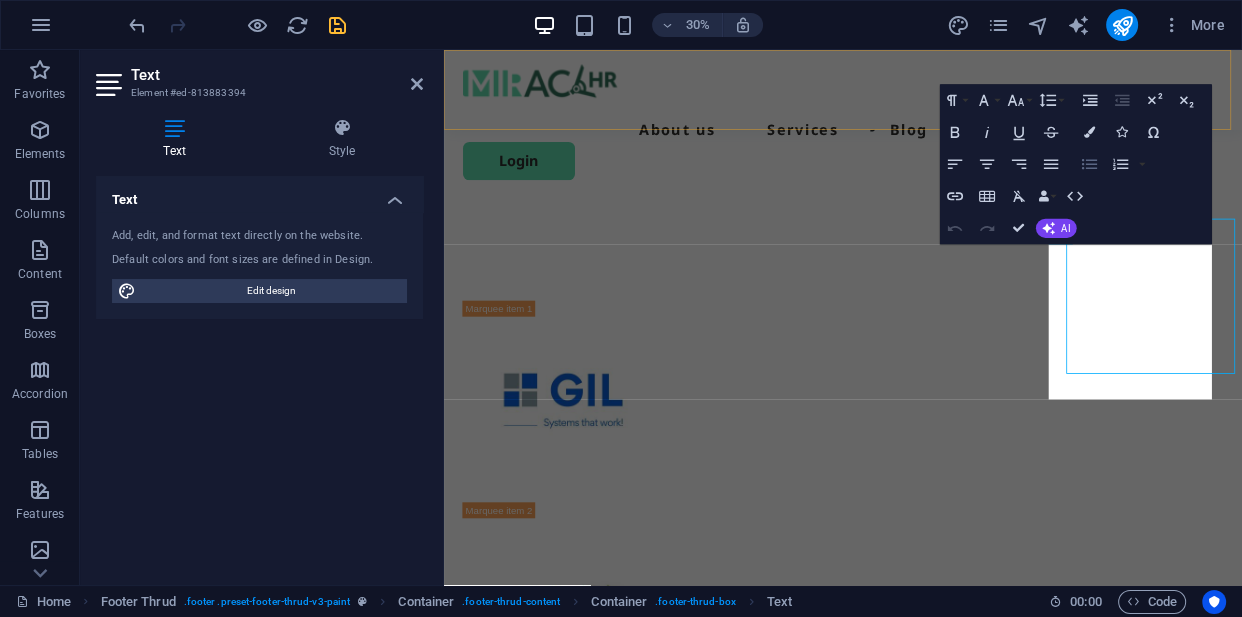 scroll, scrollTop: 6688, scrollLeft: 0, axis: vertical 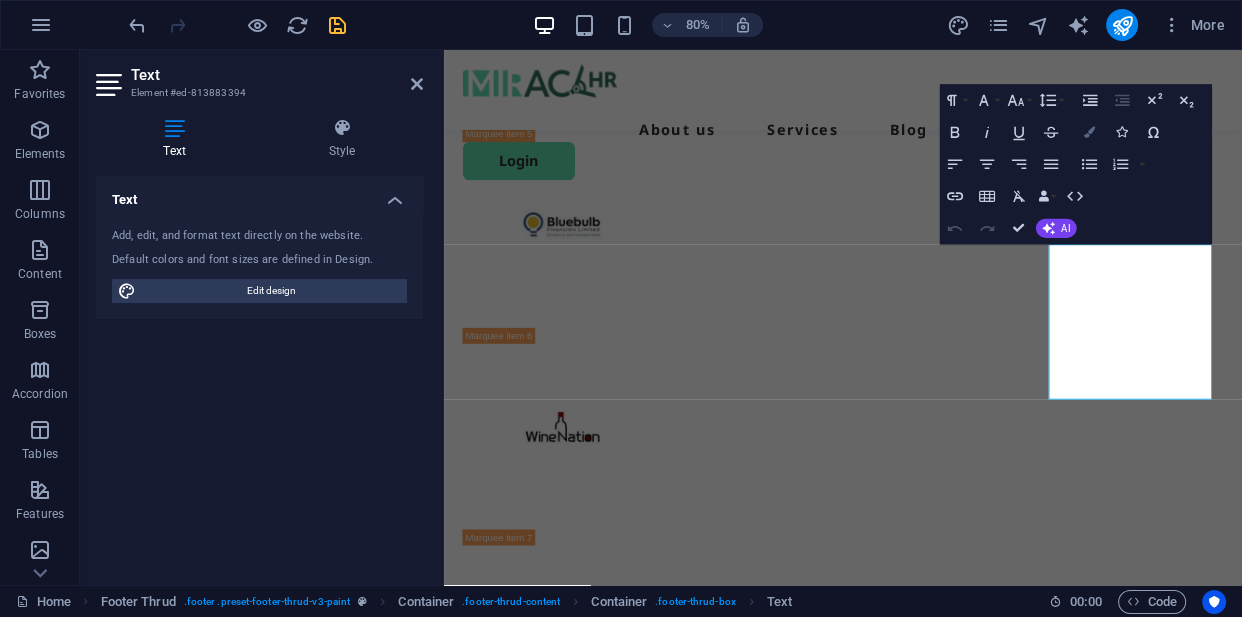 click on "Colors" at bounding box center (1089, 133) 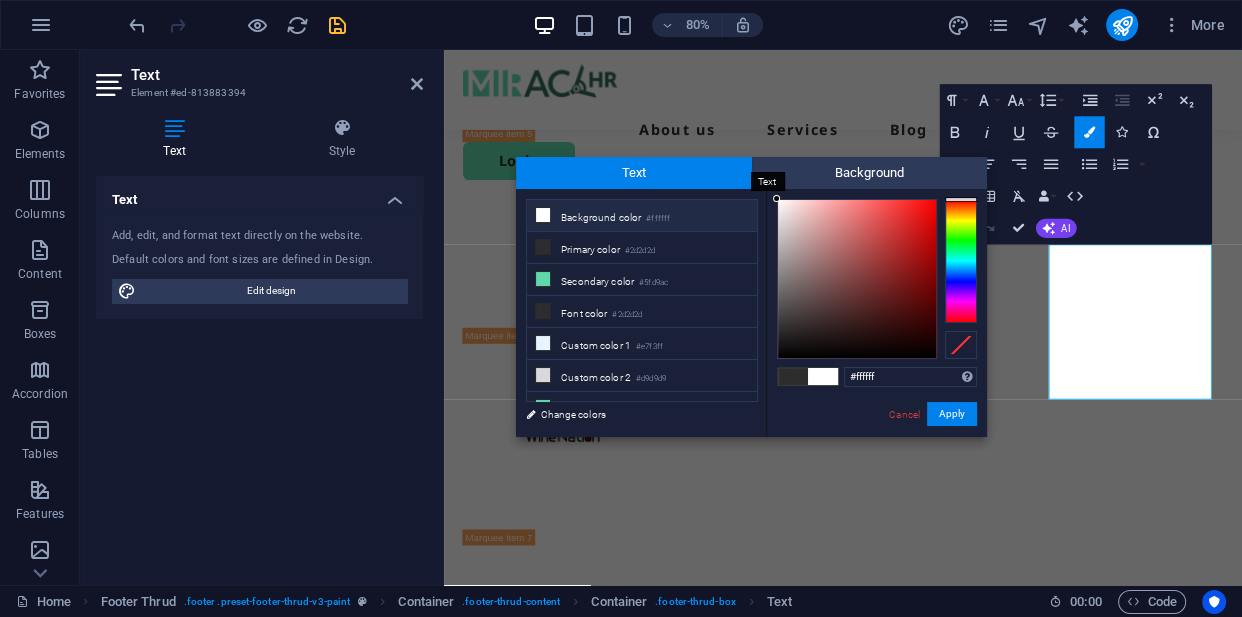 drag, startPoint x: 836, startPoint y: 216, endPoint x: 715, endPoint y: 150, distance: 137.8296 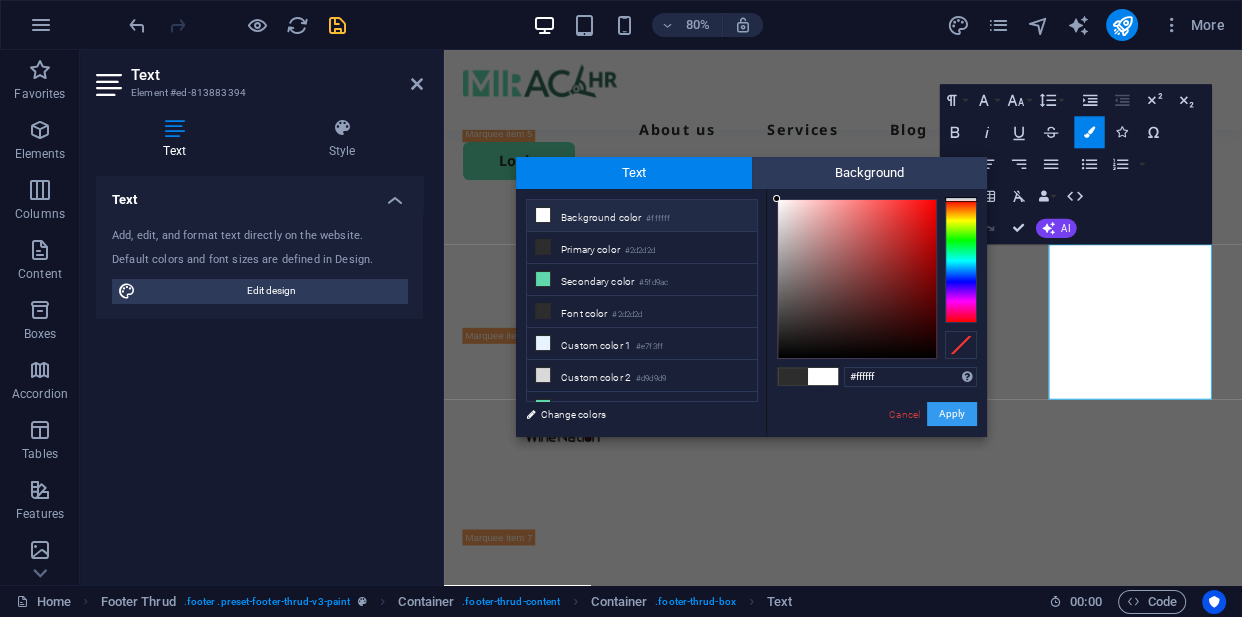 click on "Apply" at bounding box center [952, 414] 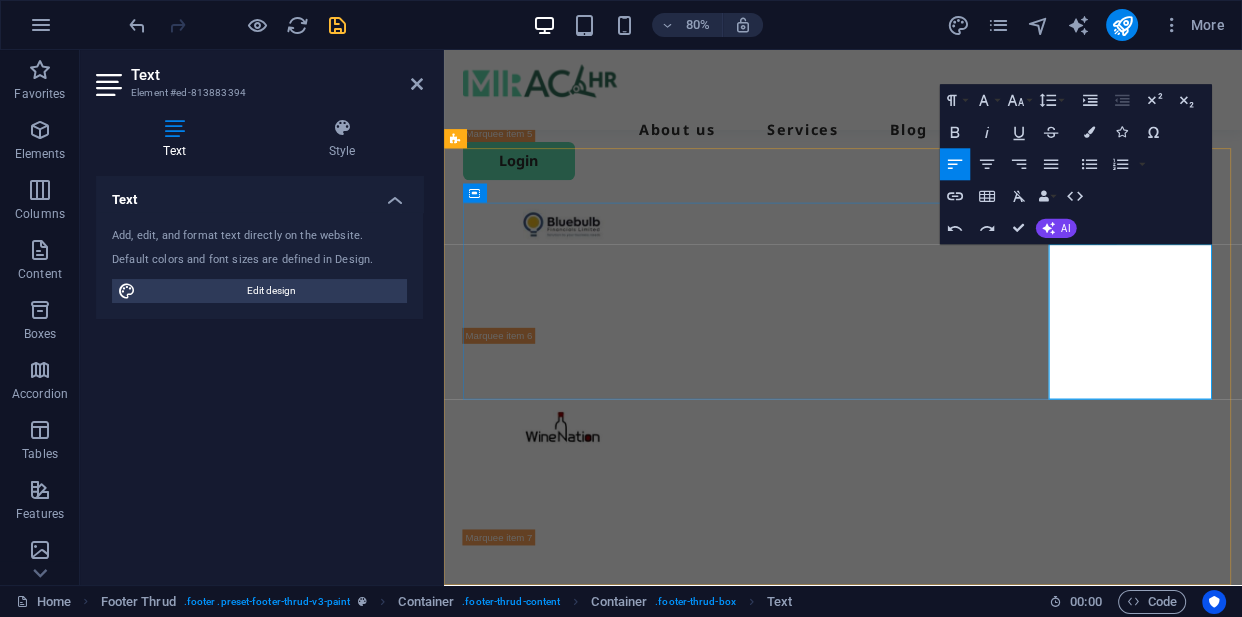 click on "[CITY], [COUNTRY] |" at bounding box center [559, 6378] 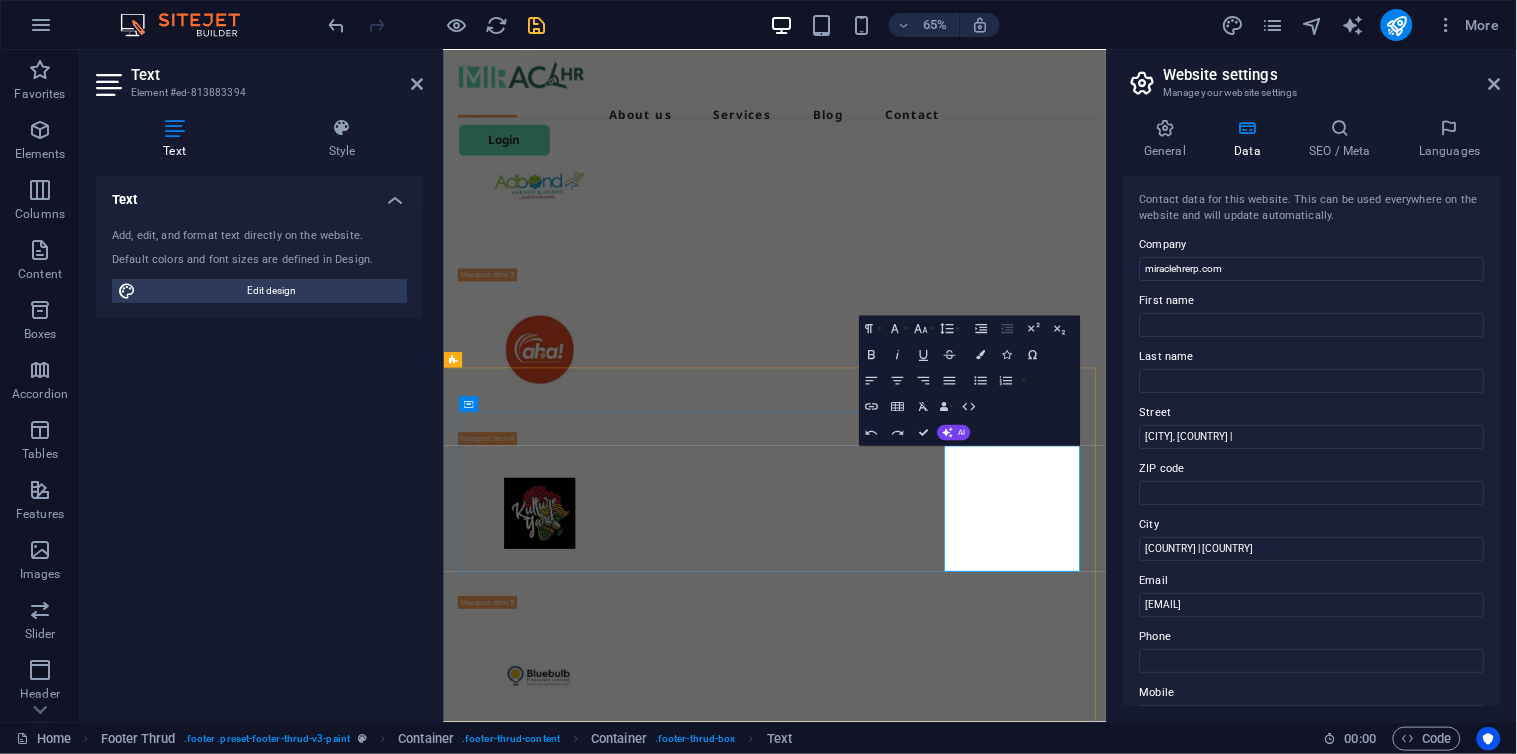scroll, scrollTop: 6291, scrollLeft: 0, axis: vertical 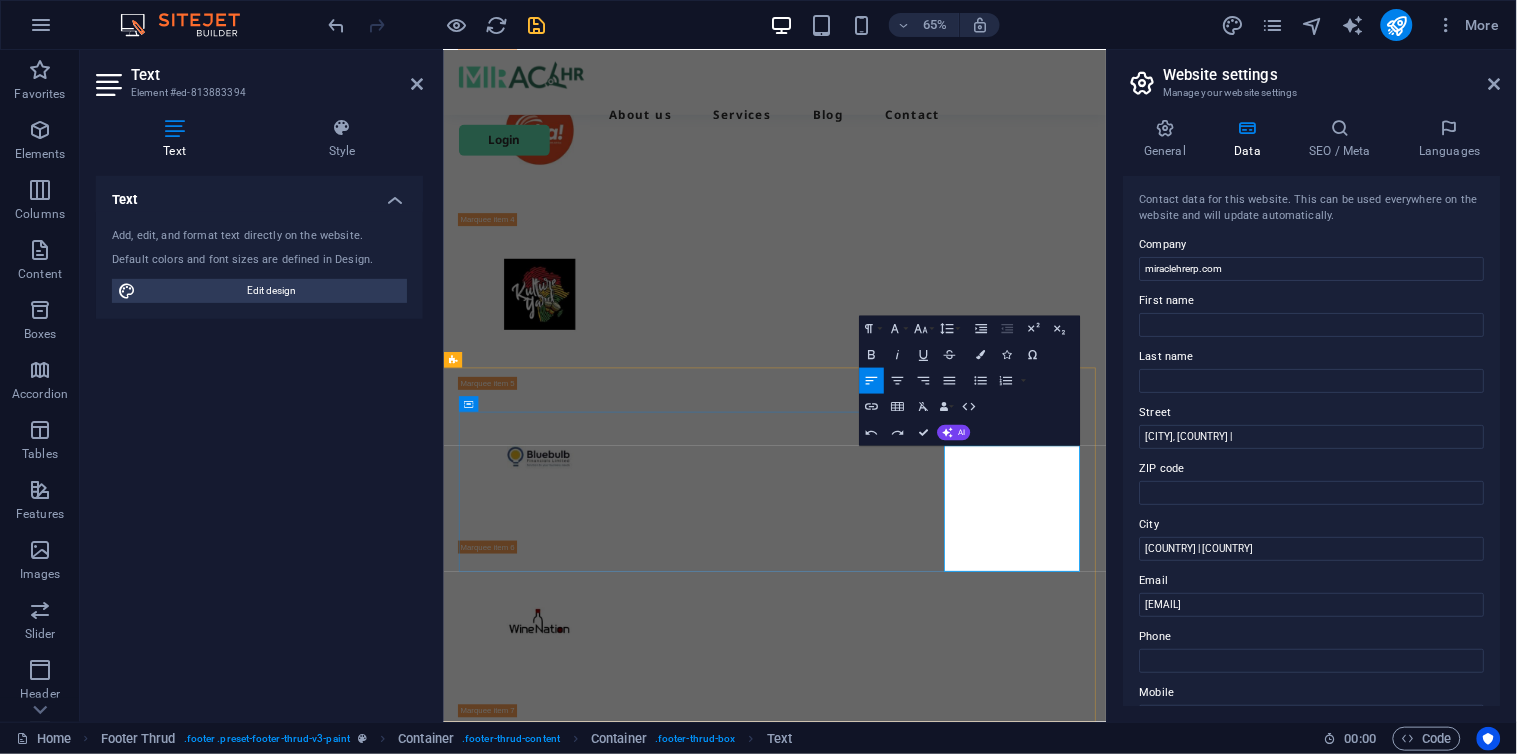click on "[CITY], [COUNTRY] |" at bounding box center (558, 6815) 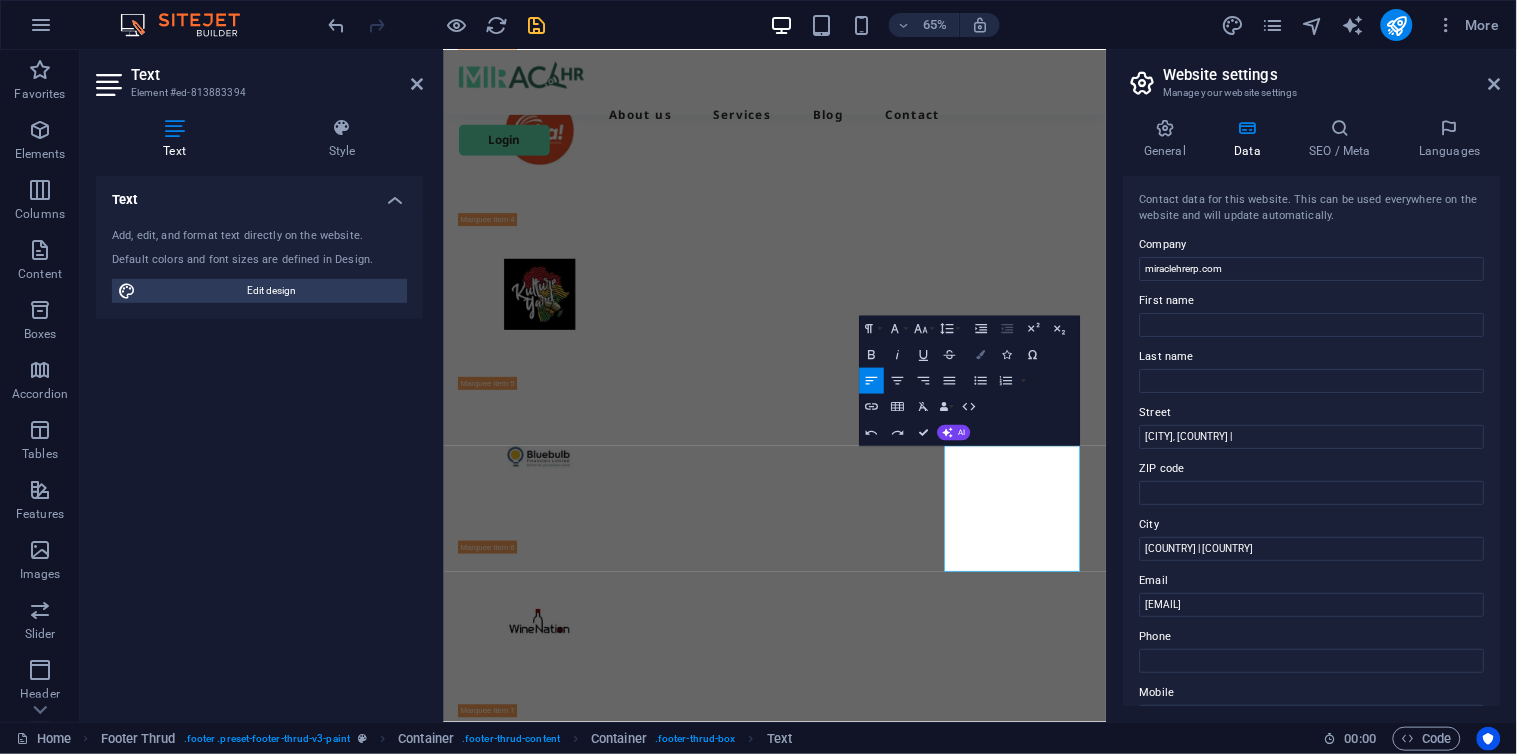 click on "Colors" at bounding box center (981, 355) 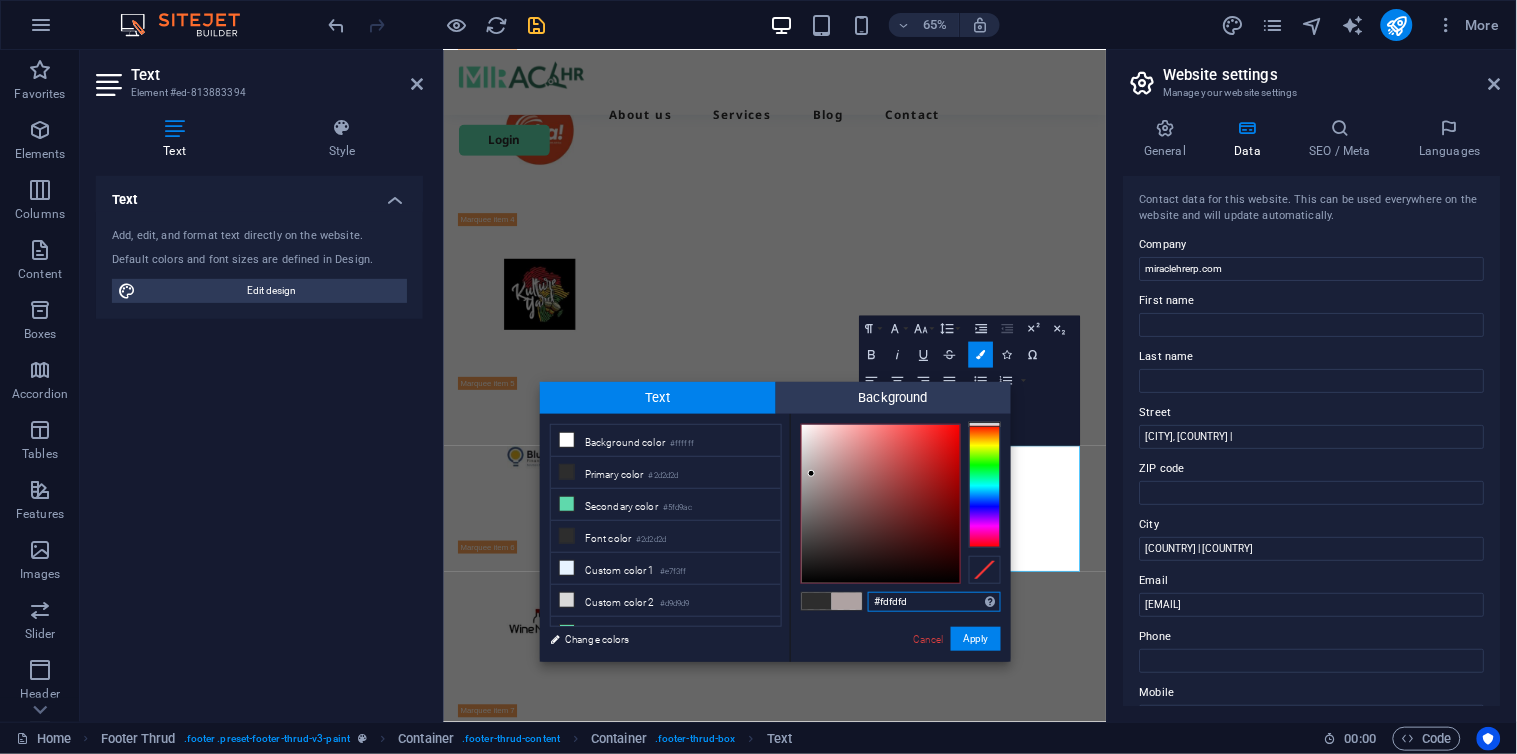 type on "#ffffff" 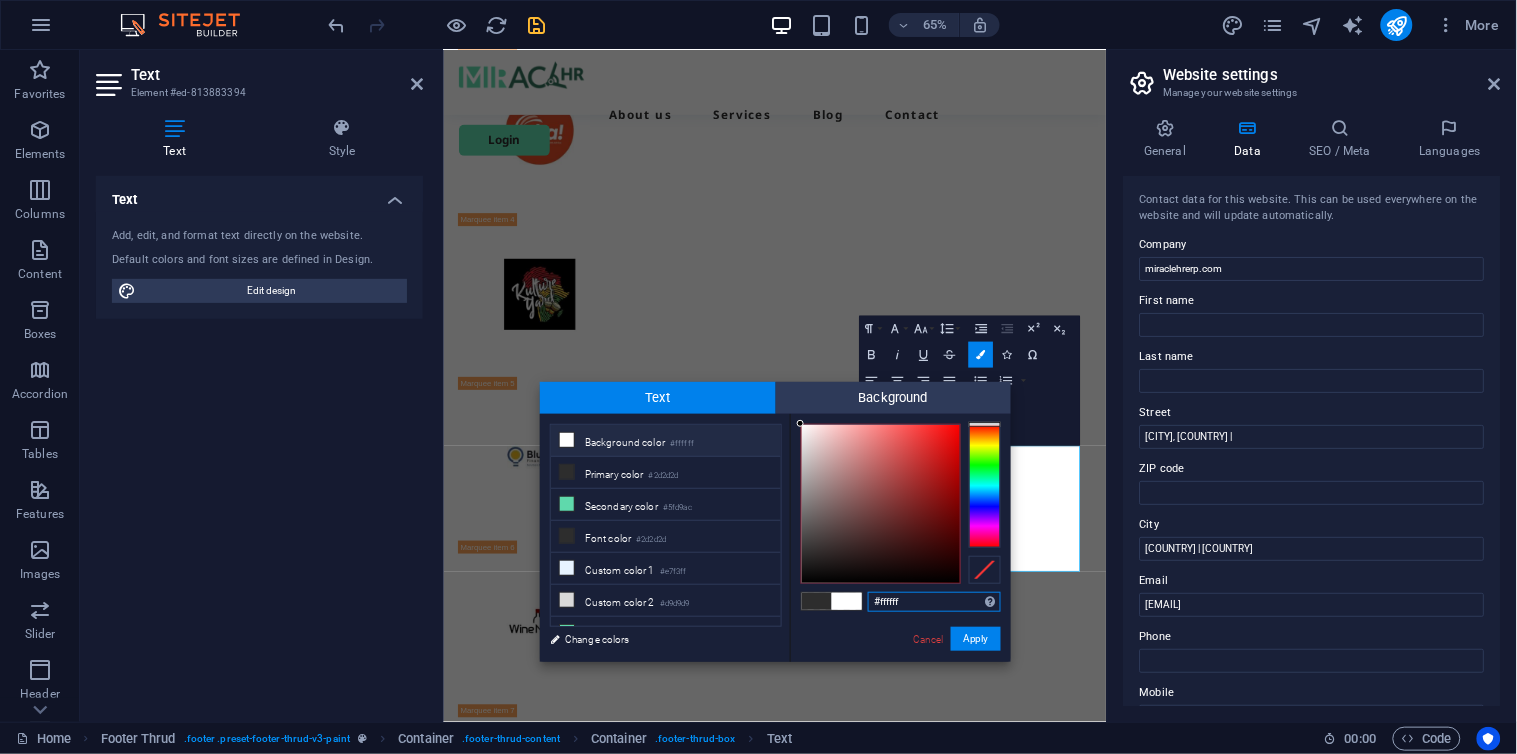 drag, startPoint x: 830, startPoint y: 514, endPoint x: 426, endPoint y: 410, distance: 417.17142 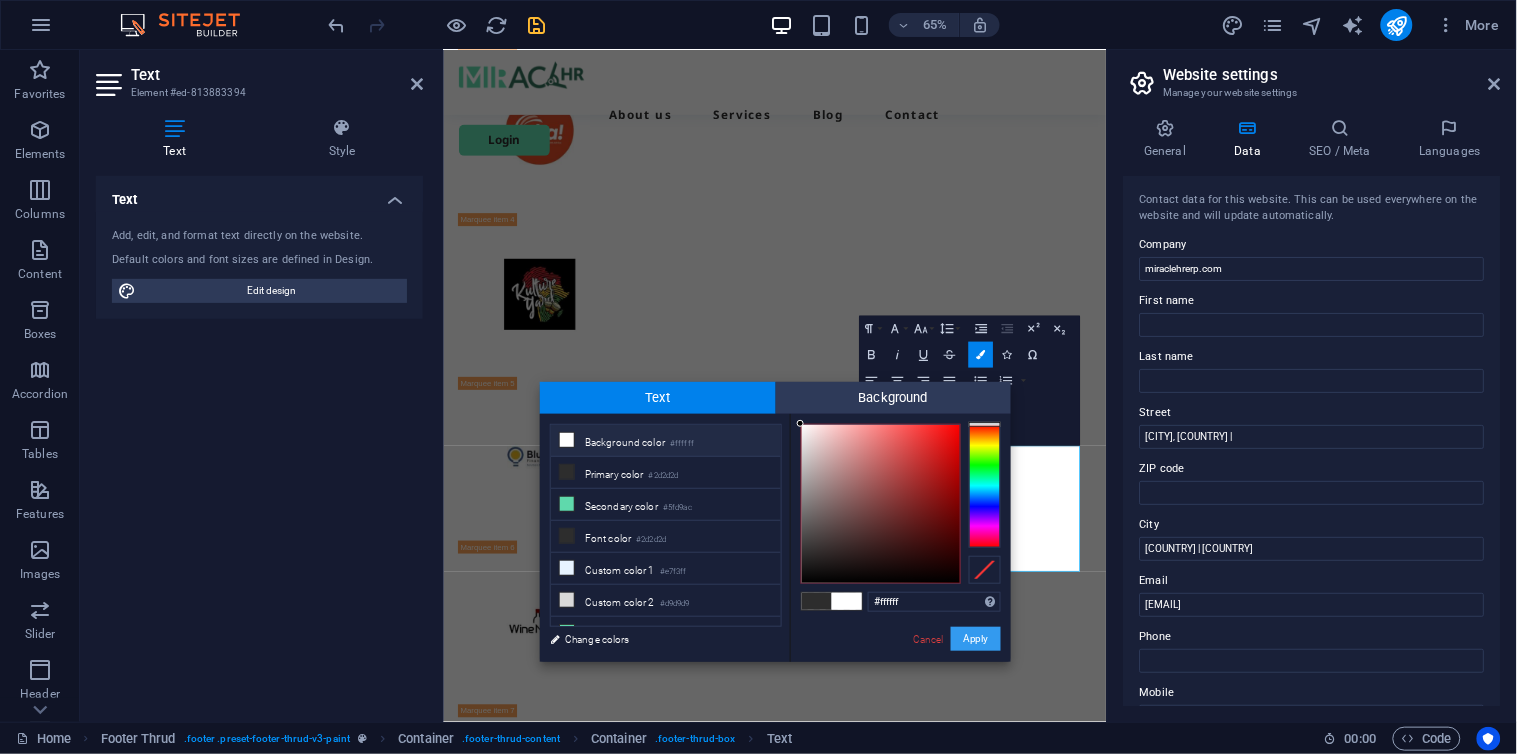 click on "Apply" at bounding box center (976, 639) 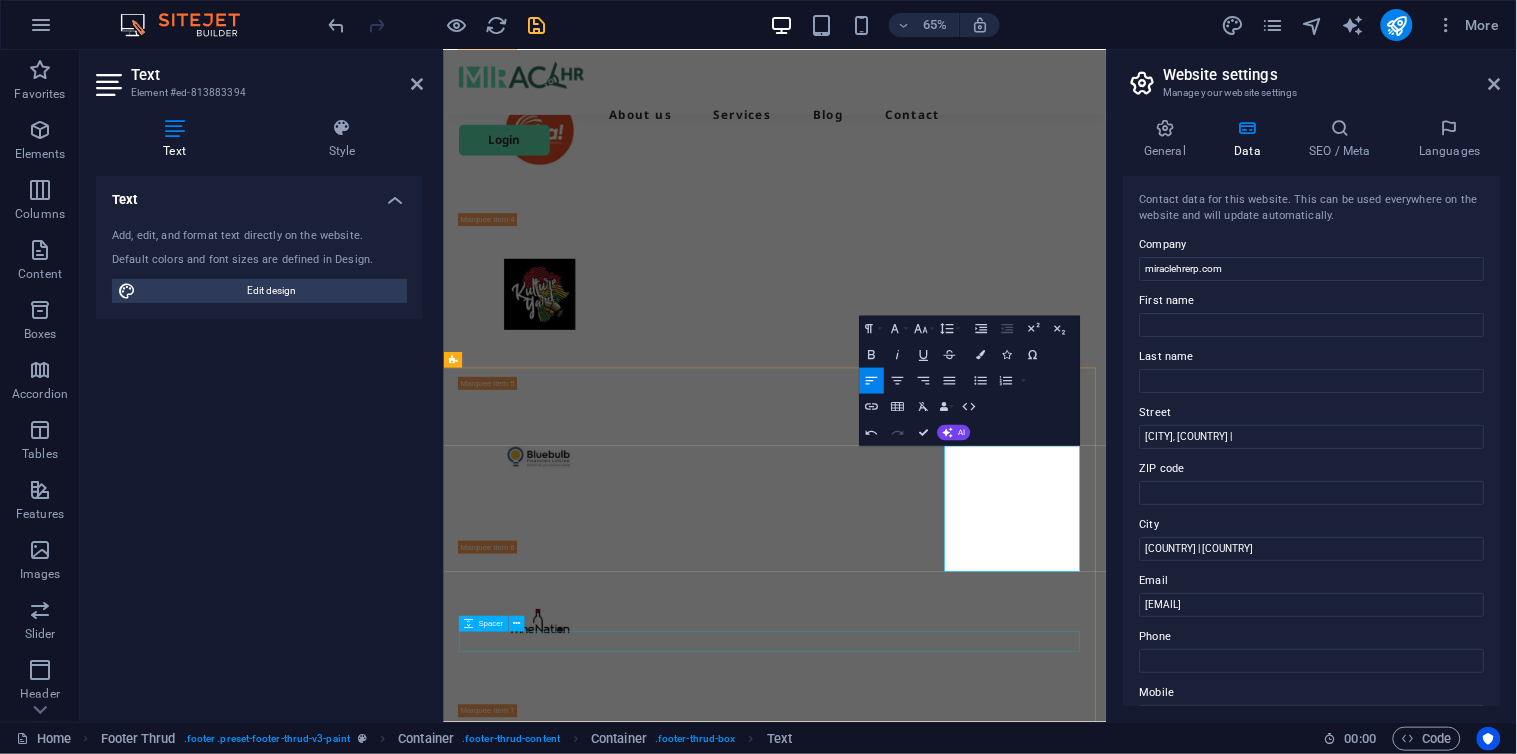 click at bounding box center [953, 7132] 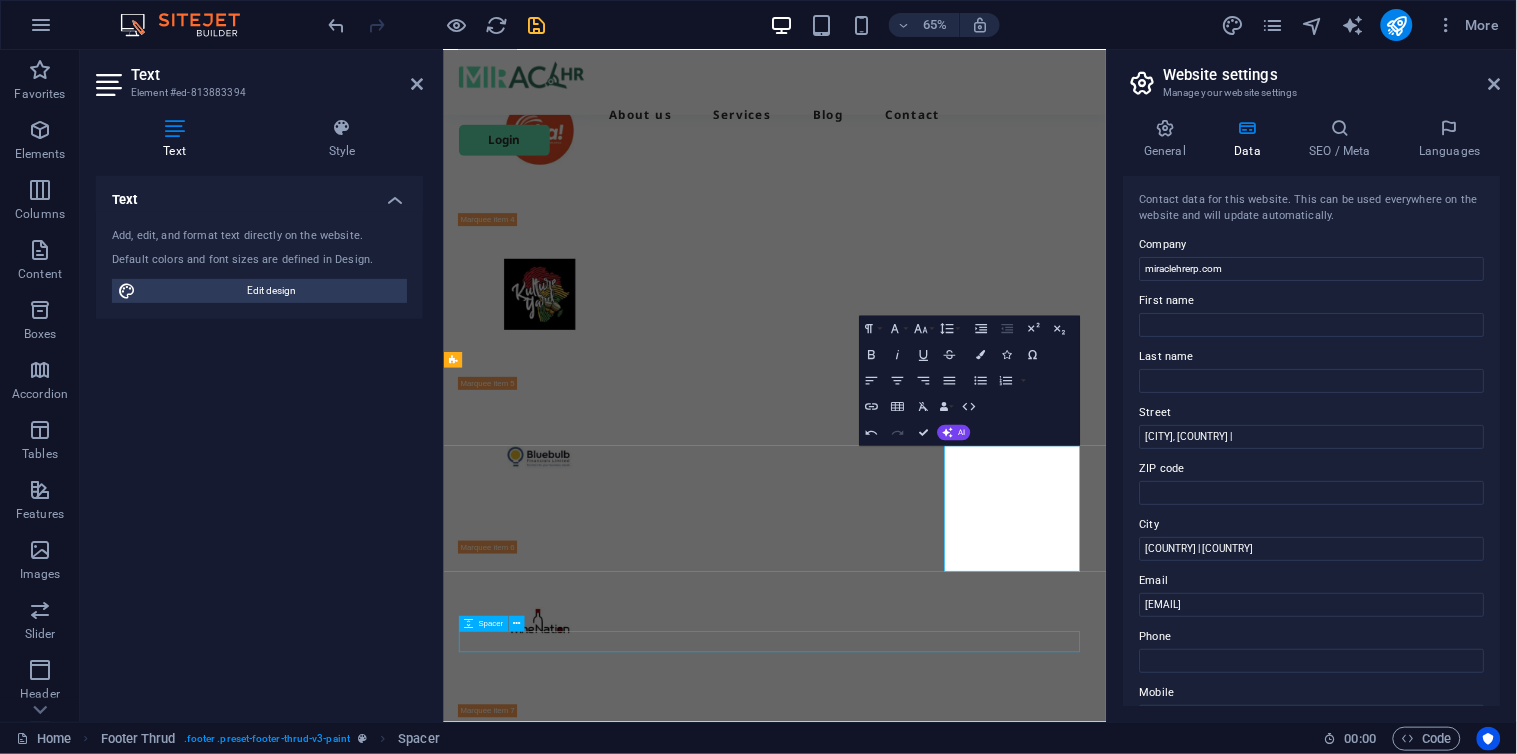 scroll, scrollTop: 6621, scrollLeft: 0, axis: vertical 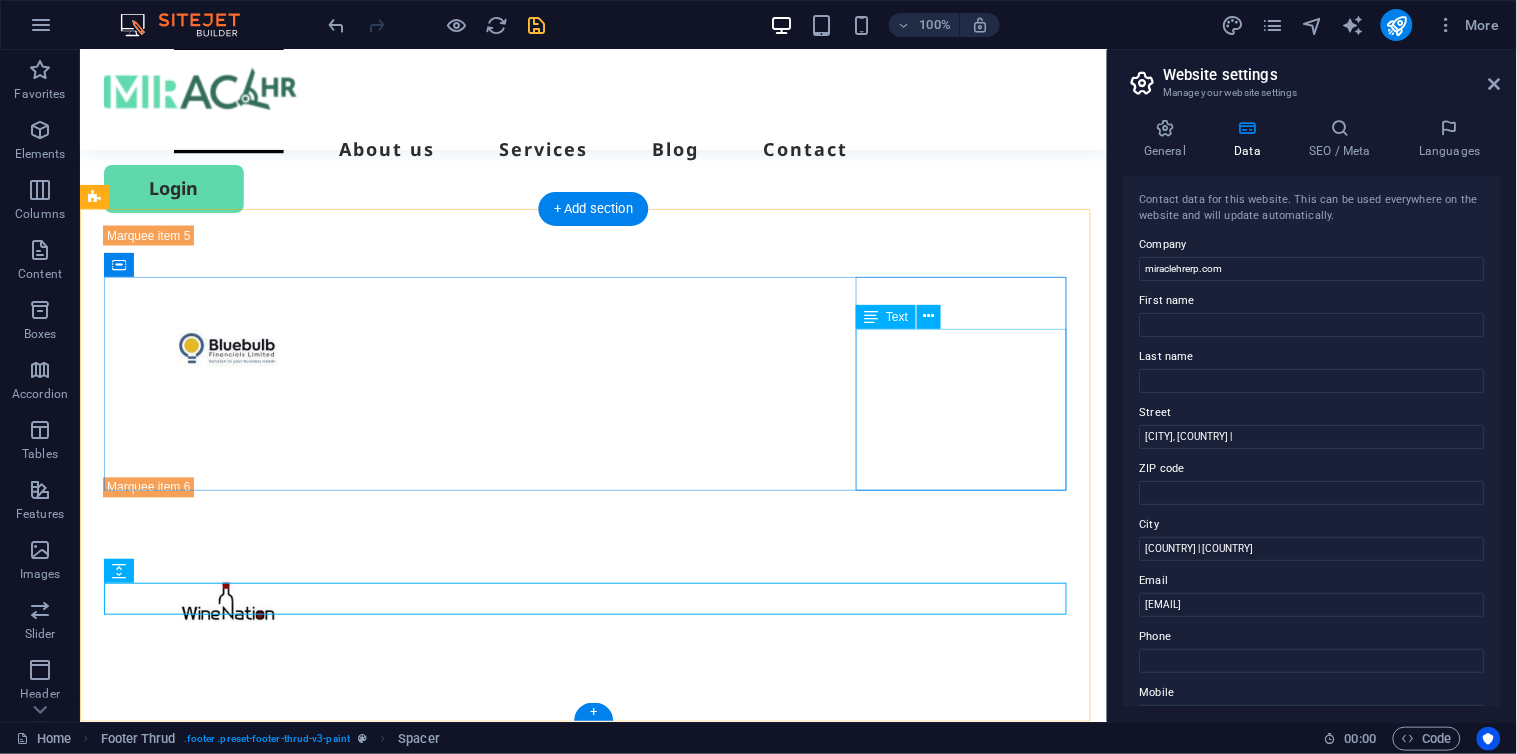 click 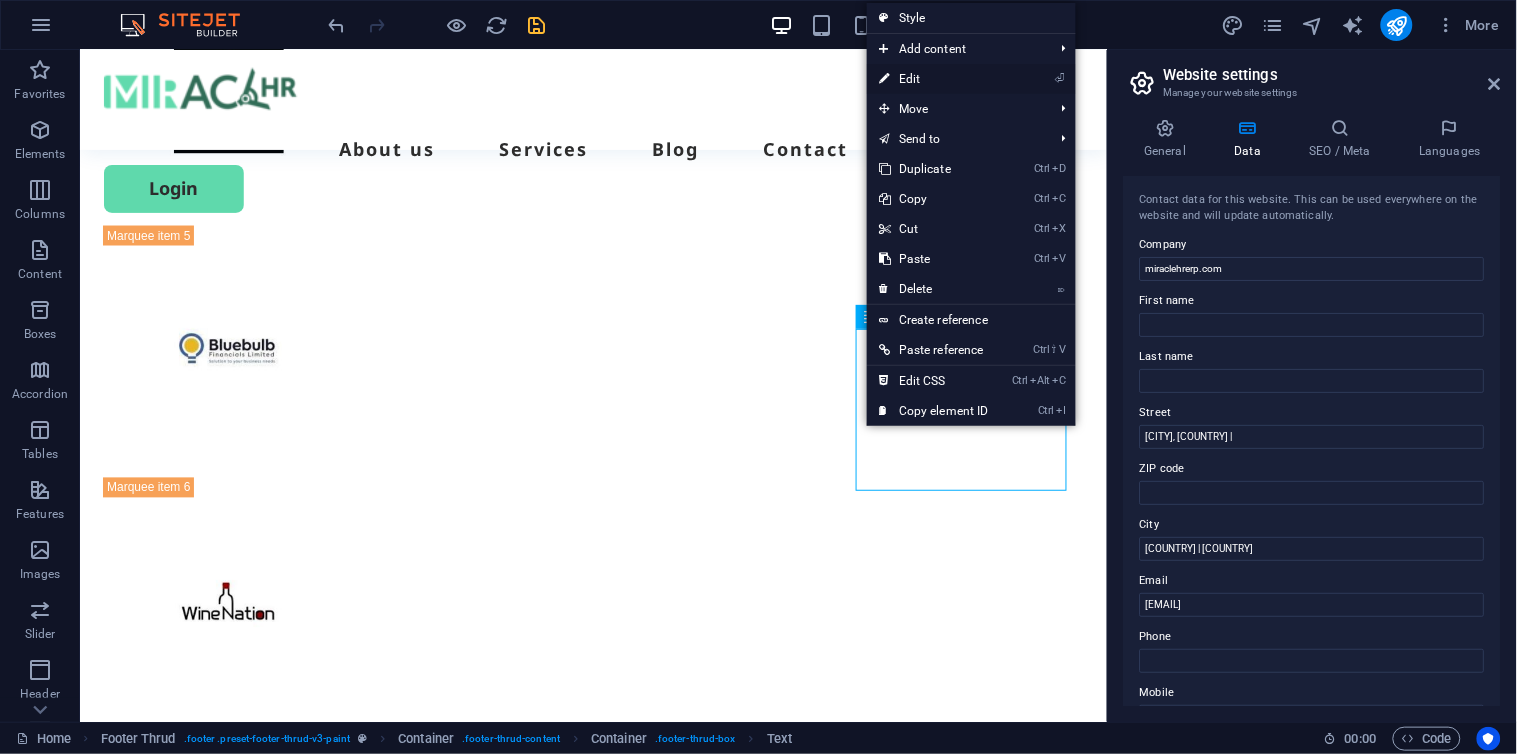 drag, startPoint x: 930, startPoint y: 76, endPoint x: 747, endPoint y: 42, distance: 186.13167 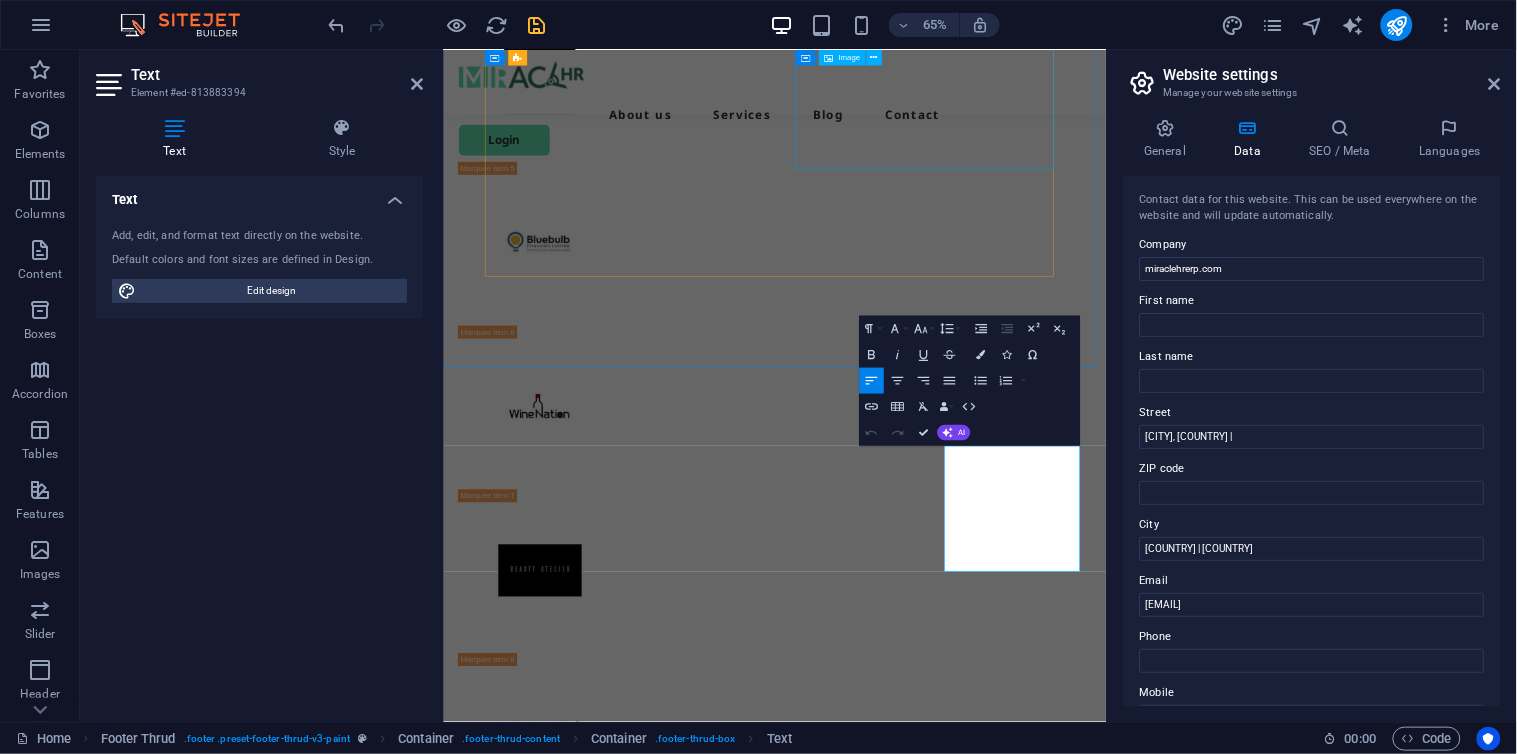 scroll, scrollTop: 6291, scrollLeft: 0, axis: vertical 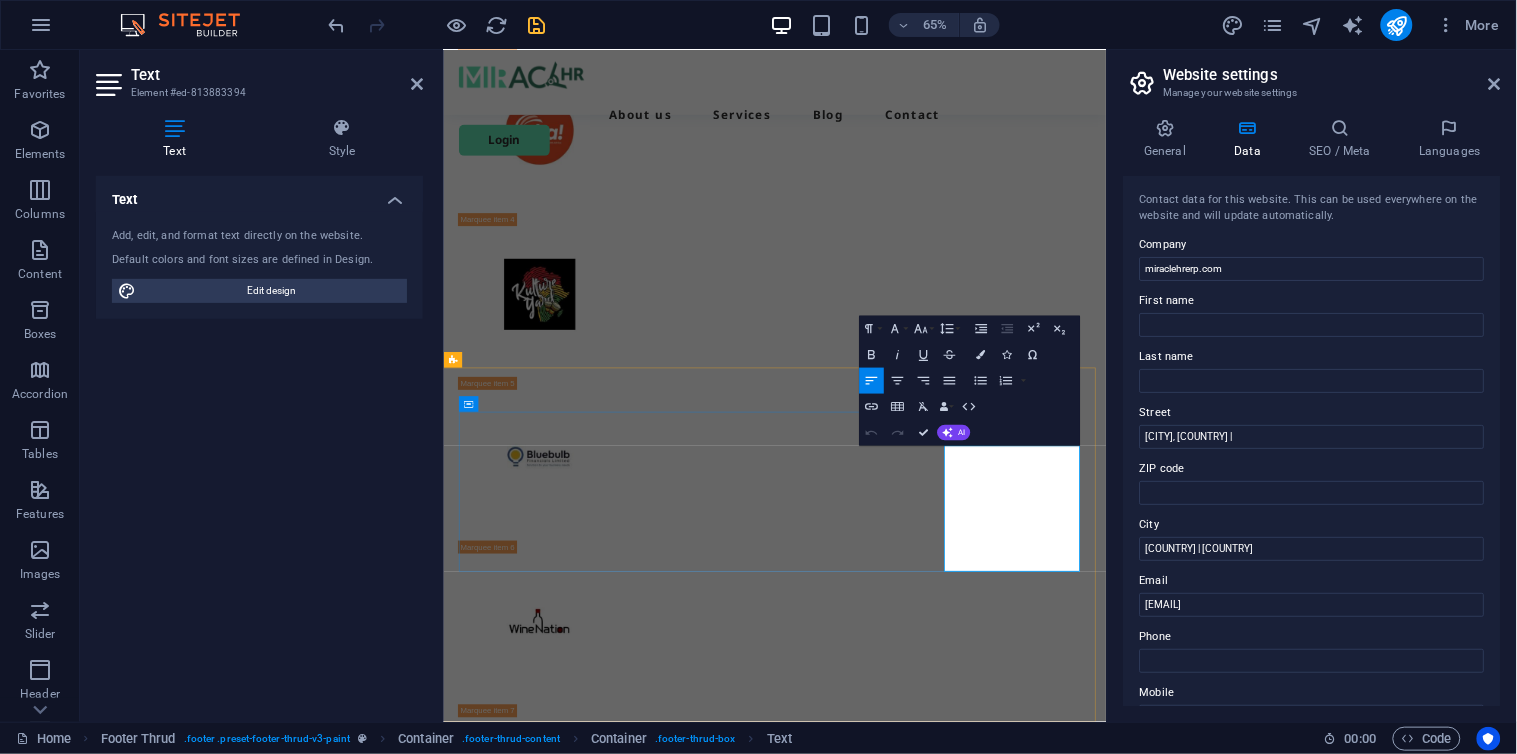 drag, startPoint x: 1231, startPoint y: 701, endPoint x: 1230, endPoint y: 760, distance: 59.008472 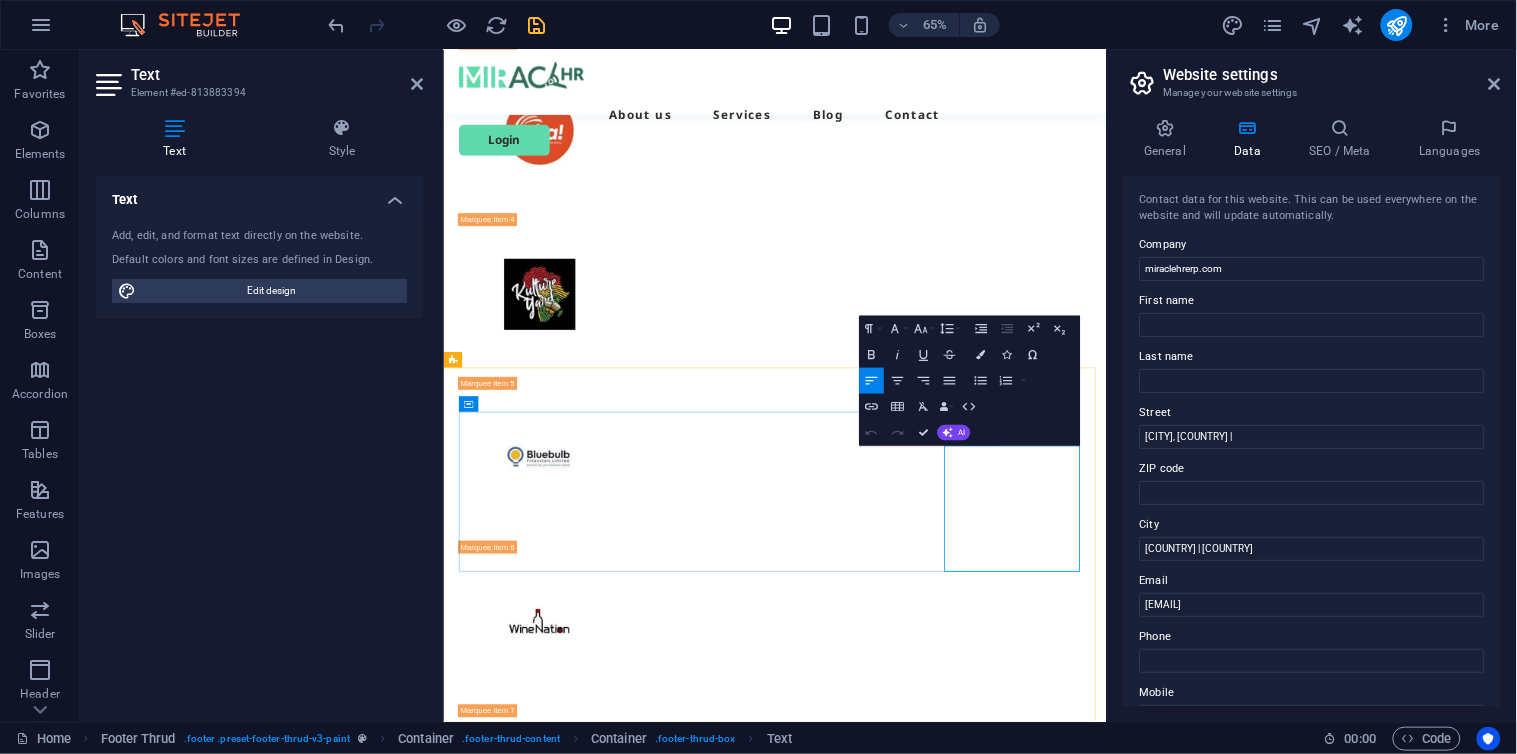 click 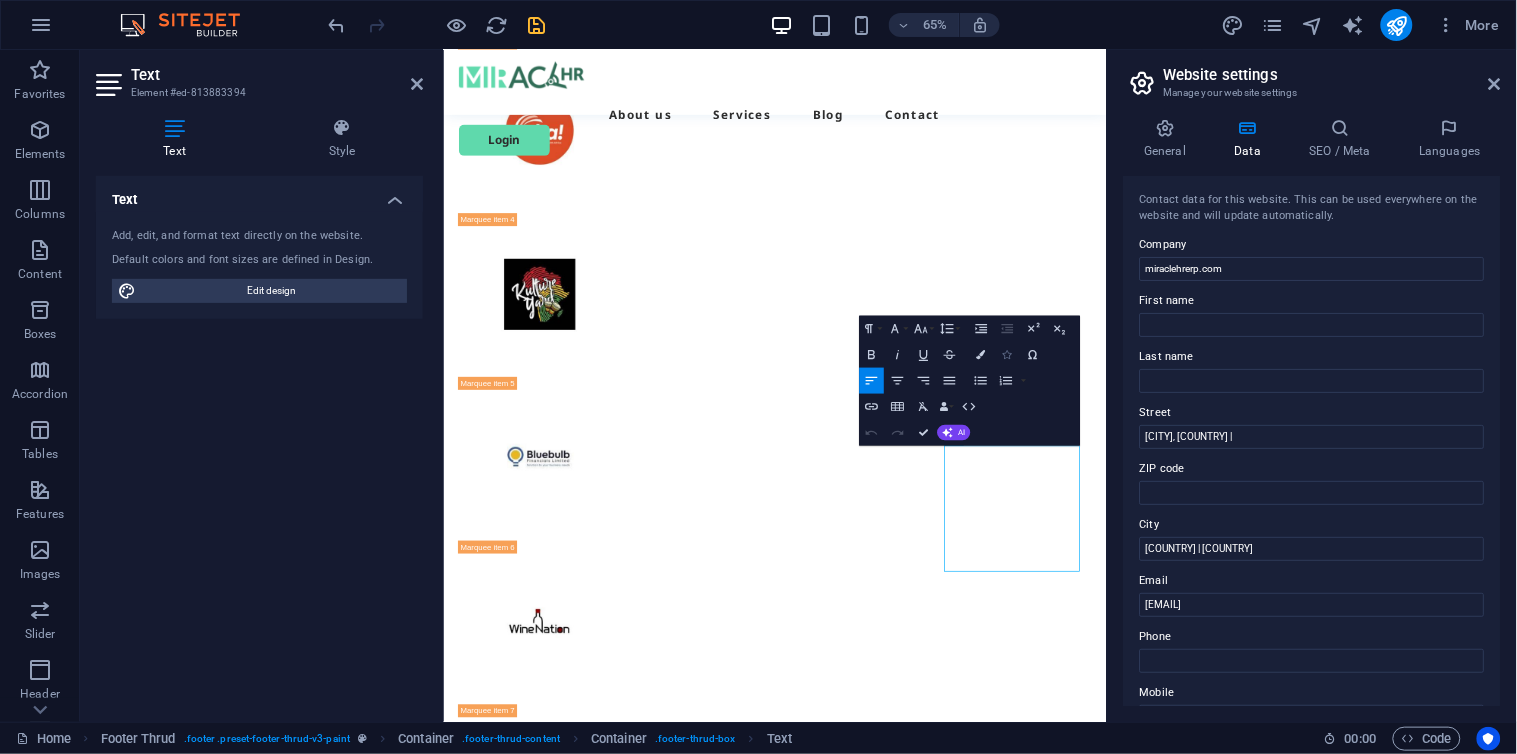 click on "Icons" at bounding box center [1007, 355] 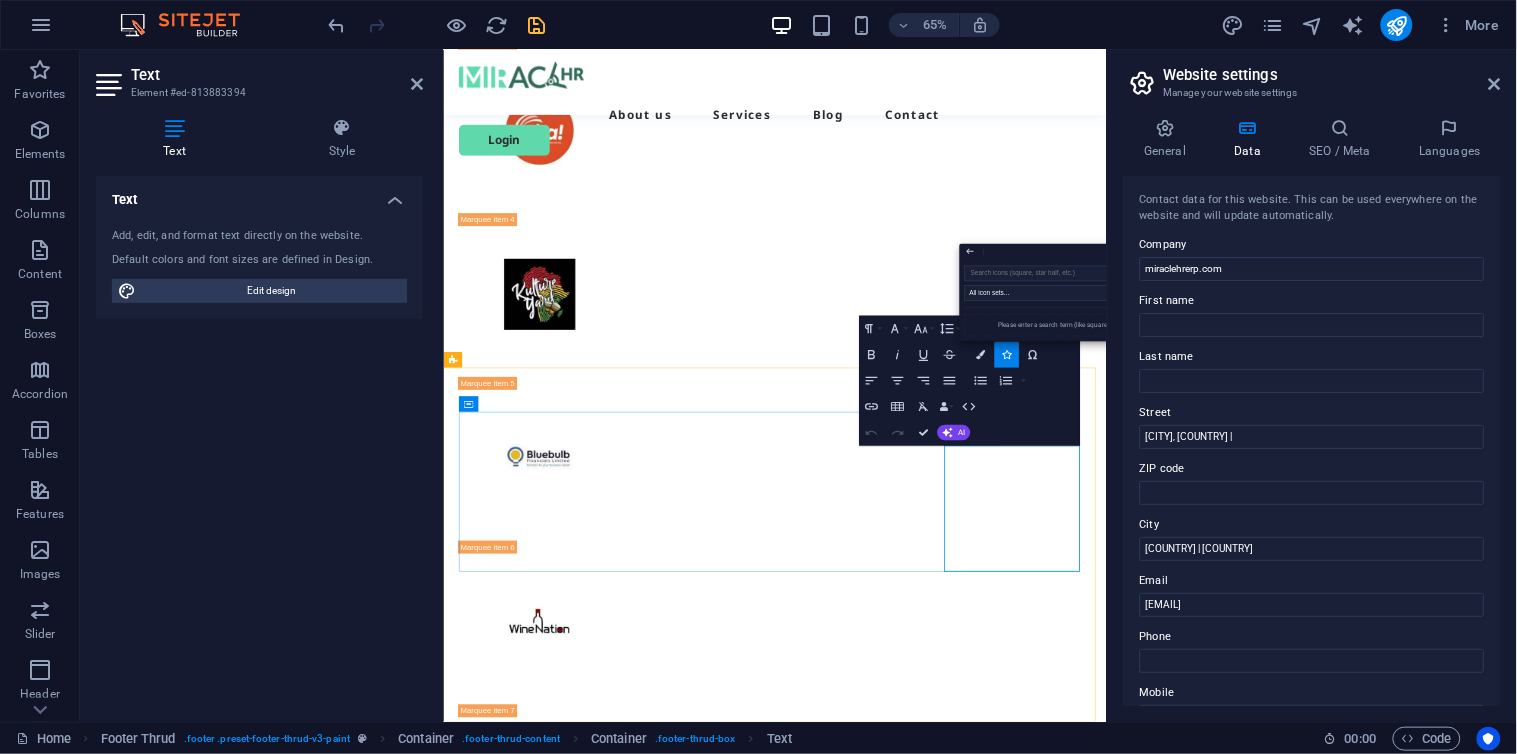 click on "[COUNTRY] | [COUNTRY]" at bounding box center (573, 6847) 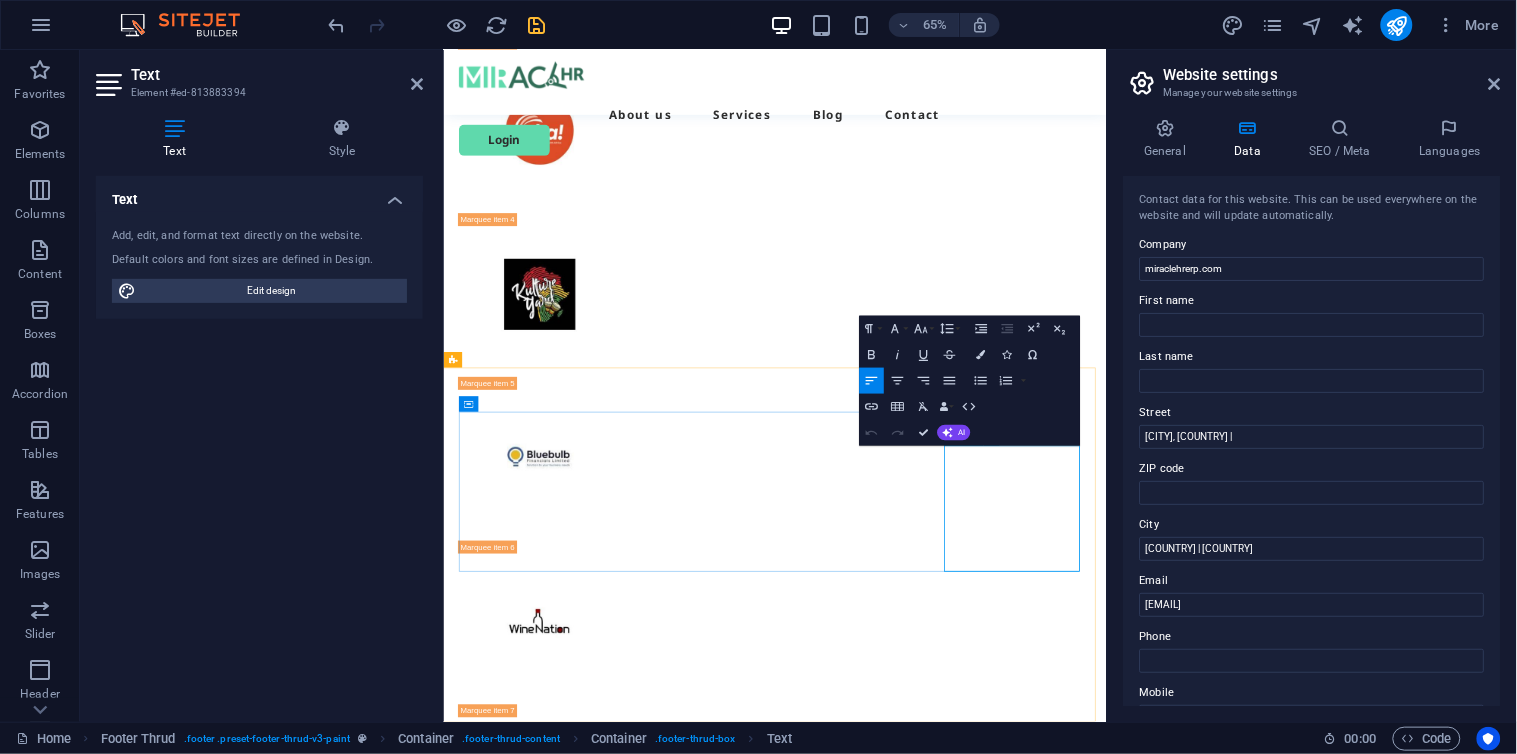 click on "[COUNTRY] | [COUNTRY]" at bounding box center (573, 6847) 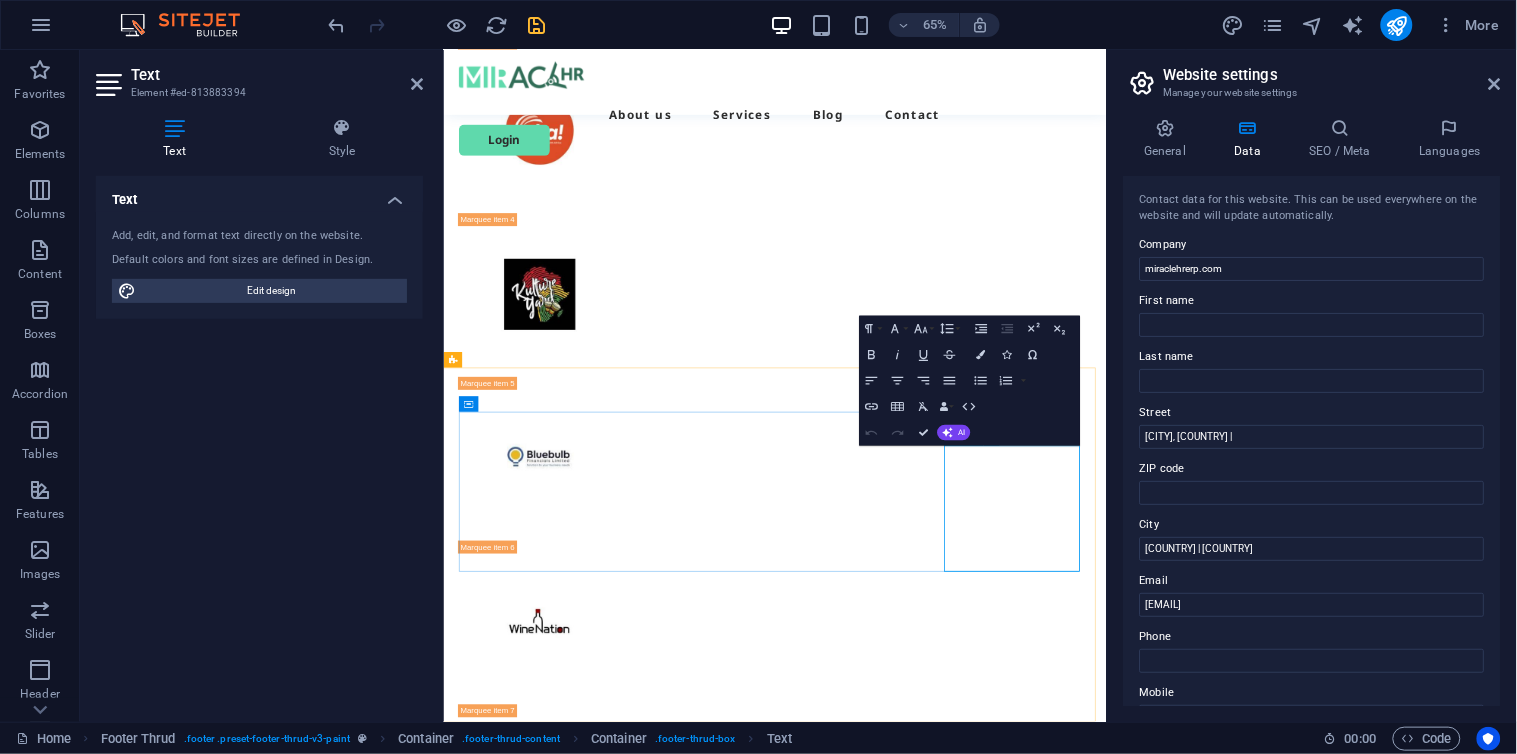 click on "[COUNTRY] | [COUNTRY]" at bounding box center (573, 6847) 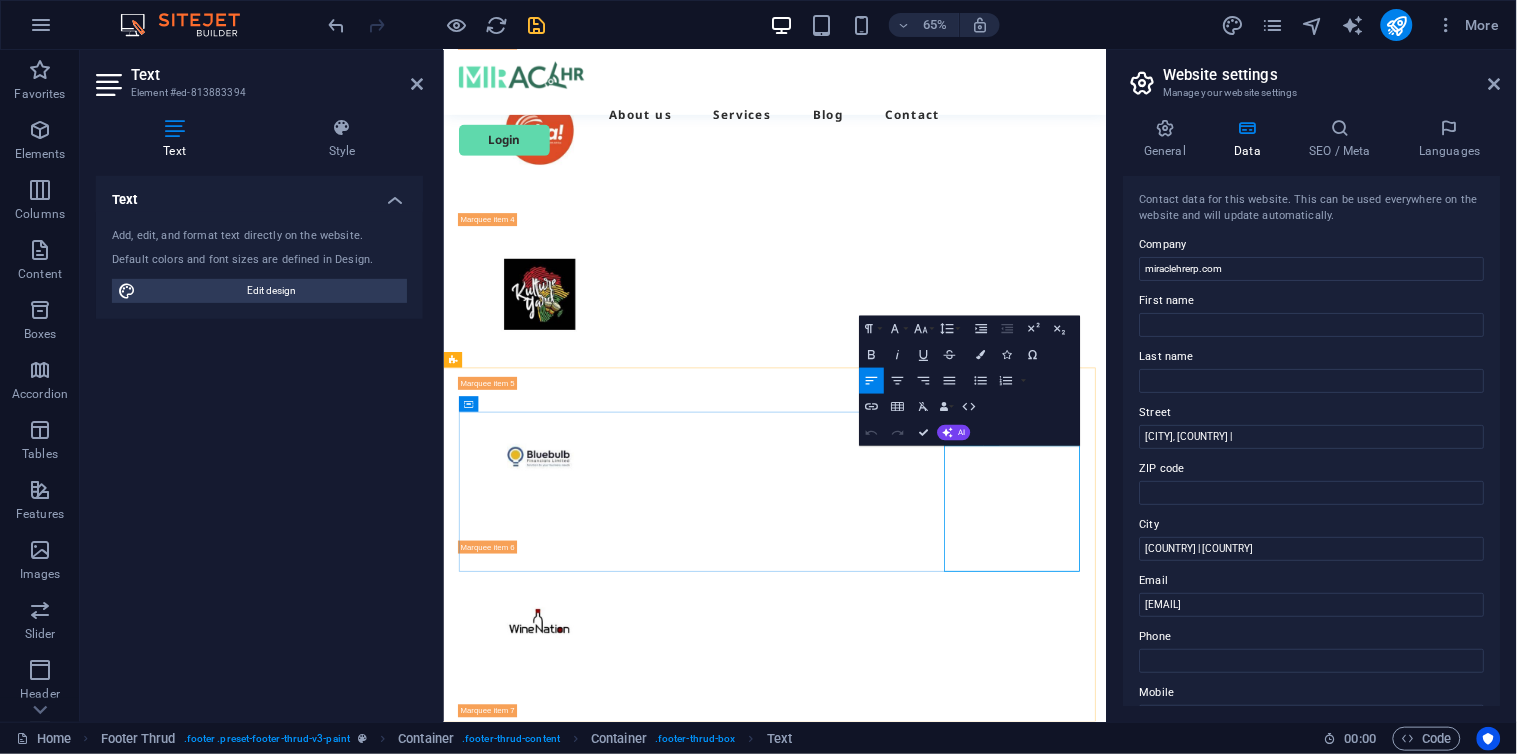 click on "[COUNTRY] | [COUNTRY]" at bounding box center [573, 6847] 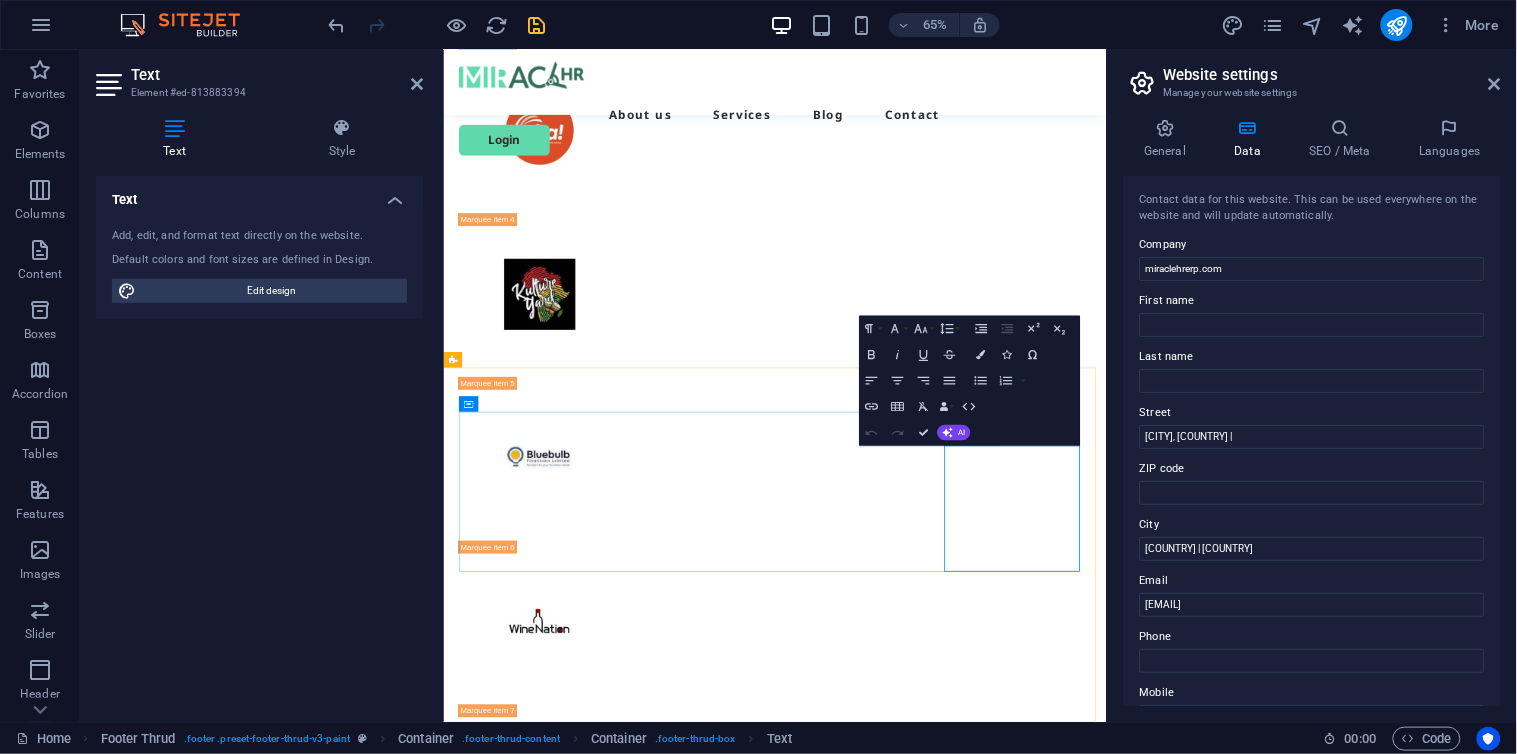 click on "[COUNTRY] | [COUNTRY]" at bounding box center (573, 6847) 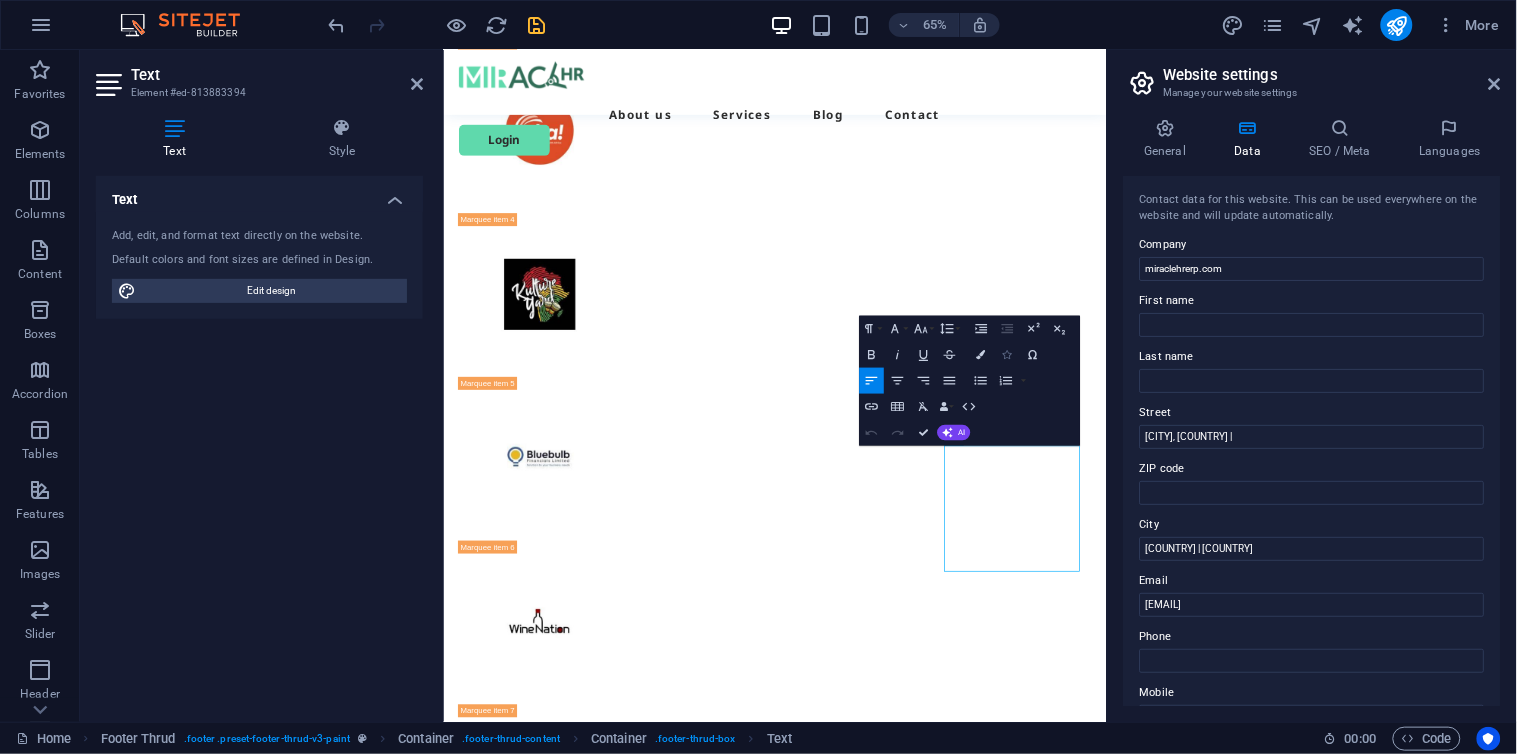 click on "Icons" at bounding box center (1007, 355) 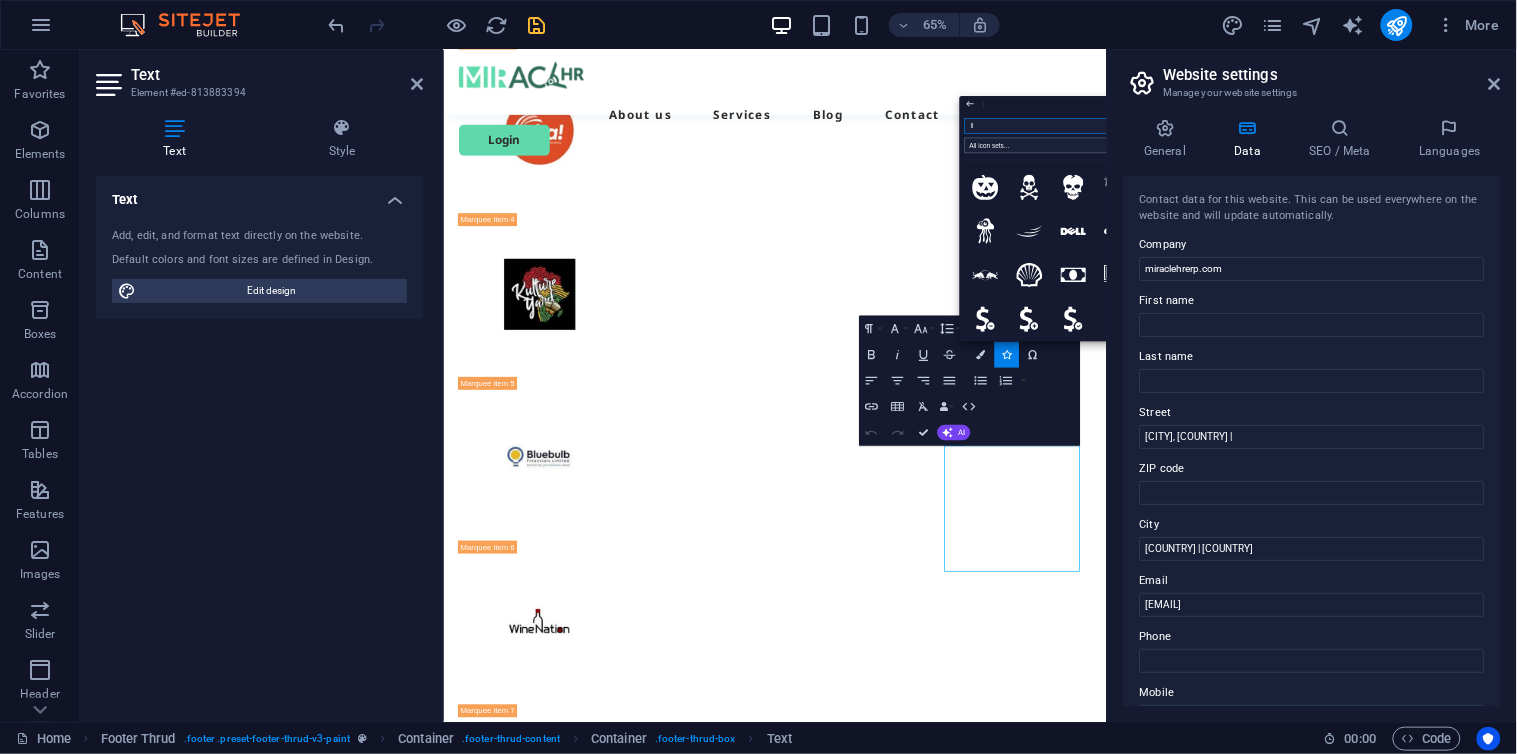 type on "l" 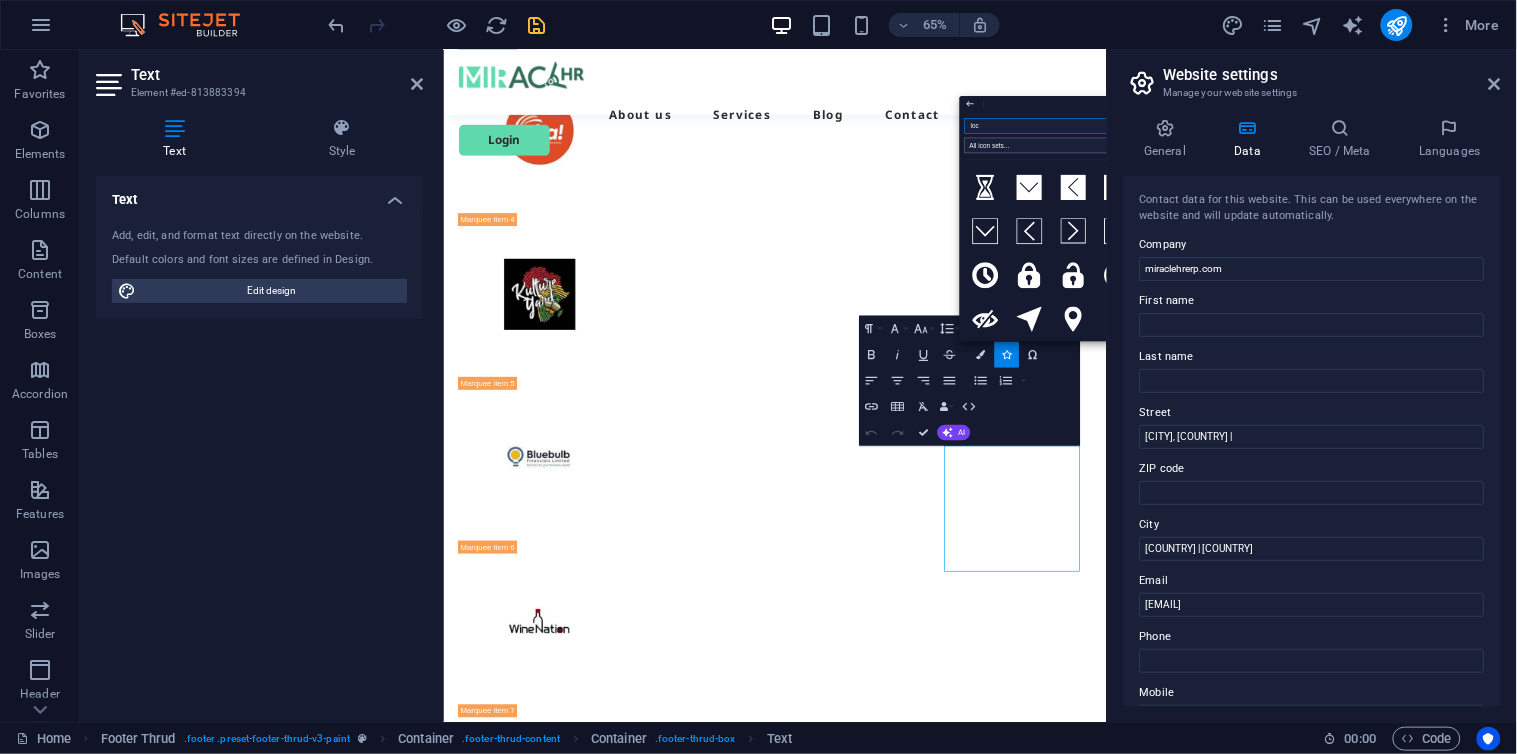 type on "loca" 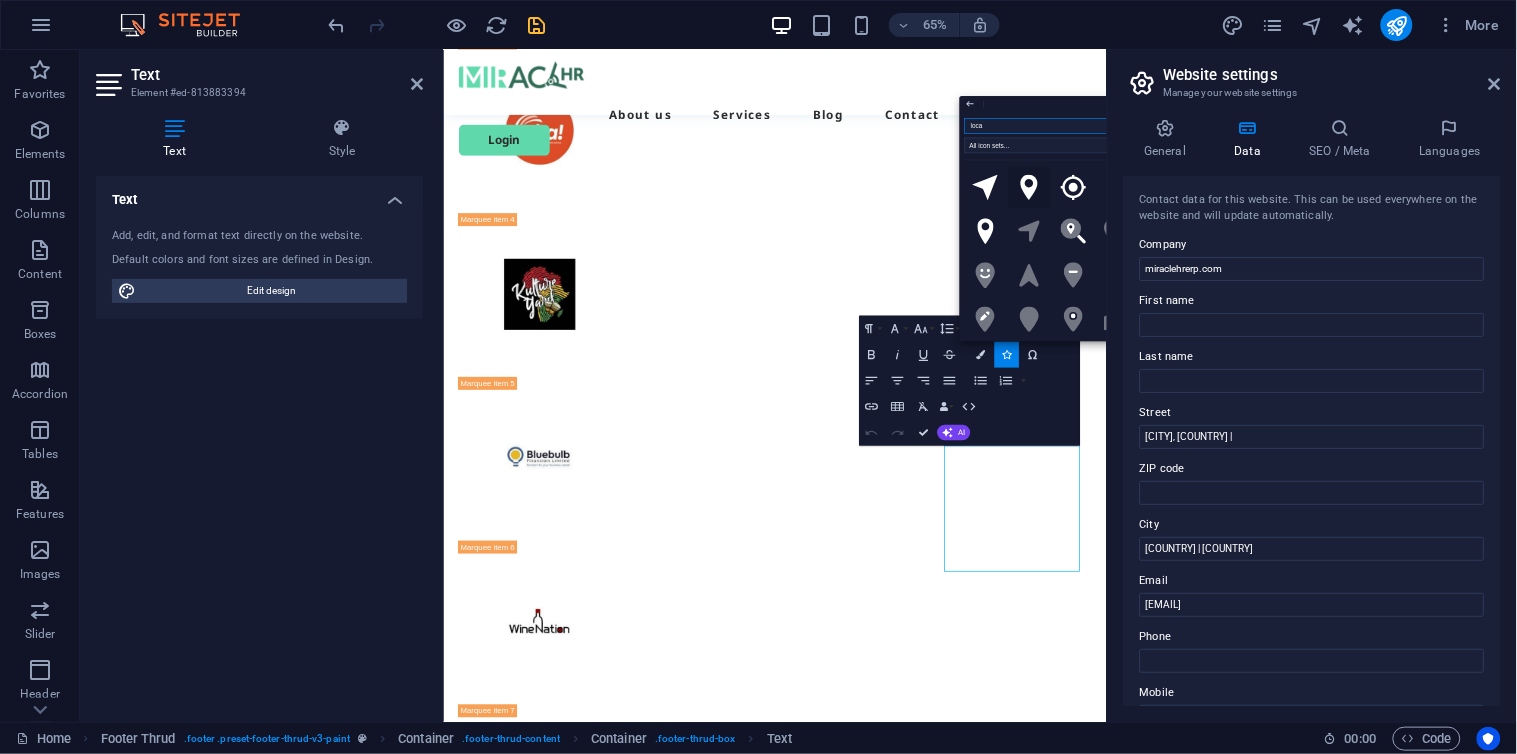 click 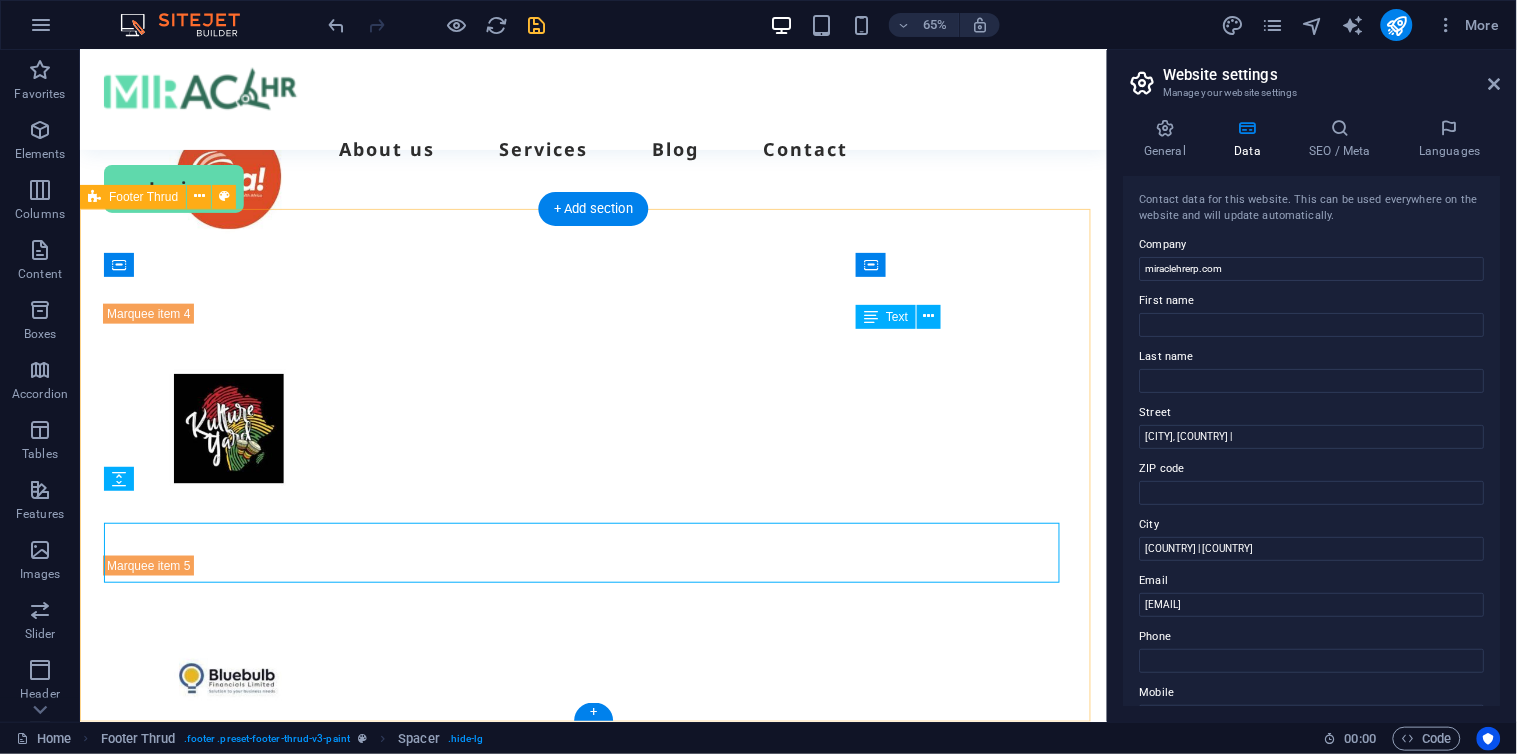 scroll, scrollTop: 6621, scrollLeft: 0, axis: vertical 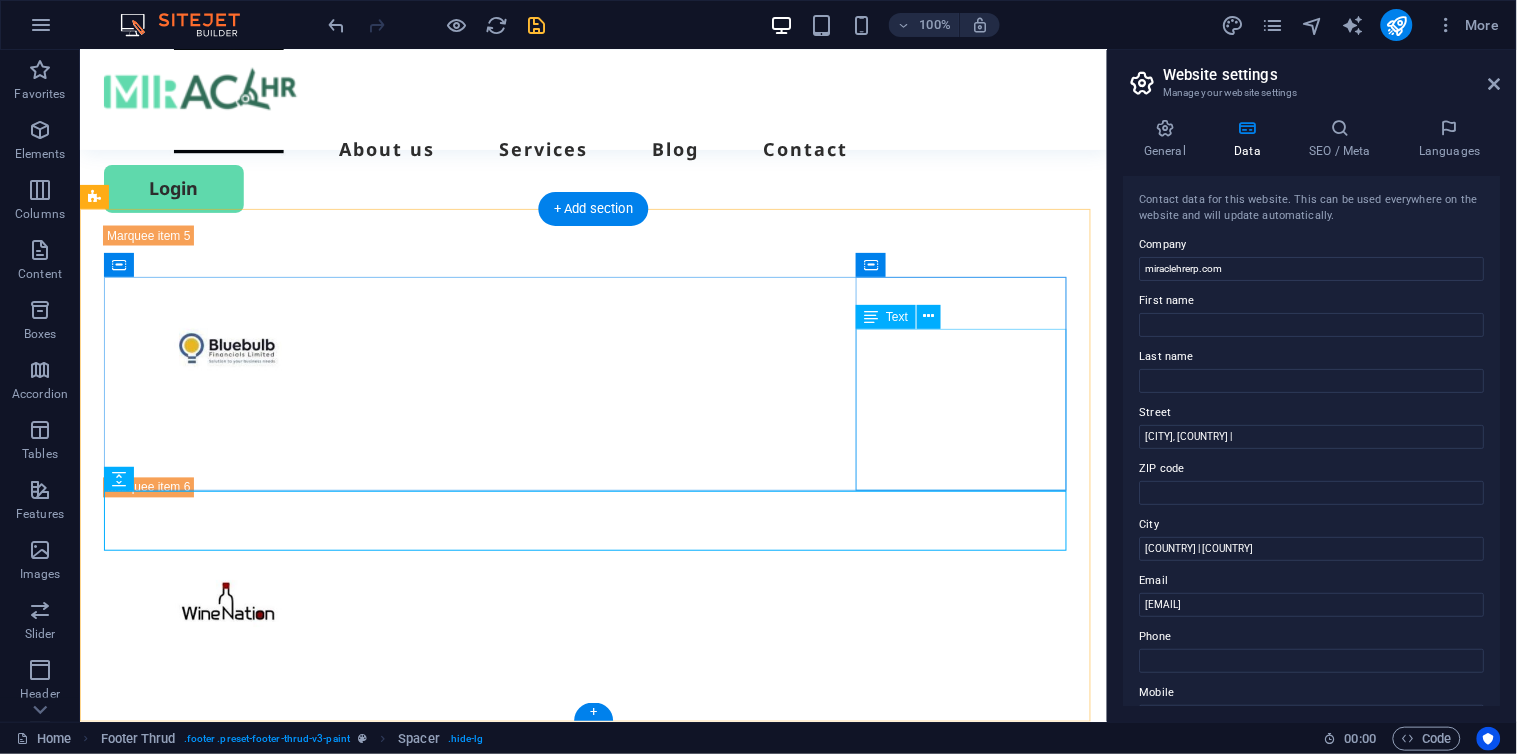 click on "support@miraclehrerp.com
Lagos, Nigeria |     Cotedvoire | Zambia" at bounding box center (210, 6224) 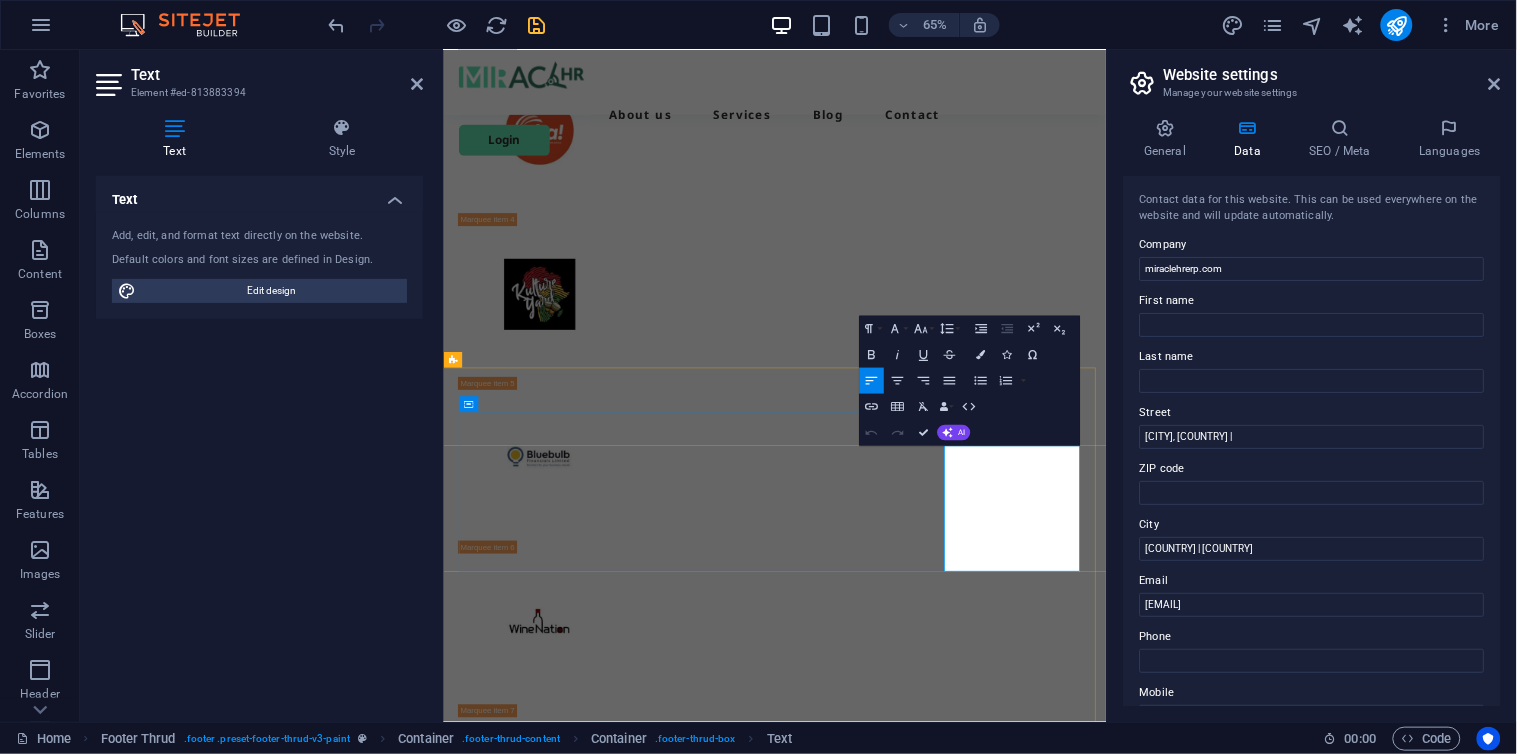 click on "Lagos, Nigeria |     Cotedvoire | Zambia" at bounding box center [573, 6829] 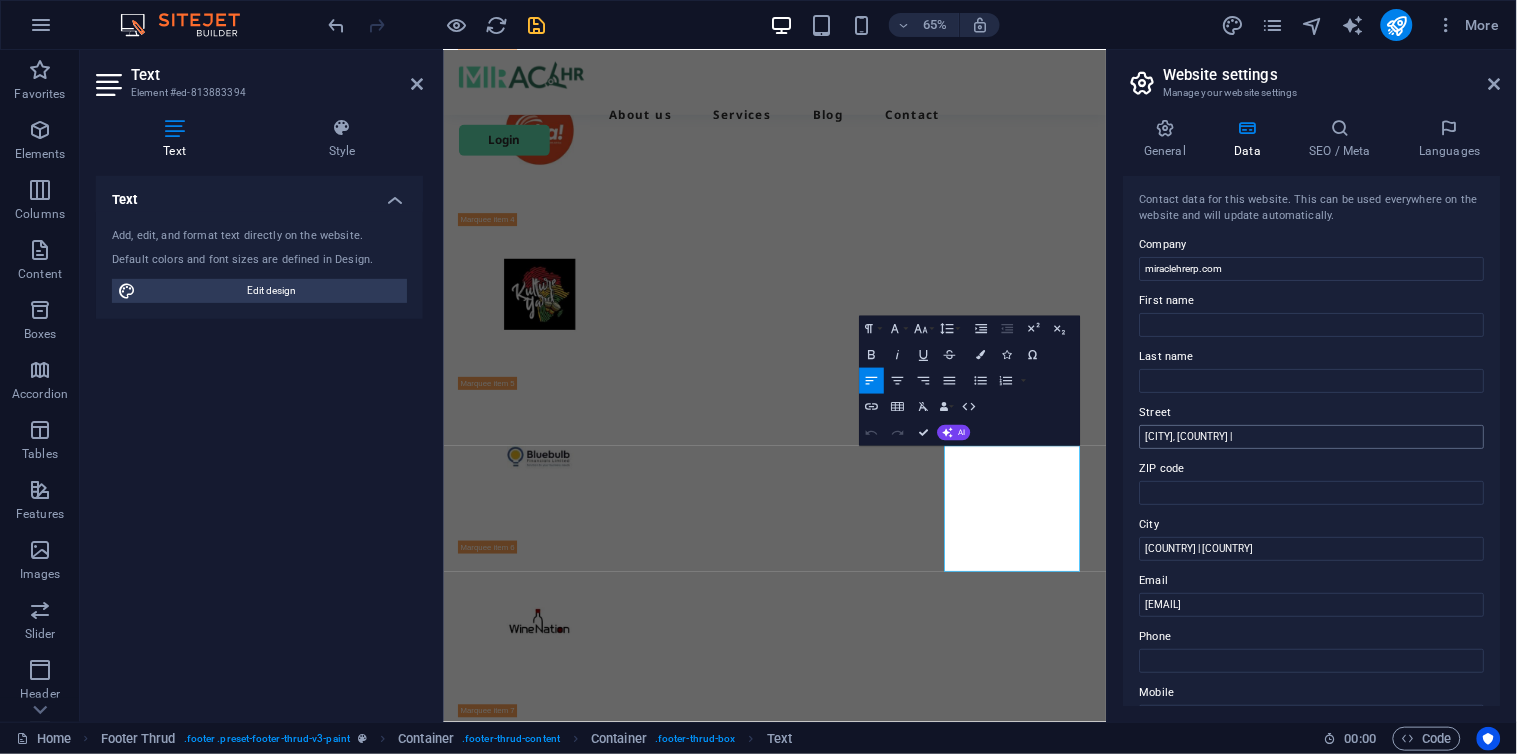 type 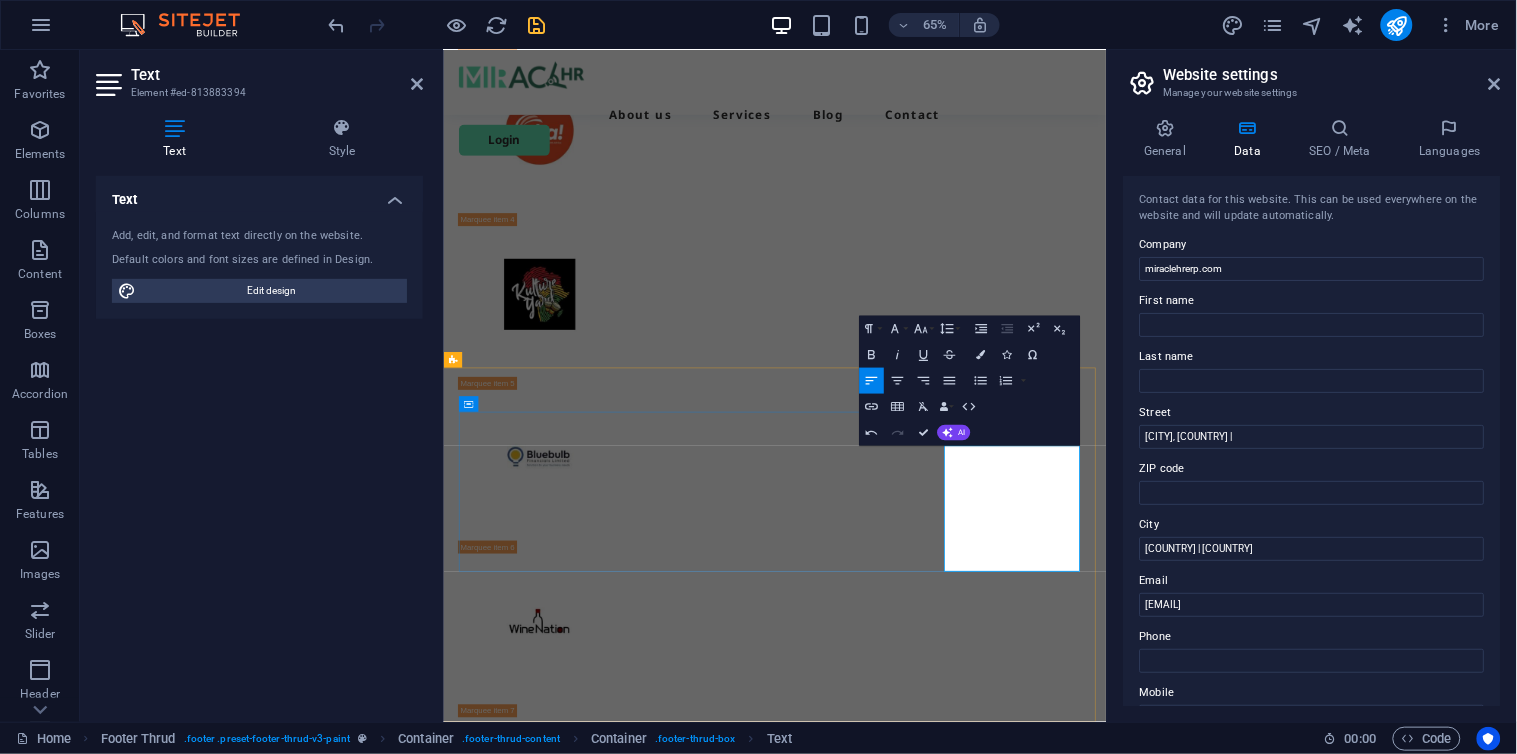 click on "[CITY], [COUNTRY] |" at bounding box center [558, 6815] 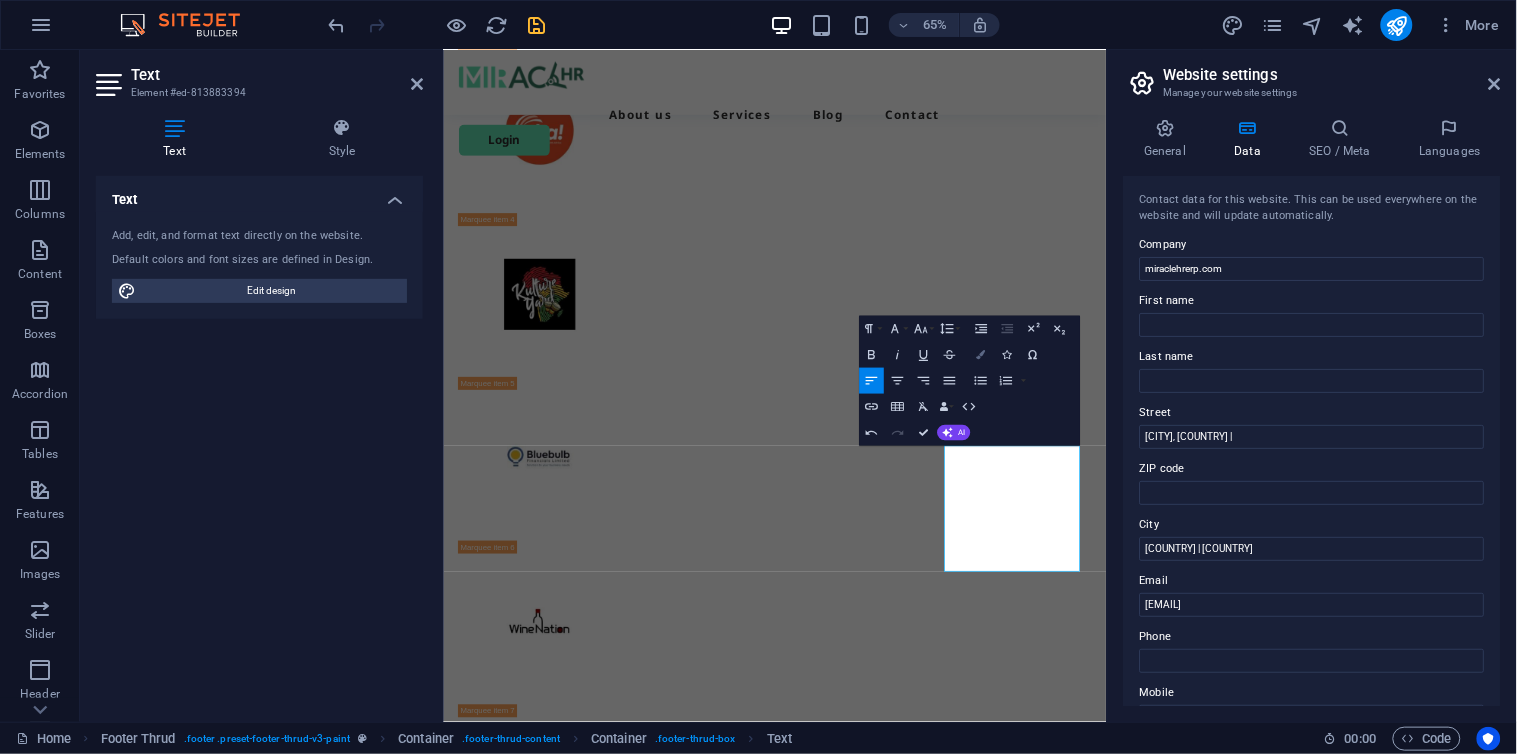 click at bounding box center [981, 354] 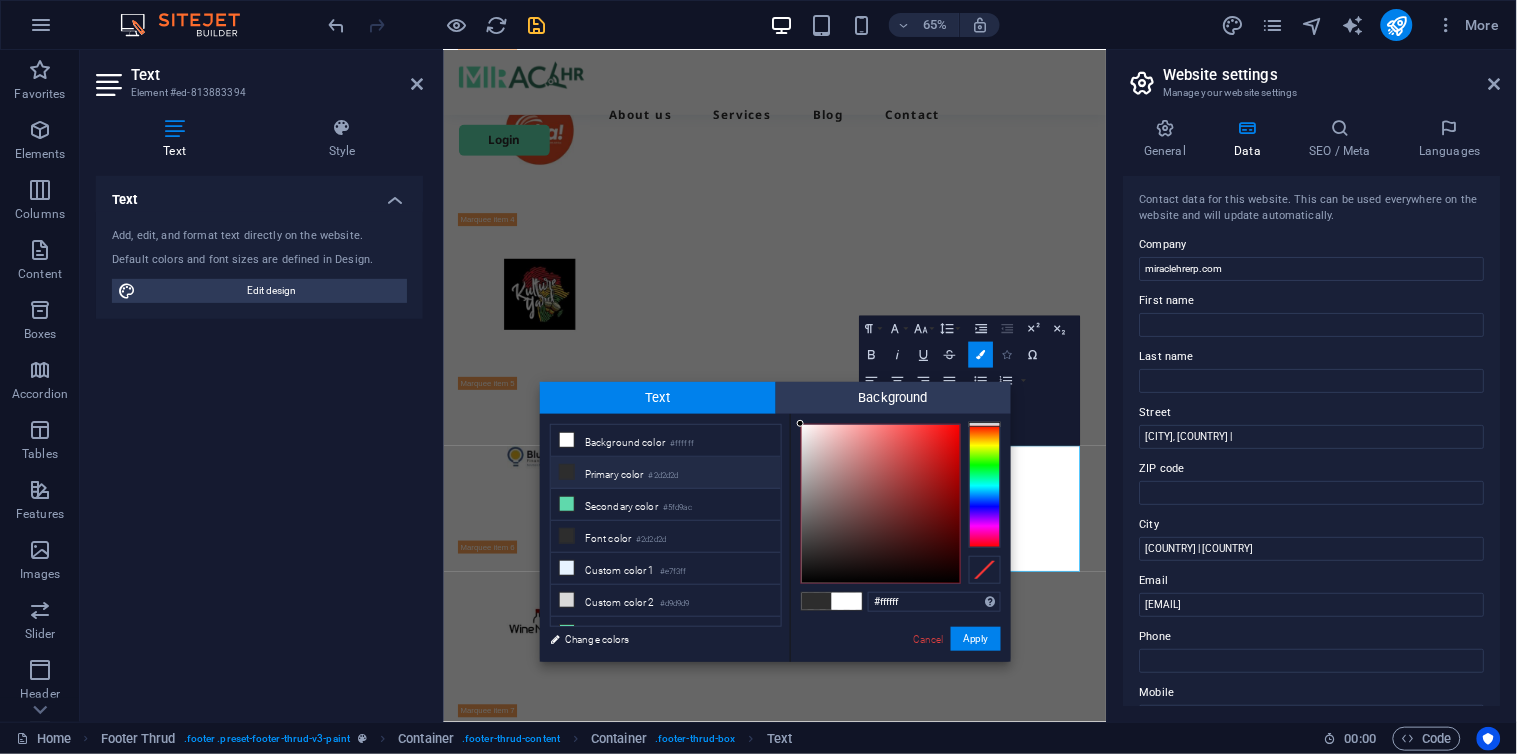 click at bounding box center (1007, 354) 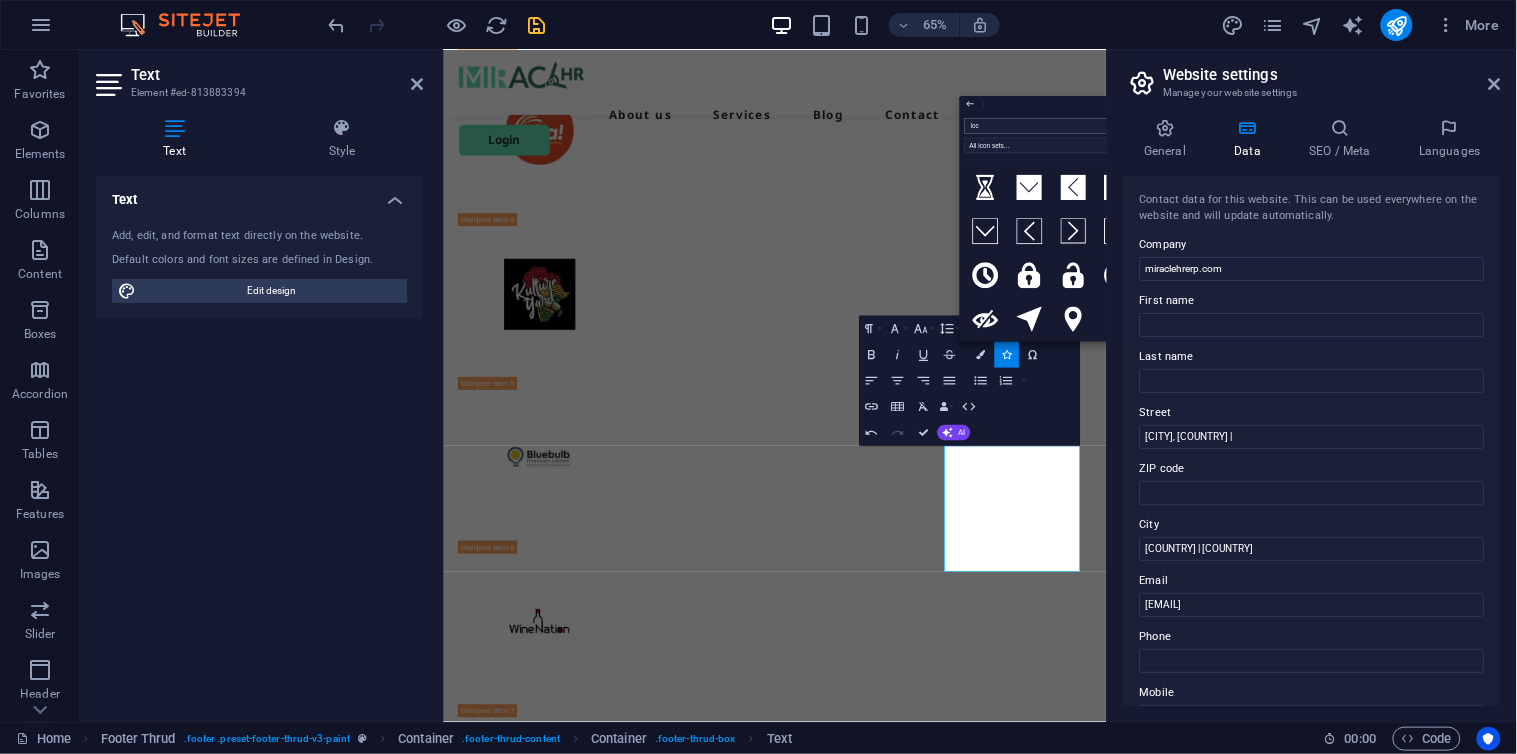 type on "loca" 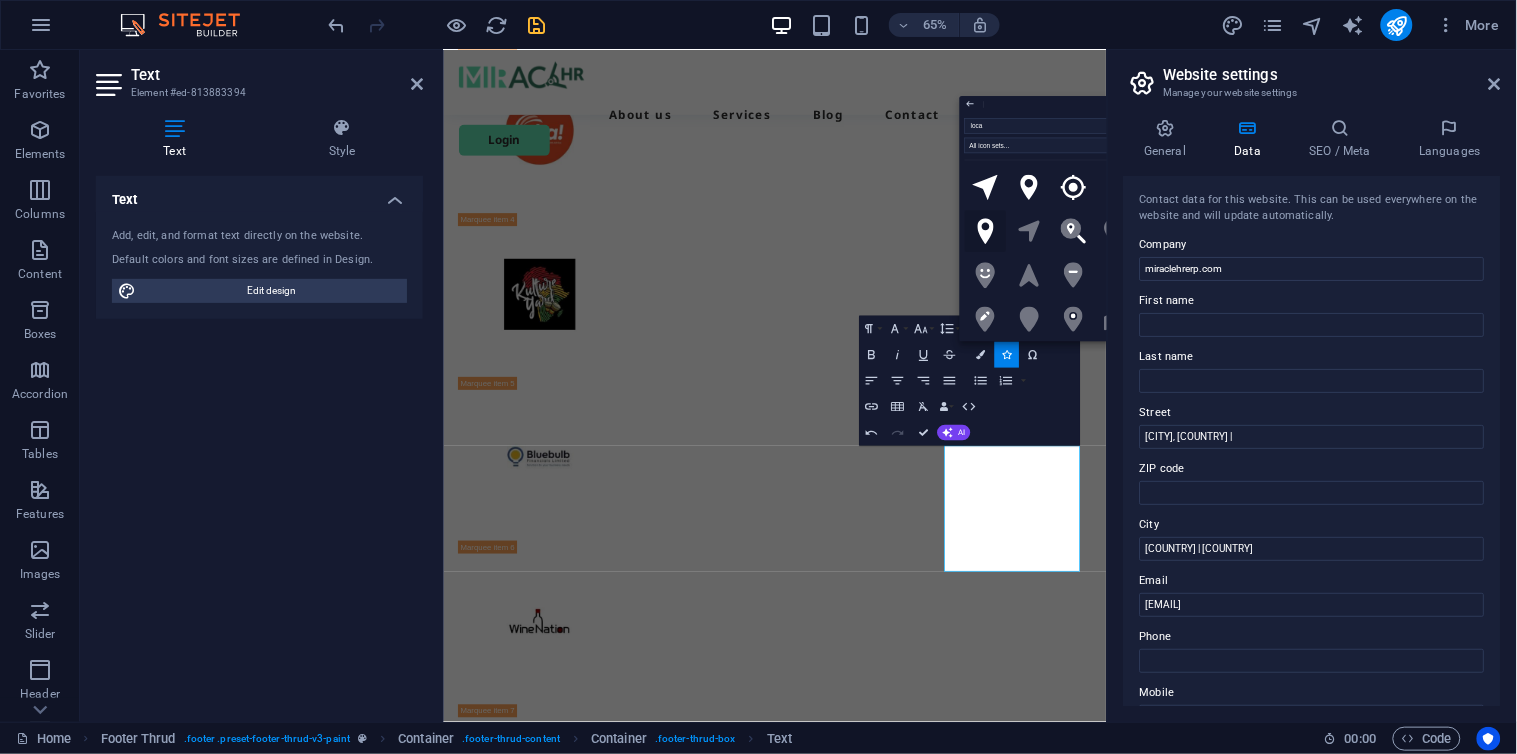 click 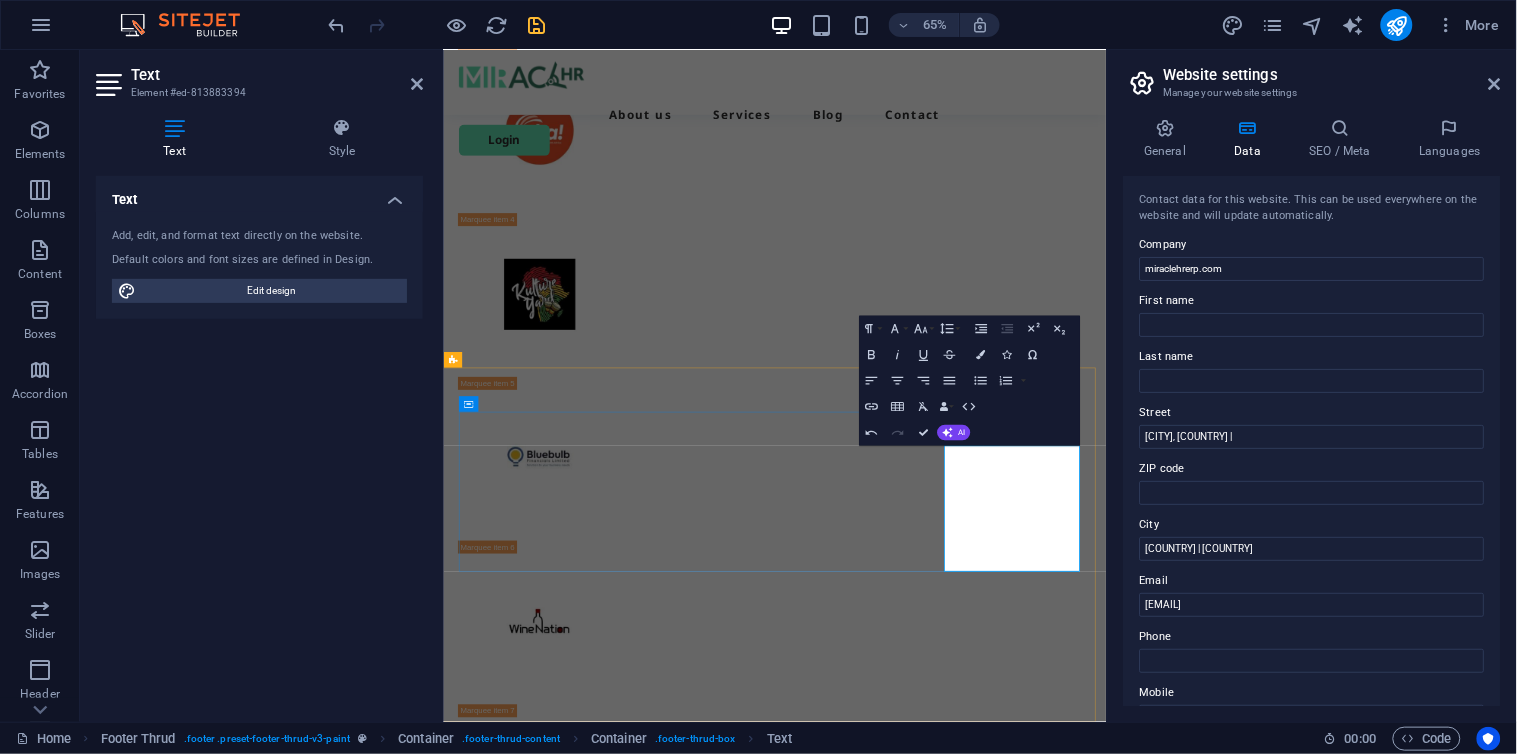 click 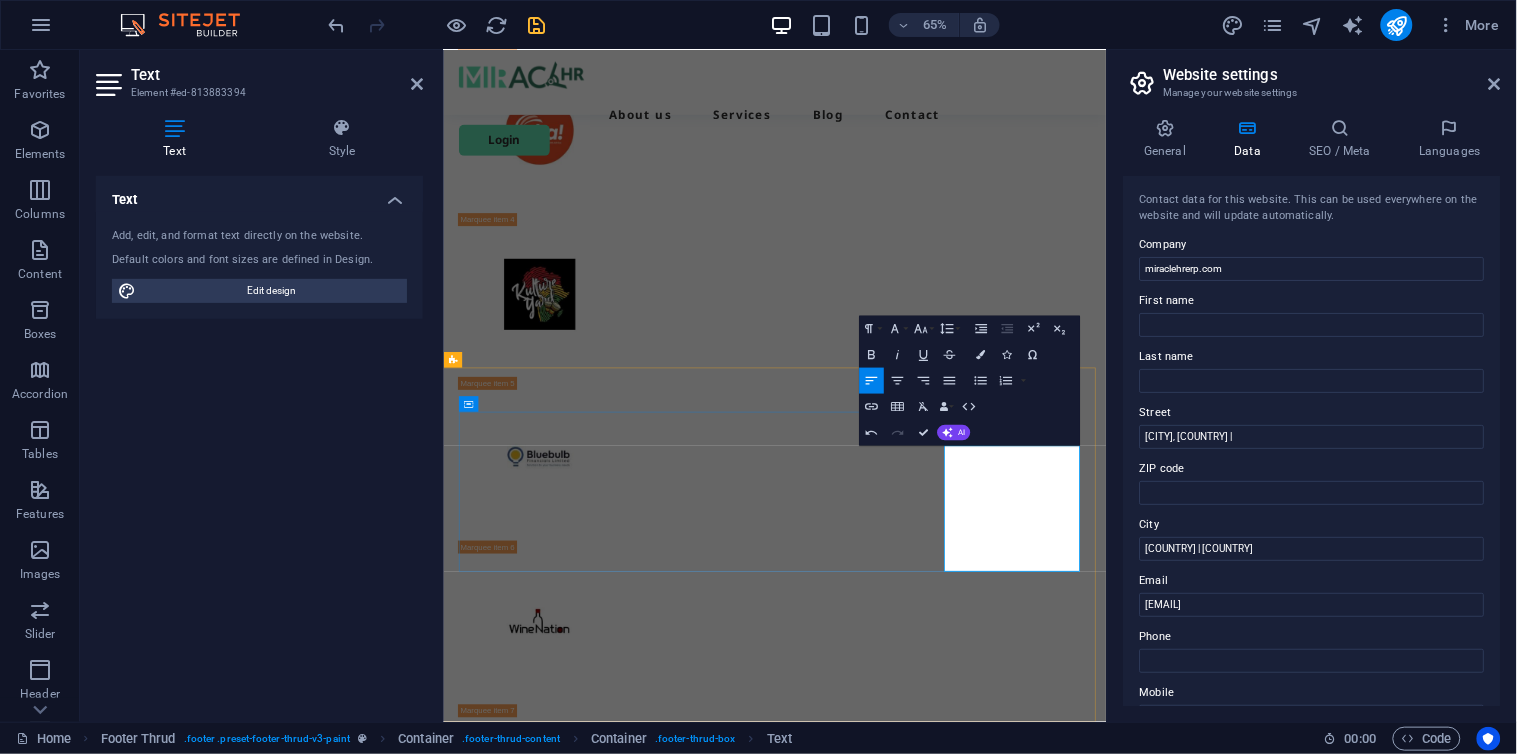 scroll, scrollTop: 6258, scrollLeft: 0, axis: vertical 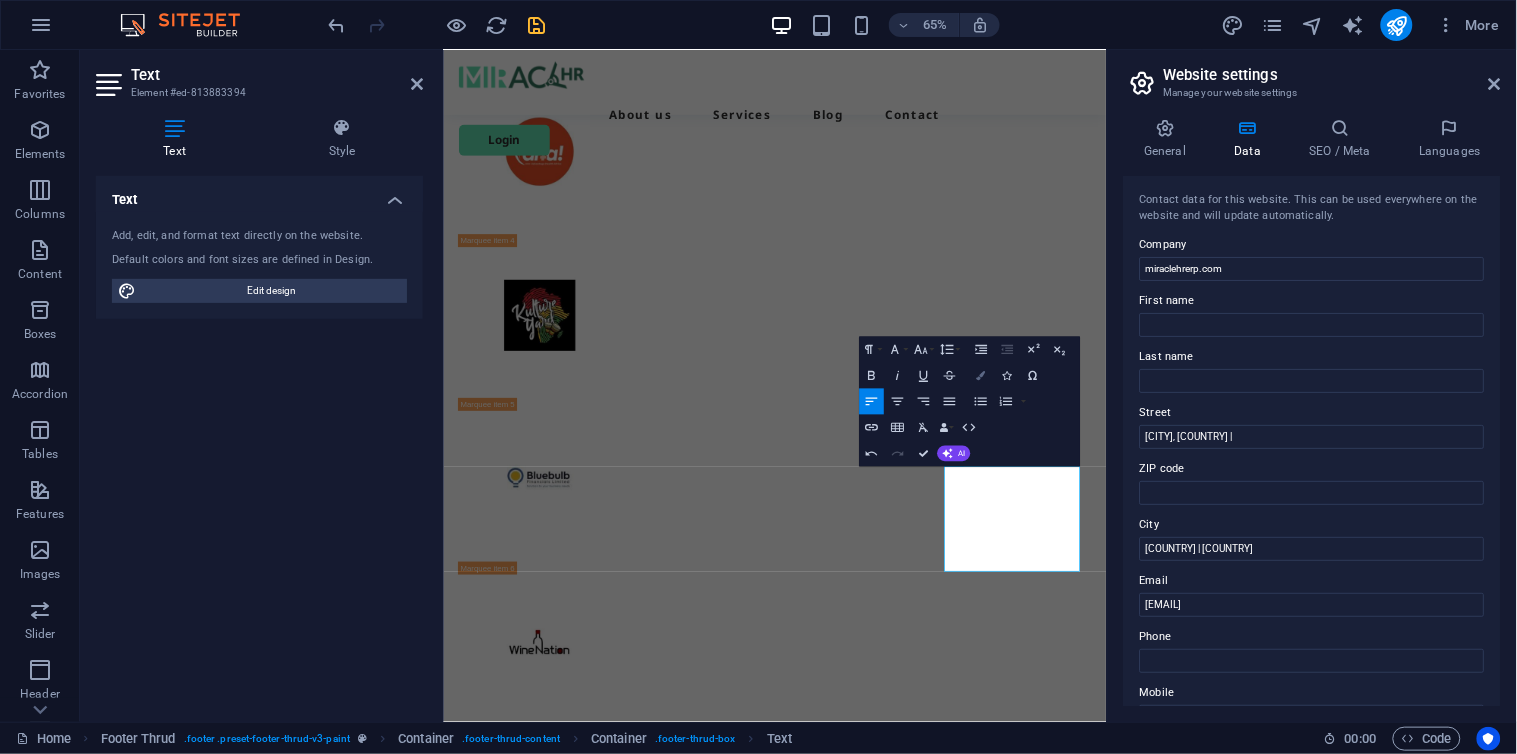 click on "Colors" at bounding box center [981, 376] 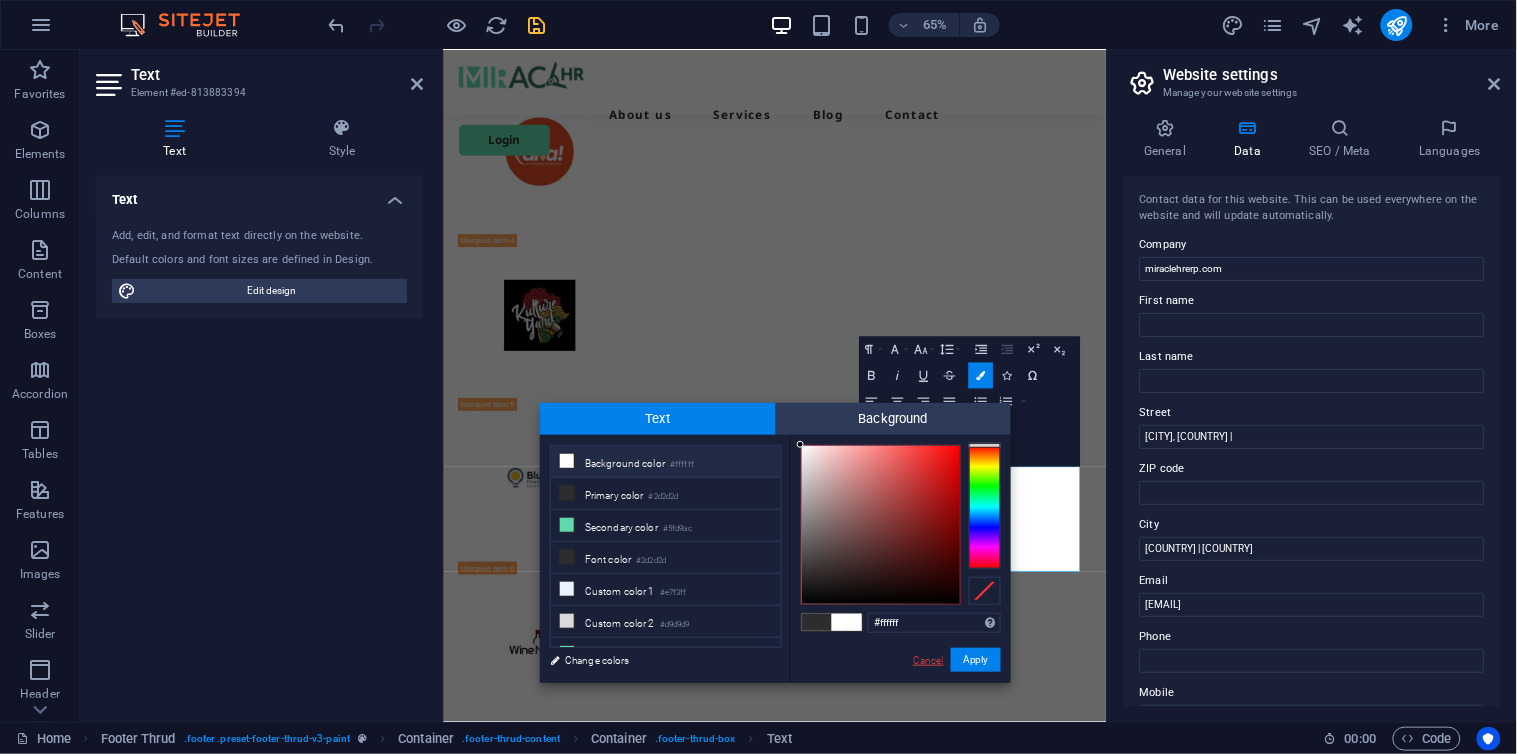 click on "Cancel" at bounding box center [928, 660] 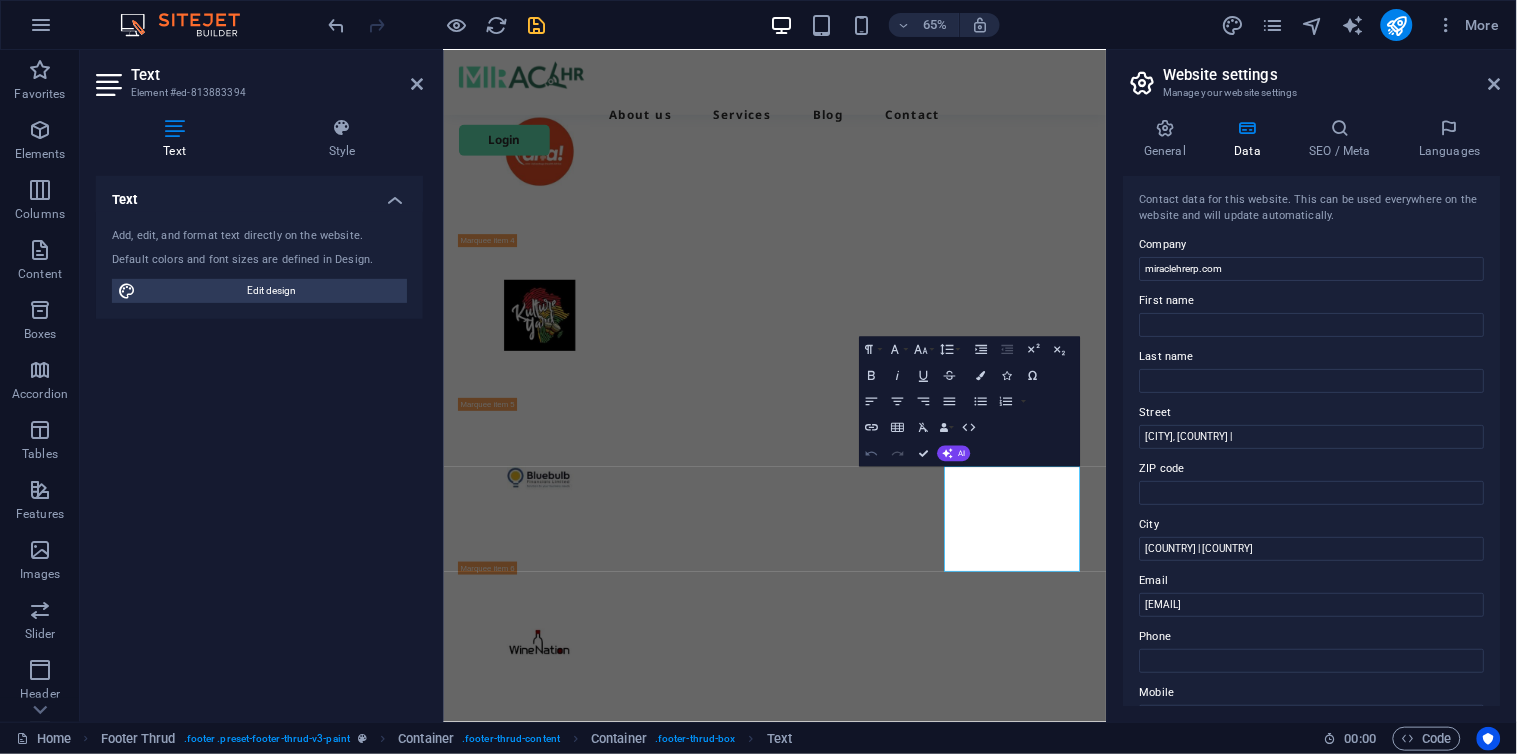 click 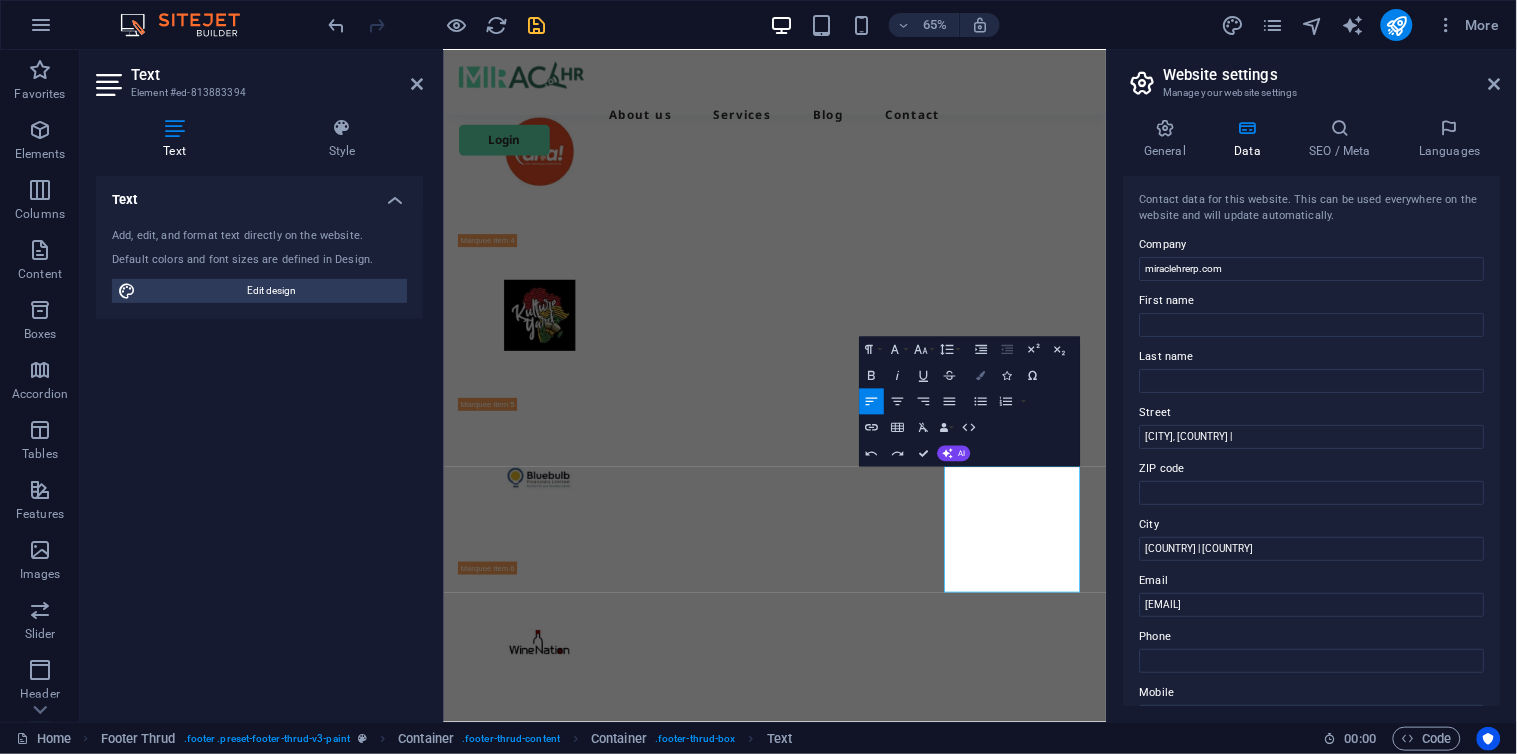 click on "Colors" at bounding box center [981, 376] 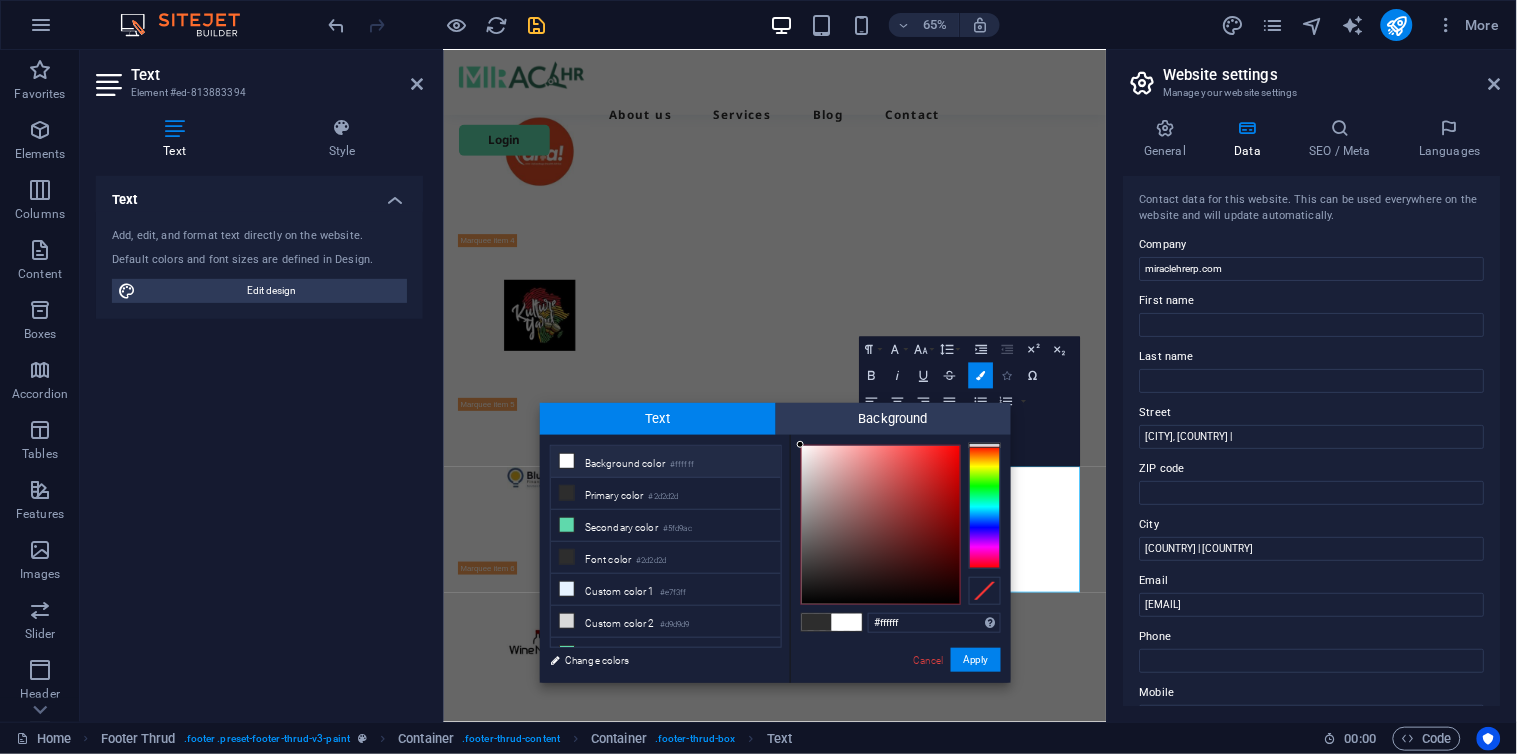 click at bounding box center (1007, 375) 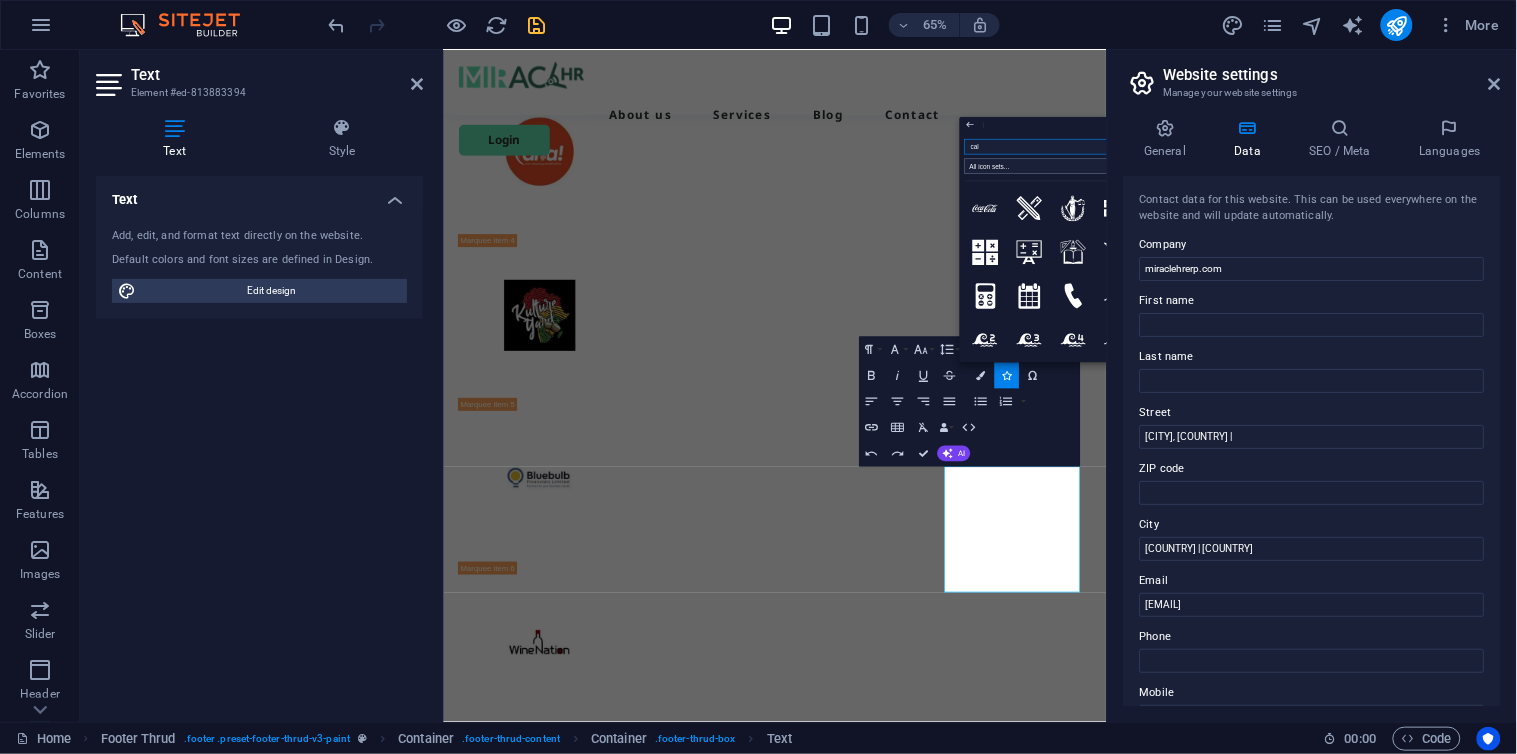 type on "call" 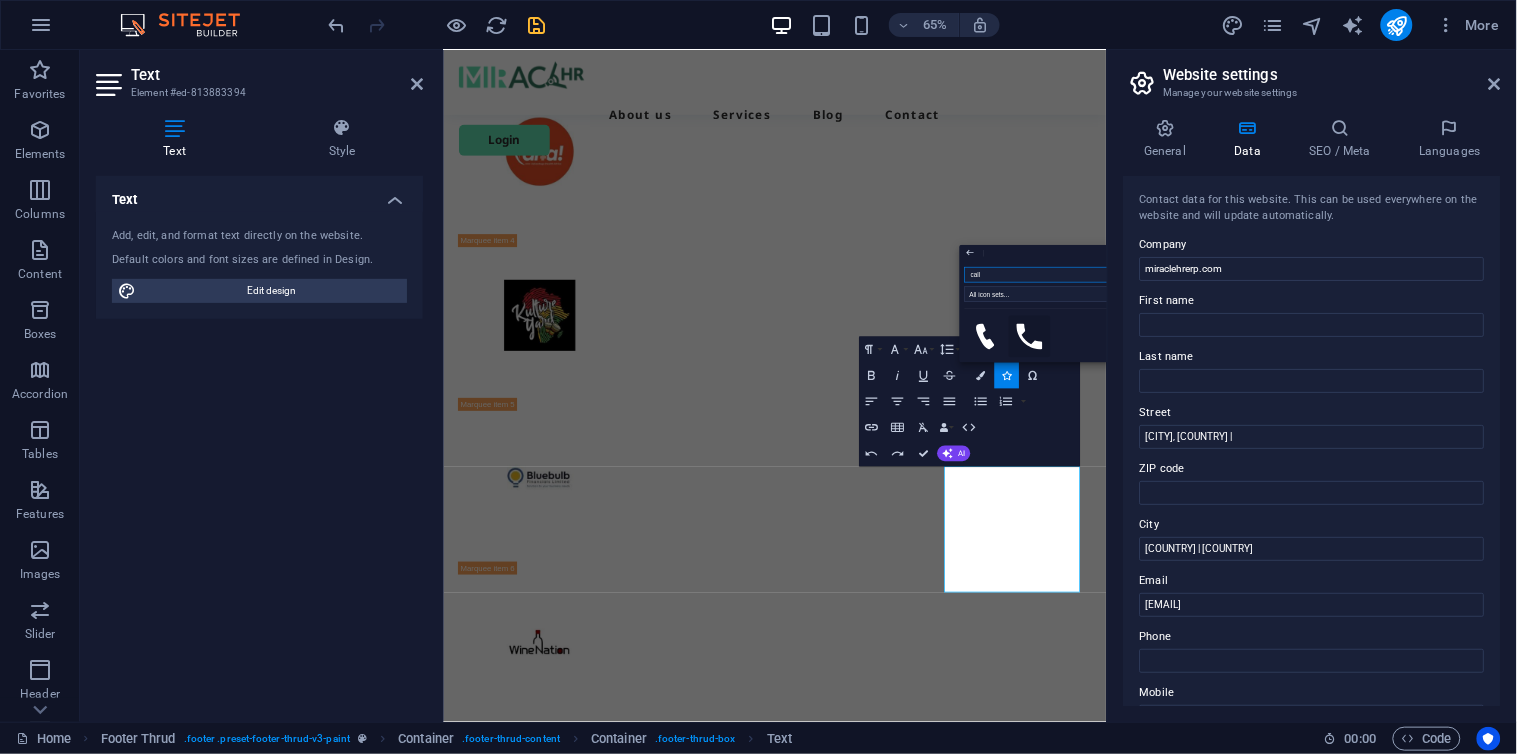 click 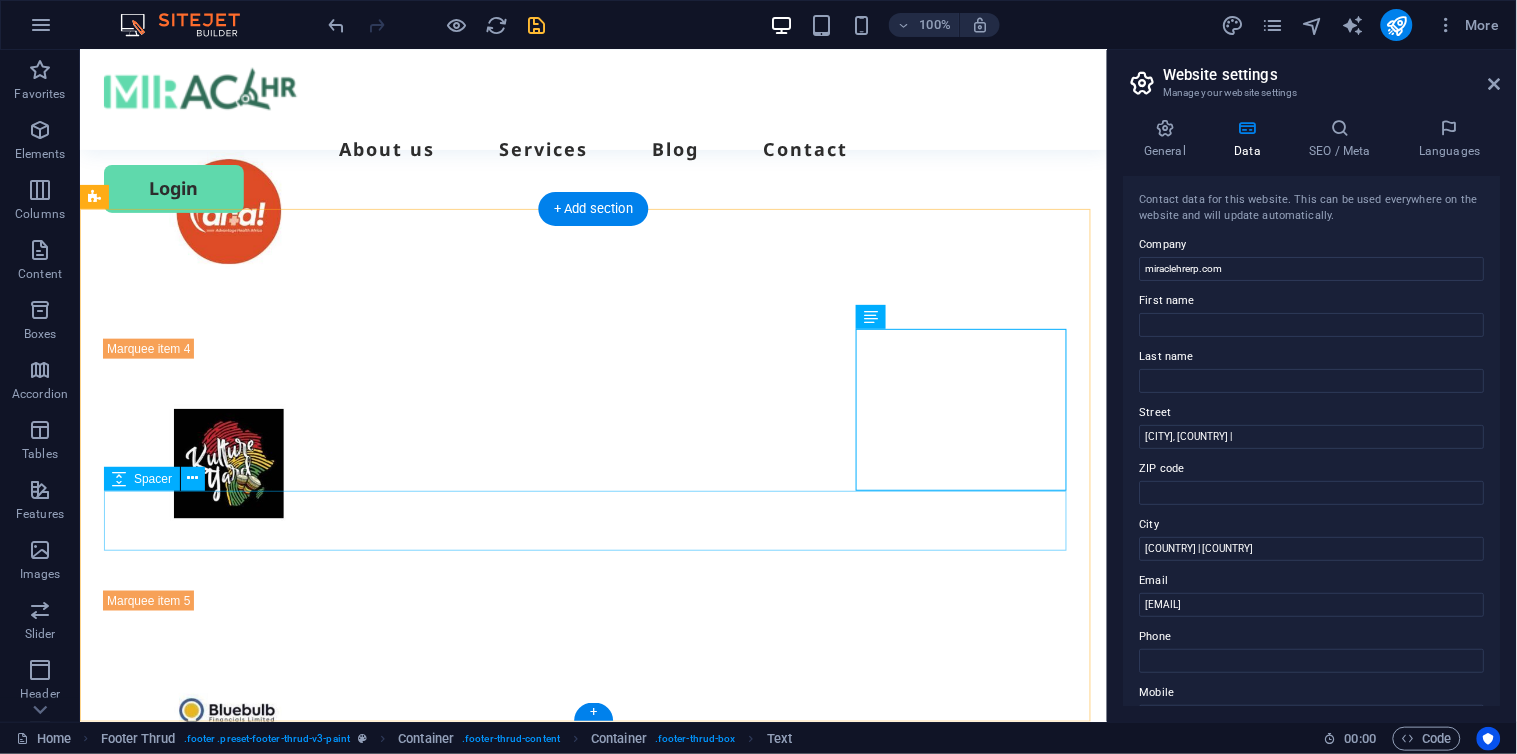 scroll, scrollTop: 6621, scrollLeft: 0, axis: vertical 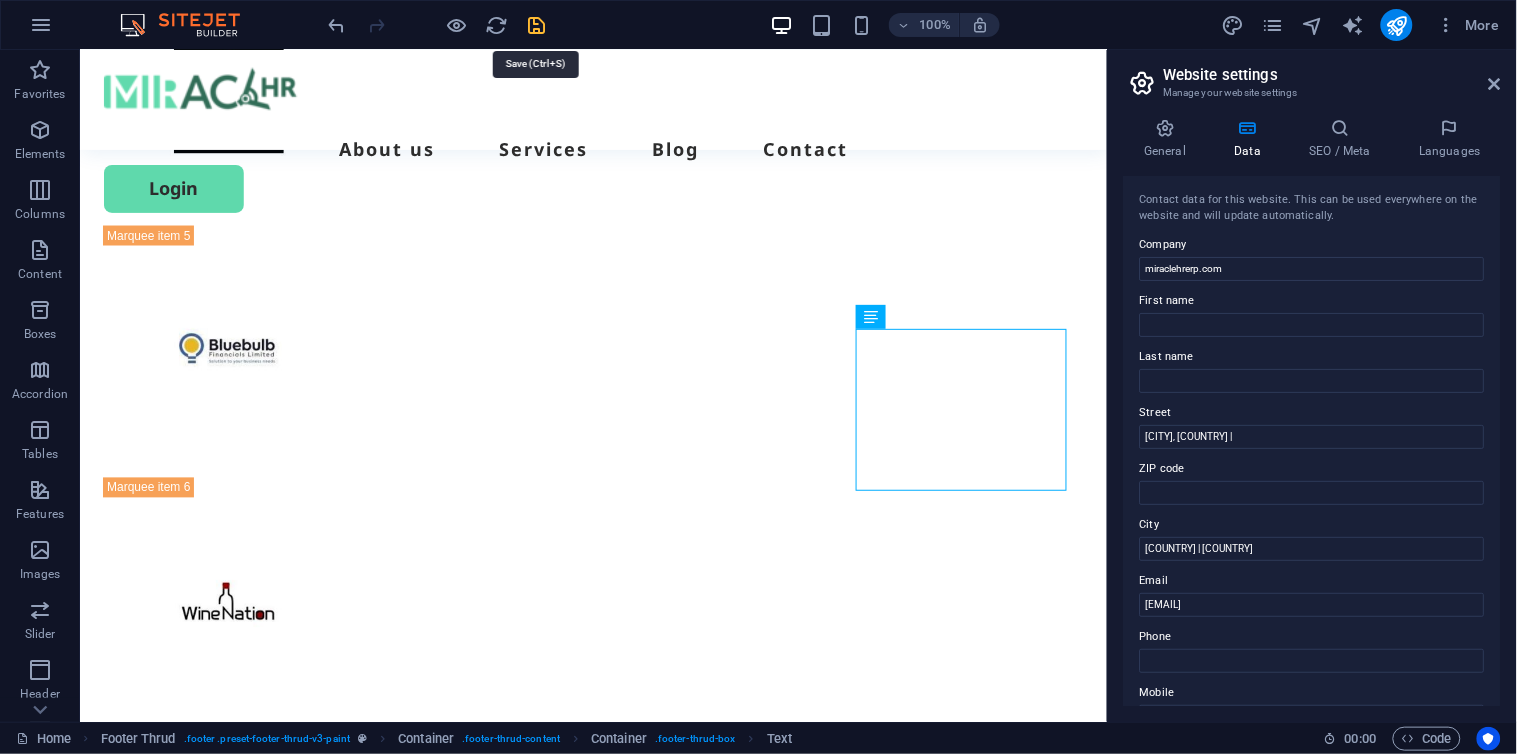 click at bounding box center (537, 25) 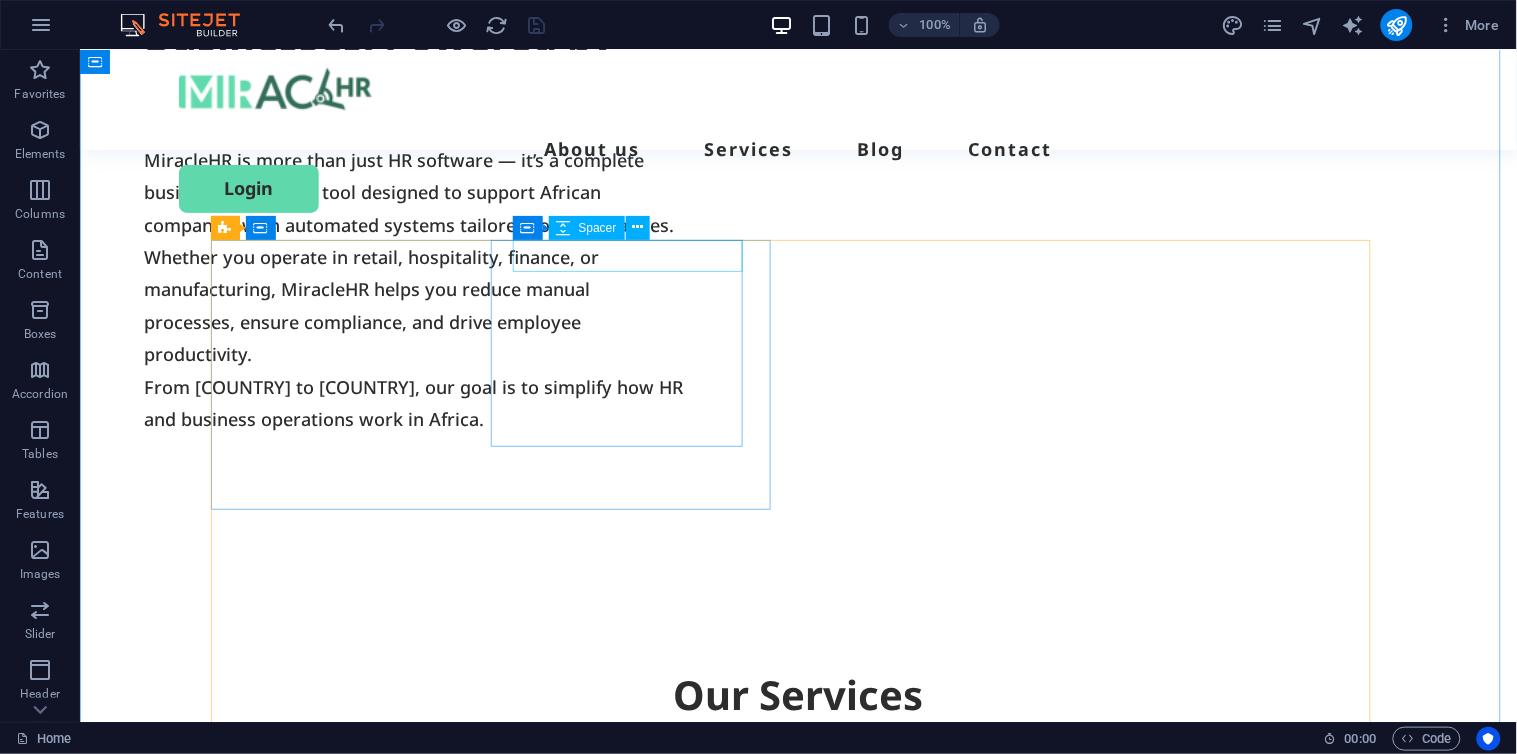 scroll, scrollTop: 1680, scrollLeft: 0, axis: vertical 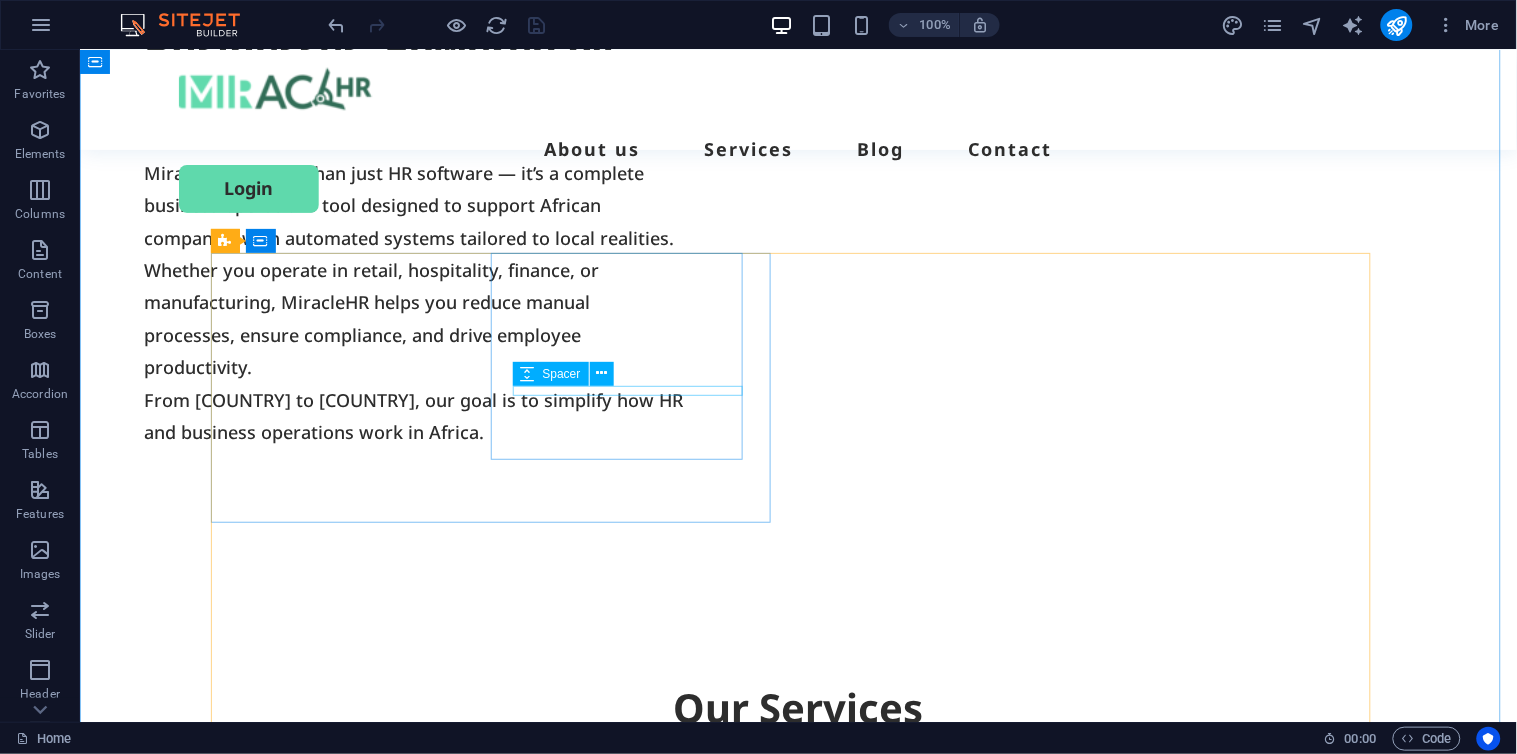 click at bounding box center (509, 1148) 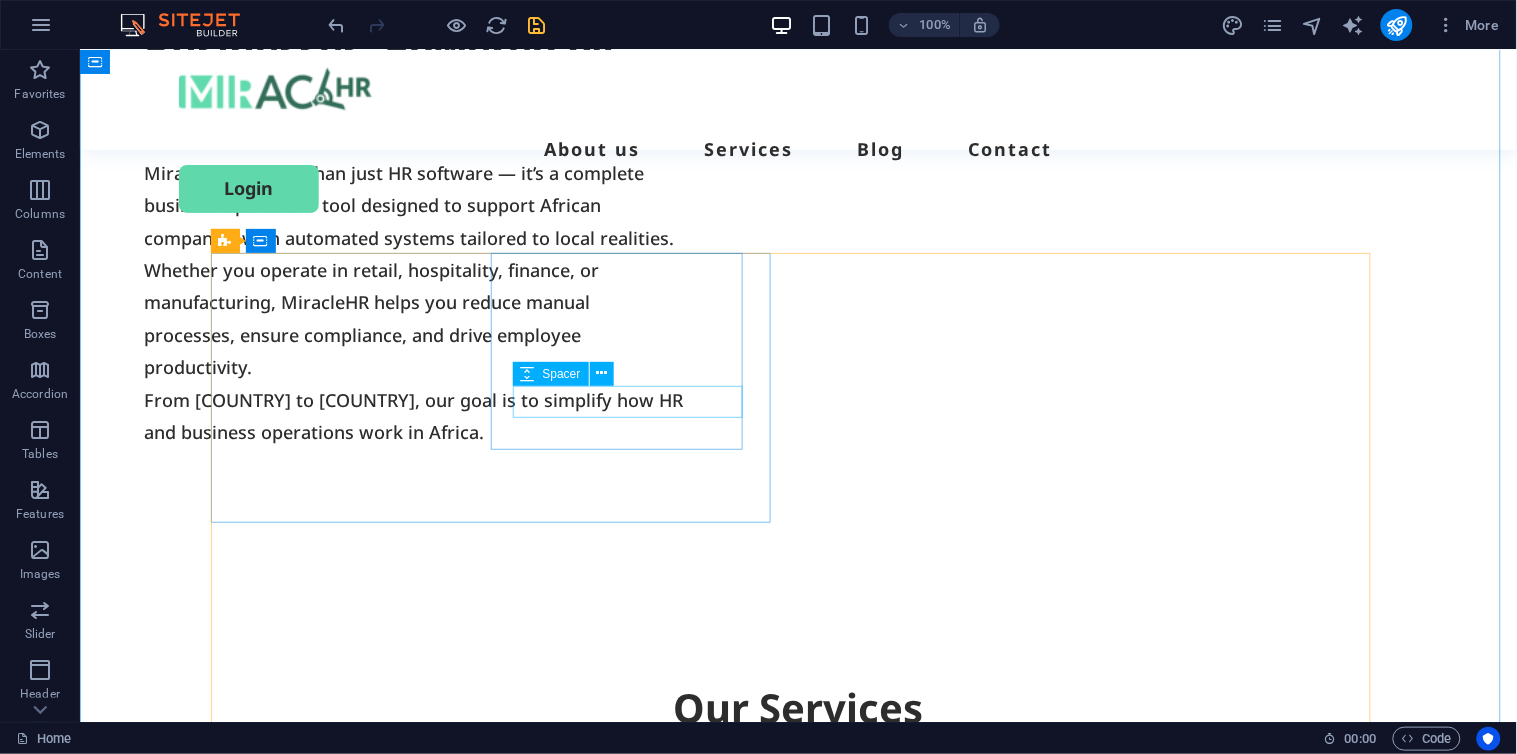 click at bounding box center [509, 1159] 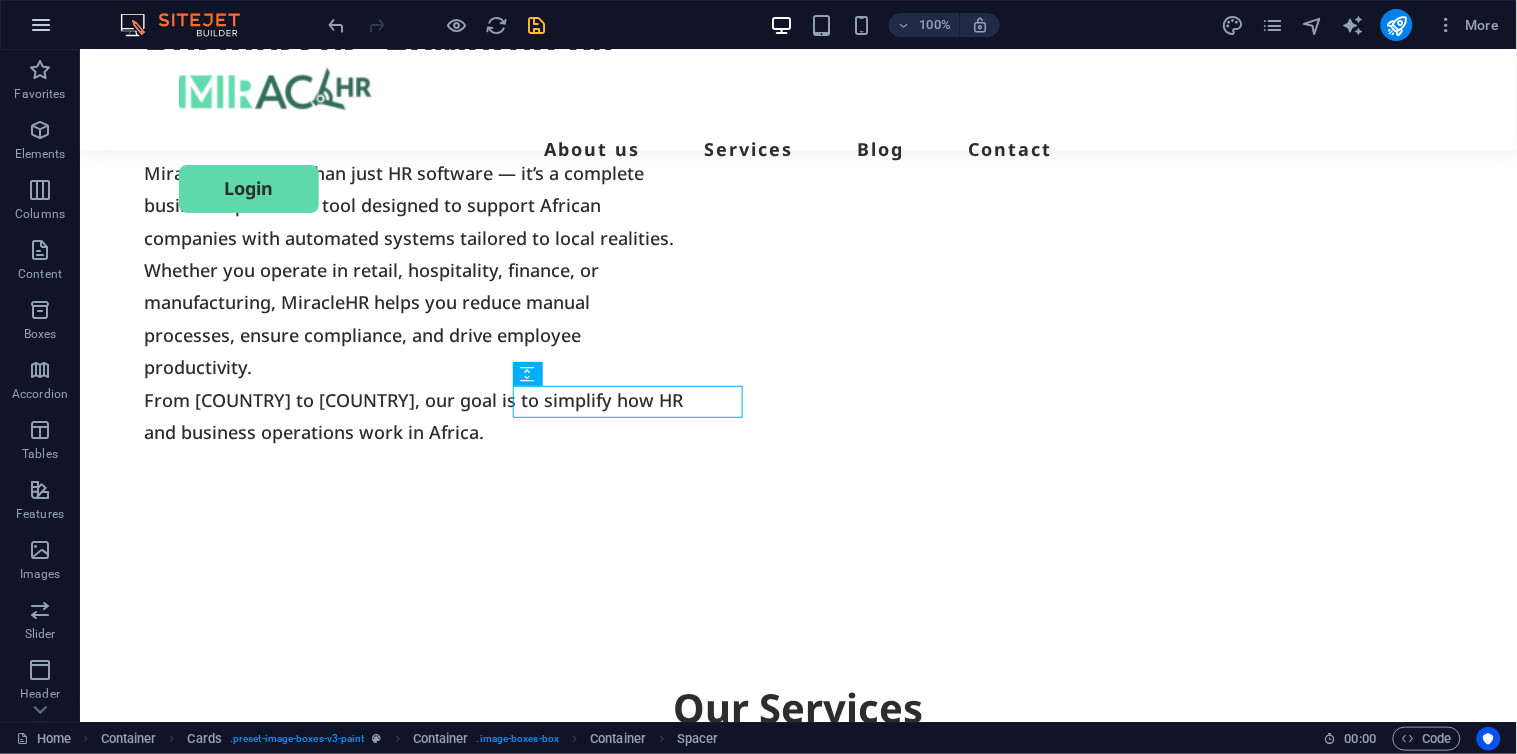 click at bounding box center [41, 25] 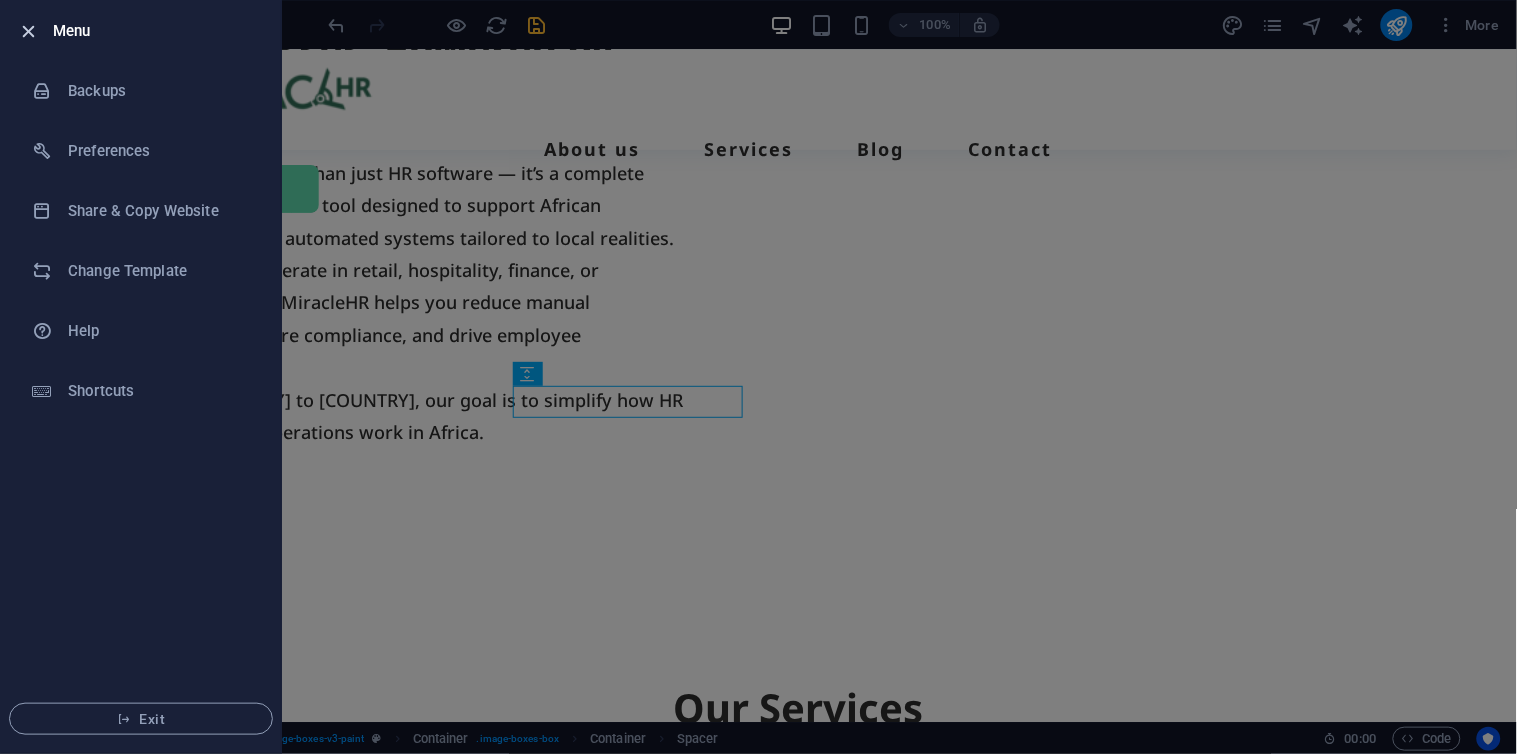 click at bounding box center [29, 31] 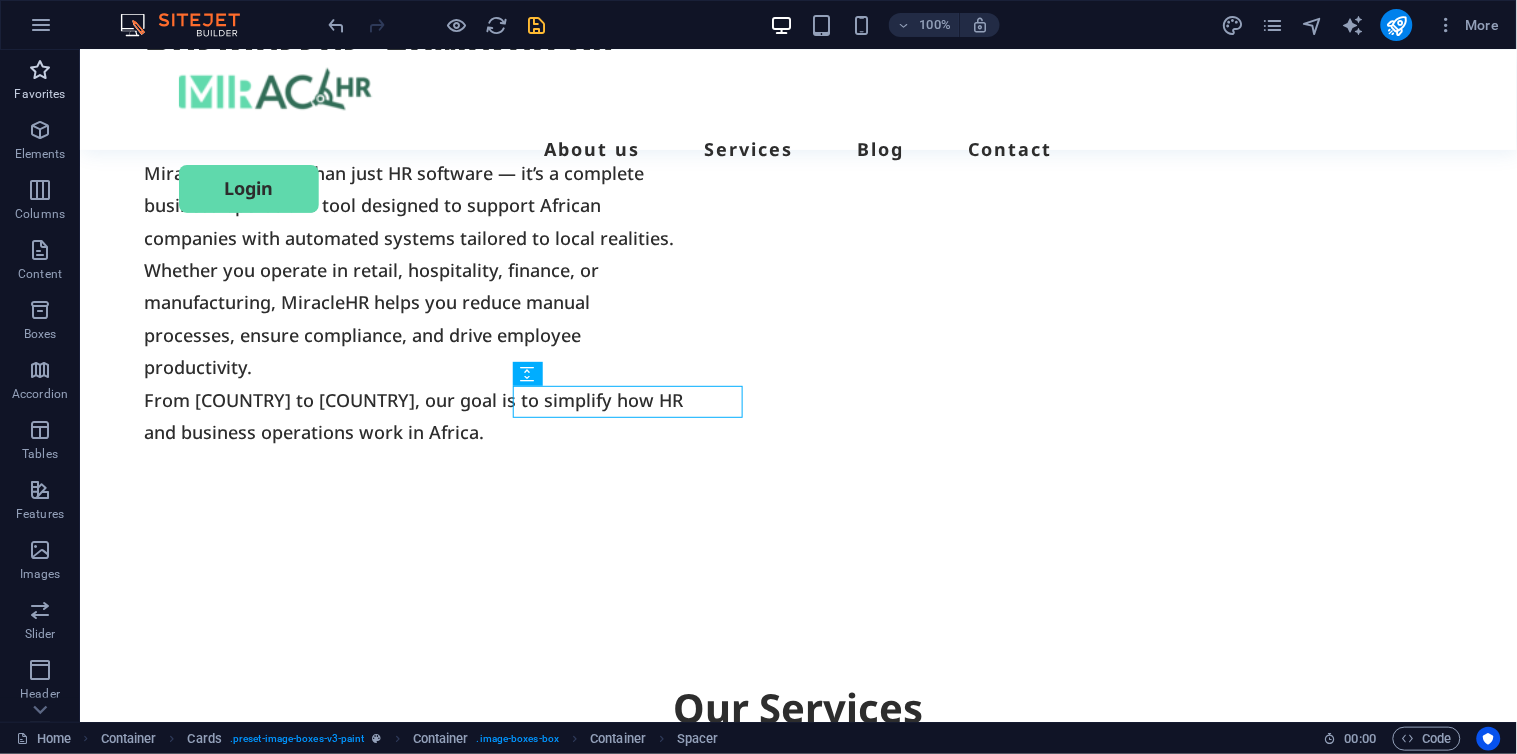 click at bounding box center [40, 70] 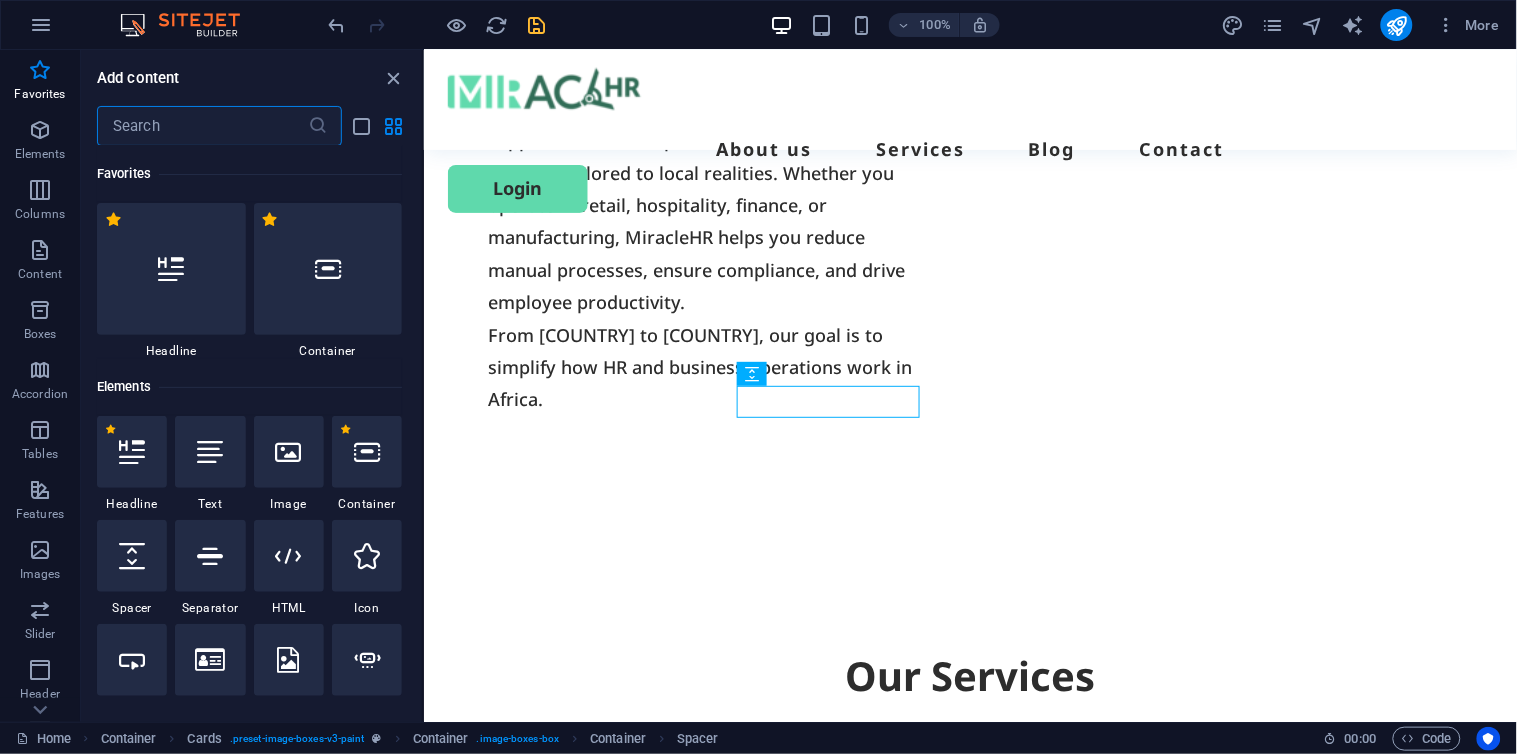 scroll, scrollTop: 1687, scrollLeft: 0, axis: vertical 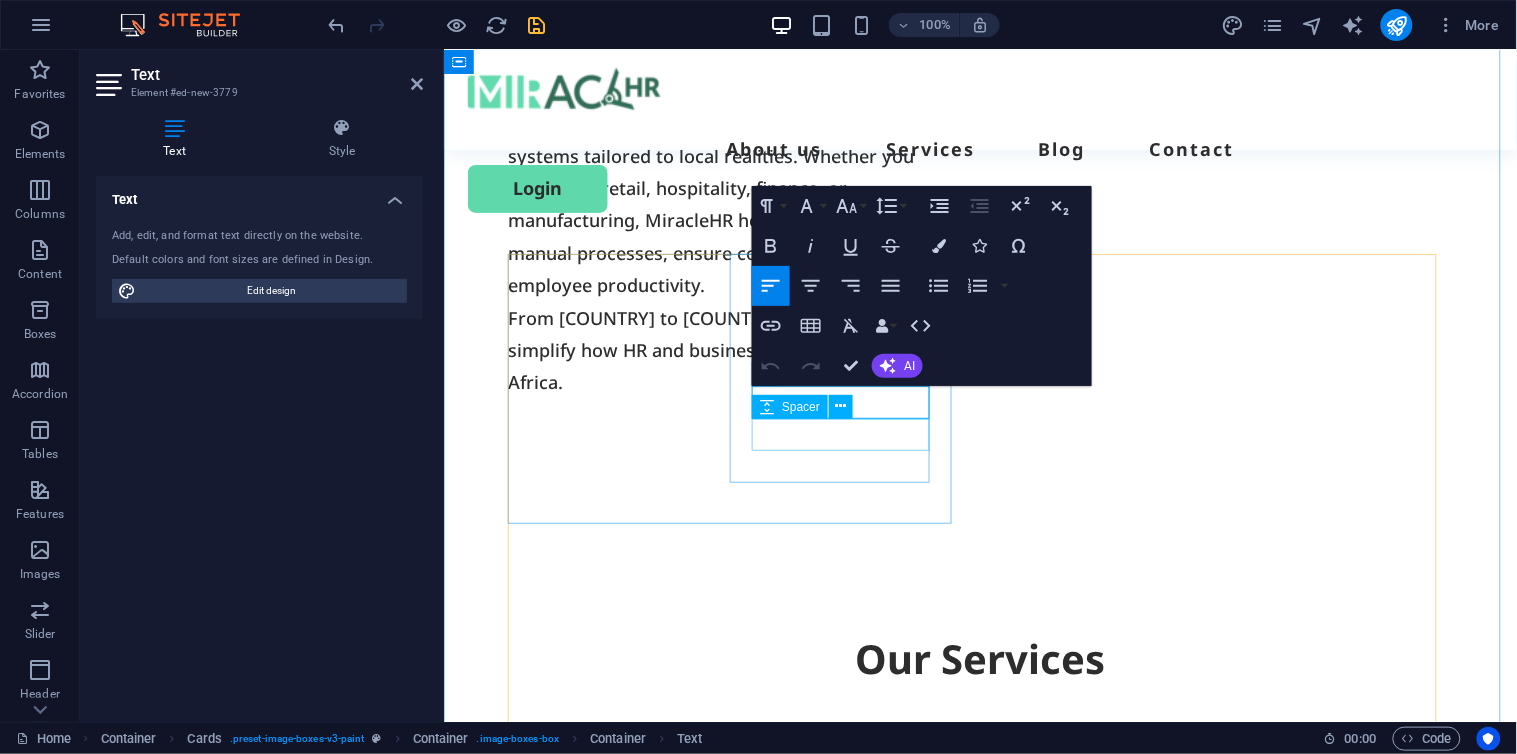 click at bounding box center [744, 1142] 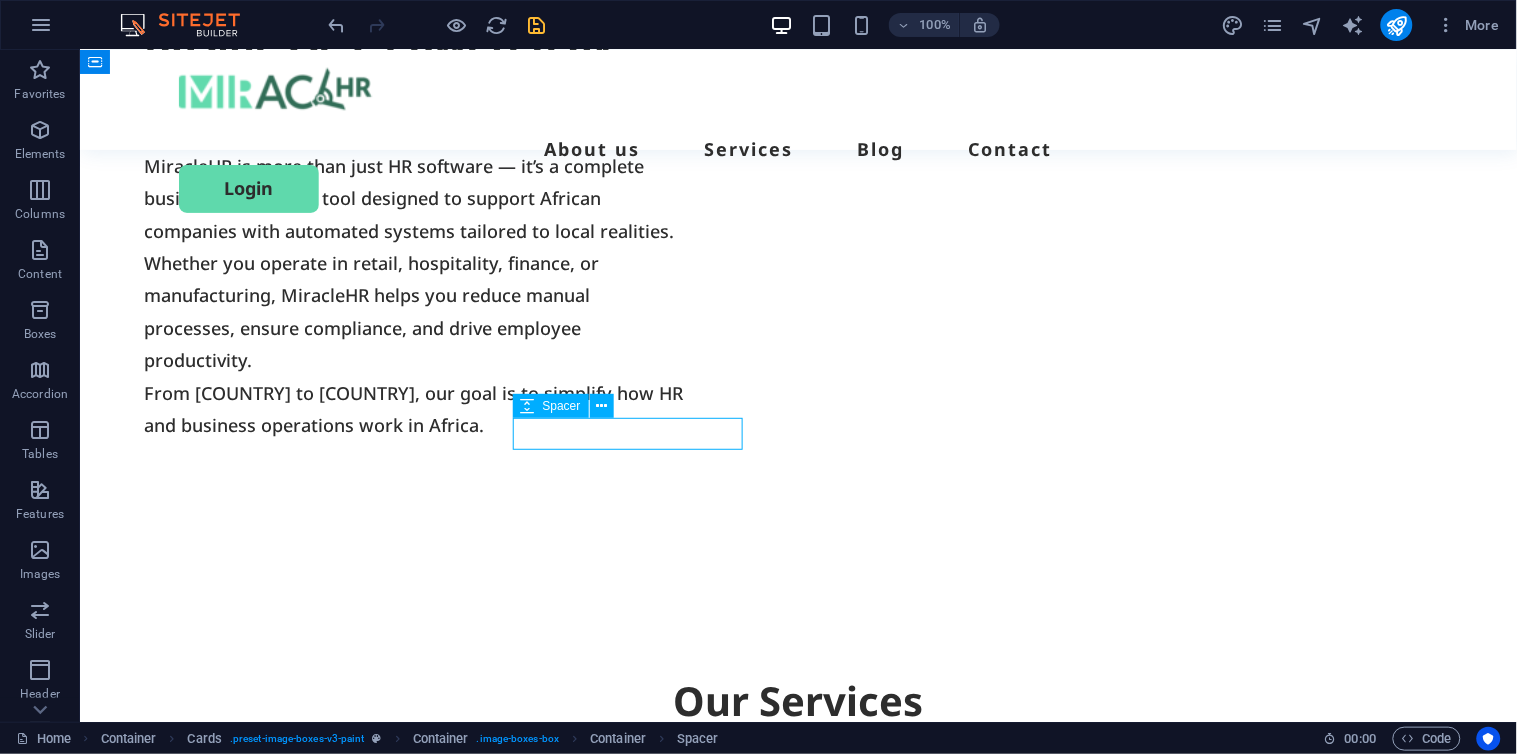 scroll, scrollTop: 1680, scrollLeft: 0, axis: vertical 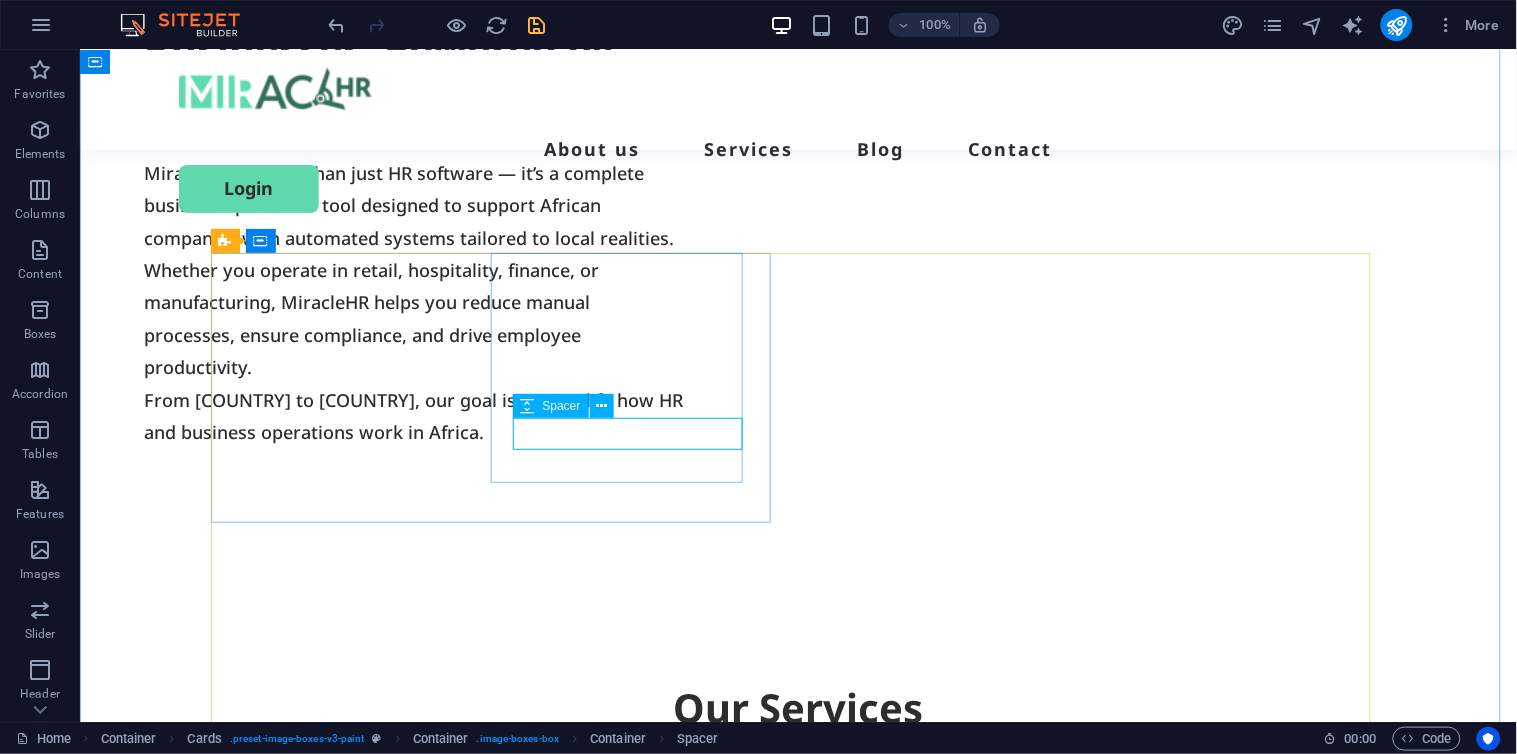 click at bounding box center (509, 1191) 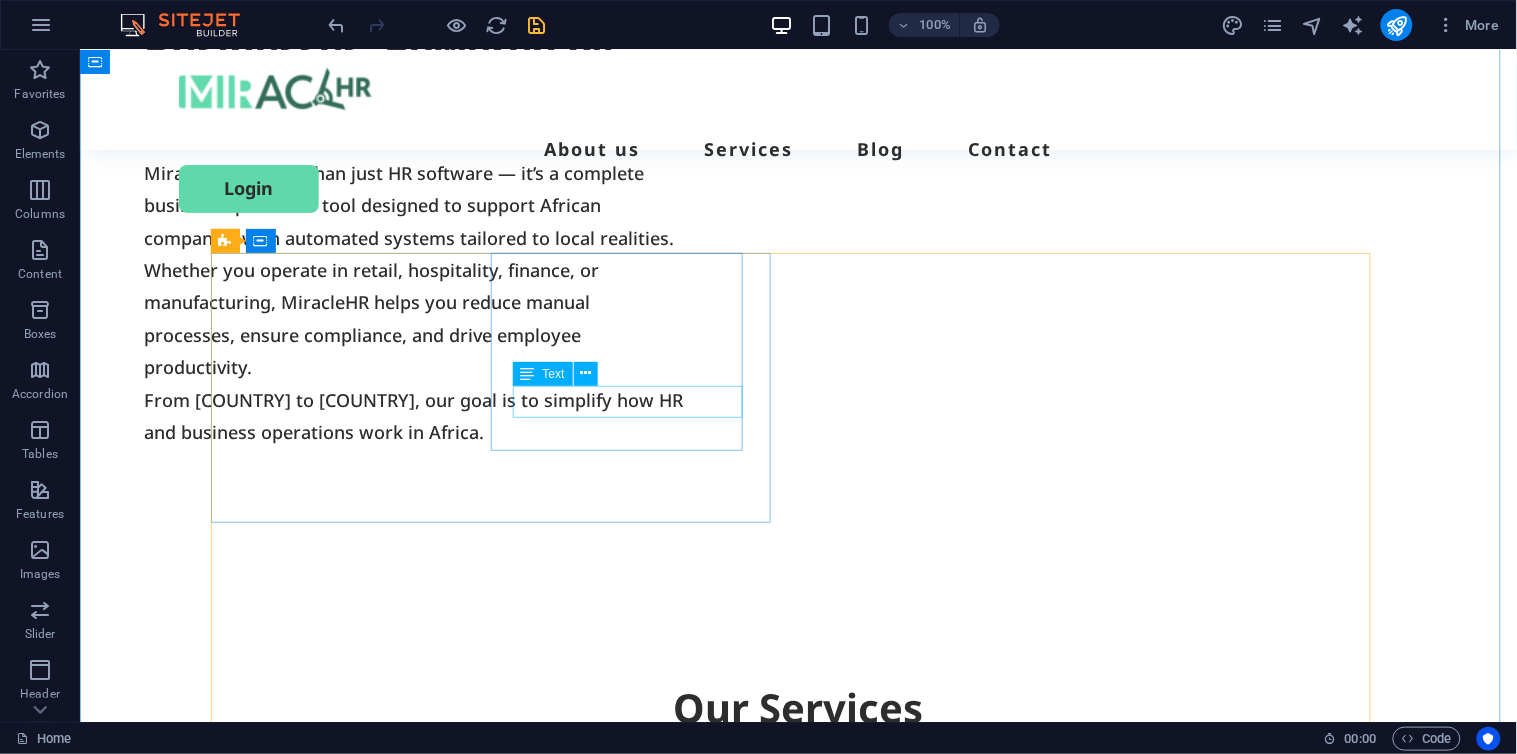 click on "New text element" at bounding box center (509, 1159) 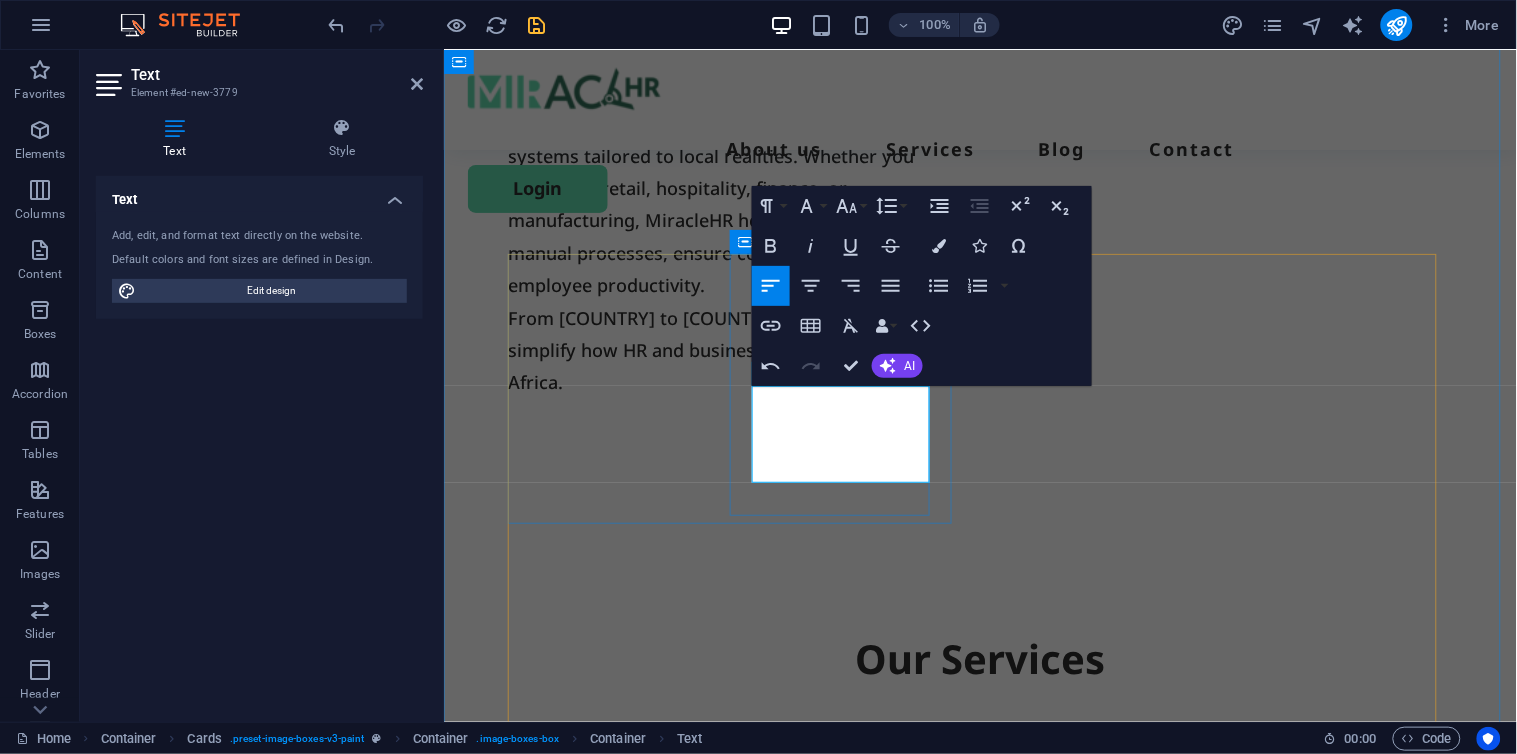 scroll, scrollTop: 311, scrollLeft: 2, axis: both 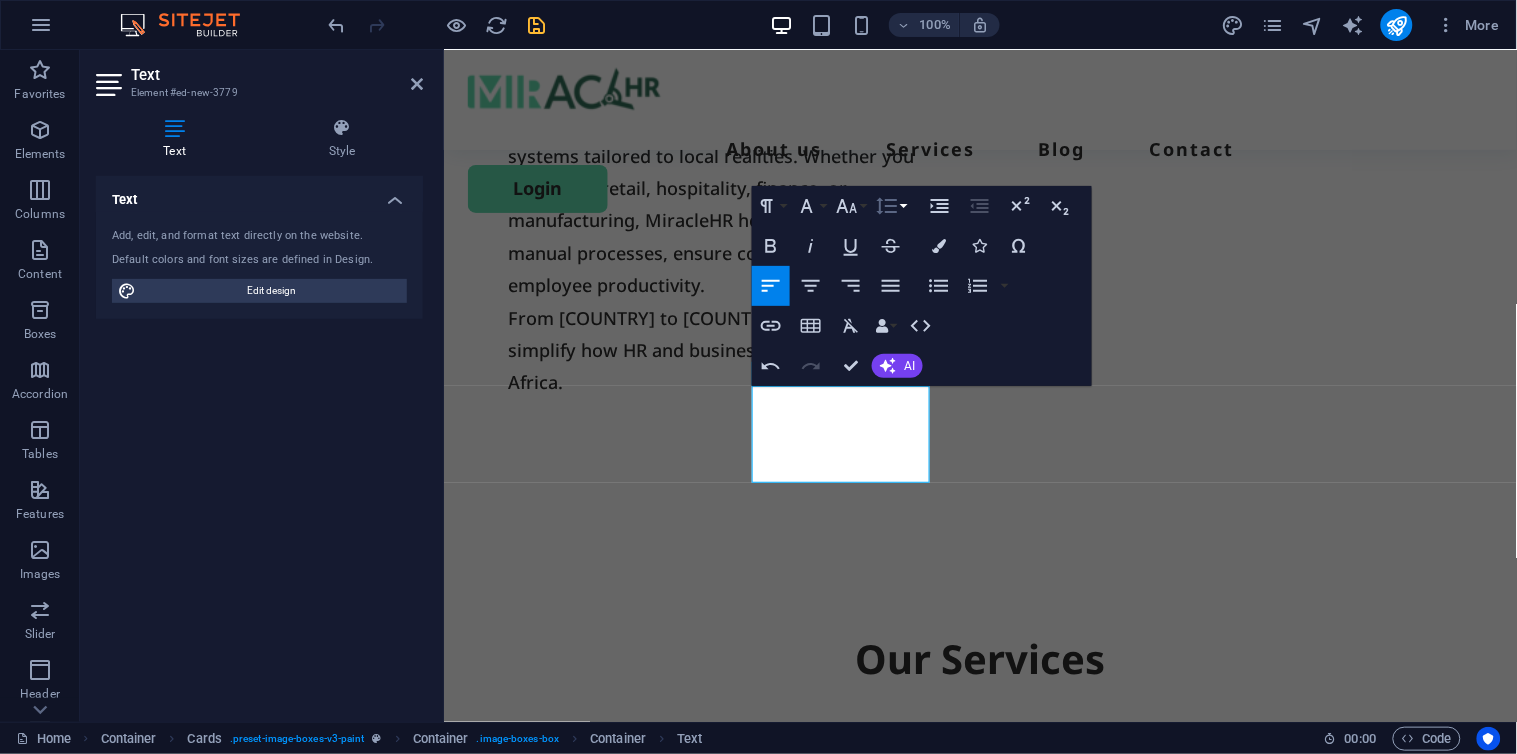click 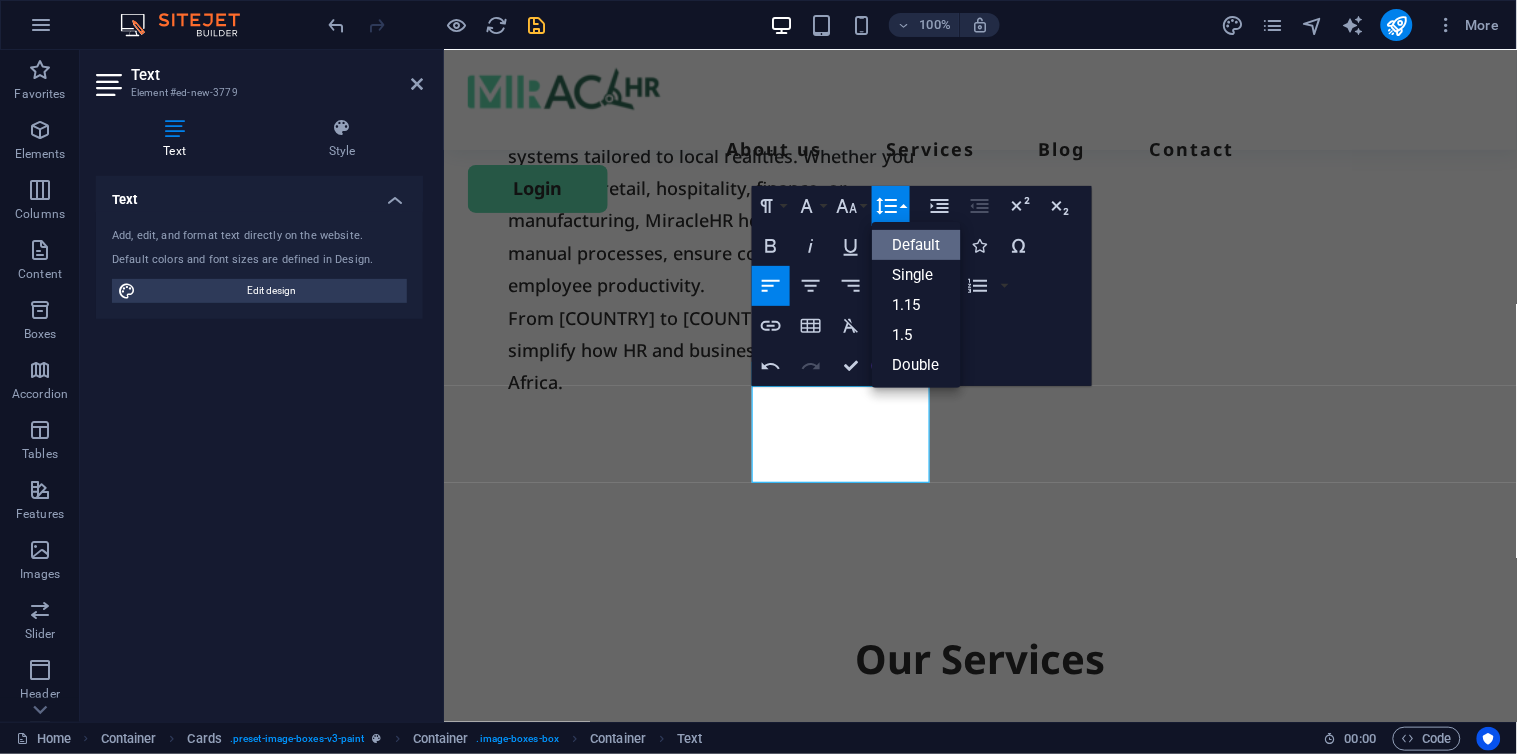 scroll, scrollTop: 0, scrollLeft: 0, axis: both 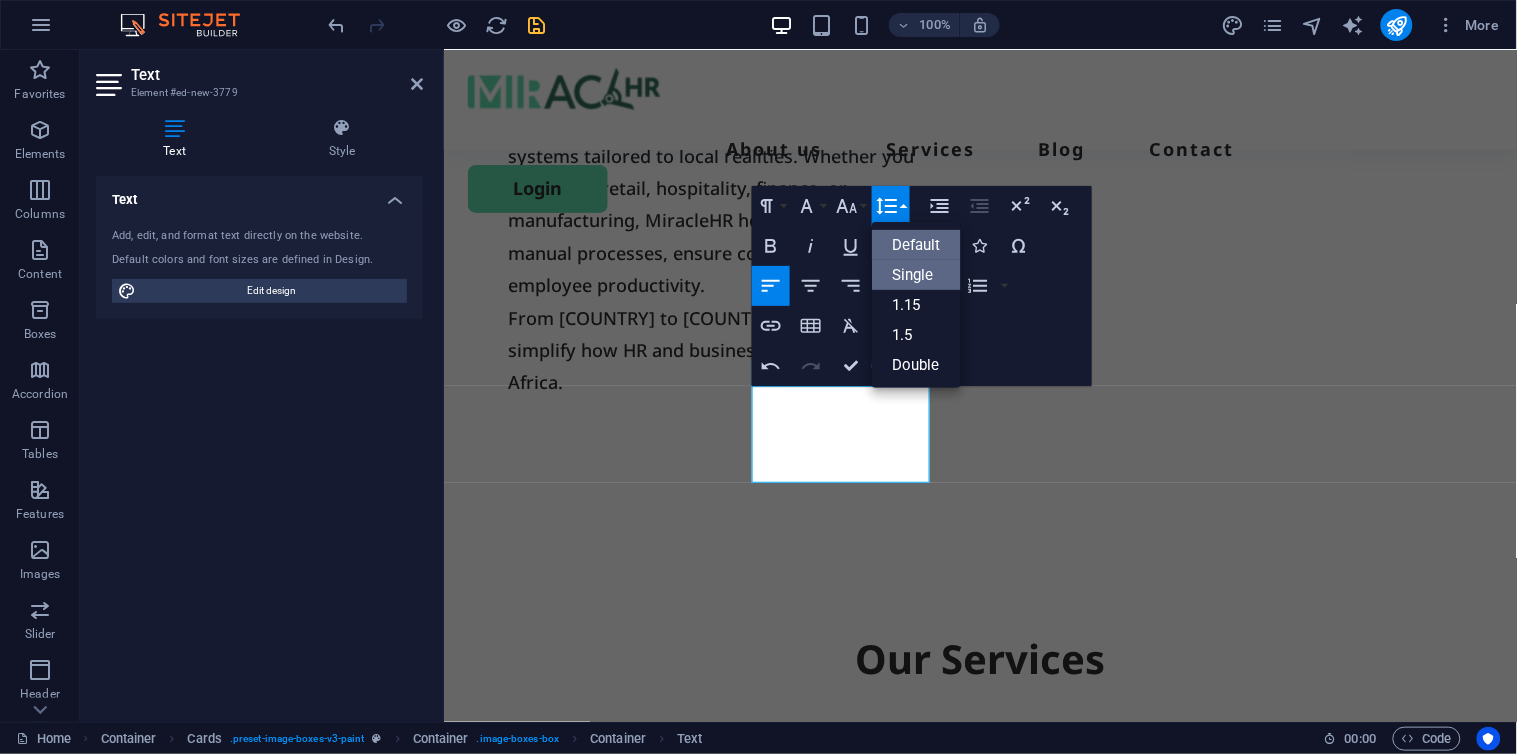 click on "Single" at bounding box center [916, 275] 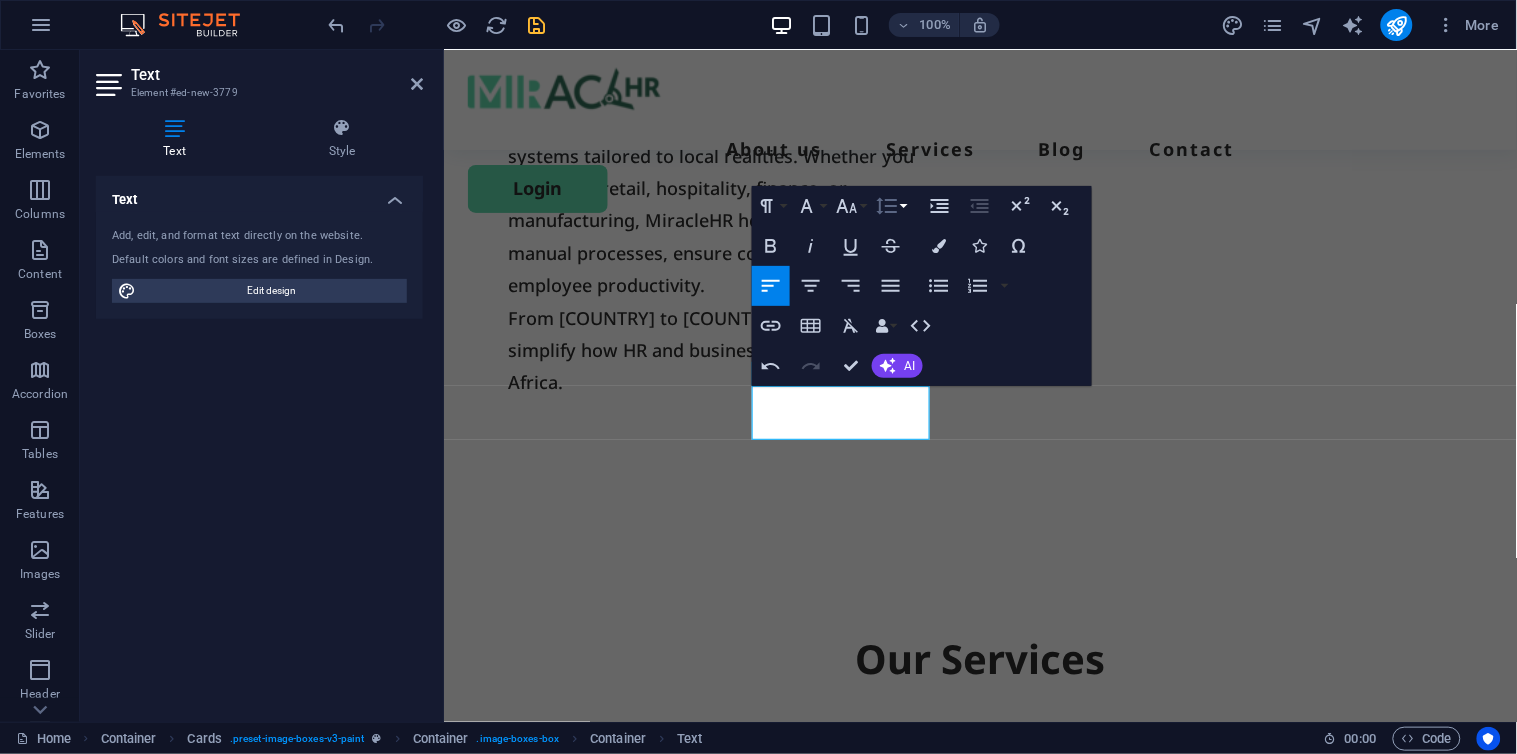 click 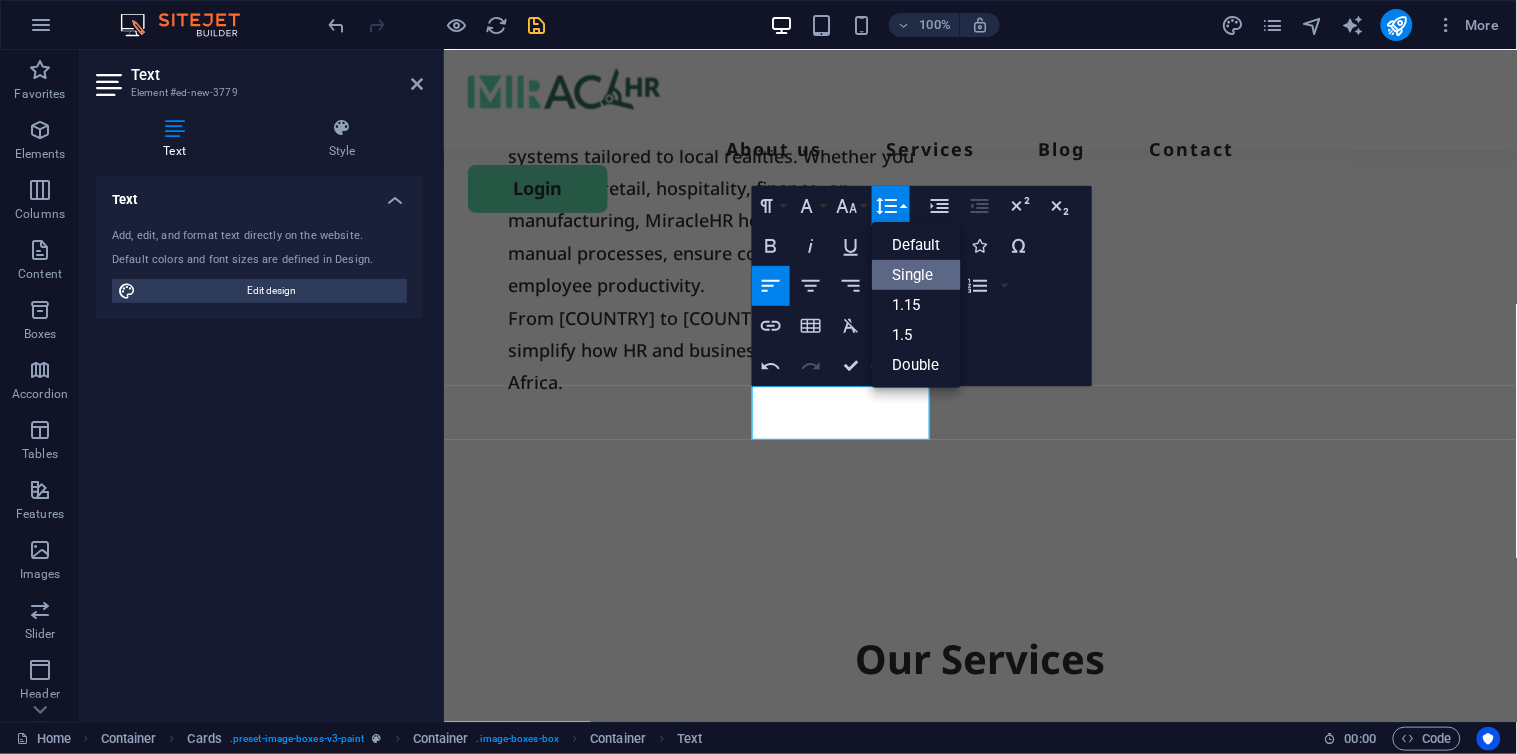 scroll, scrollTop: 0, scrollLeft: 0, axis: both 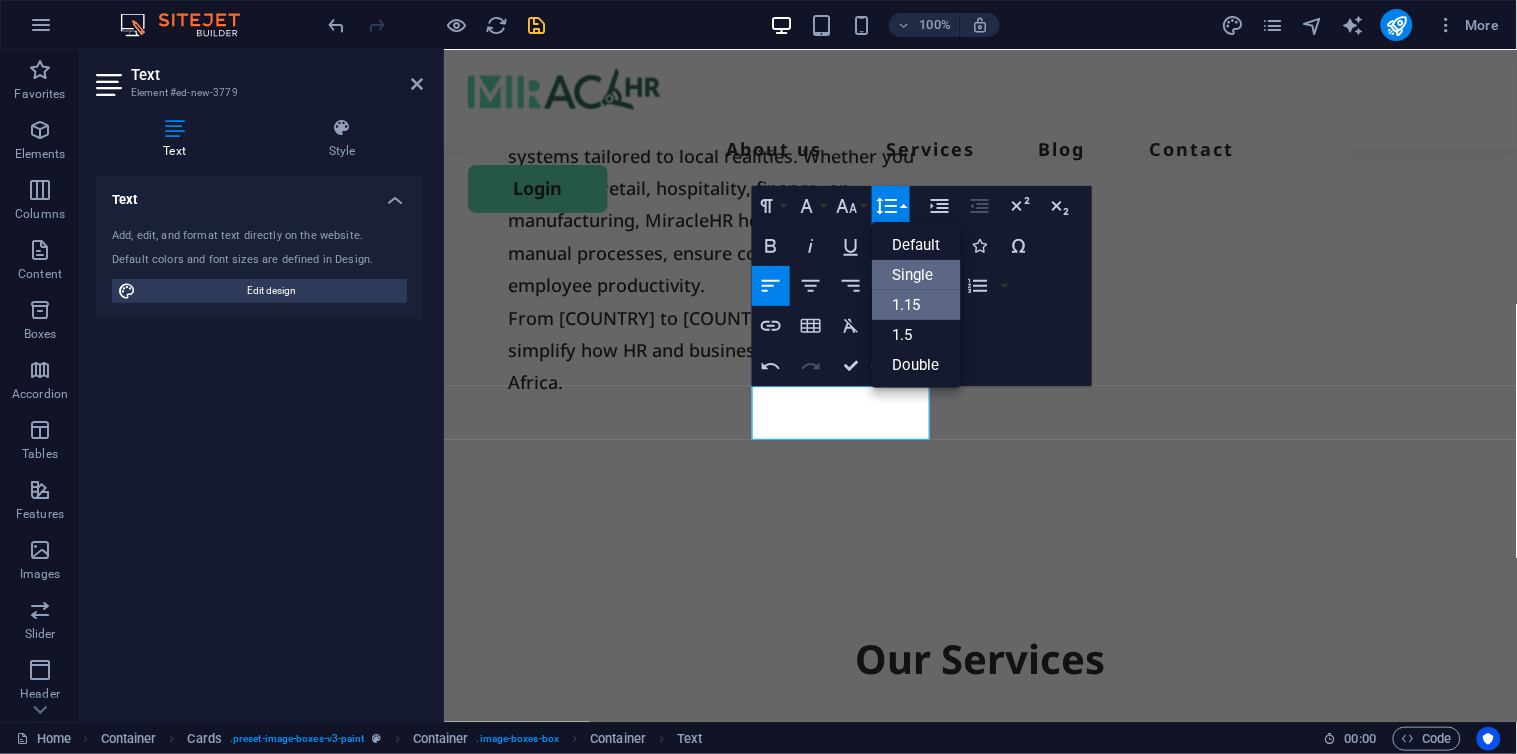click on "1.15" at bounding box center [916, 305] 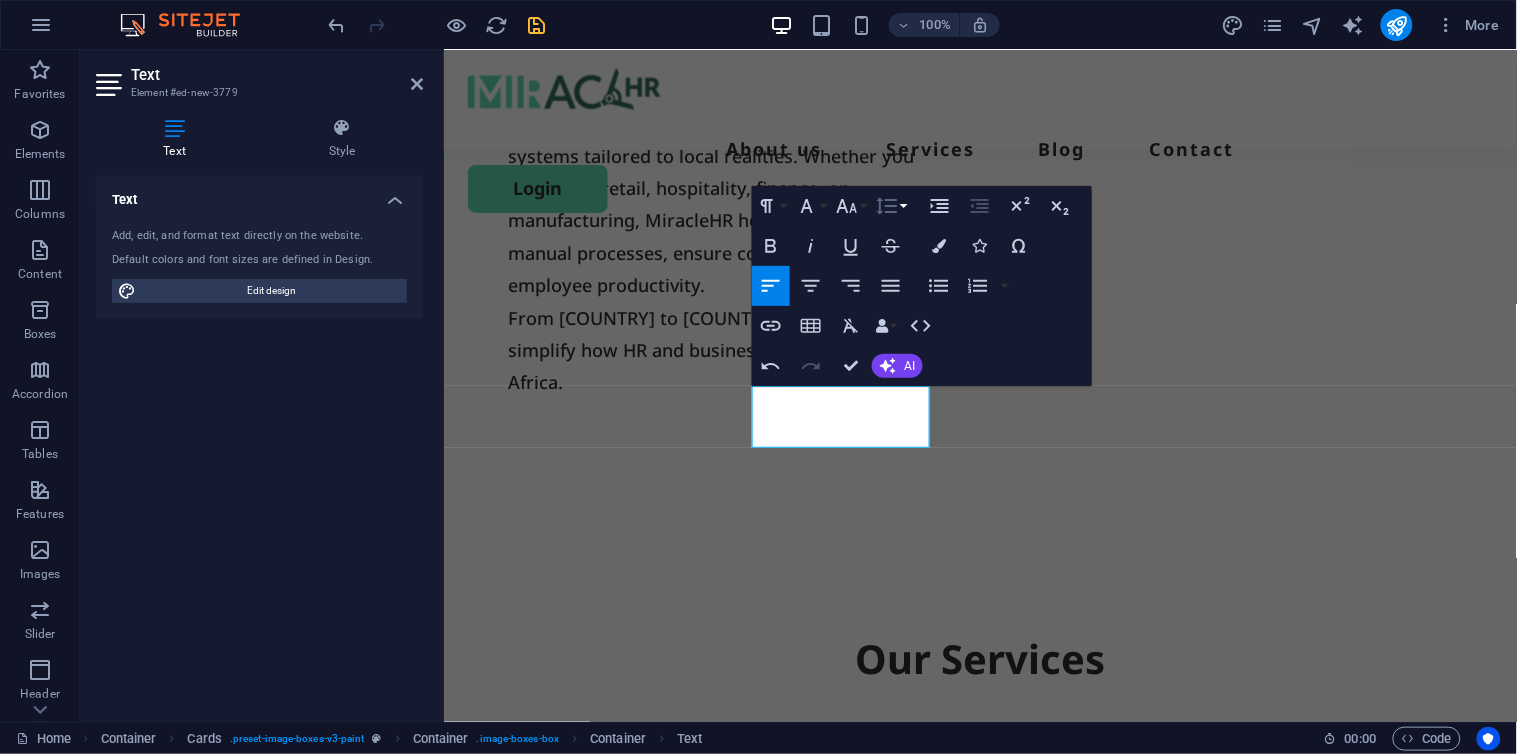 click 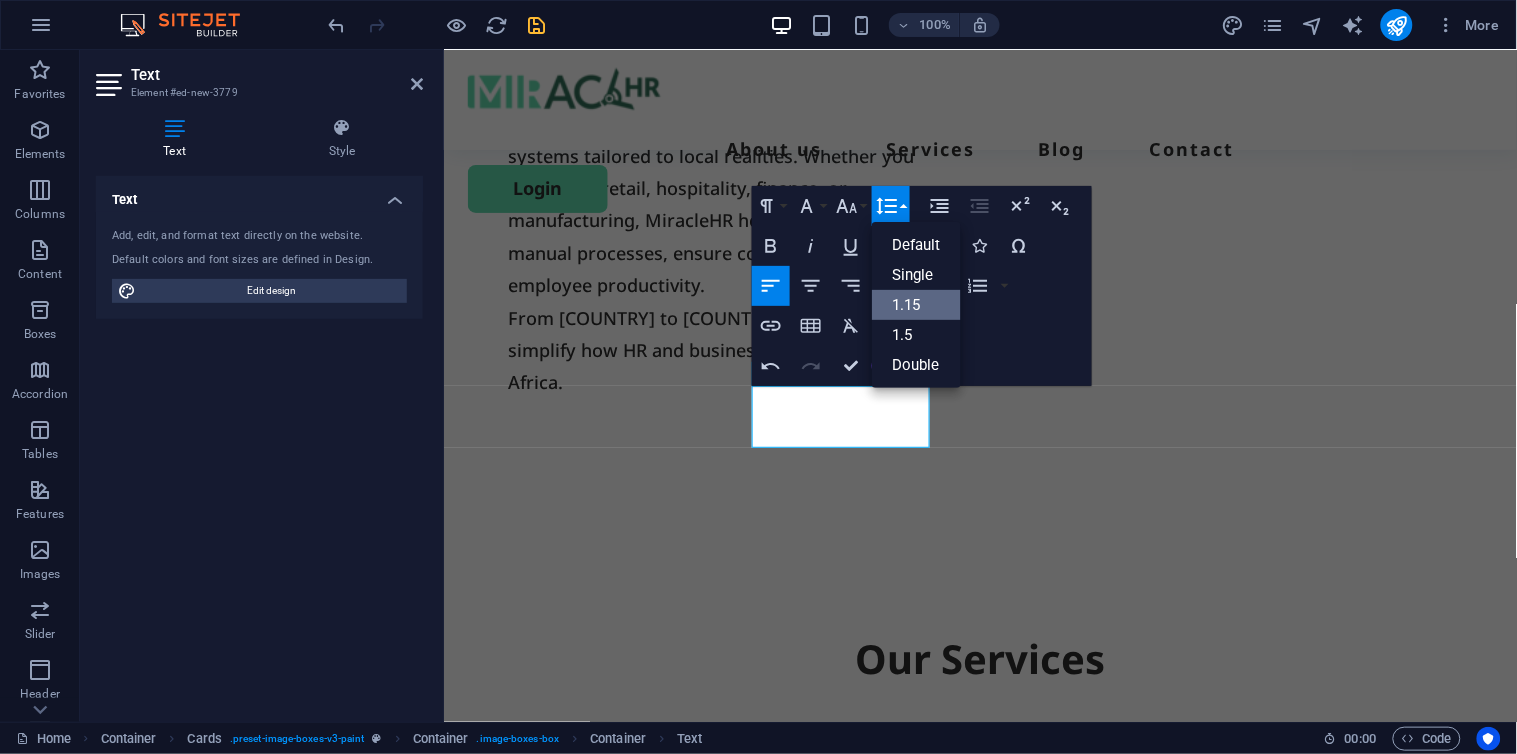 scroll, scrollTop: 0, scrollLeft: 0, axis: both 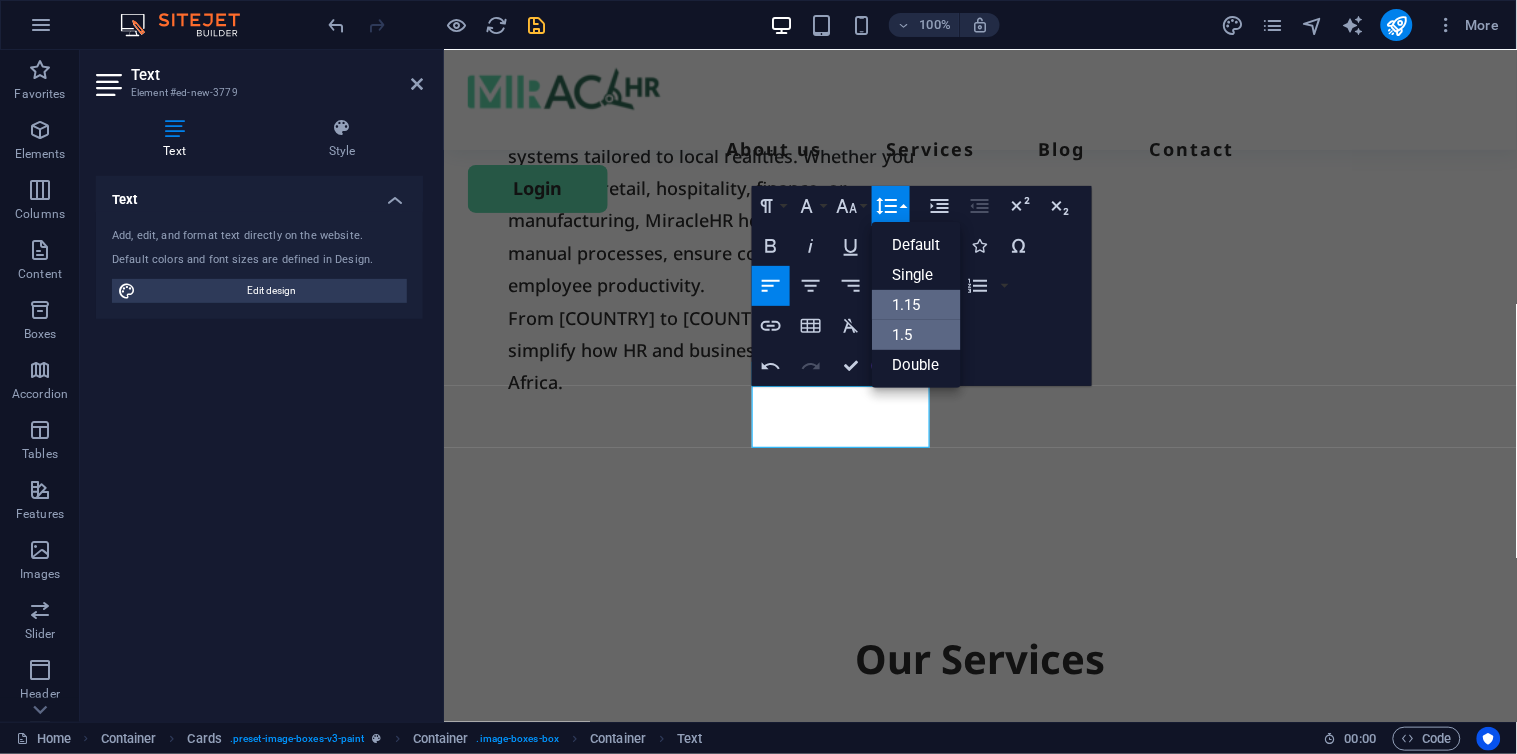 click on "1.5" at bounding box center [916, 335] 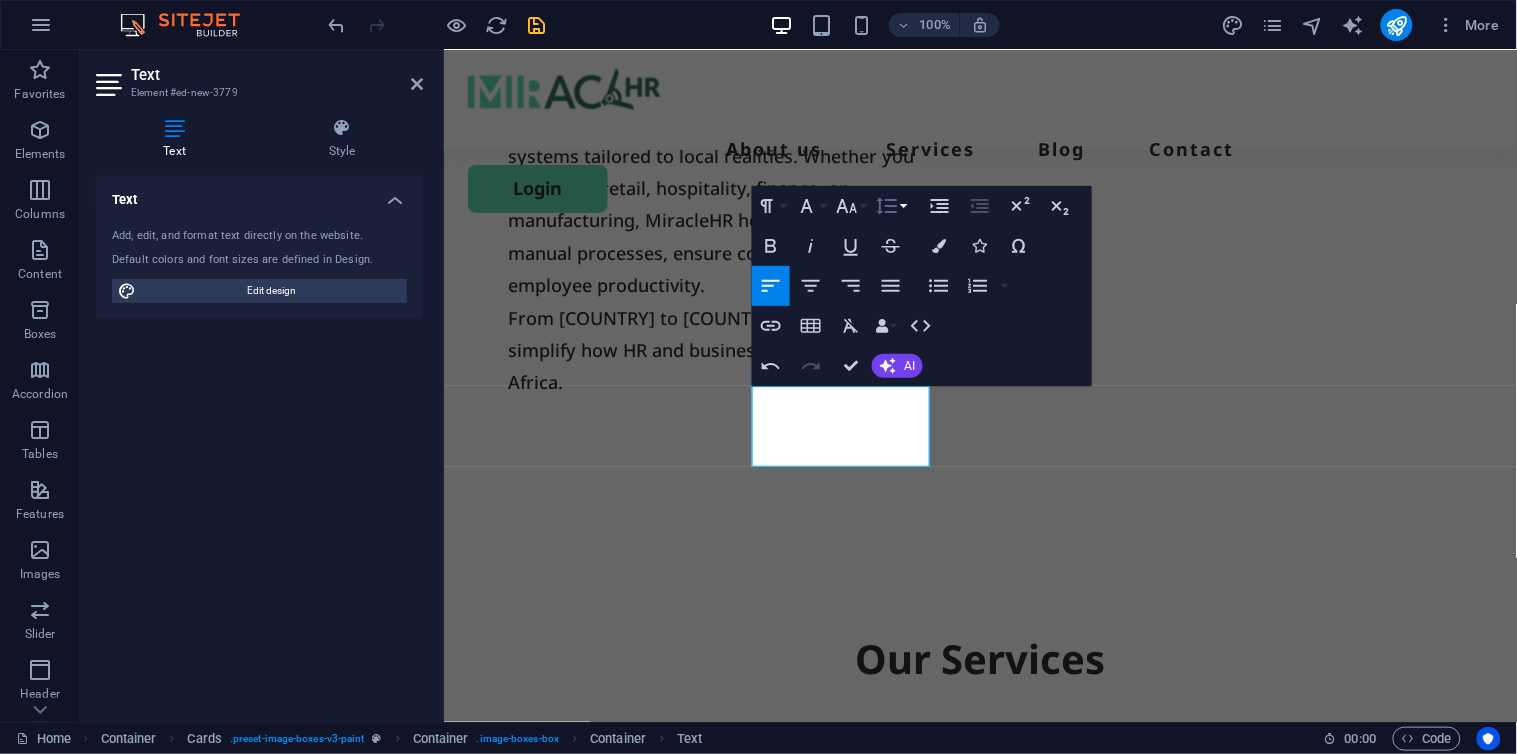 click 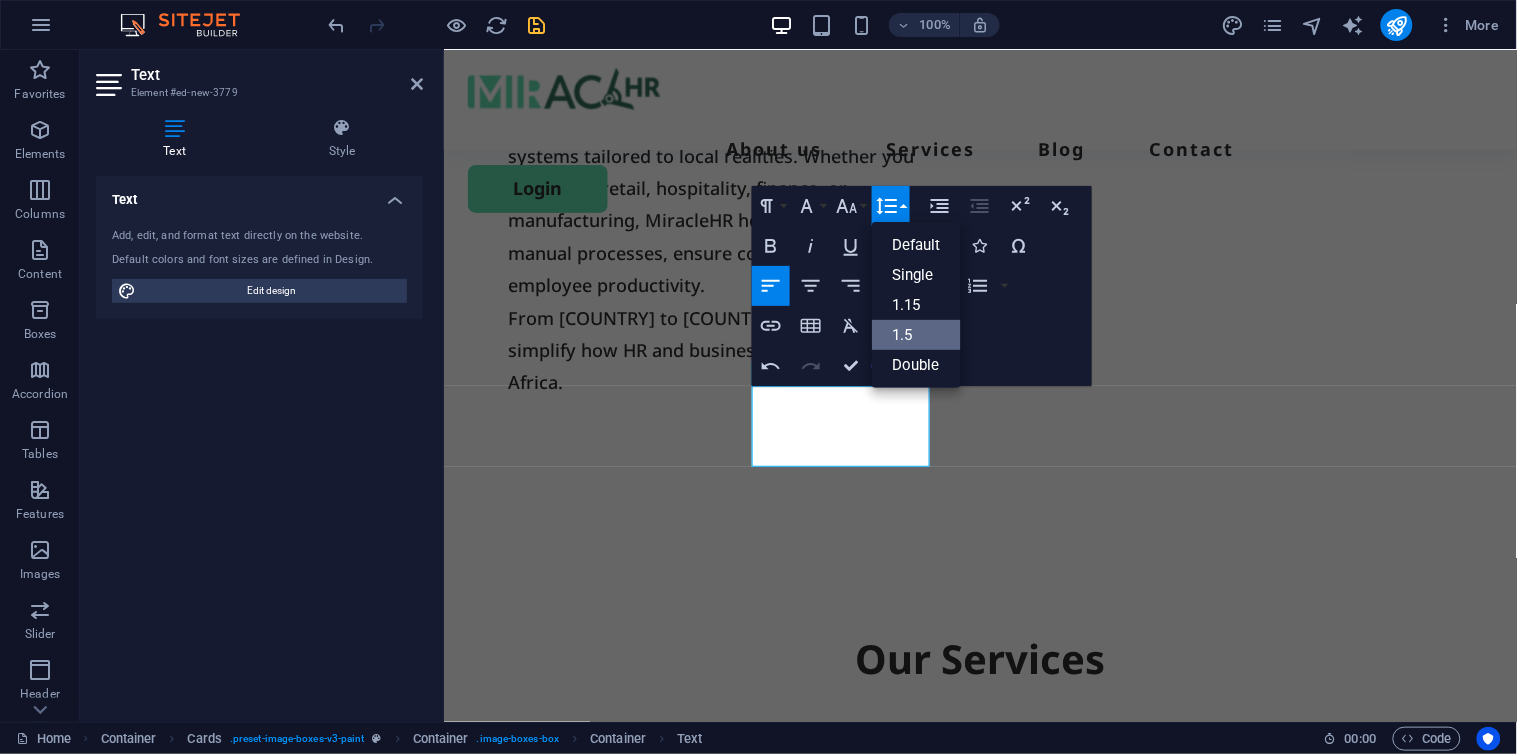 scroll, scrollTop: 0, scrollLeft: 0, axis: both 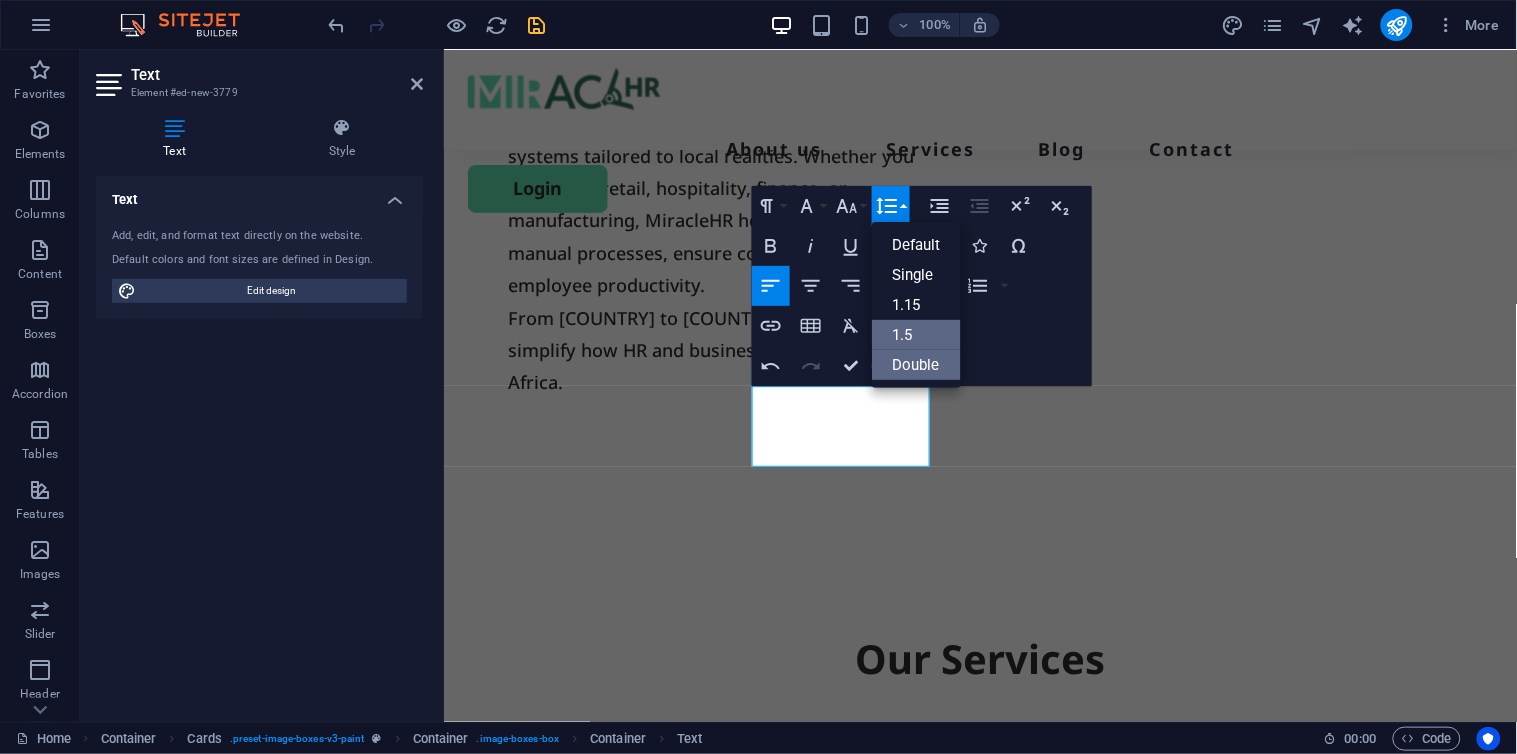 click on "Double" at bounding box center (916, 365) 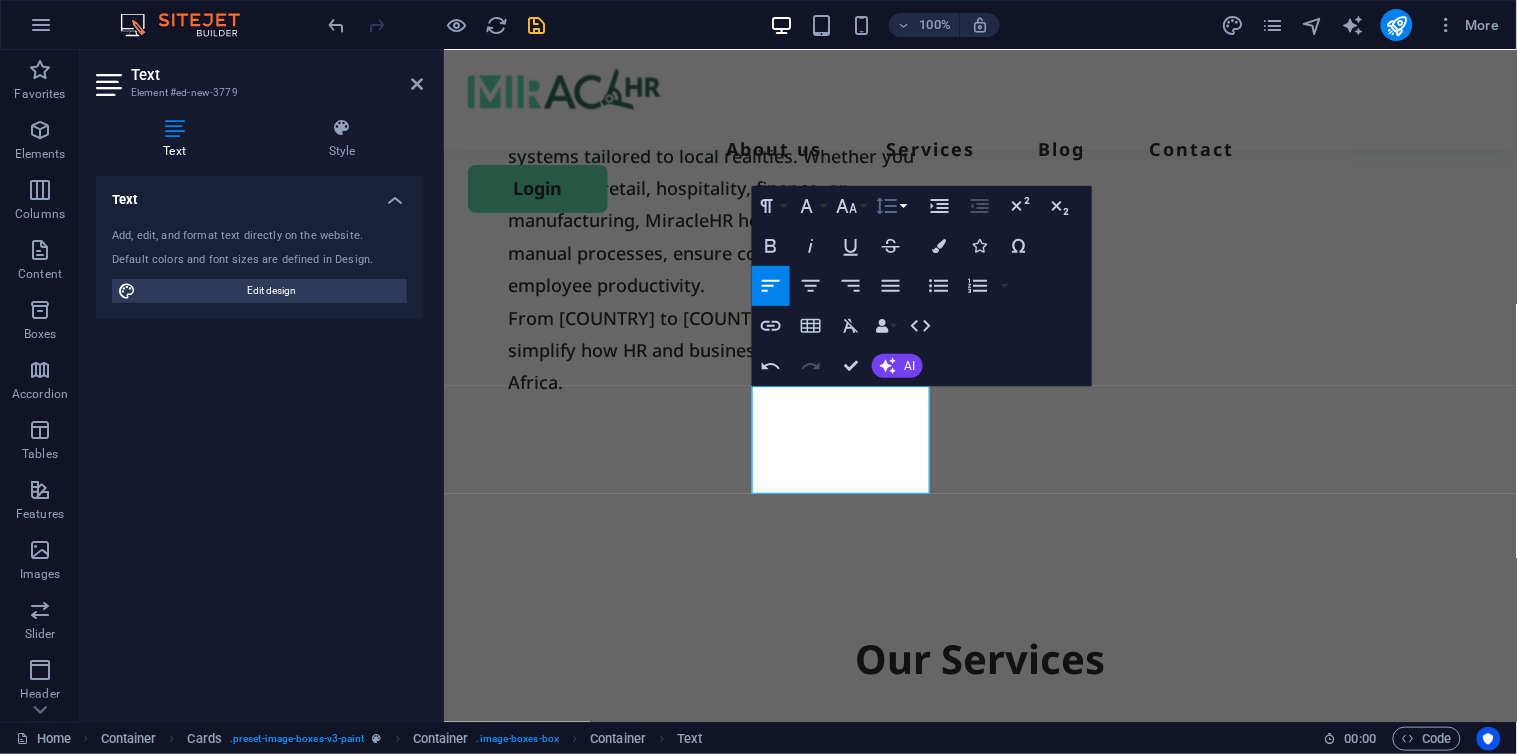 click on "Line Height" at bounding box center (891, 206) 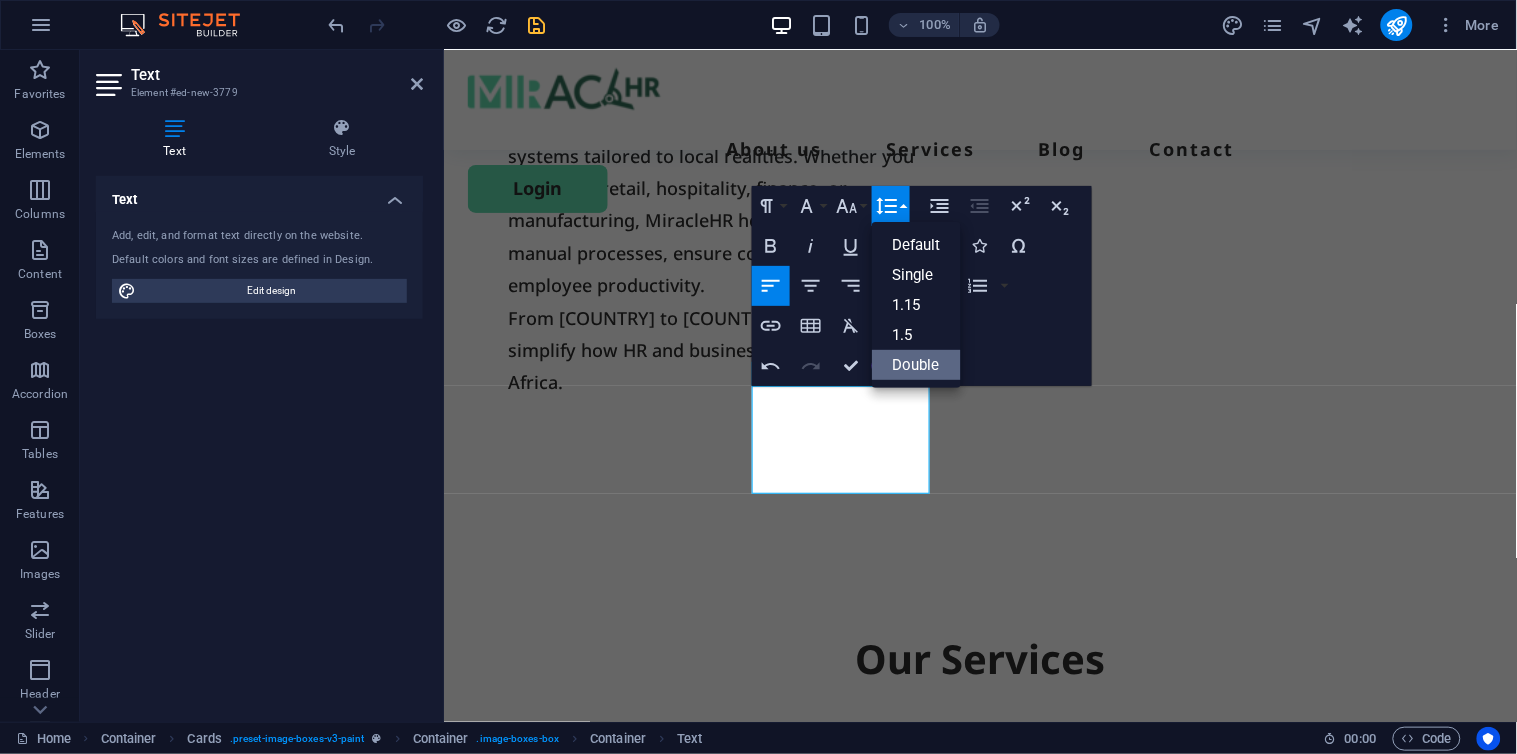 scroll, scrollTop: 0, scrollLeft: 0, axis: both 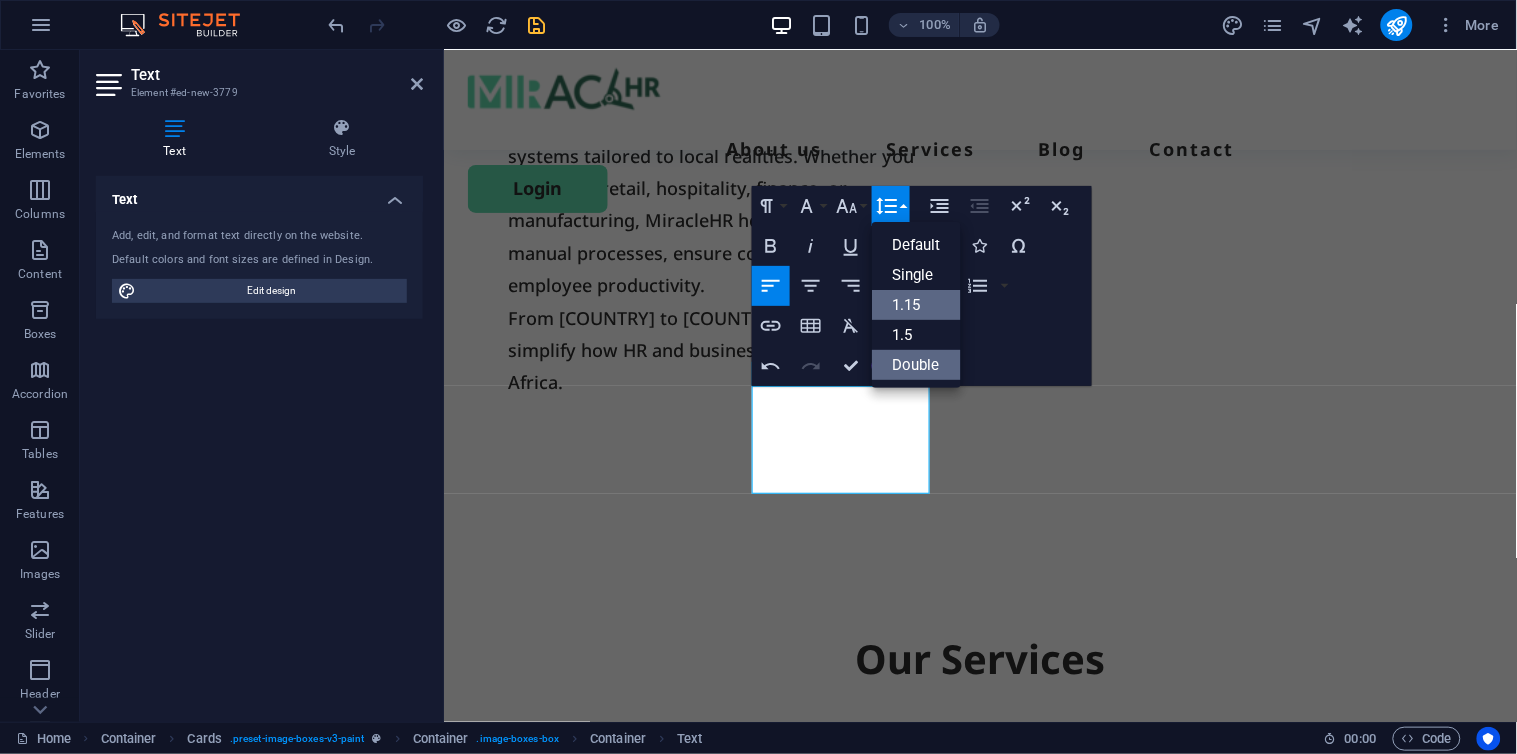 click on "1.15" at bounding box center (916, 305) 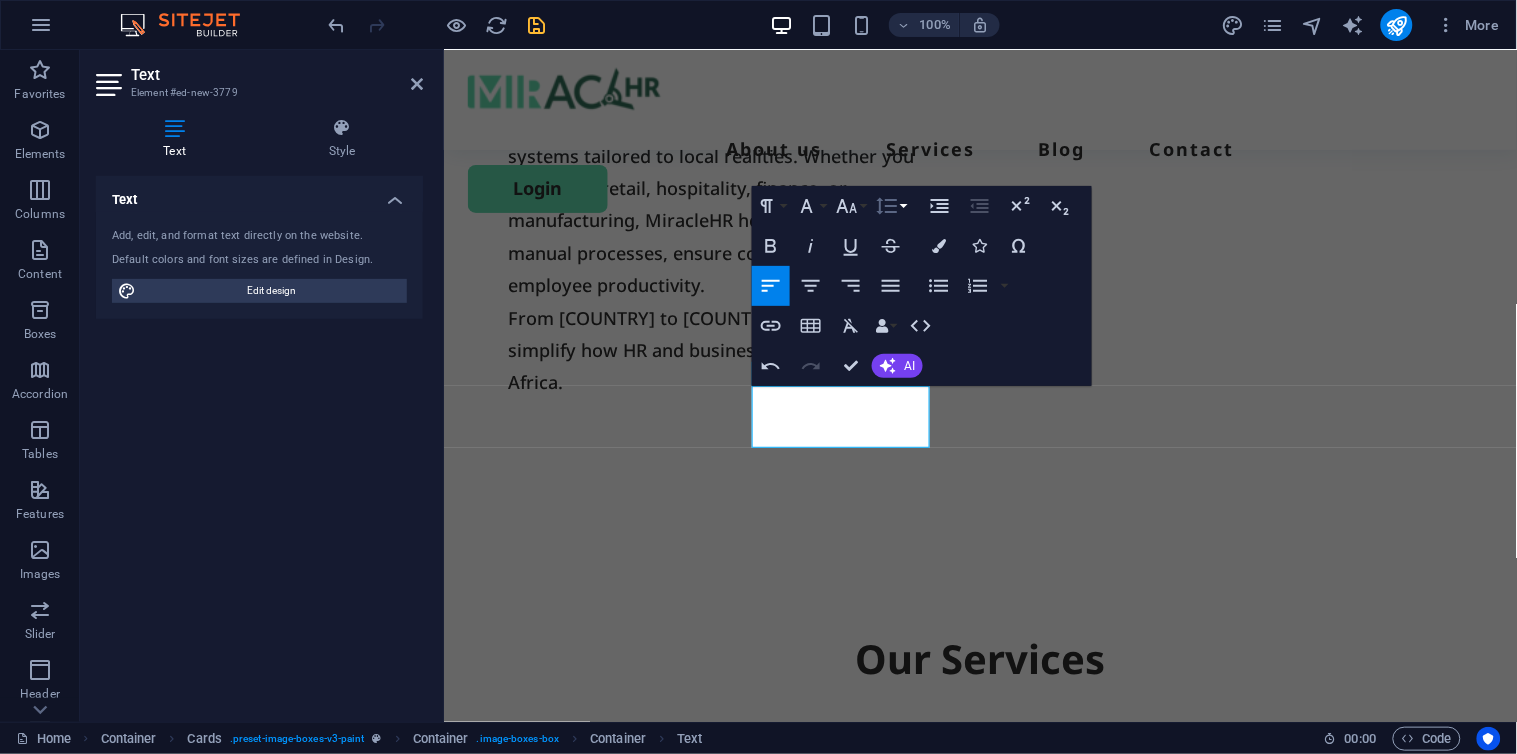 click on "Line Height" at bounding box center [891, 206] 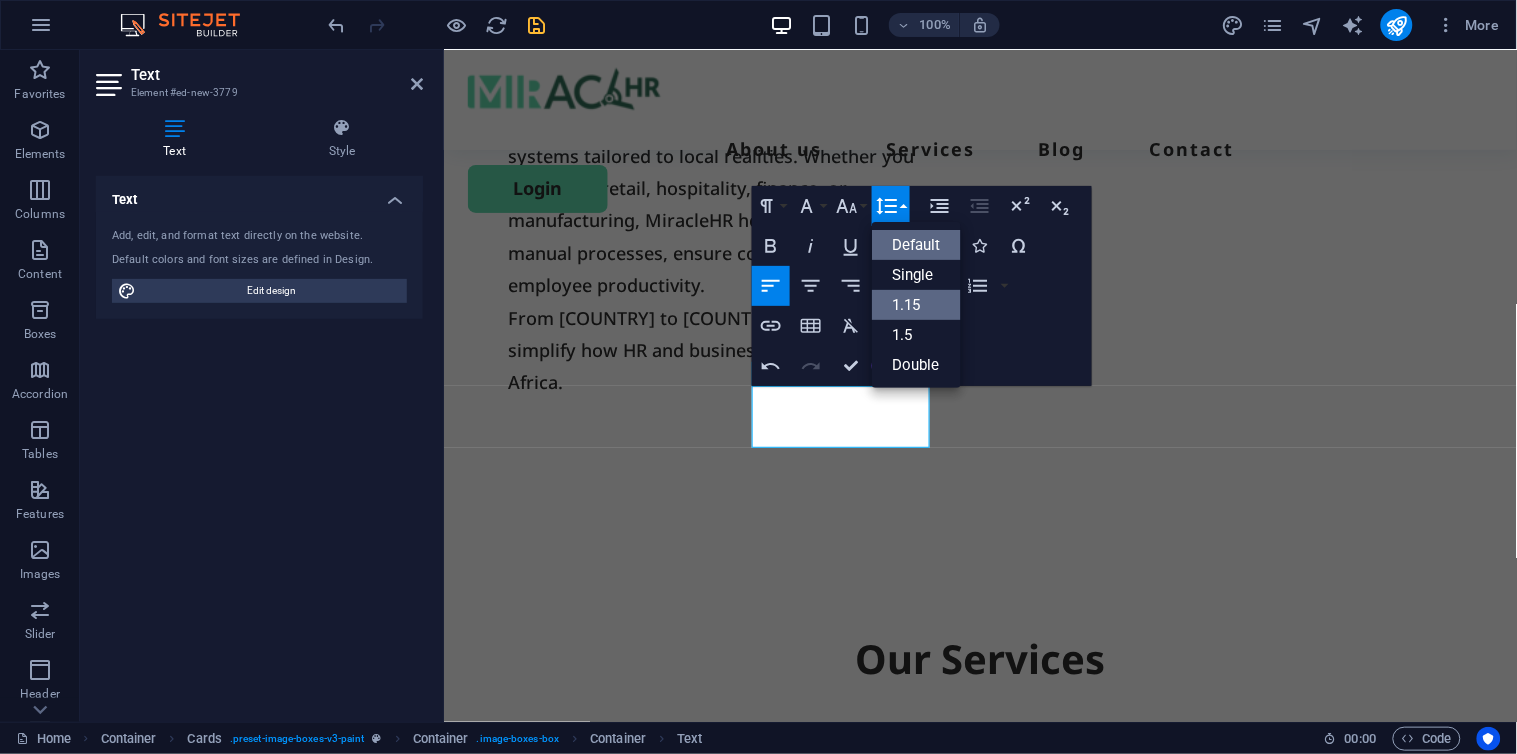 scroll, scrollTop: 0, scrollLeft: 0, axis: both 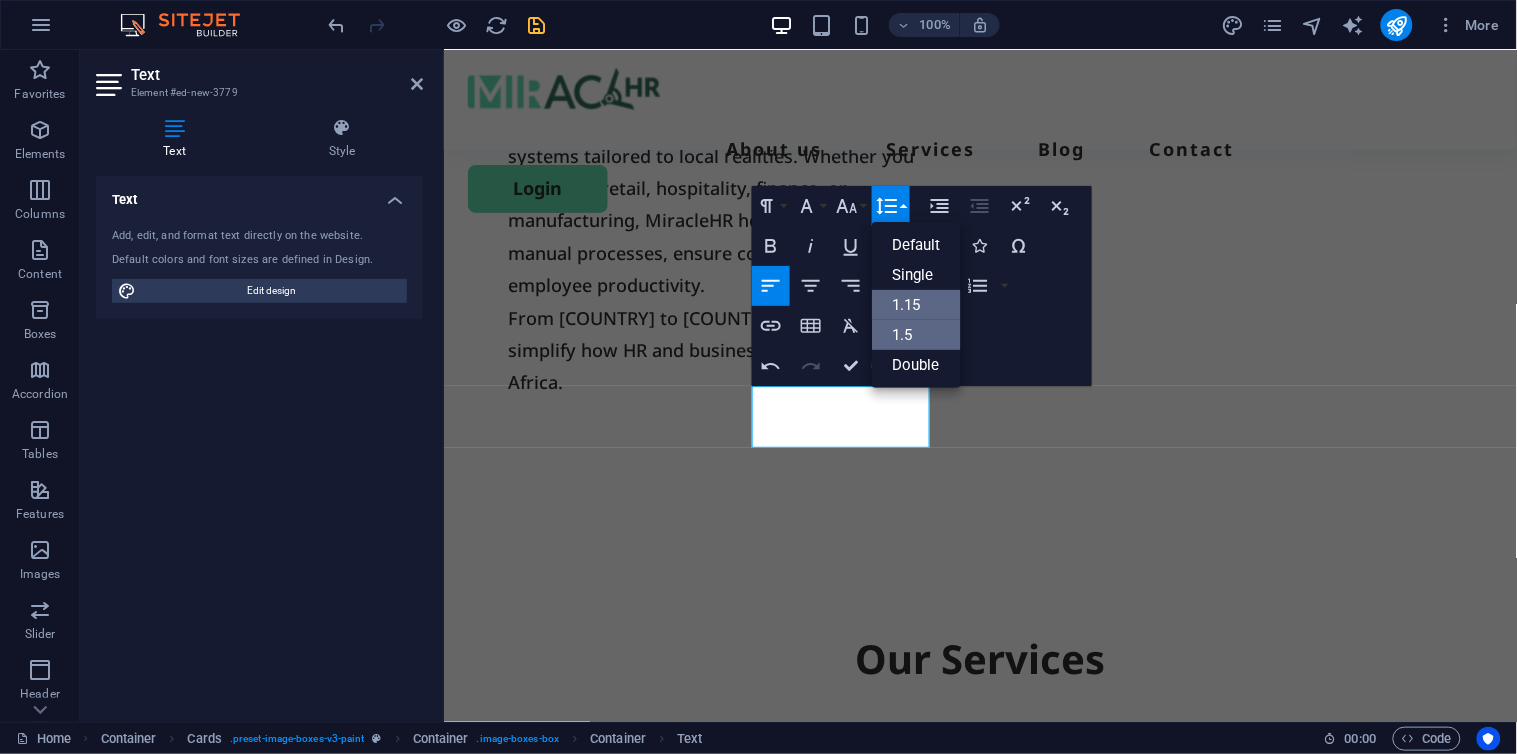 click on "1.5" at bounding box center [916, 335] 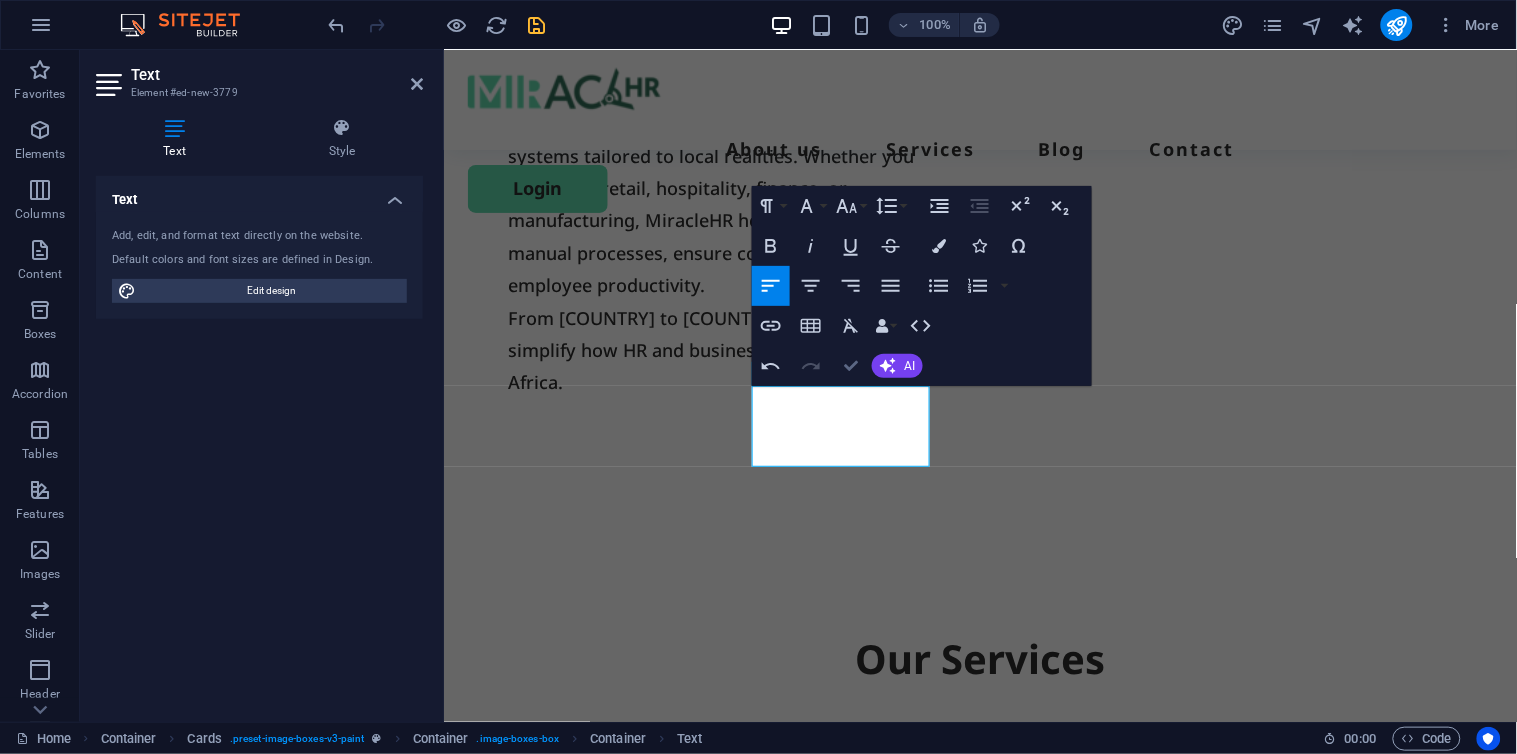 scroll, scrollTop: 1678, scrollLeft: 0, axis: vertical 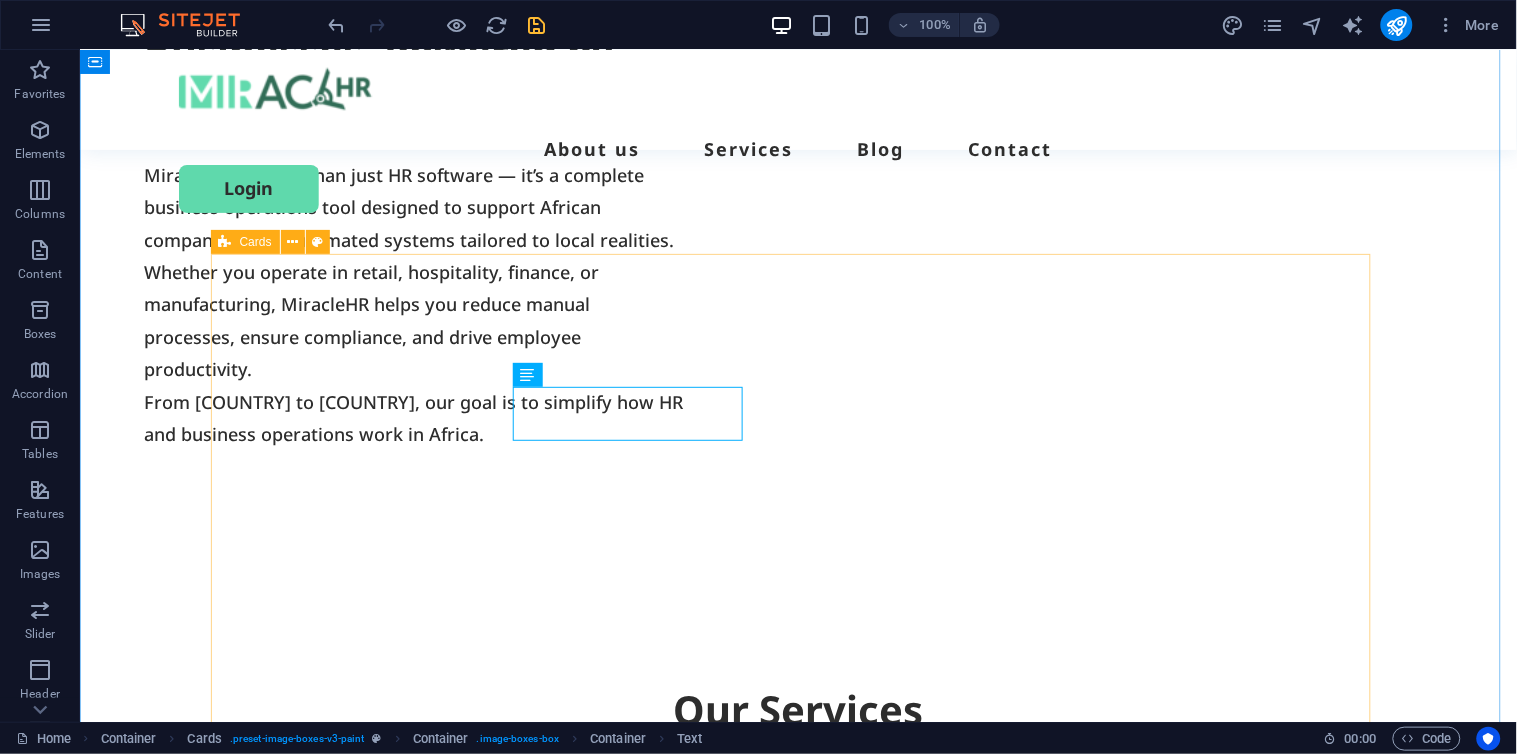 click on ".fa-secondary{opacity:.4} Human Resources Management Efficient HR software for African businesses. Book Now .fa-secondary{opacity:.4} Payroll & Compliance Book Now Employee Self-Service Book Now .fa-secondary{opacity:.4} Finance, Wallet & ERP Book Now .fa-secondary{opacity:.4} Inventory Management Book Now Project & Task Management Book Now" at bounding box center [798, 2081] 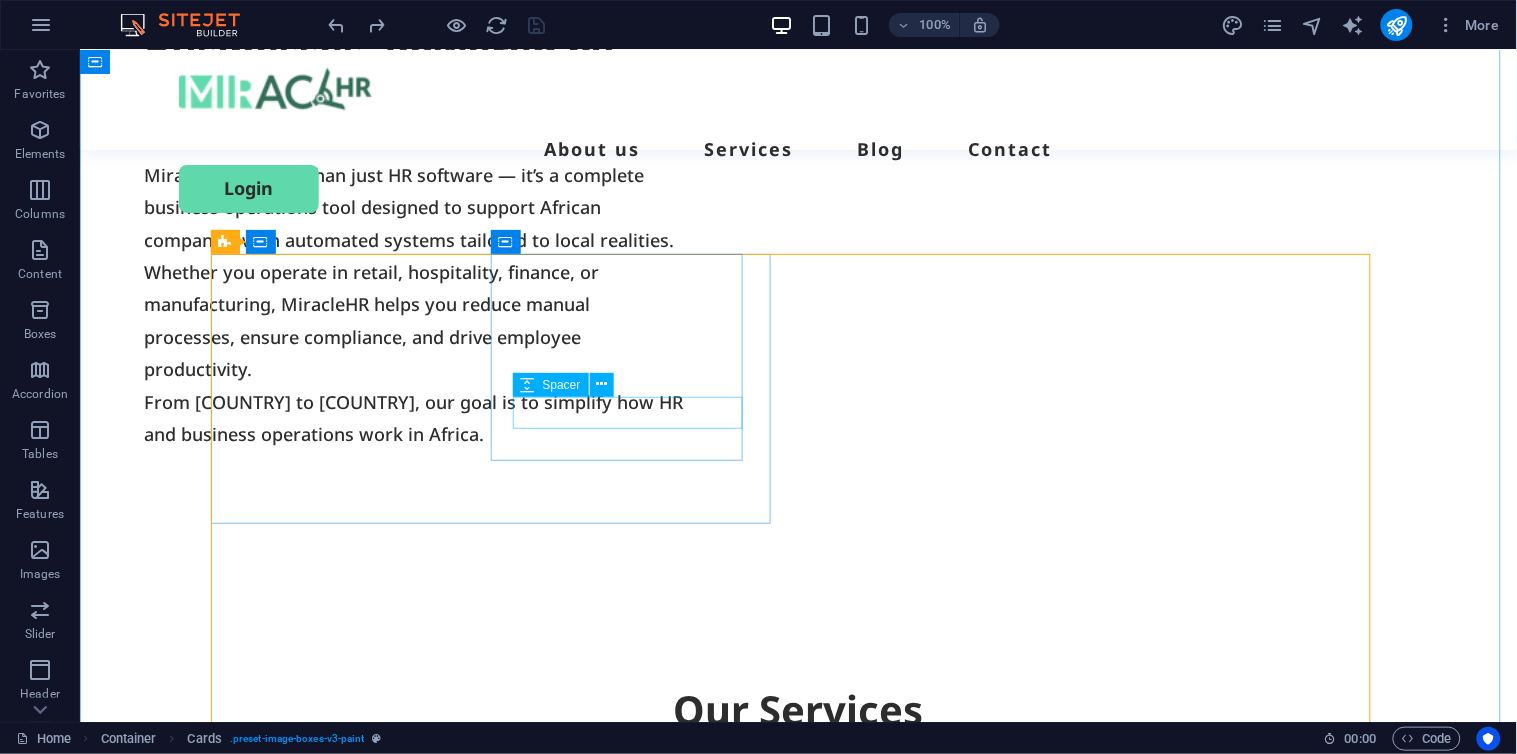 click at bounding box center (509, 1171) 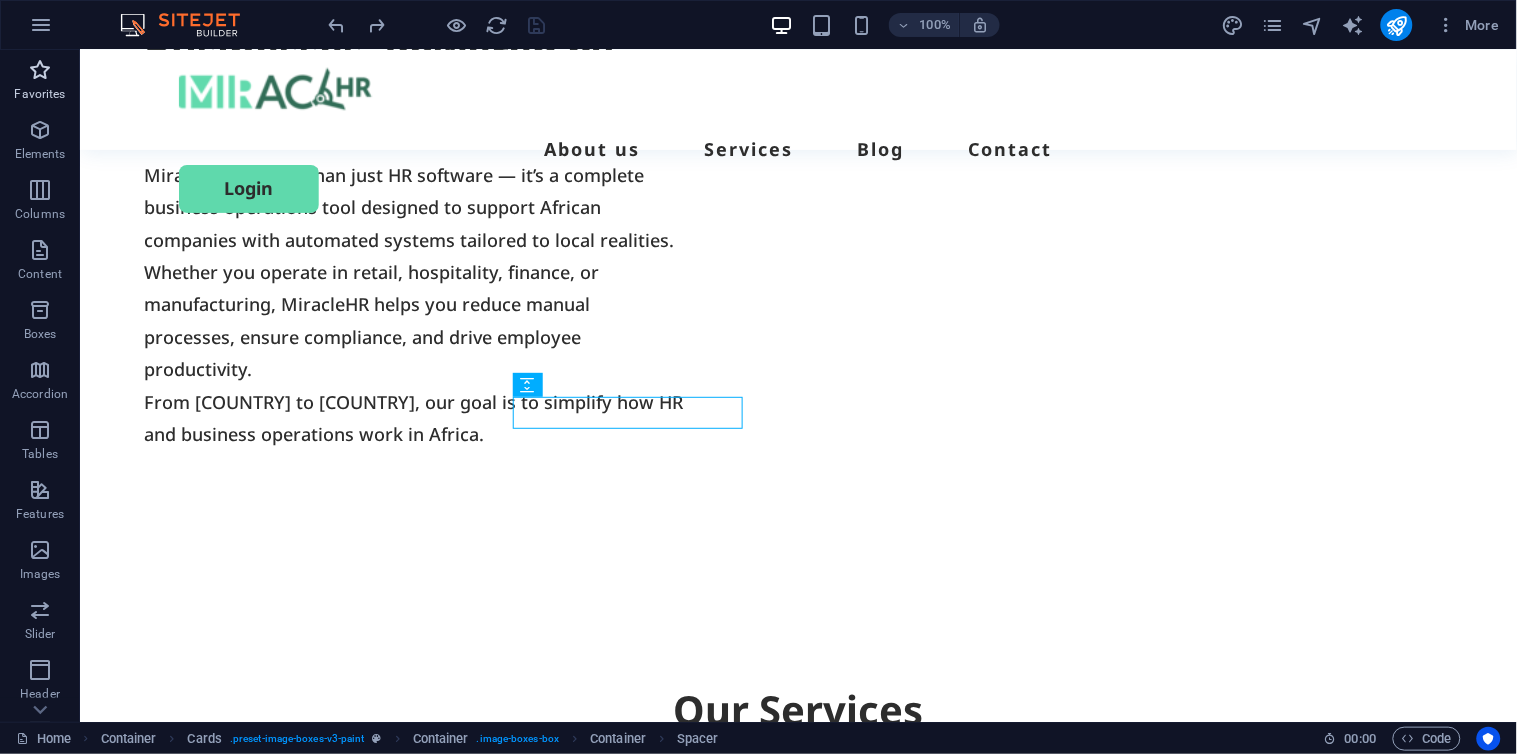 click on "Favorites" at bounding box center (39, 94) 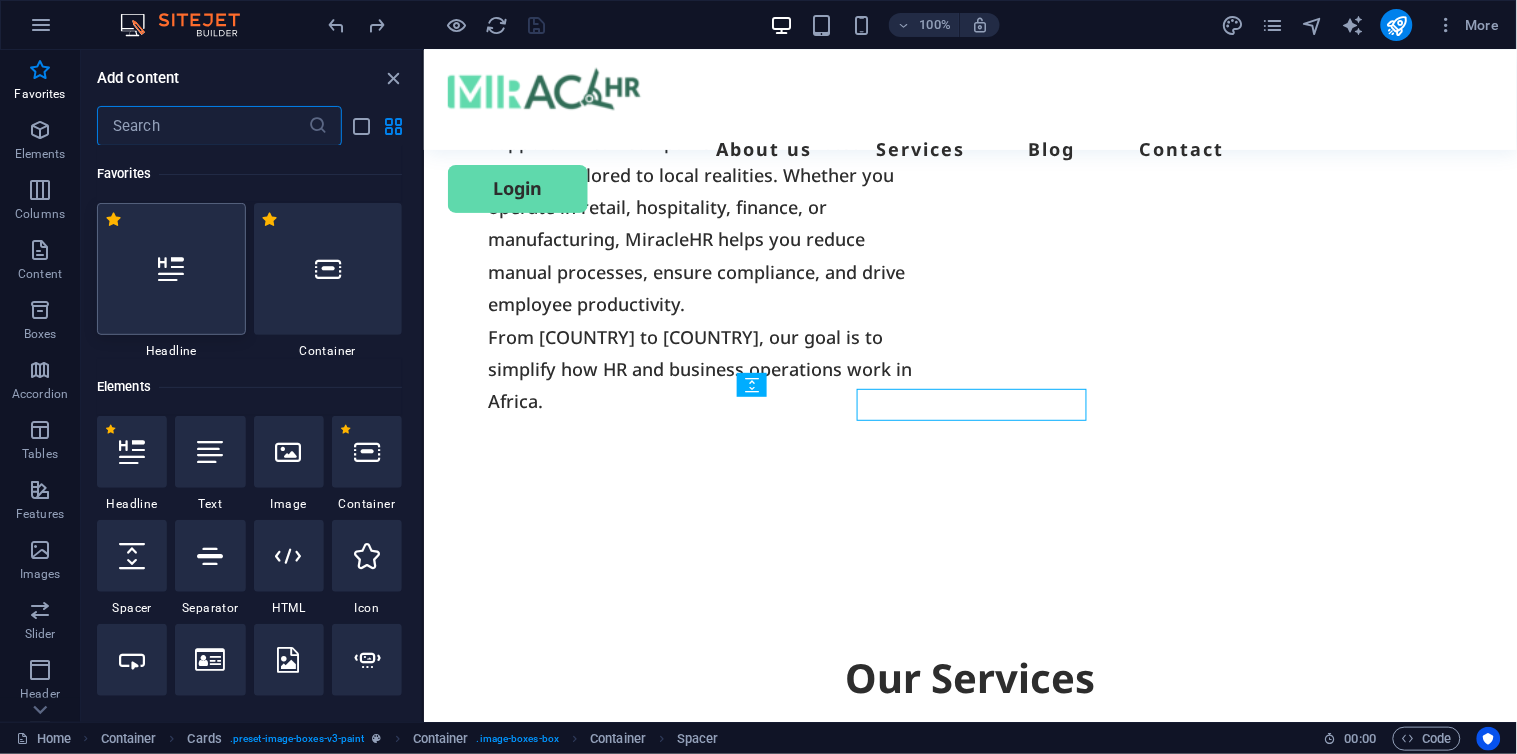 scroll, scrollTop: 1686, scrollLeft: 0, axis: vertical 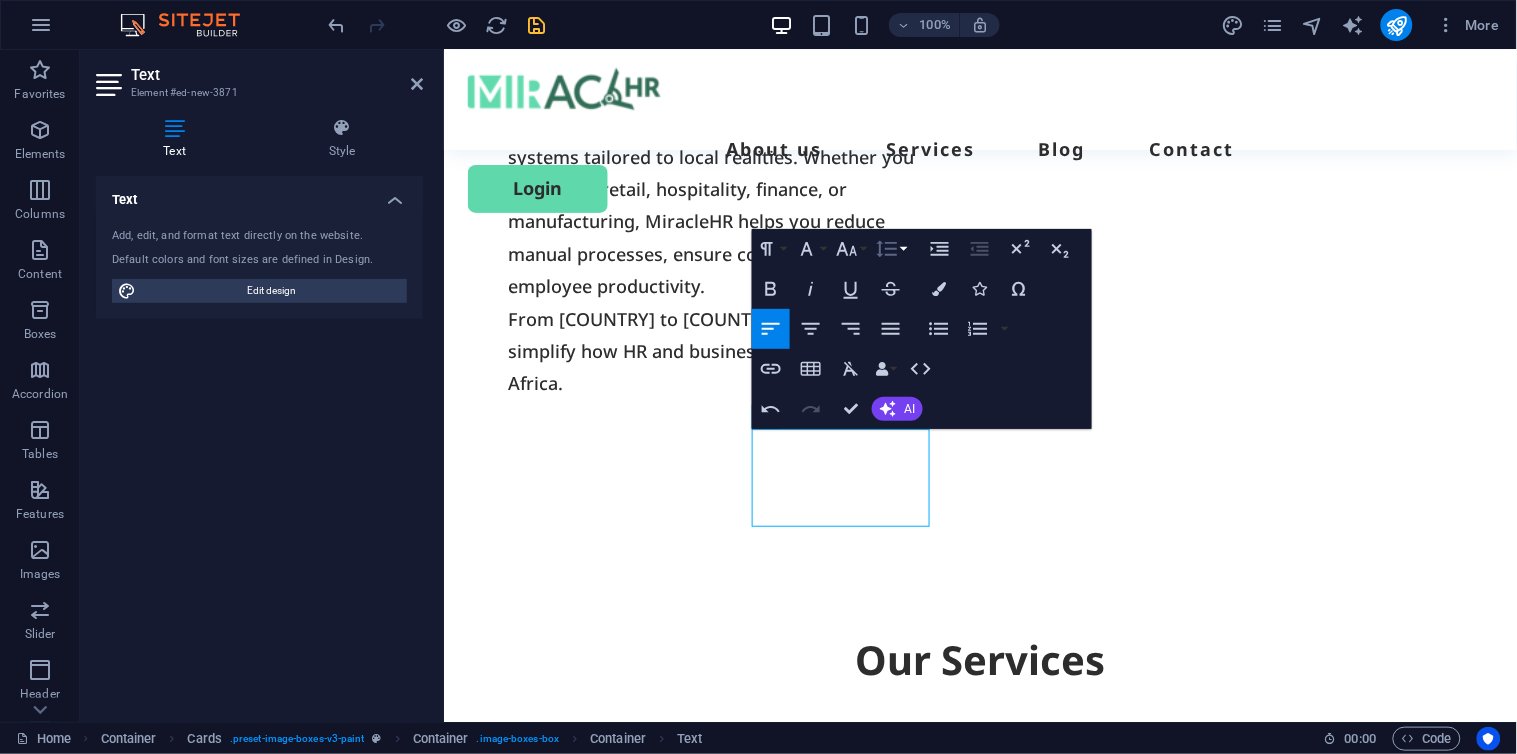 click 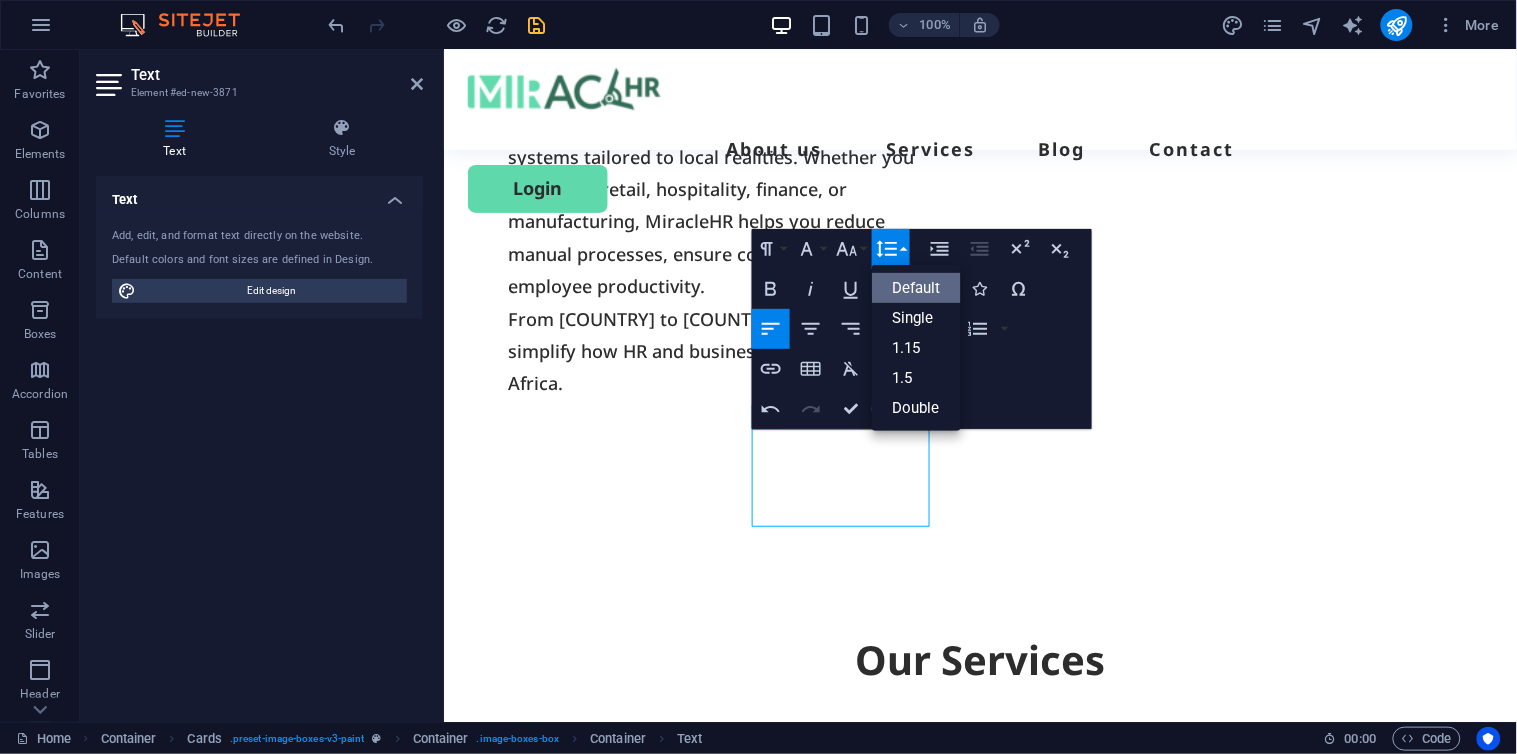 scroll, scrollTop: 0, scrollLeft: 0, axis: both 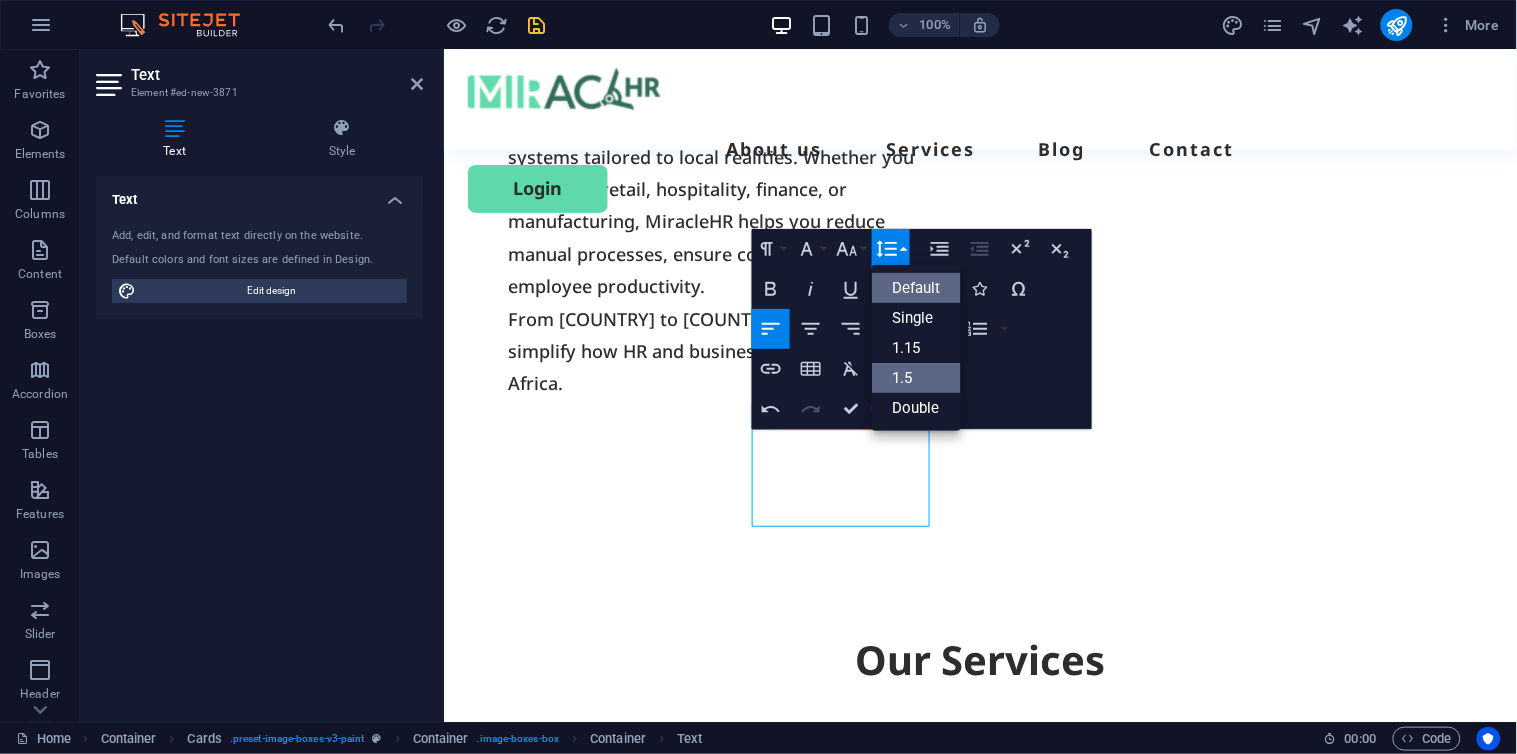 click on "1.5" at bounding box center (916, 378) 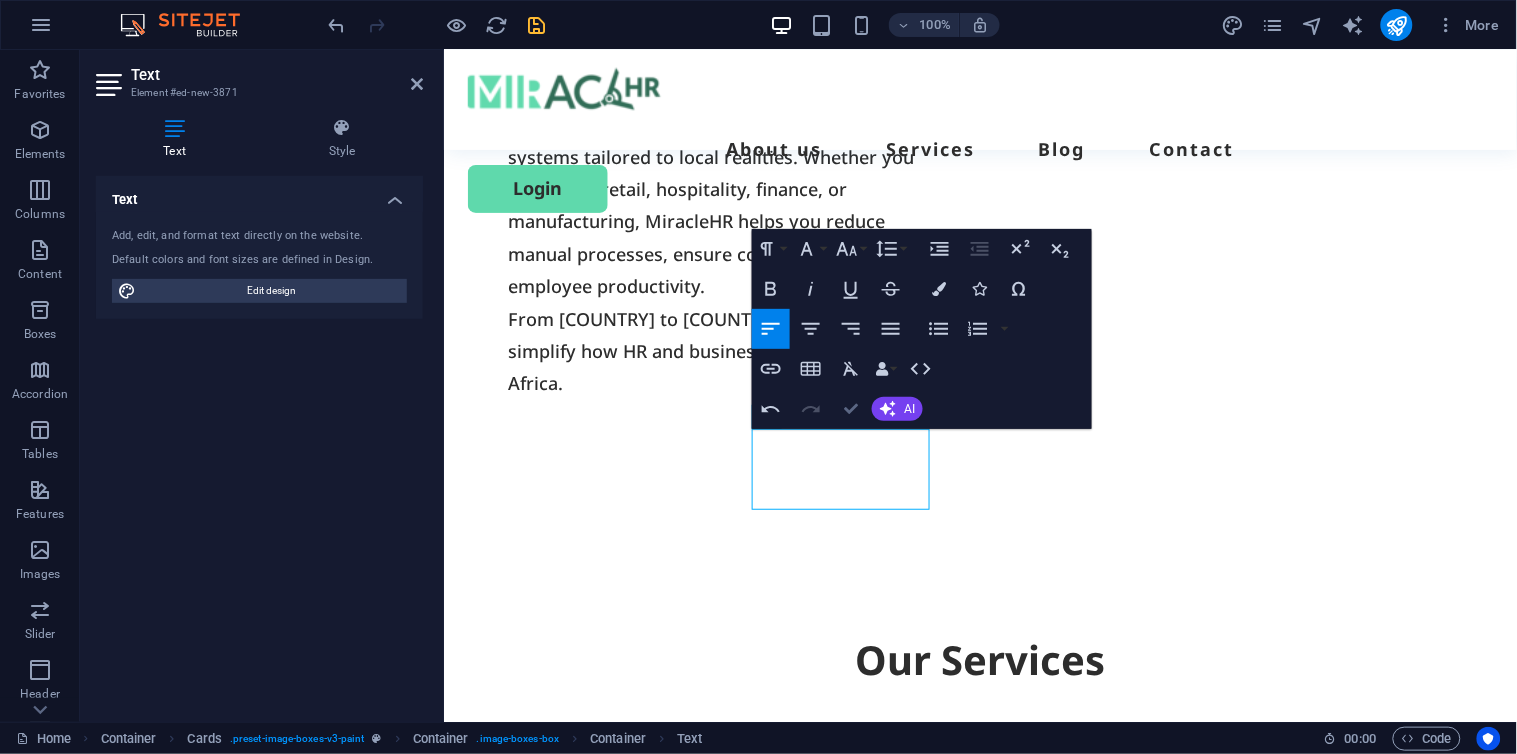 scroll, scrollTop: 1678, scrollLeft: 0, axis: vertical 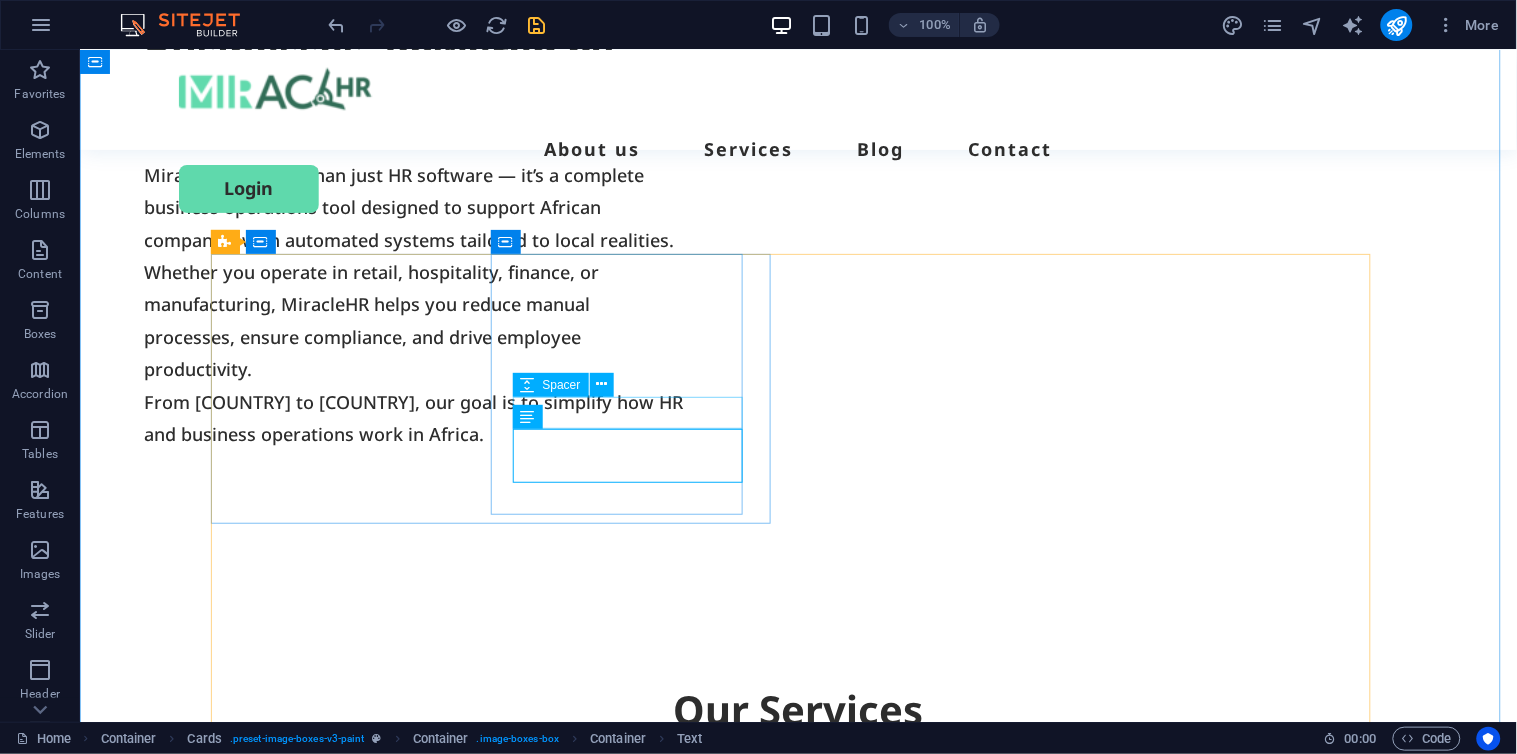 click at bounding box center [509, 1171] 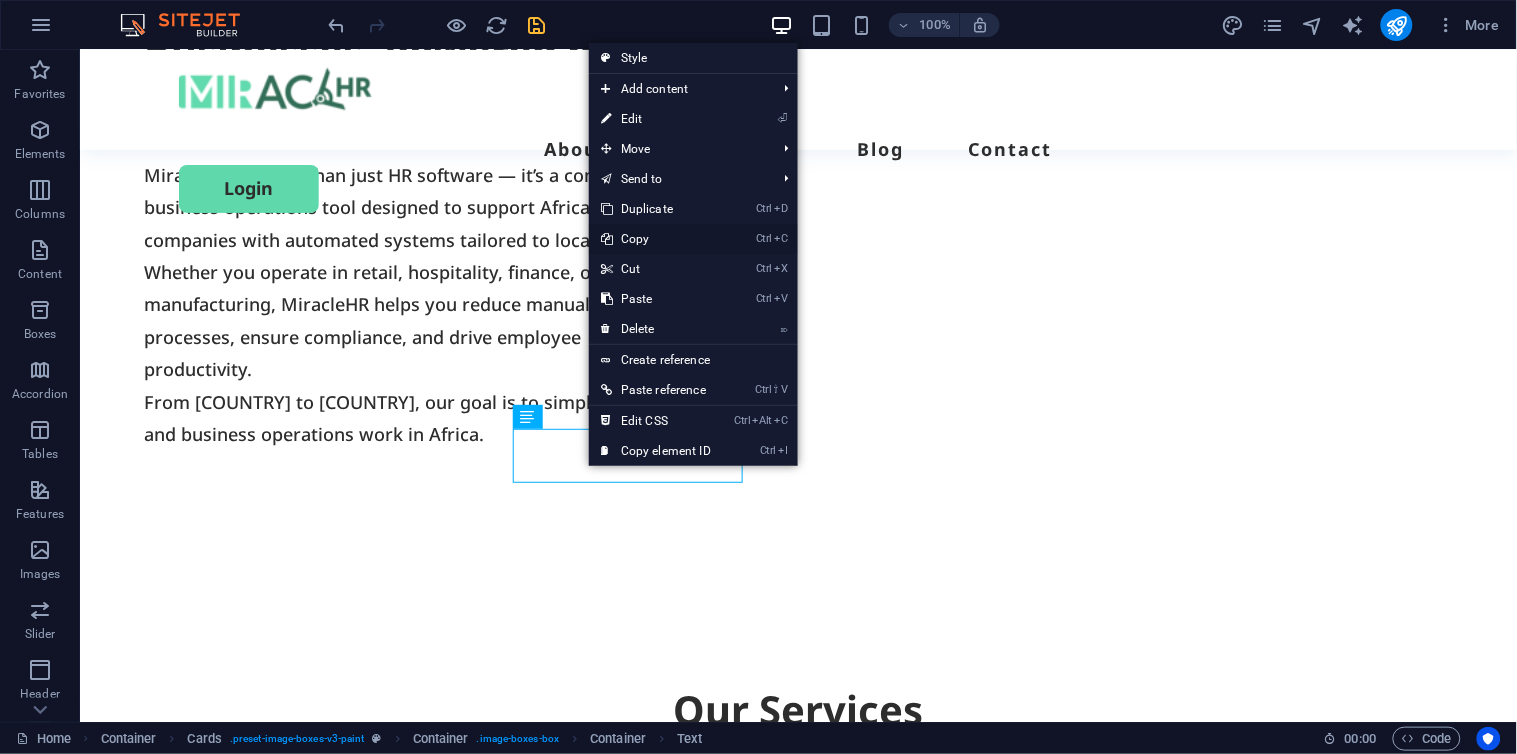 click on "Ctrl C  Copy" at bounding box center [656, 239] 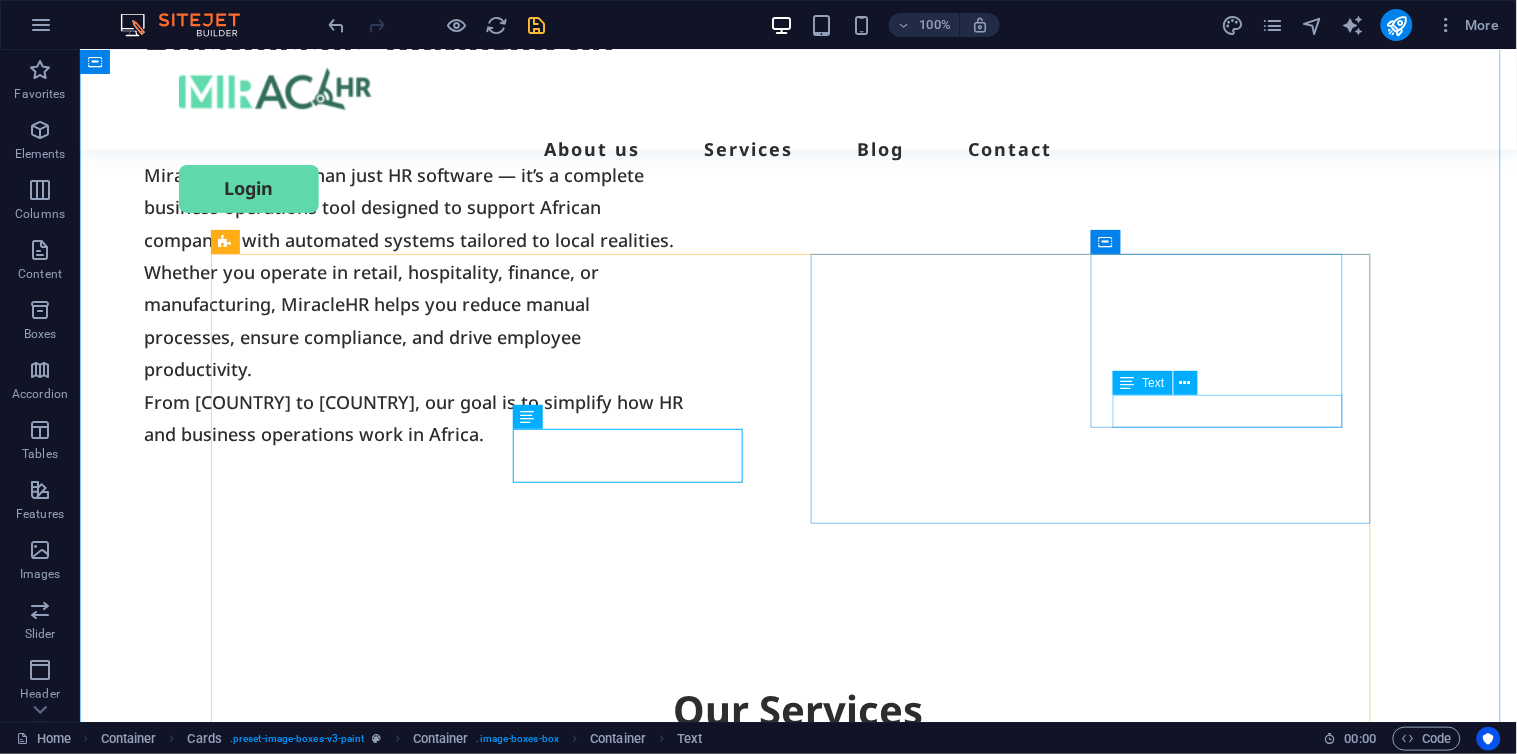 click on "Book Now" at bounding box center [509, 1660] 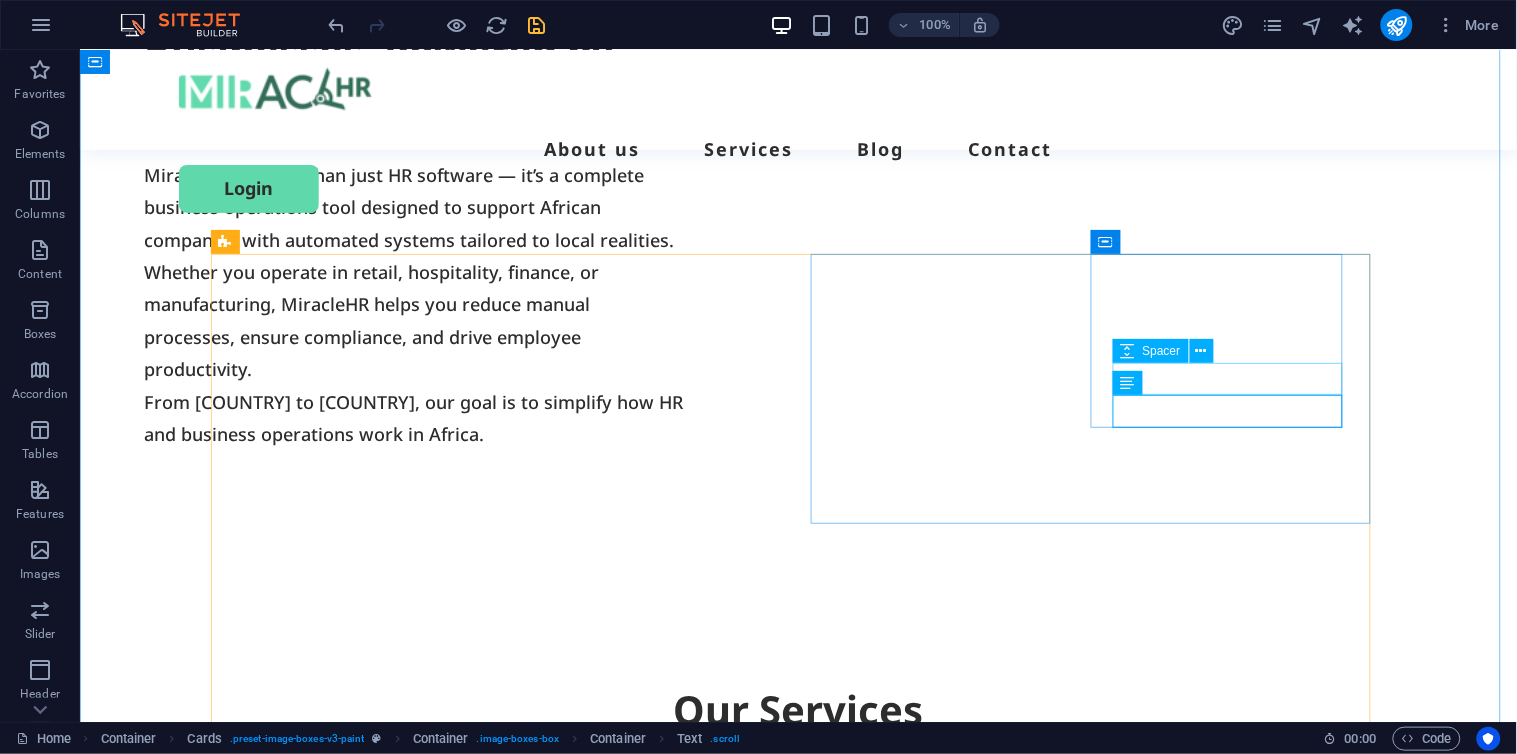 click at bounding box center (509, 1628) 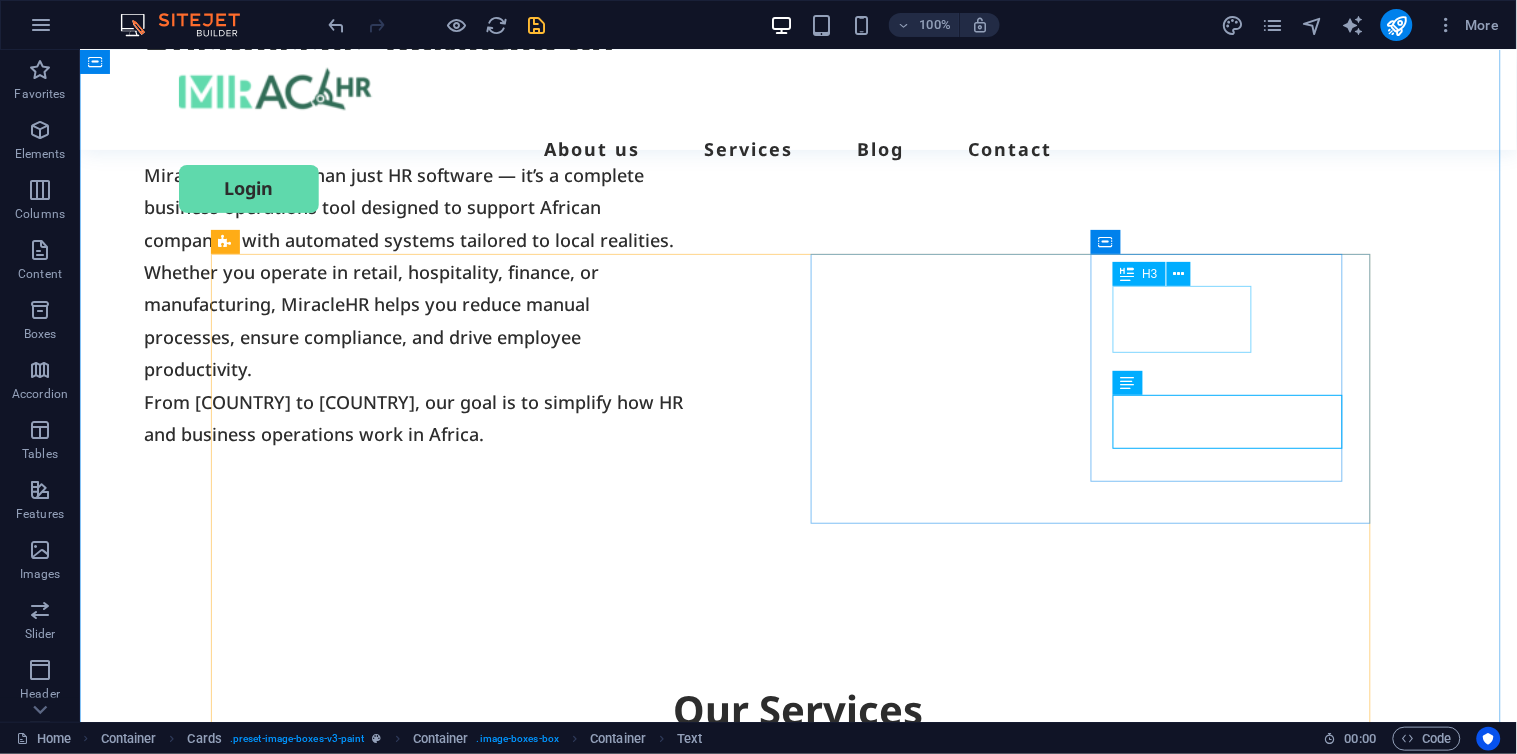 click on "Payroll & Compliance" at bounding box center [509, 1585] 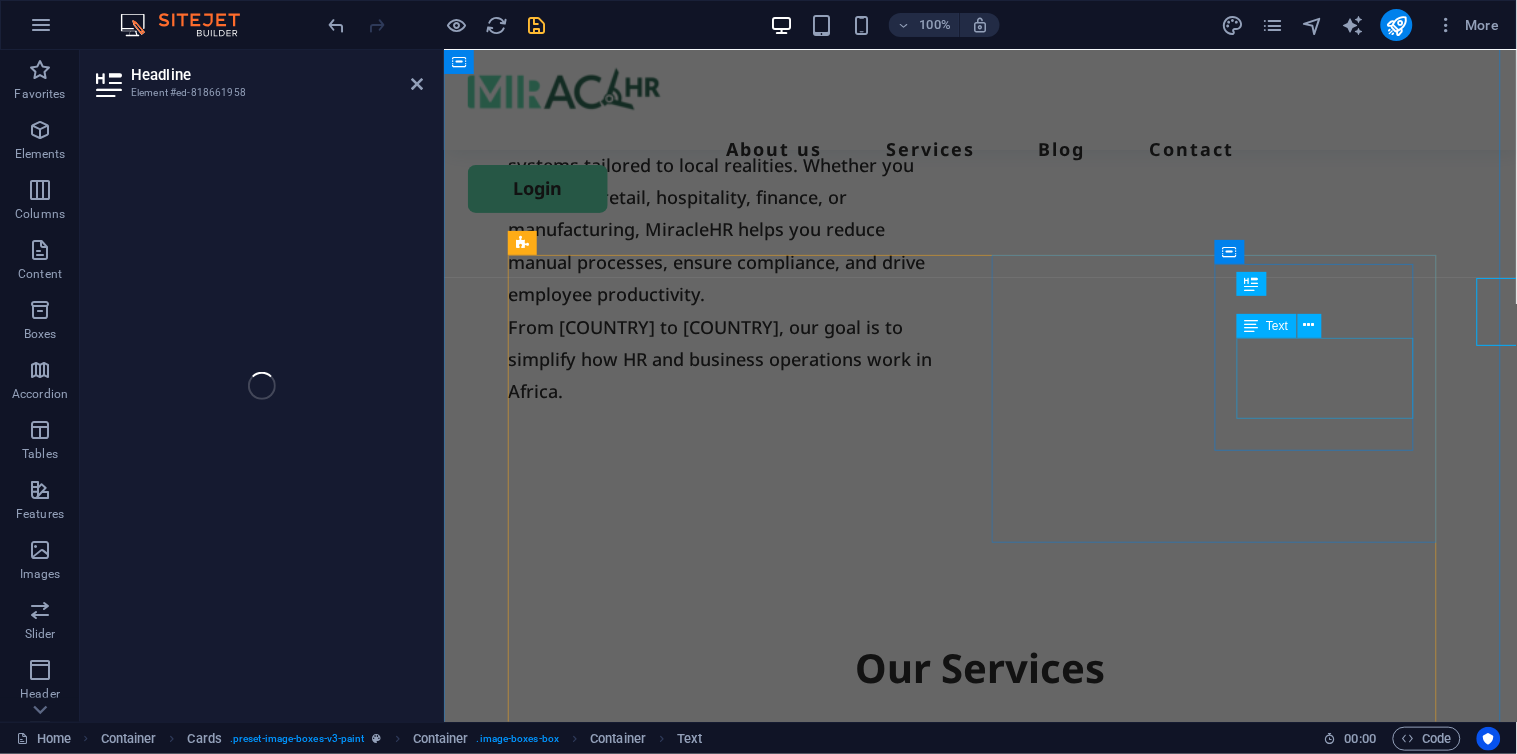 scroll, scrollTop: 1686, scrollLeft: 0, axis: vertical 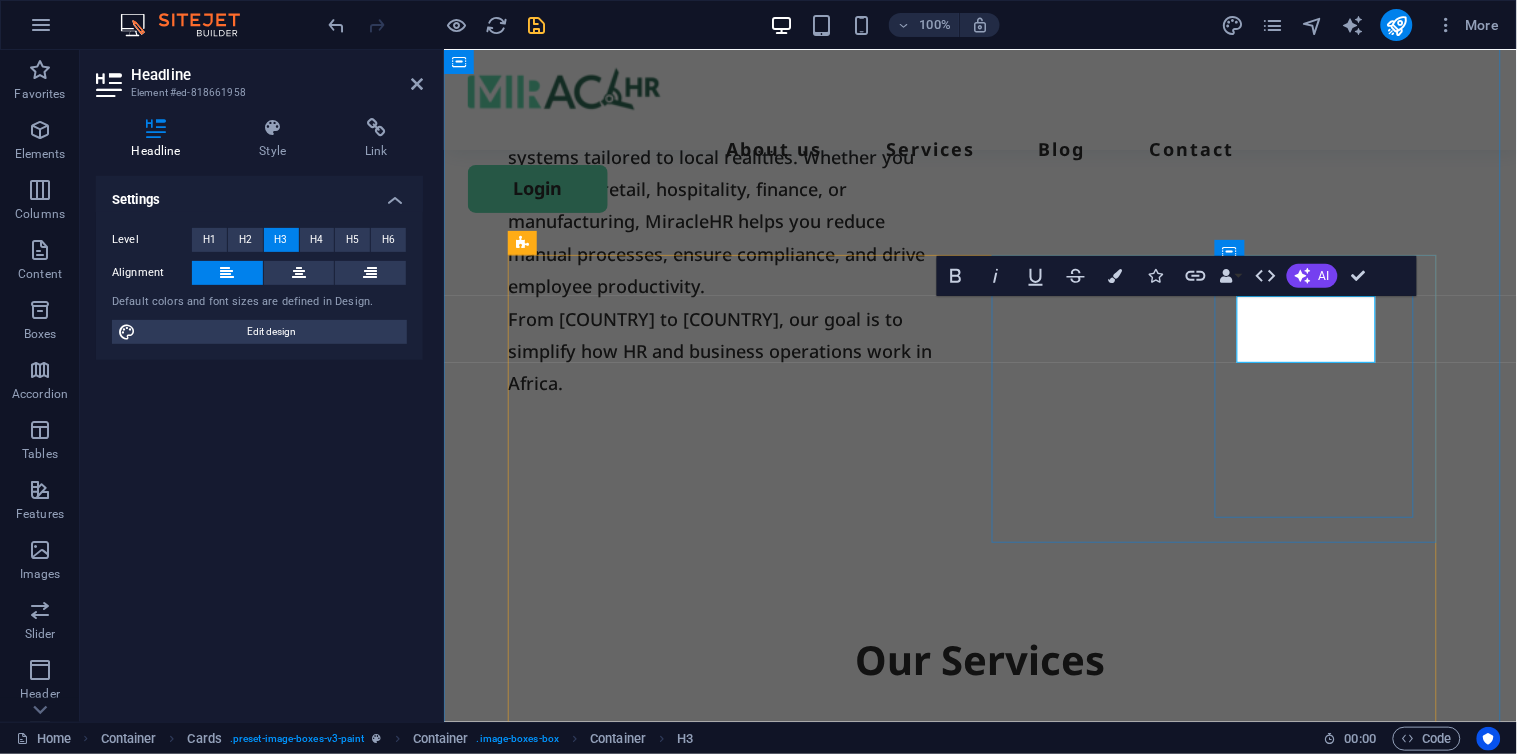 click on "Payroll & Compliance" at bounding box center (744, 1535) 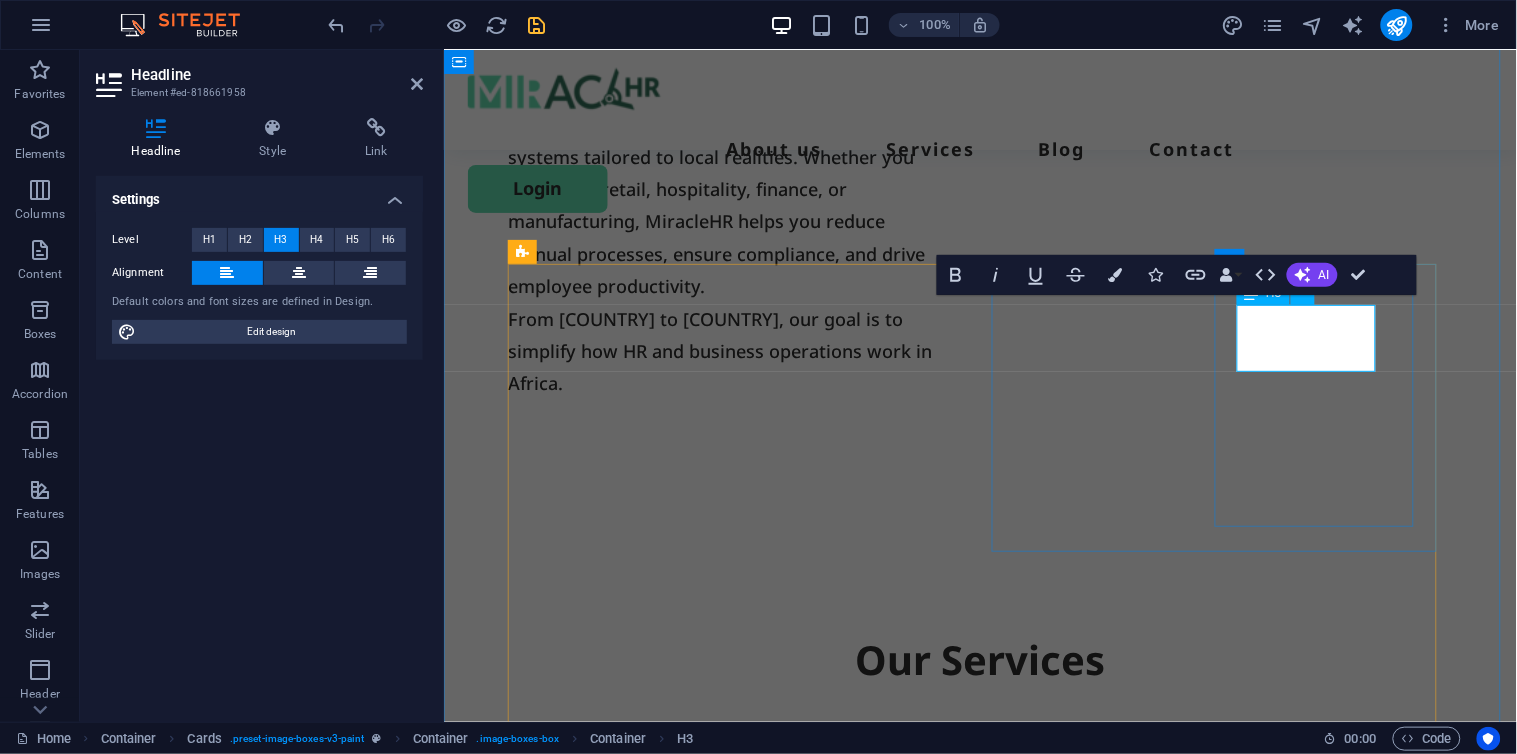 scroll, scrollTop: 1677, scrollLeft: 0, axis: vertical 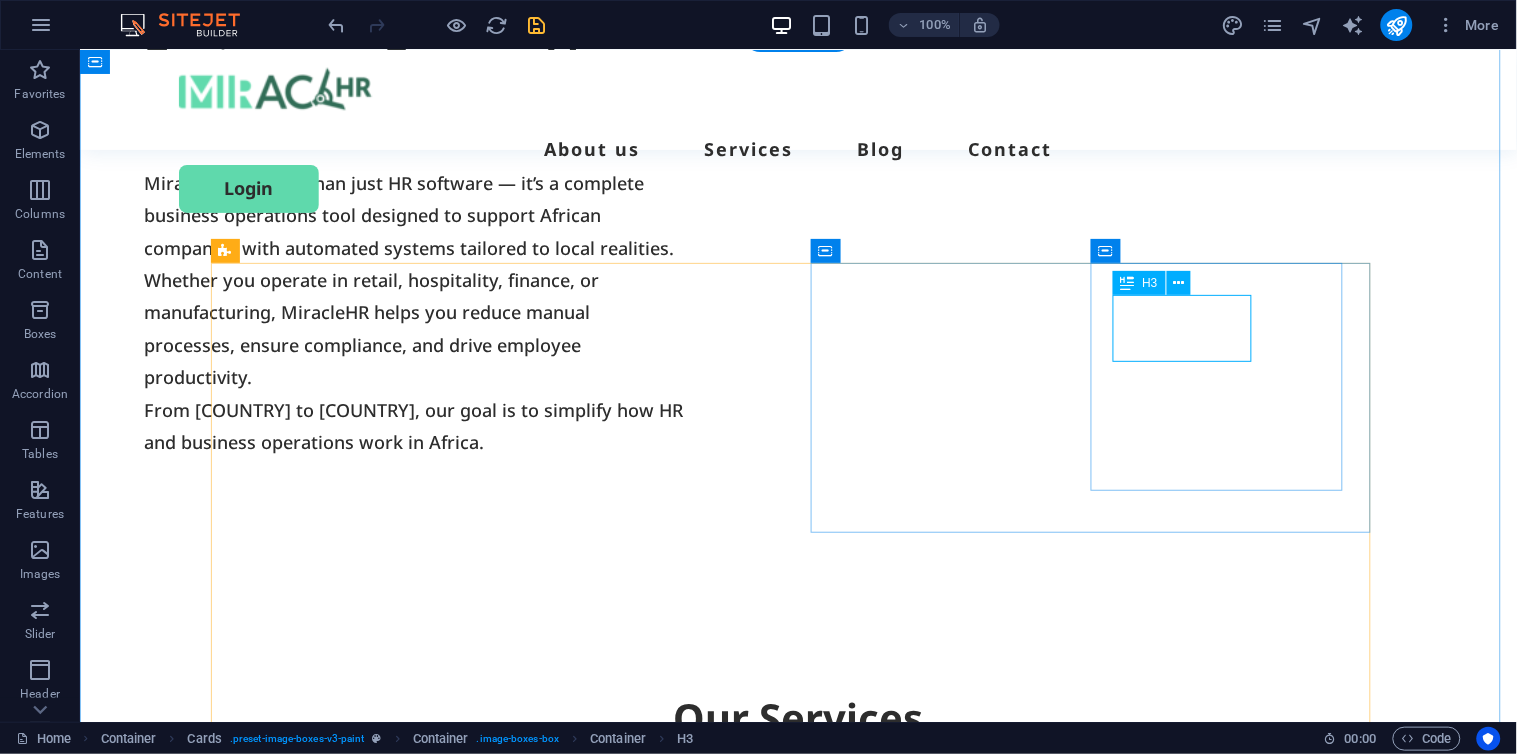 click on "Payroll & Compliance" at bounding box center (509, 1593) 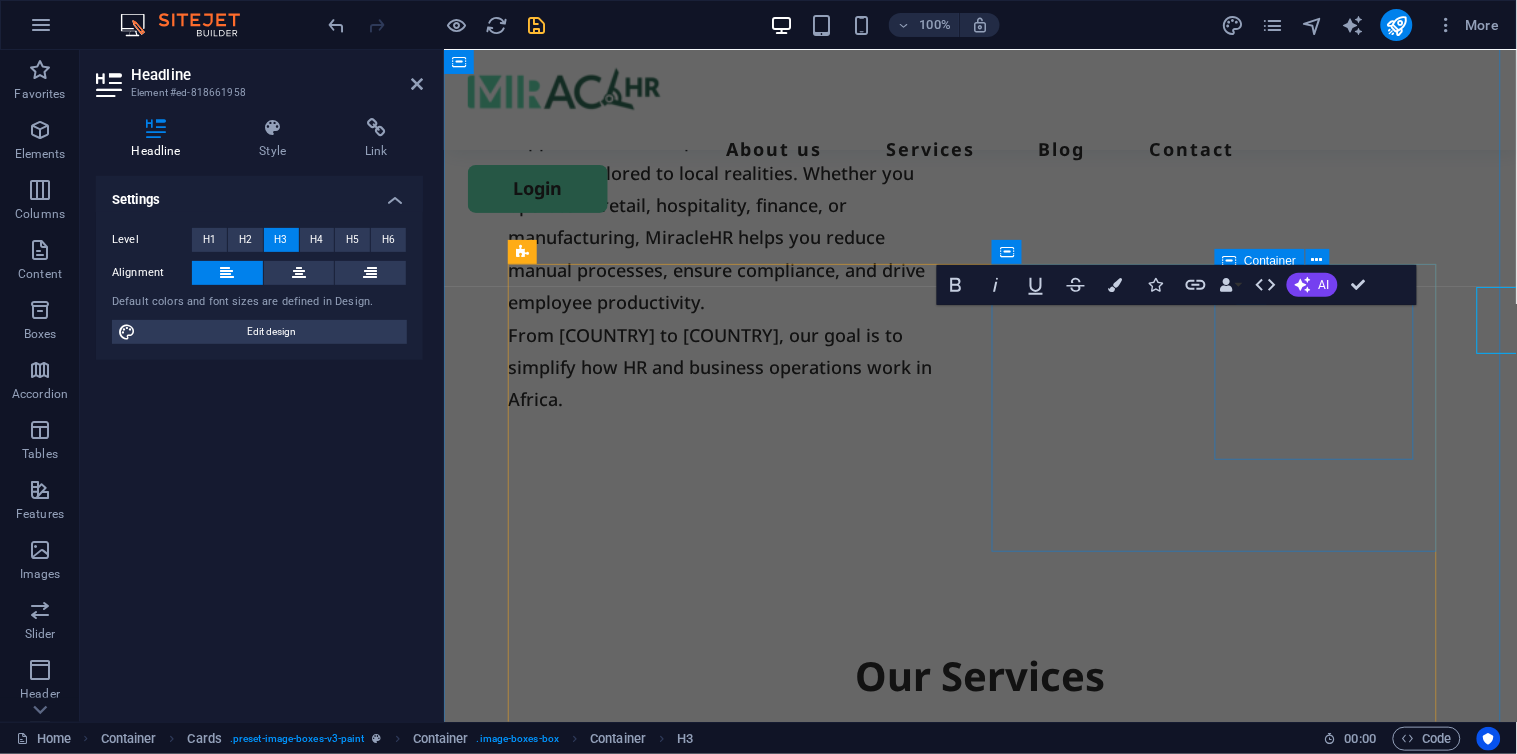 scroll, scrollTop: 1677, scrollLeft: 0, axis: vertical 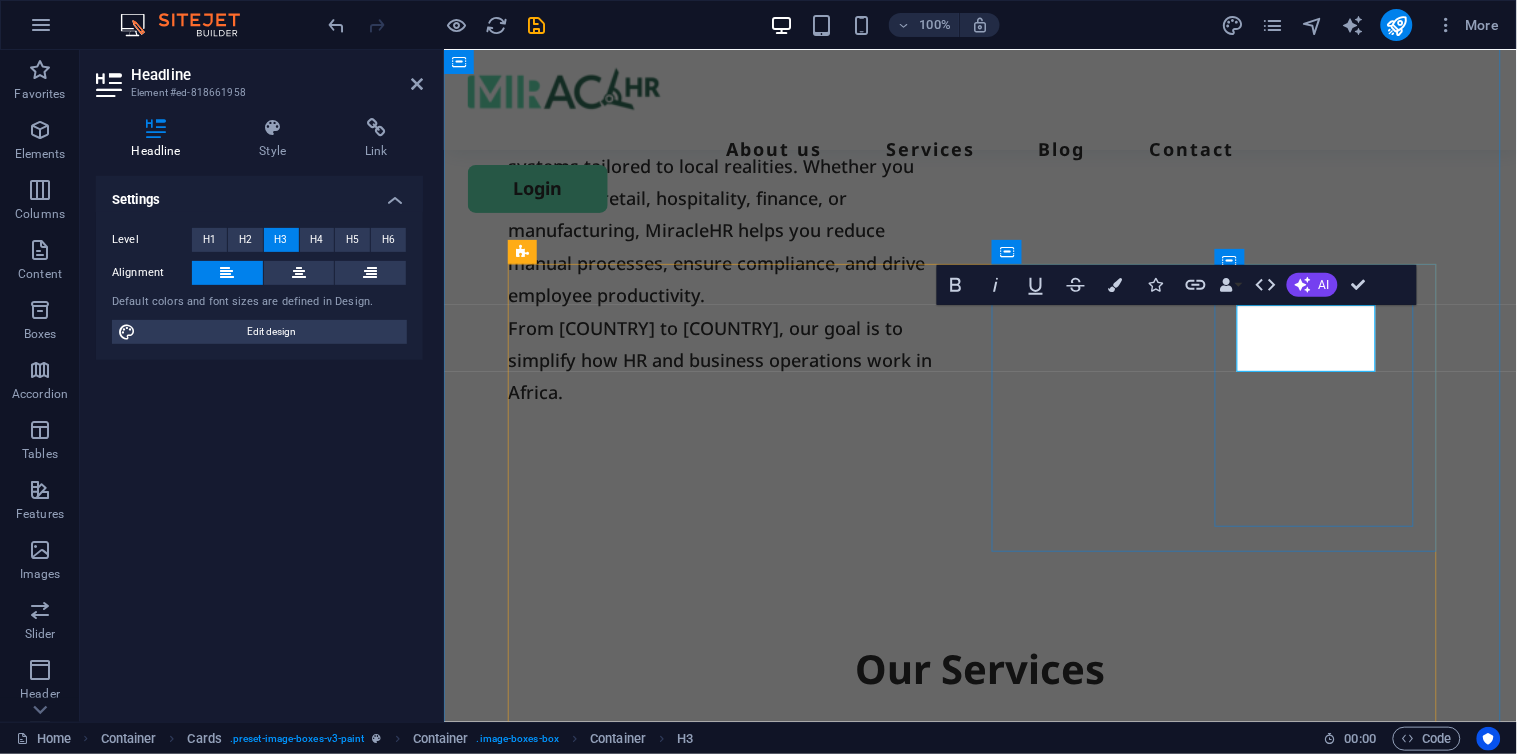 click on "Payroll & Compliance" at bounding box center (744, 1544) 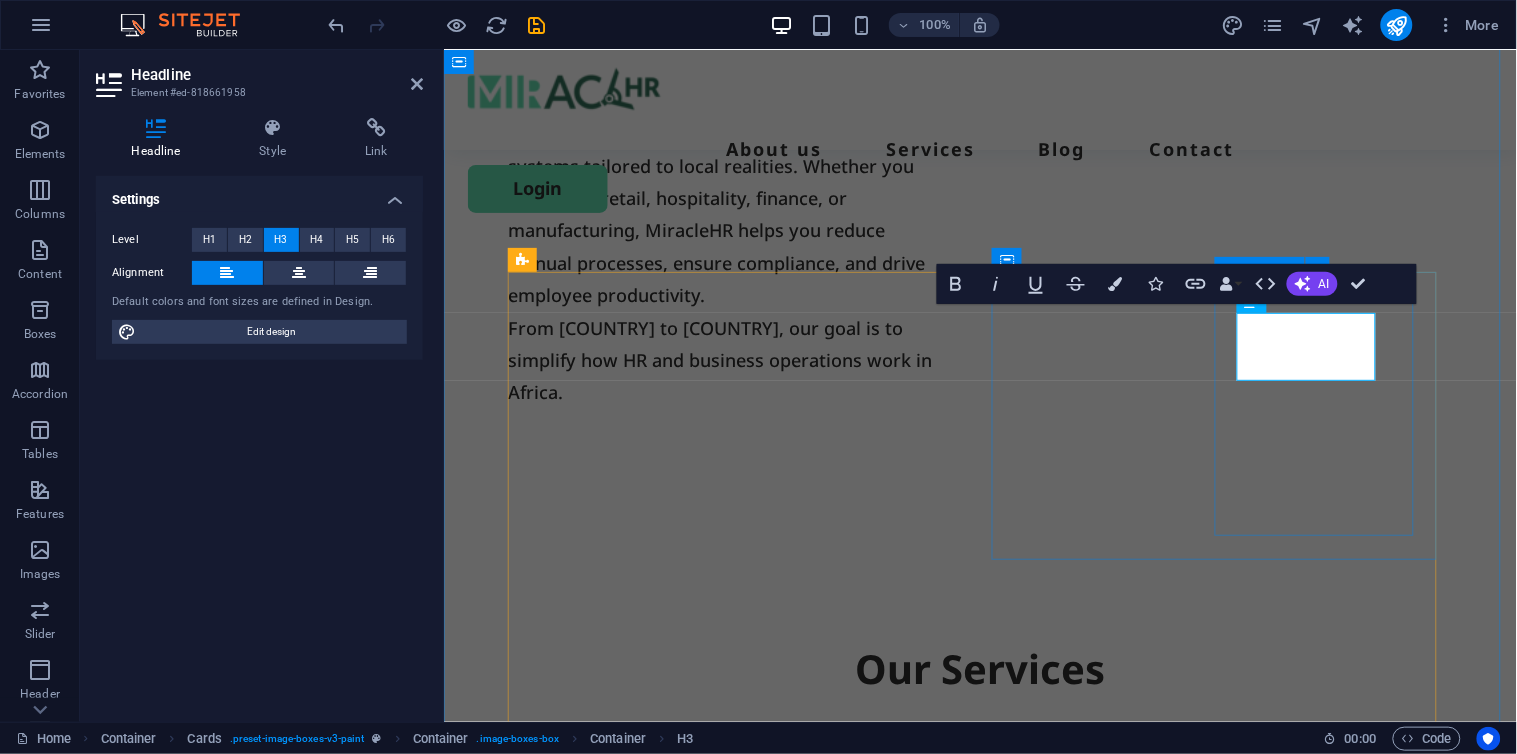 scroll, scrollTop: 1668, scrollLeft: 0, axis: vertical 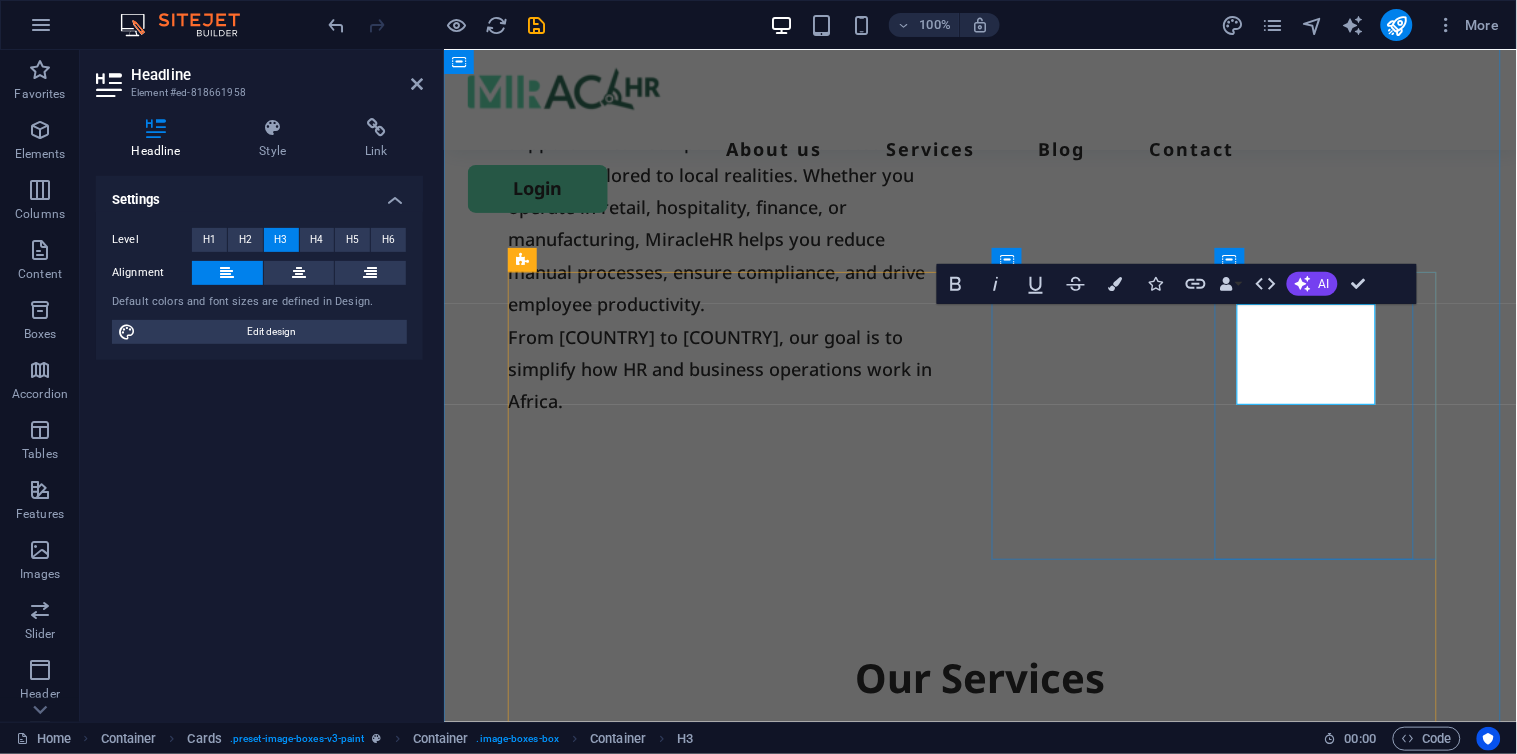 click on "Payroll & Compliance ‌" at bounding box center [744, 1569] 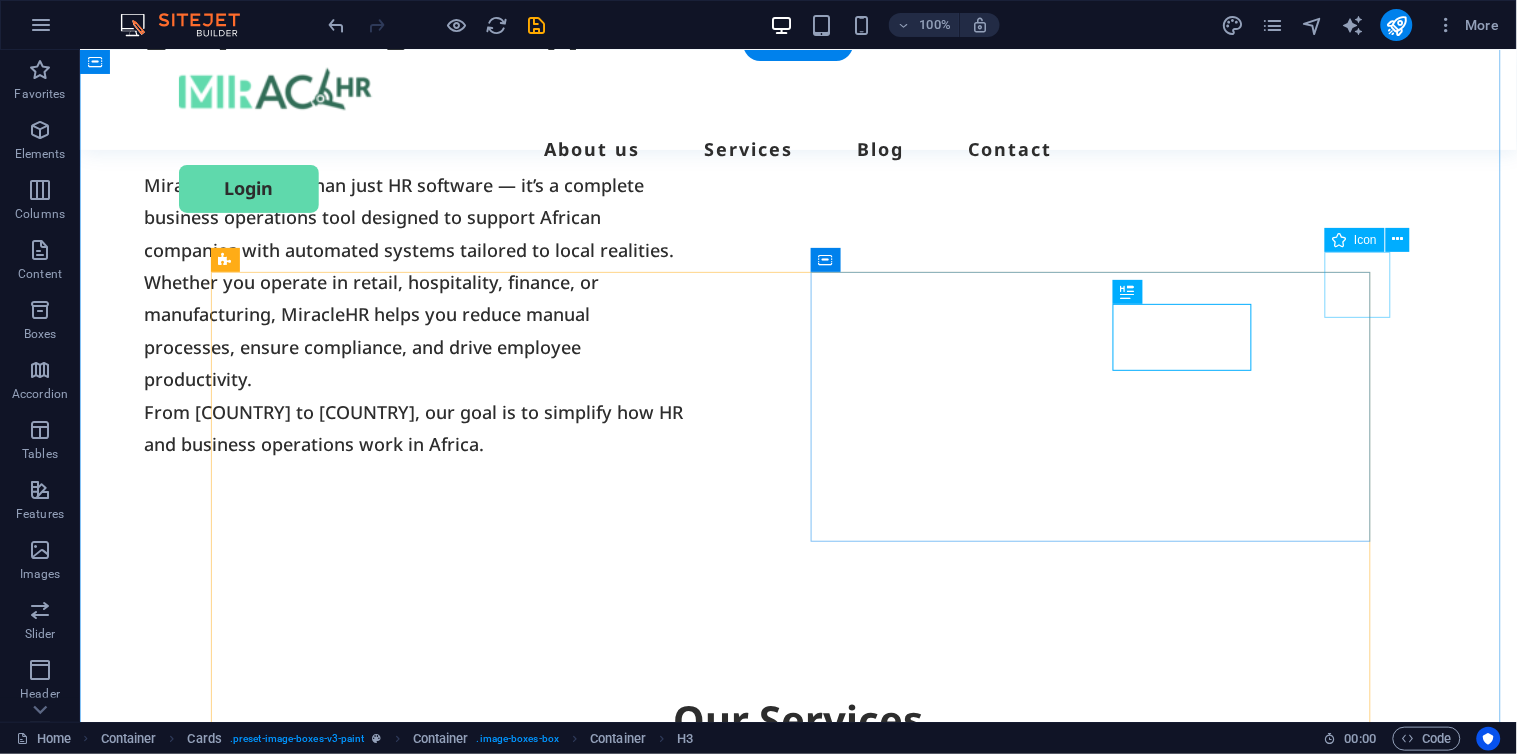 scroll, scrollTop: 1661, scrollLeft: 0, axis: vertical 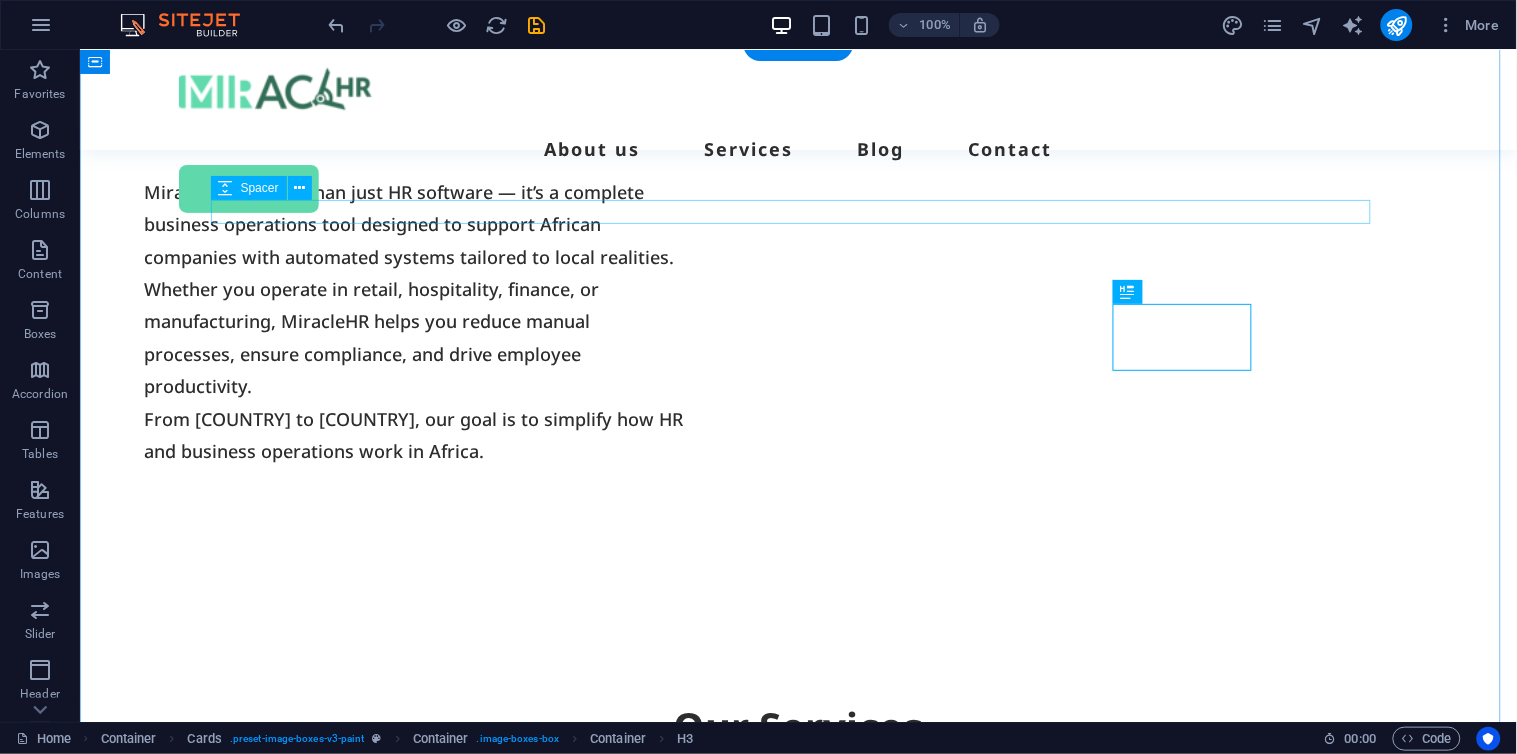 click at bounding box center [798, 766] 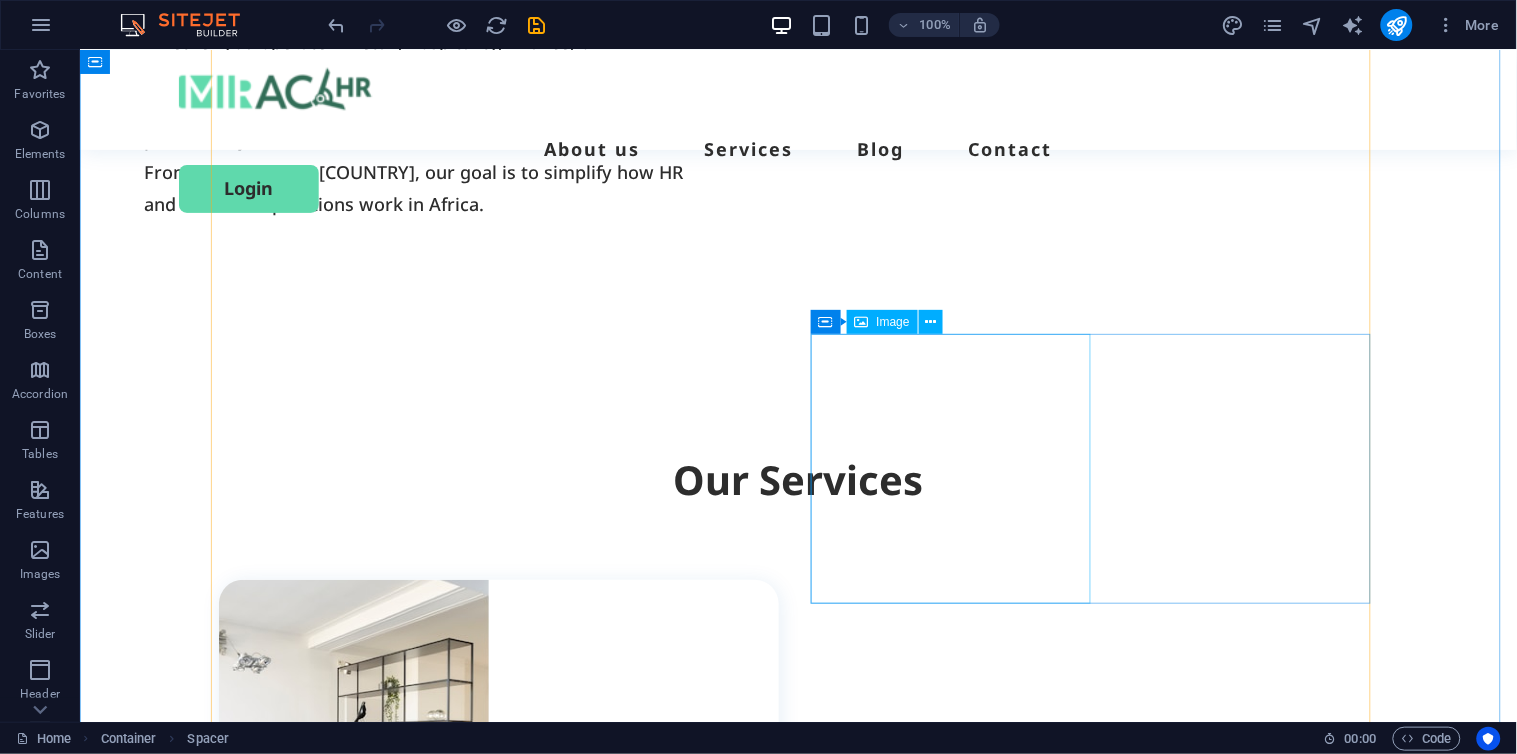 scroll, scrollTop: 1937, scrollLeft: 0, axis: vertical 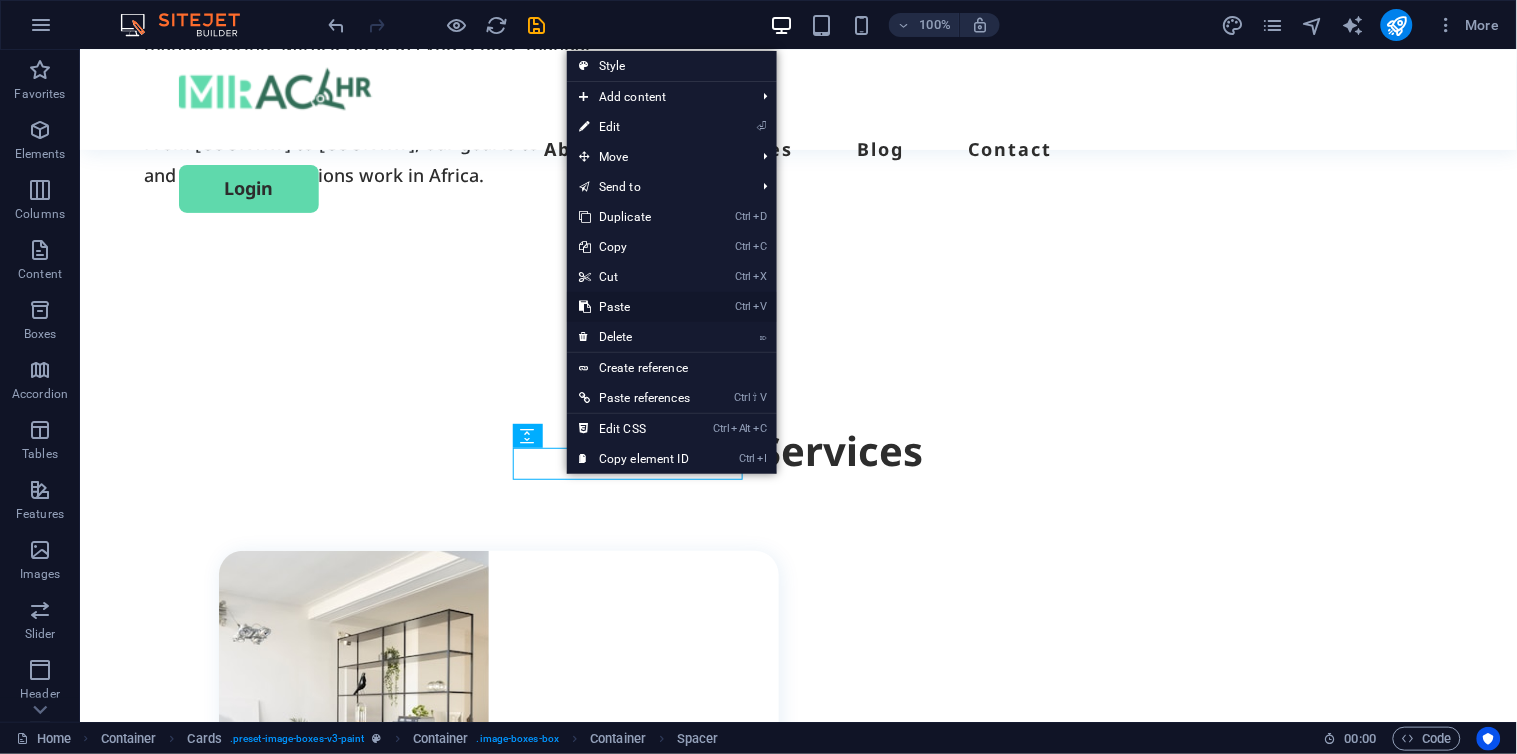 click on "Ctrl V  Paste" at bounding box center [634, 307] 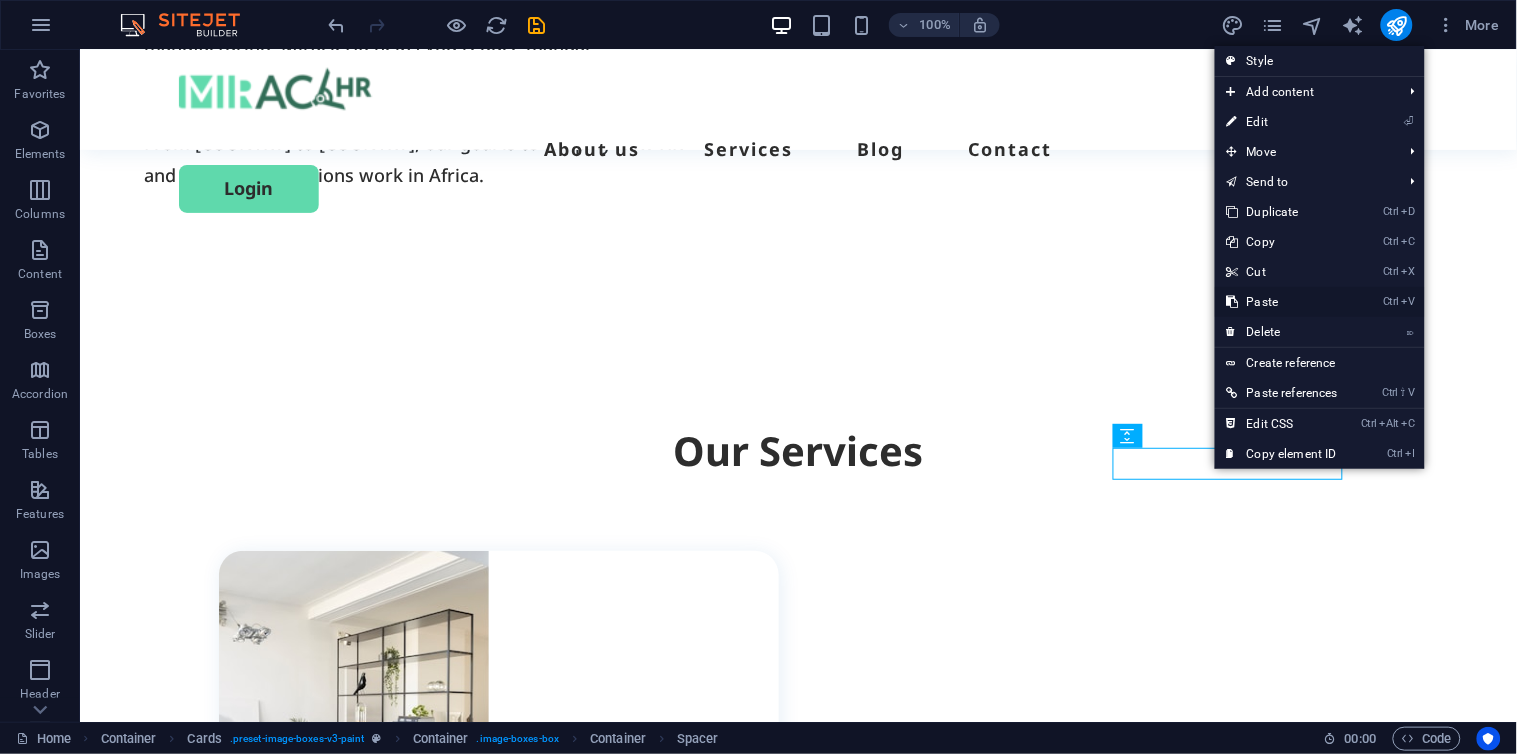 drag, startPoint x: 1274, startPoint y: 298, endPoint x: 1132, endPoint y: 293, distance: 142.088 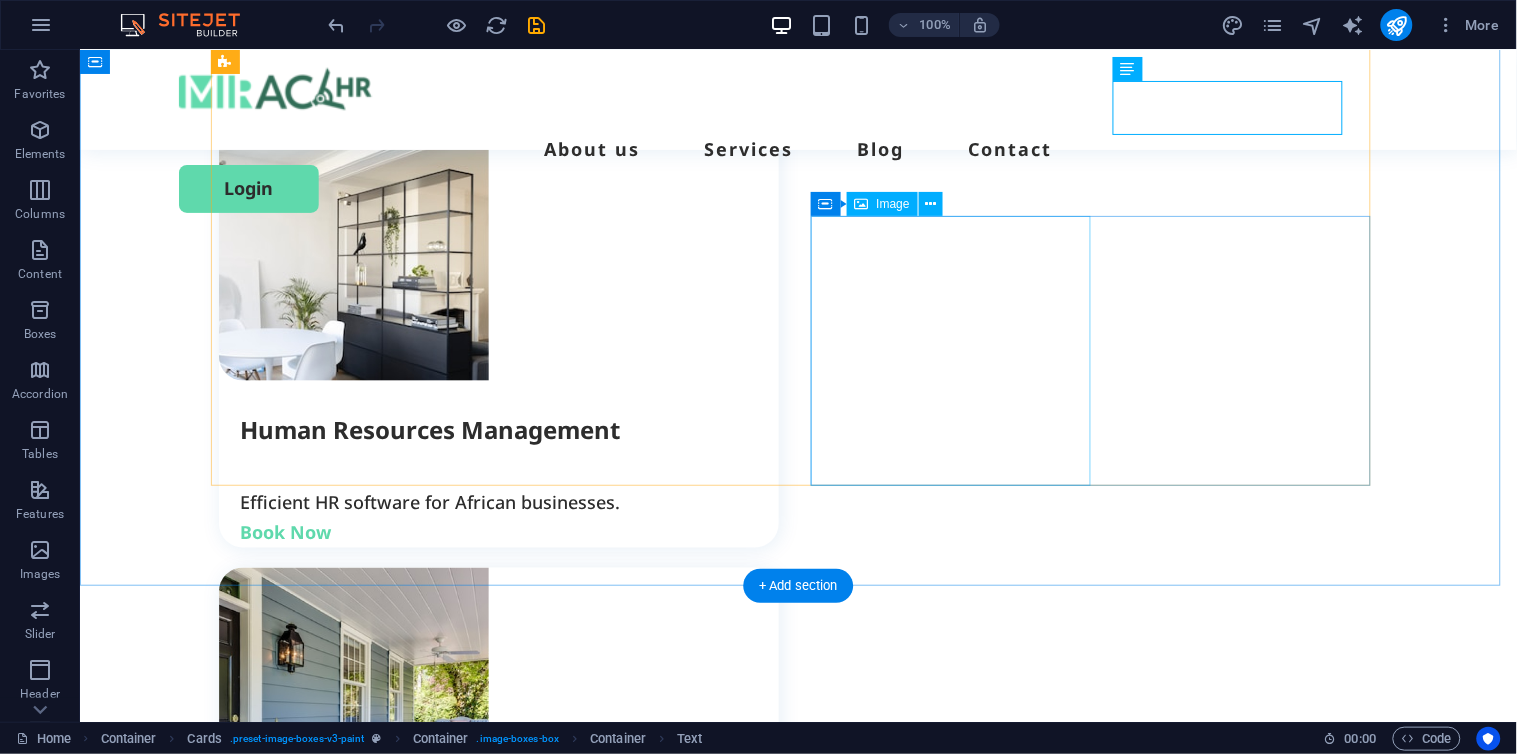scroll, scrollTop: 2334, scrollLeft: 0, axis: vertical 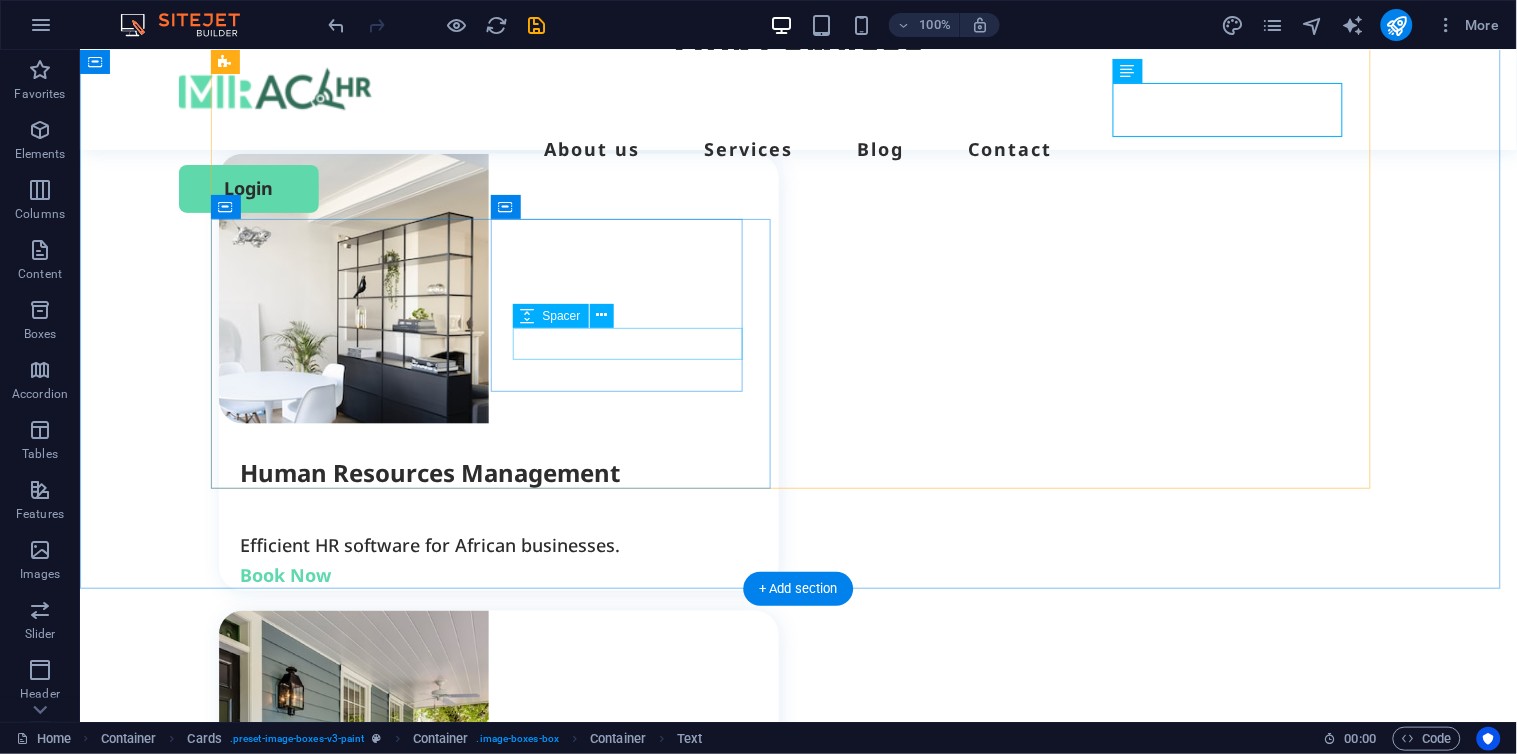 click at bounding box center [509, 2343] 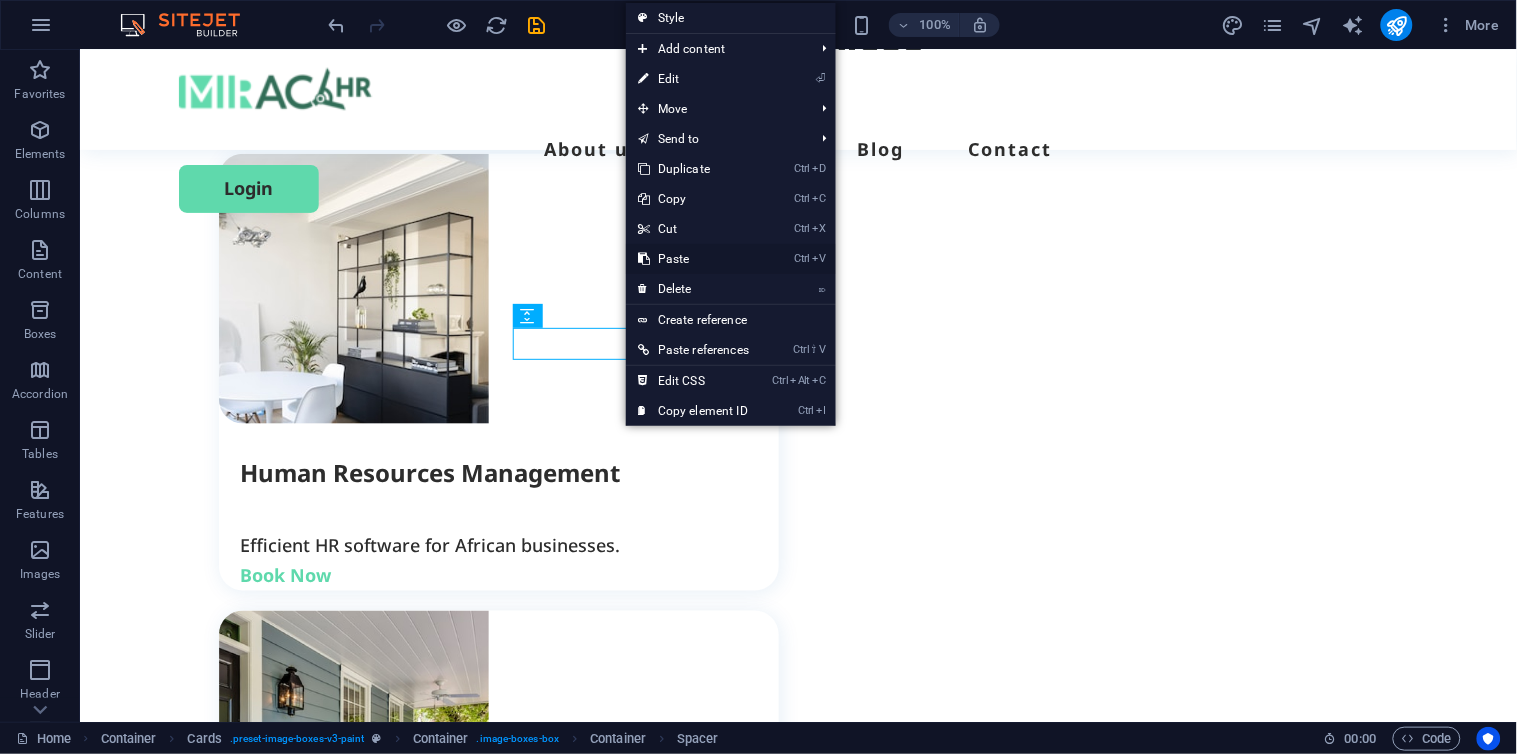 drag, startPoint x: 685, startPoint y: 252, endPoint x: 724, endPoint y: 237, distance: 41.785164 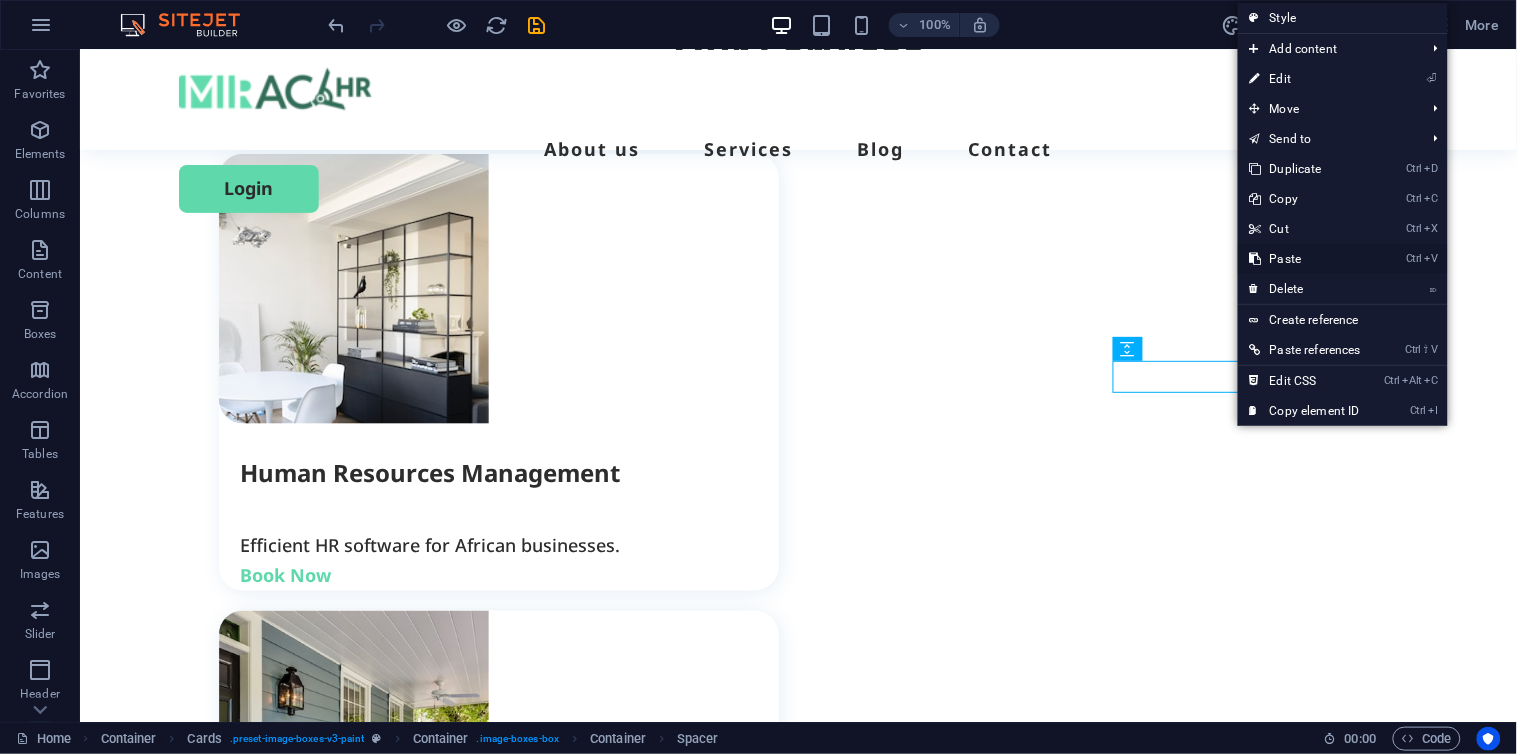 click on "Ctrl V  Paste" at bounding box center (1305, 259) 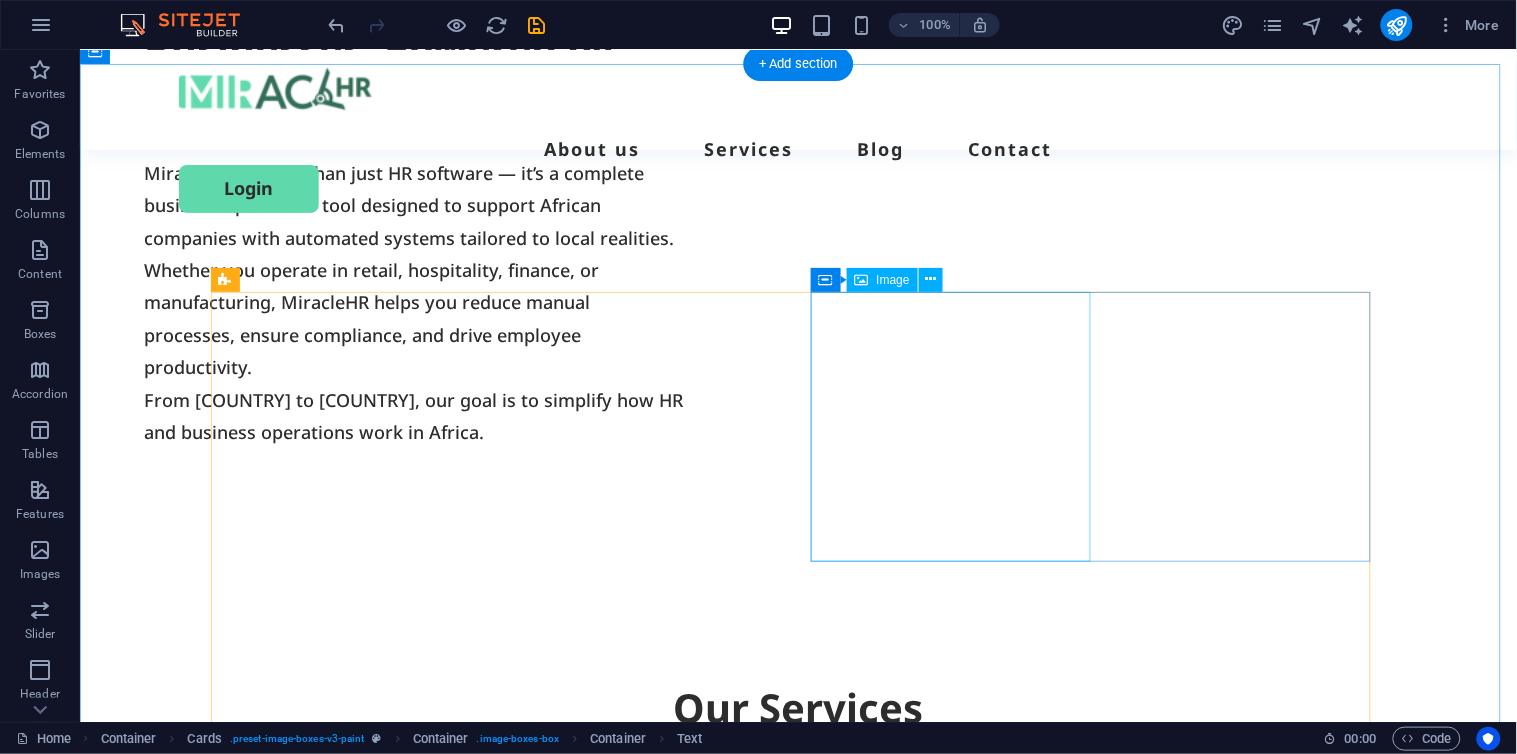 scroll, scrollTop: 1686, scrollLeft: 0, axis: vertical 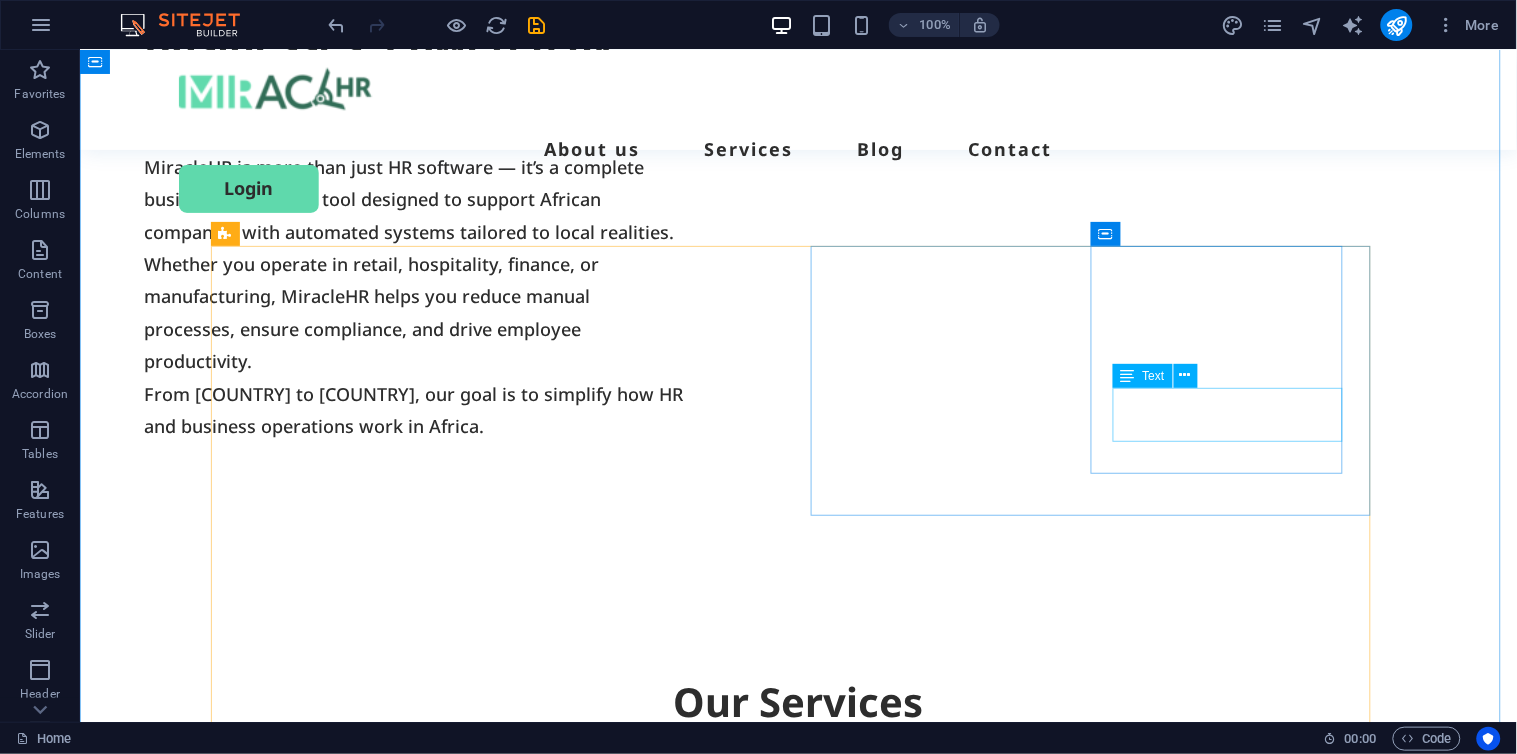 click on "Efficient HR software for African businesses." at bounding box center (509, 1649) 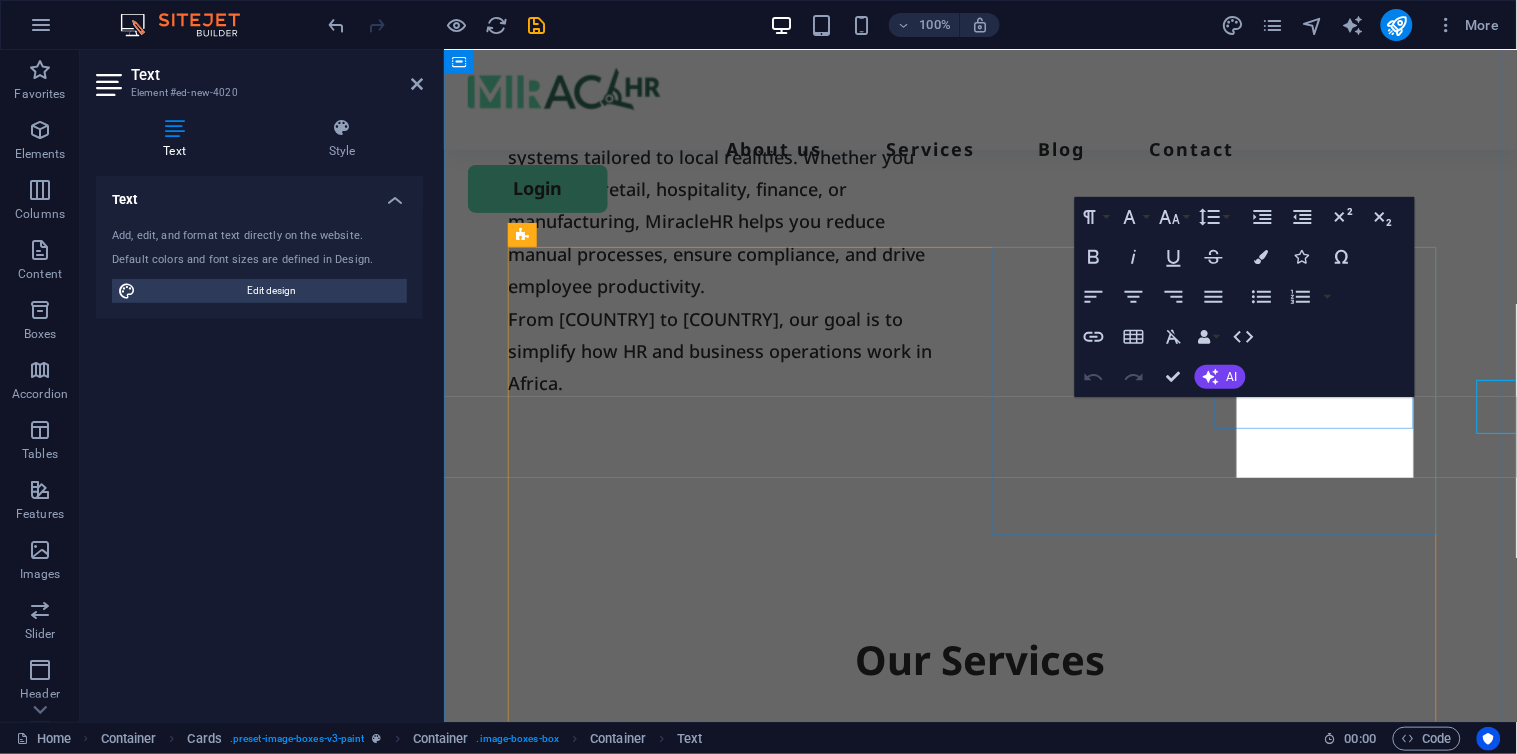 scroll, scrollTop: 1694, scrollLeft: 0, axis: vertical 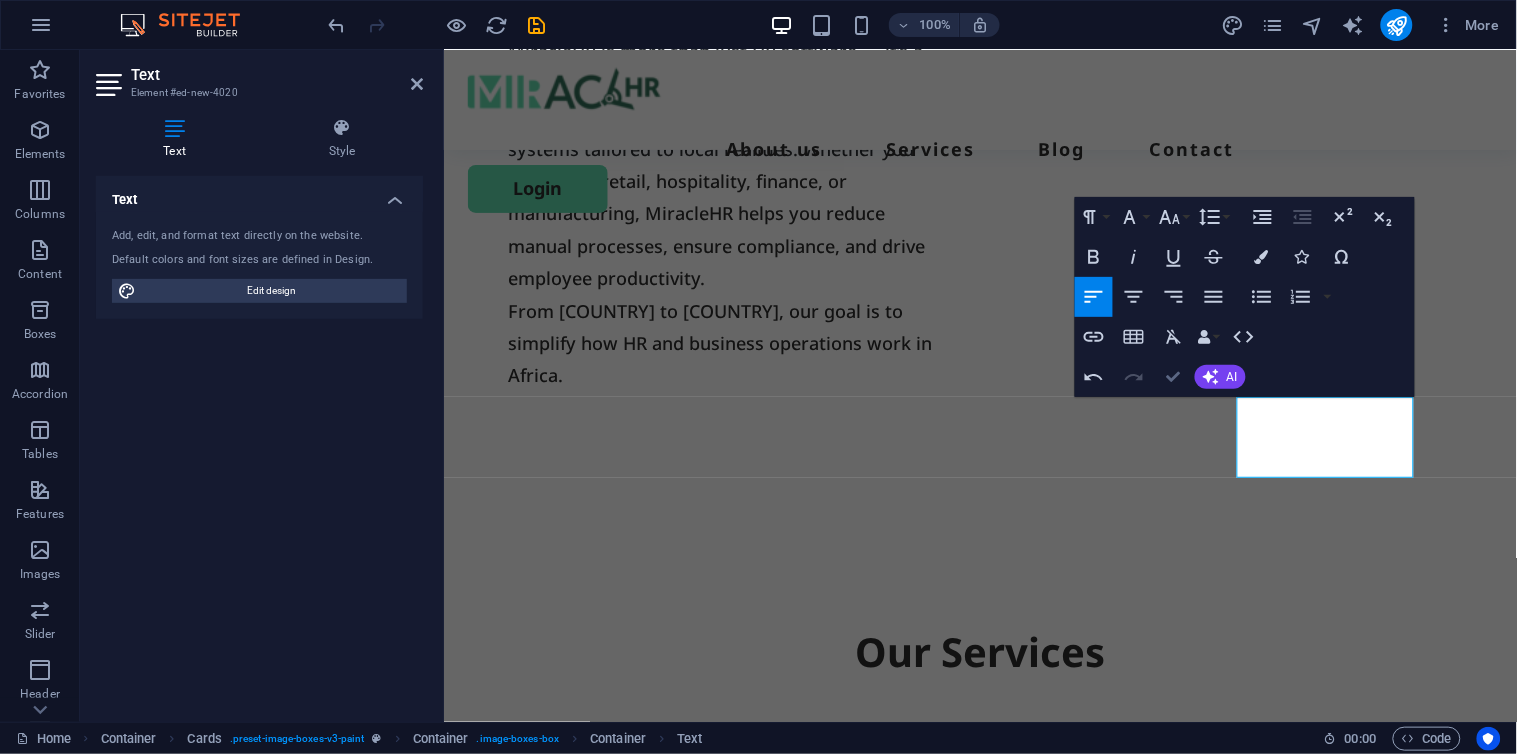 drag, startPoint x: 1180, startPoint y: 377, endPoint x: 948, endPoint y: 333, distance: 236.13556 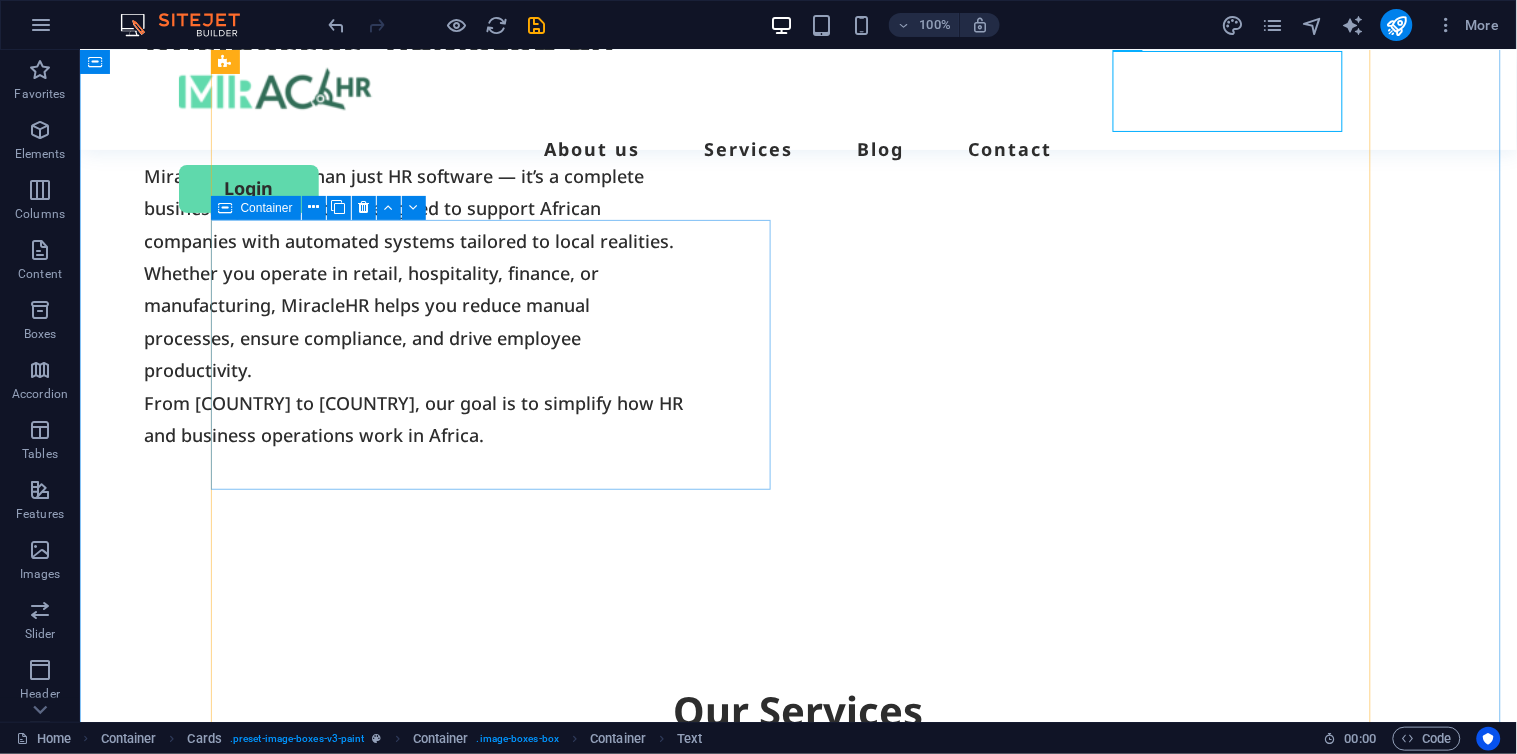 scroll, scrollTop: 2023, scrollLeft: 0, axis: vertical 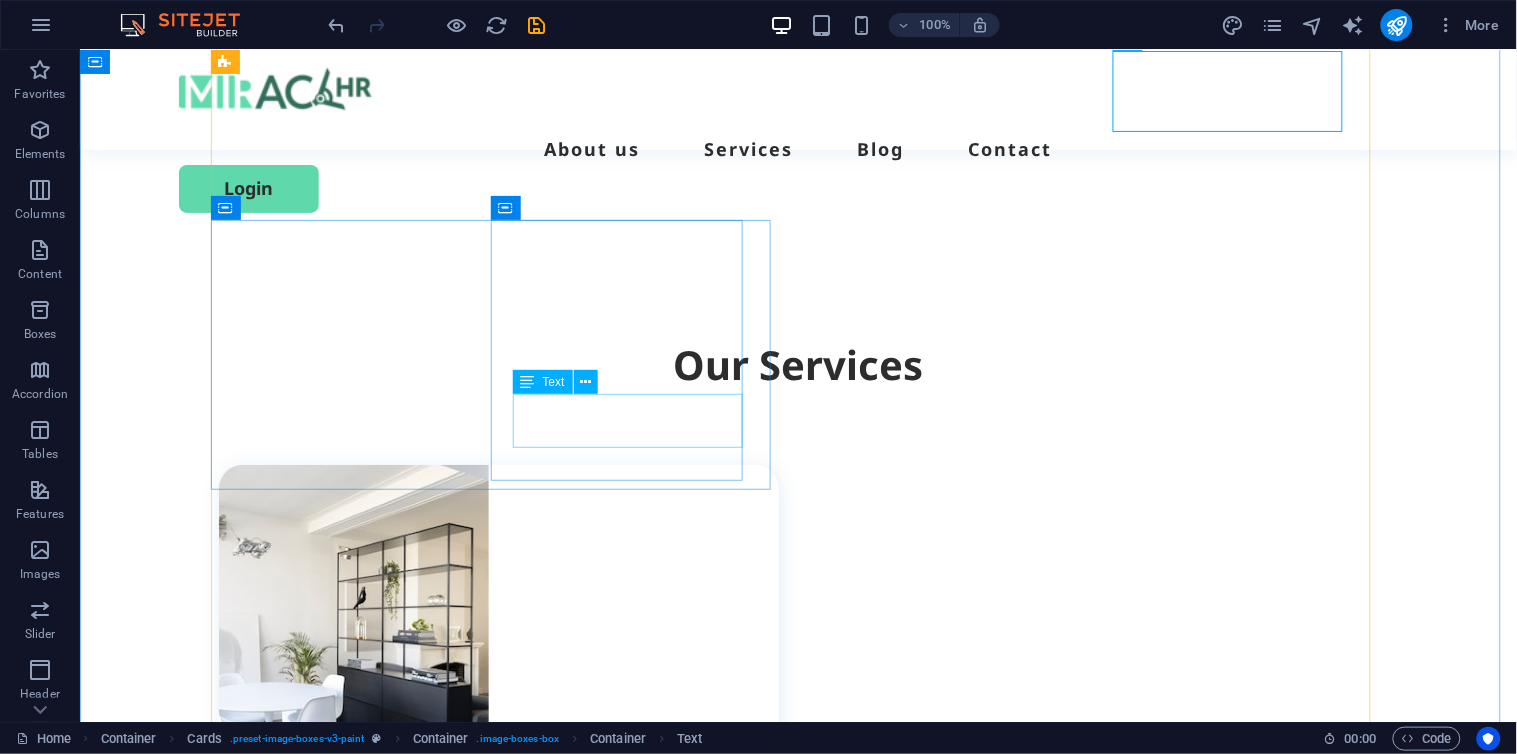 click on "Efficient HR software for African businesses." at bounding box center [509, 1769] 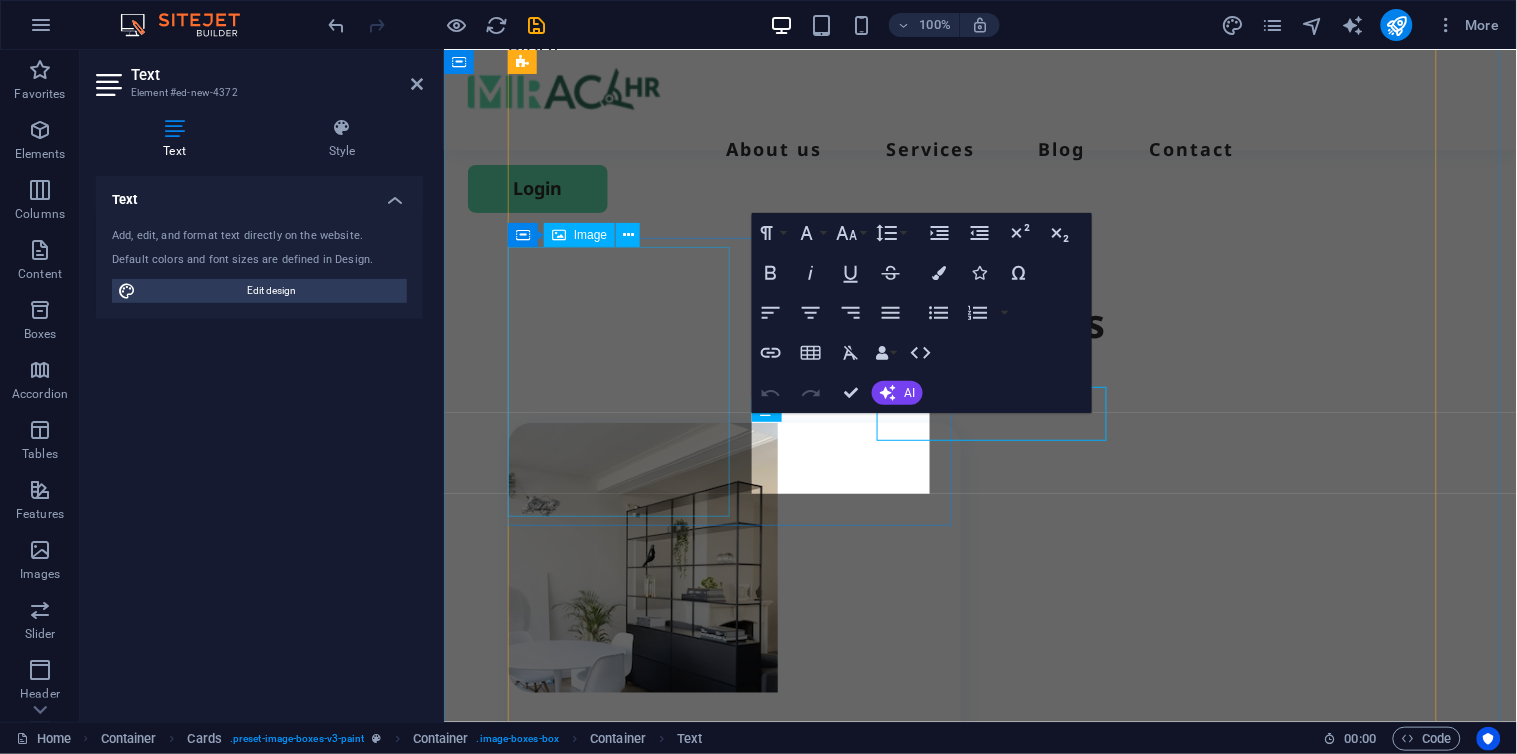 scroll, scrollTop: 2031, scrollLeft: 0, axis: vertical 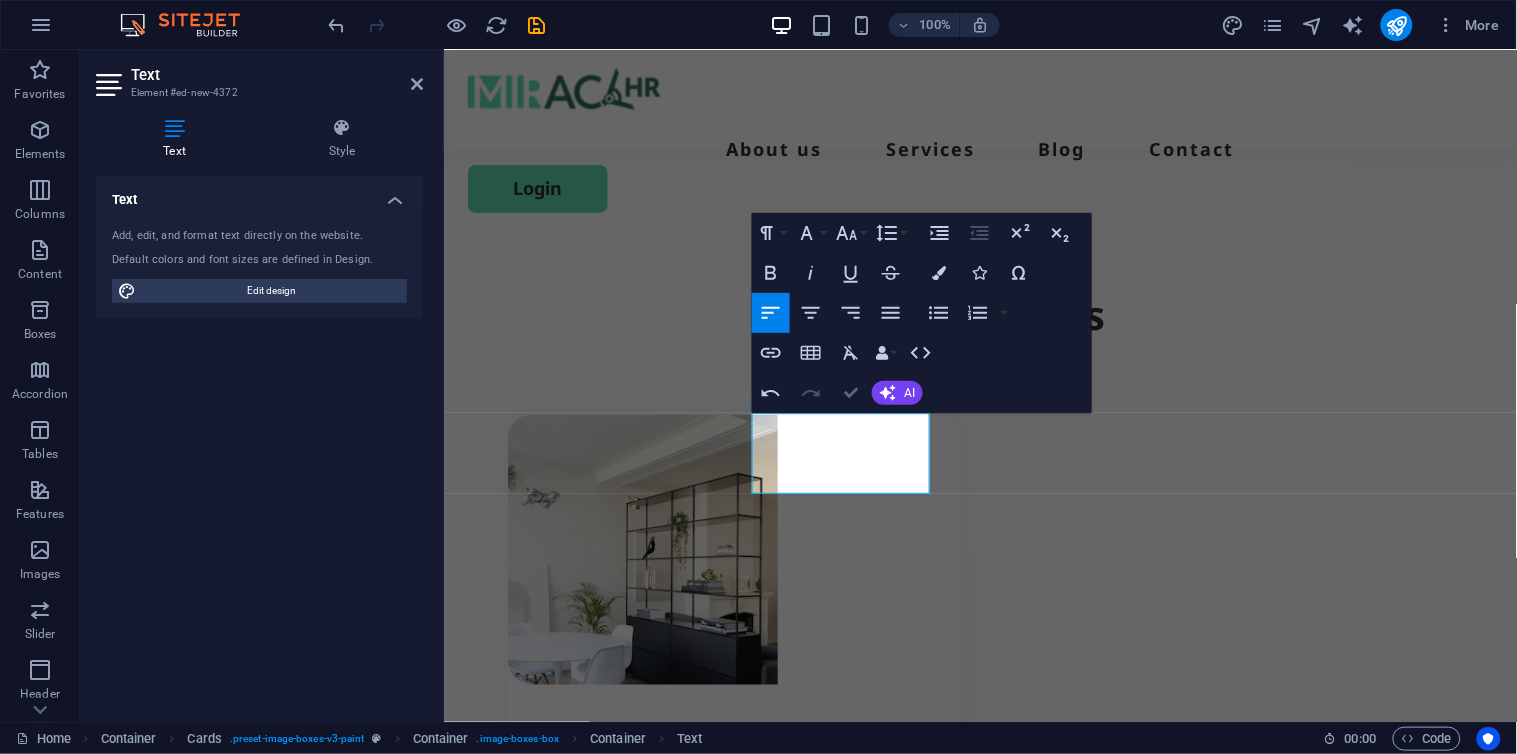 drag, startPoint x: 852, startPoint y: 380, endPoint x: 1071, endPoint y: 447, distance: 229.01965 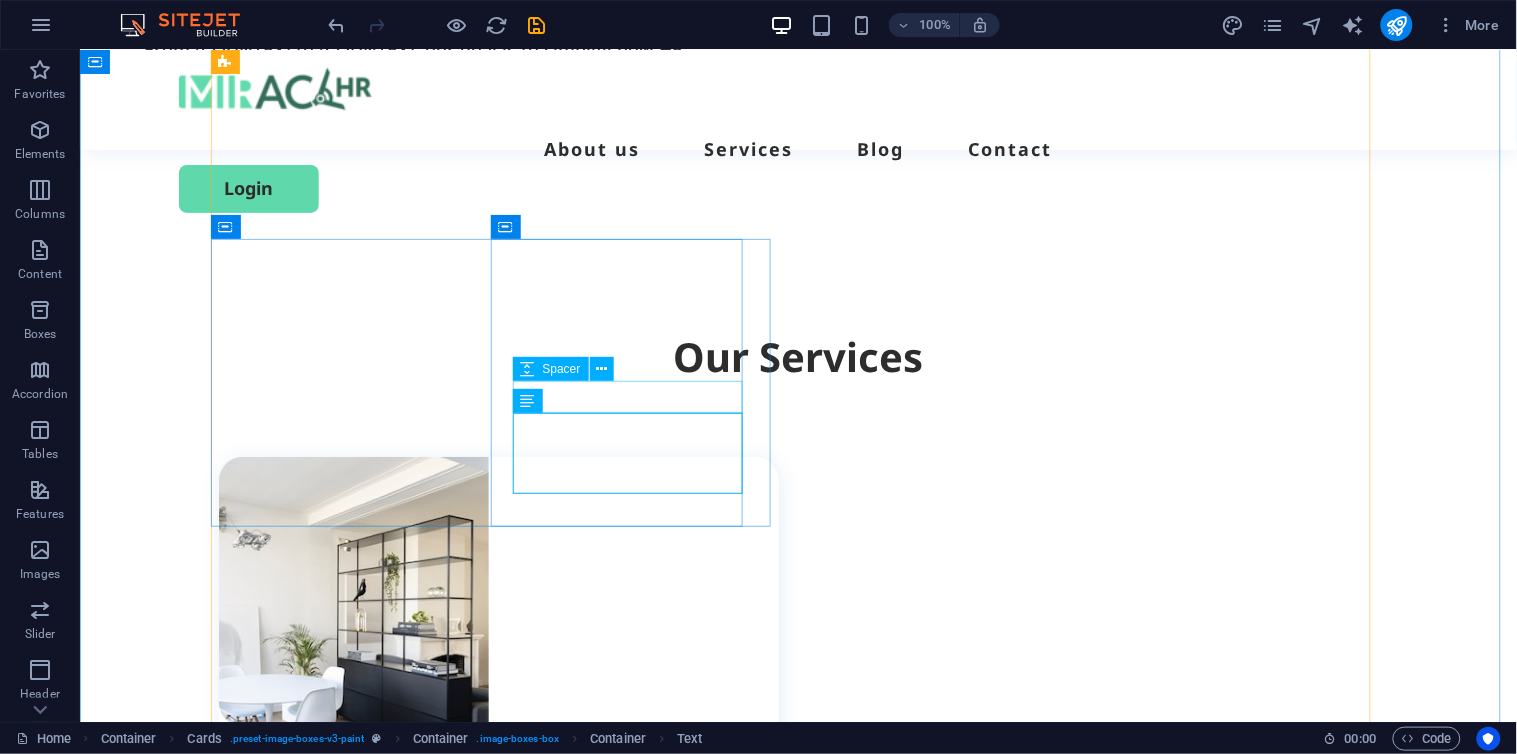 scroll, scrollTop: 2004, scrollLeft: 0, axis: vertical 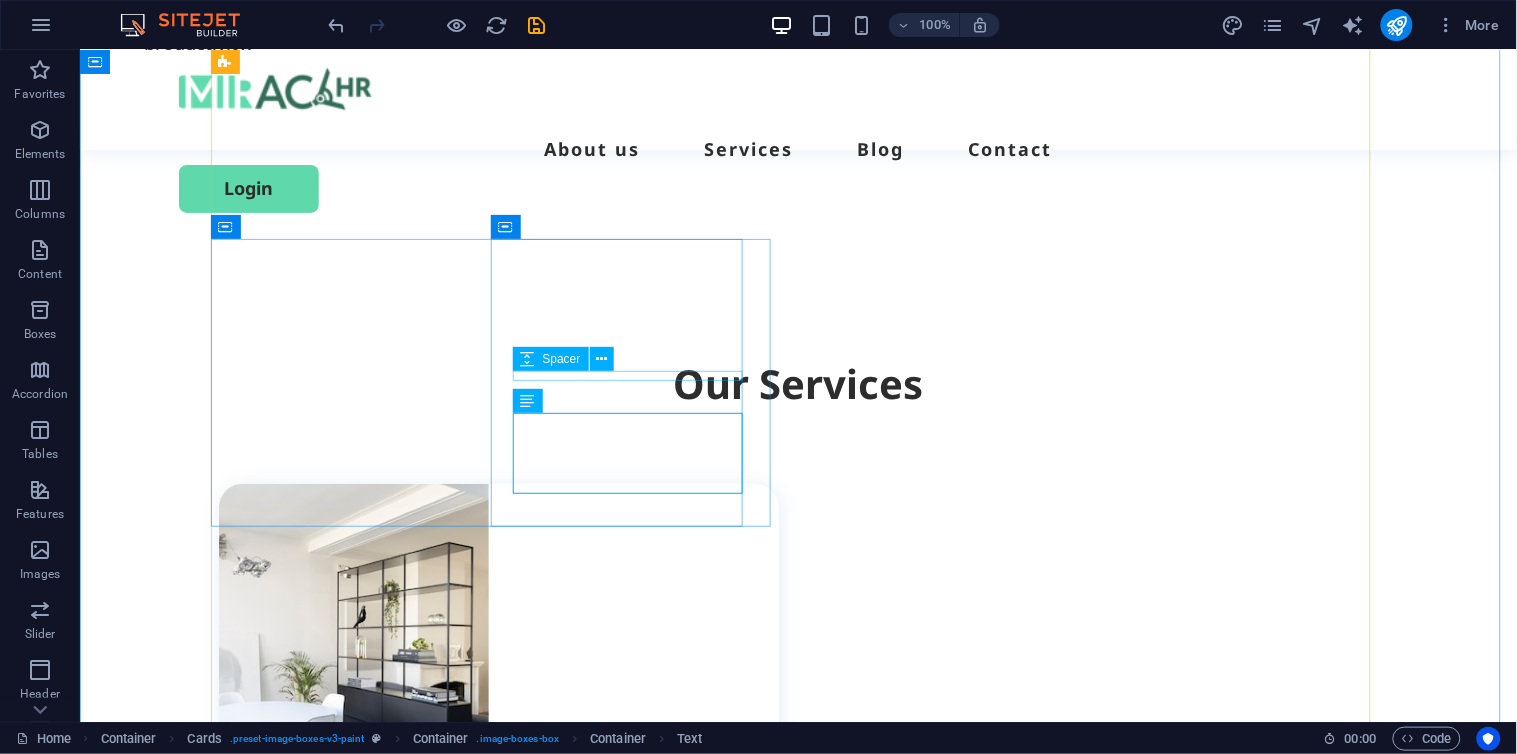 click at bounding box center [509, 1738] 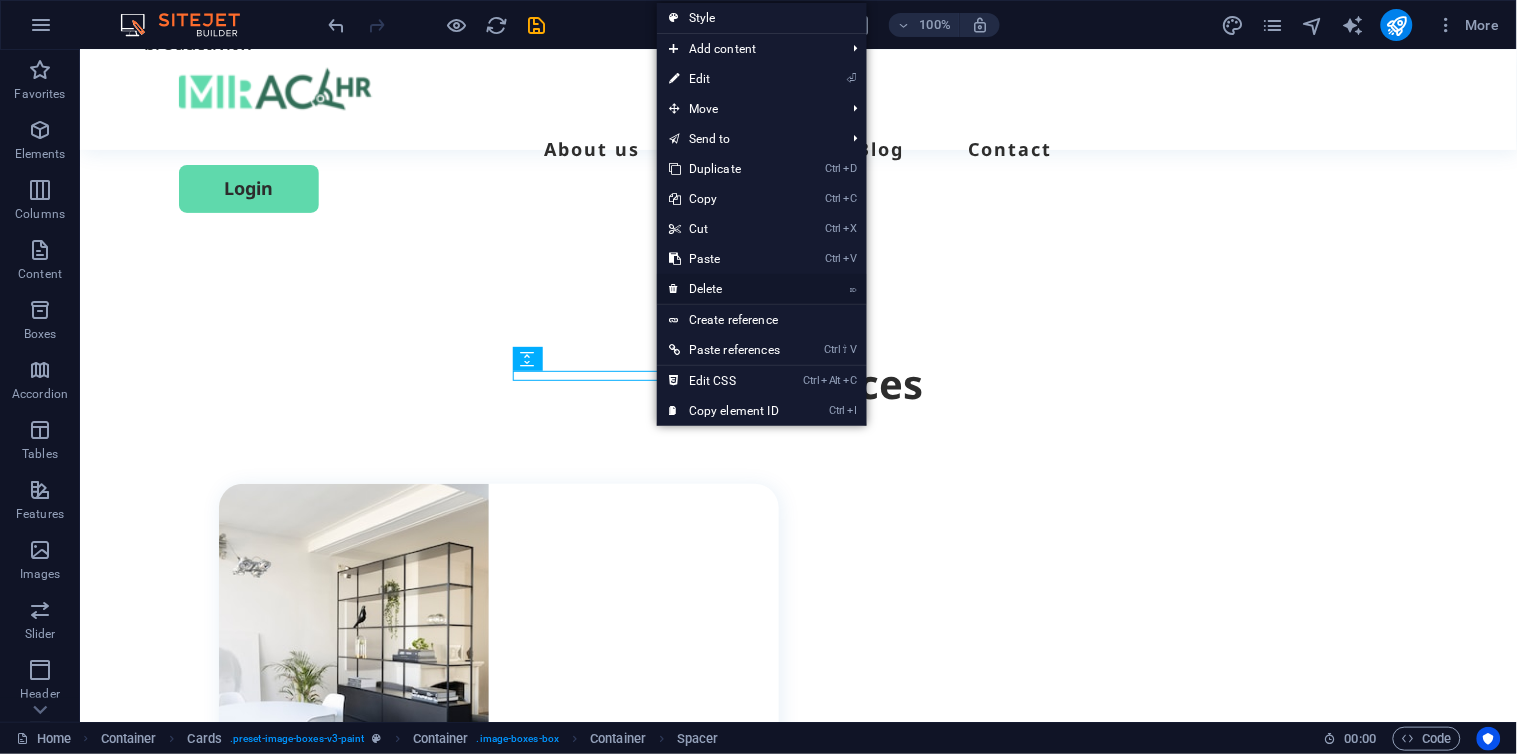 click on "⌦  Delete" at bounding box center (724, 289) 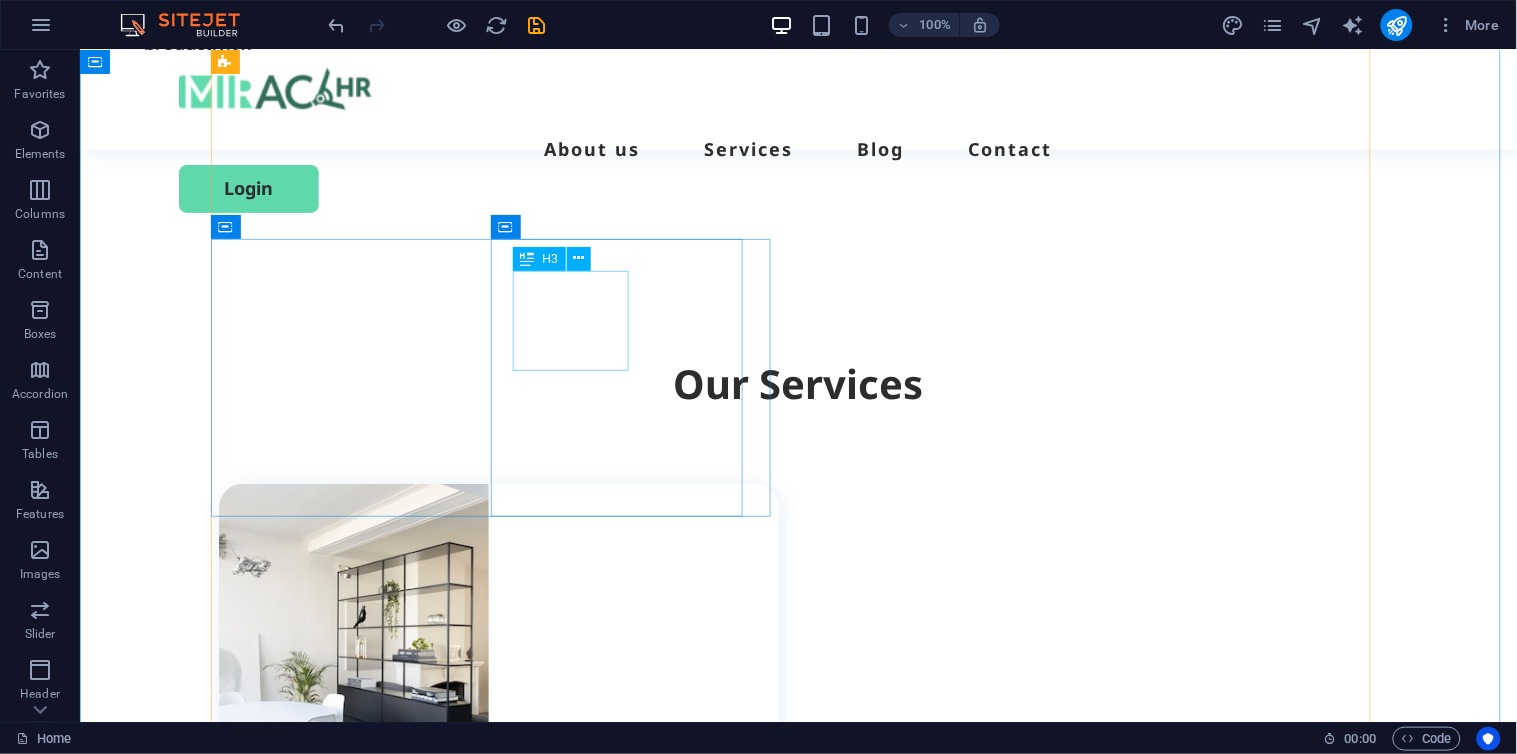 click on "Employee Self-Service" at bounding box center (509, 1716) 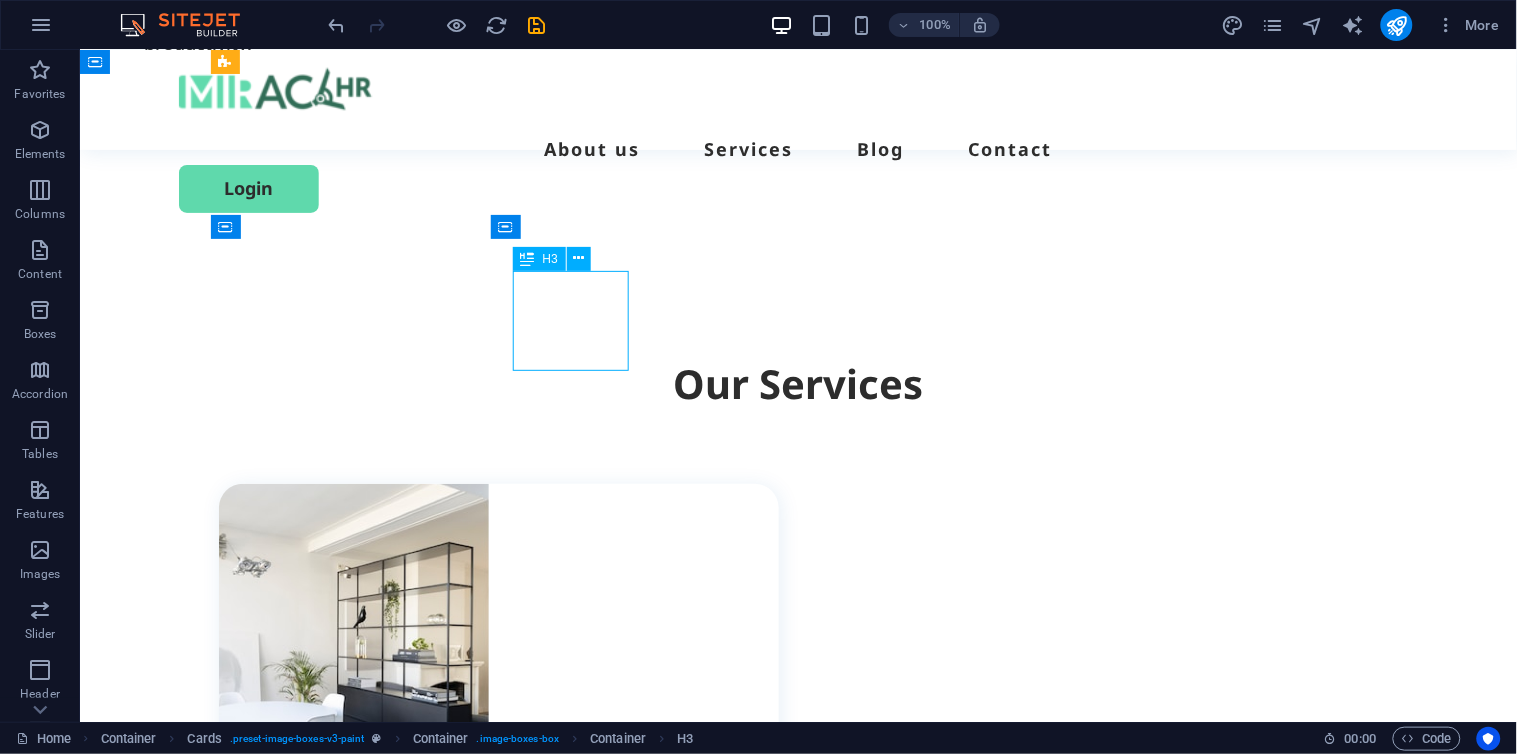 click on "Employee Self-Service" at bounding box center [509, 1716] 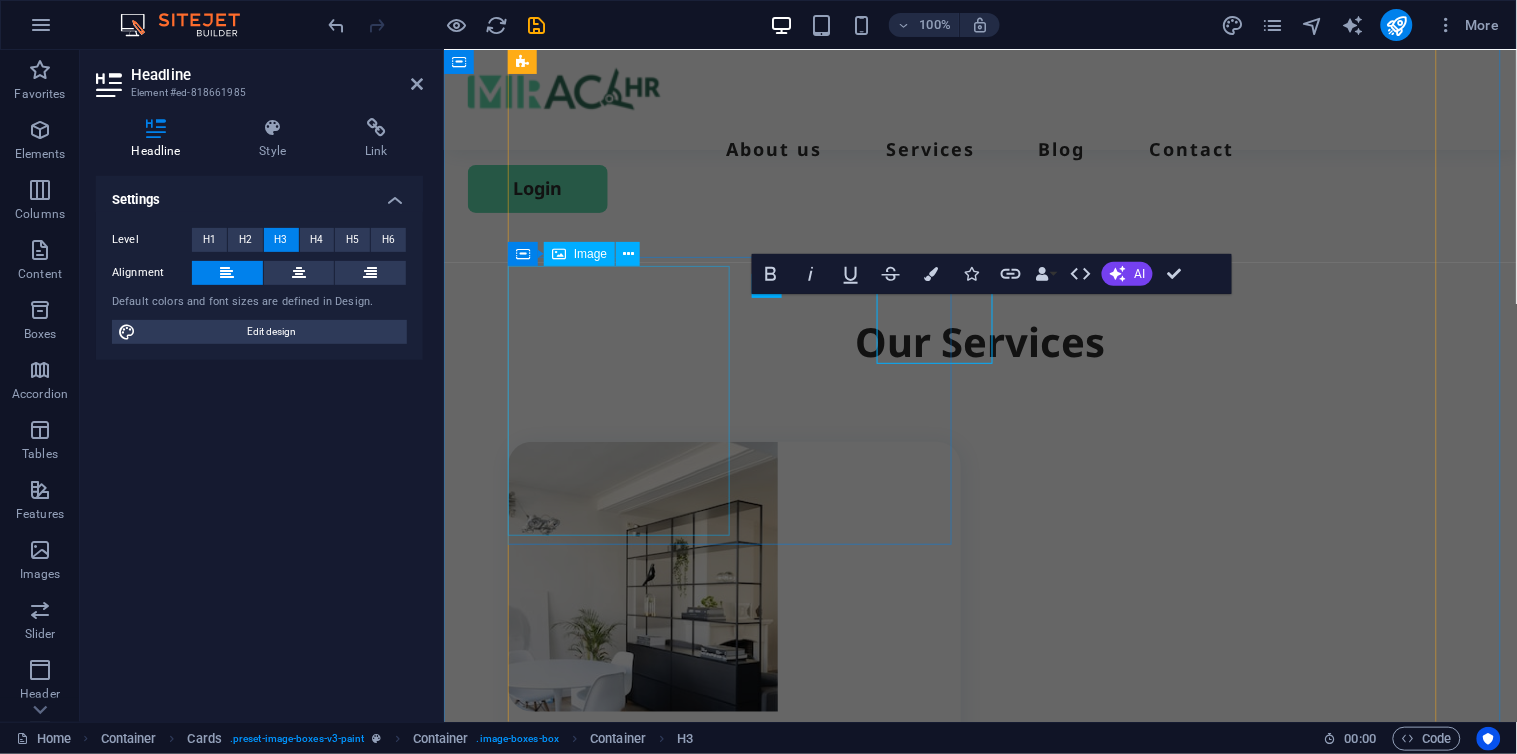 scroll, scrollTop: 2012, scrollLeft: 0, axis: vertical 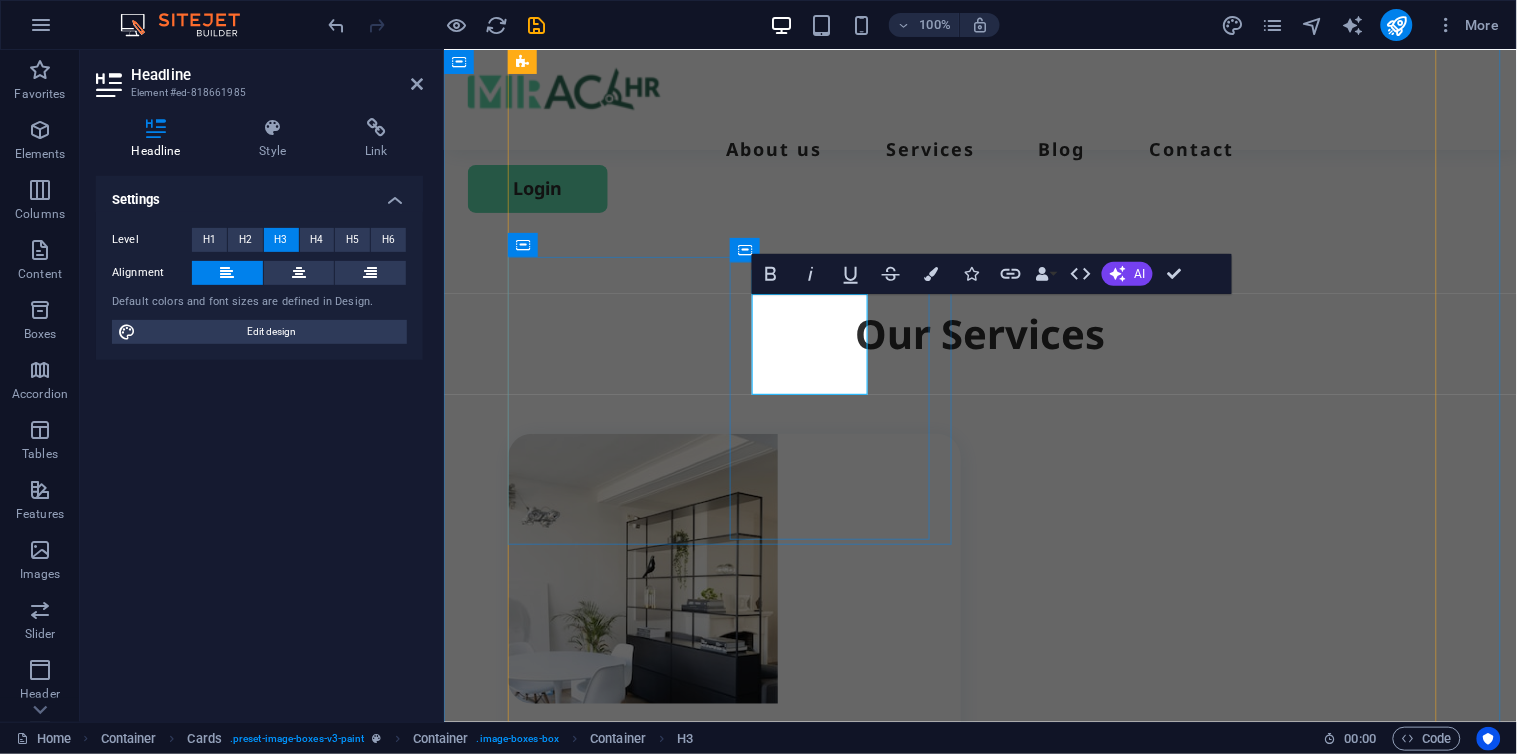 click on "Employee Self-Service" at bounding box center [744, 1666] 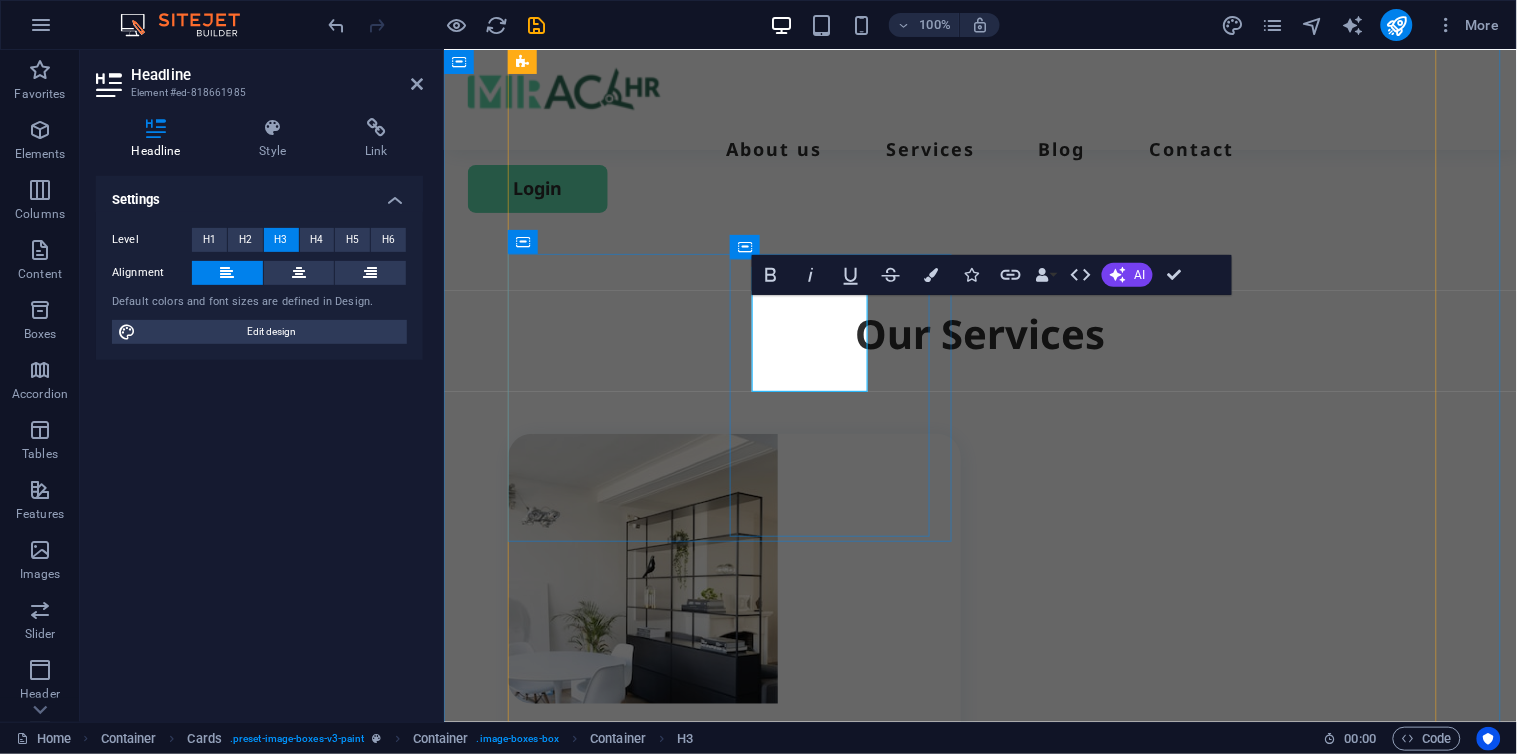 scroll, scrollTop: 2015, scrollLeft: 0, axis: vertical 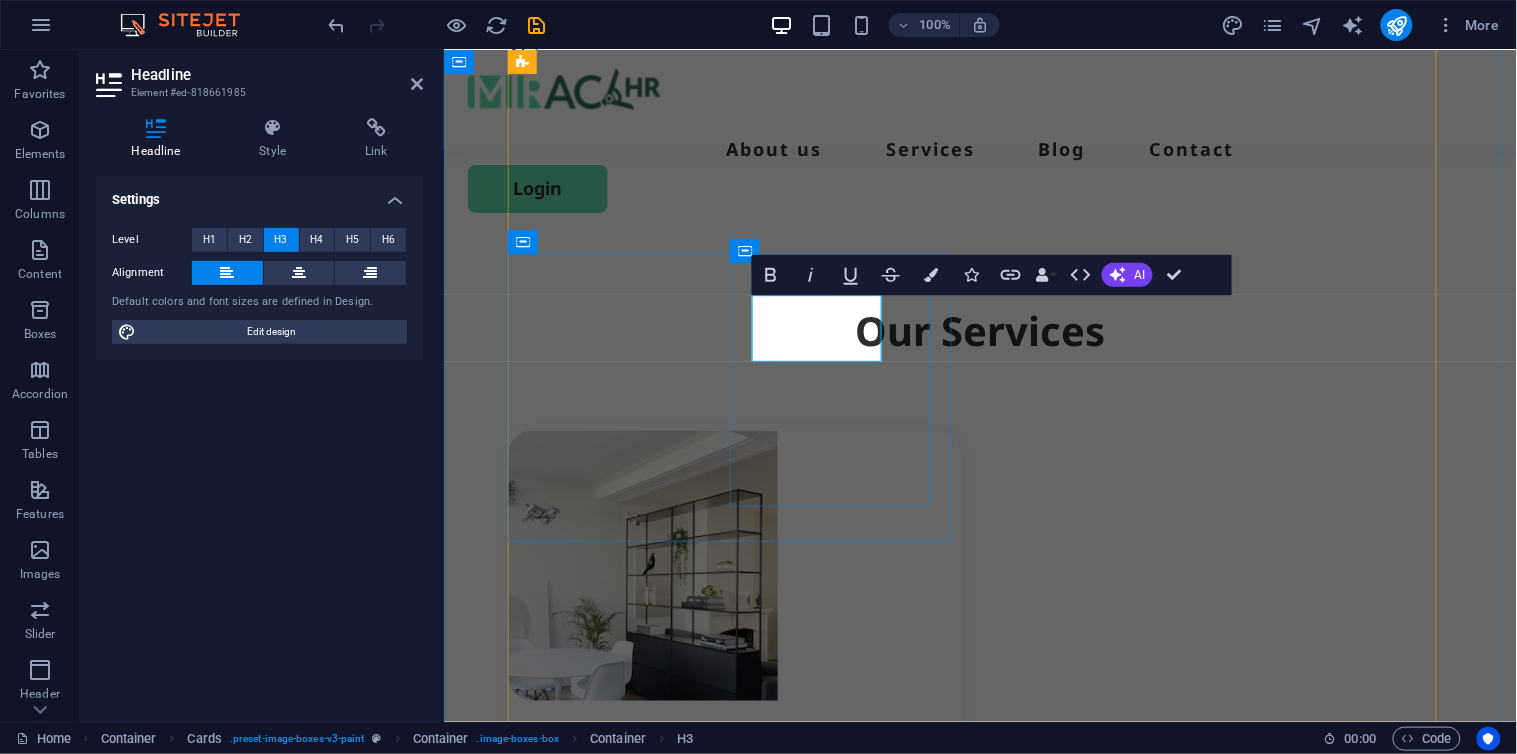 type 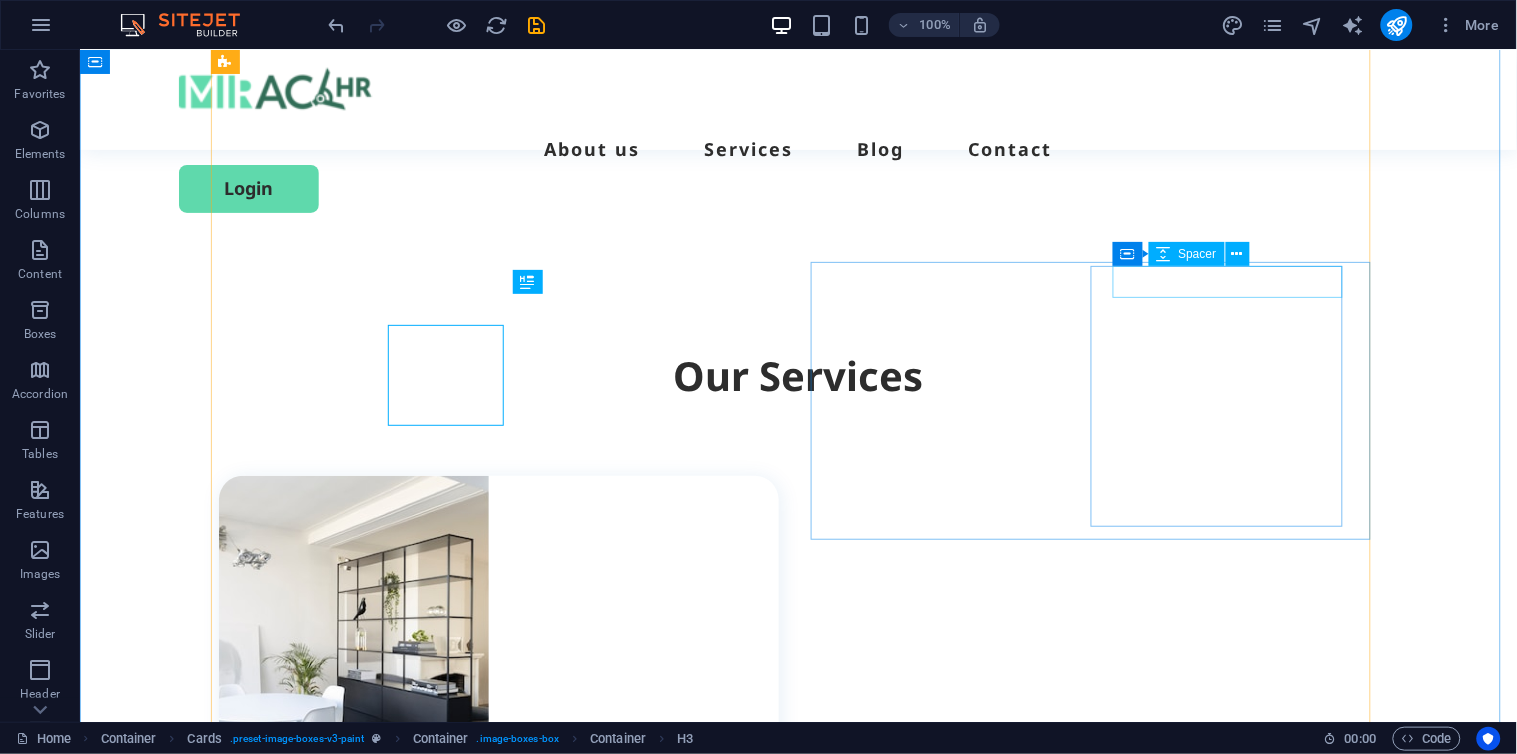 scroll, scrollTop: 1981, scrollLeft: 0, axis: vertical 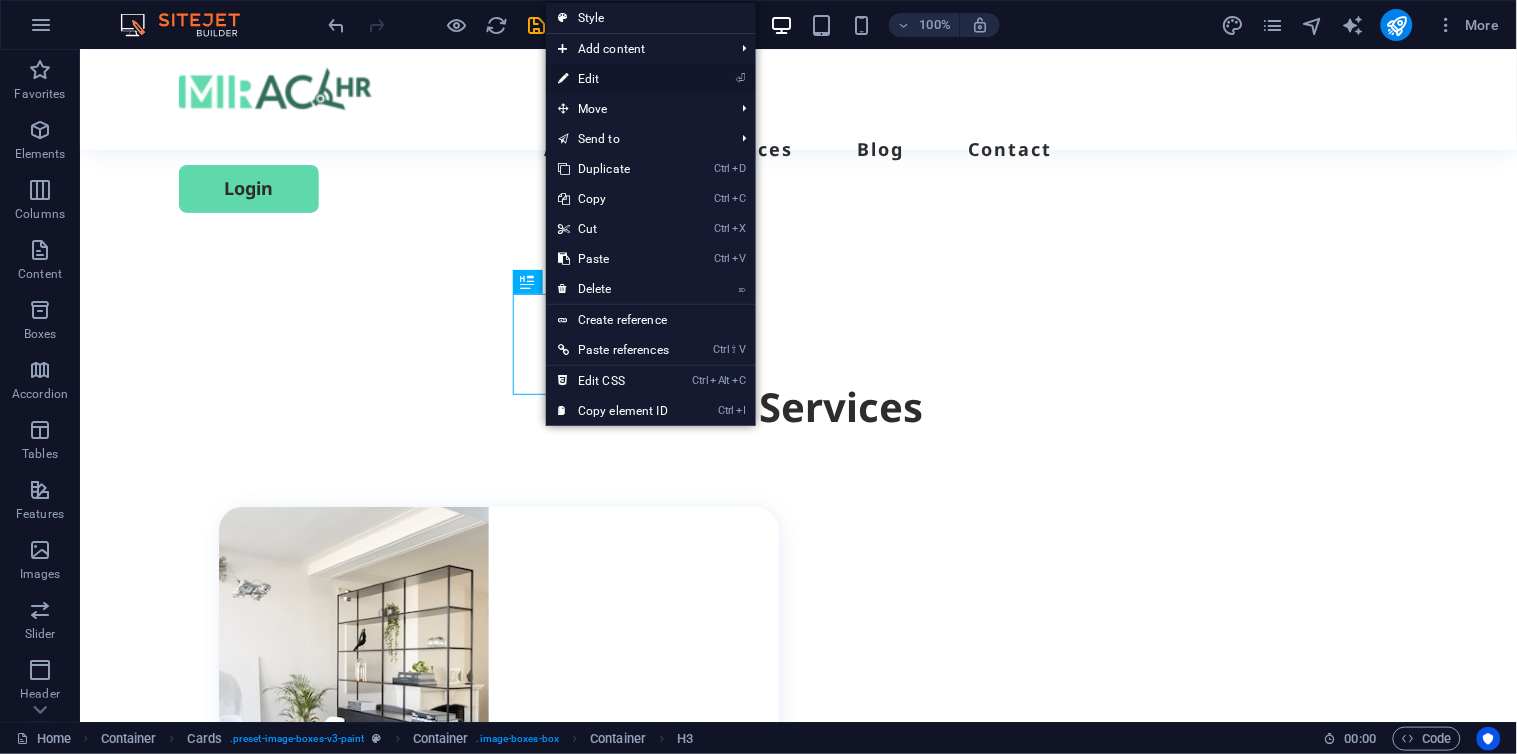 drag, startPoint x: 611, startPoint y: 75, endPoint x: 28, endPoint y: 22, distance: 585.4041 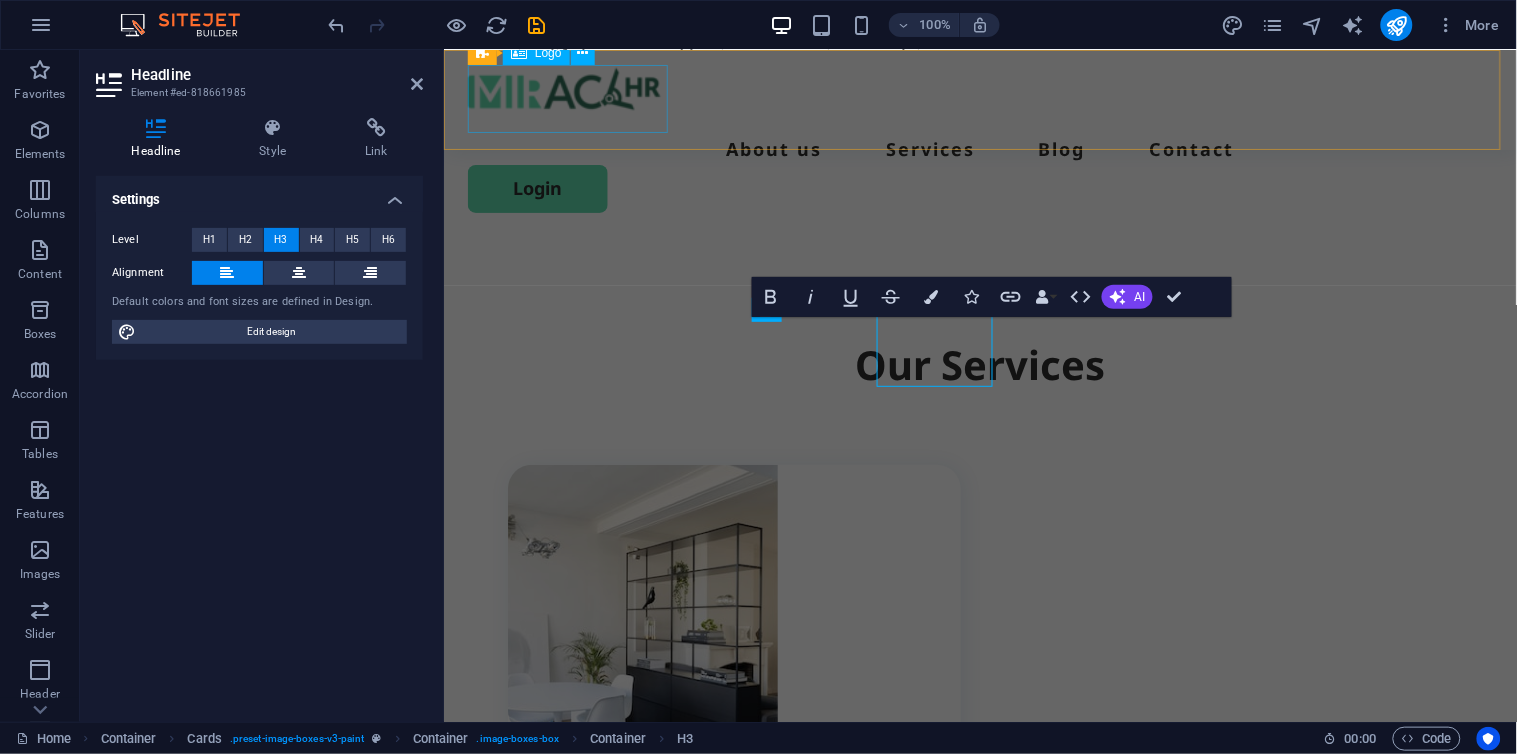 scroll, scrollTop: 1988, scrollLeft: 0, axis: vertical 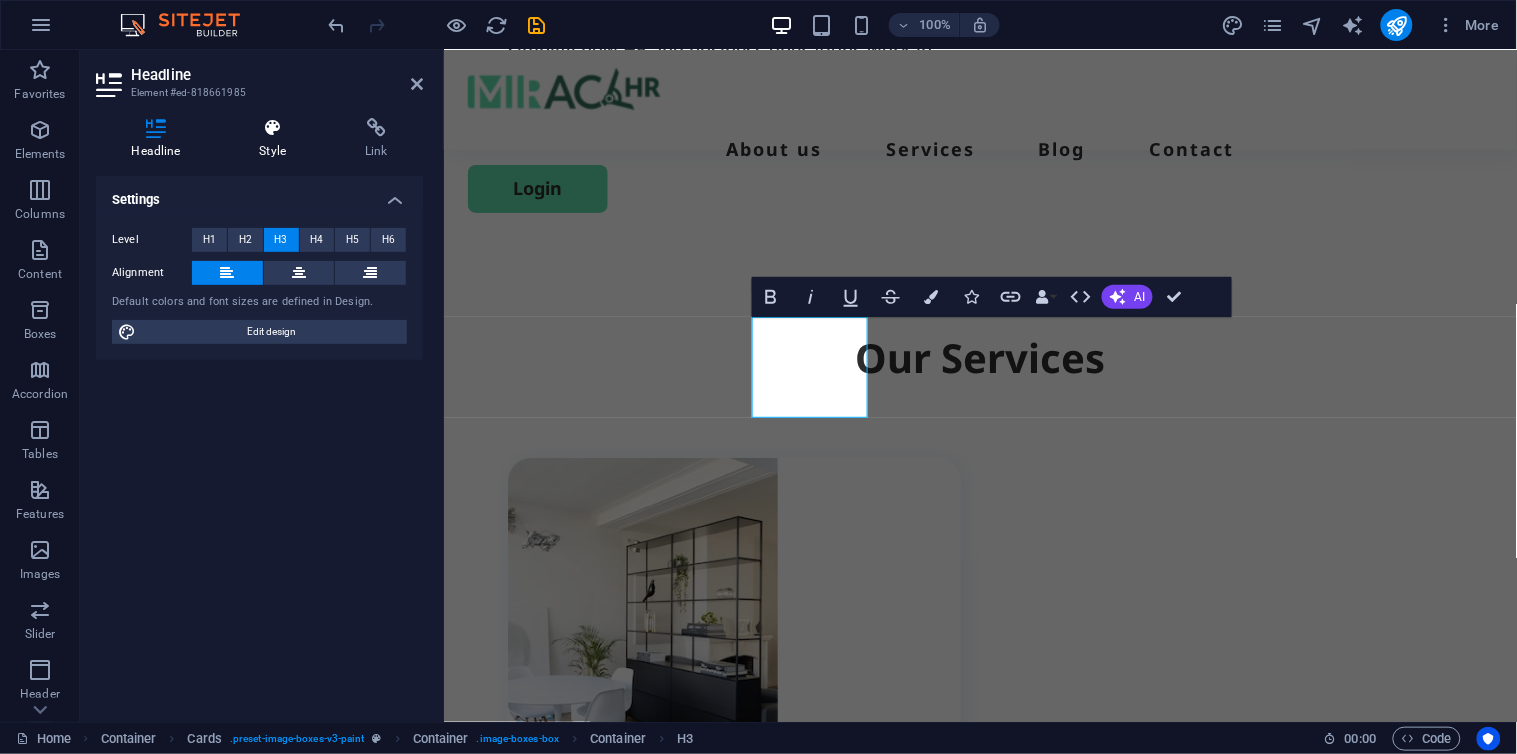 click at bounding box center (273, 128) 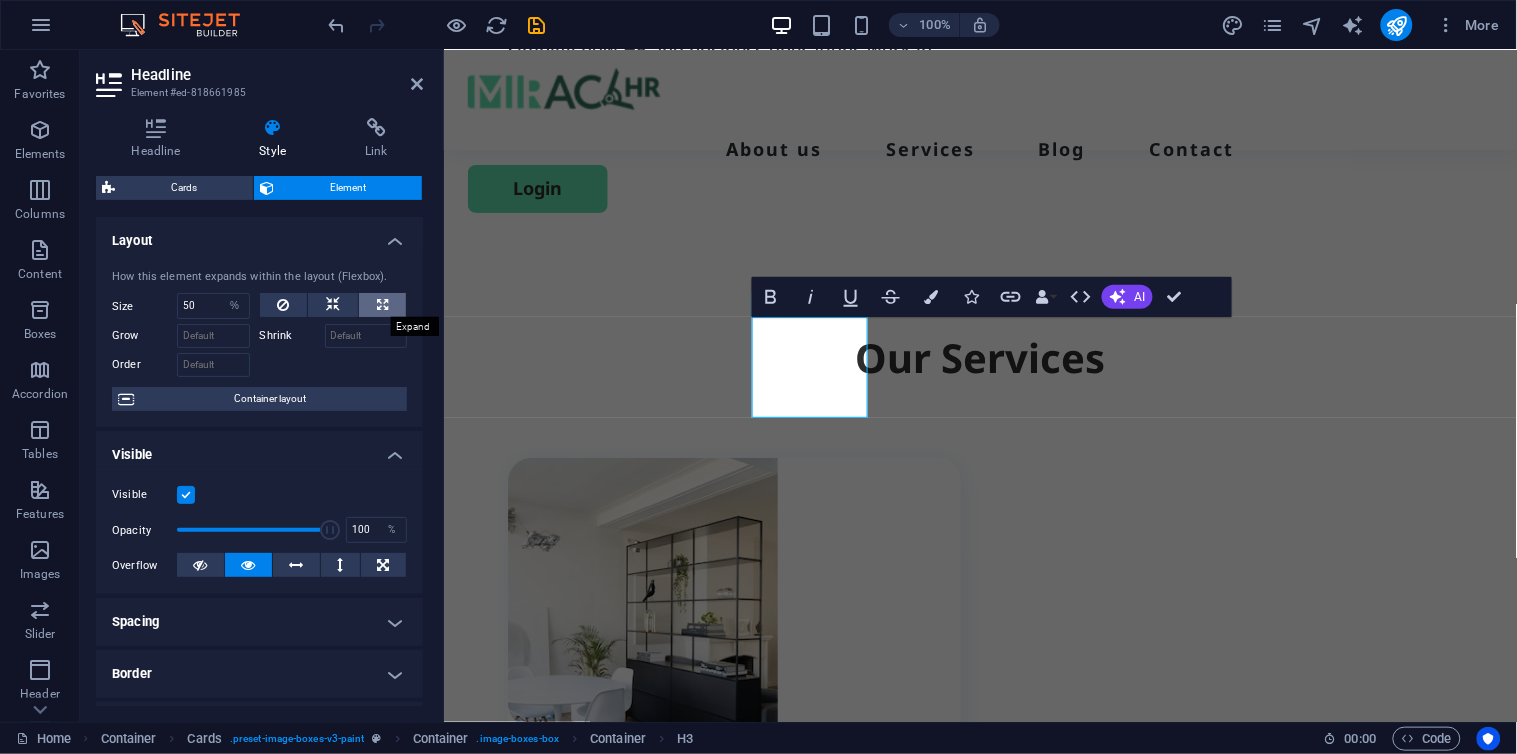 click at bounding box center (382, 305) 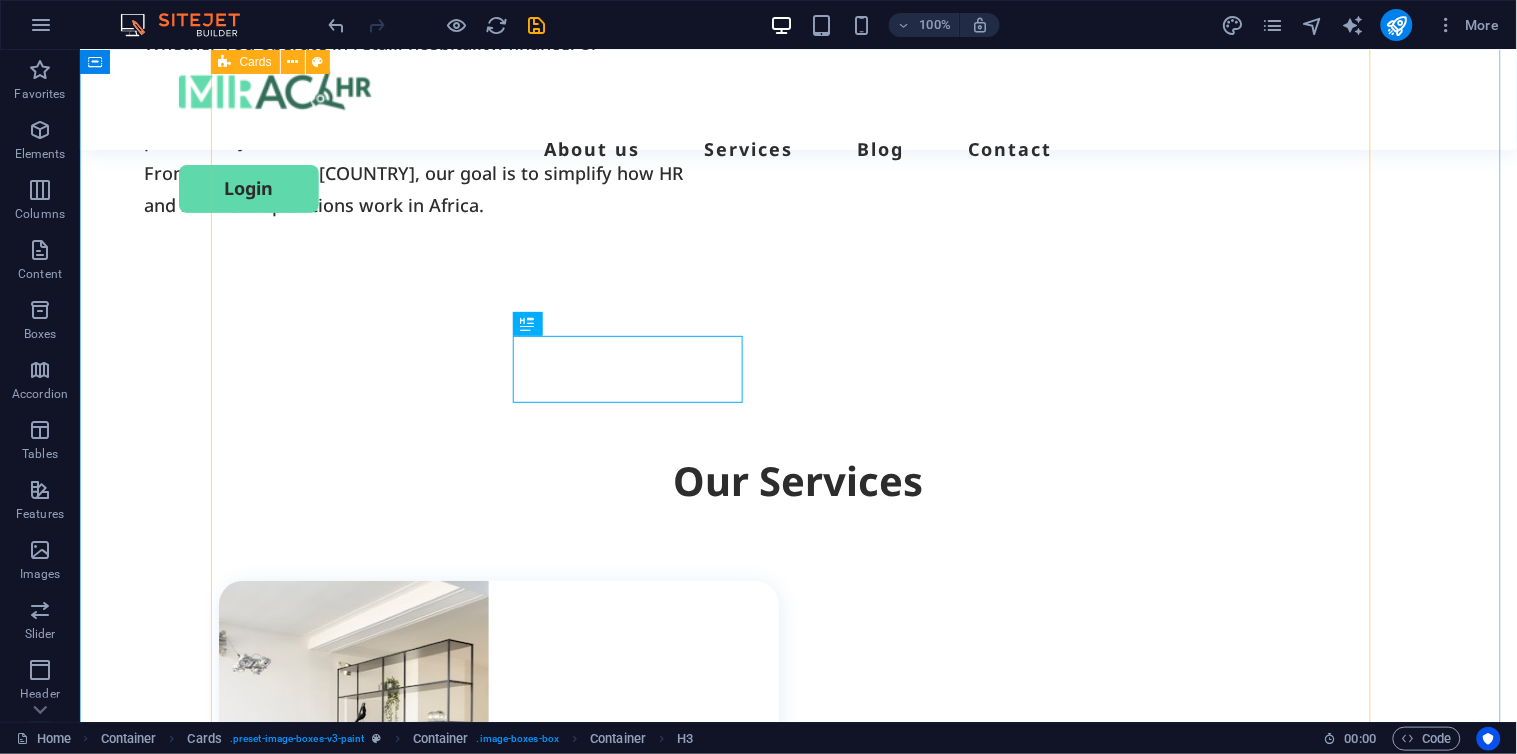 scroll, scrollTop: 1955, scrollLeft: 0, axis: vertical 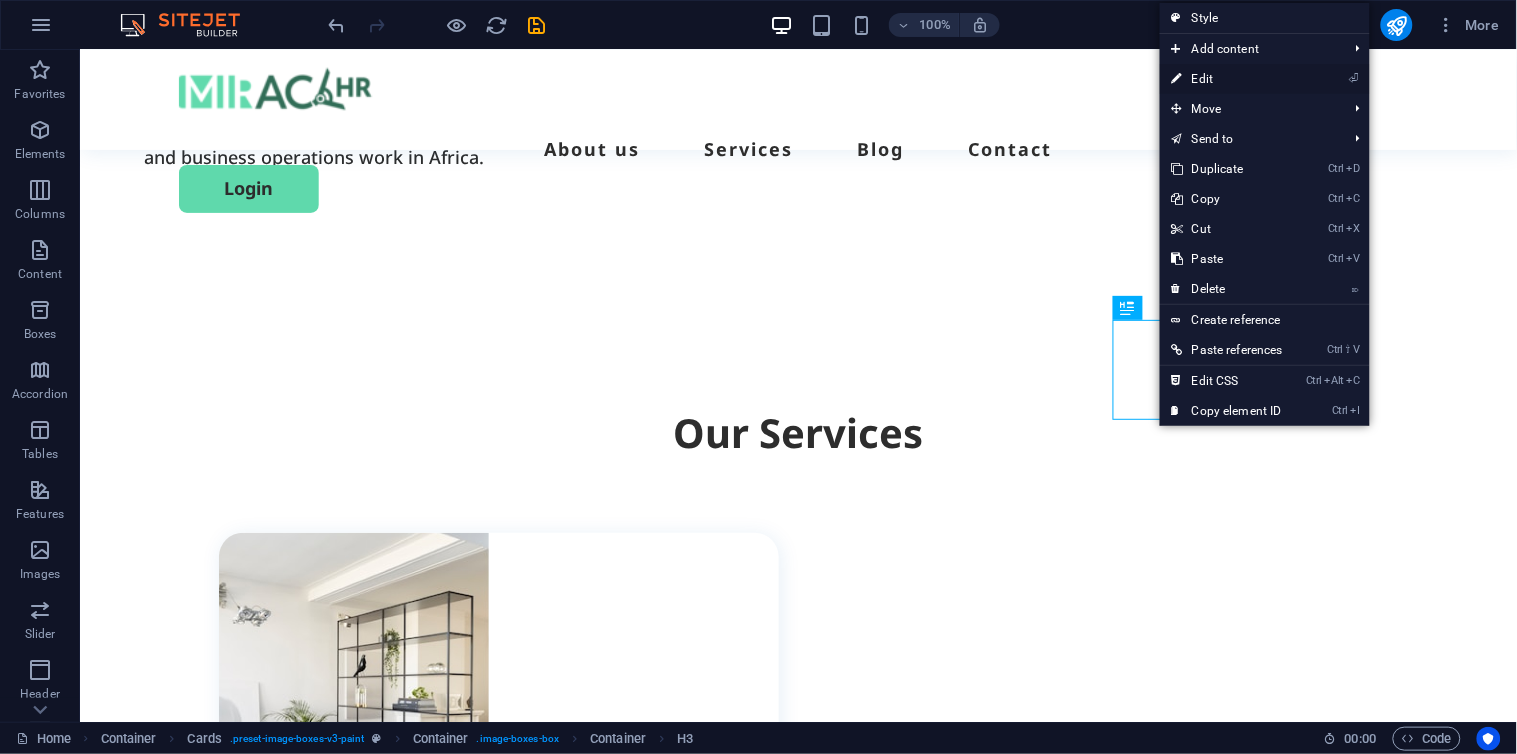 click on "⏎  Edit" at bounding box center (1227, 79) 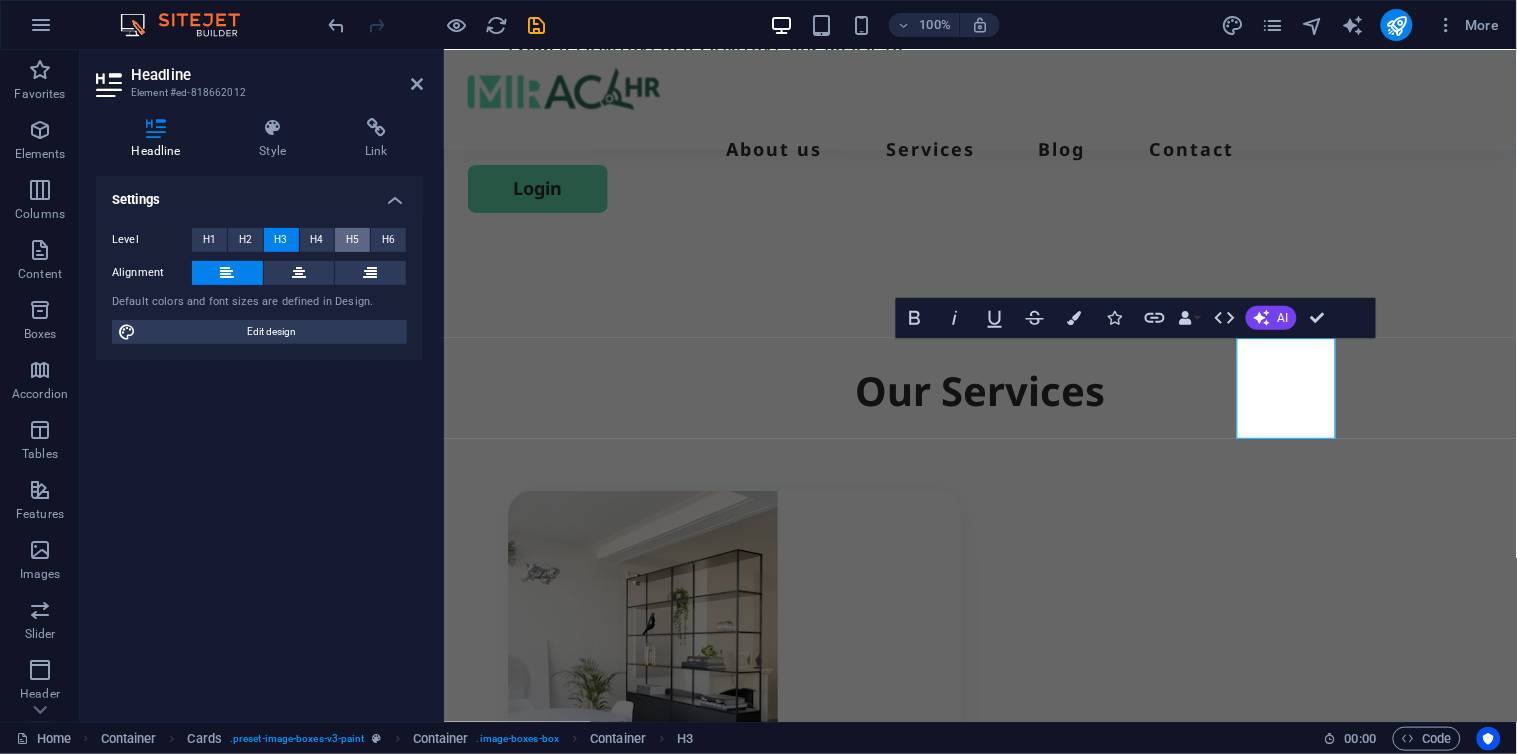 scroll, scrollTop: 1963, scrollLeft: 0, axis: vertical 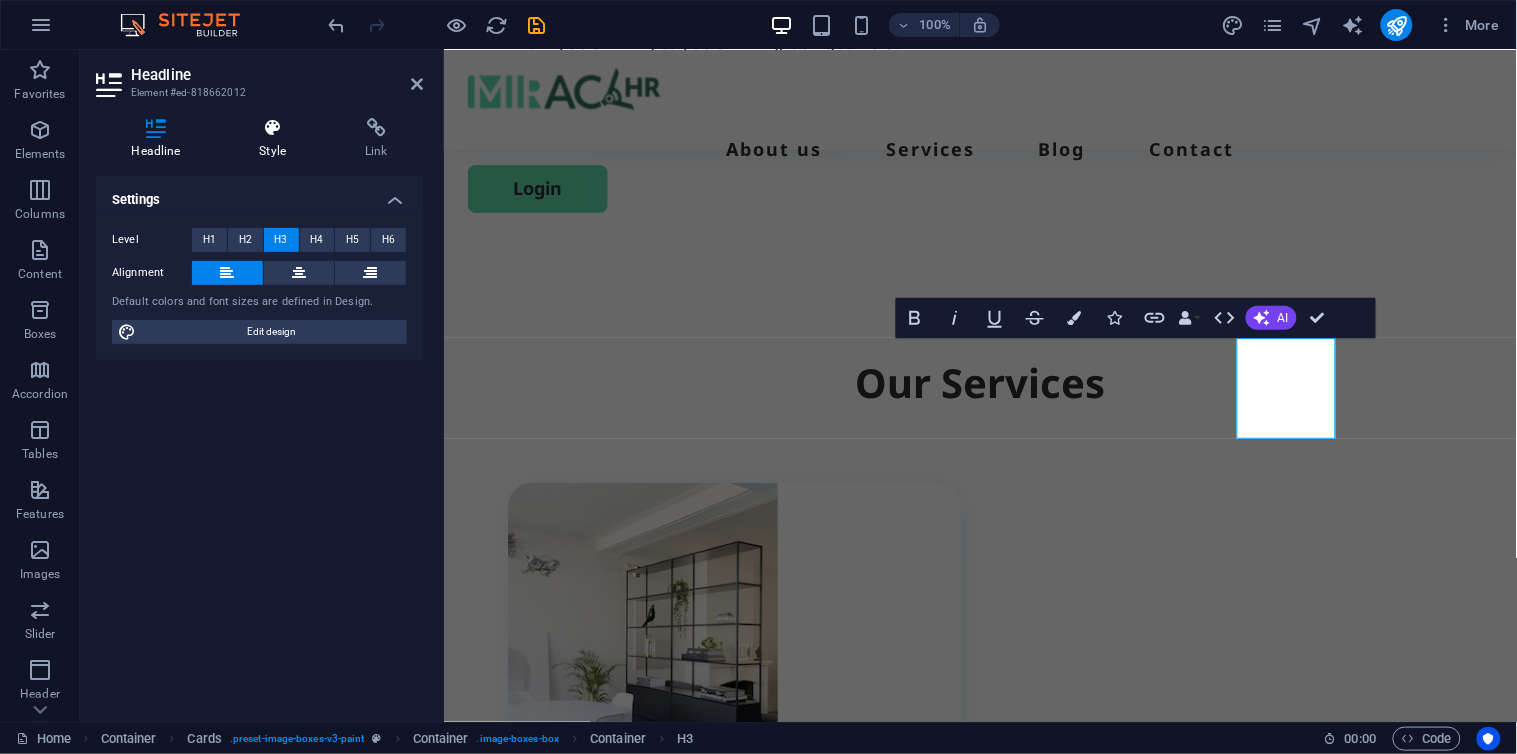 click at bounding box center (273, 128) 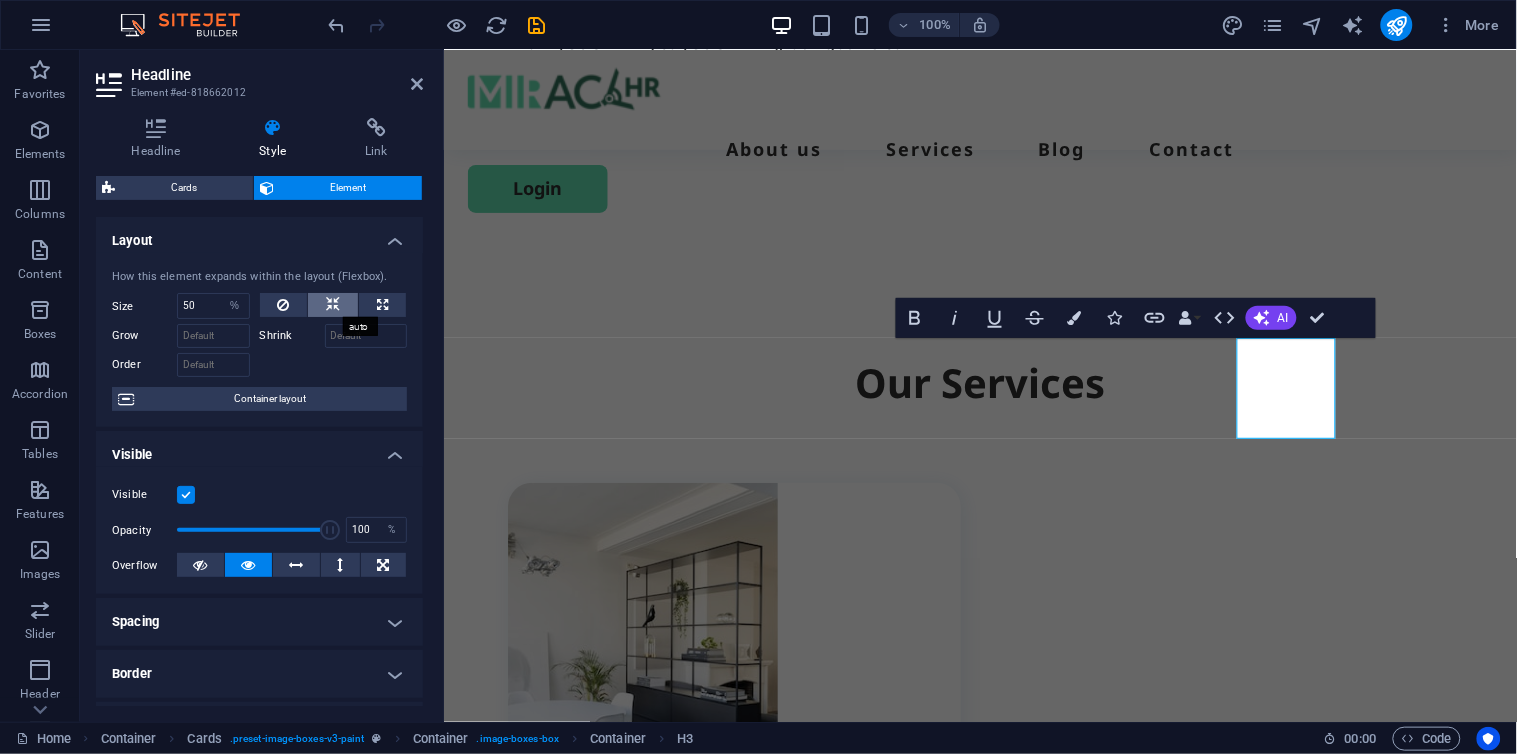 click at bounding box center [333, 305] 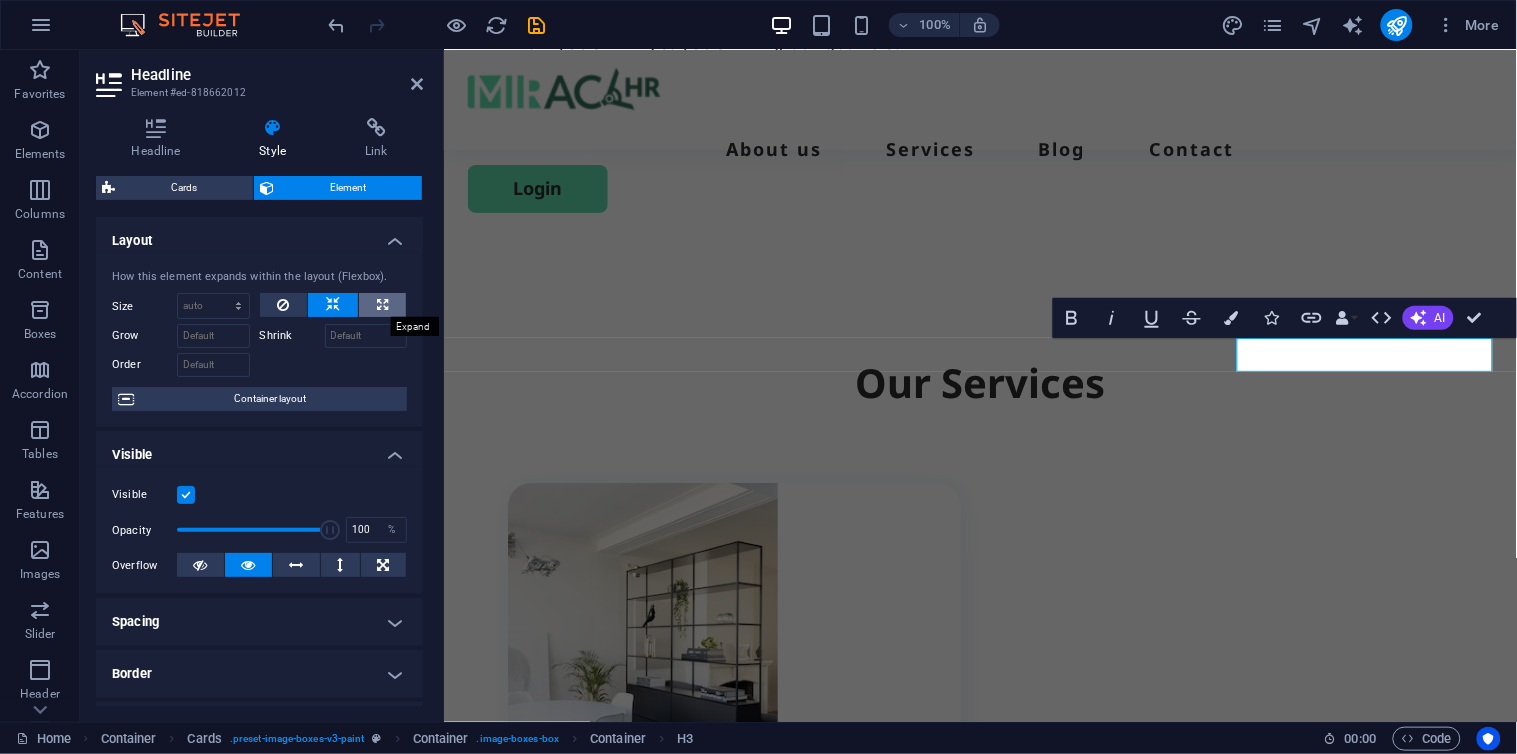 click at bounding box center [382, 305] 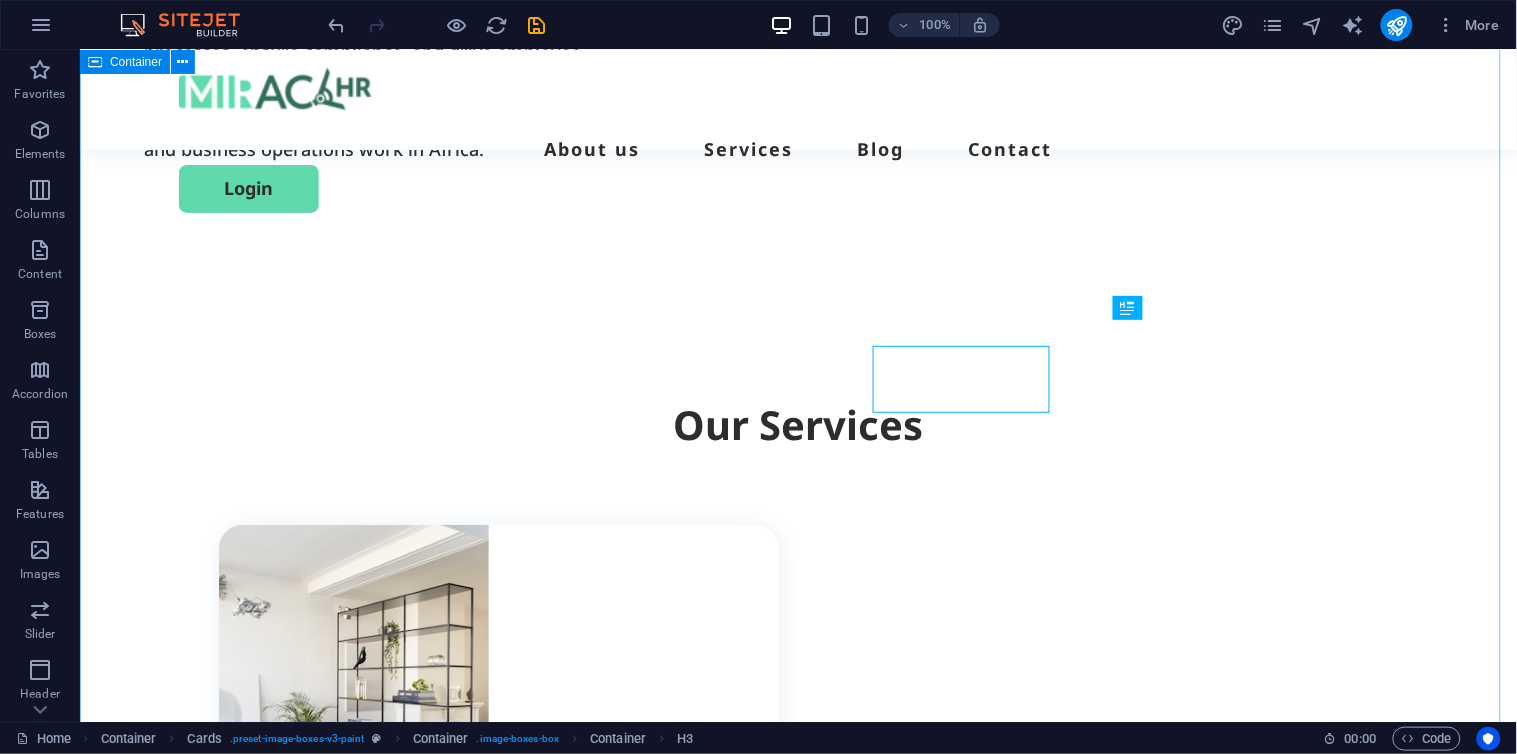 scroll, scrollTop: 1955, scrollLeft: 0, axis: vertical 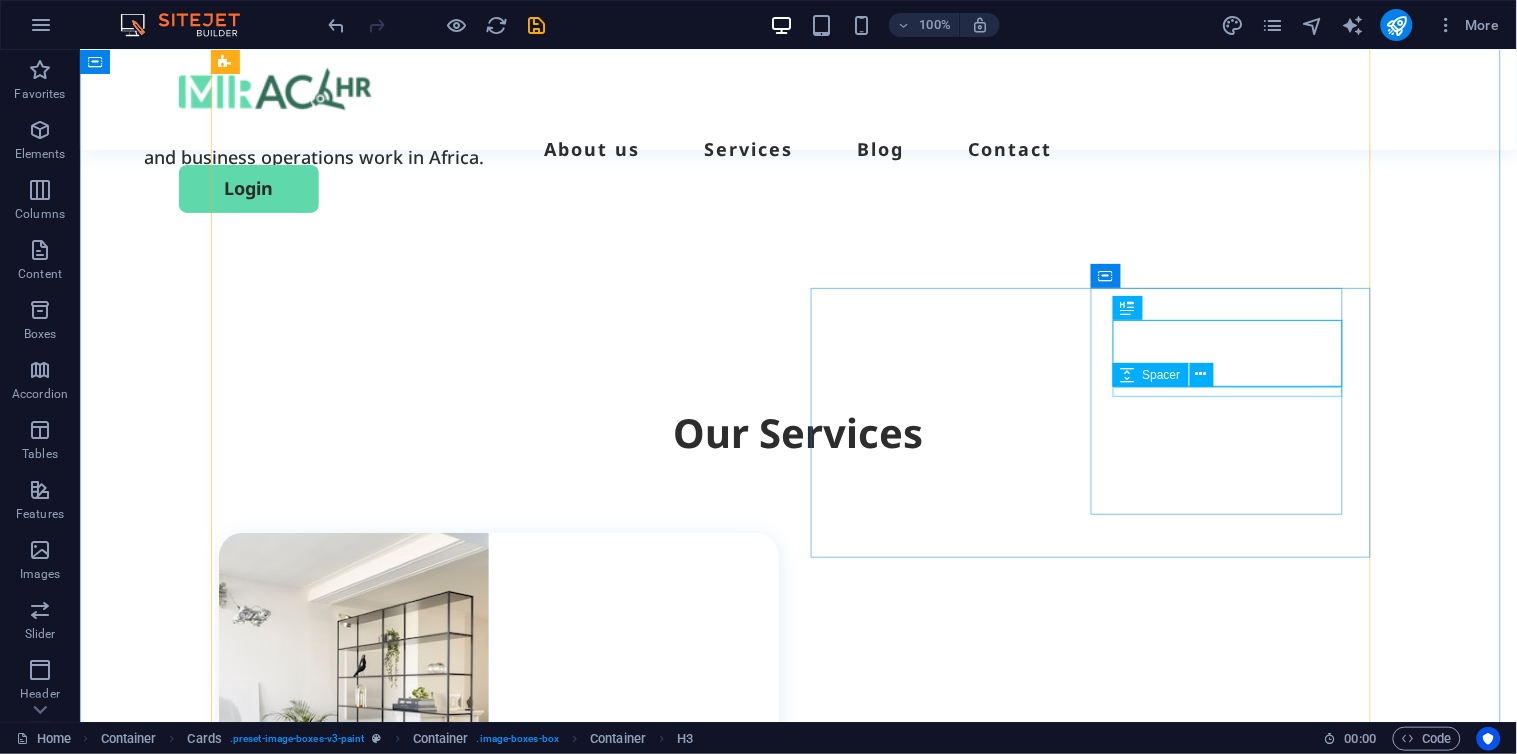 click at bounding box center (509, 2234) 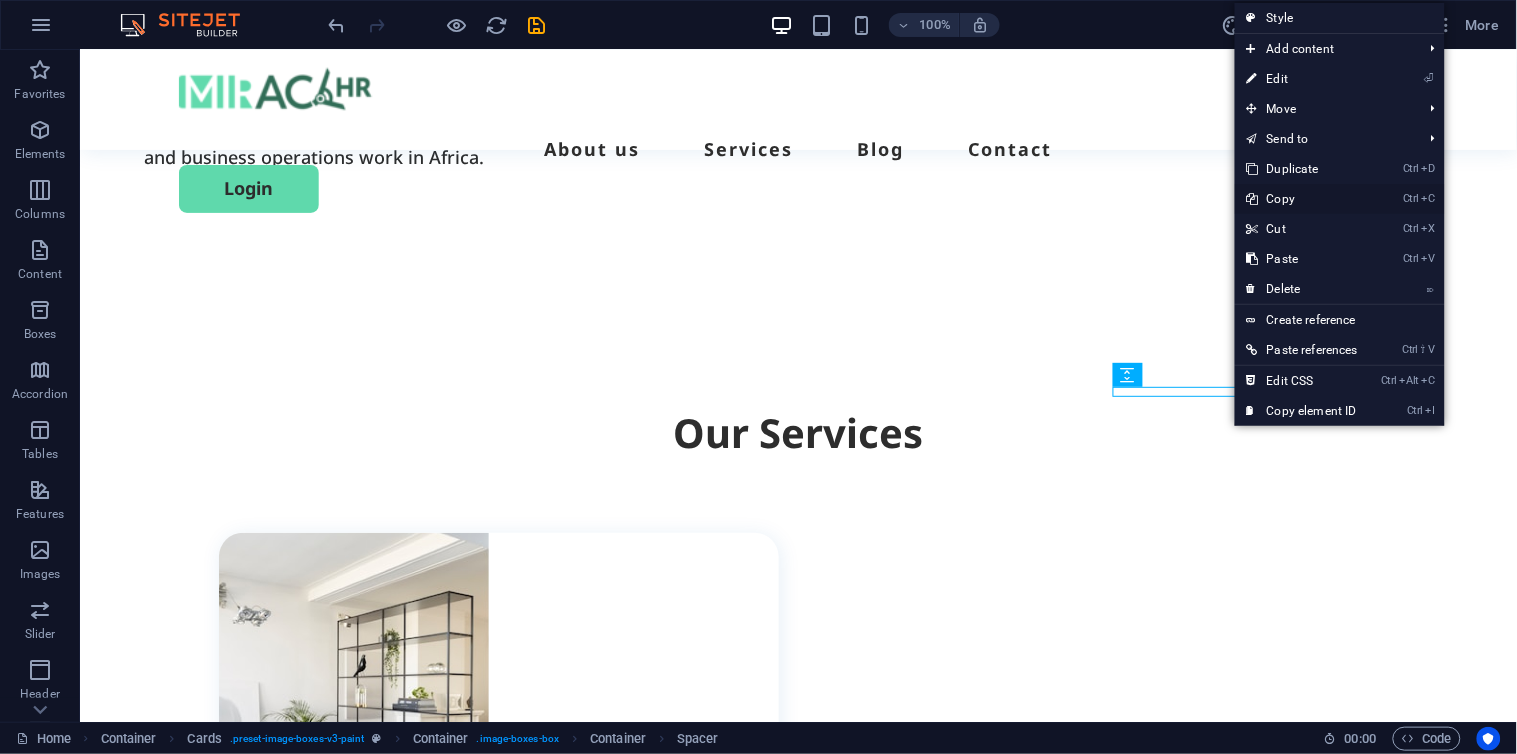click on "Ctrl C  Copy" at bounding box center (1302, 199) 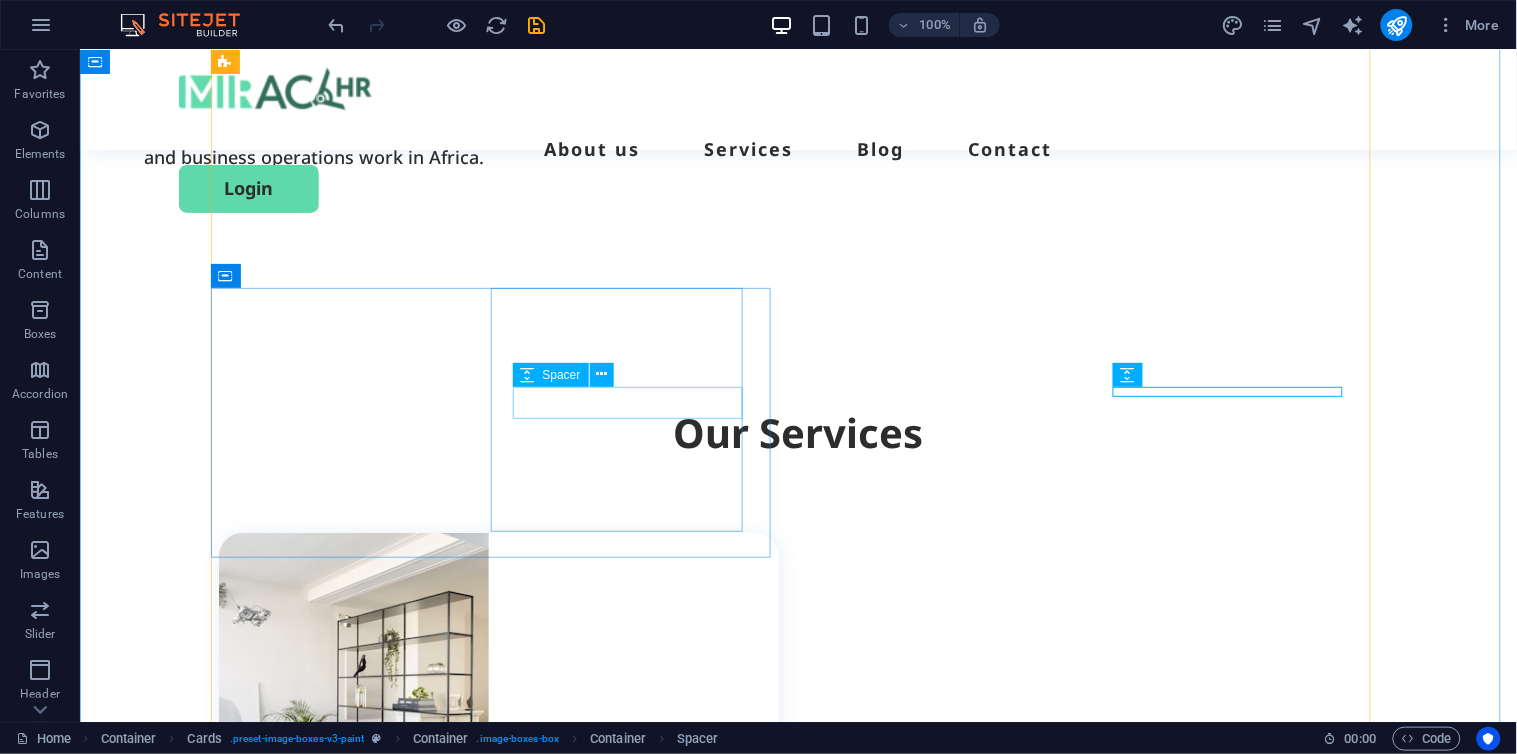 click at bounding box center (509, 1798) 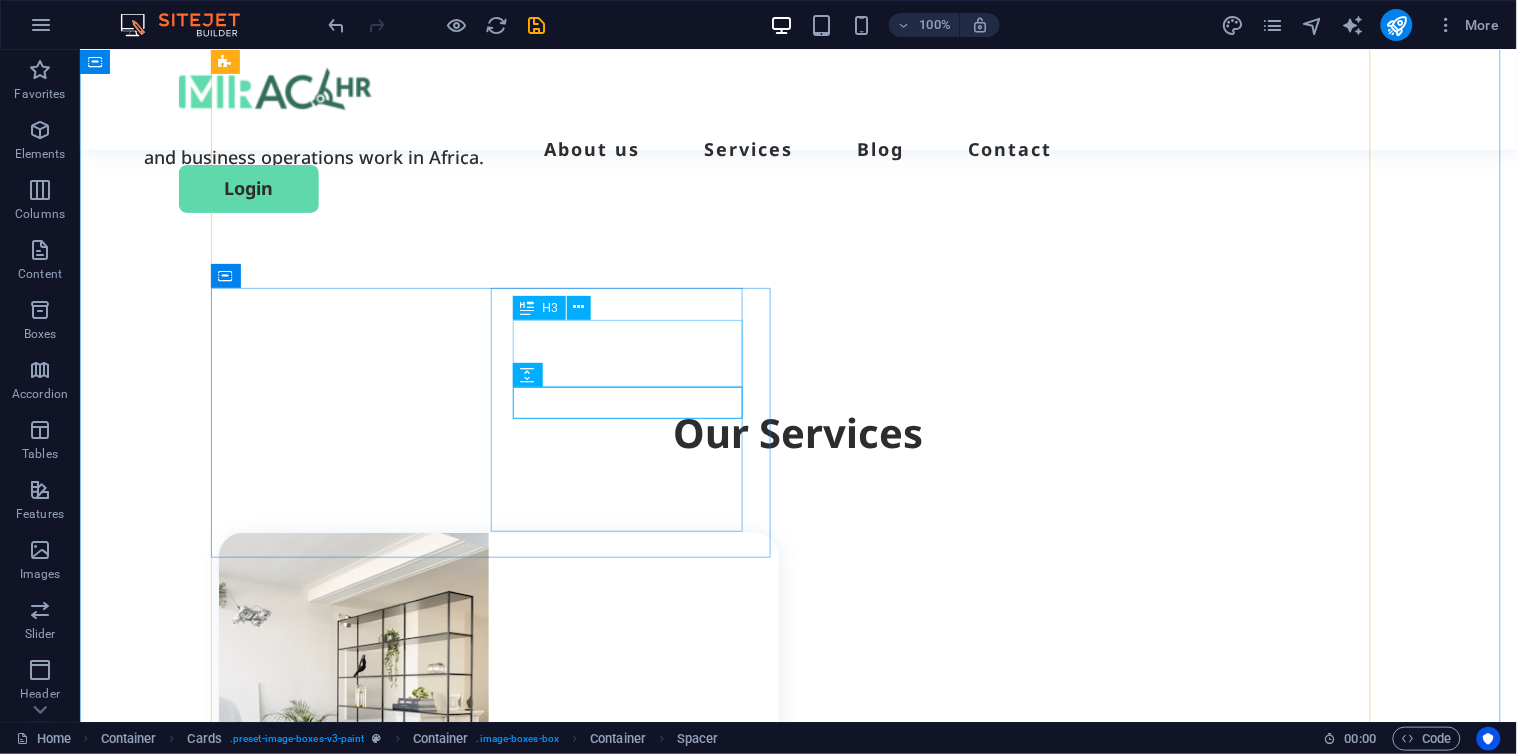 click on "Employee Self-Service" at bounding box center (509, 1765) 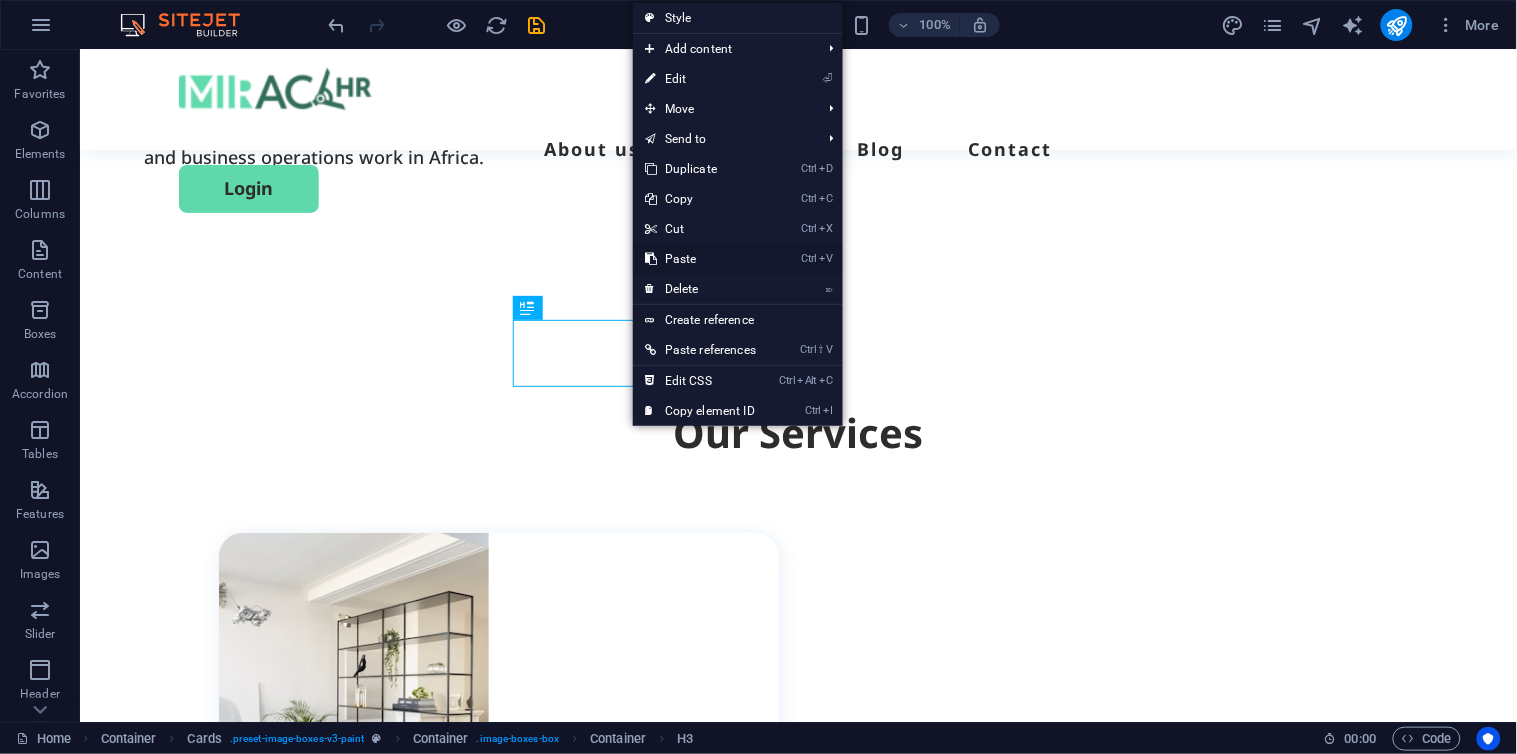 click on "Ctrl V  Paste" at bounding box center (700, 259) 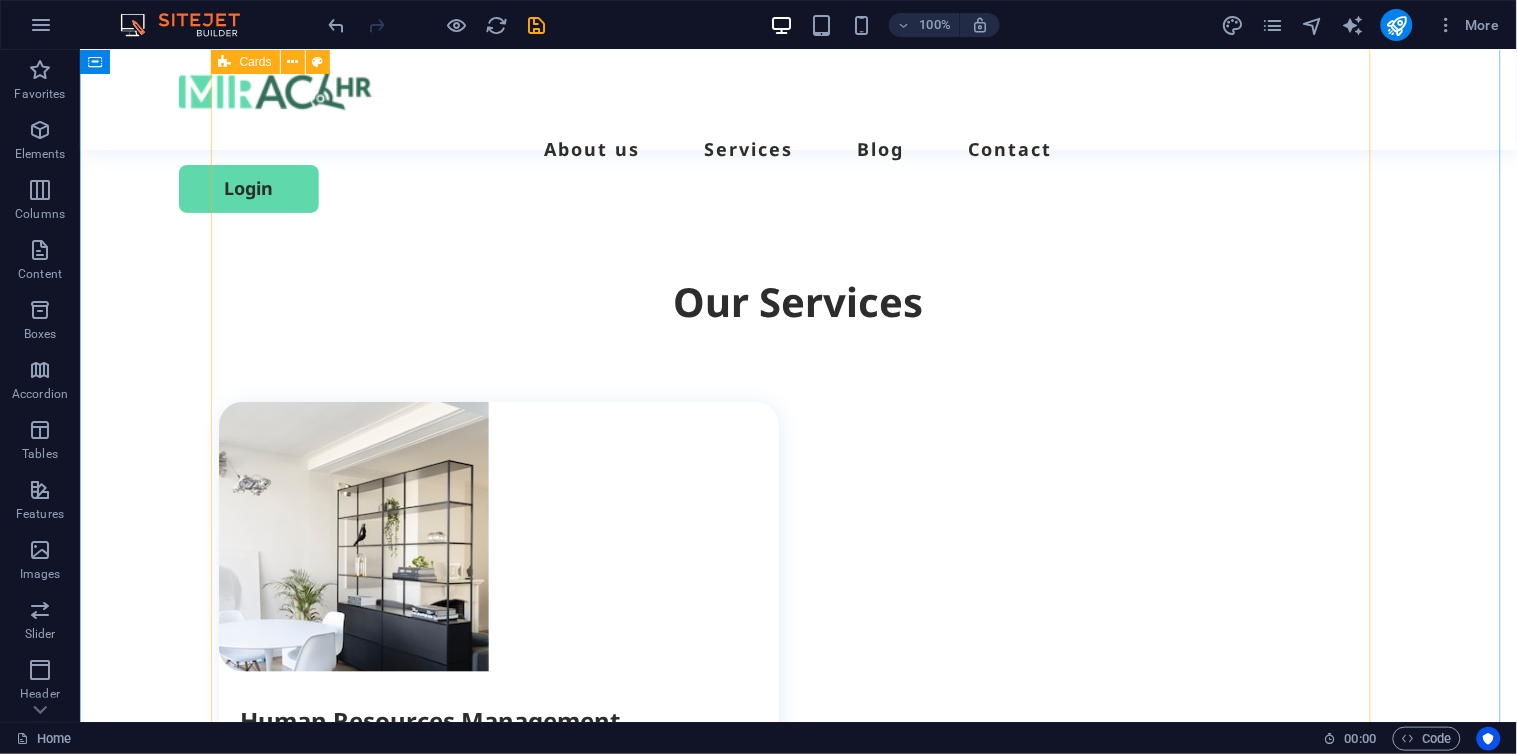scroll, scrollTop: 2076, scrollLeft: 0, axis: vertical 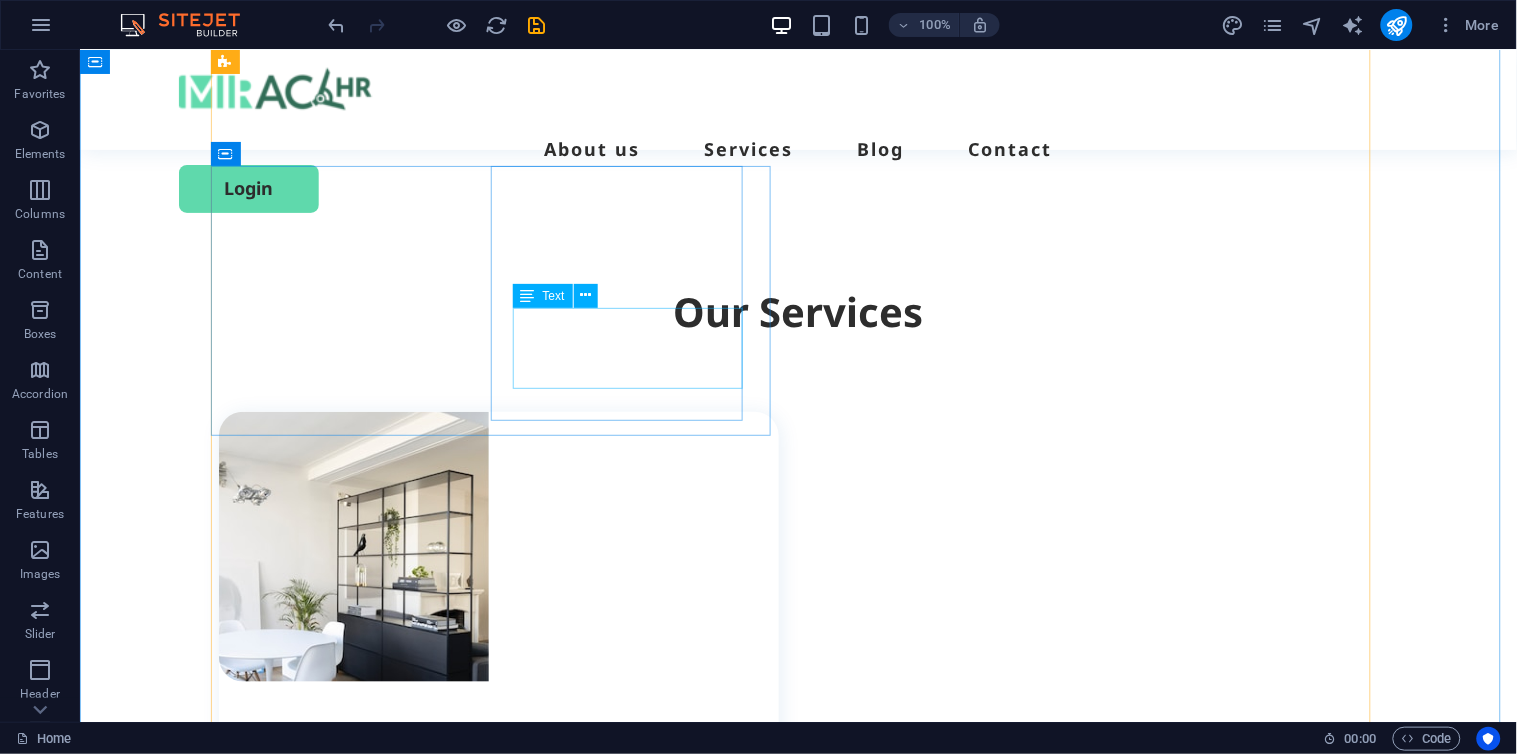 click on "Empower your workforce with self-management tools." at bounding box center [509, 1716] 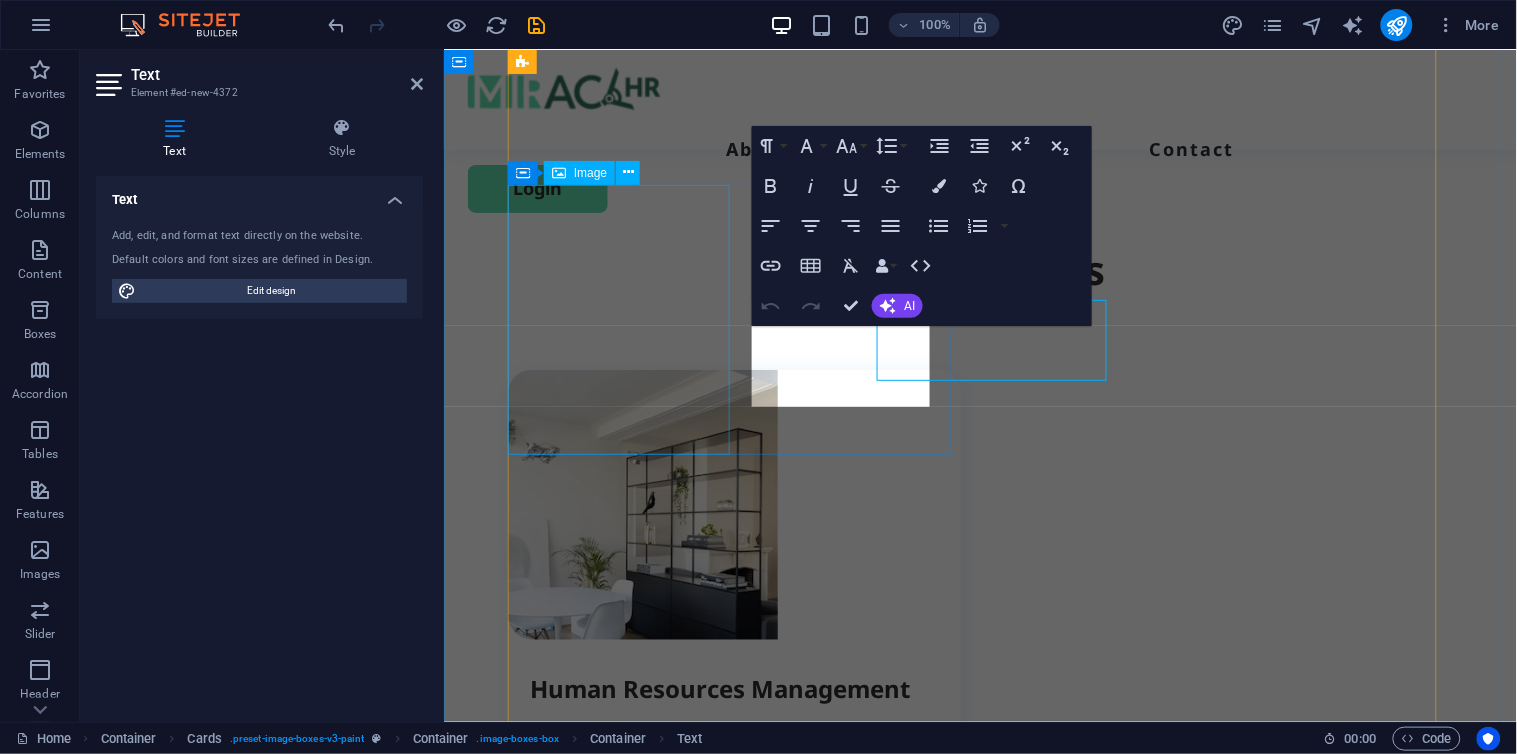 scroll, scrollTop: 2084, scrollLeft: 0, axis: vertical 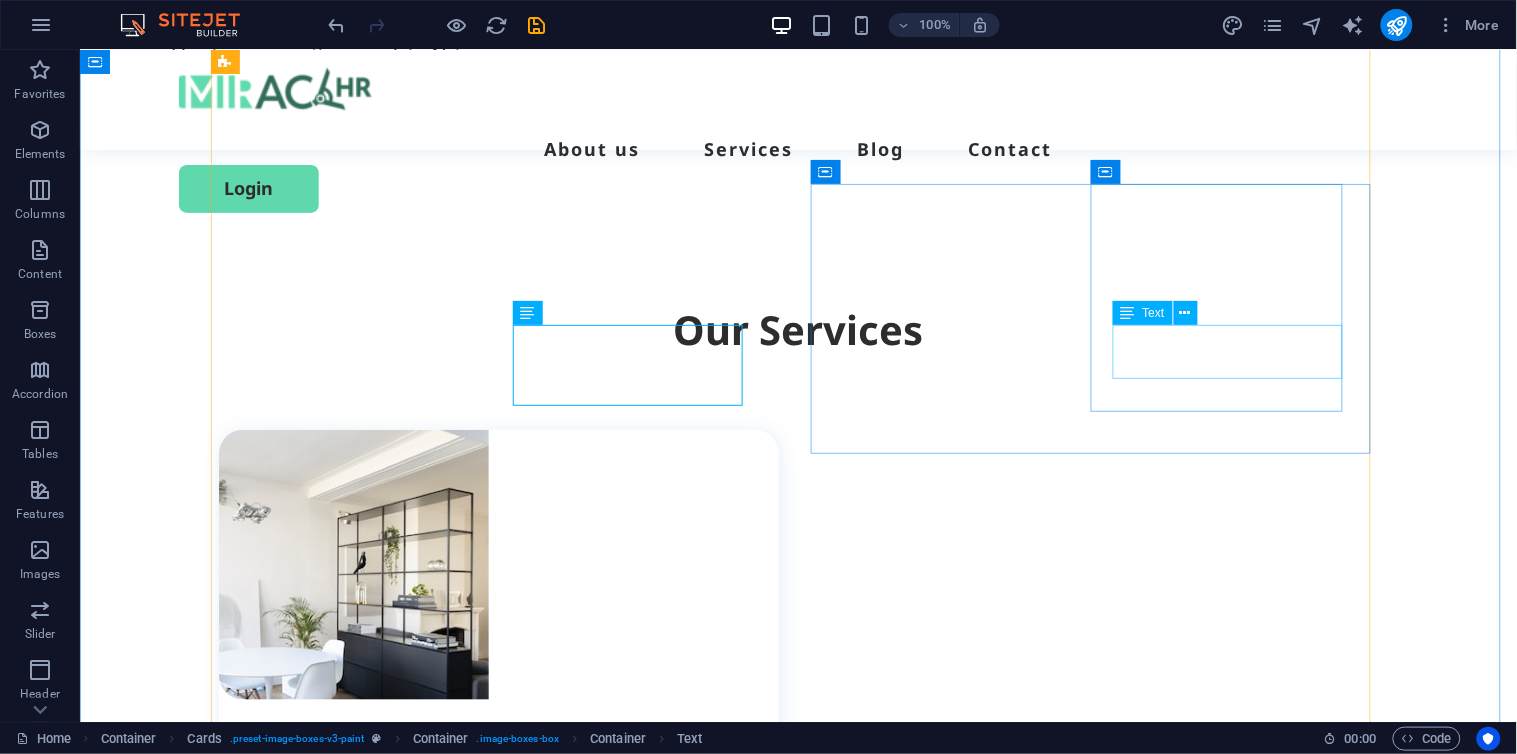 click on "Efficient HR software for African businesses." at bounding box center (509, 2191) 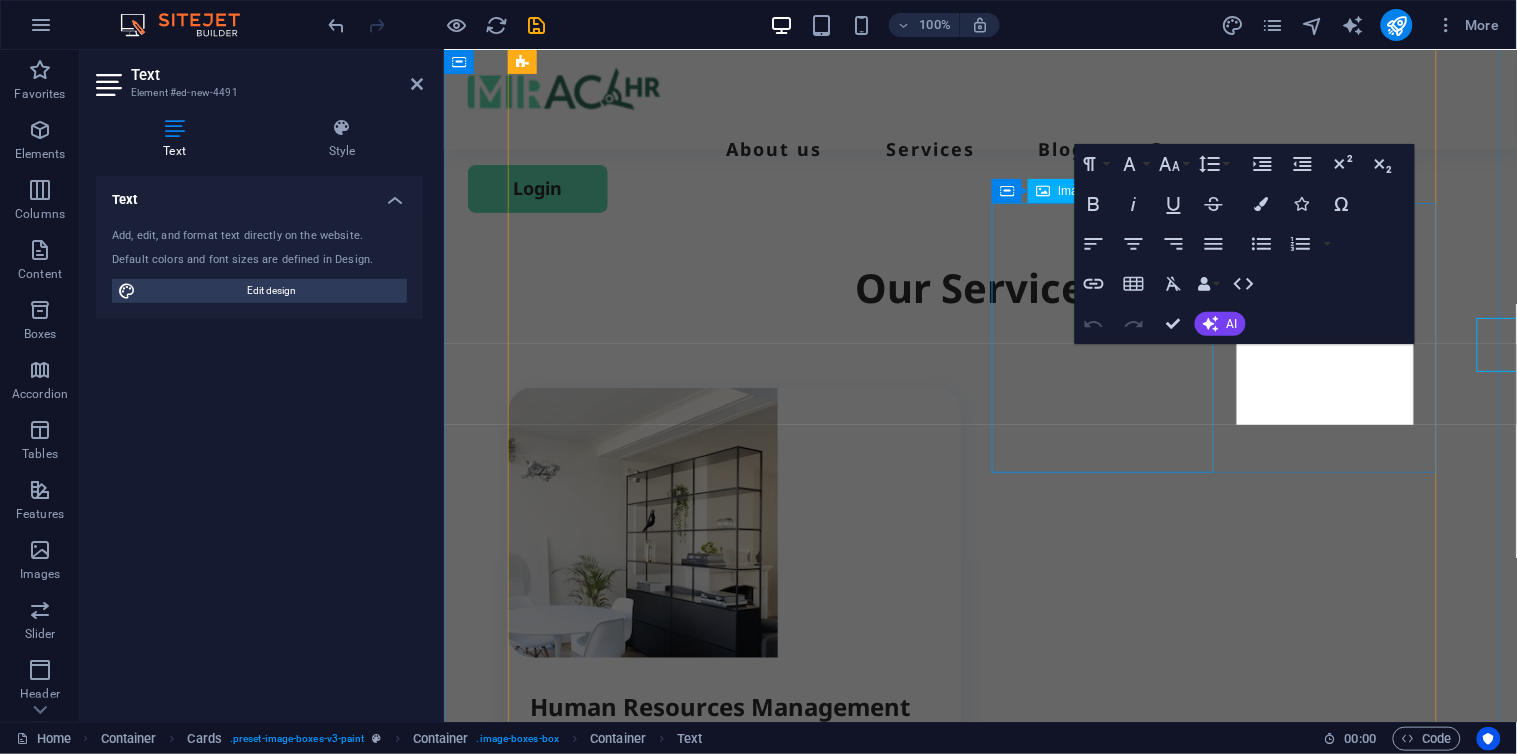 scroll, scrollTop: 2066, scrollLeft: 0, axis: vertical 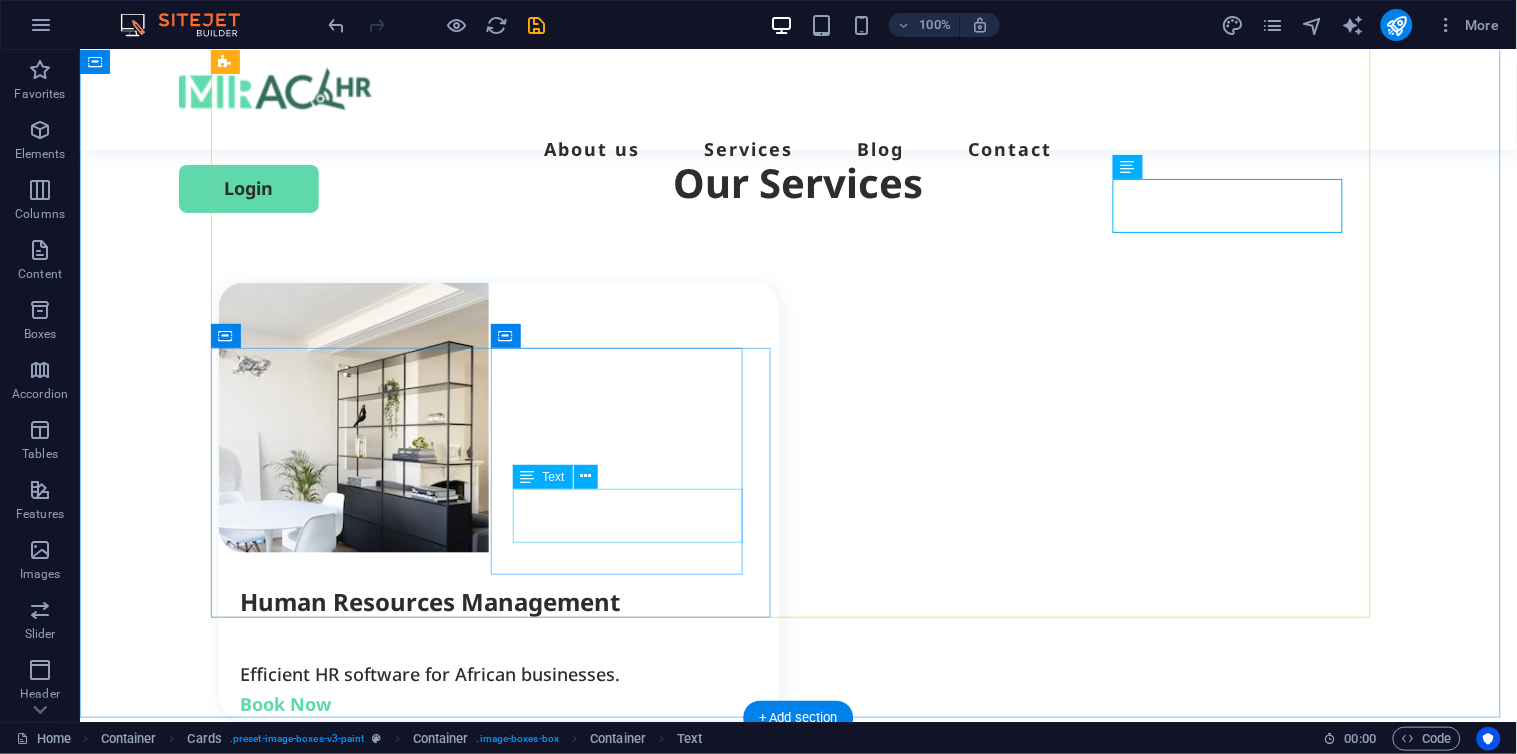 click on "Efficient HR software for African businesses." at bounding box center (509, 2501) 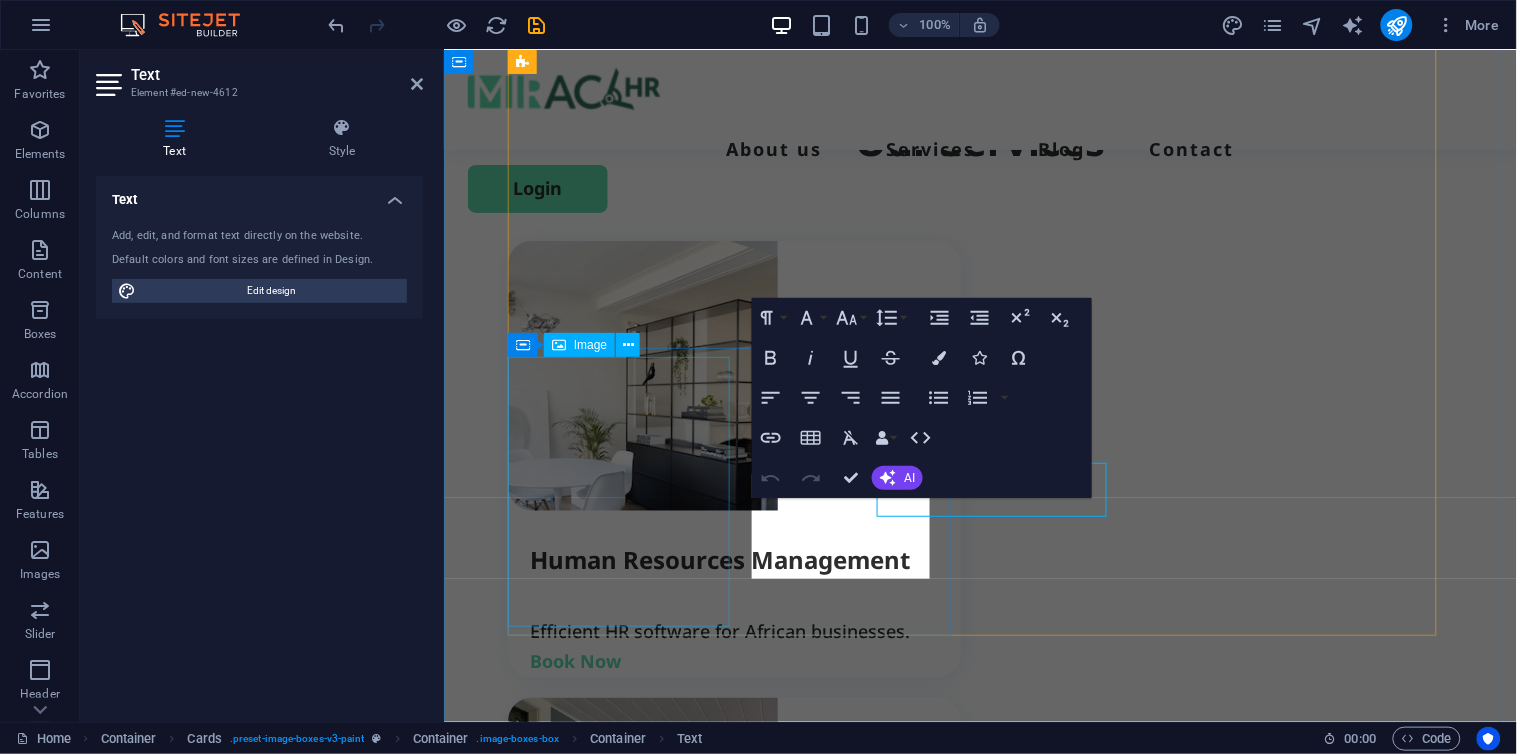 scroll, scrollTop: 2231, scrollLeft: 0, axis: vertical 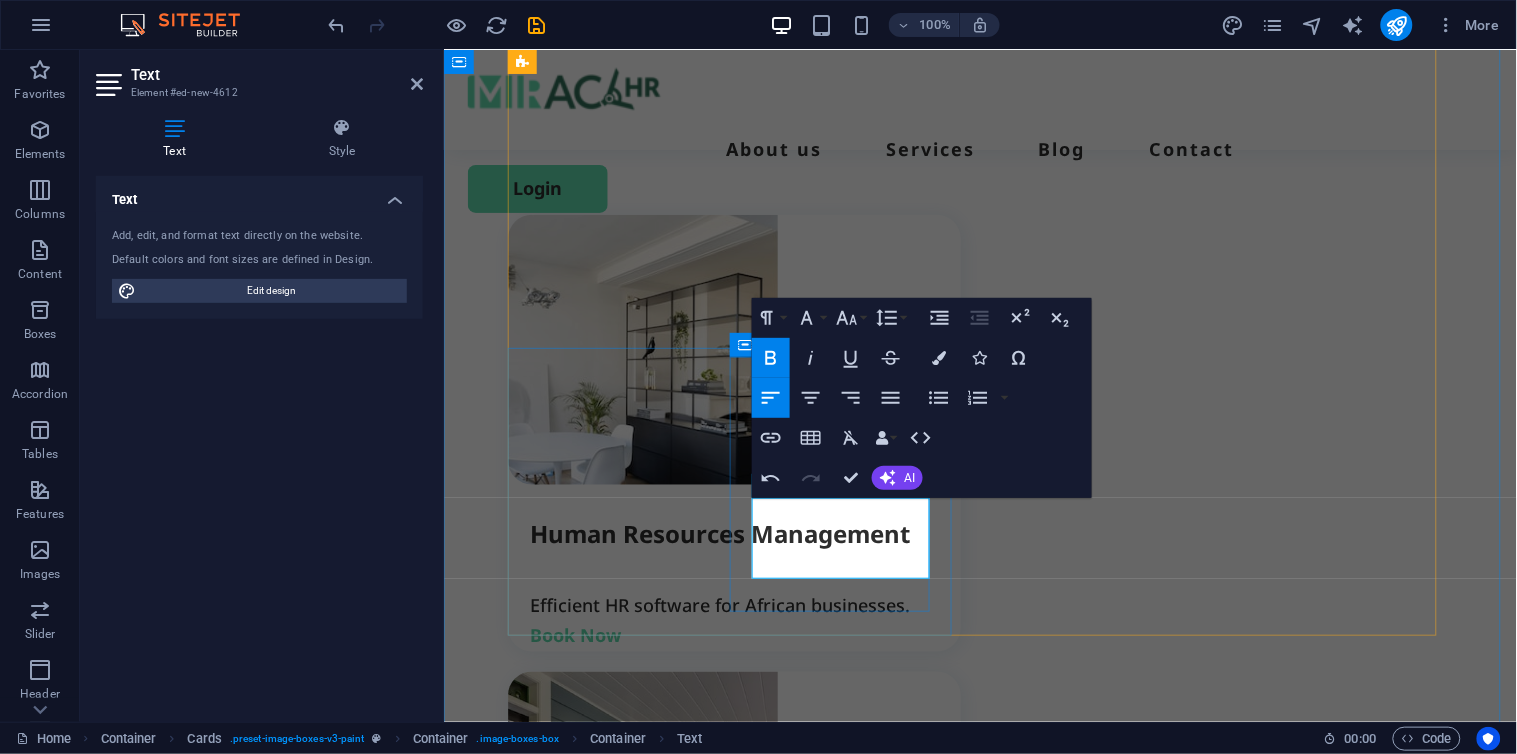 click on "Real-time inventory tracking made simple" at bounding box center (744, 2486) 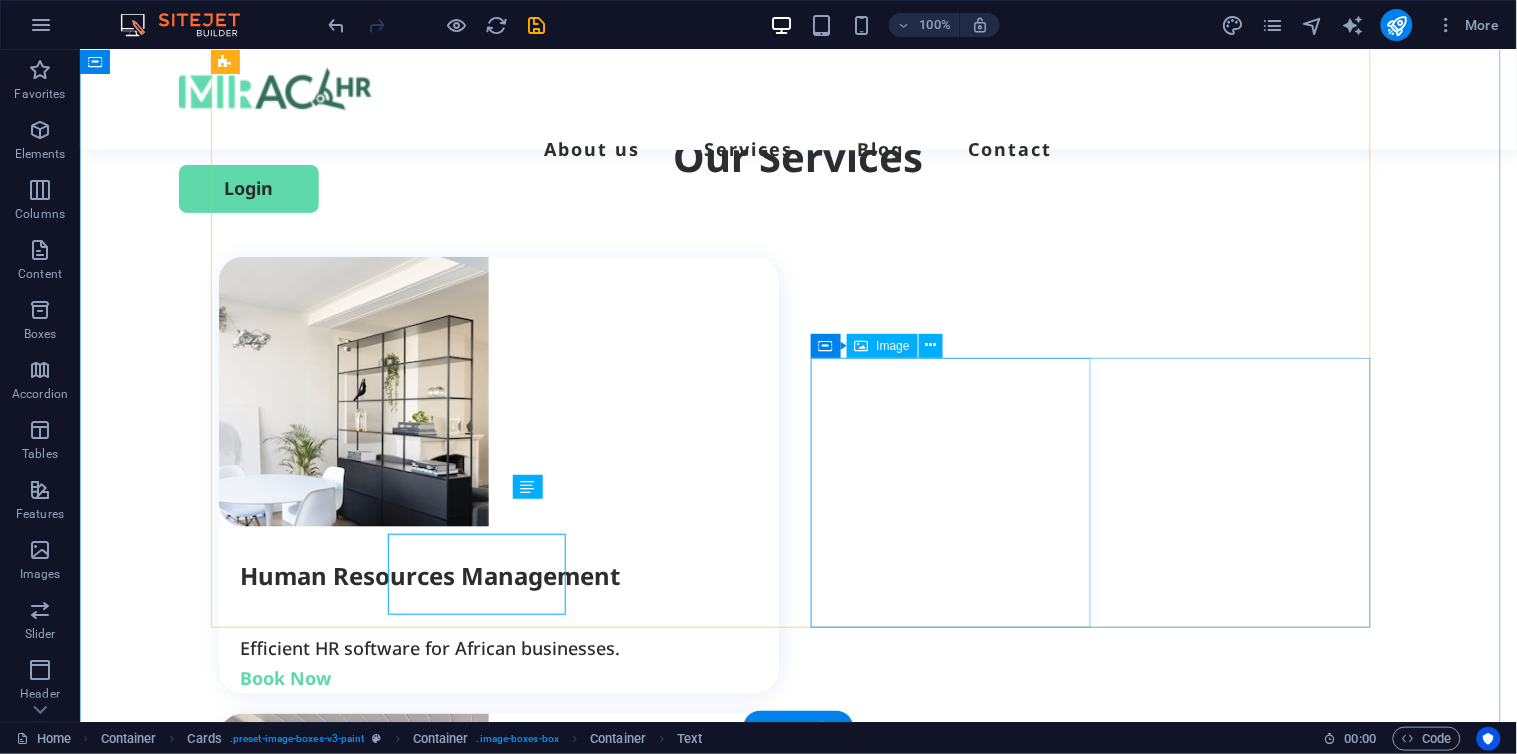 scroll, scrollTop: 2195, scrollLeft: 0, axis: vertical 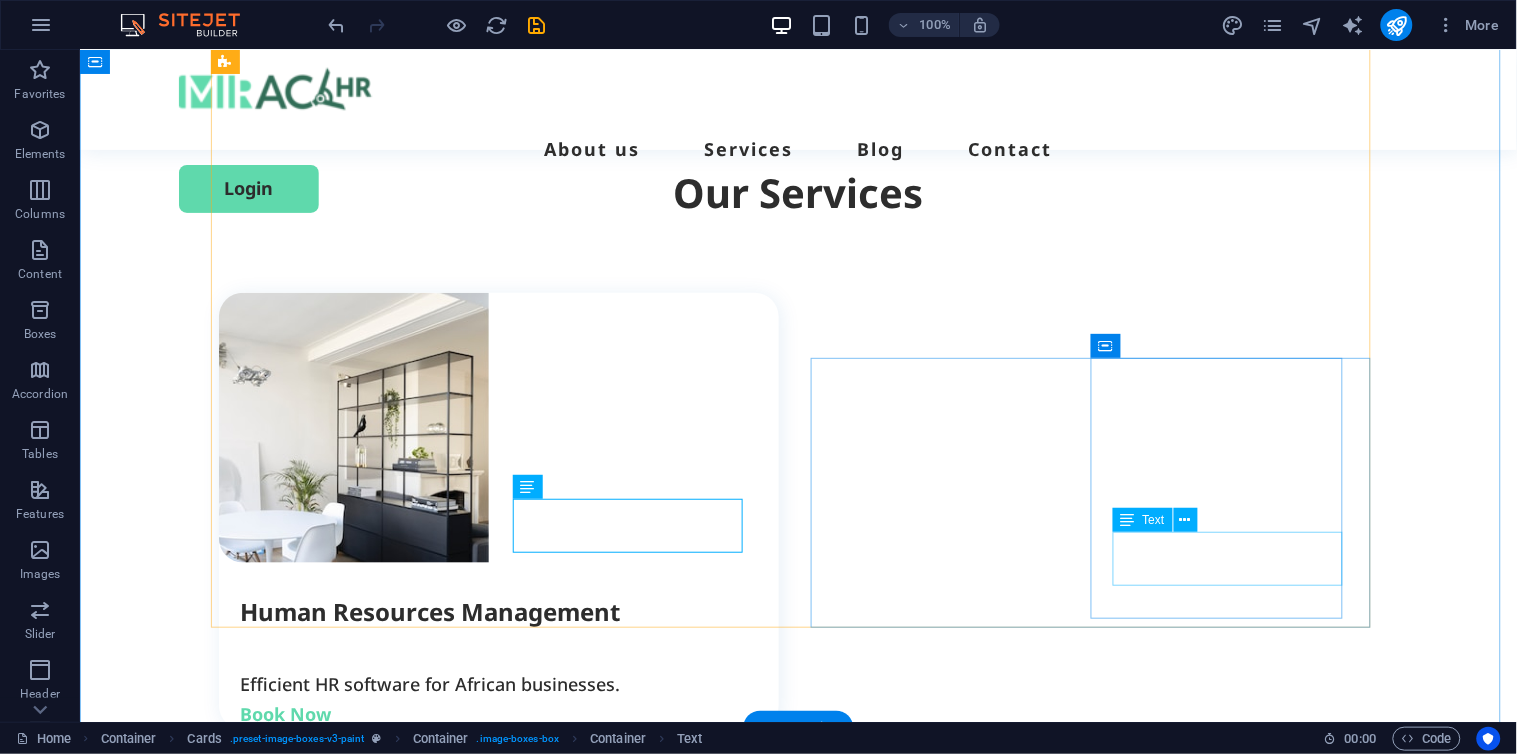 click on "Efficient HR software for African businesses." at bounding box center [509, 2968] 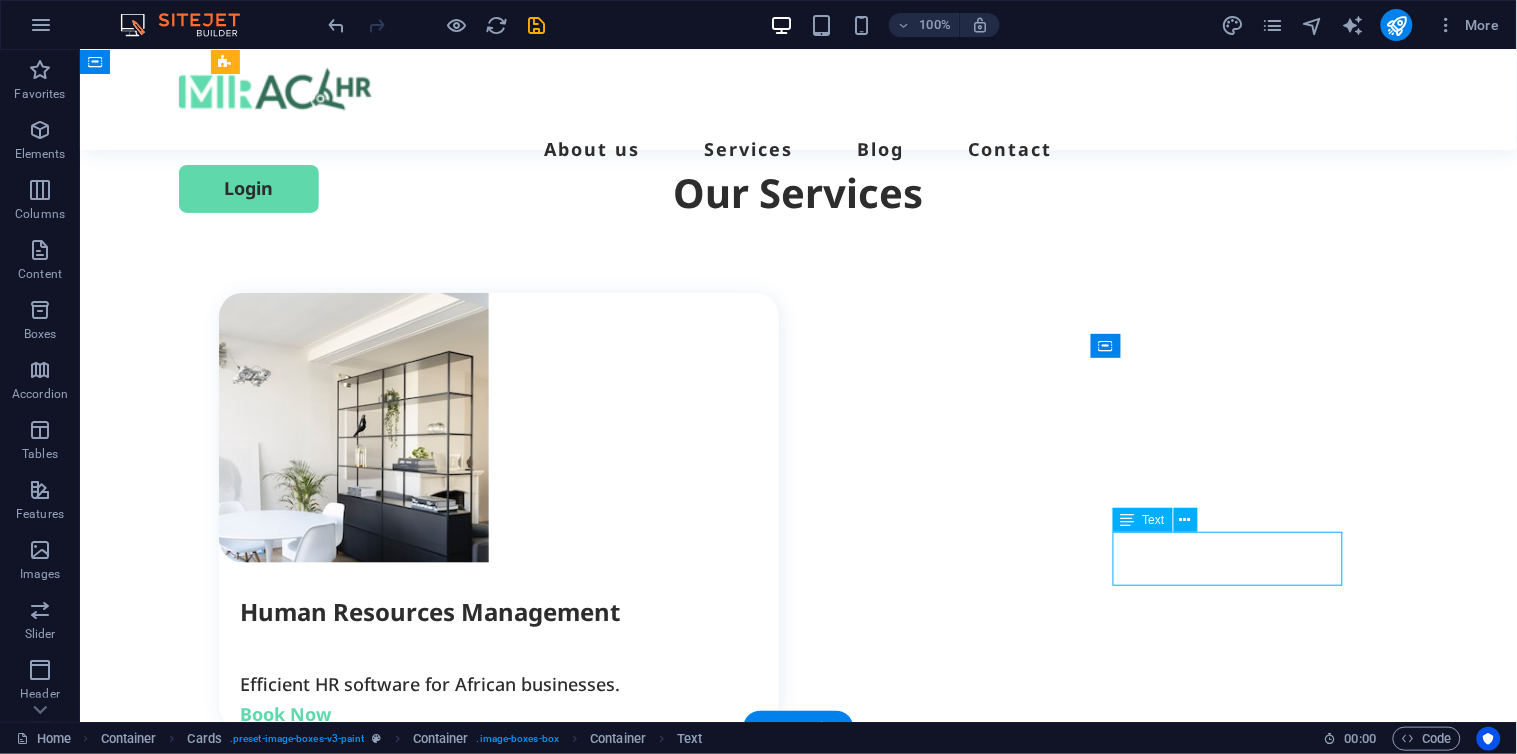 click on "Efficient HR software for African businesses." at bounding box center [509, 2968] 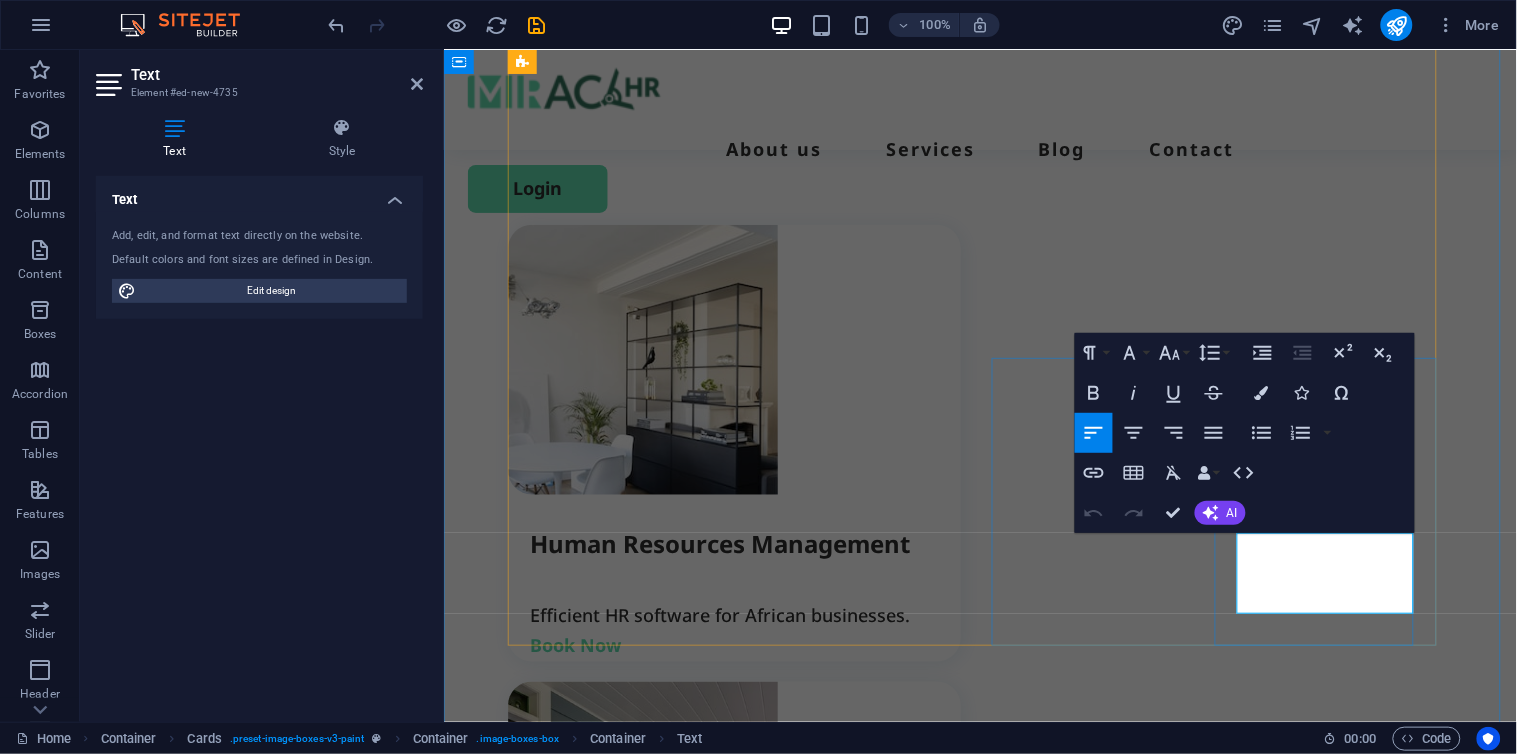 click on "Efficient HR software for African businesses." at bounding box center (744, 2953) 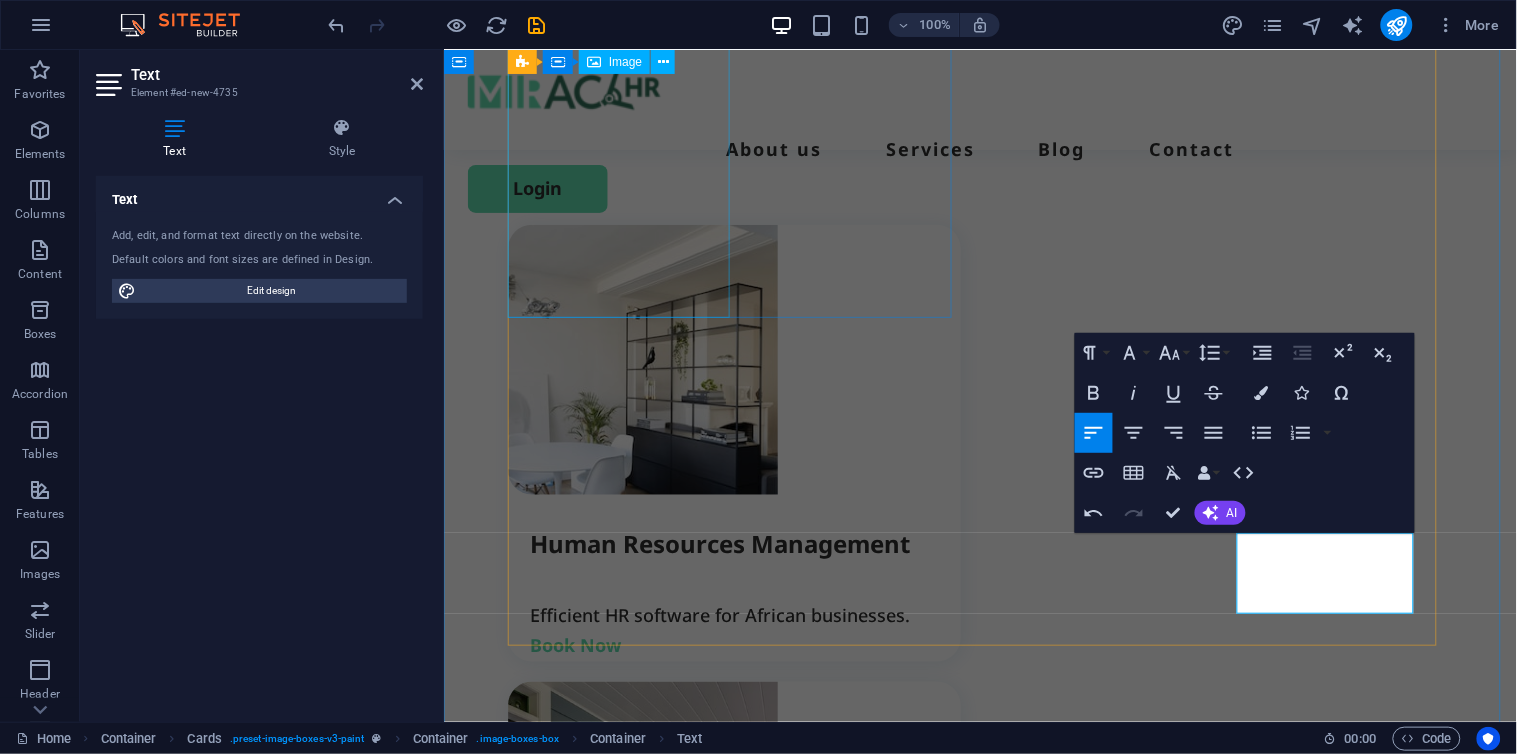 scroll, scrollTop: 210, scrollLeft: 2, axis: both 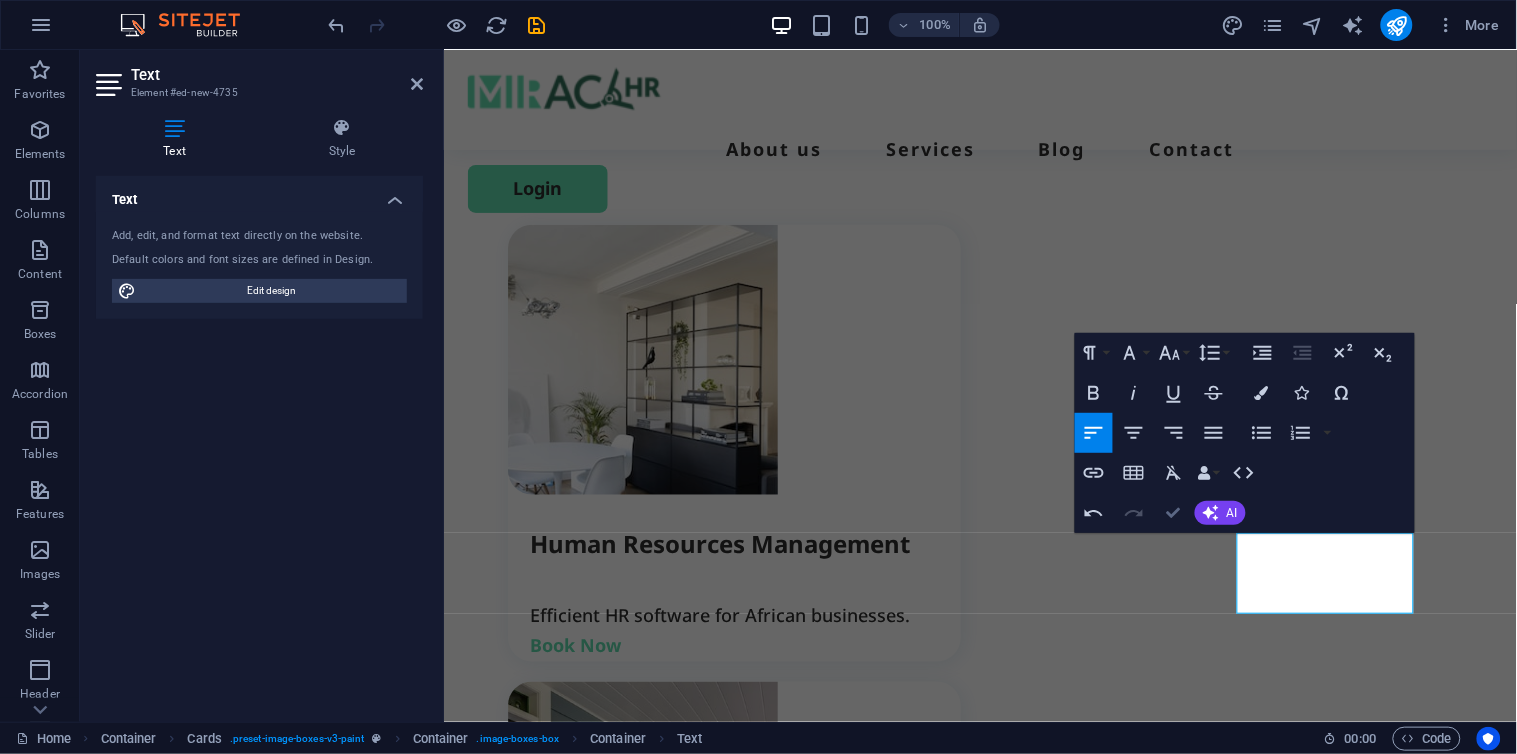 drag, startPoint x: 1182, startPoint y: 513, endPoint x: 1018, endPoint y: 417, distance: 190.03157 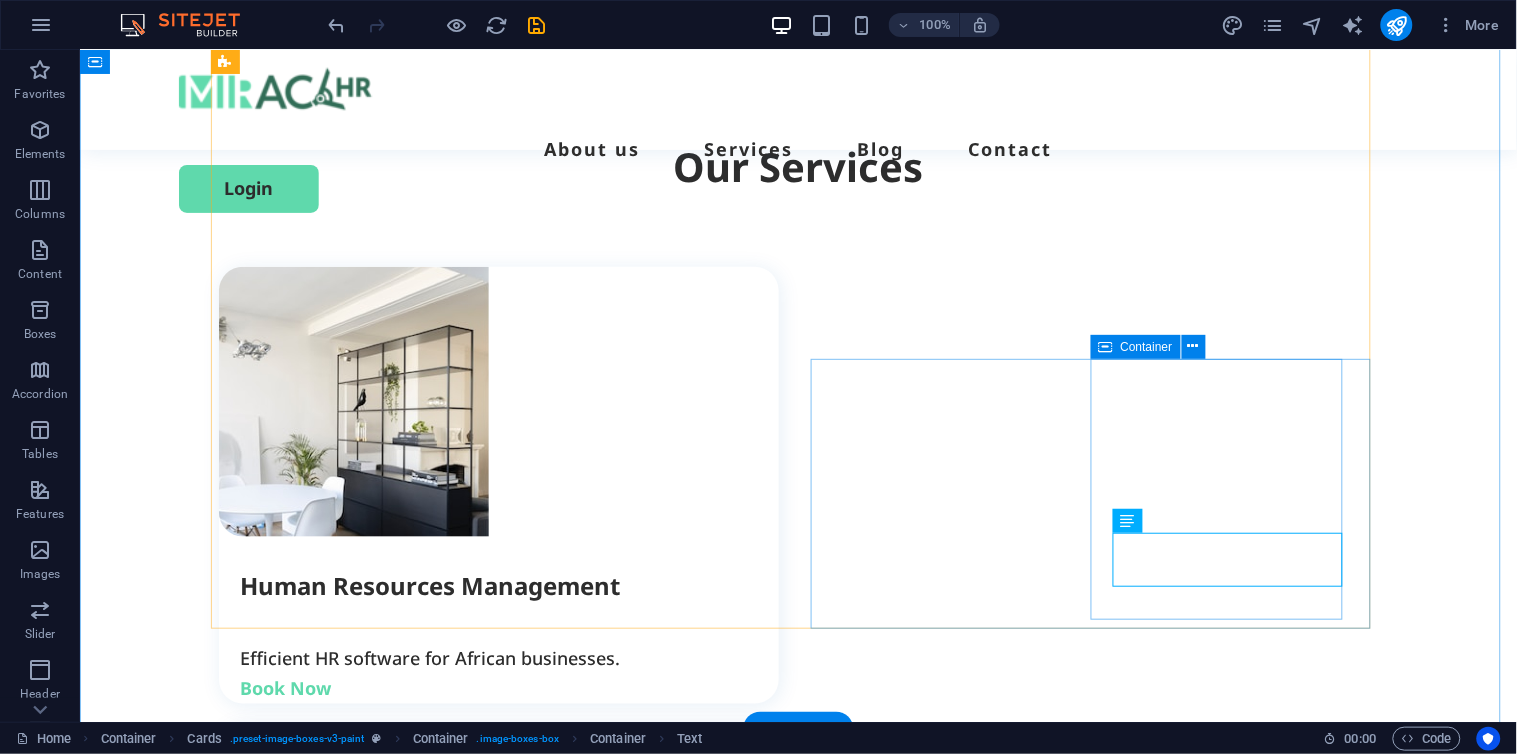 scroll, scrollTop: 2194, scrollLeft: 0, axis: vertical 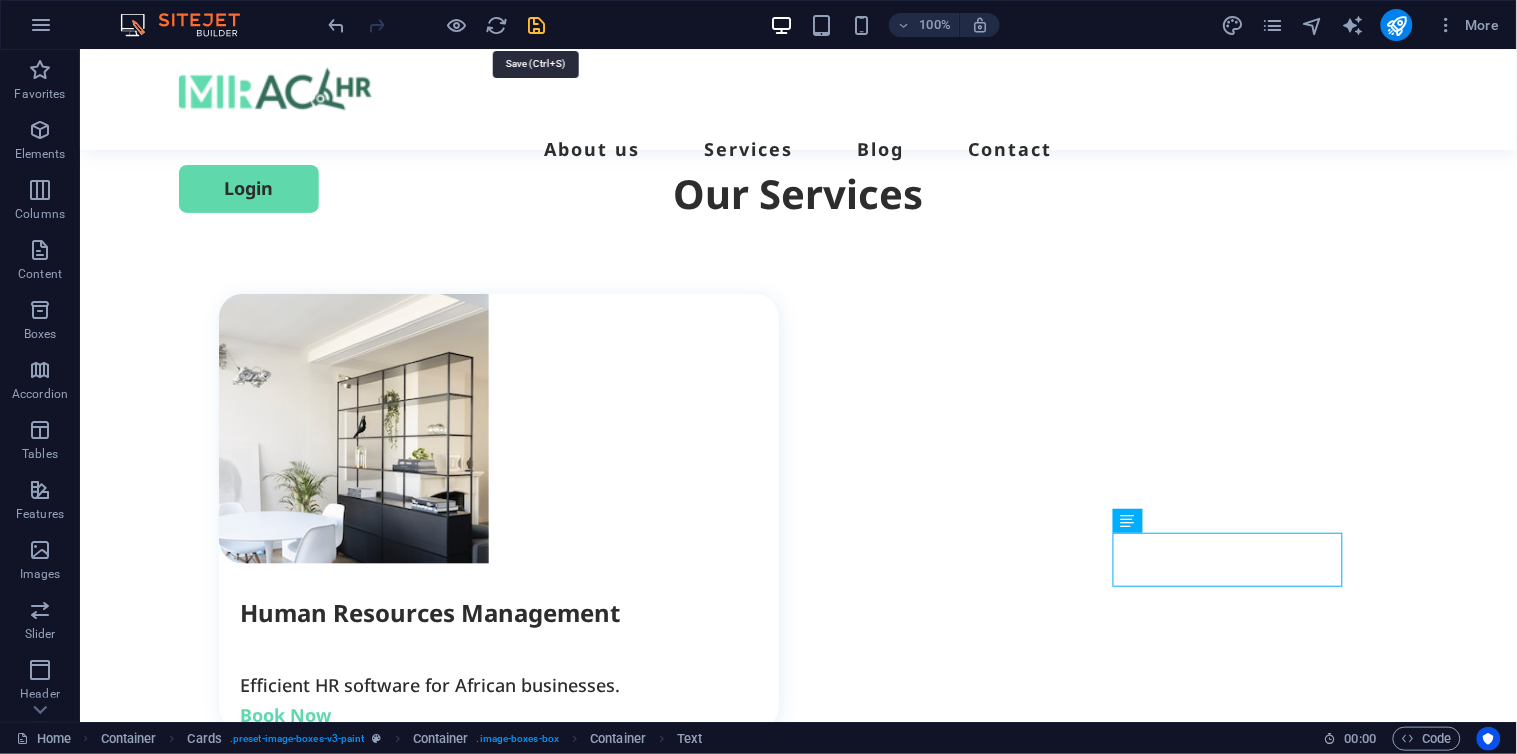 click at bounding box center (537, 25) 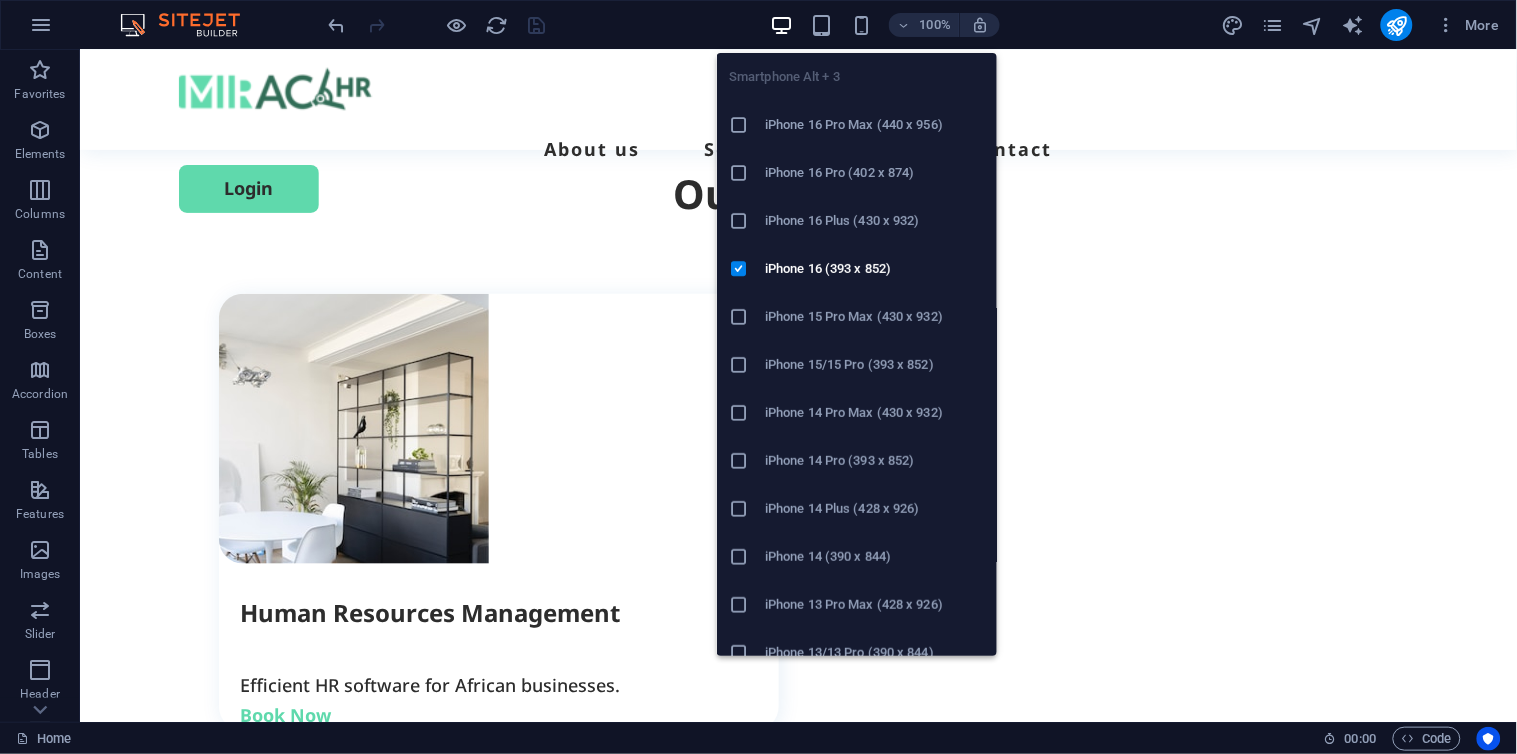 click on "iPhone 14 Plus (428 x 926)" at bounding box center [875, 509] 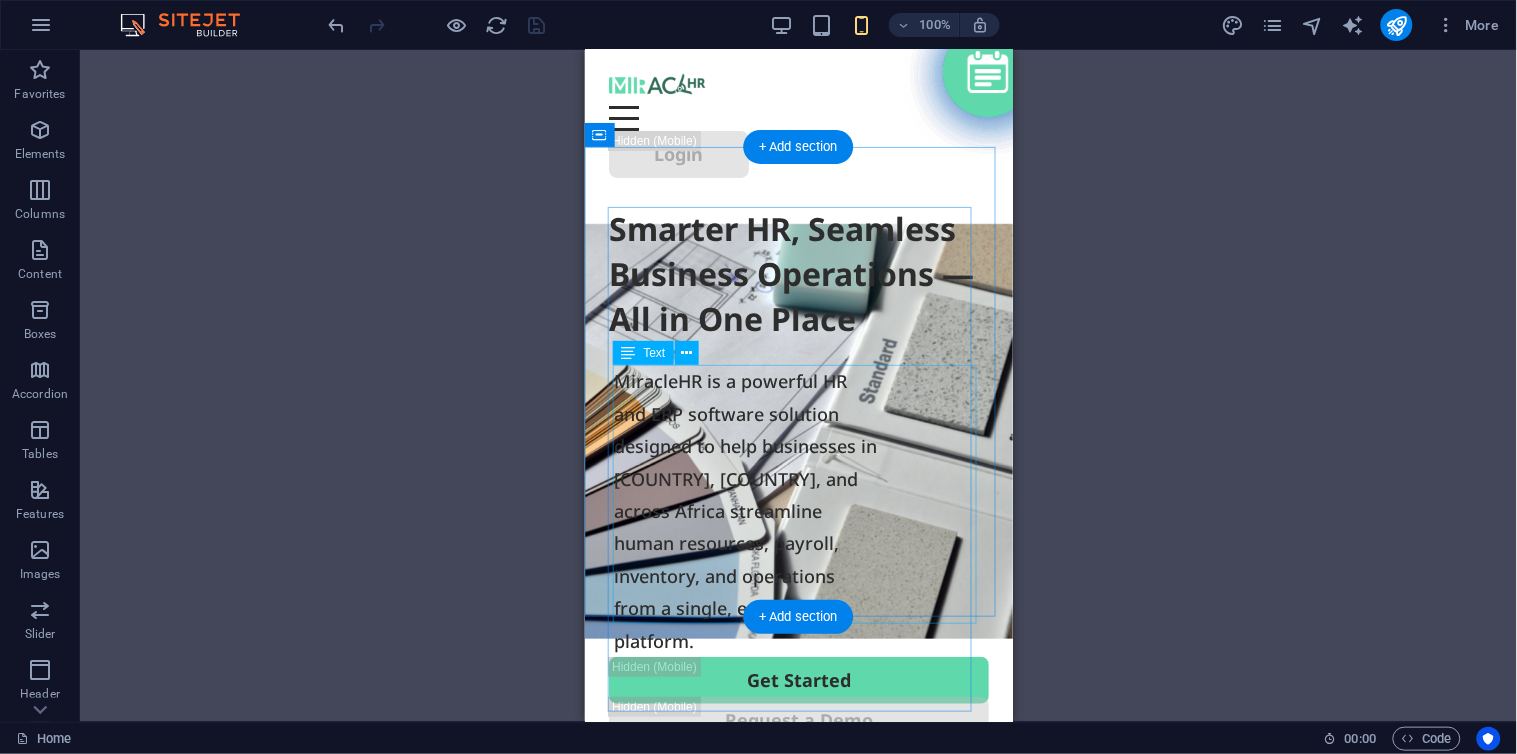 scroll, scrollTop: 0, scrollLeft: 0, axis: both 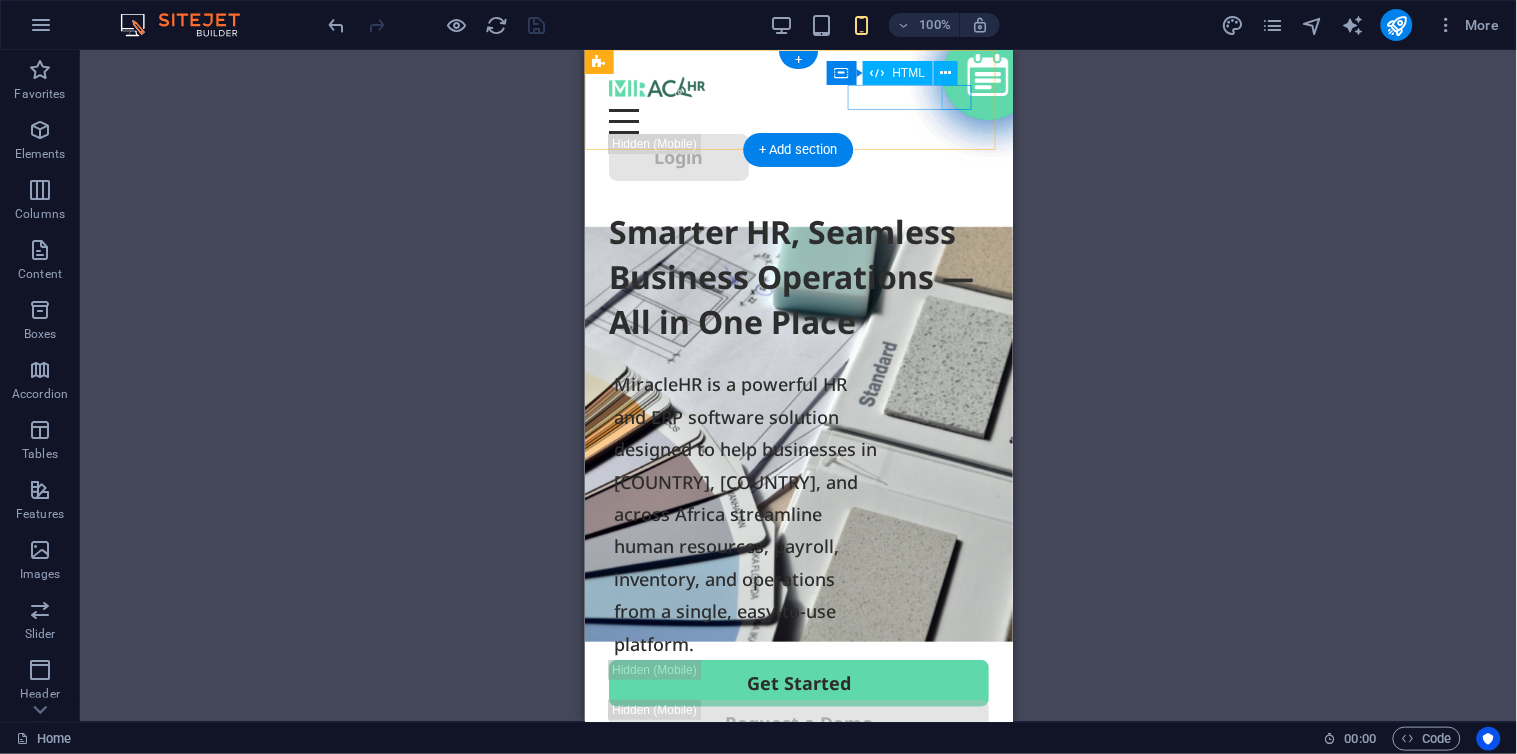 click at bounding box center (798, 120) 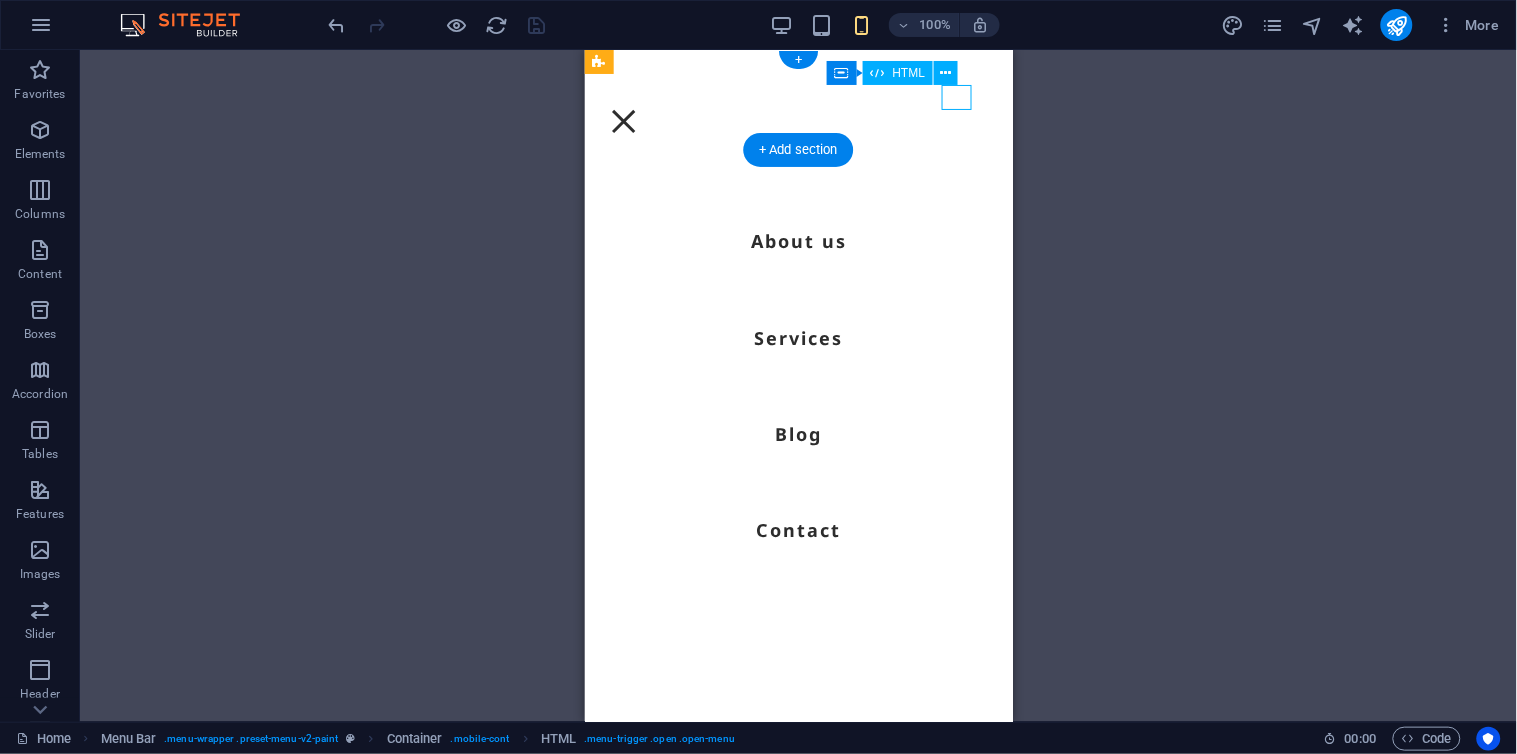 click at bounding box center (623, 120) 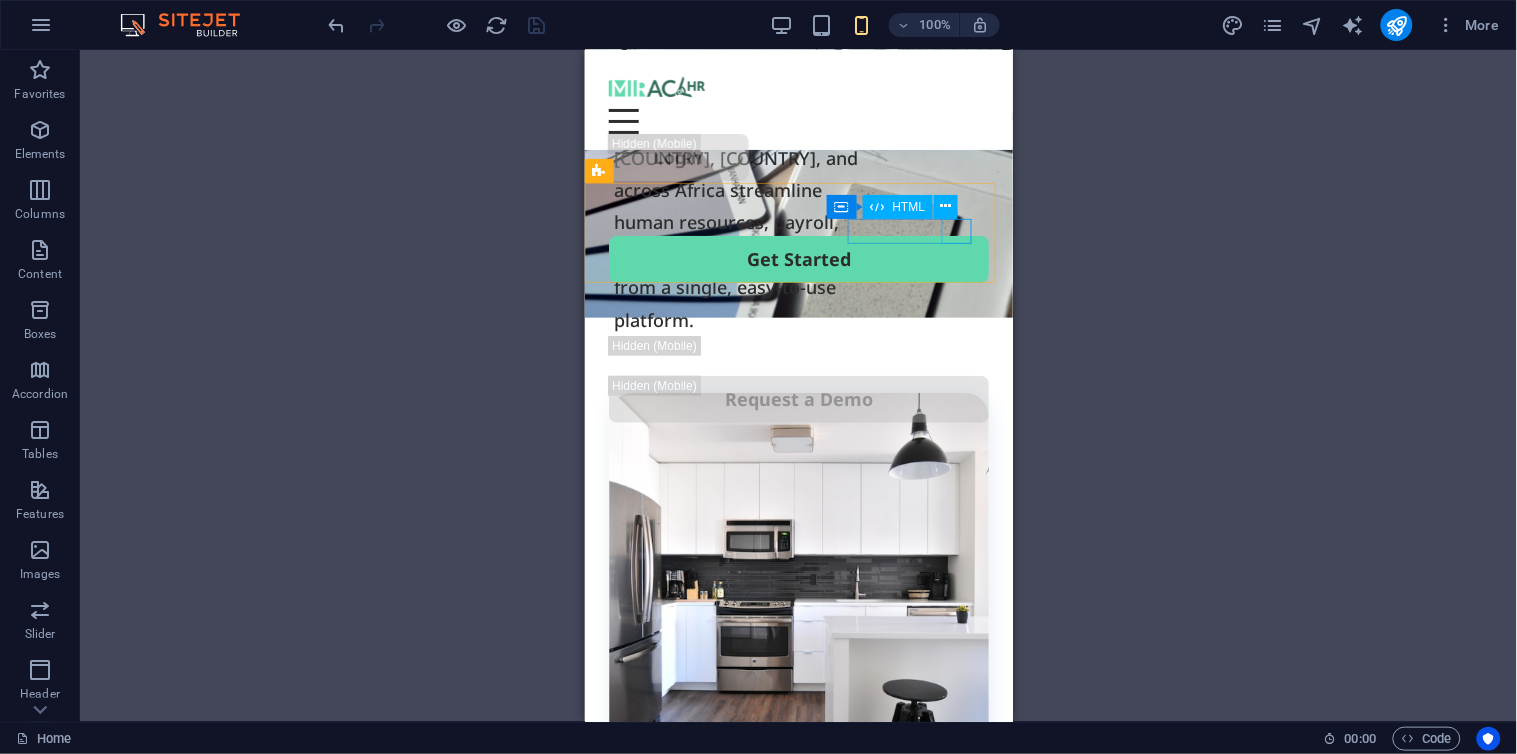 scroll, scrollTop: 285, scrollLeft: 0, axis: vertical 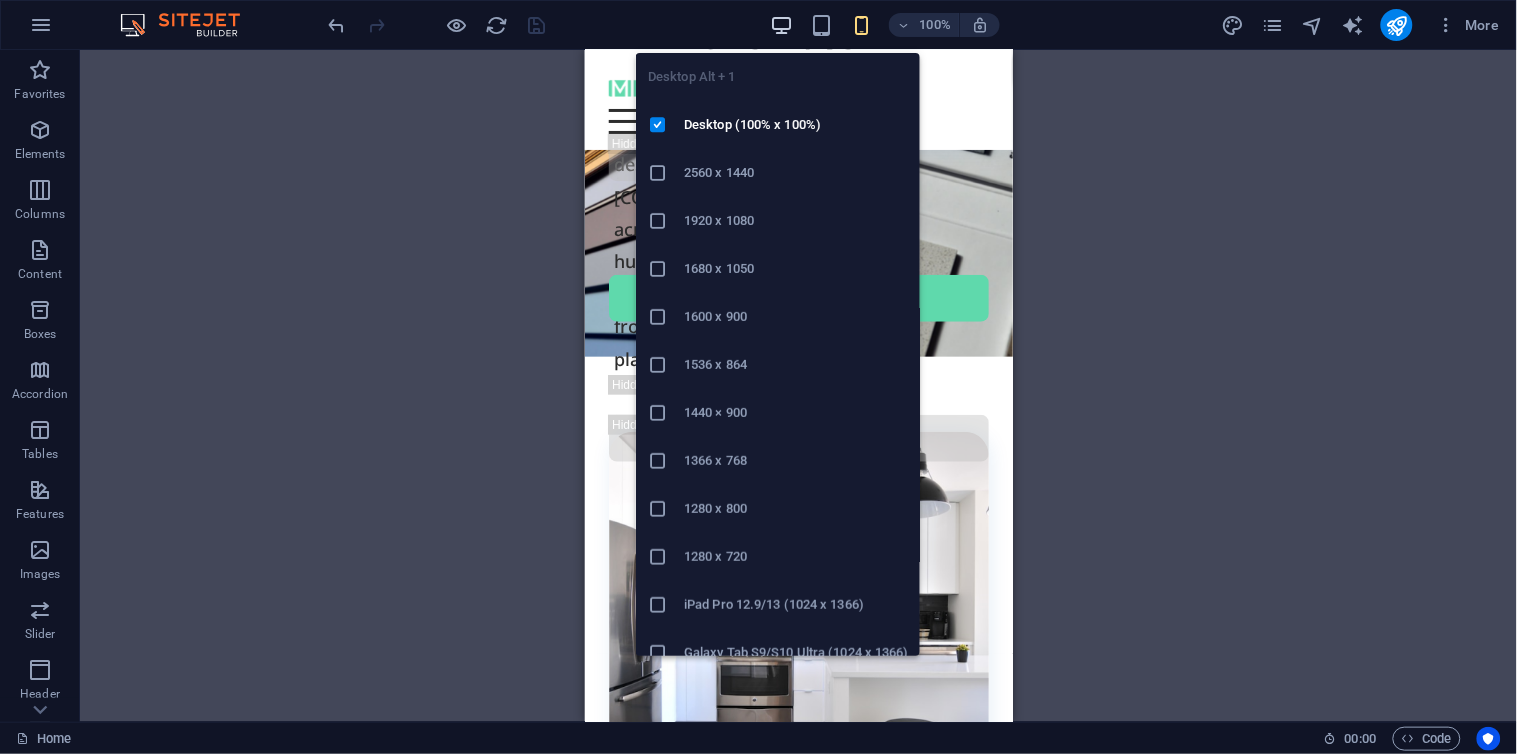 click at bounding box center (781, 25) 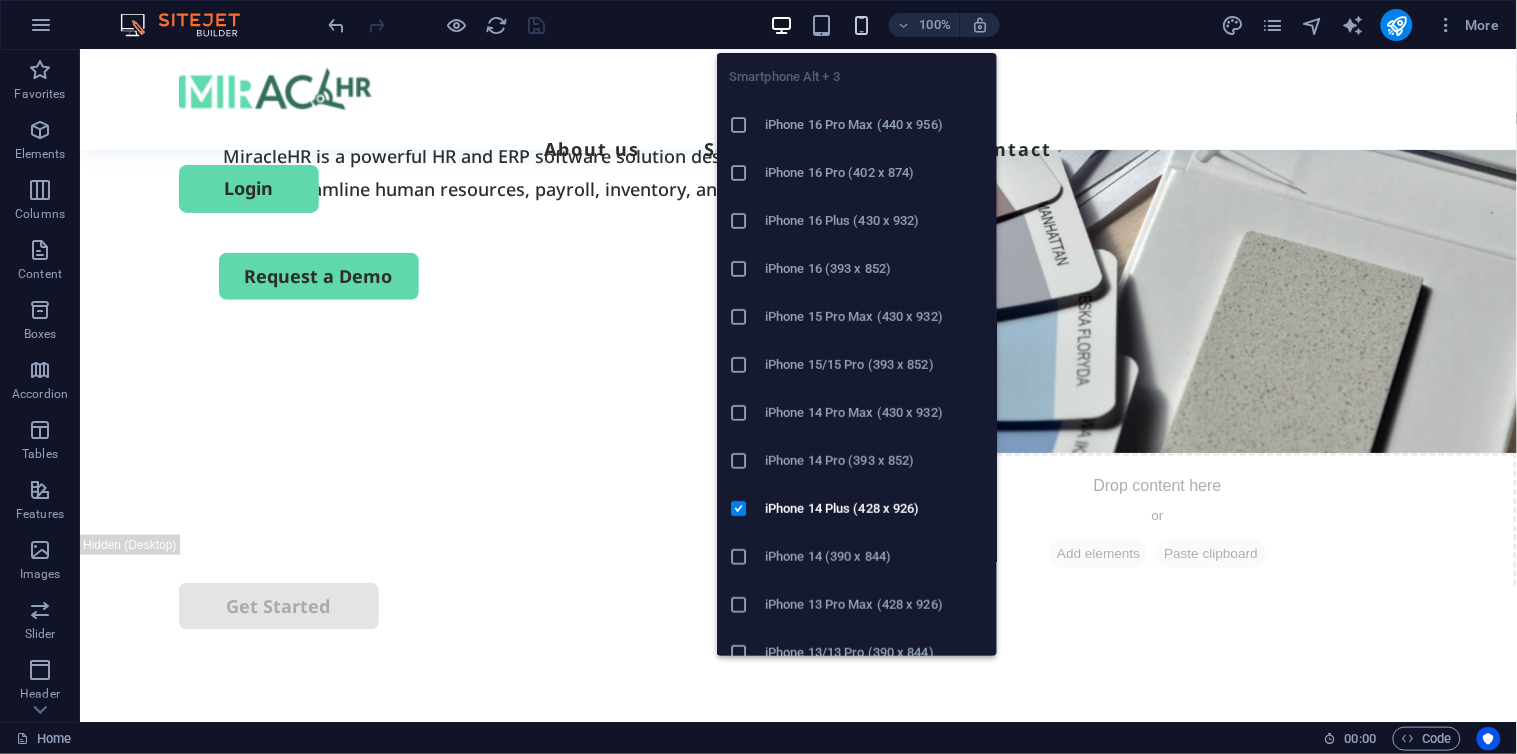 click at bounding box center [861, 25] 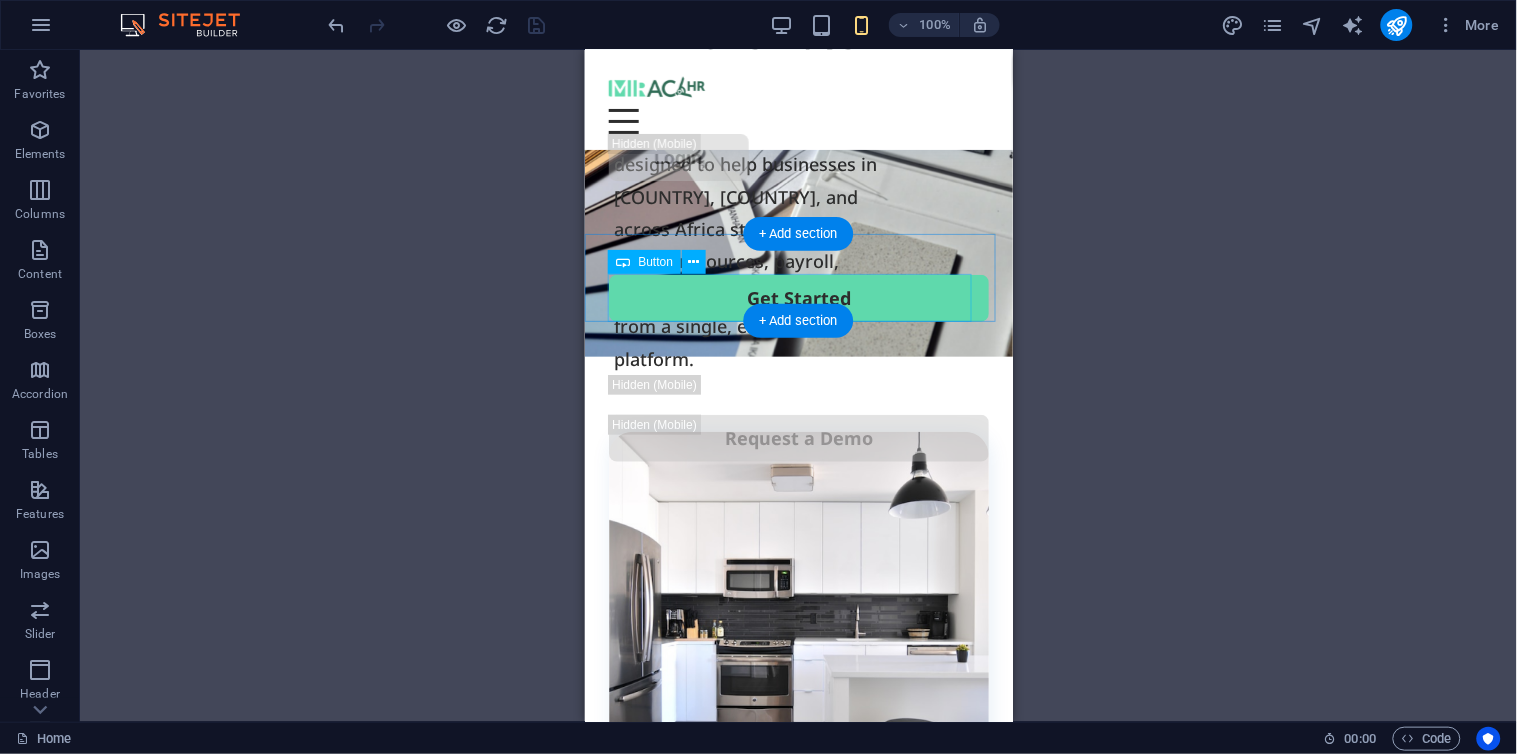 drag, startPoint x: 739, startPoint y: 290, endPoint x: 1315, endPoint y: 346, distance: 578.7158 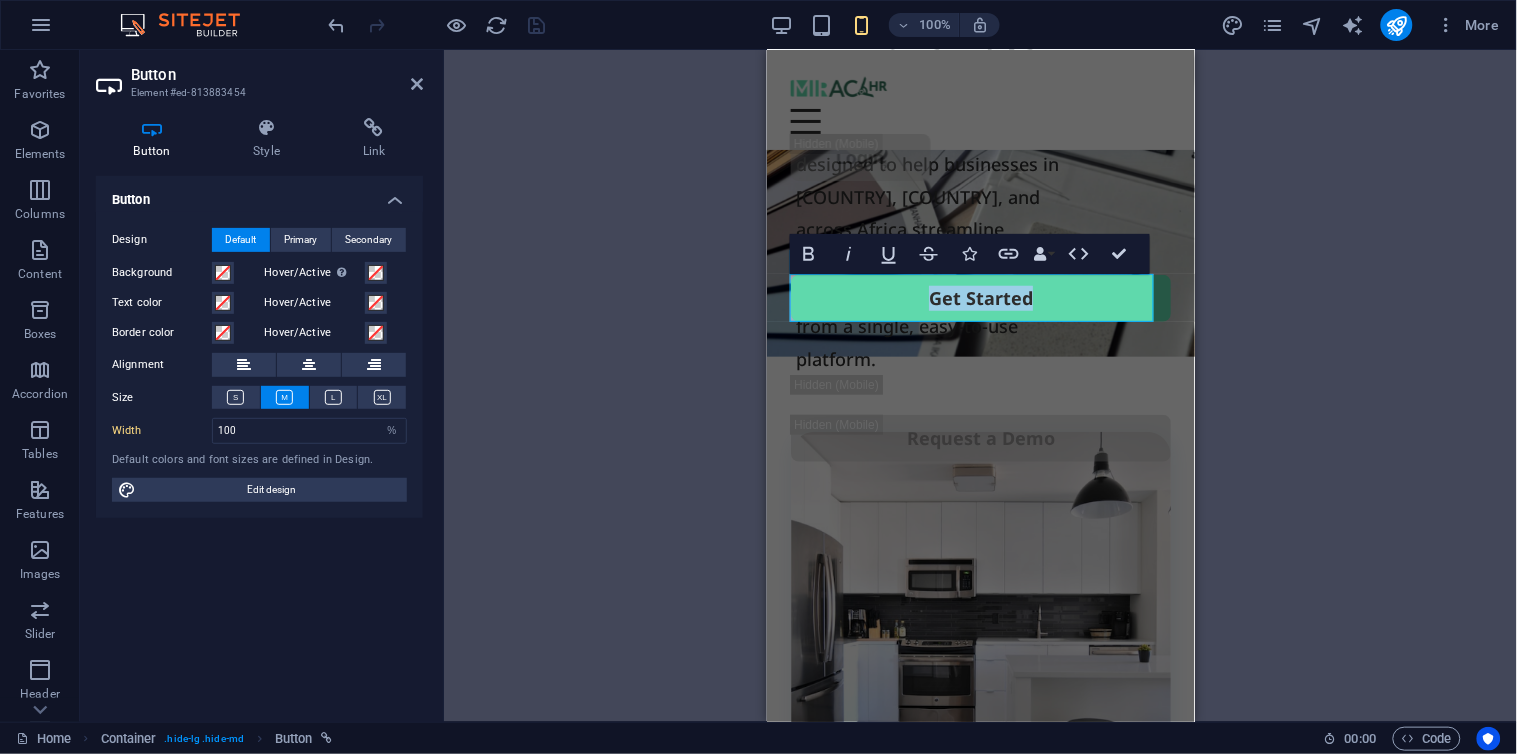 type 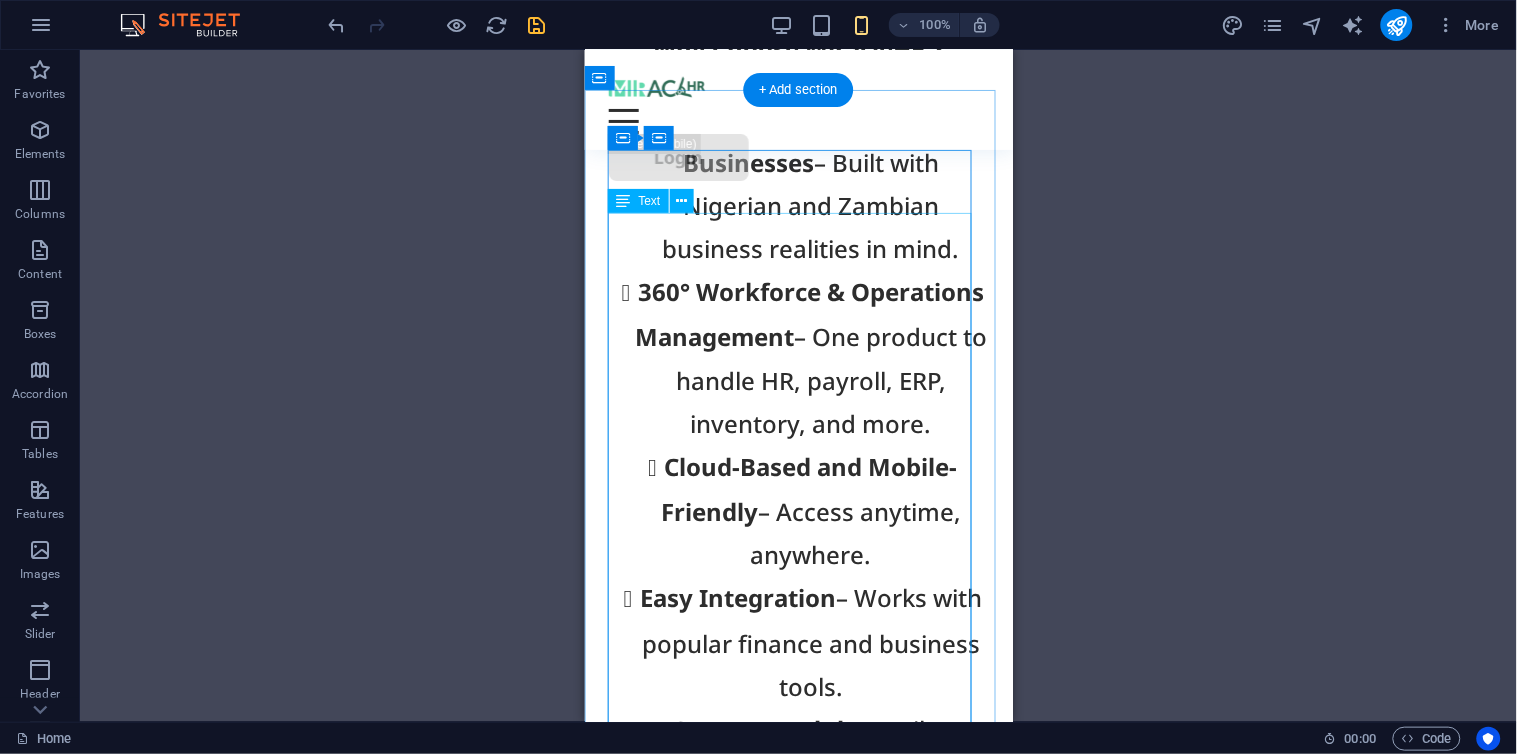 scroll, scrollTop: 5382, scrollLeft: 0, axis: vertical 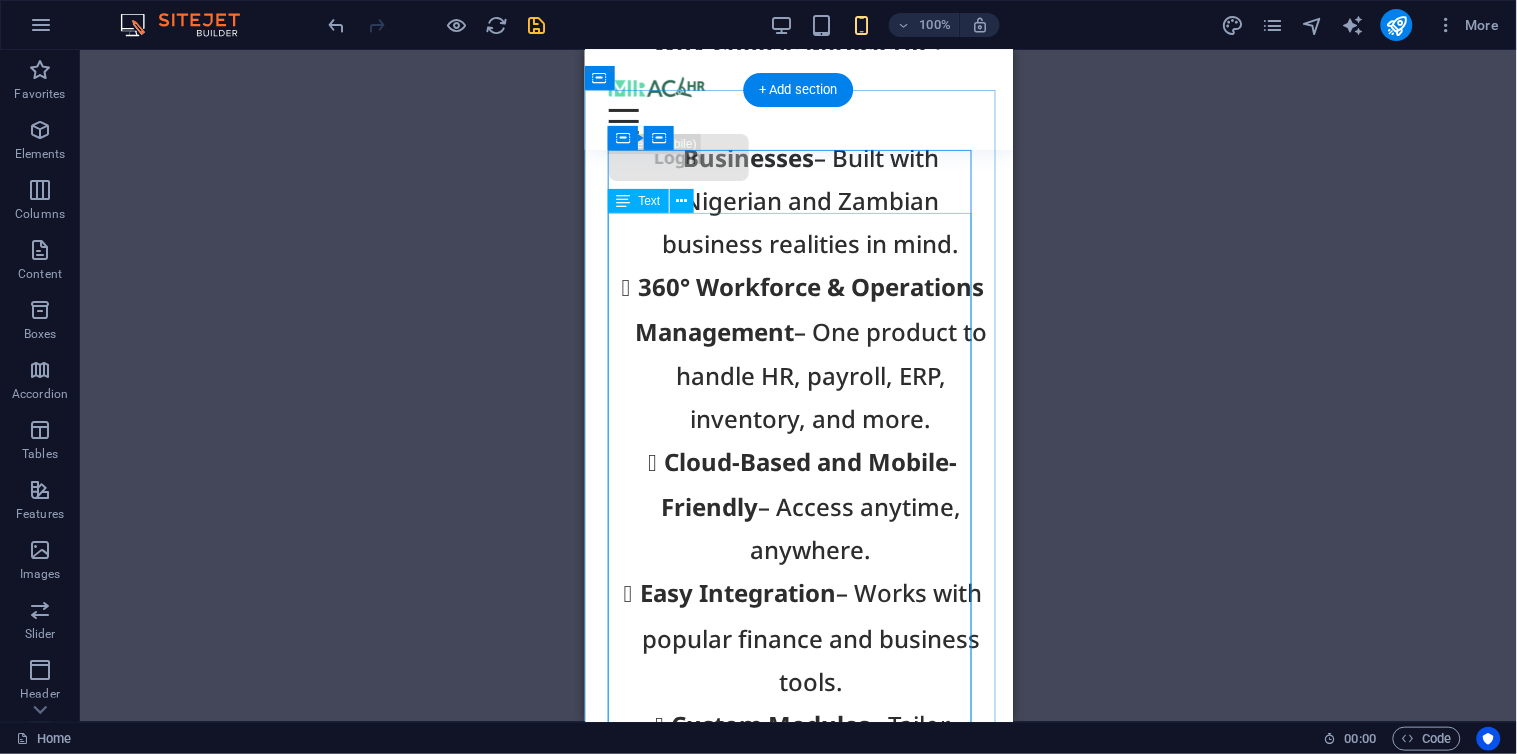click on "Fully Localized for African Businesses  – Built with [COUNTRY] and [COUNTRY] business realities in mind.  ‌ 360° Workforce & Operations Management  – One product to handle HR, payroll, ERP, inventory, and more.  ‌ Cloud-Based and Mobile-Friendly  – Access anytime, anywhere. ‌ Easy Integration  – Works with popular finance and business tools. ‌ Custom Modules  – Tailor MiracleHR to fit your team size, sector, and workflow." at bounding box center [798, 461] 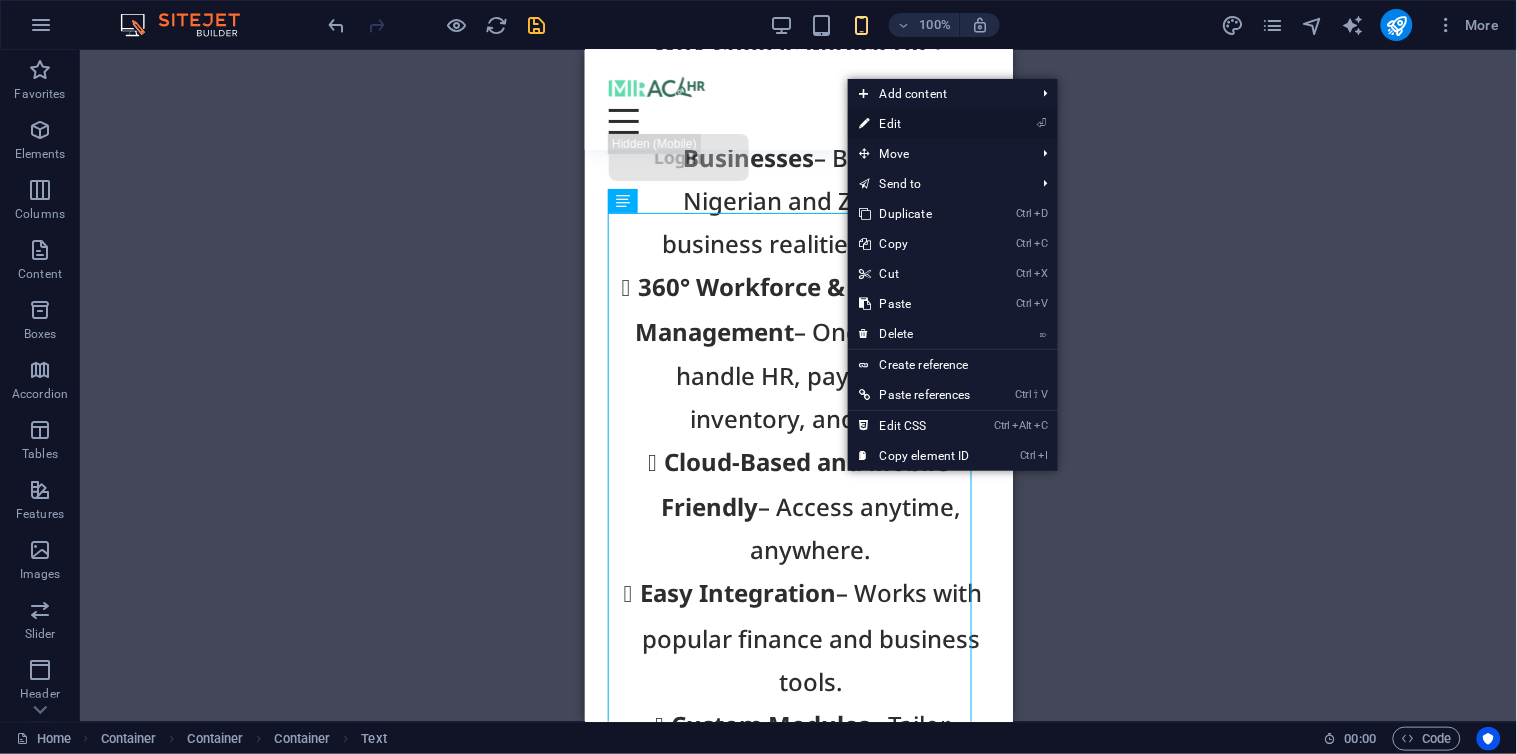 click on "⏎  Edit" at bounding box center (915, 124) 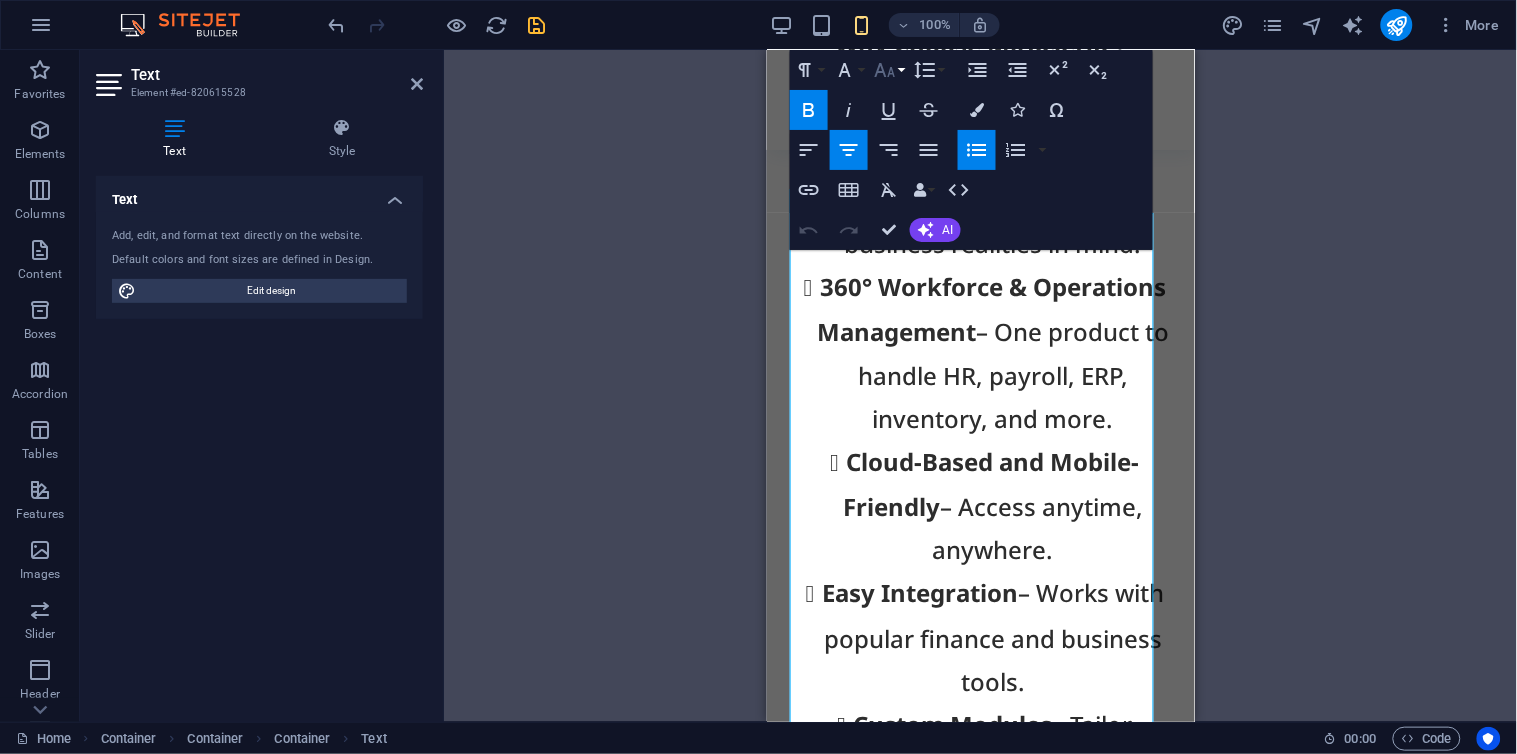 click on "Font Size" at bounding box center (889, 70) 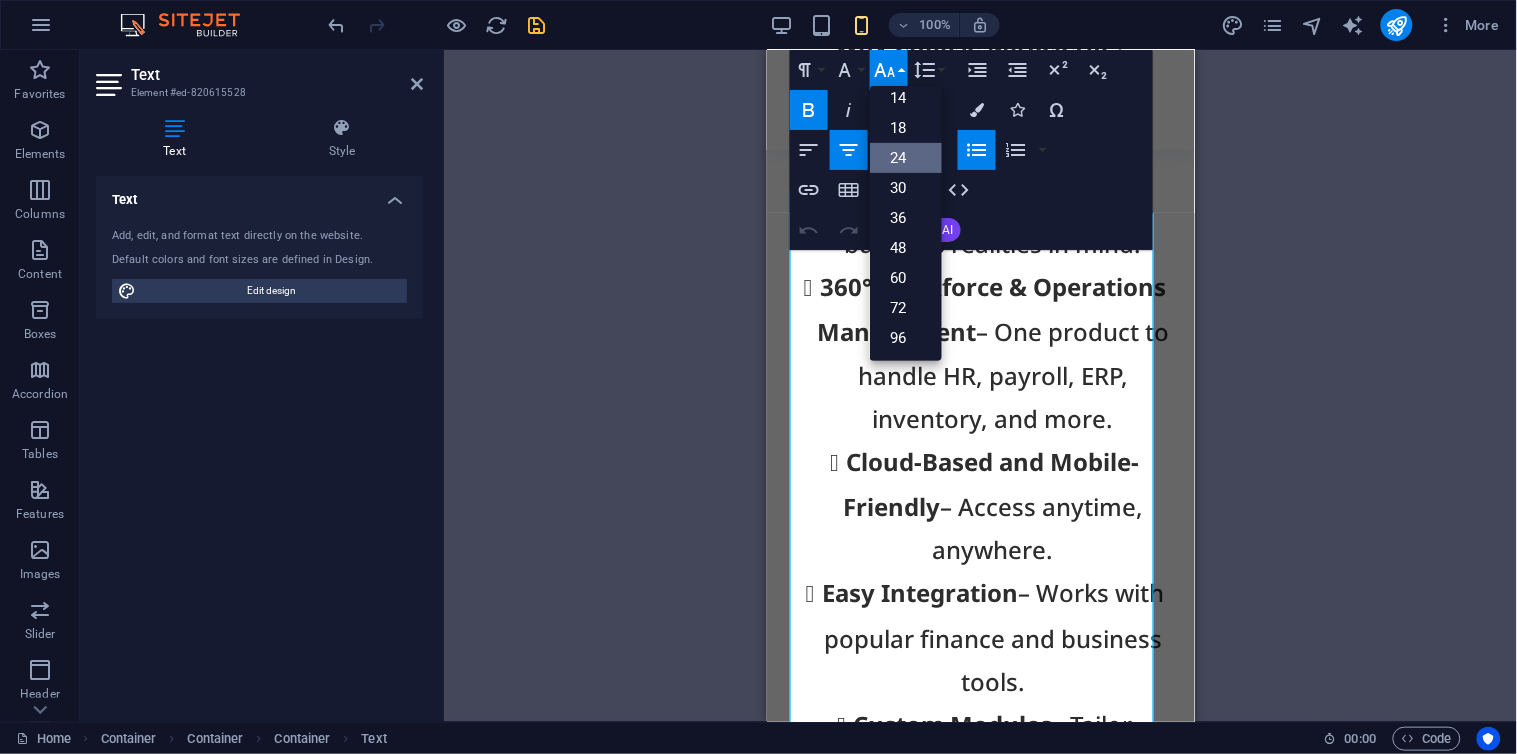 scroll, scrollTop: 160, scrollLeft: 0, axis: vertical 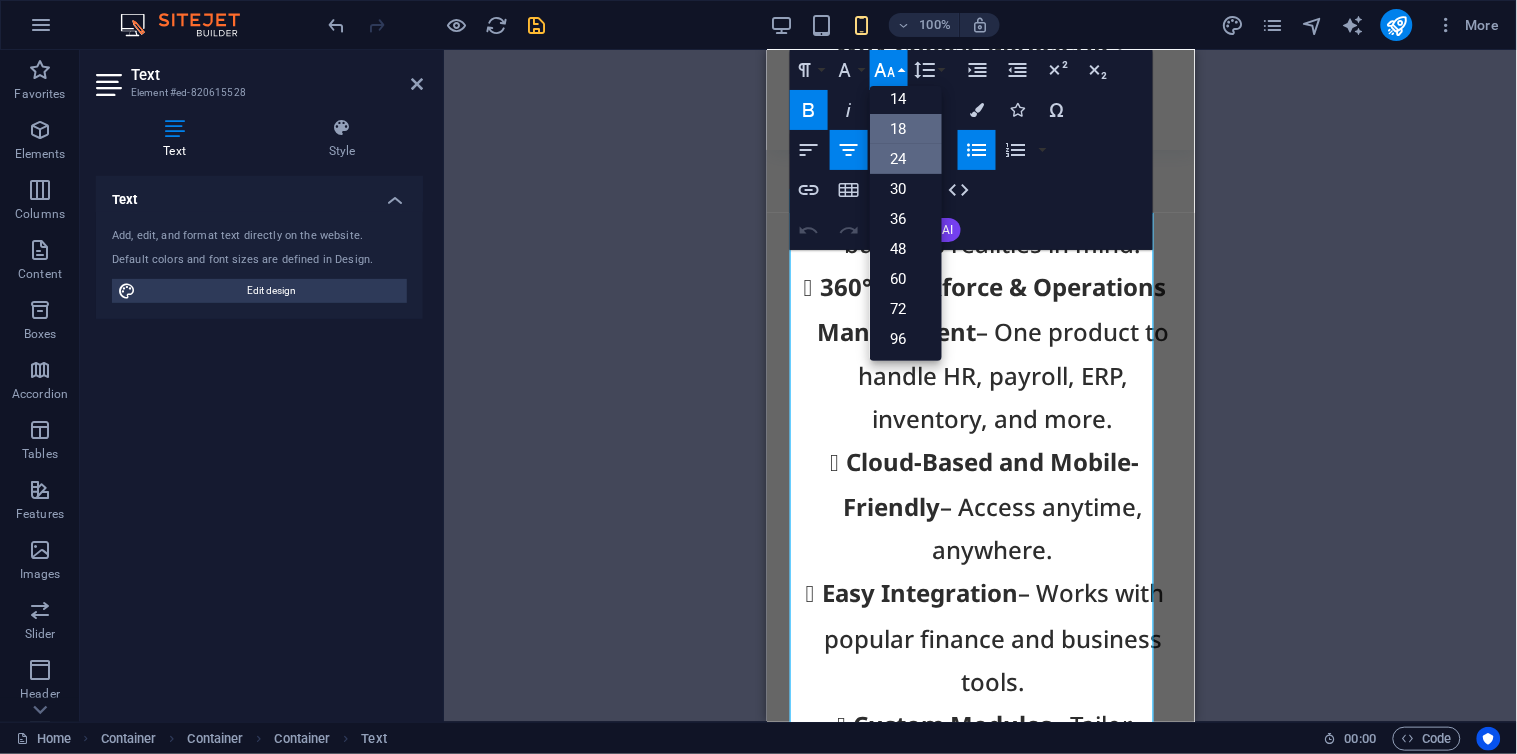 click on "18" at bounding box center [906, 129] 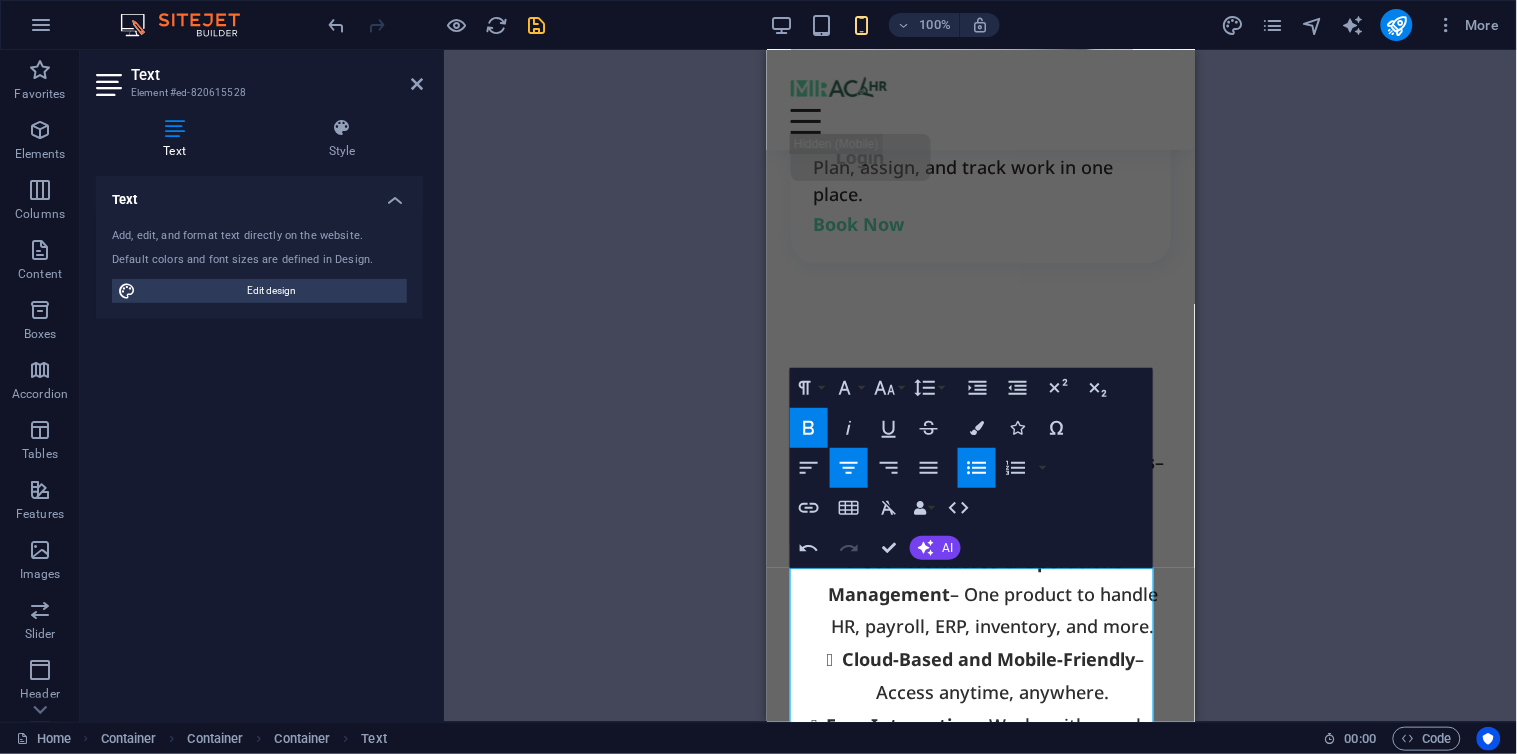 scroll, scrollTop: 5018, scrollLeft: 0, axis: vertical 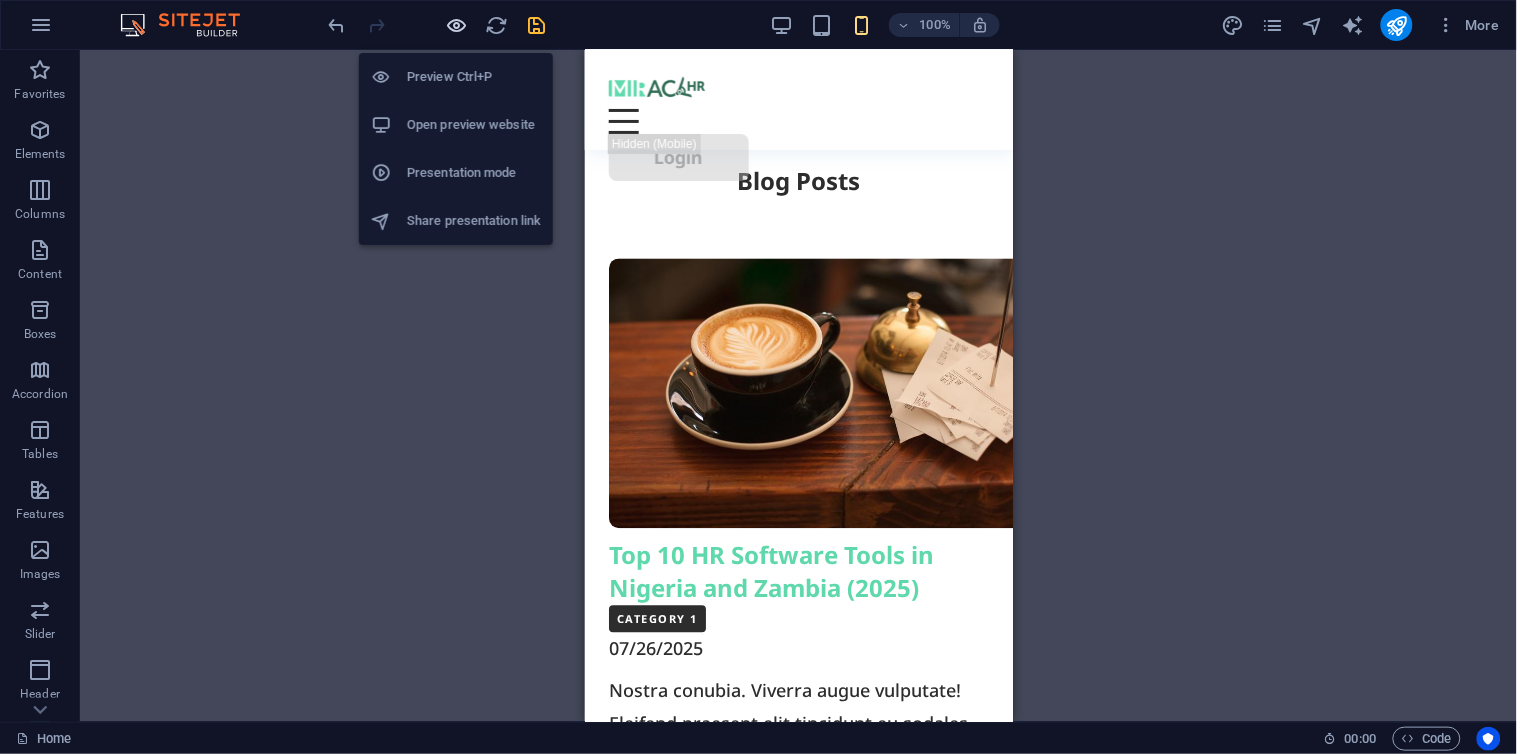 click at bounding box center (457, 25) 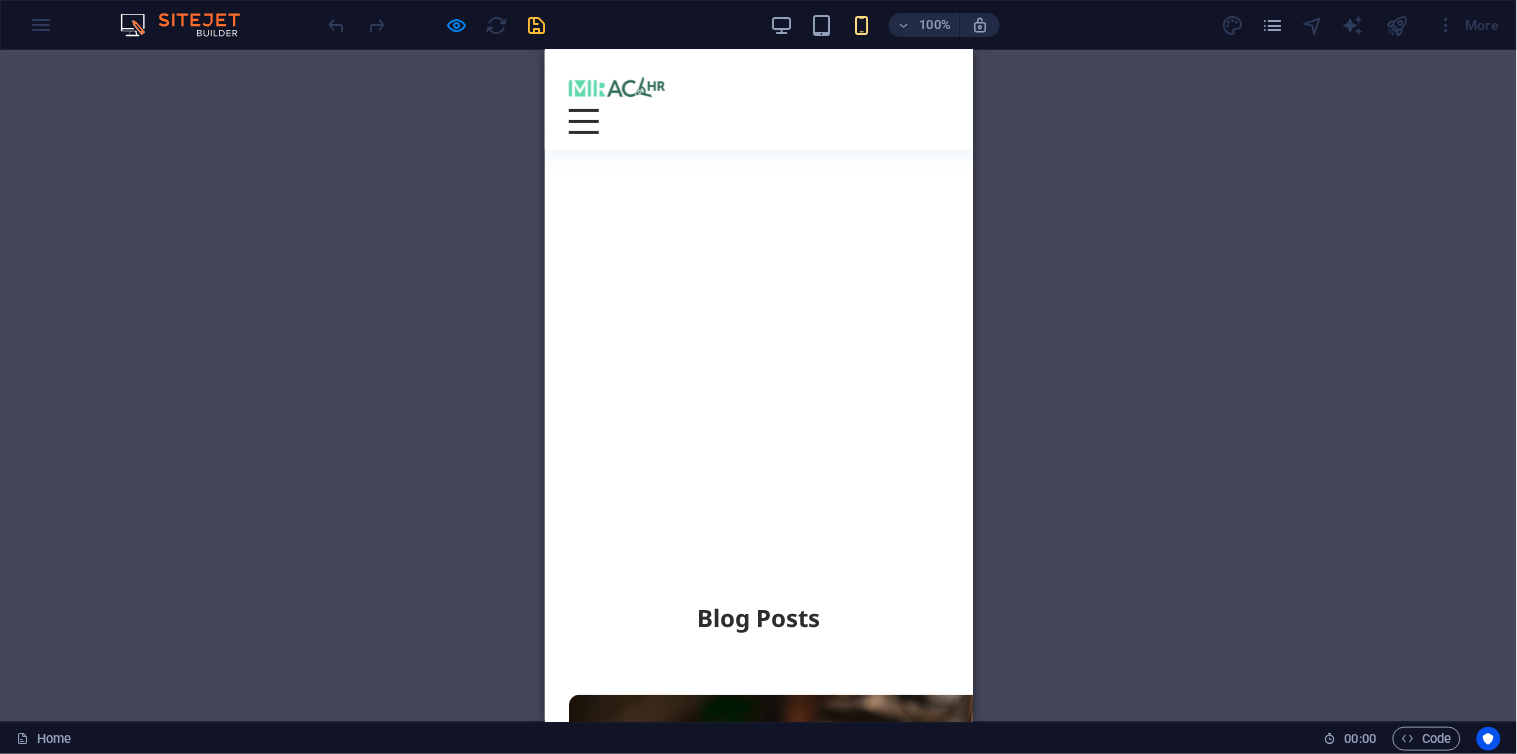scroll, scrollTop: 5768, scrollLeft: 0, axis: vertical 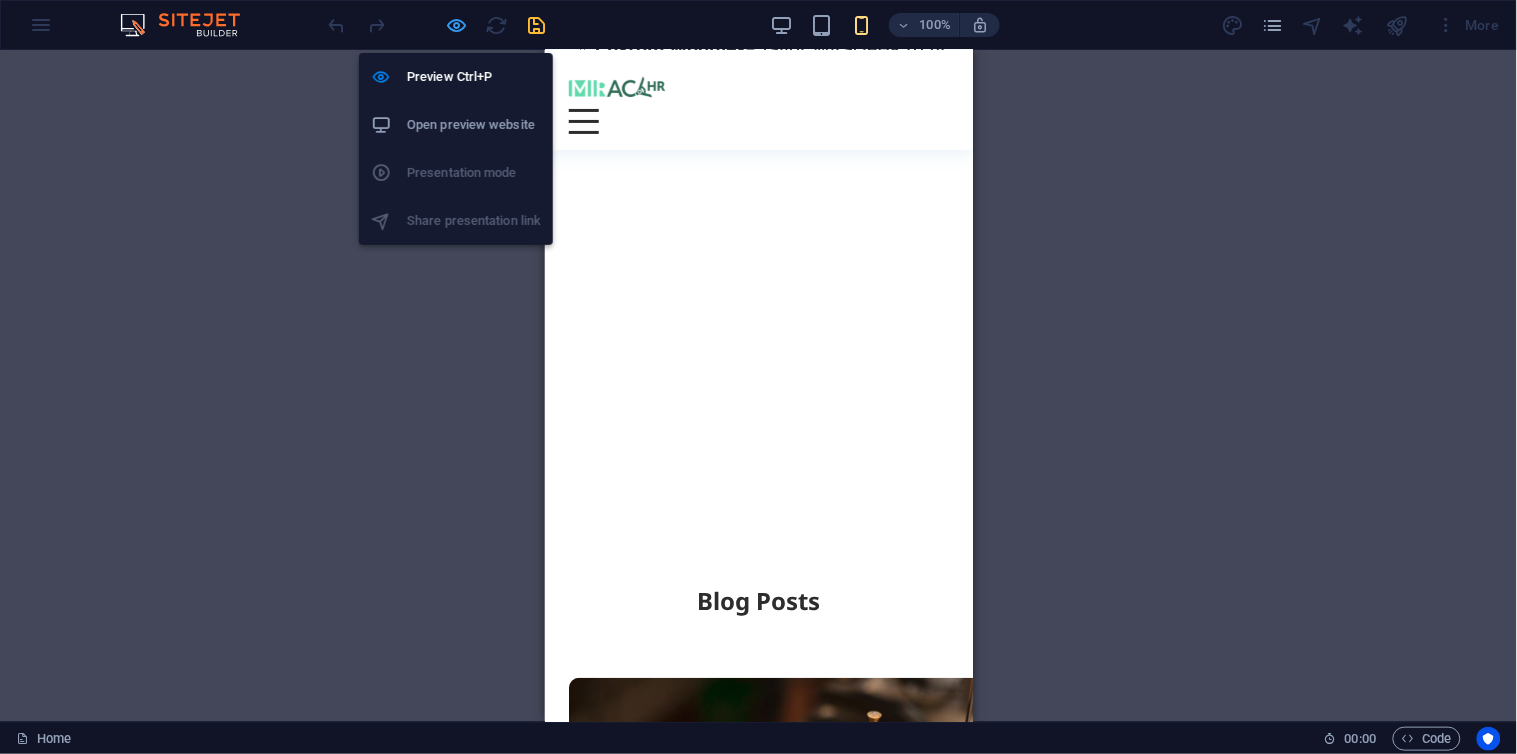 click at bounding box center [457, 25] 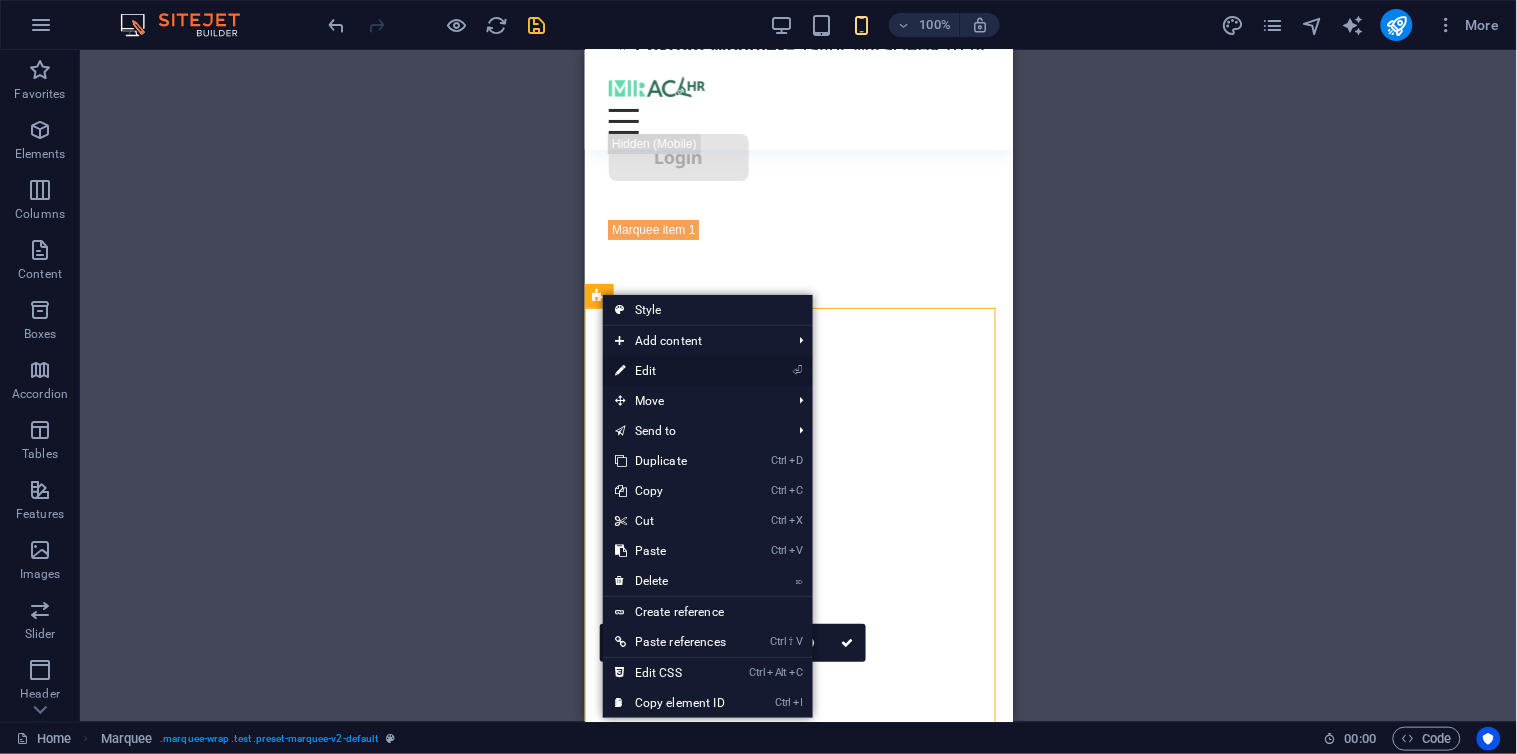 click on "⏎  Edit" at bounding box center [670, 371] 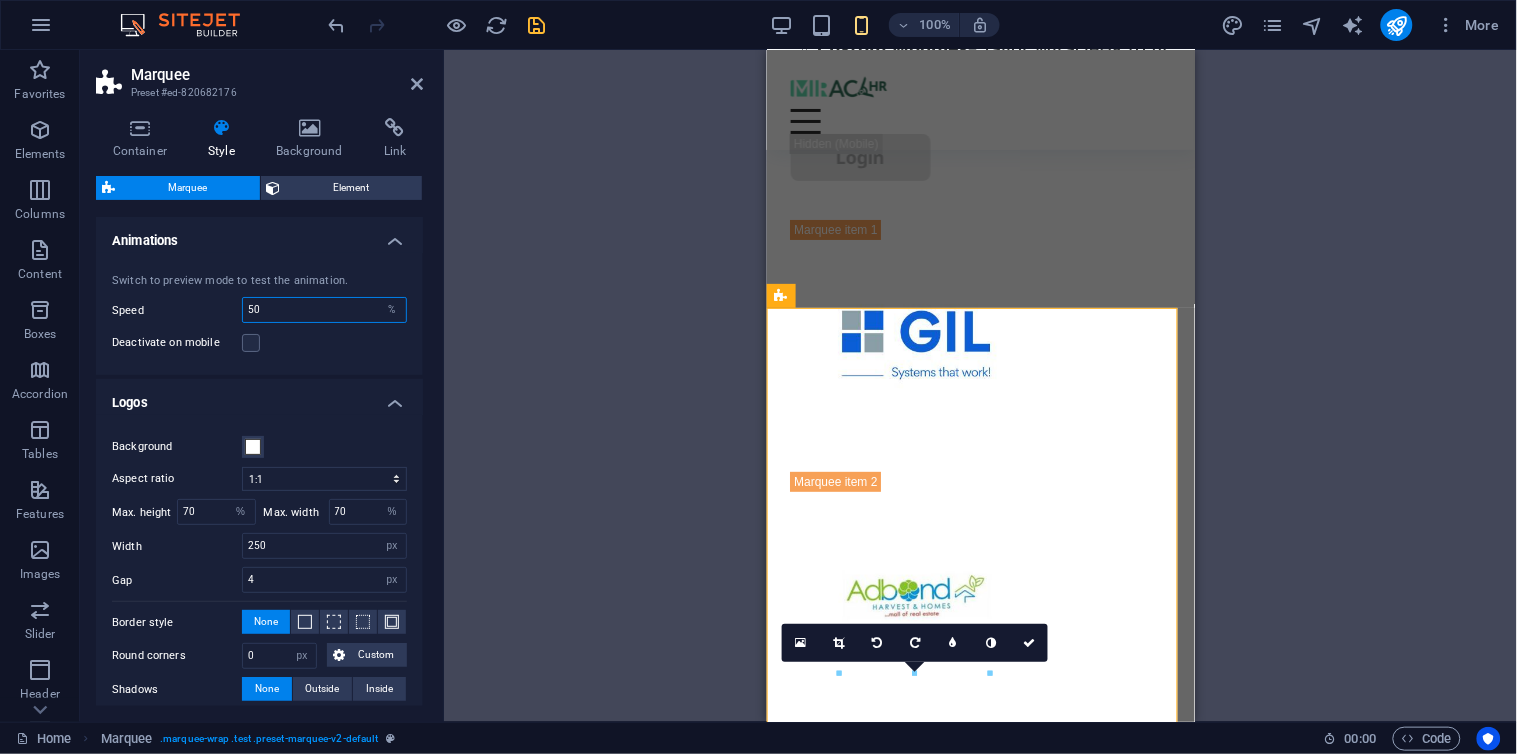 drag, startPoint x: 285, startPoint y: 304, endPoint x: 207, endPoint y: 297, distance: 78.31347 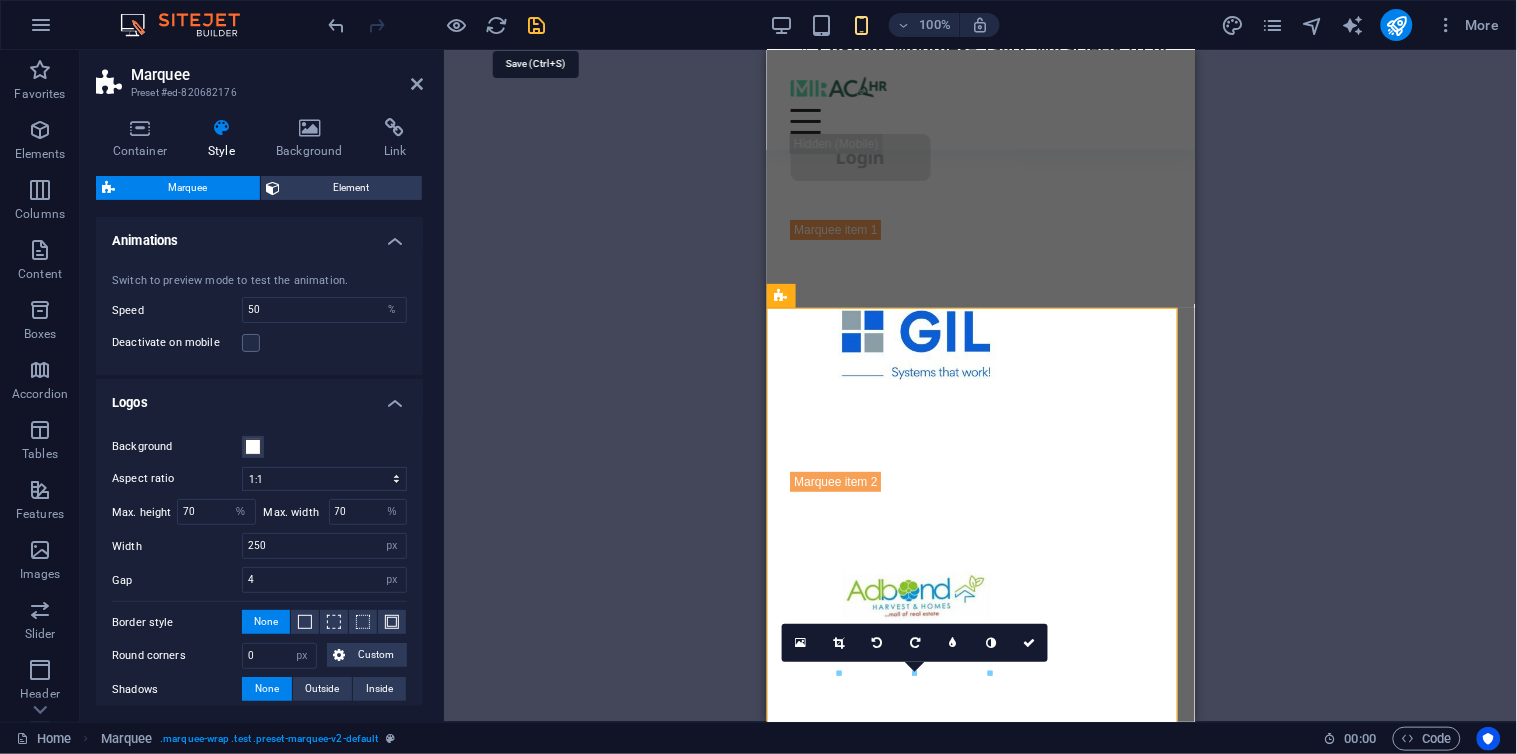 click at bounding box center [537, 25] 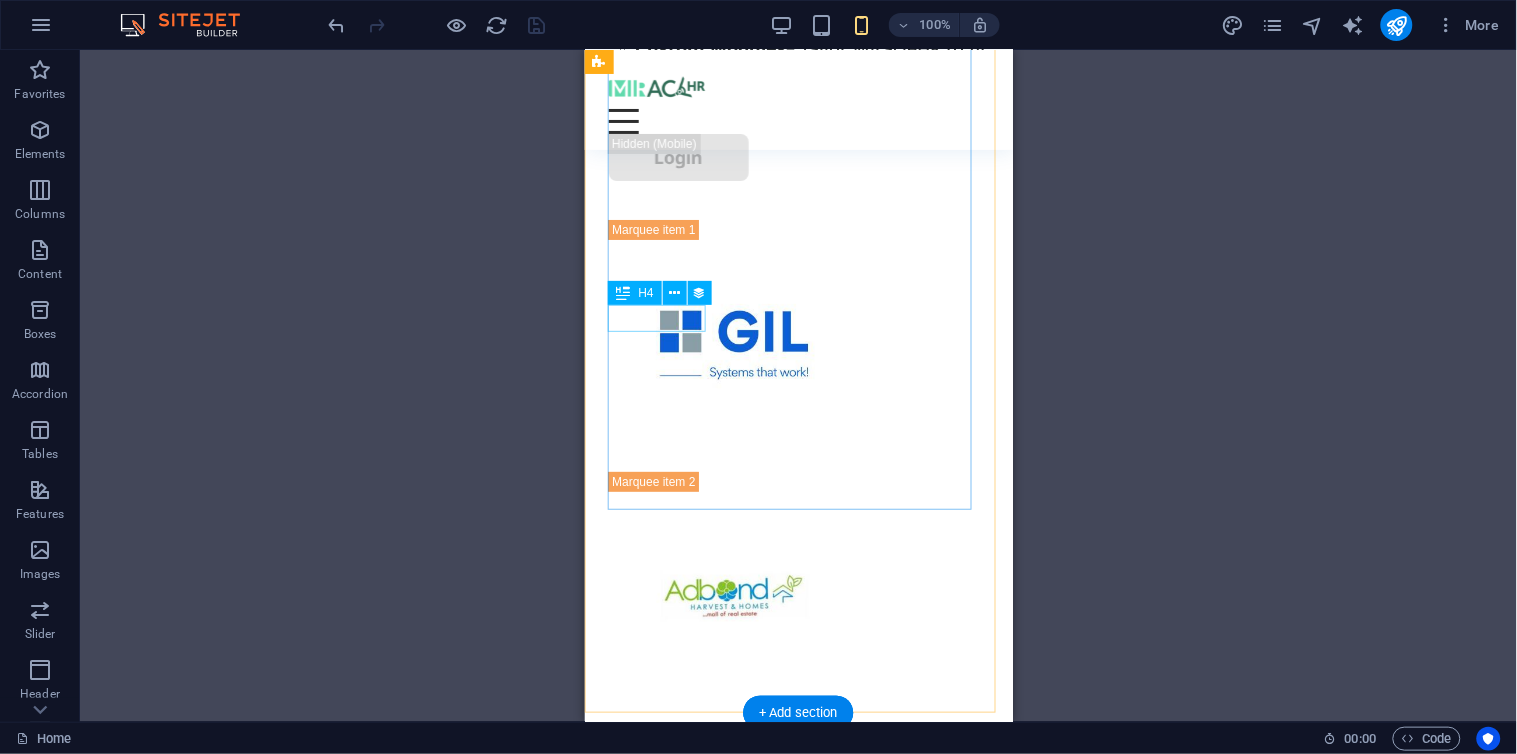 scroll, scrollTop: 11832, scrollLeft: 0, axis: vertical 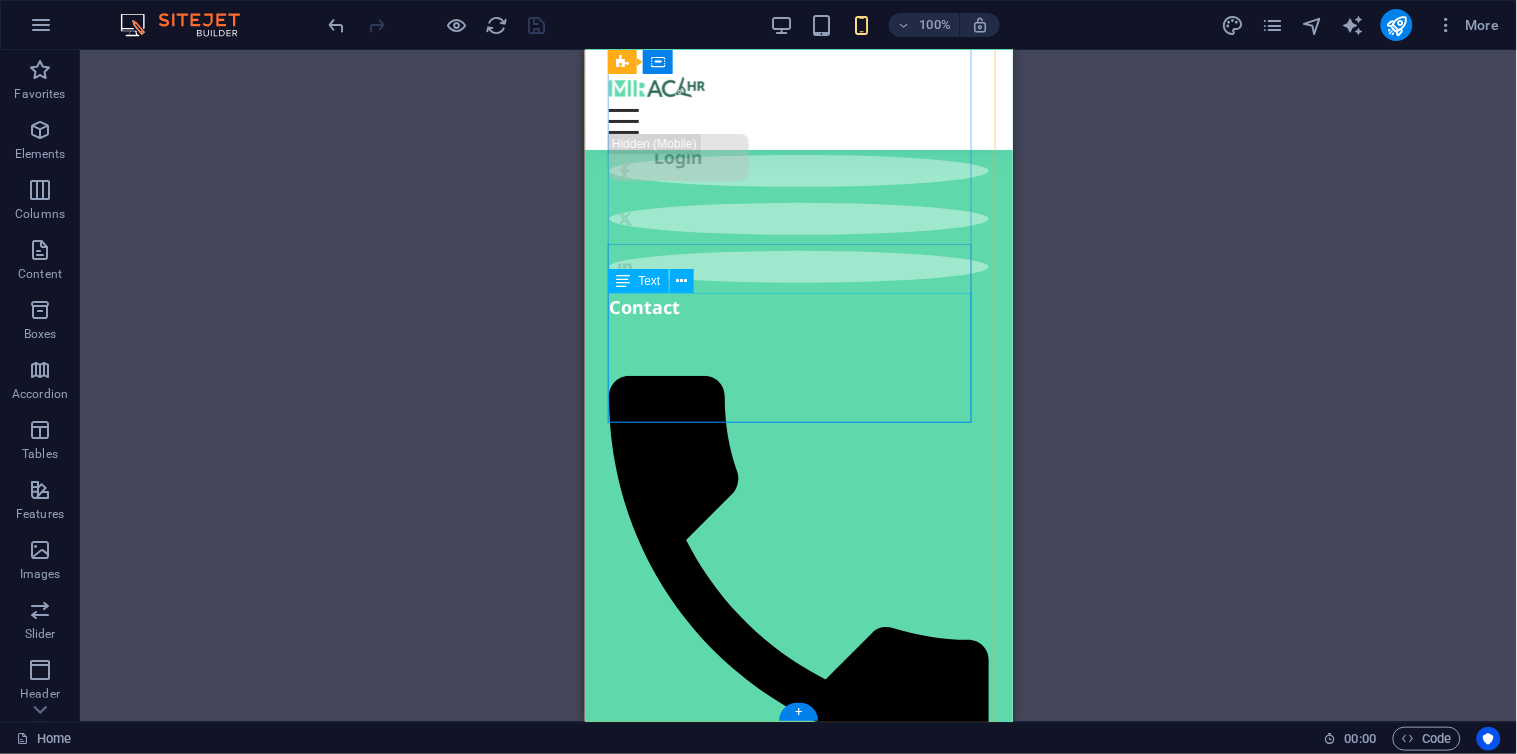 click on "[COUNTRY] | [COUNTRY]" at bounding box center (715, 2520) 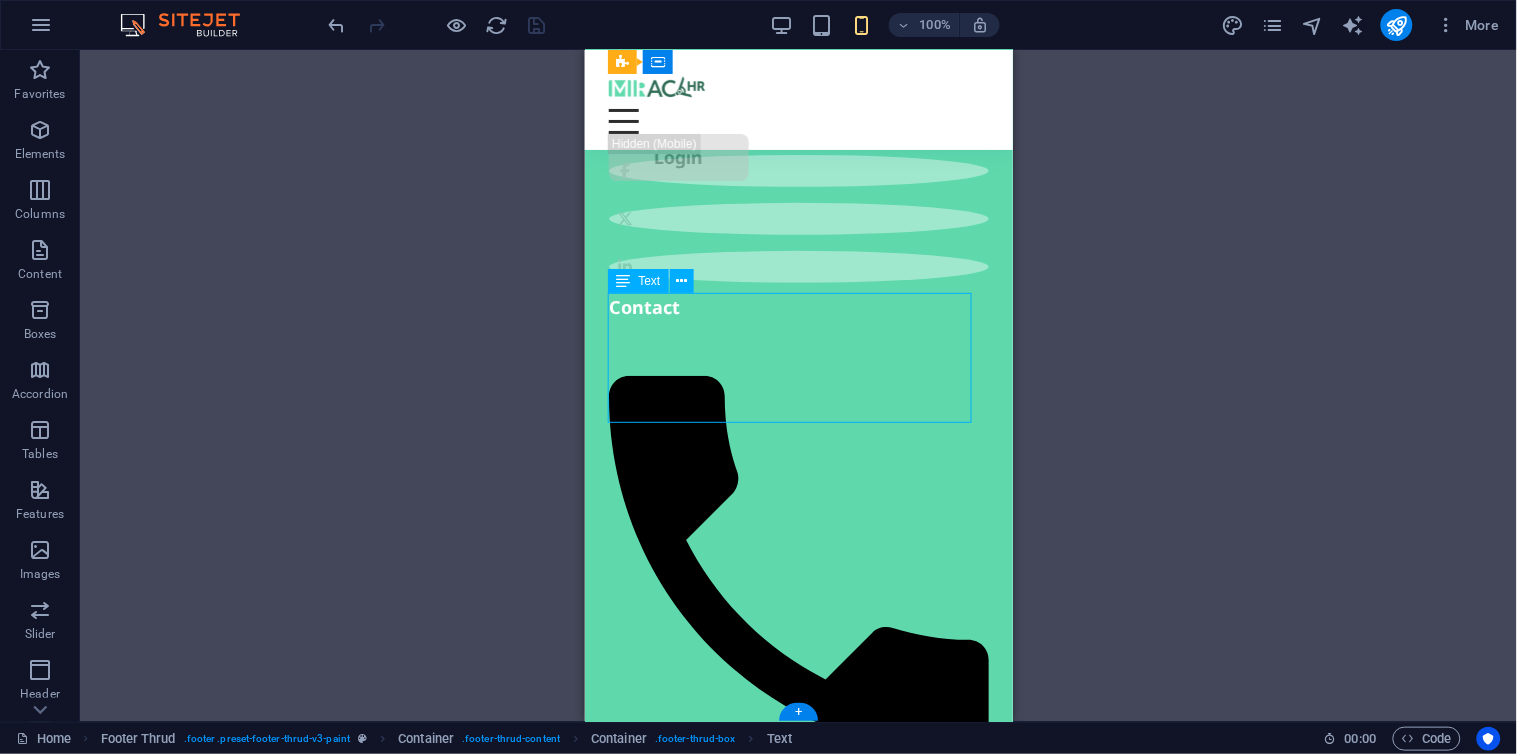 click on "[COUNTRY] | [COUNTRY]" at bounding box center [715, 2520] 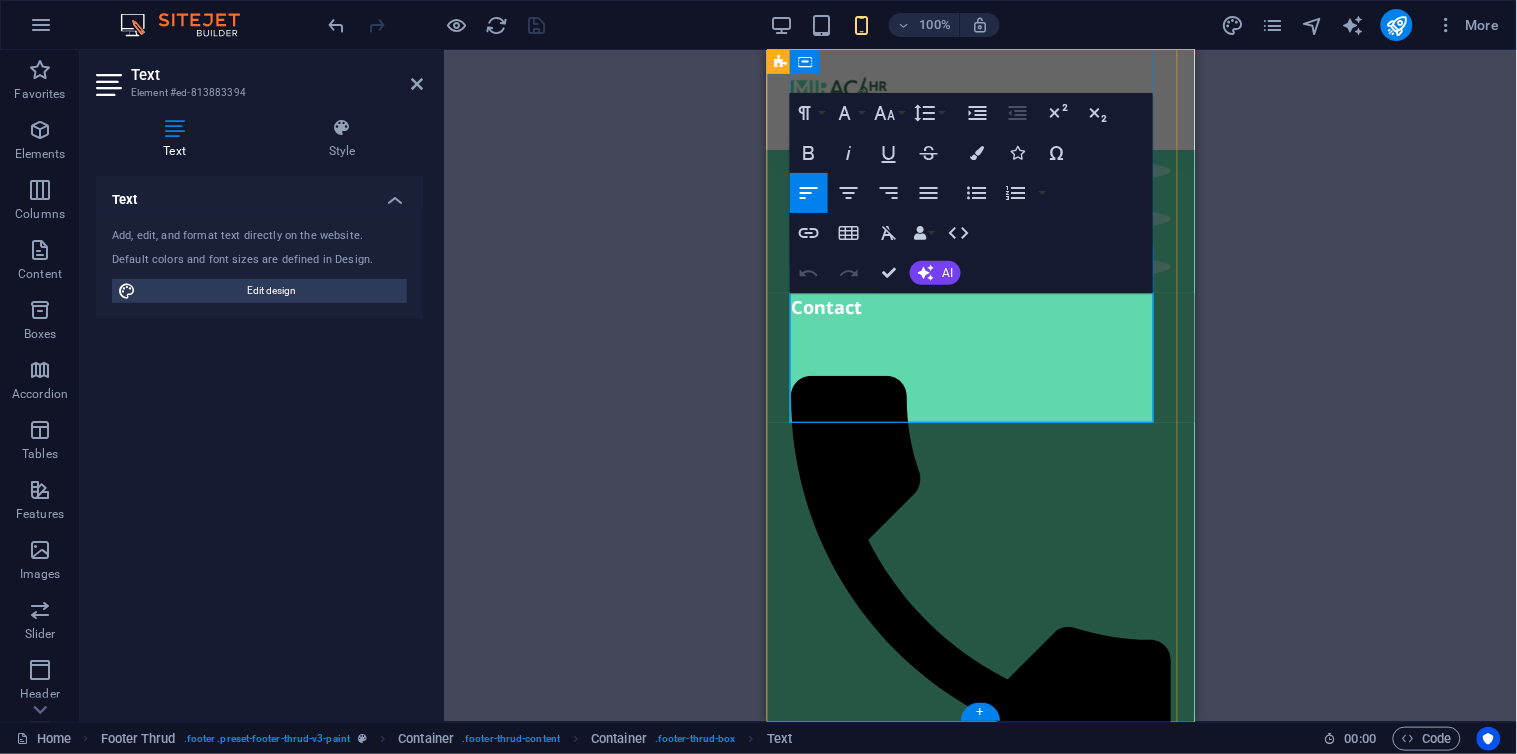 click on "[COUNTRY] | [COUNTRY]" at bounding box center [897, 2520] 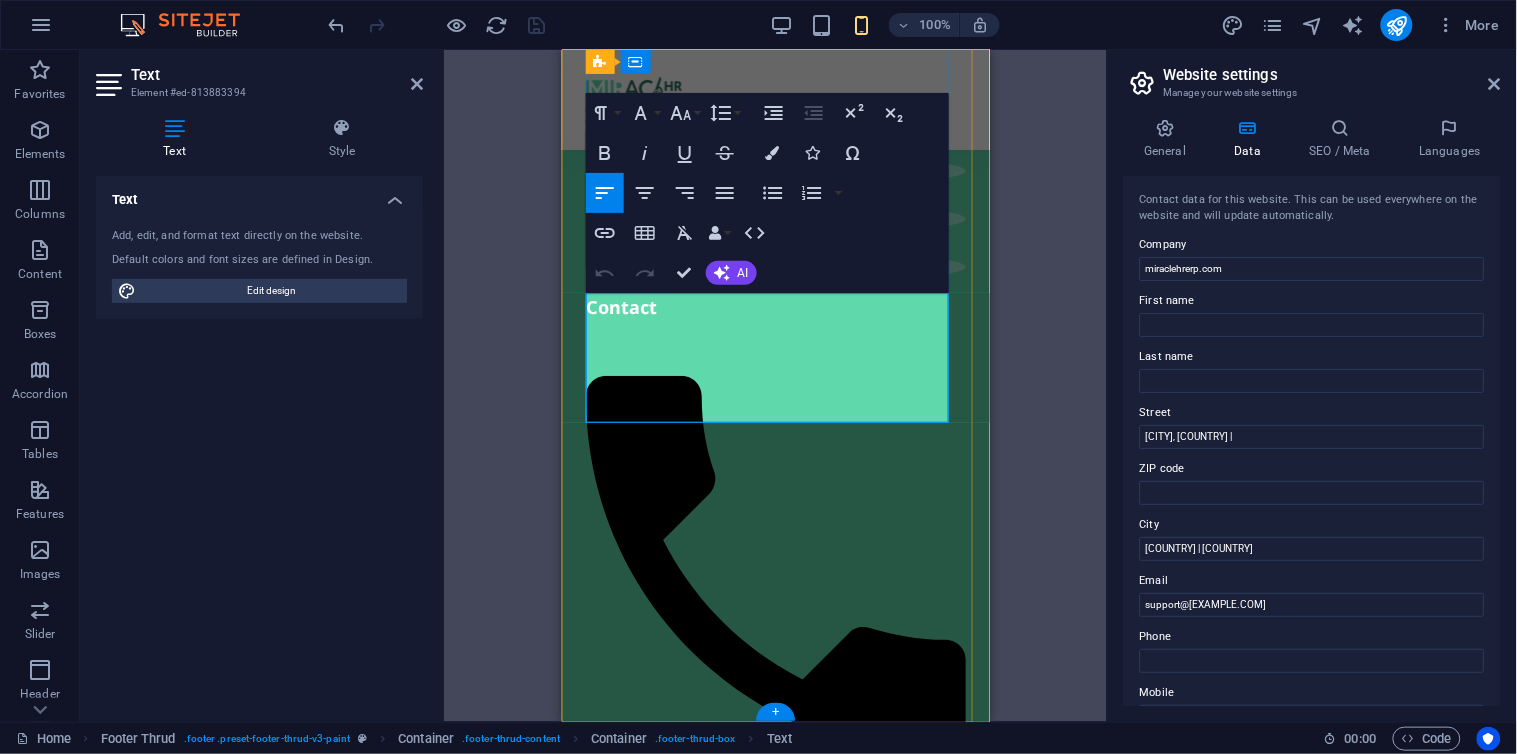 click 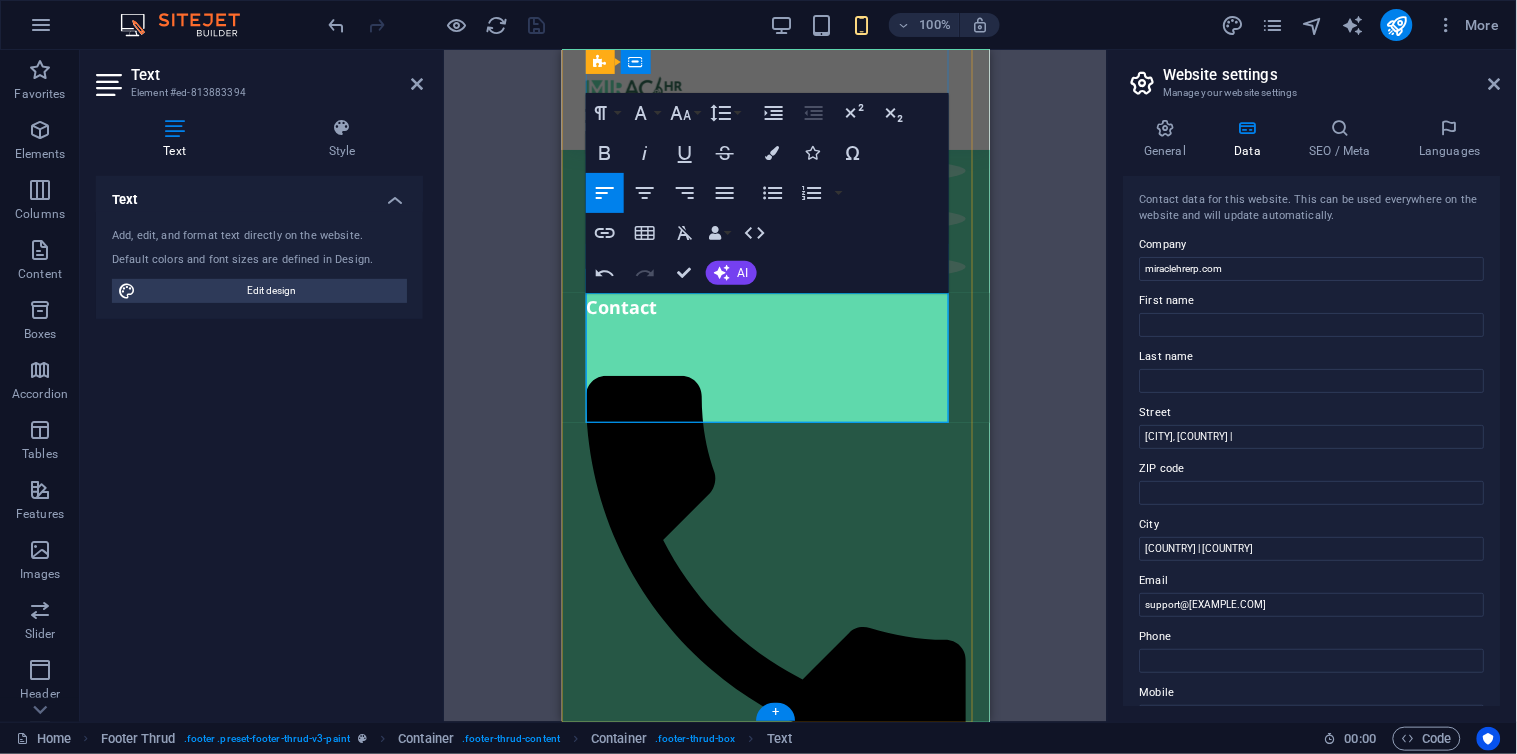 click on "[CITY], [COUNTRY] |" at bounding box center [676, 1920] 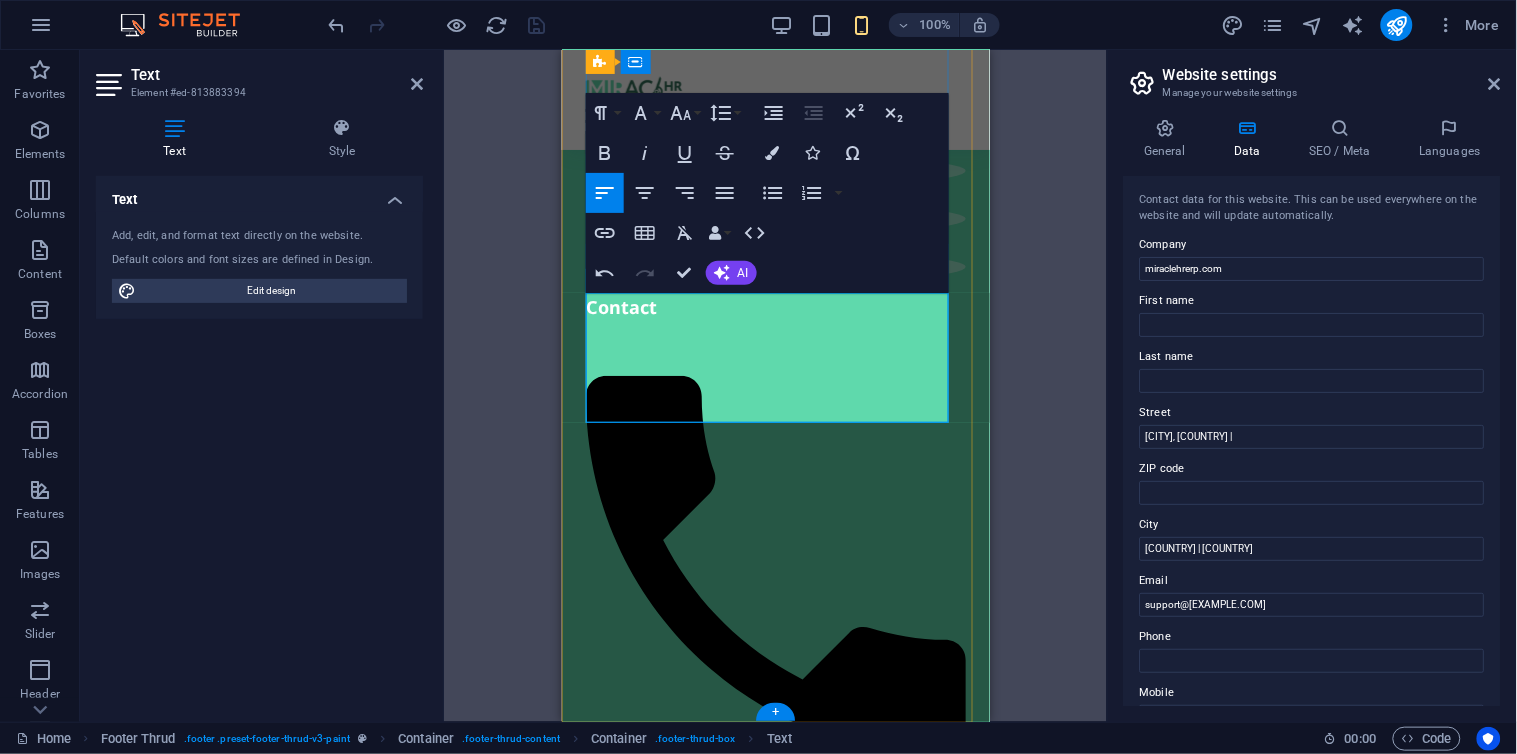 click on "[CITY], [COUNTRY] |" at bounding box center (676, 1920) 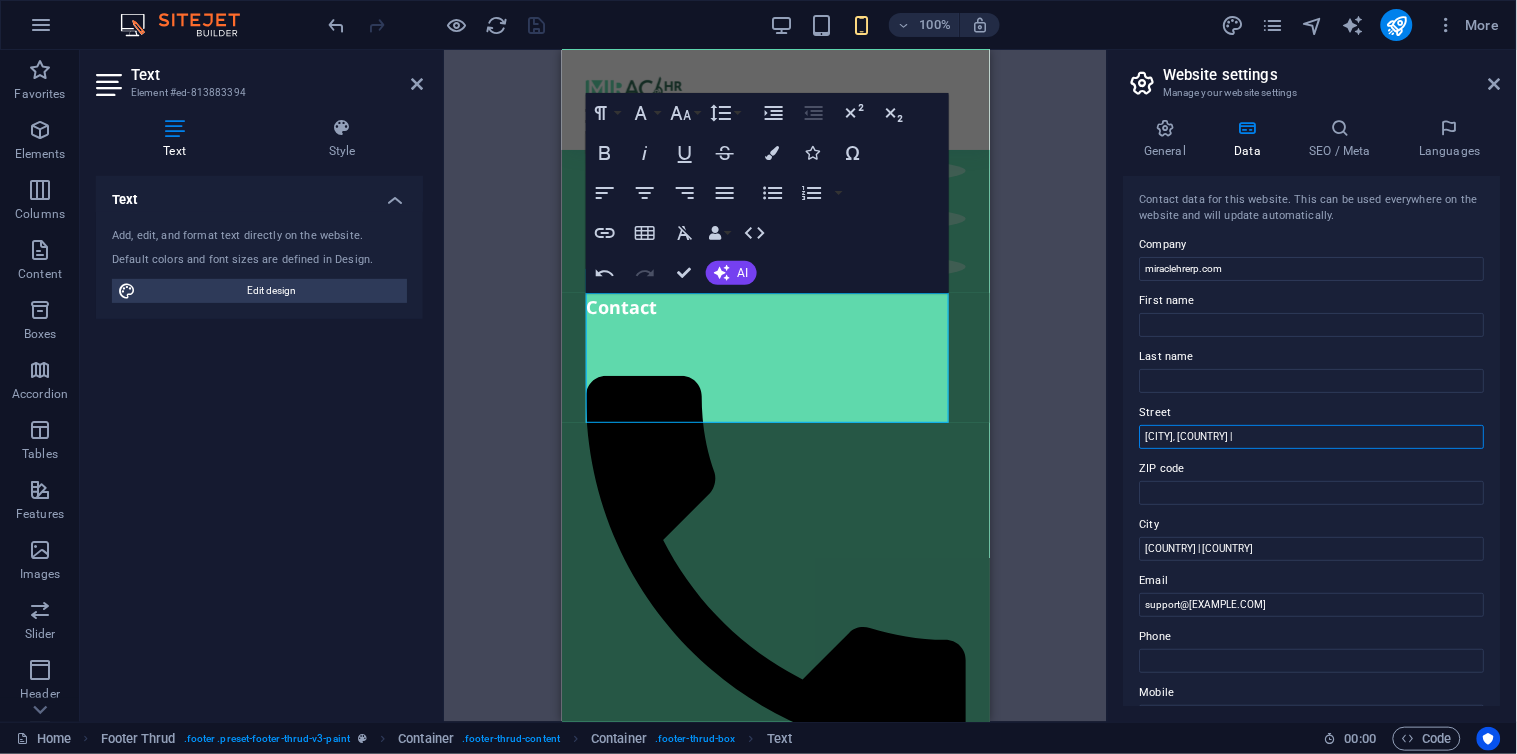 click on "[CITY], [COUNTRY] |" at bounding box center [1312, 437] 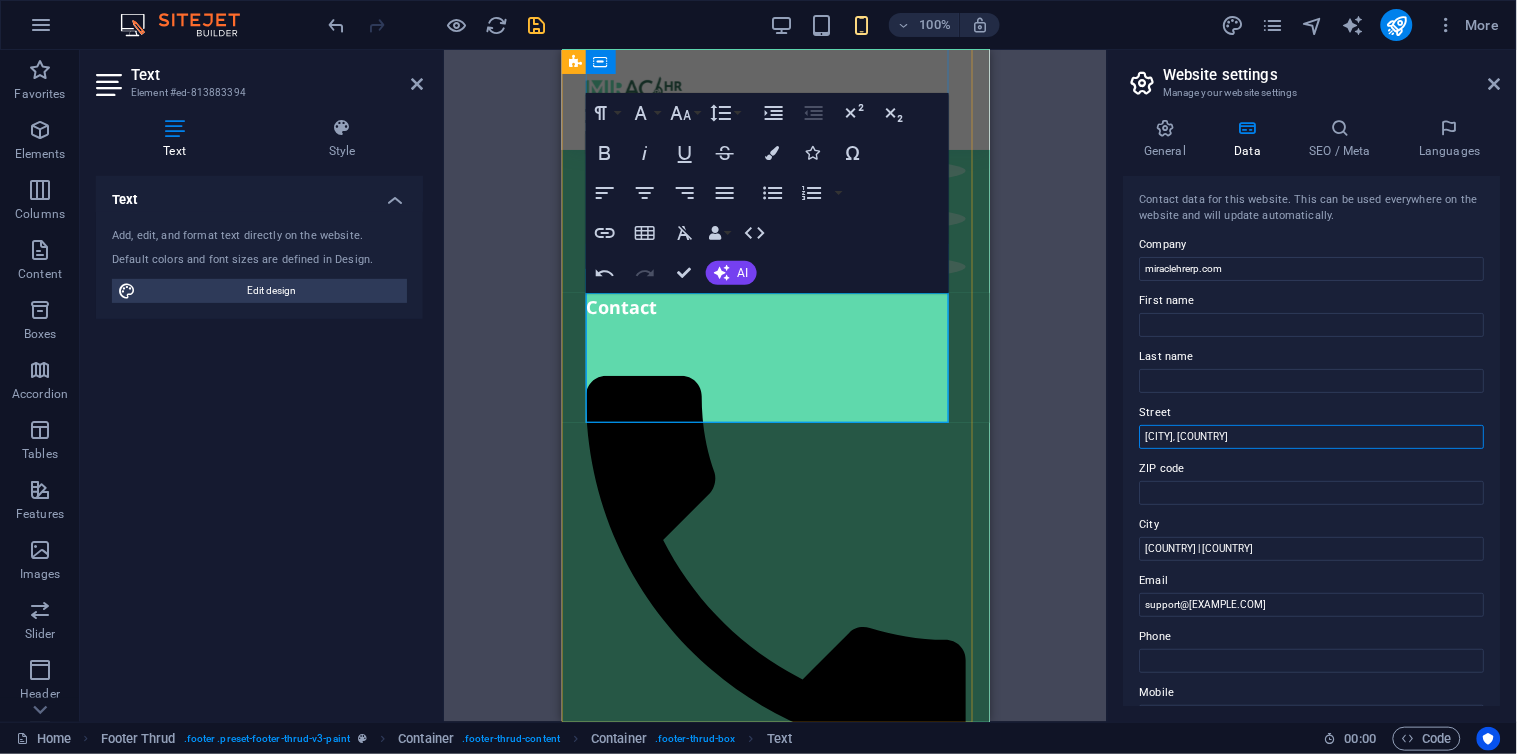 type on "[CITY], [COUNTRY]" 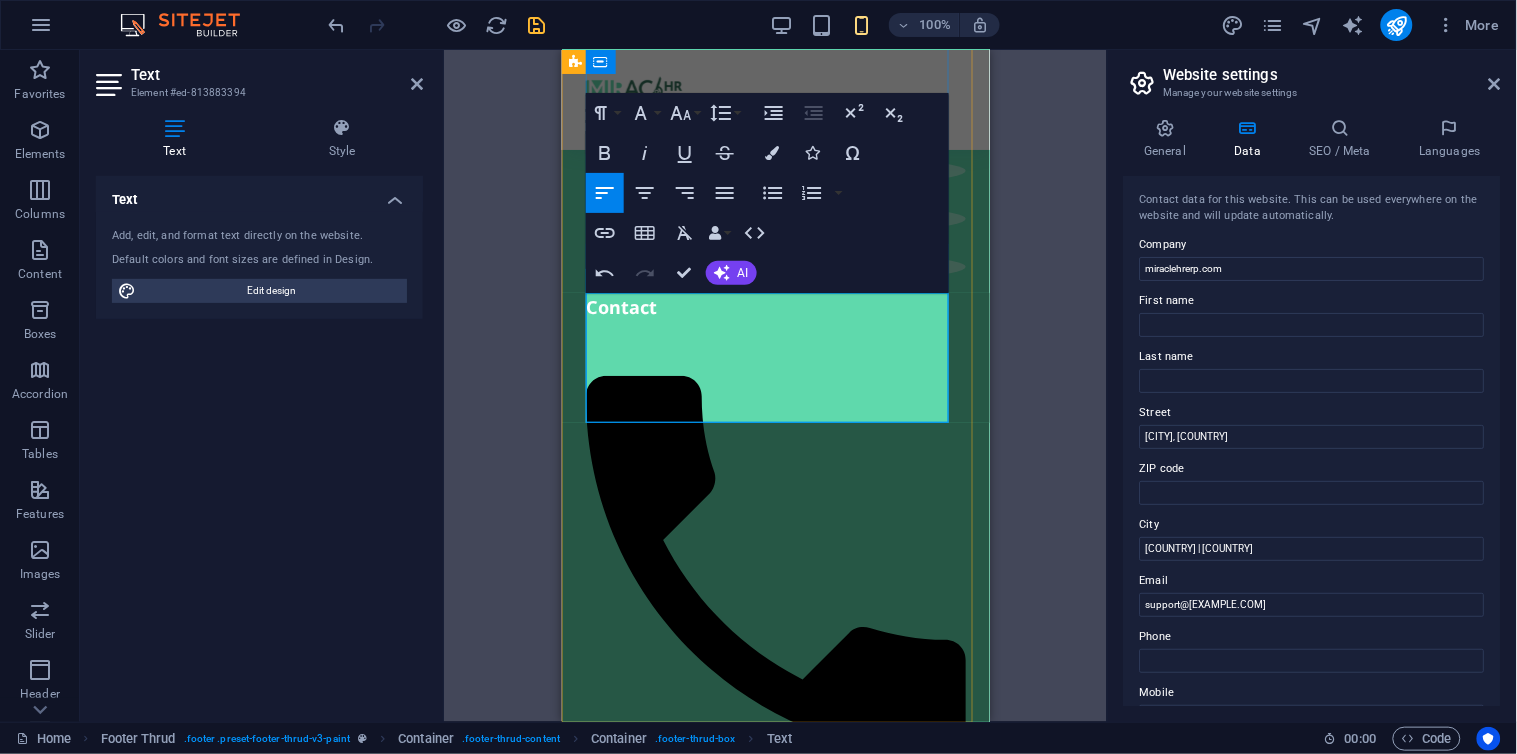 click on "[CITY], [COUNTRY]" at bounding box center (669, 1920) 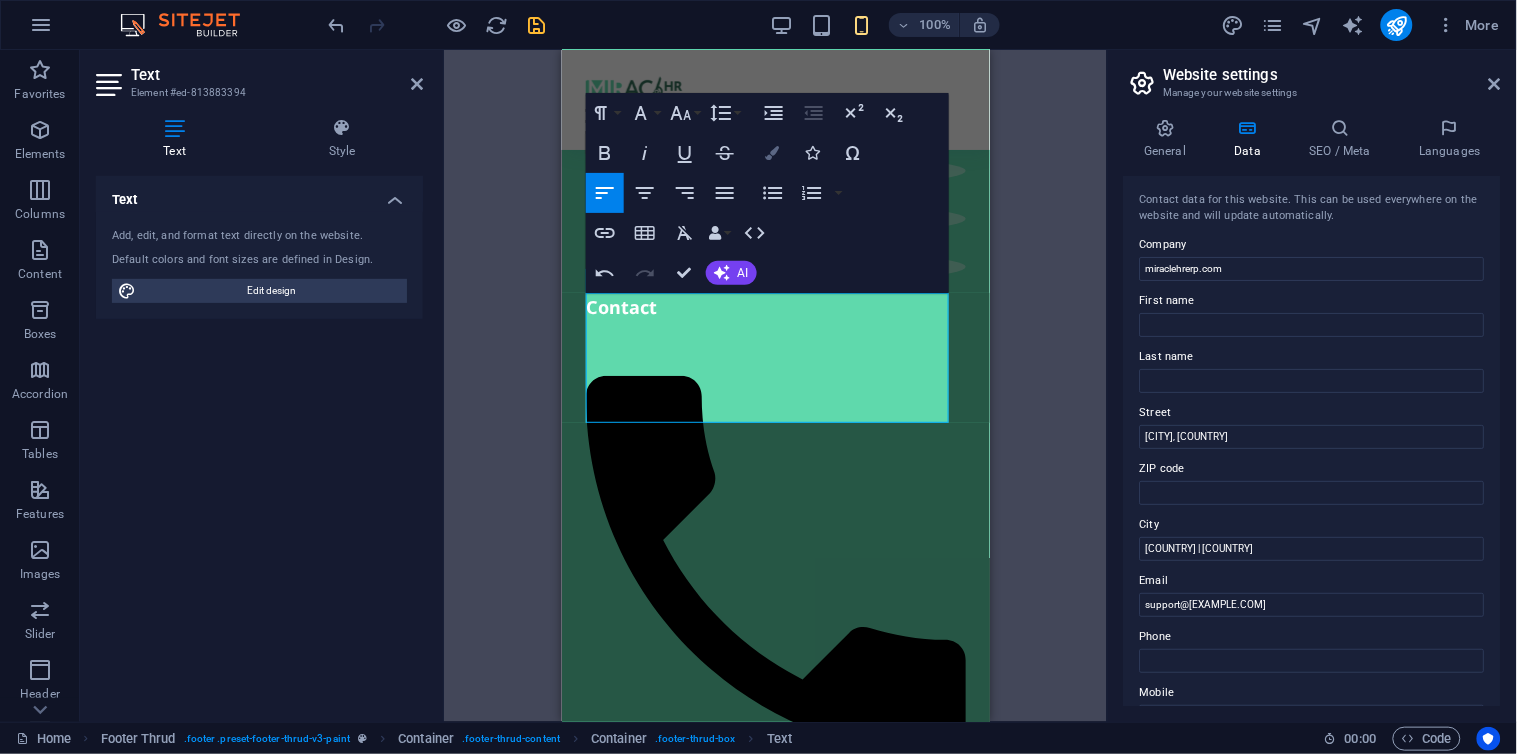 click on "Colors" at bounding box center [773, 153] 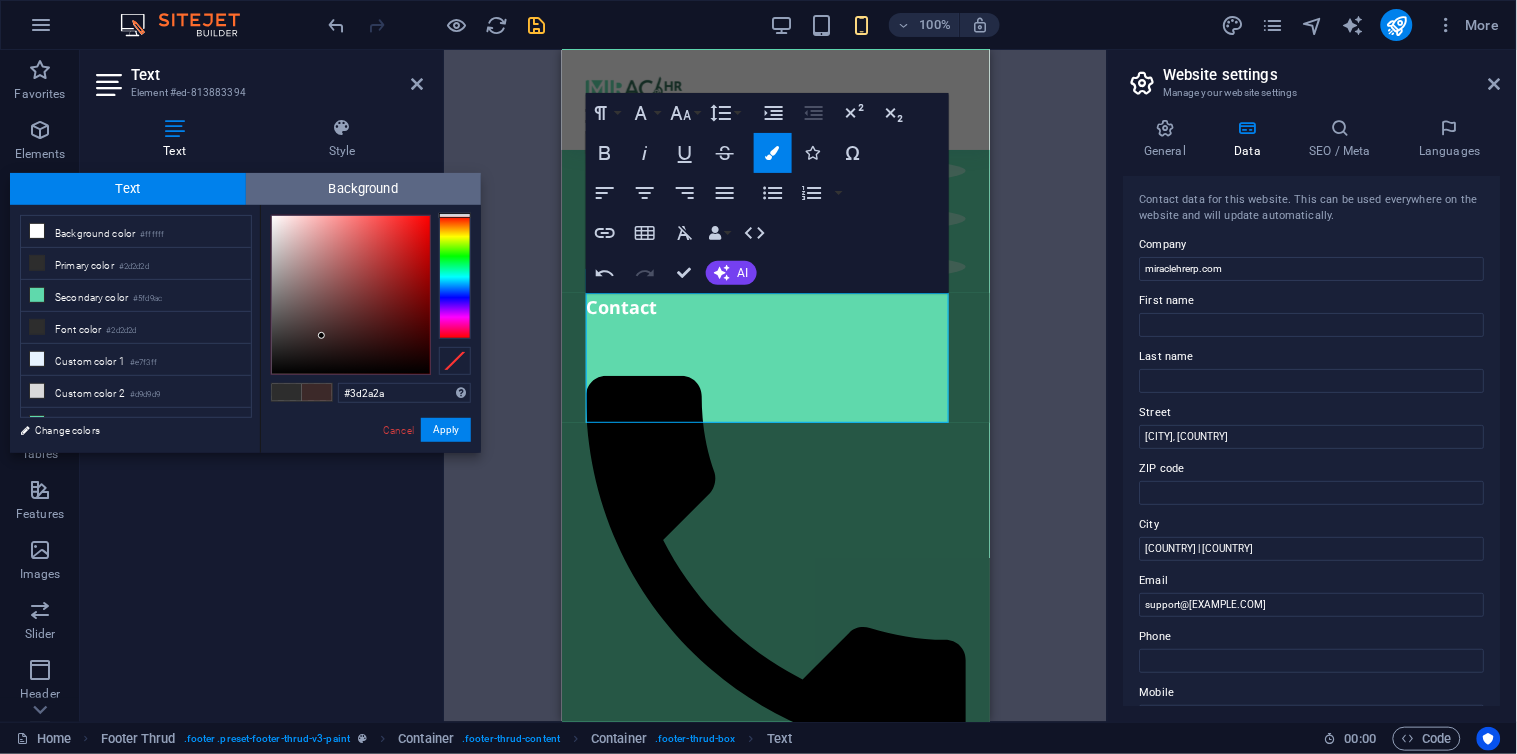 type on "#ffffff" 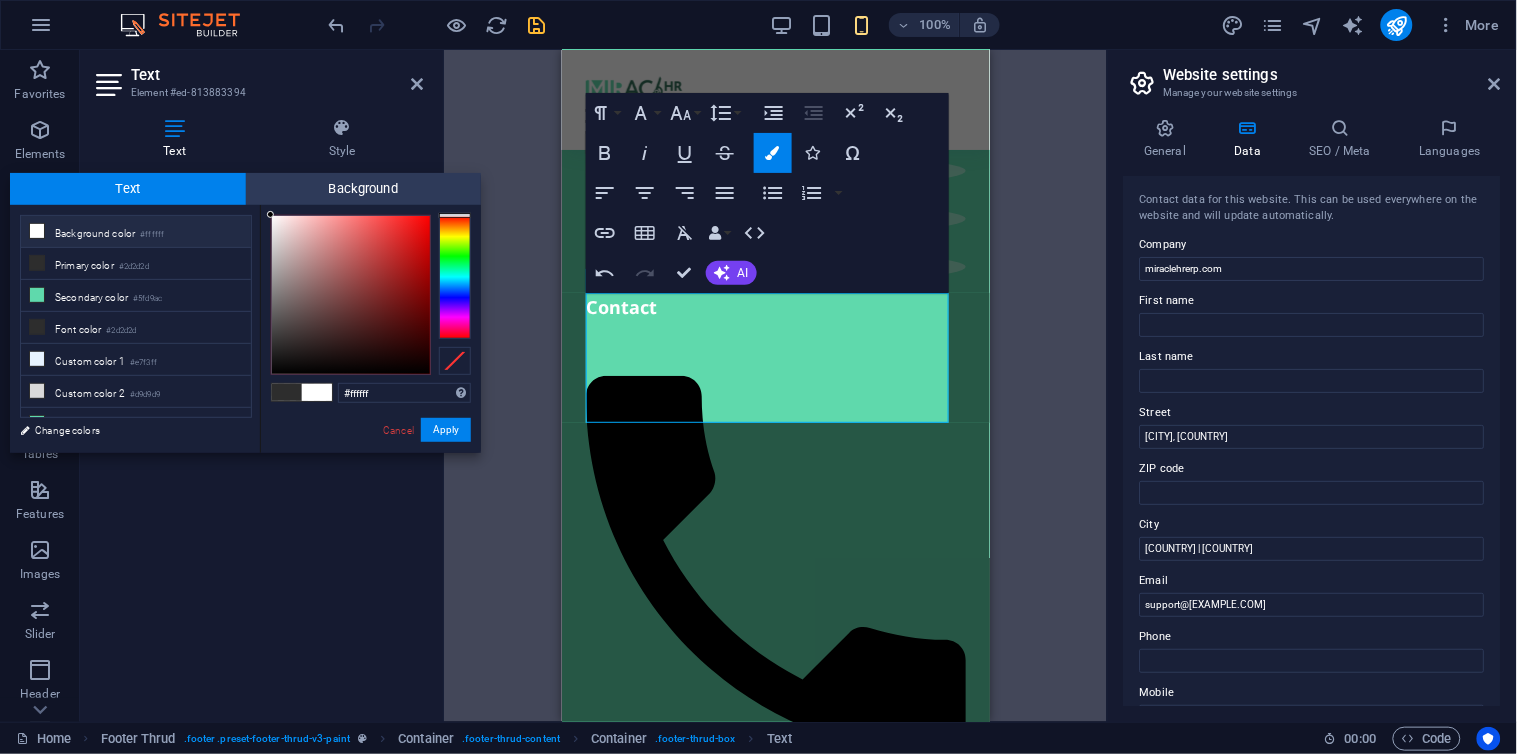 drag, startPoint x: 333, startPoint y: 316, endPoint x: 223, endPoint y: 162, distance: 189.25116 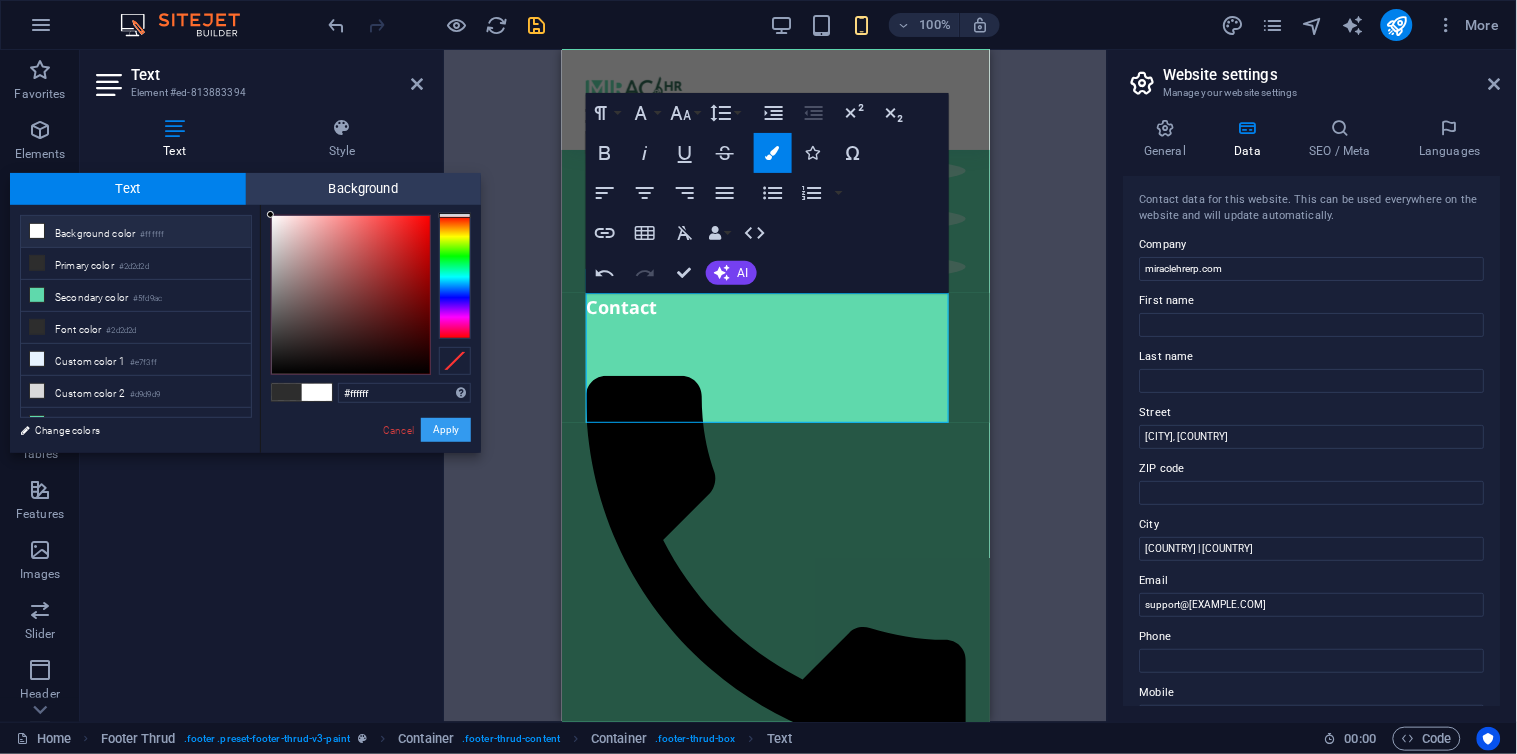 click on "Apply" at bounding box center (446, 430) 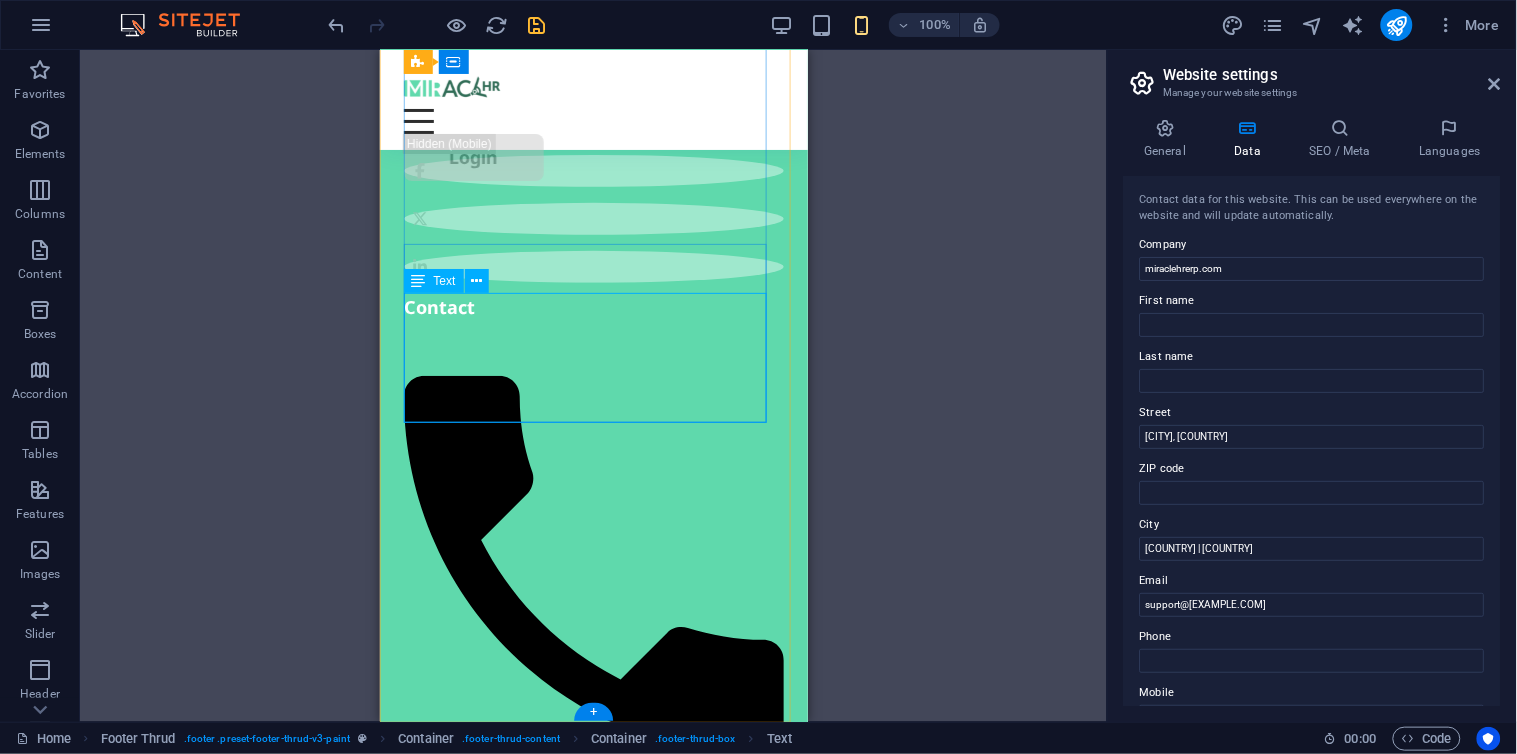 click on "[COUNTRY] | [COUNTRY]" at bounding box center (515, 2520) 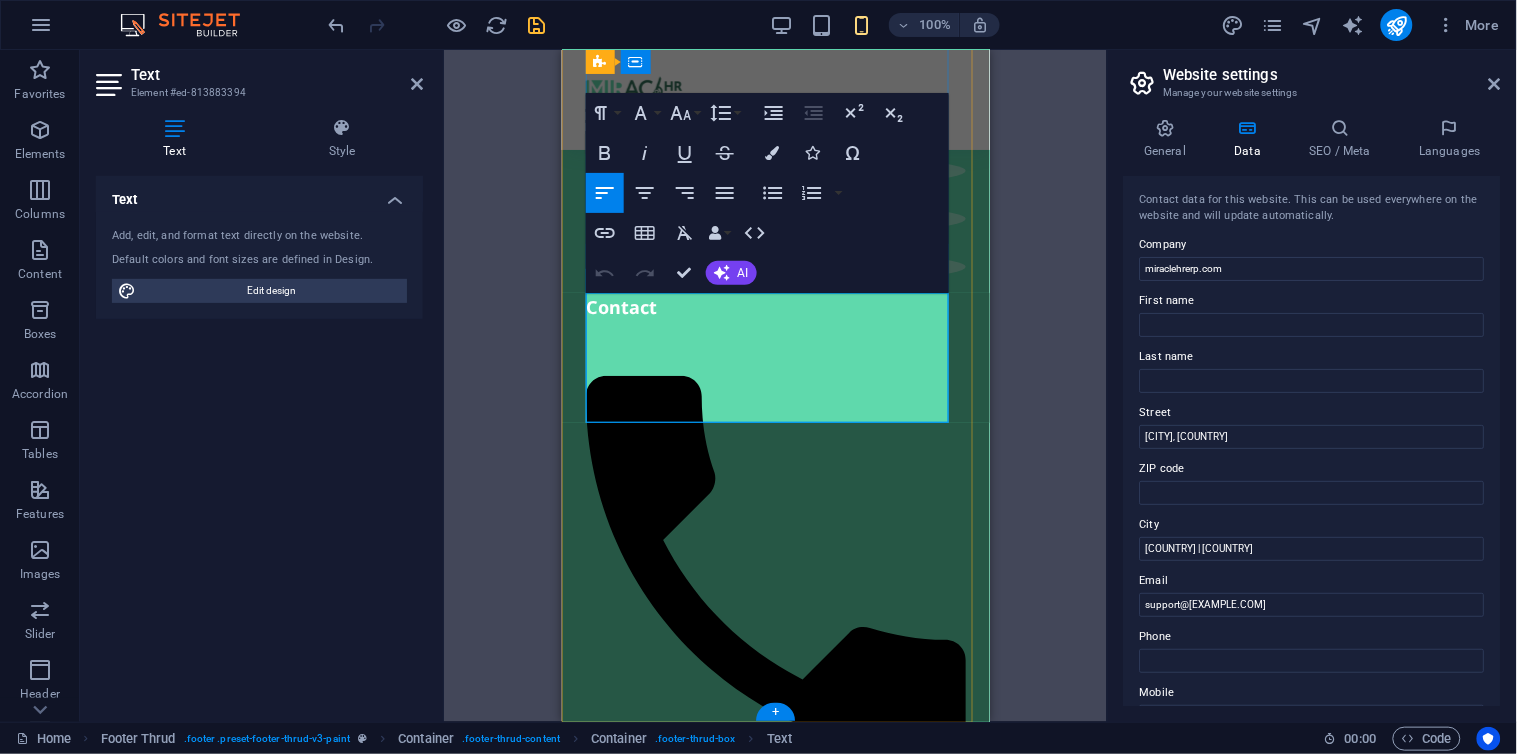 drag, startPoint x: 776, startPoint y: 404, endPoint x: 602, endPoint y: 404, distance: 174 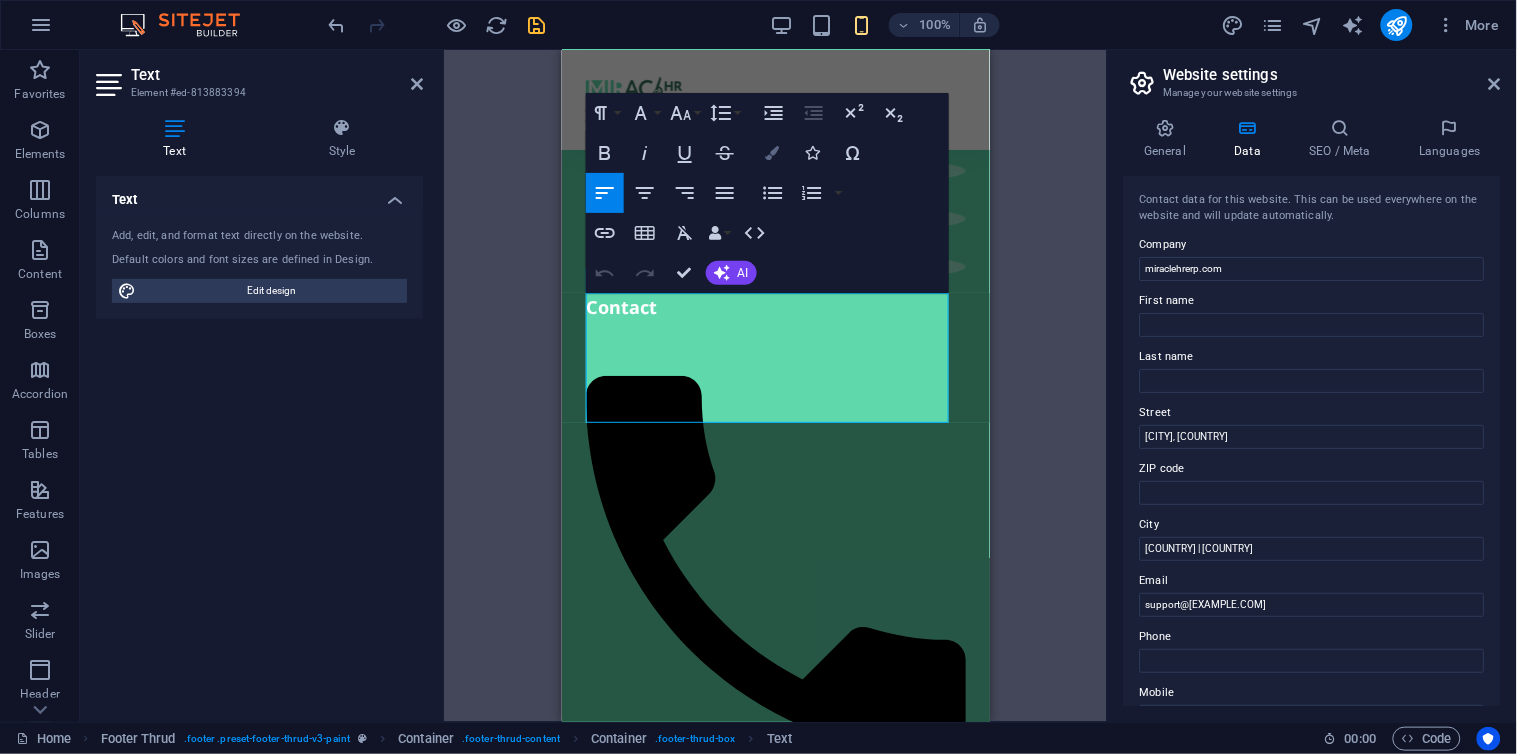 click on "Colors" at bounding box center (773, 153) 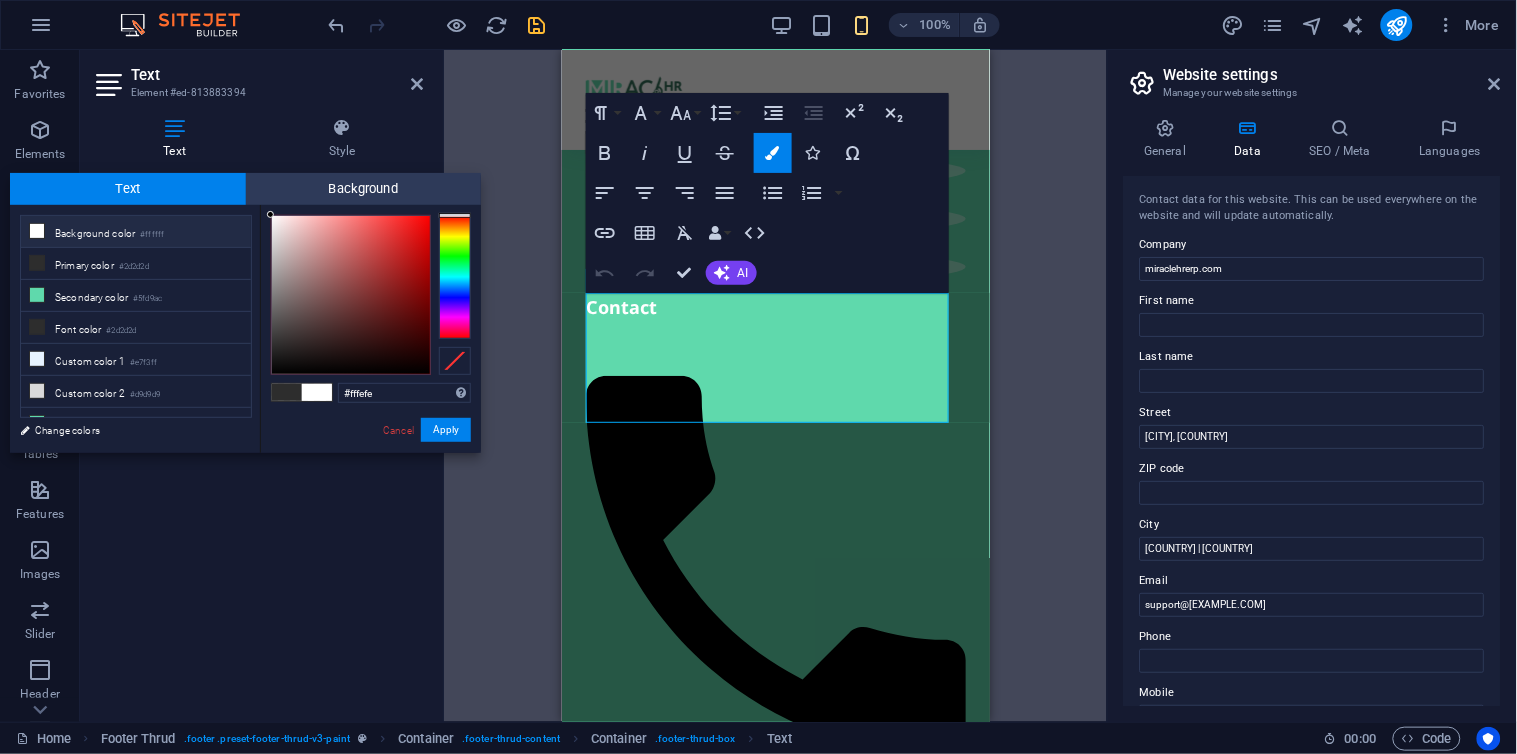 type on "#ffffff" 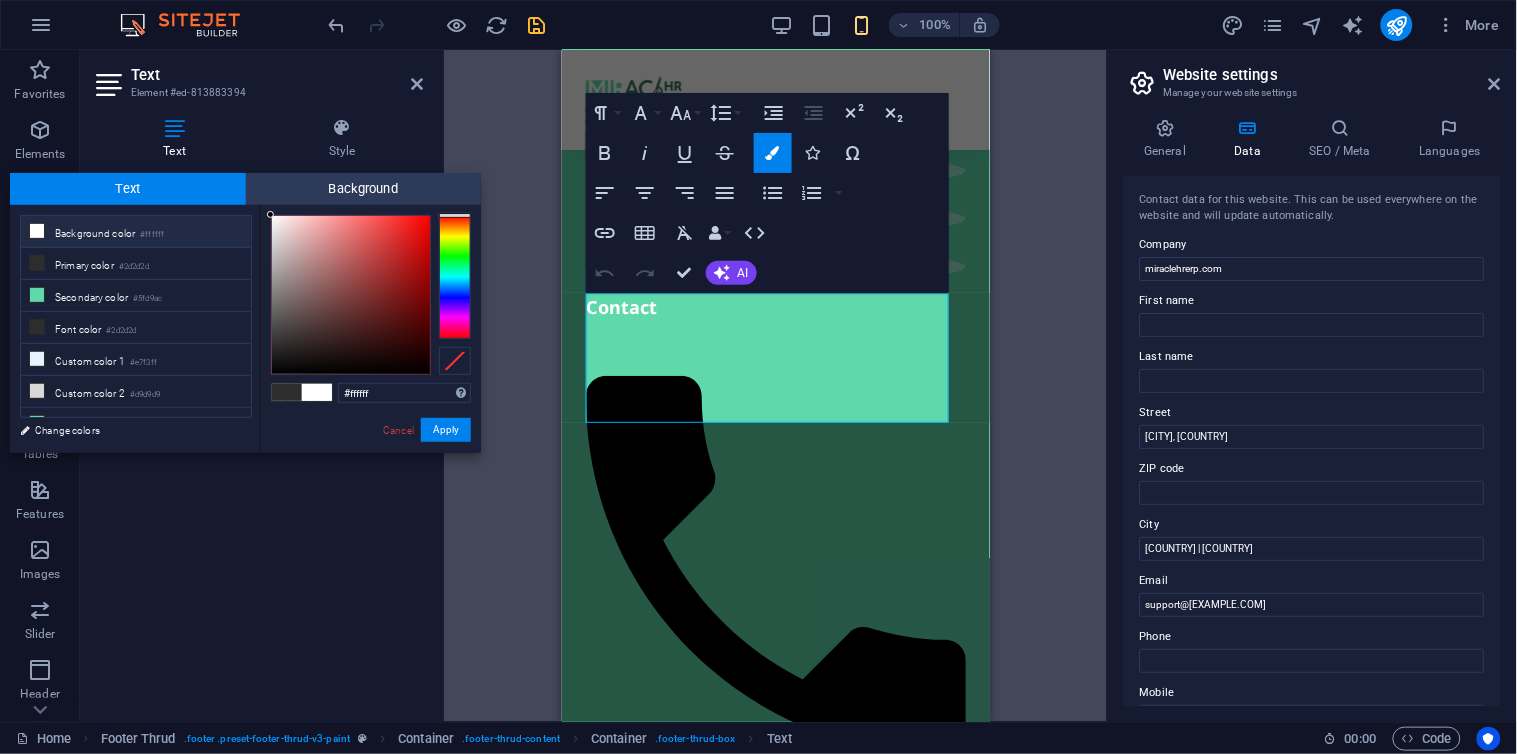drag, startPoint x: 358, startPoint y: 300, endPoint x: 216, endPoint y: 157, distance: 201.52667 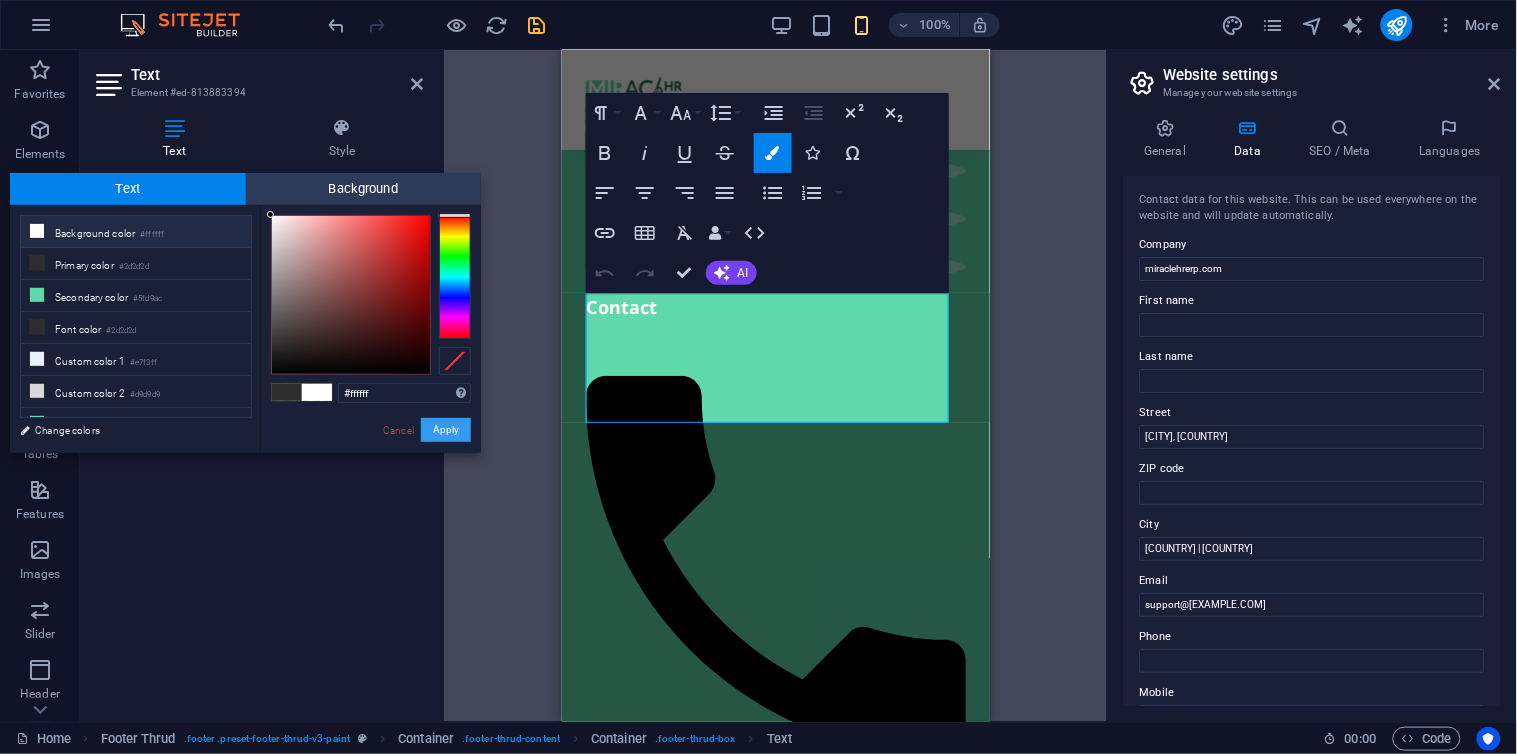 click on "Apply" at bounding box center [446, 430] 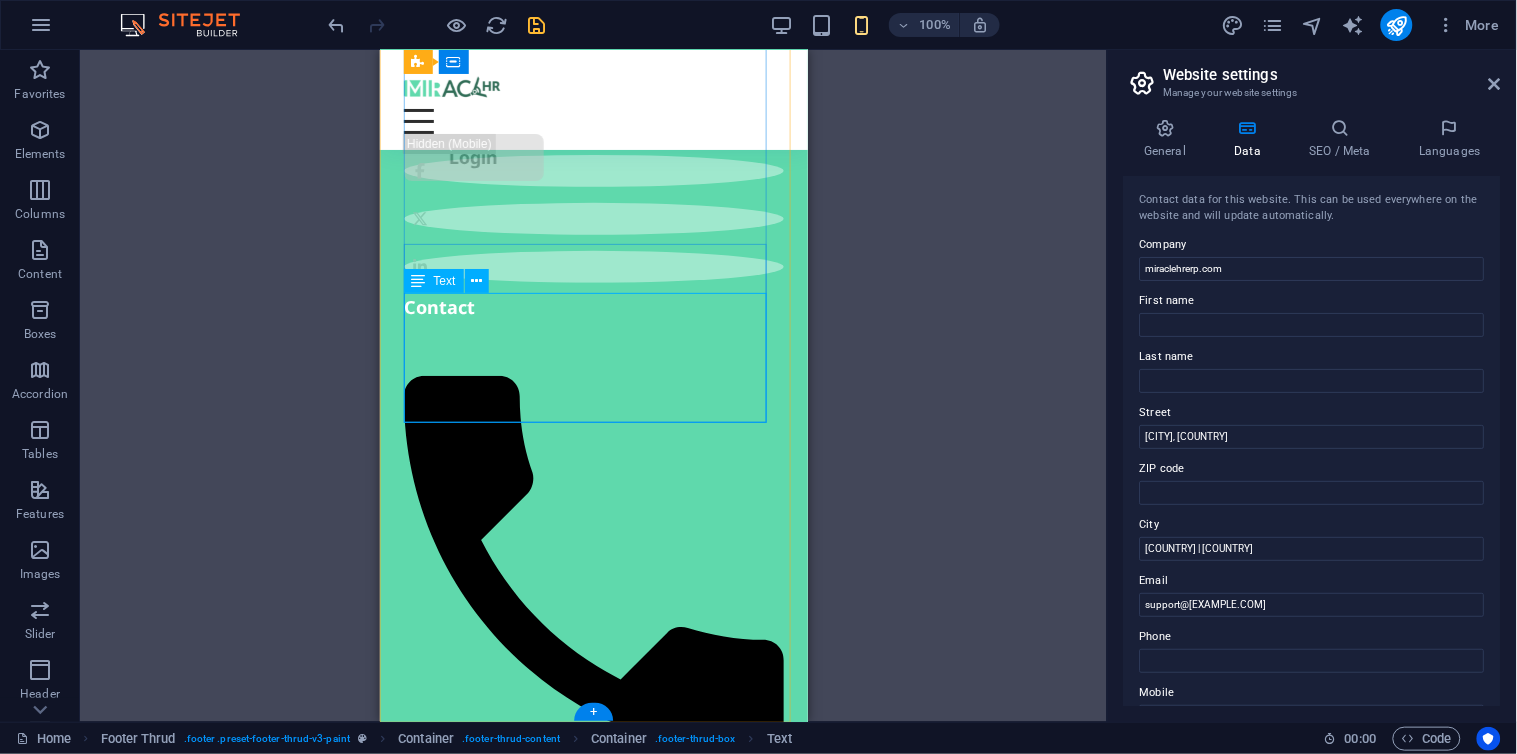 click at bounding box center [593, 1593] 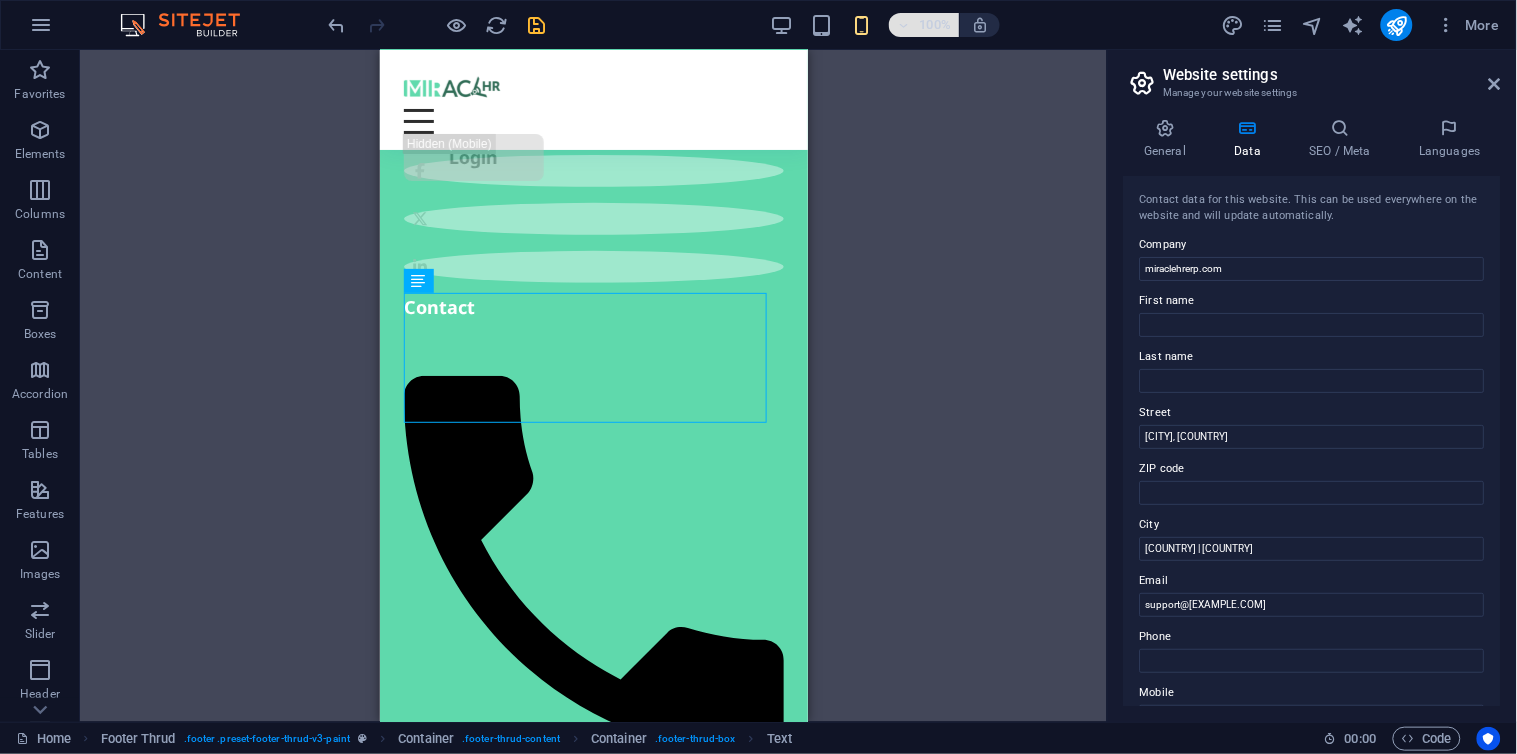 click on "100%" at bounding box center [935, 25] 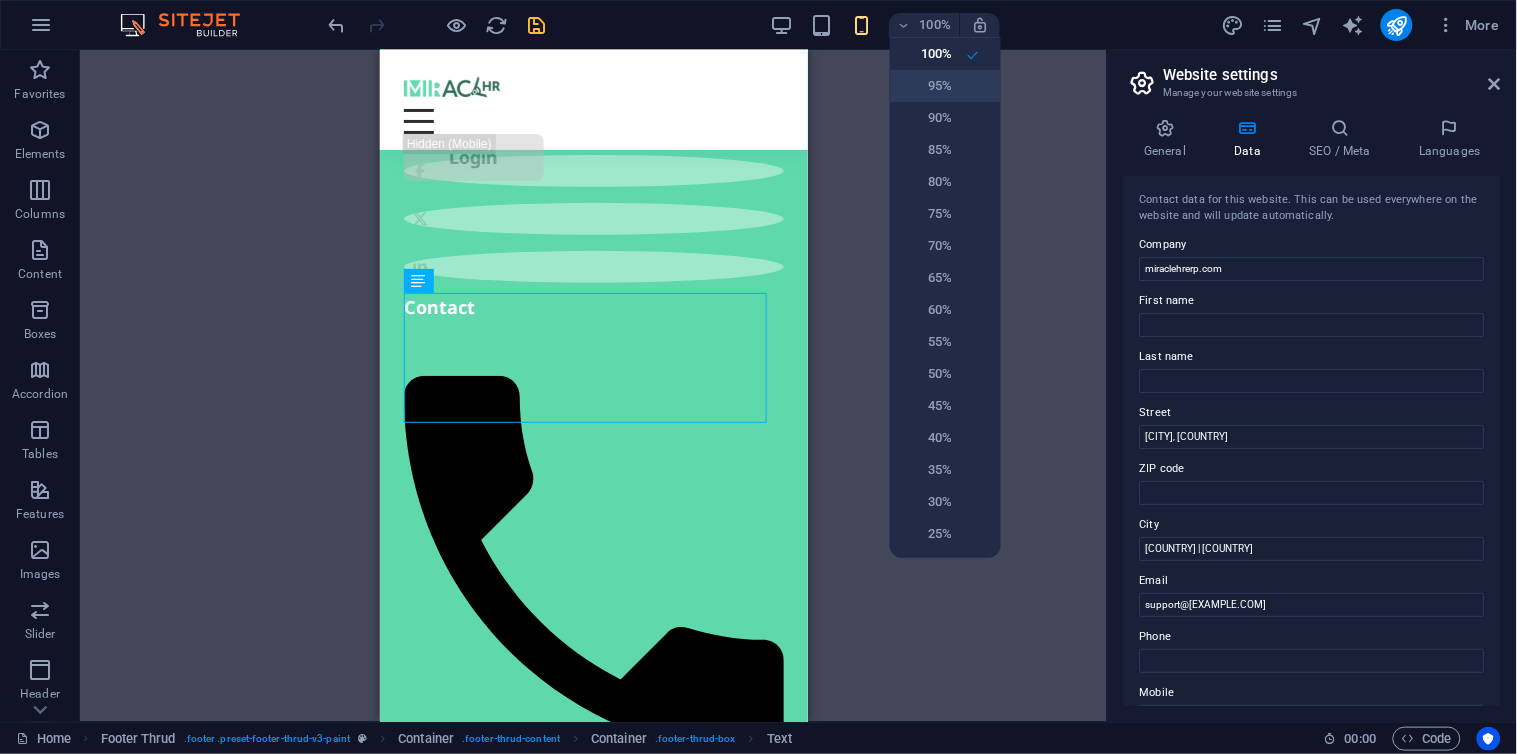 click on "95%" at bounding box center [927, 86] 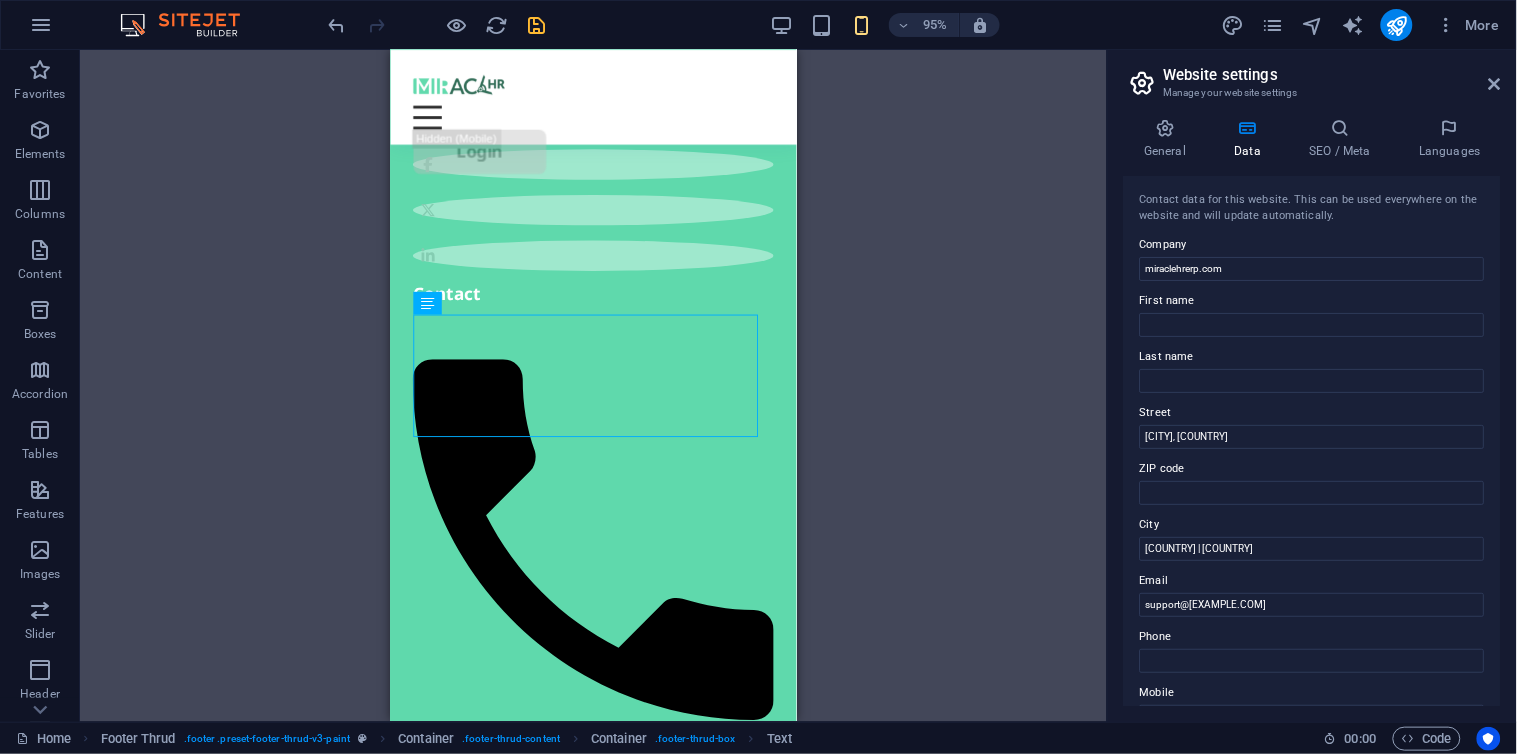 scroll, scrollTop: 11796, scrollLeft: 0, axis: vertical 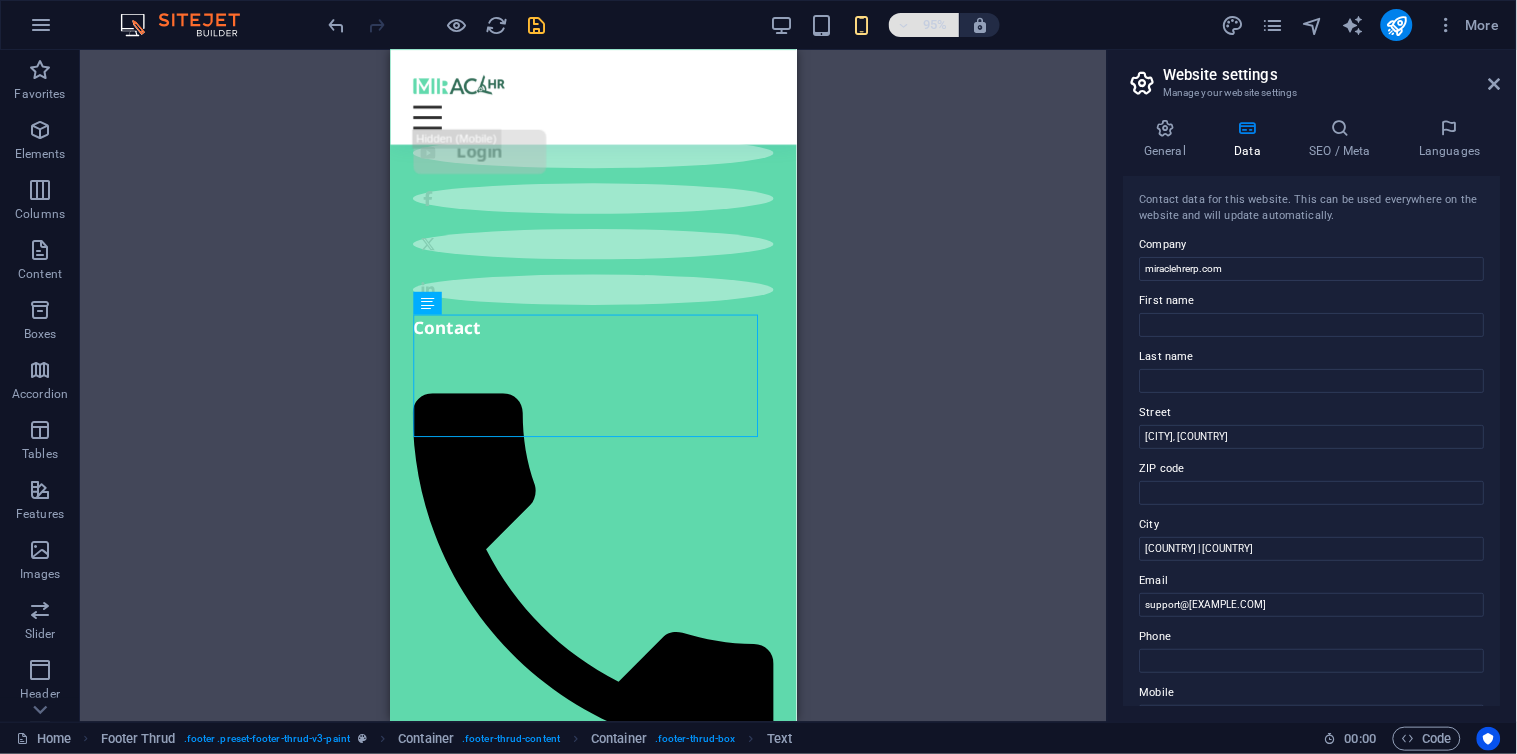 click on "95%" at bounding box center [935, 25] 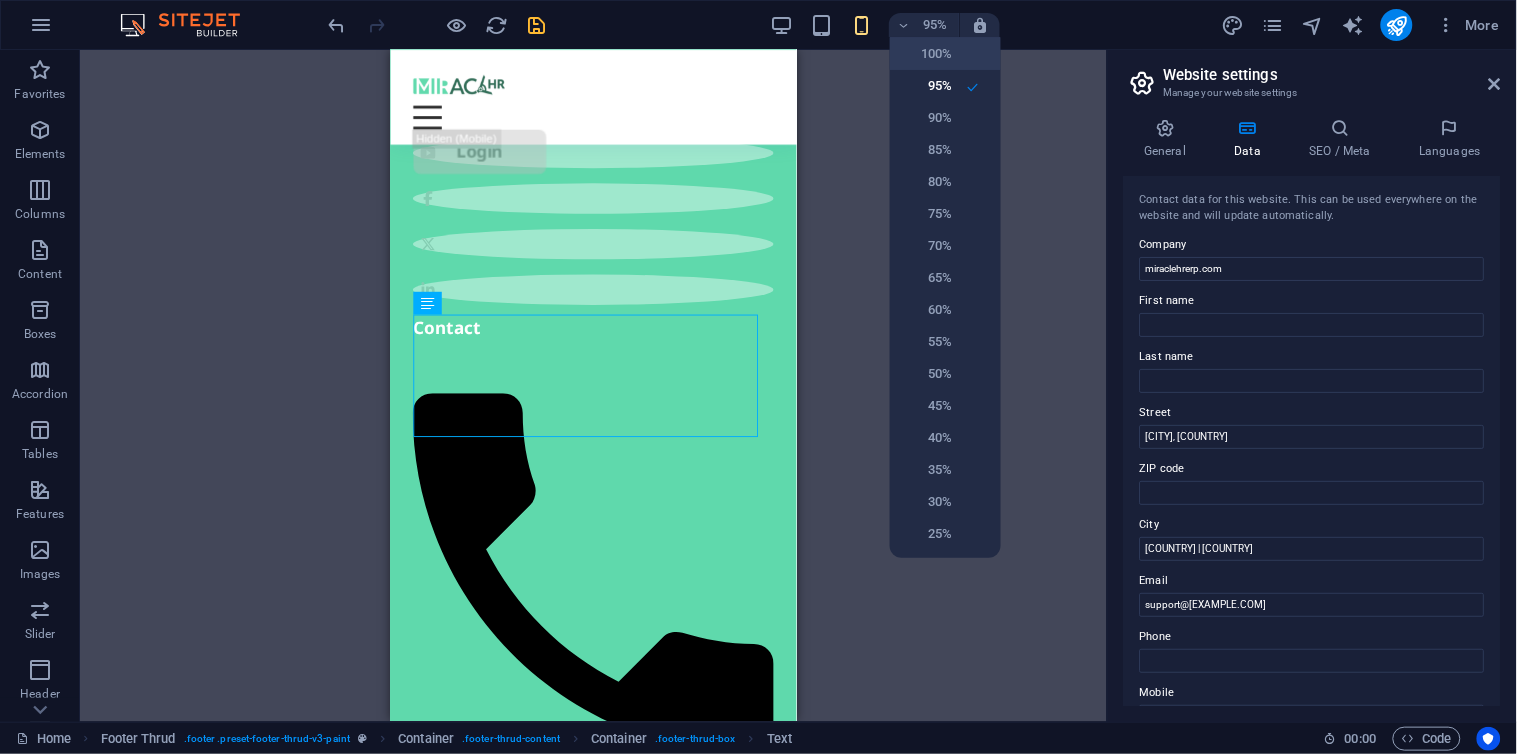 click on "100%" at bounding box center (927, 54) 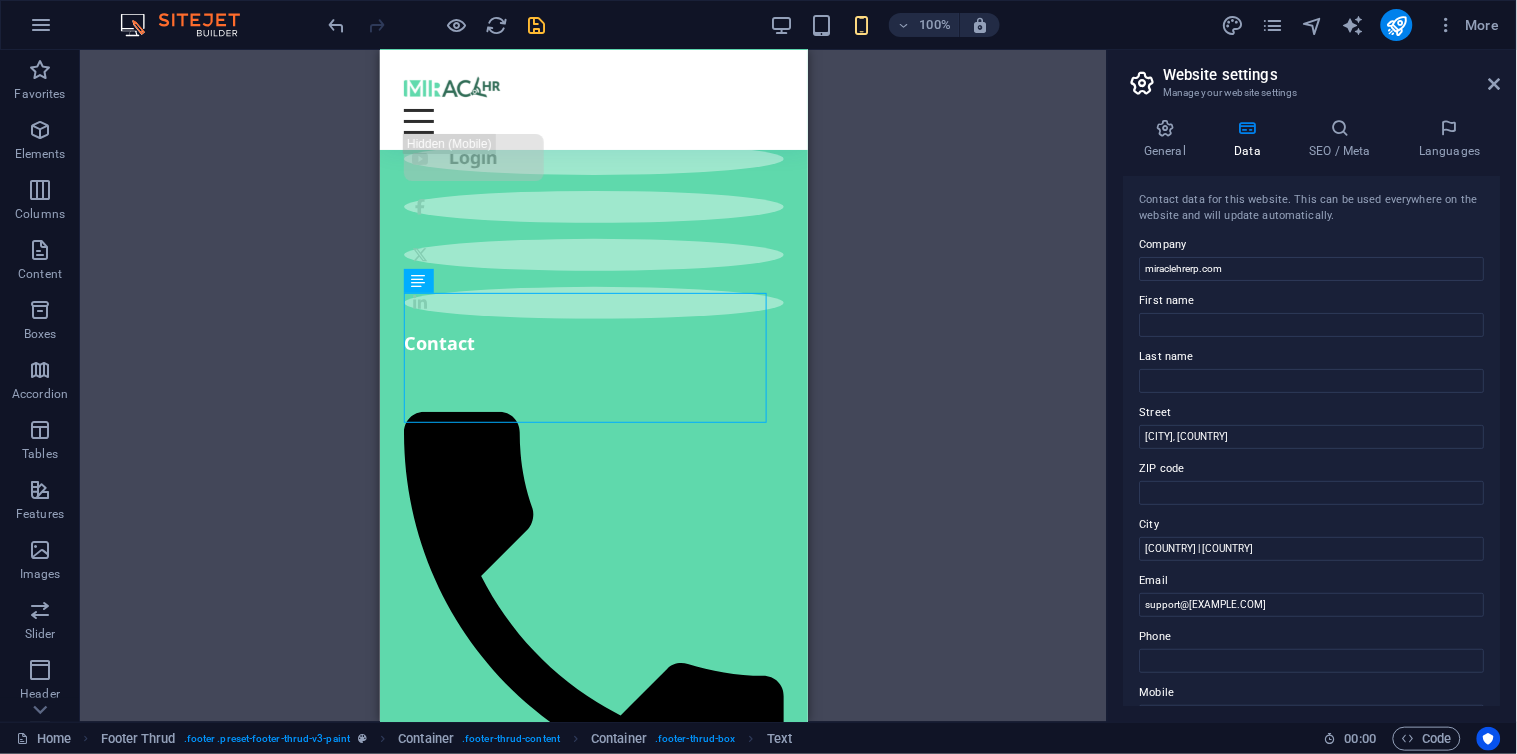 scroll, scrollTop: 11832, scrollLeft: 0, axis: vertical 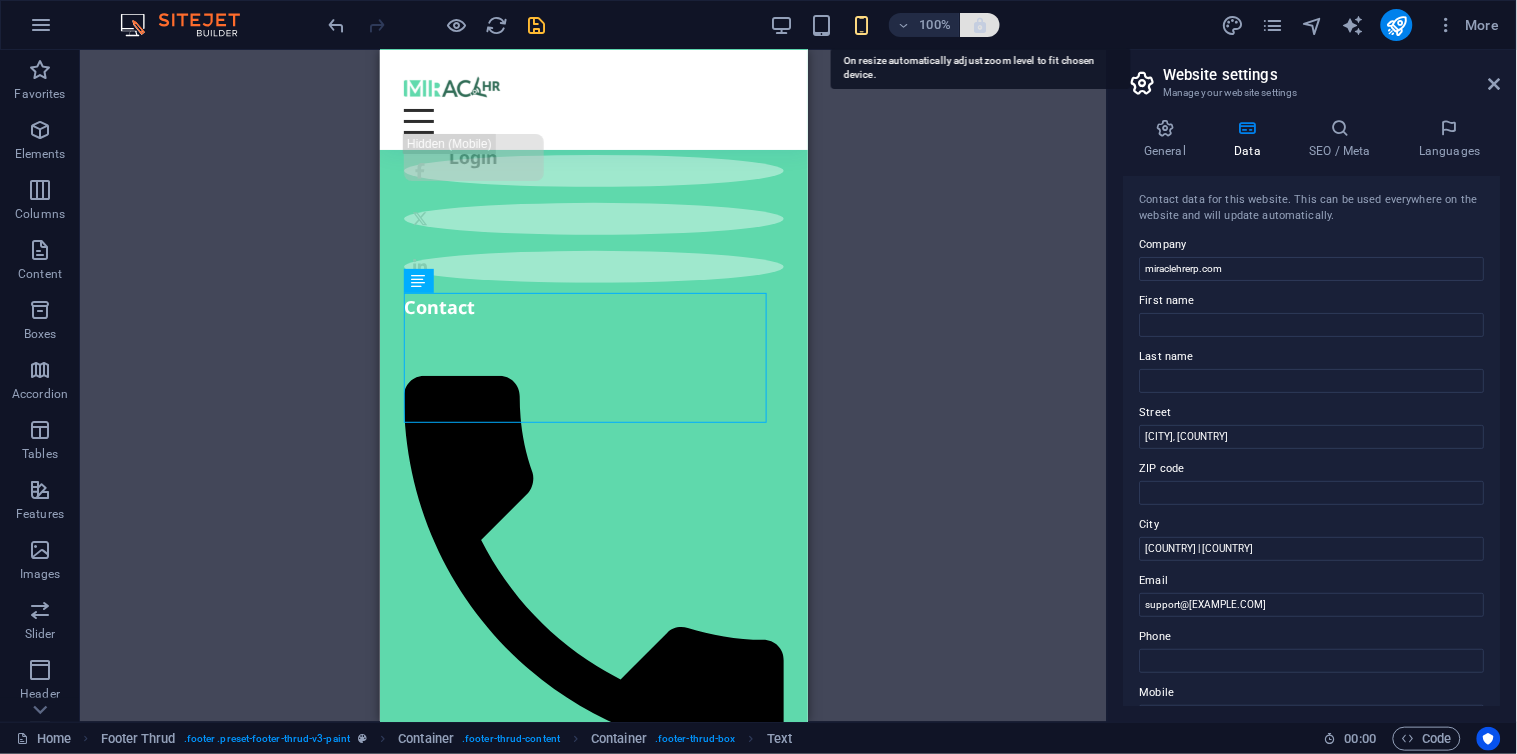 click at bounding box center [980, 25] 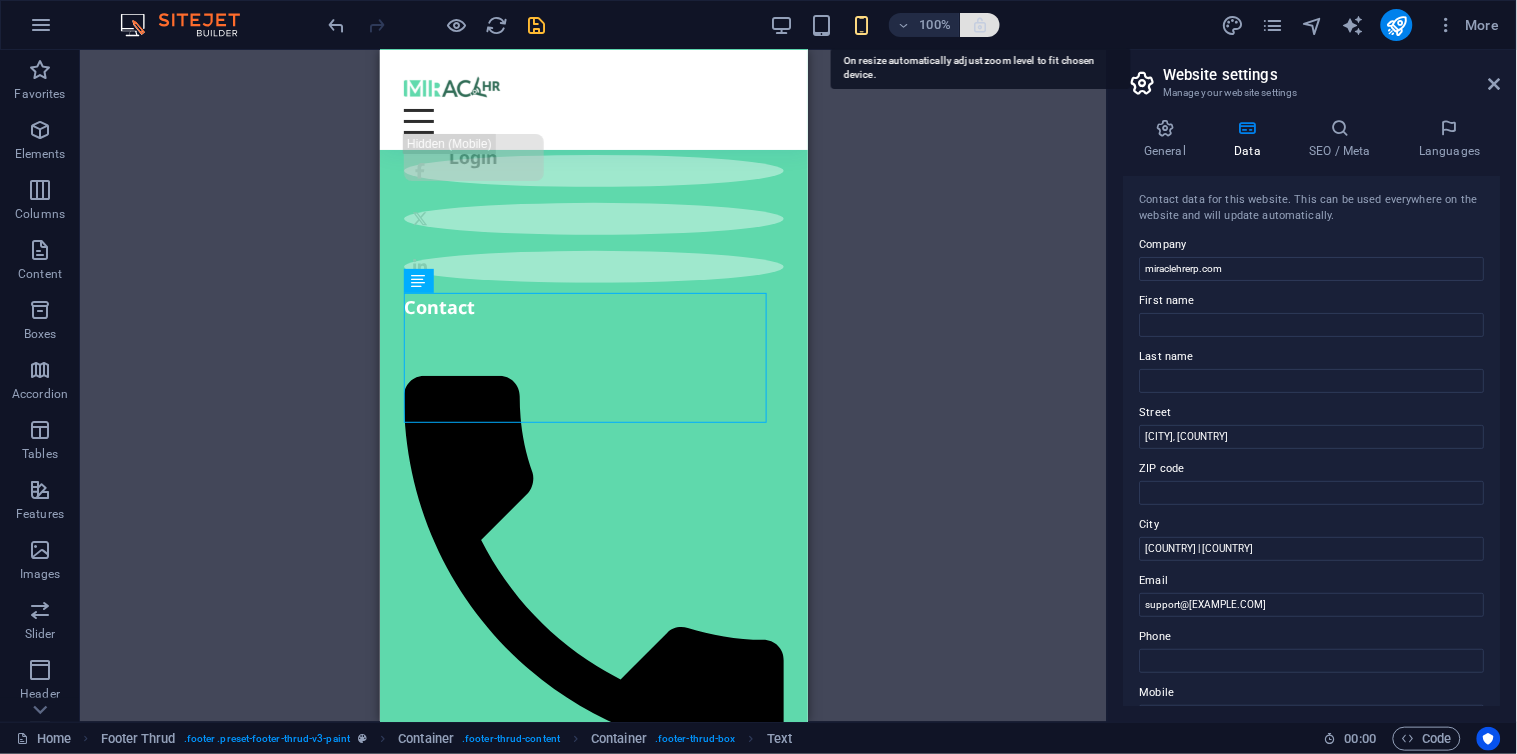 click at bounding box center [980, 25] 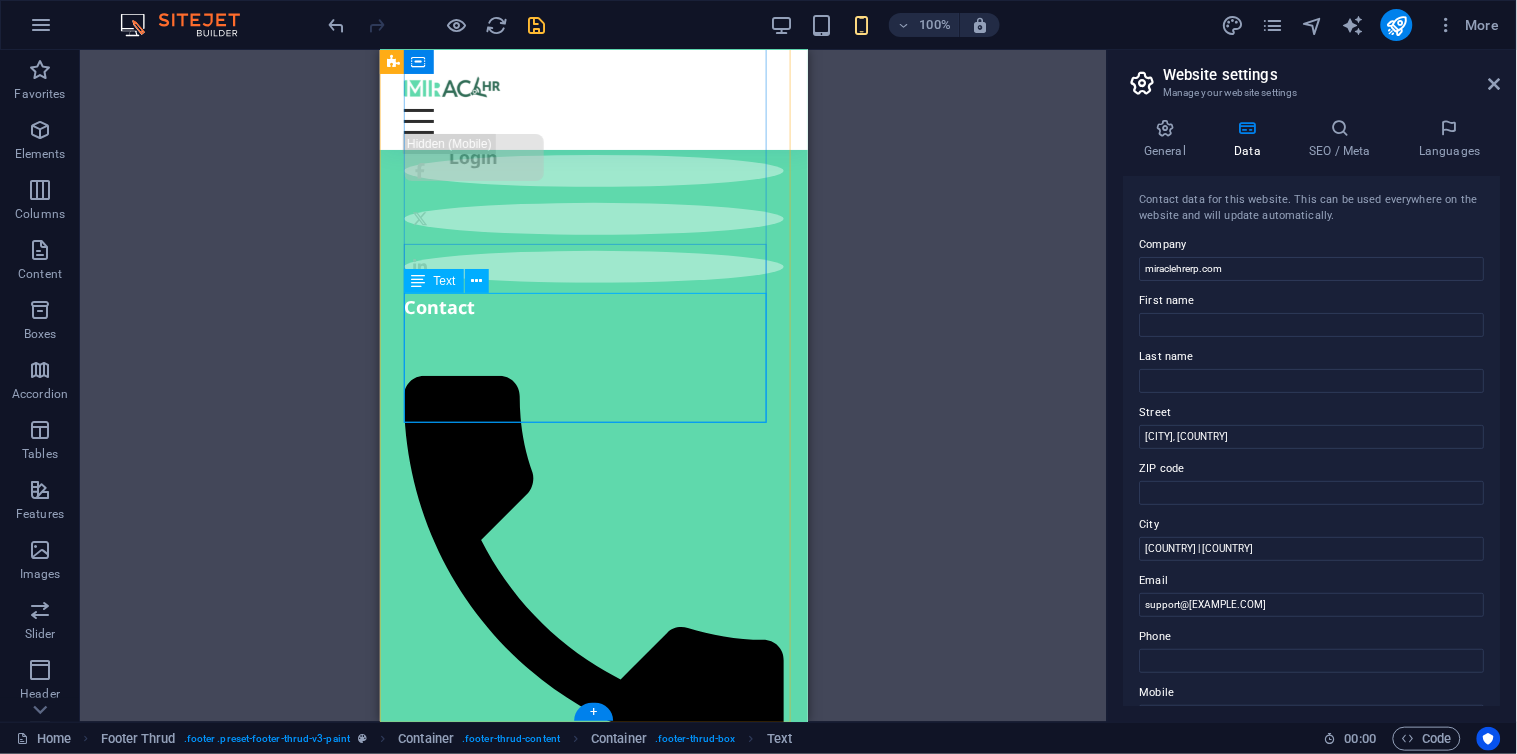 click at bounding box center (593, 1593) 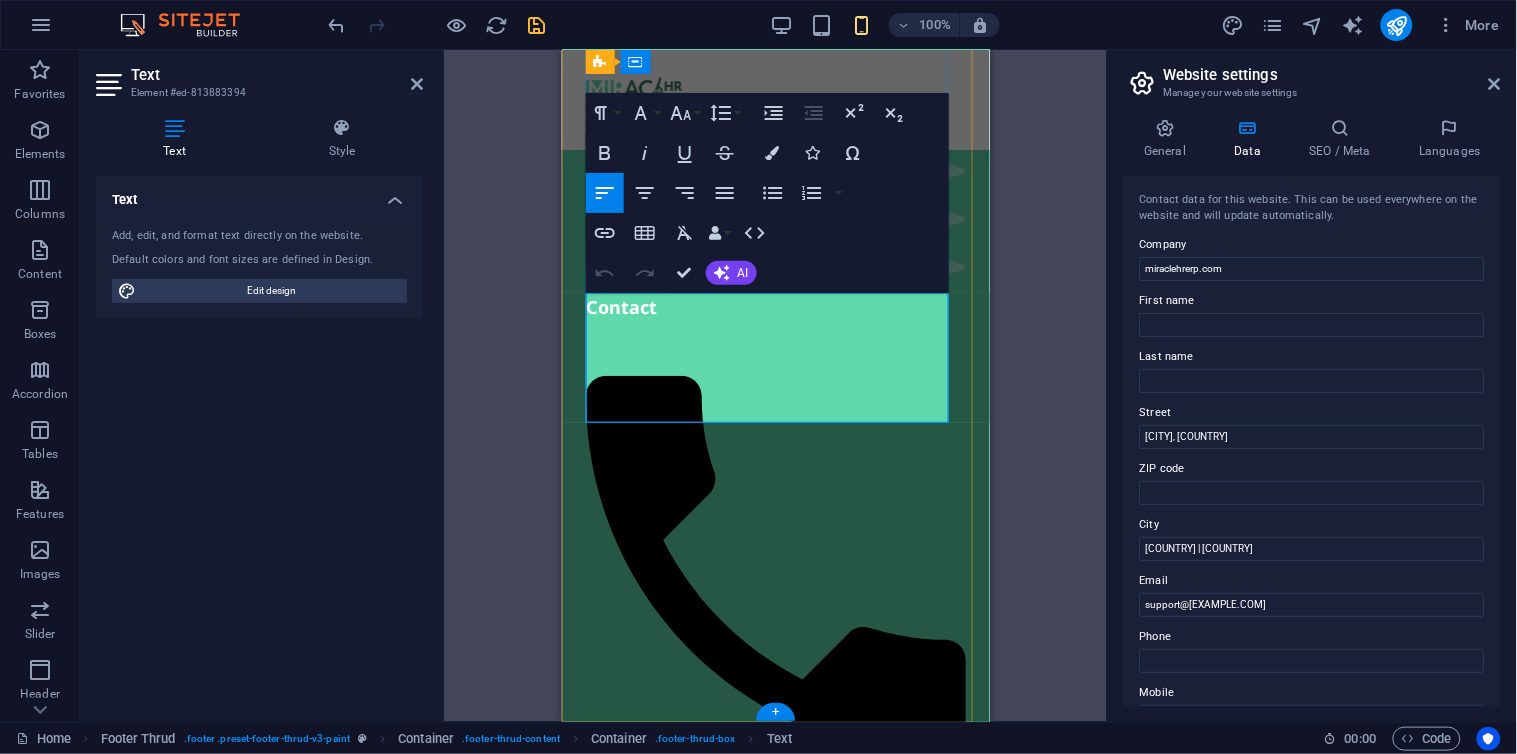 click at bounding box center [775, 1593] 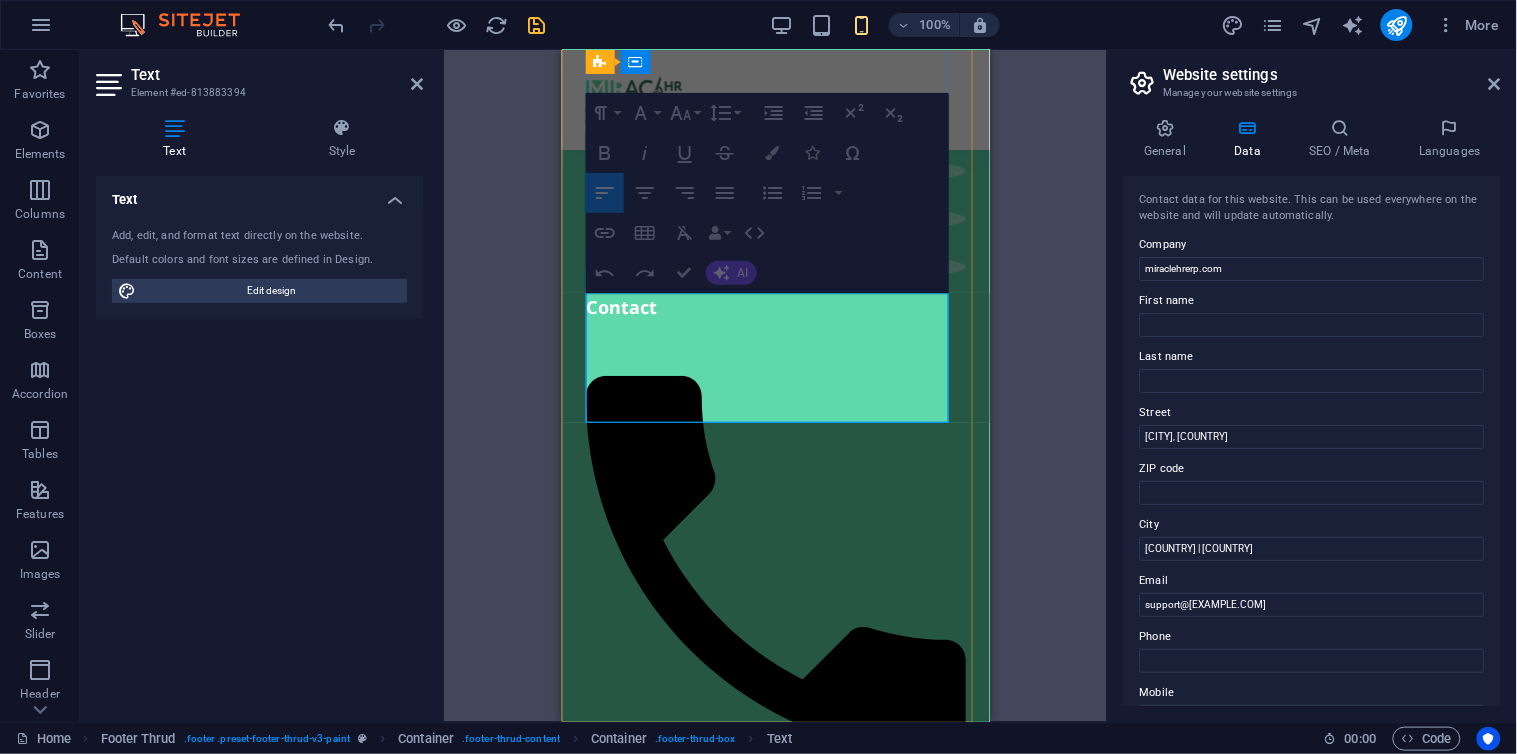click 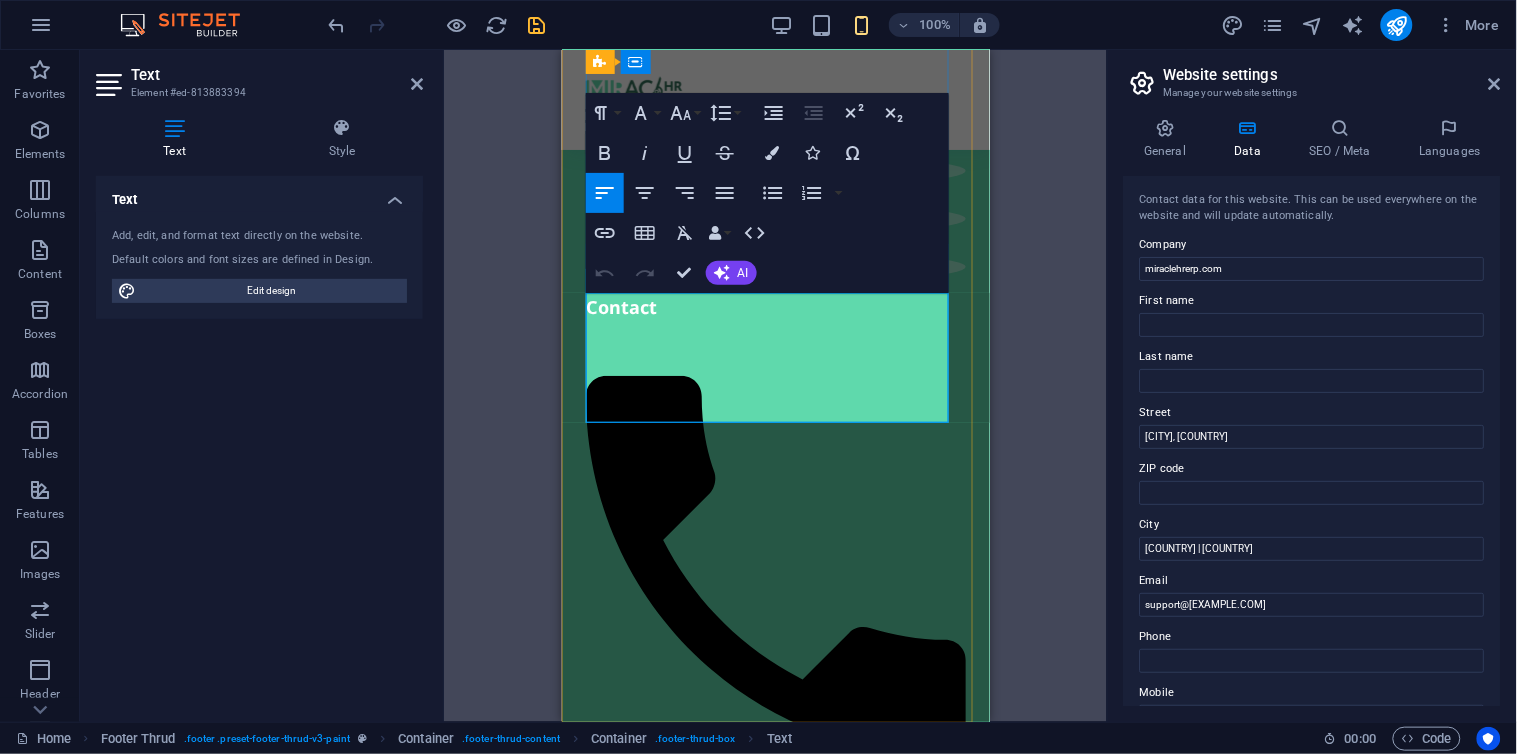 click 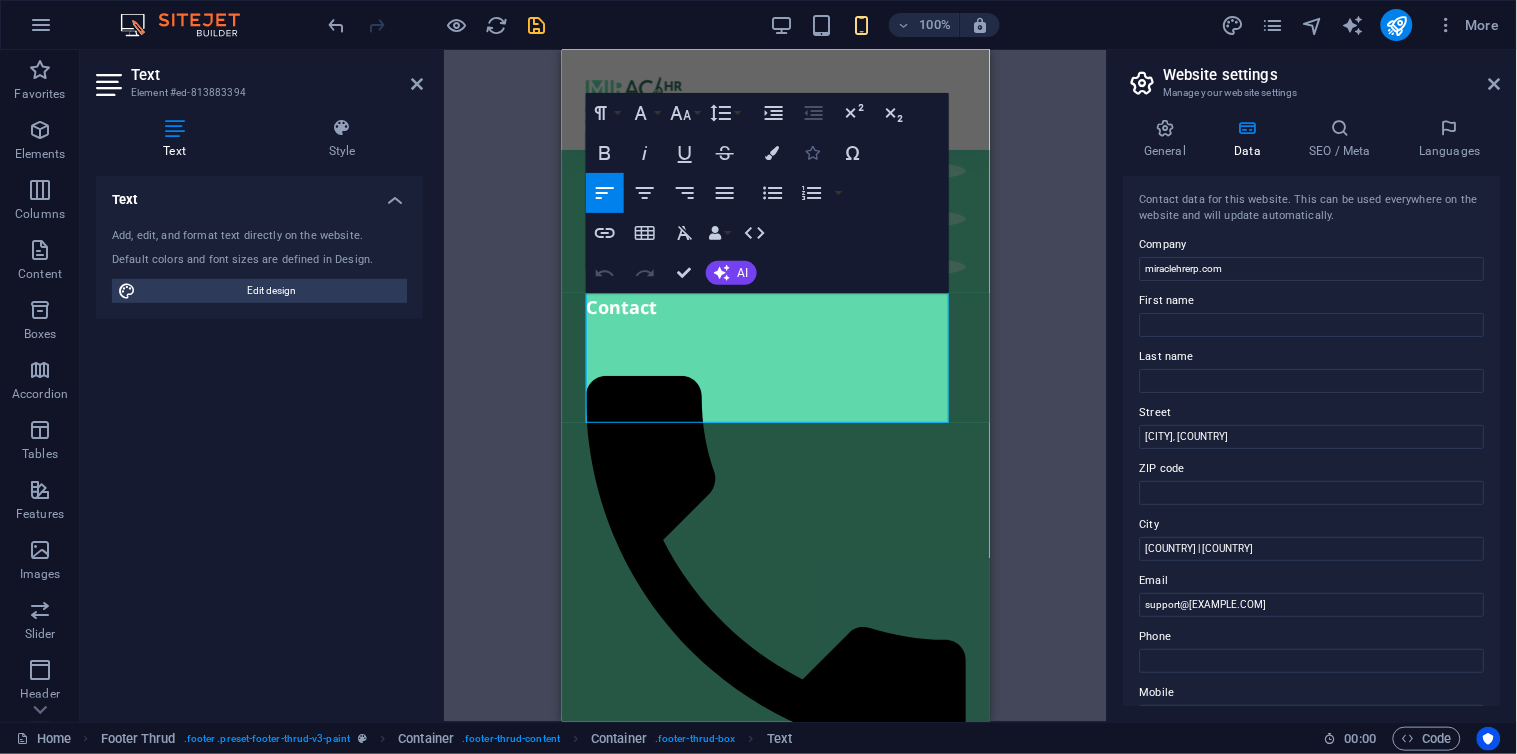 click on "Icons" at bounding box center [813, 153] 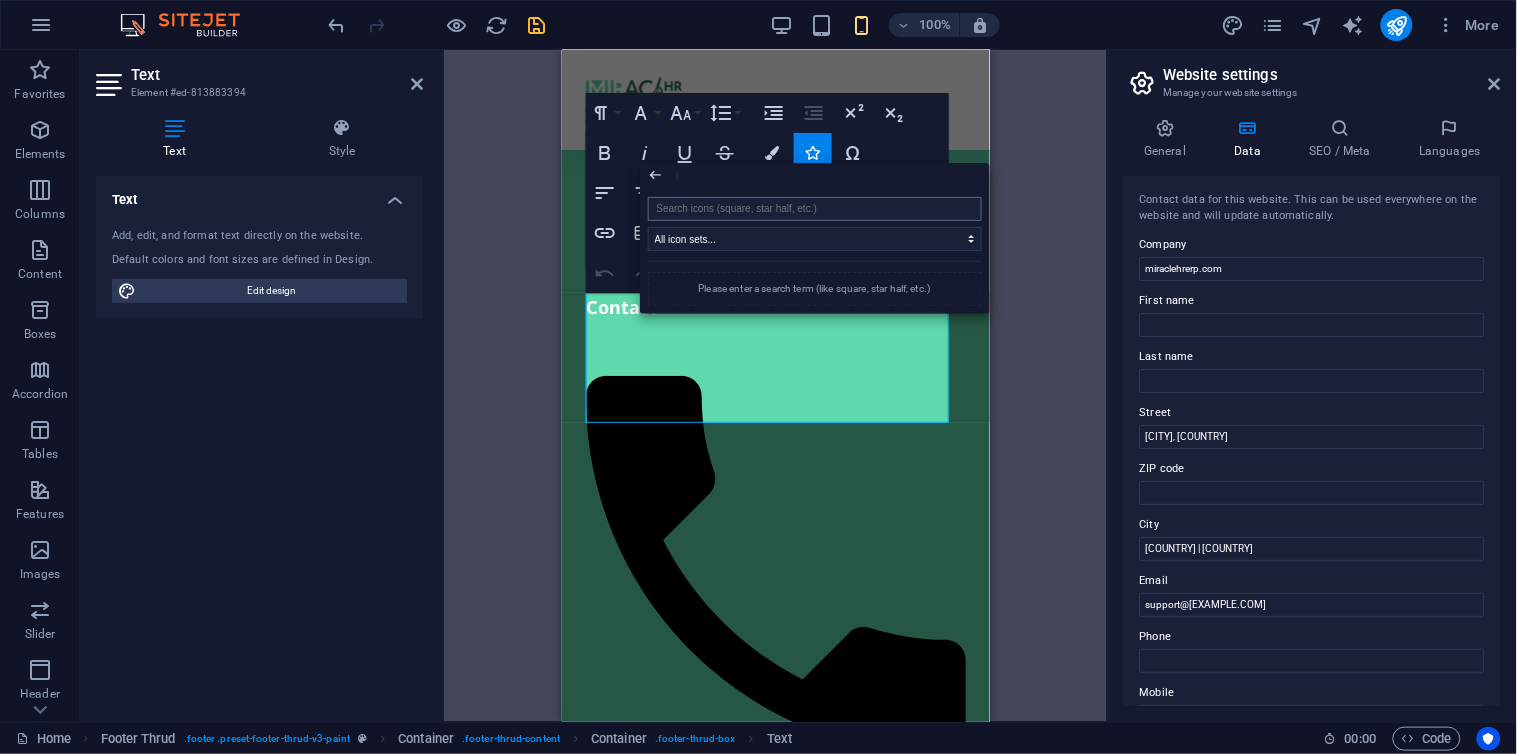 click at bounding box center [815, 209] 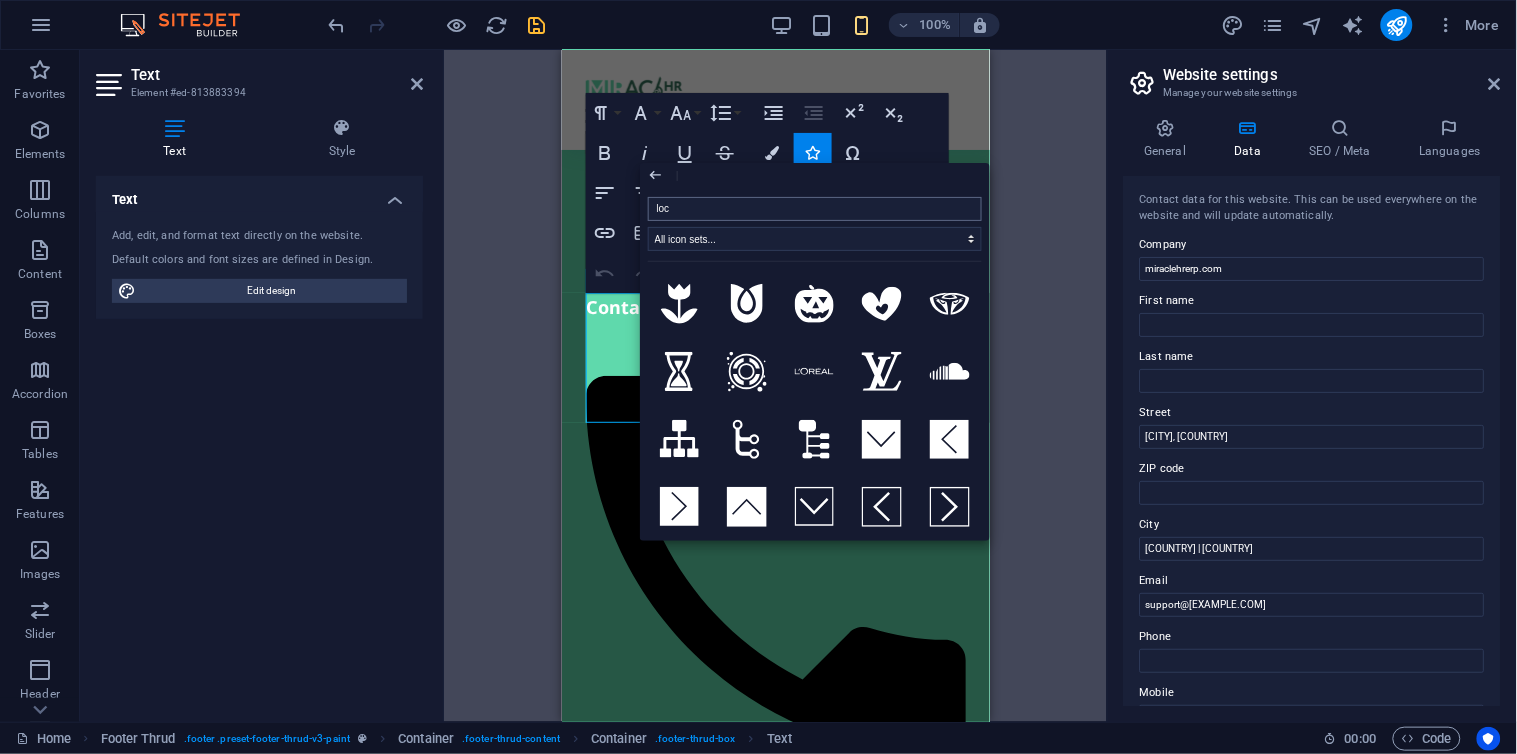 type on "loca" 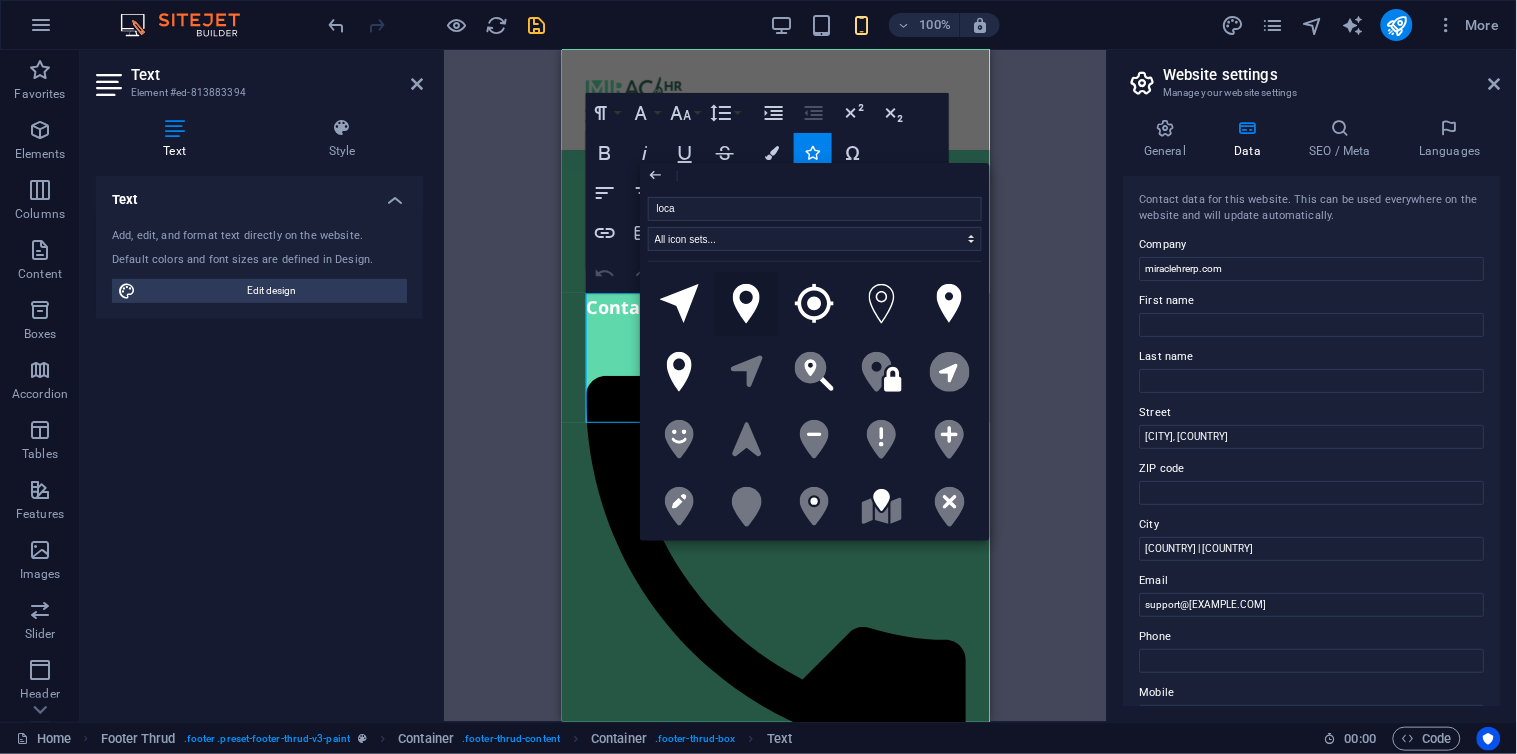 click 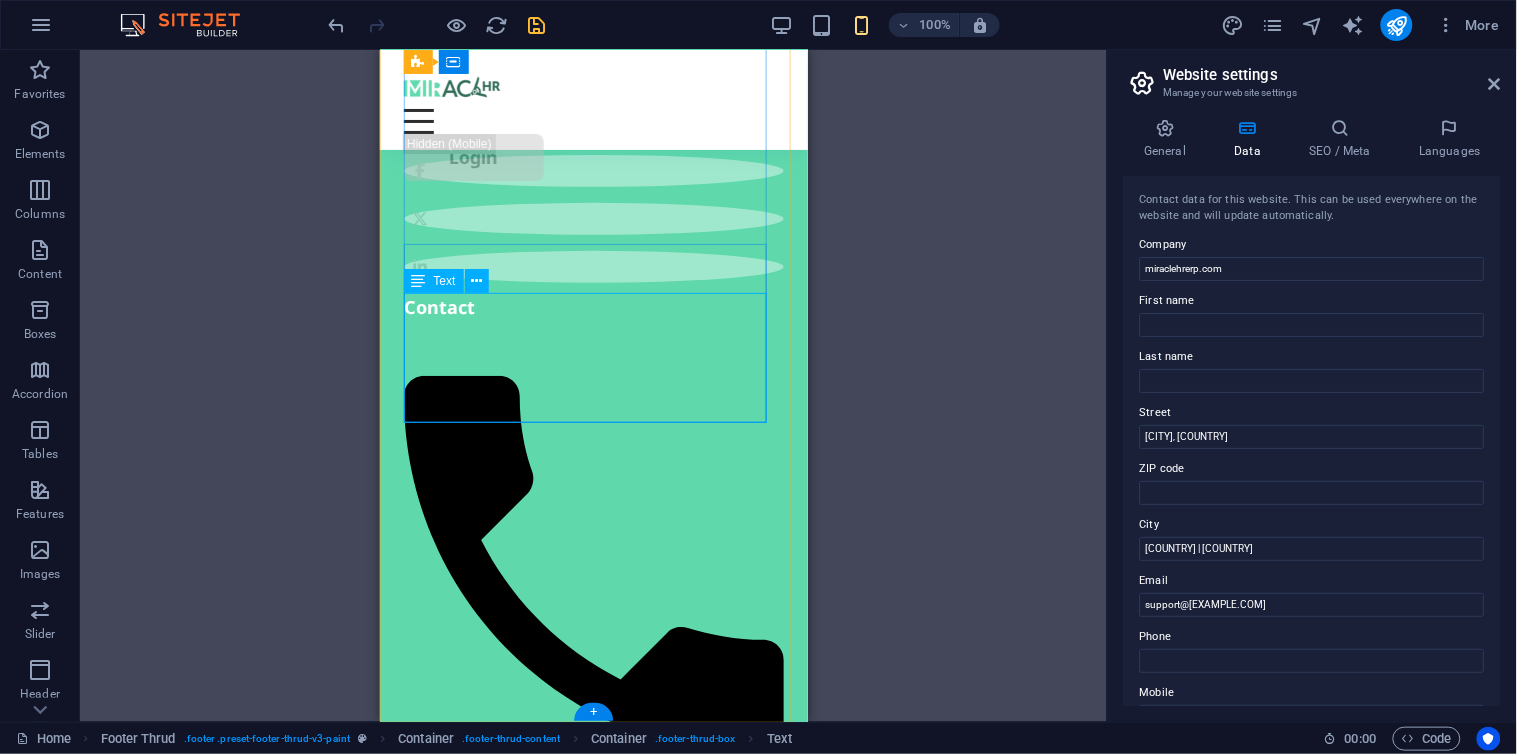 click on "[COUNTRY] | [COUNTRY]" at bounding box center (515, 2469) 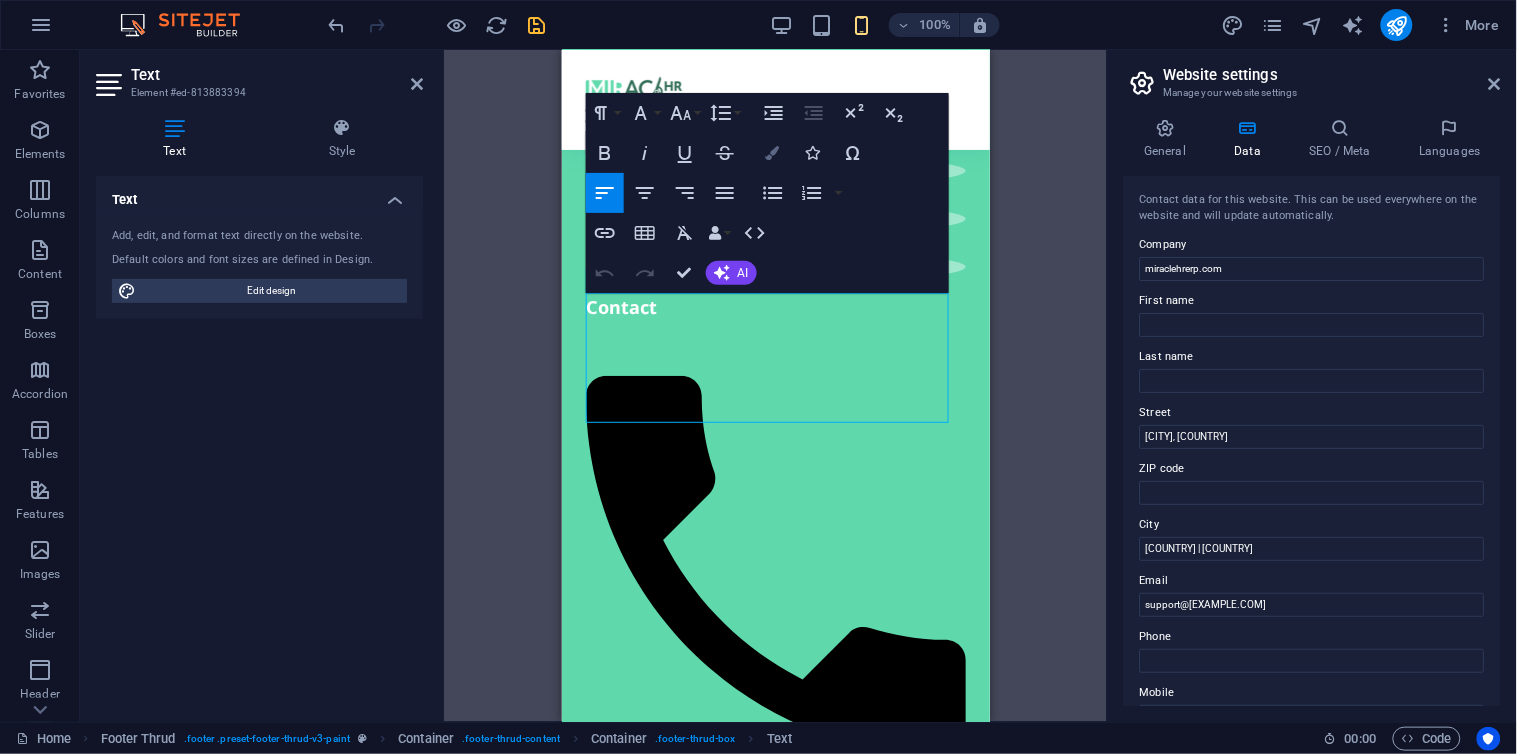 click at bounding box center [773, 153] 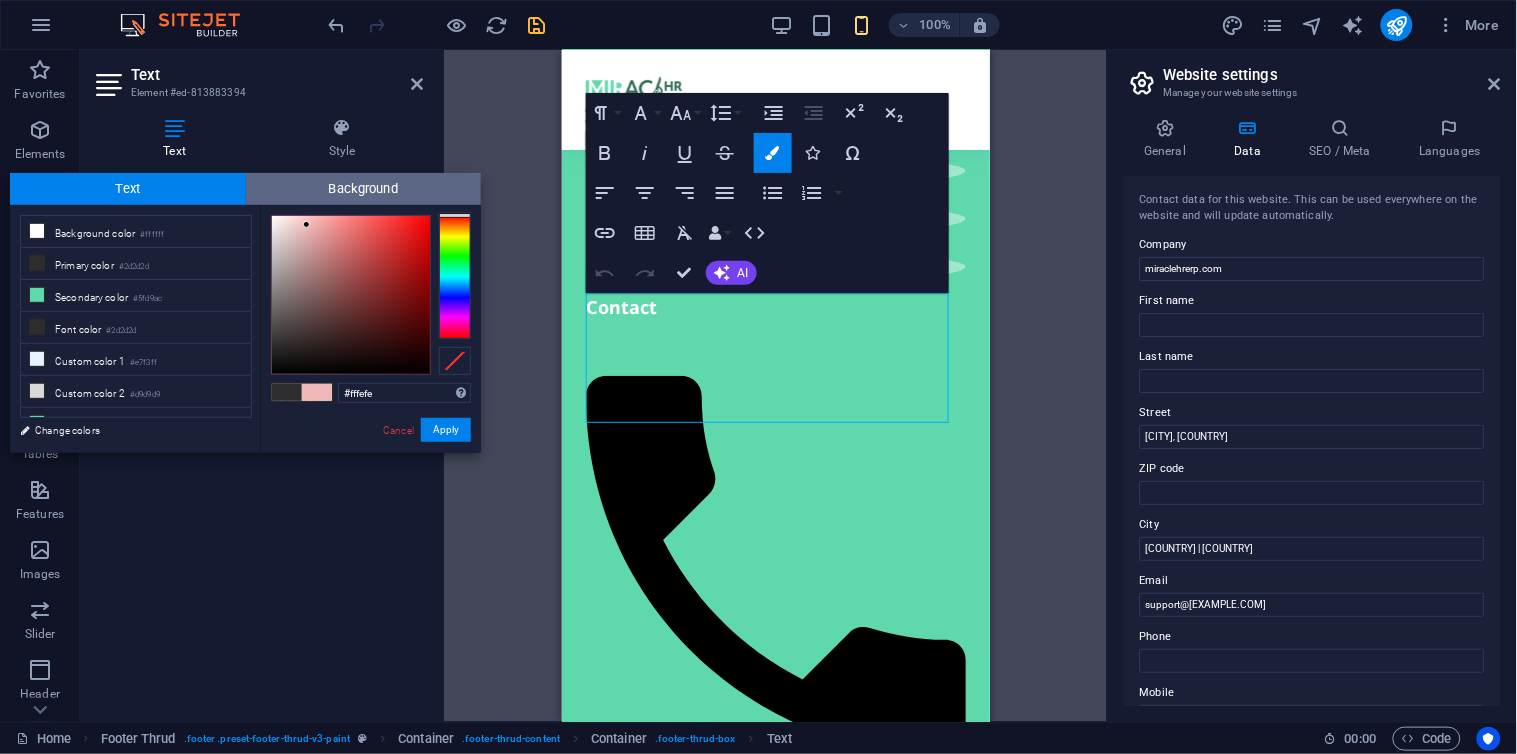 type on "#ffffff" 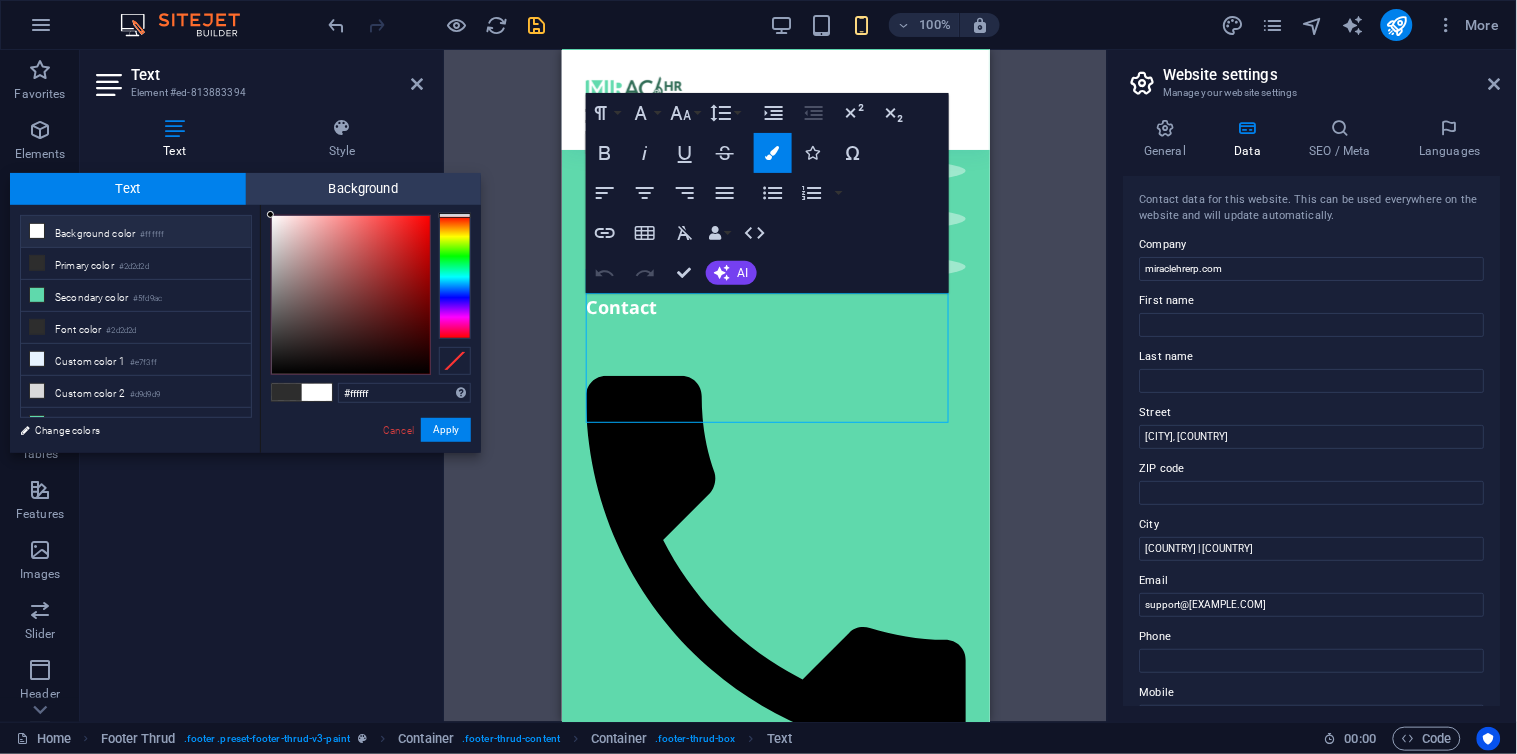 drag, startPoint x: 383, startPoint y: 284, endPoint x: 231, endPoint y: 166, distance: 192.4266 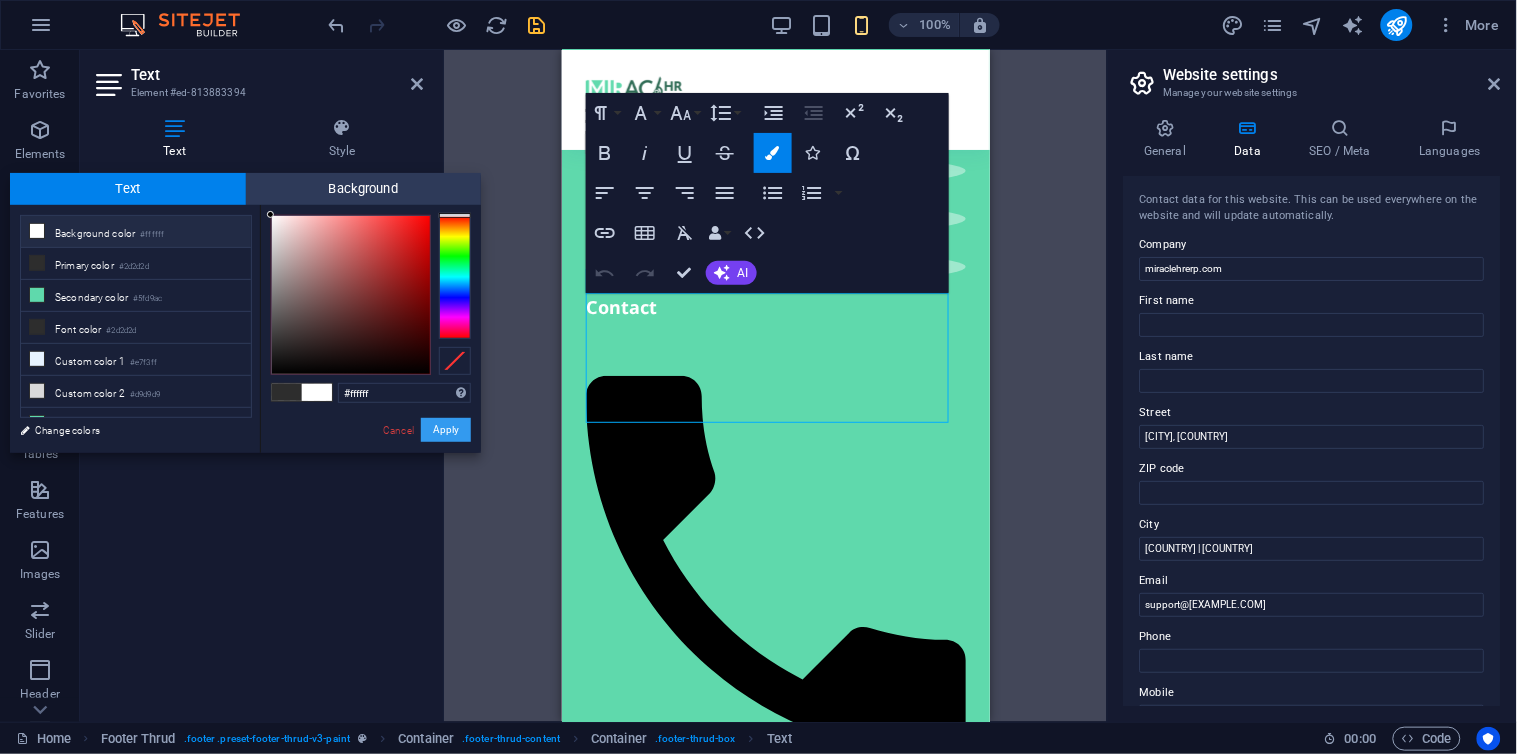 click on "Apply" at bounding box center [446, 430] 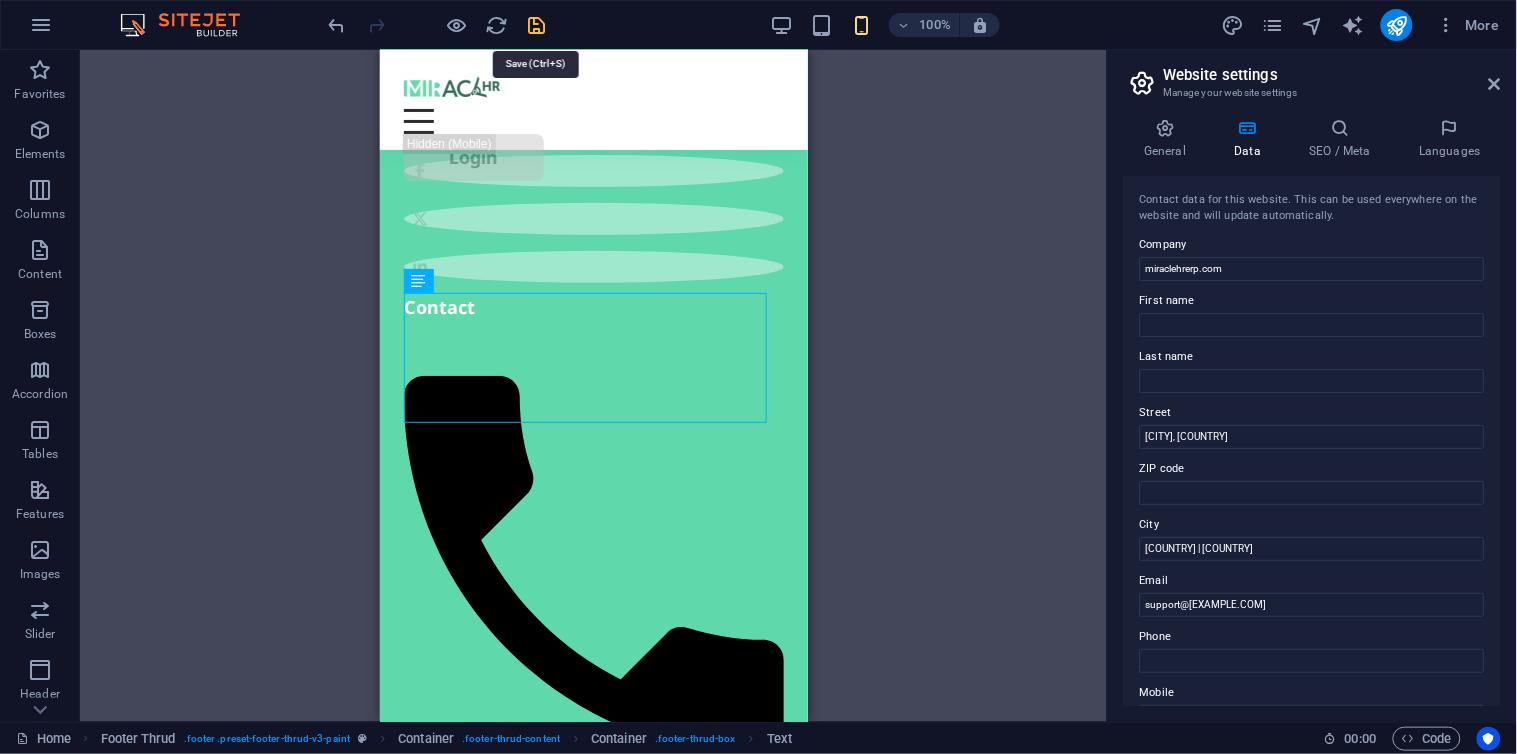 click at bounding box center [537, 25] 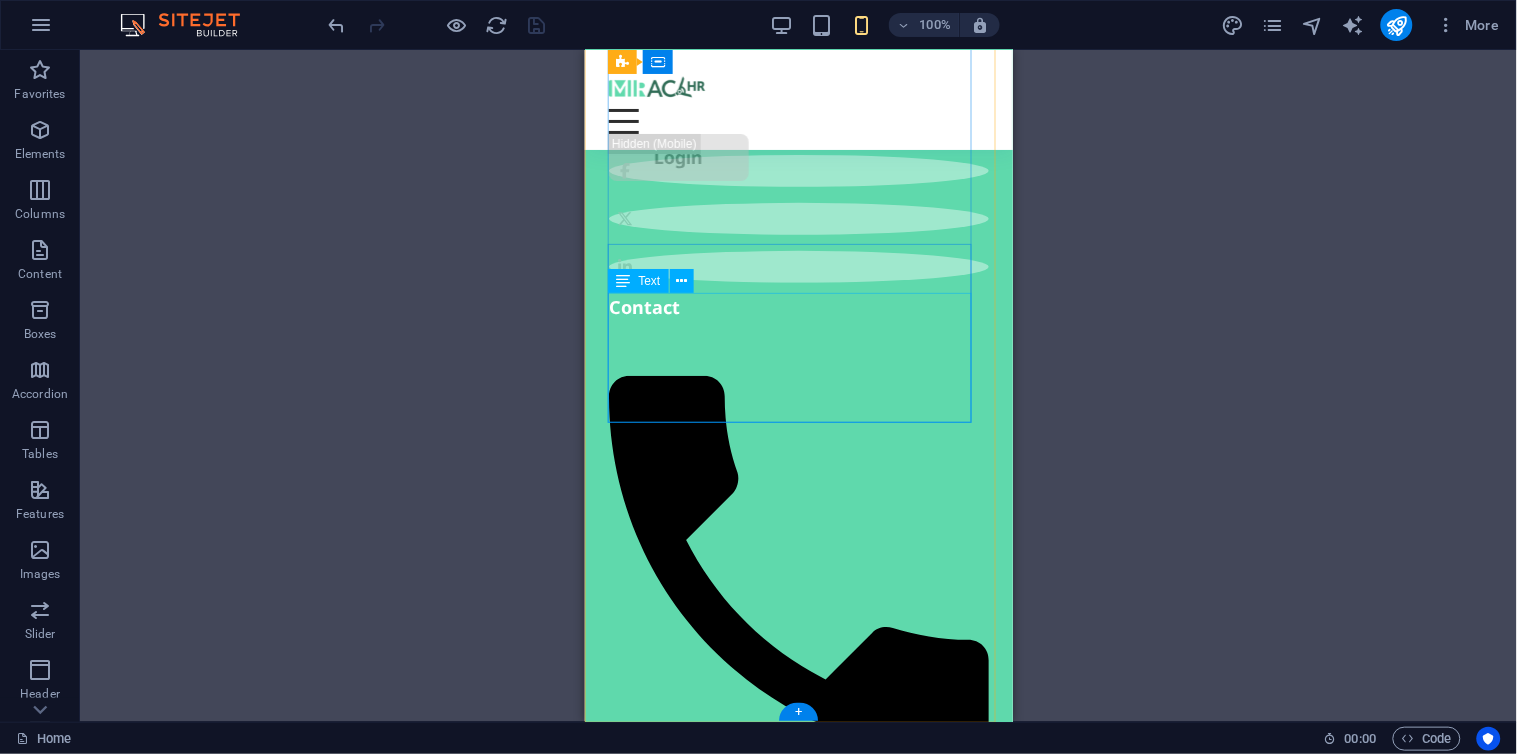click on "support@[EXAMPLE.COM]
[CITY], [COUNTRY]         [COUNTRY] | [COUNTRY]" at bounding box center [798, 1414] 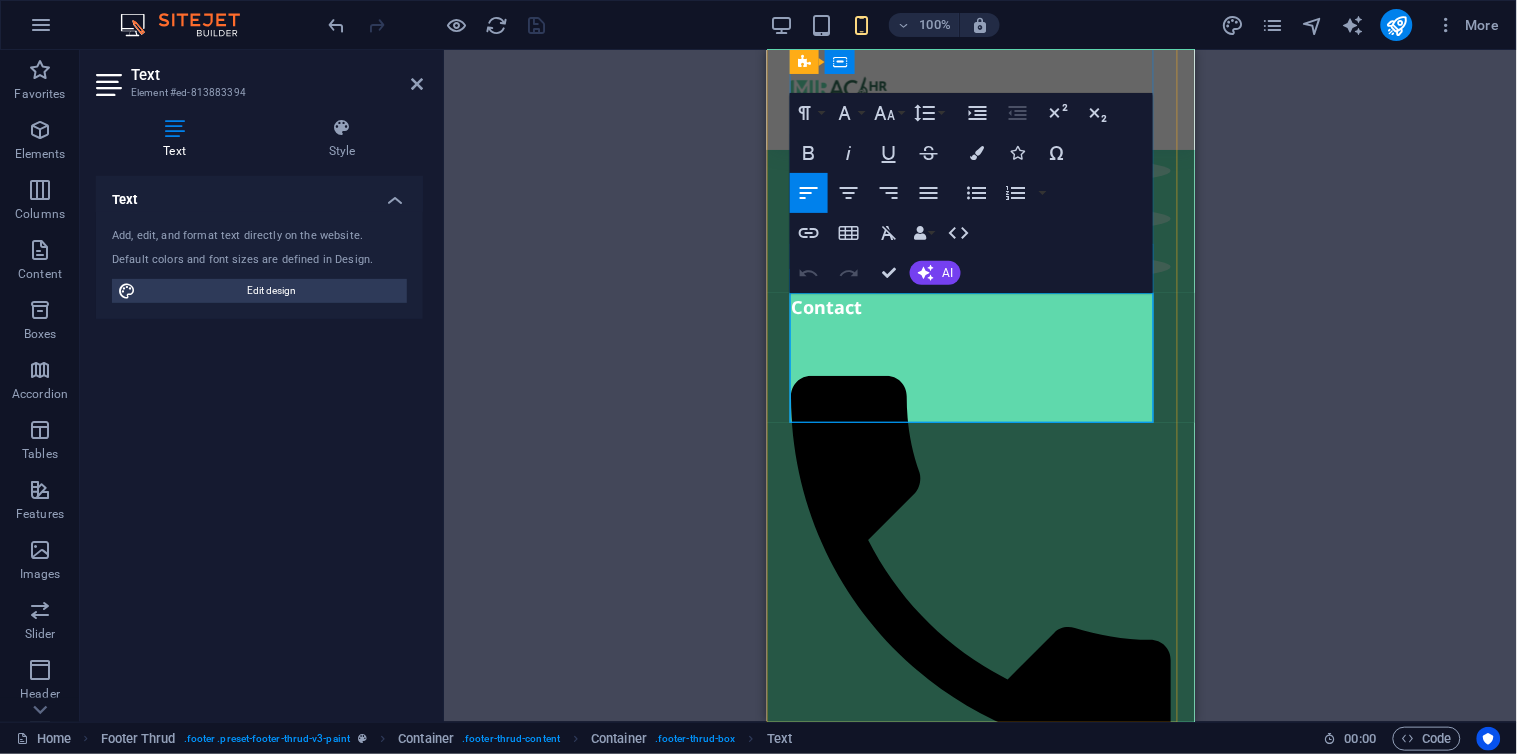 drag, startPoint x: 817, startPoint y: 339, endPoint x: 1047, endPoint y: 341, distance: 230.0087 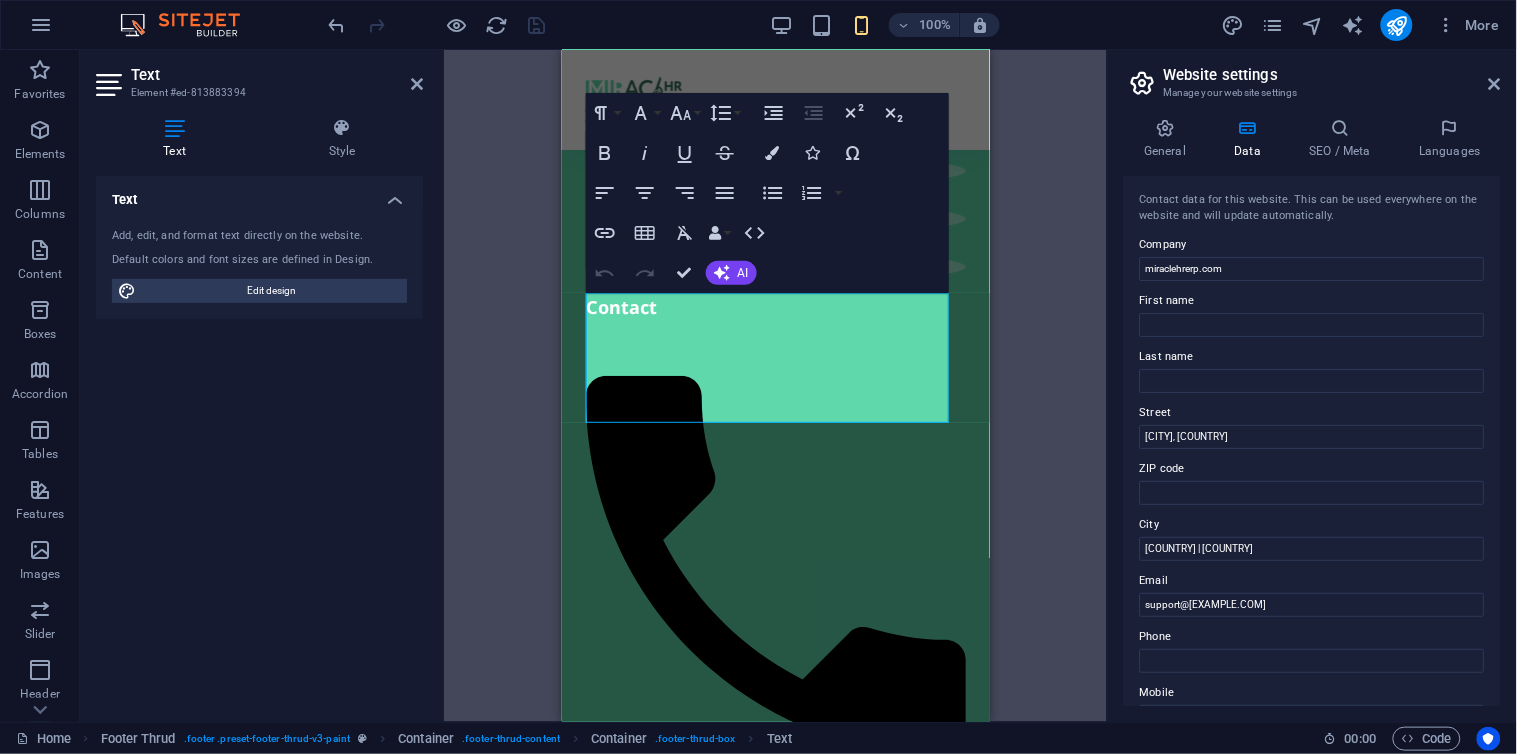 click on "More" at bounding box center [1364, 25] 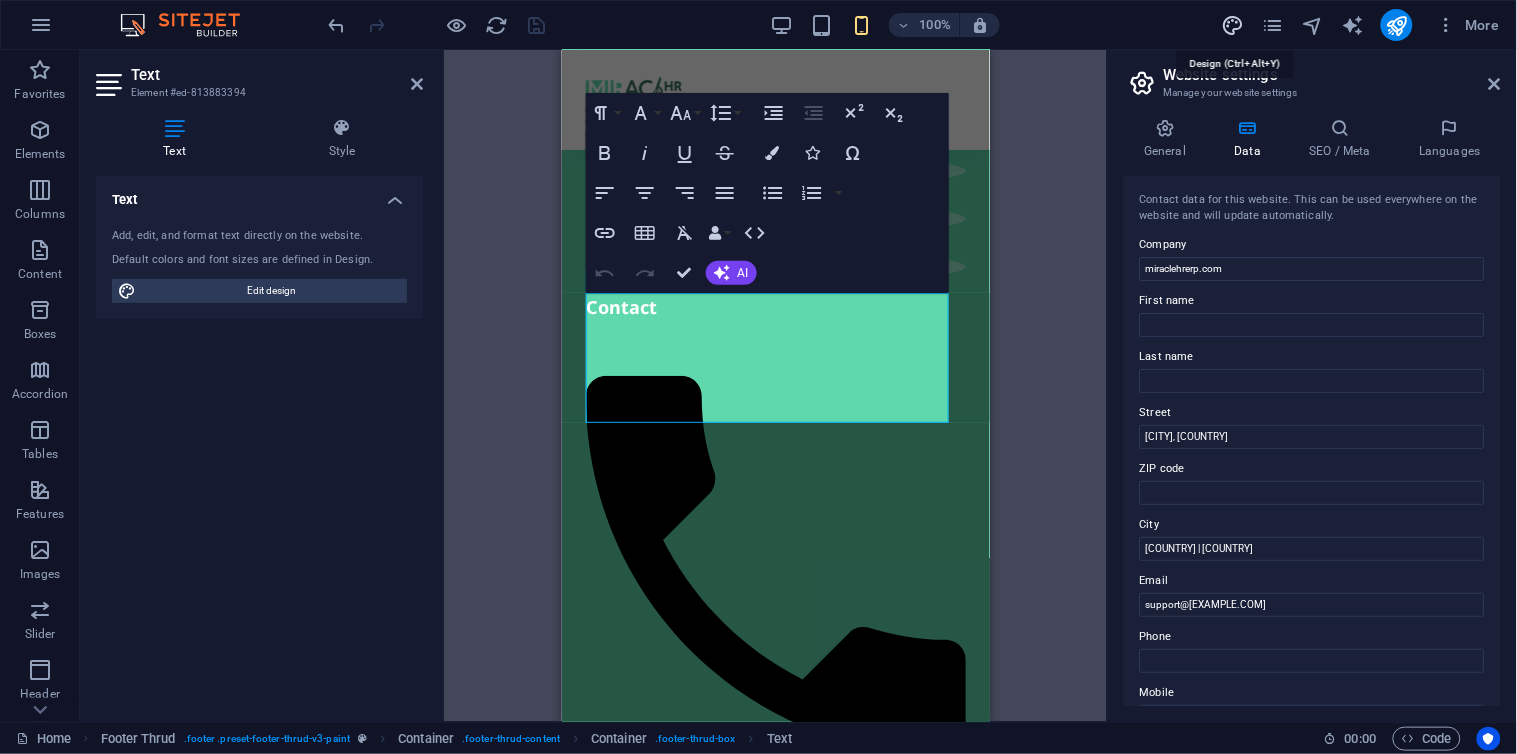 click at bounding box center [1232, 25] 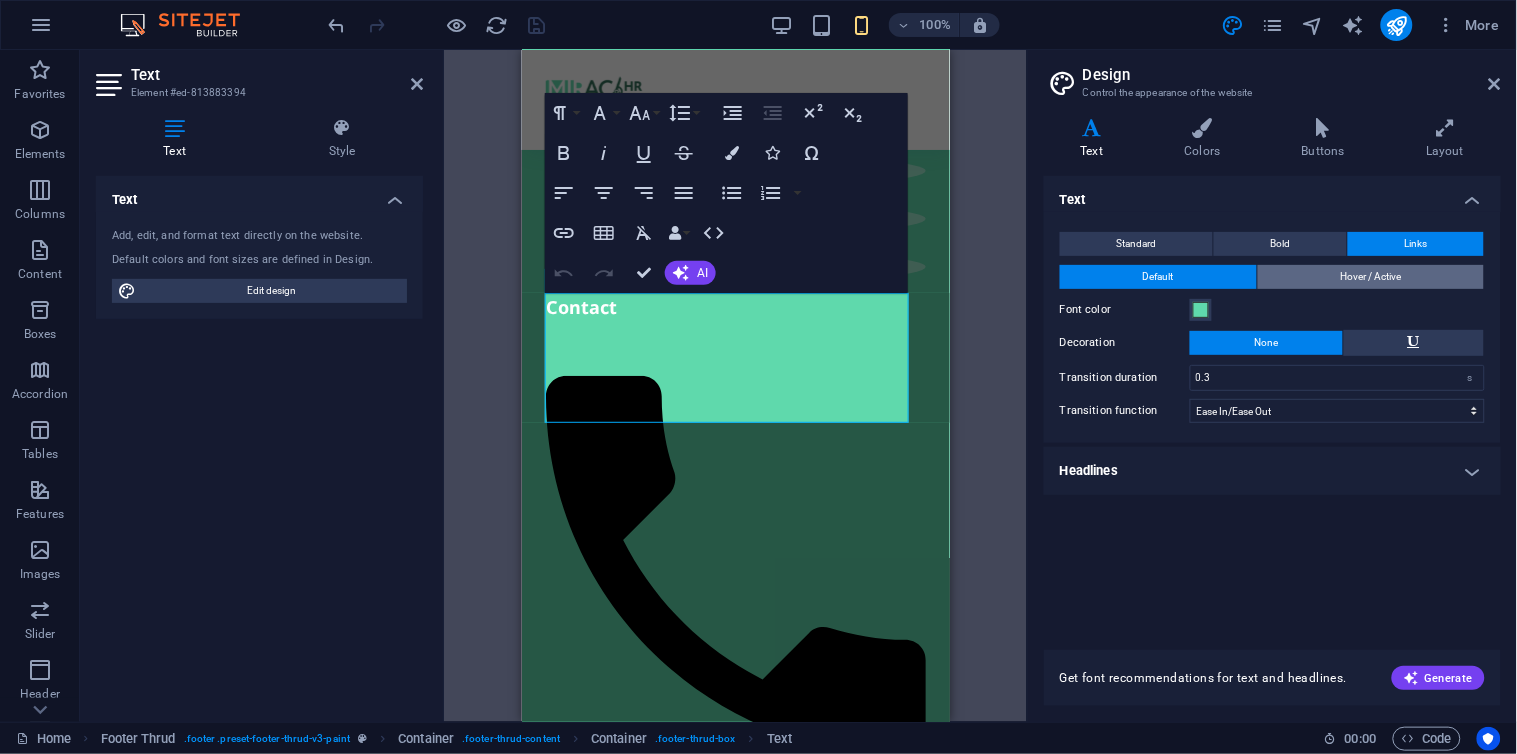click on "Hover / Active" at bounding box center [1370, 277] 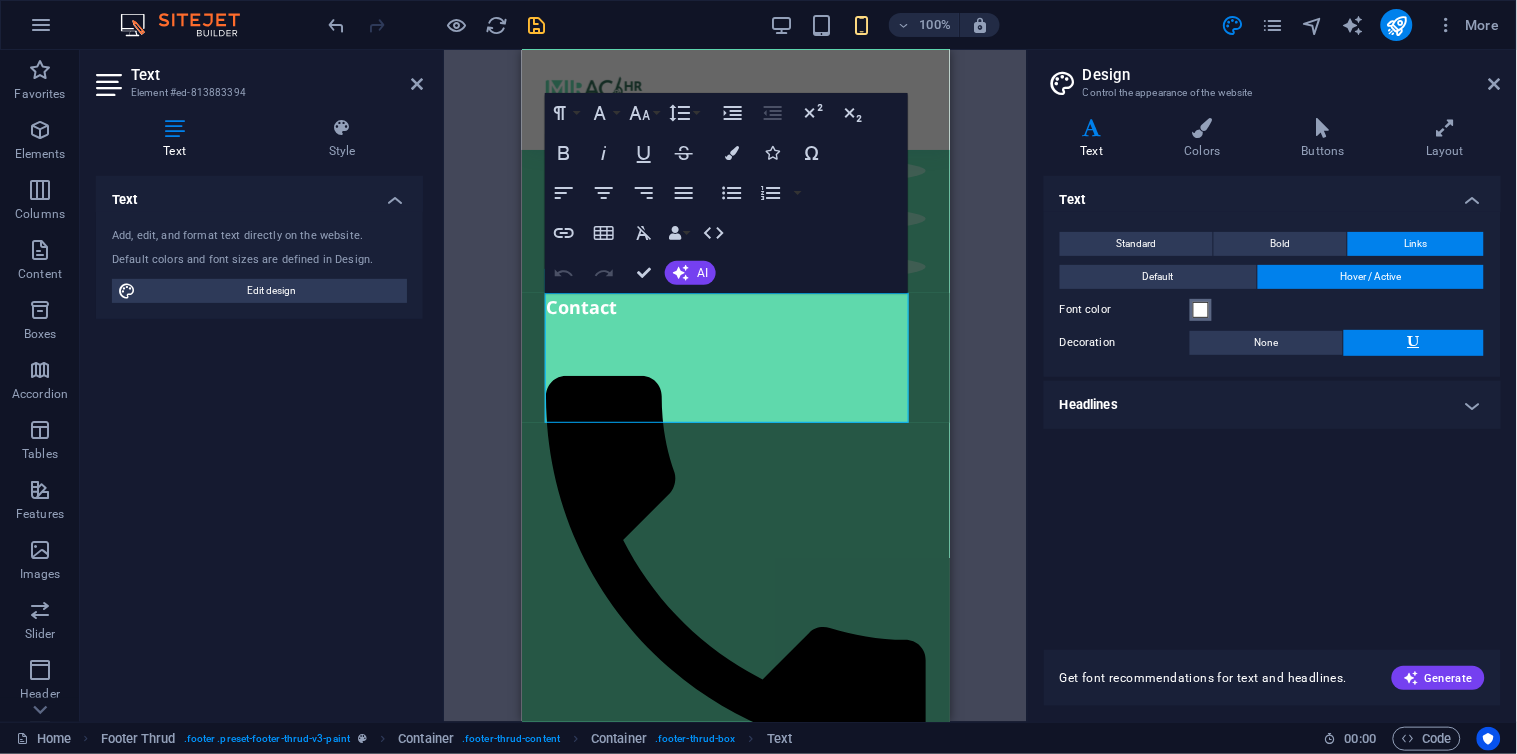 click at bounding box center [1201, 310] 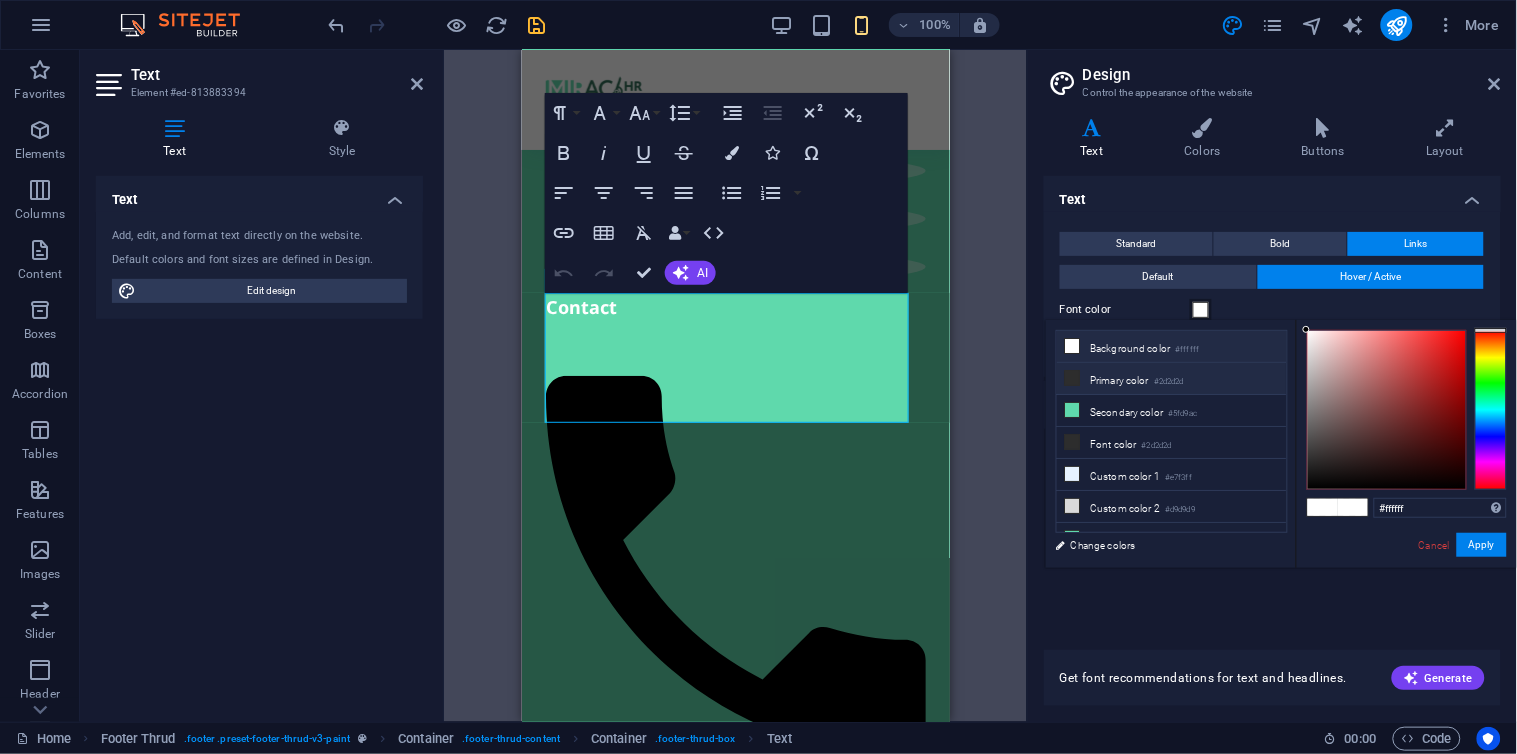 click on "Primary color
#2d2d2d" at bounding box center [1172, 379] 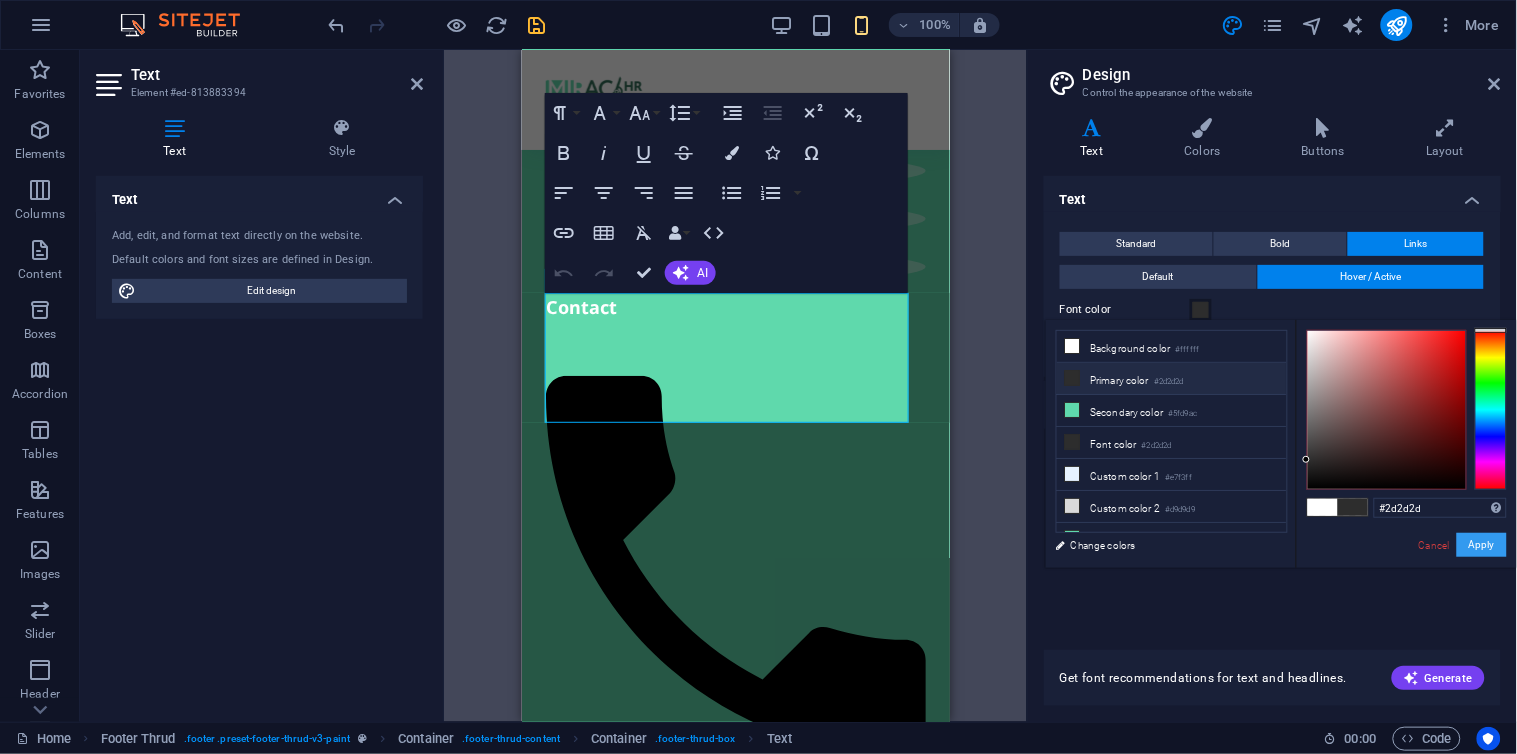 click on "Apply" at bounding box center [1482, 545] 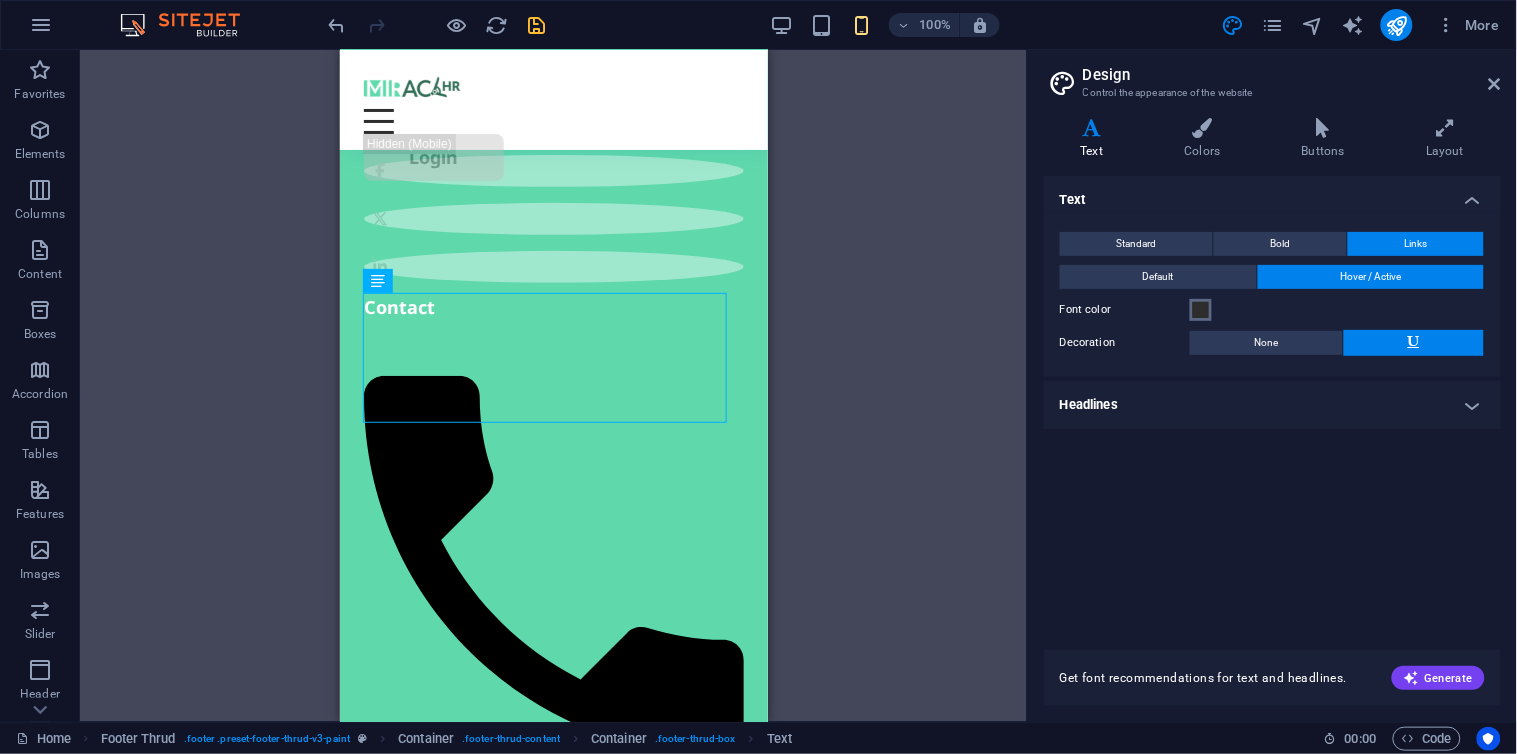 click at bounding box center [1201, 310] 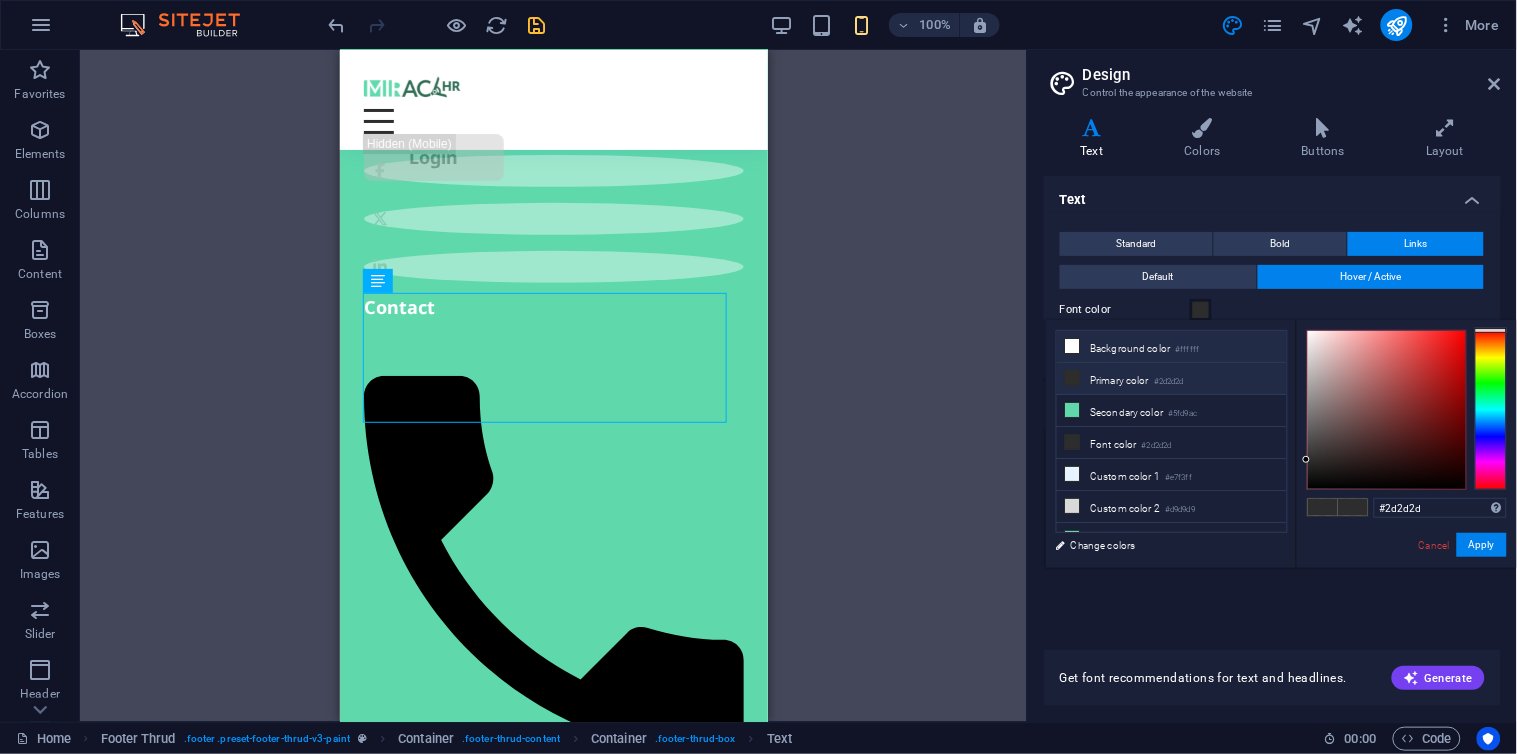 click on "Background color
#ffffff" at bounding box center (1172, 347) 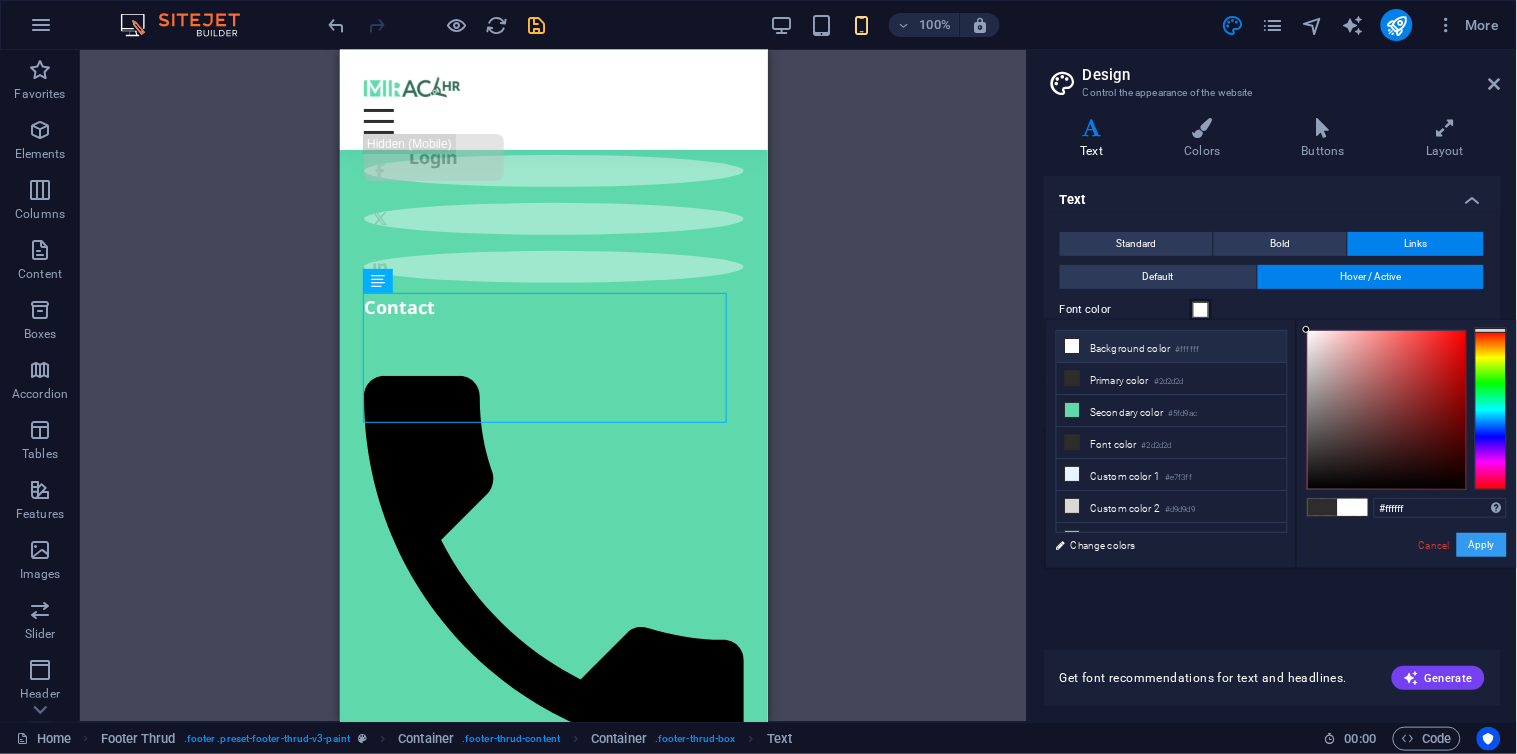 click on "Apply" at bounding box center [1482, 545] 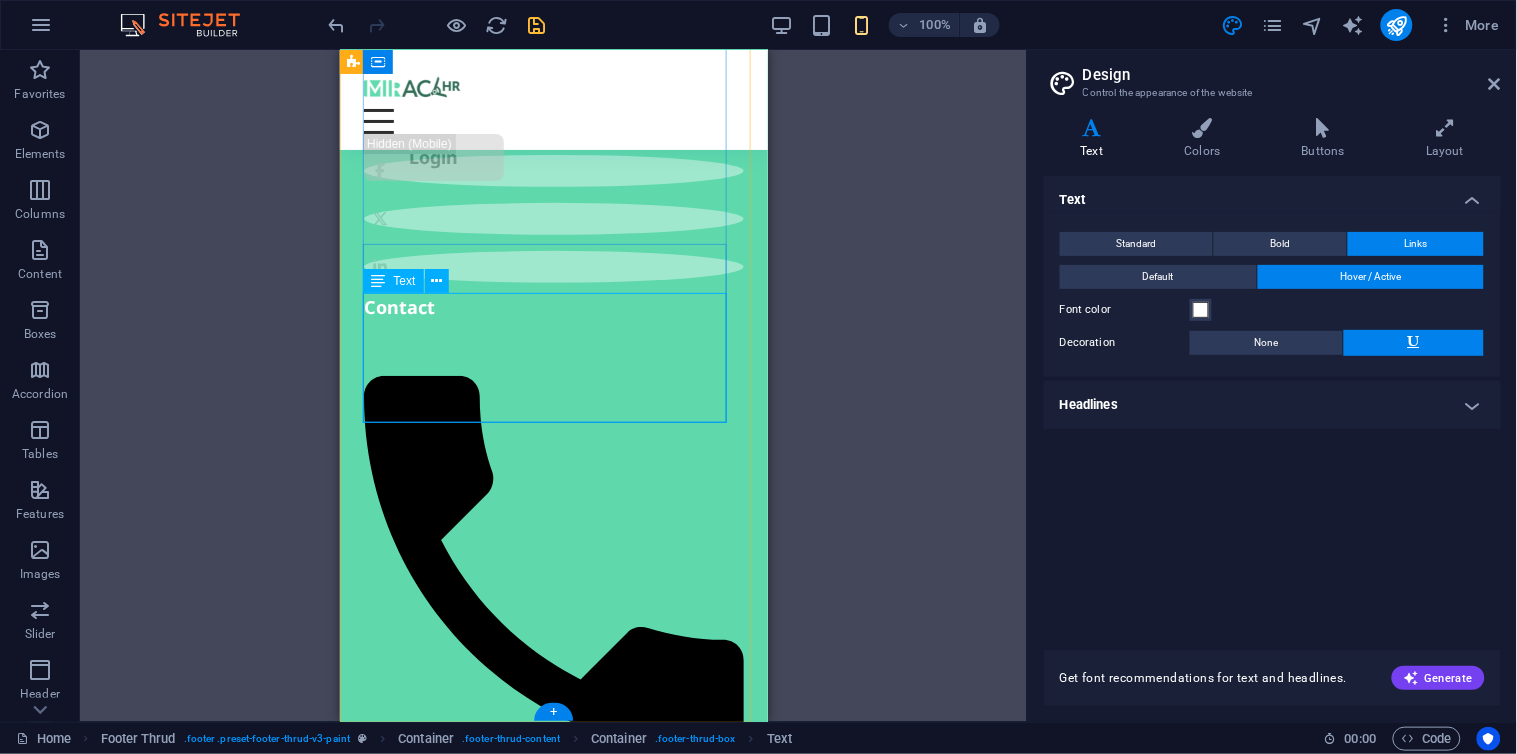 click on "support@[EXAMPLE.COM]
[CITY], [COUNTRY]         [COUNTRY] | [COUNTRY]" at bounding box center (553, 1414) 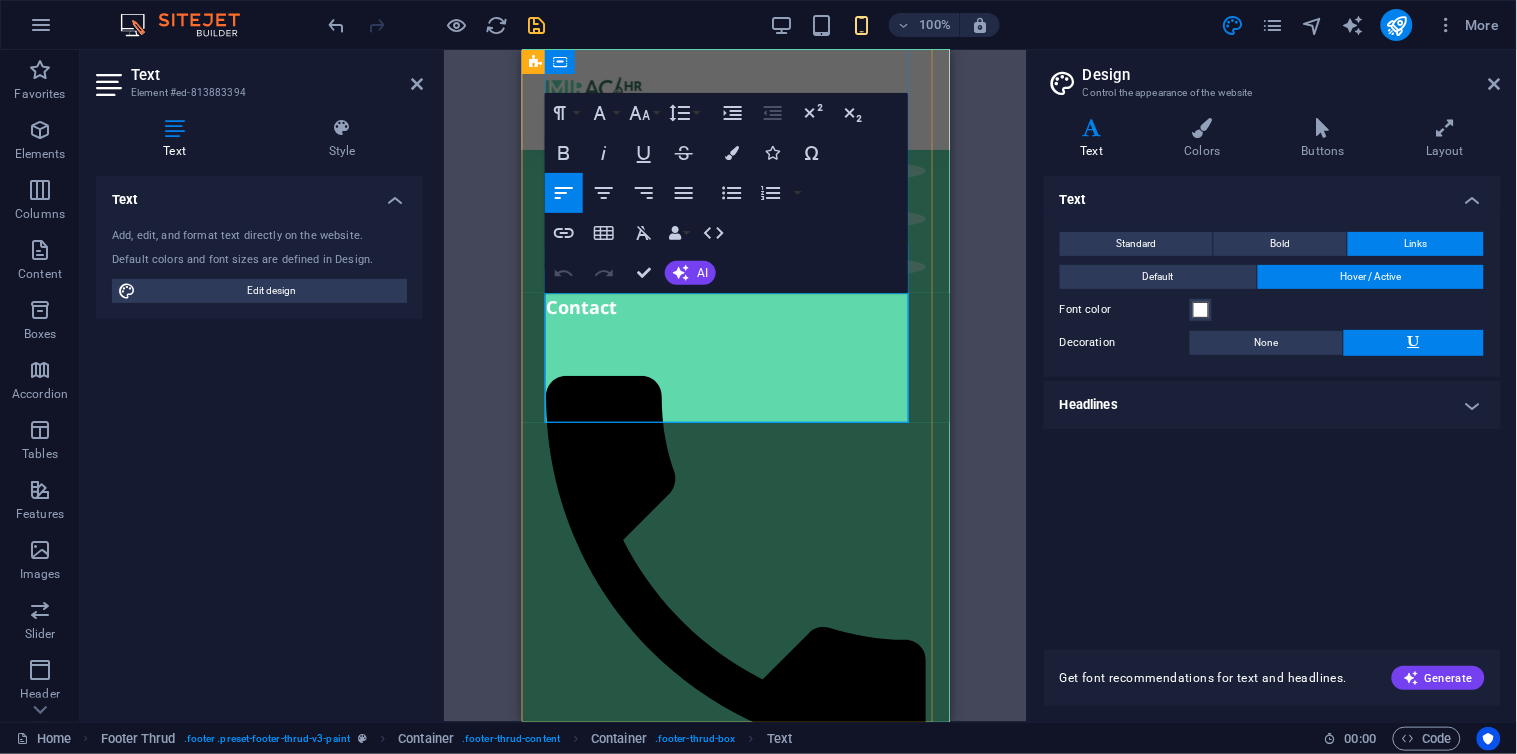 click on "support@[EXAMPLE.COM]" at bounding box center [735, 1024] 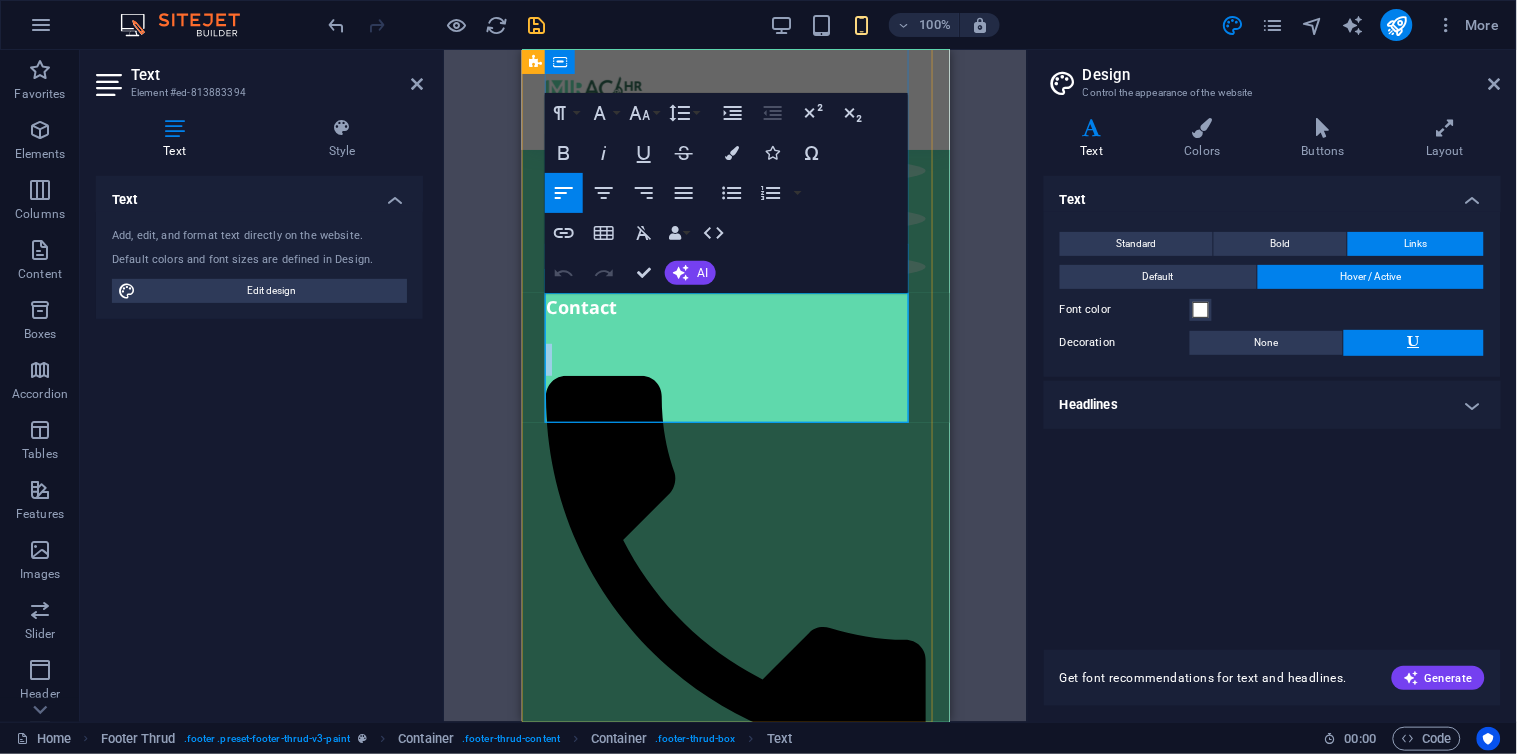 click on "support@[EXAMPLE.COM]" at bounding box center [735, 1024] 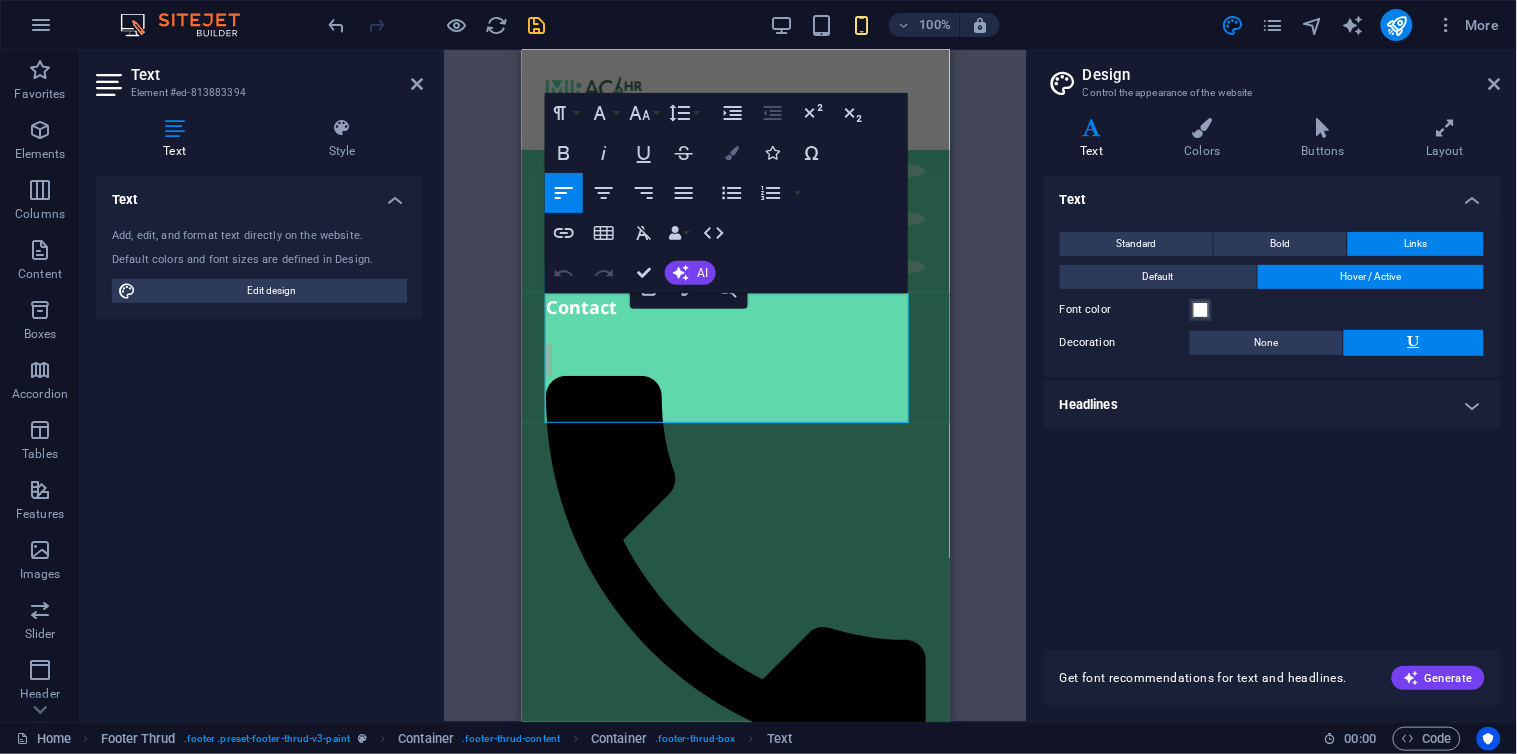 click at bounding box center [732, 153] 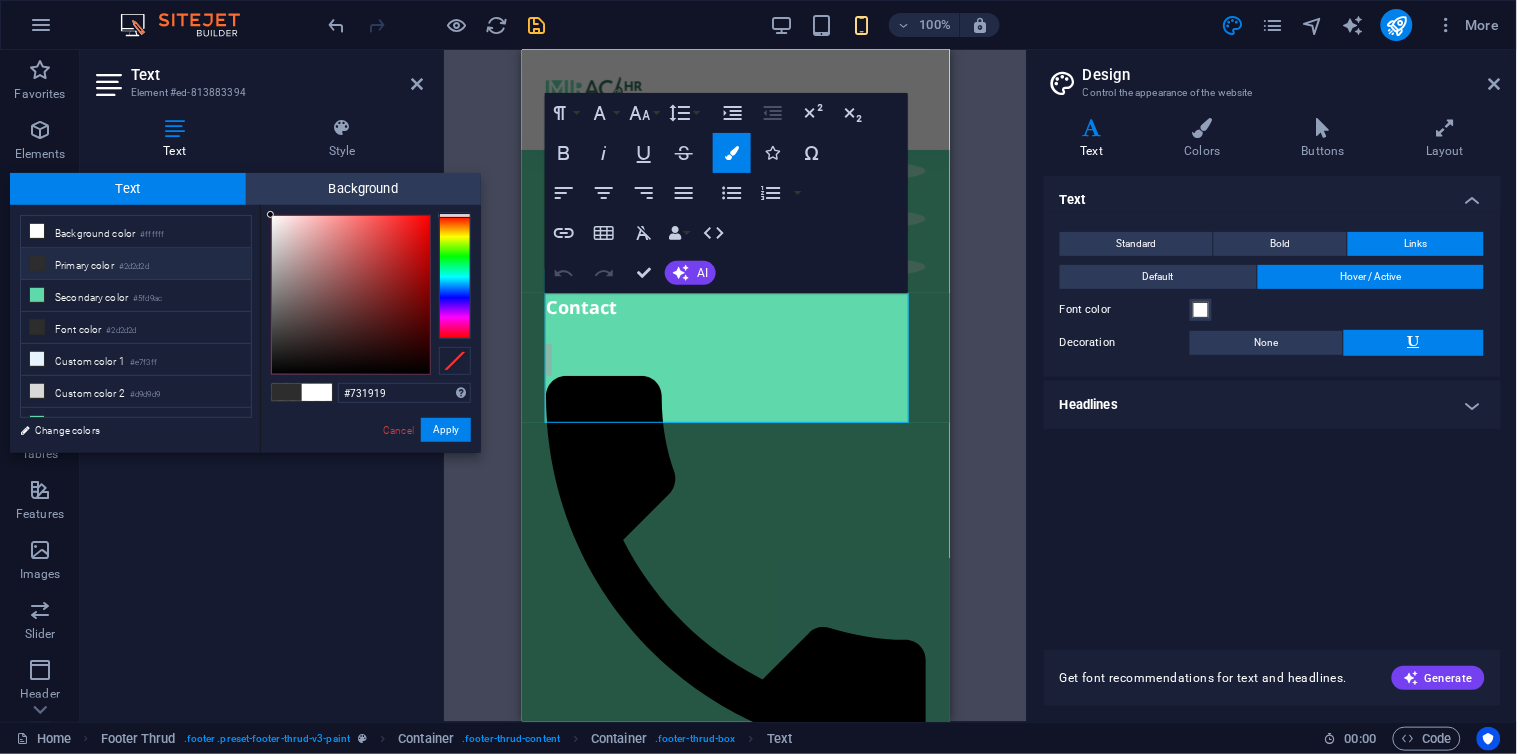 click at bounding box center [351, 295] 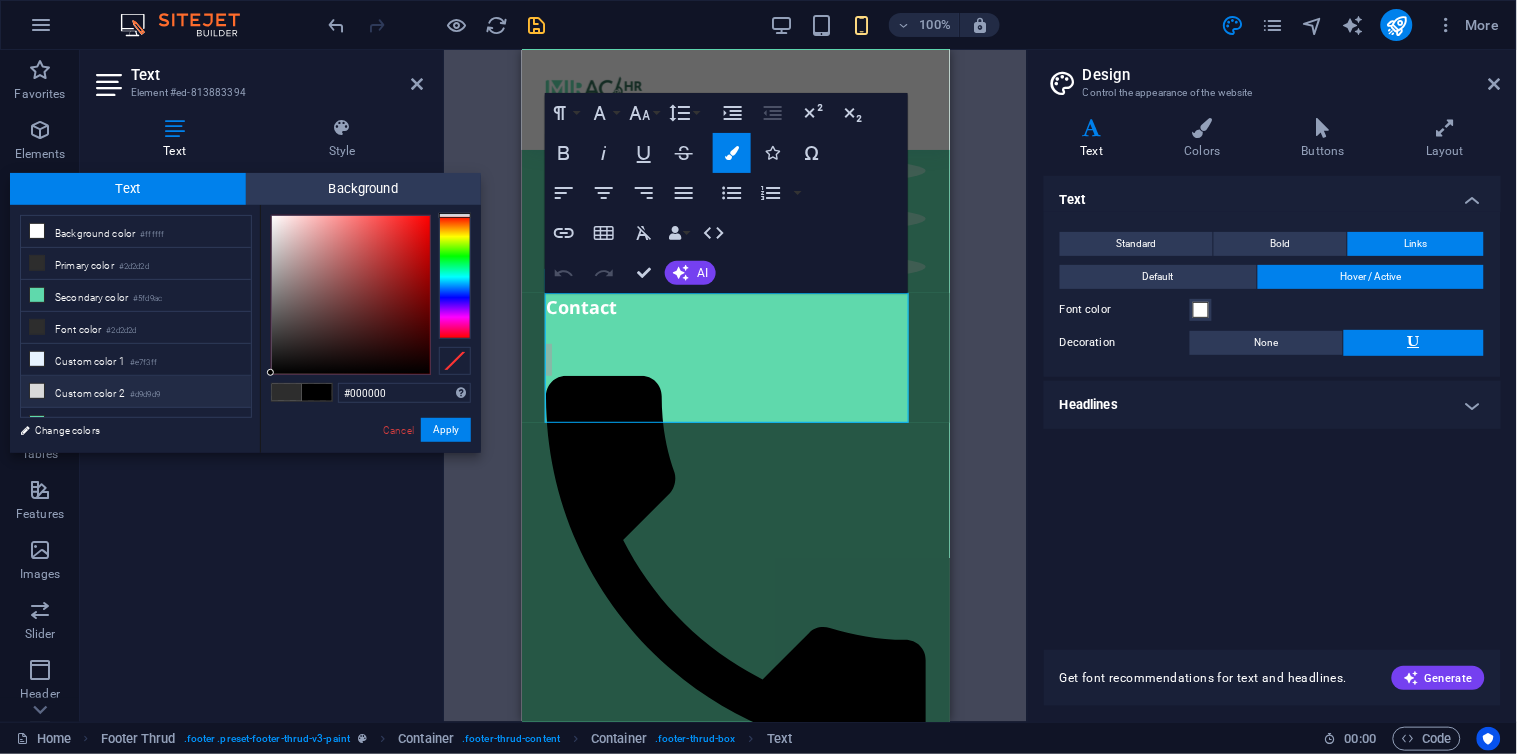 drag, startPoint x: 395, startPoint y: 302, endPoint x: 231, endPoint y: 397, distance: 189.52837 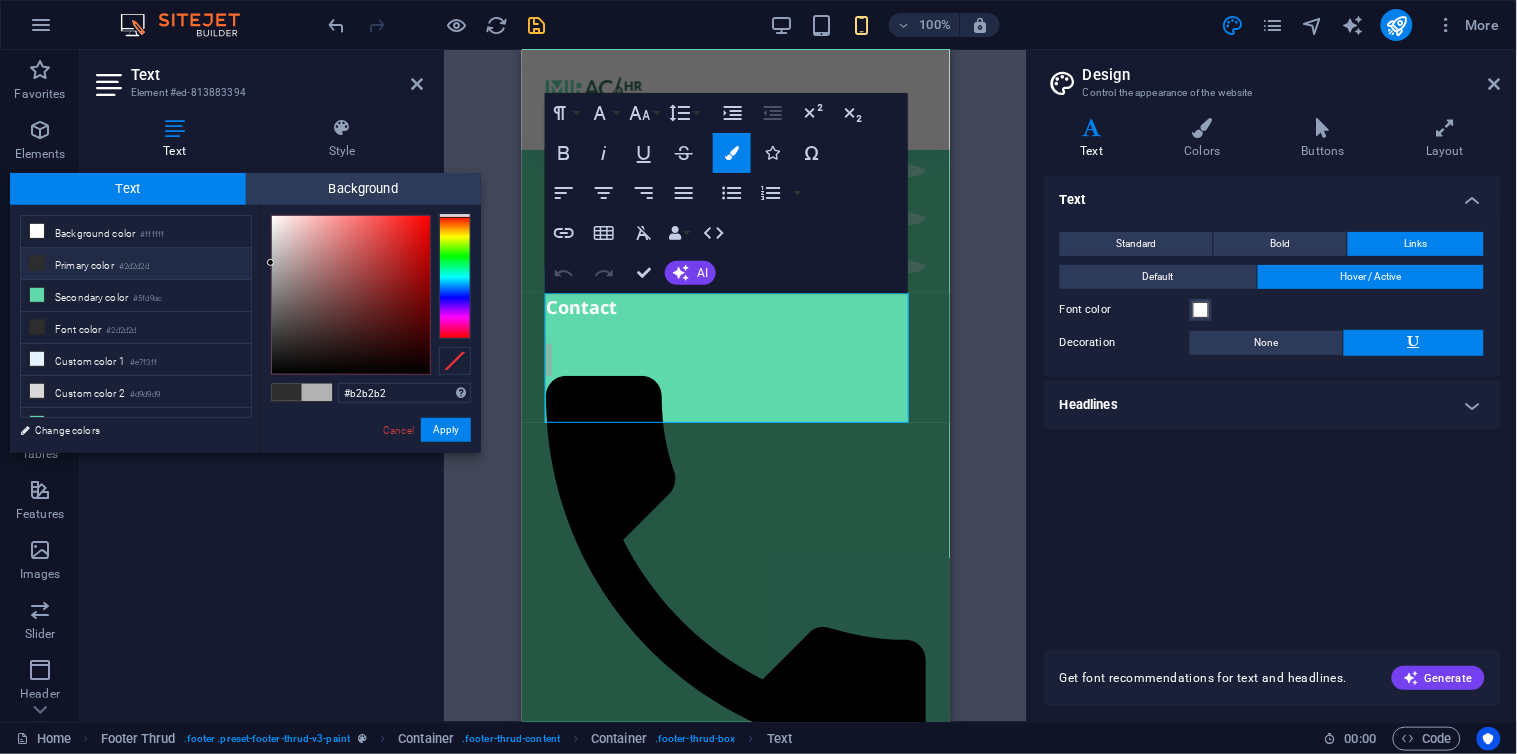 click on "Primary color
#2d2d2d" at bounding box center [136, 264] 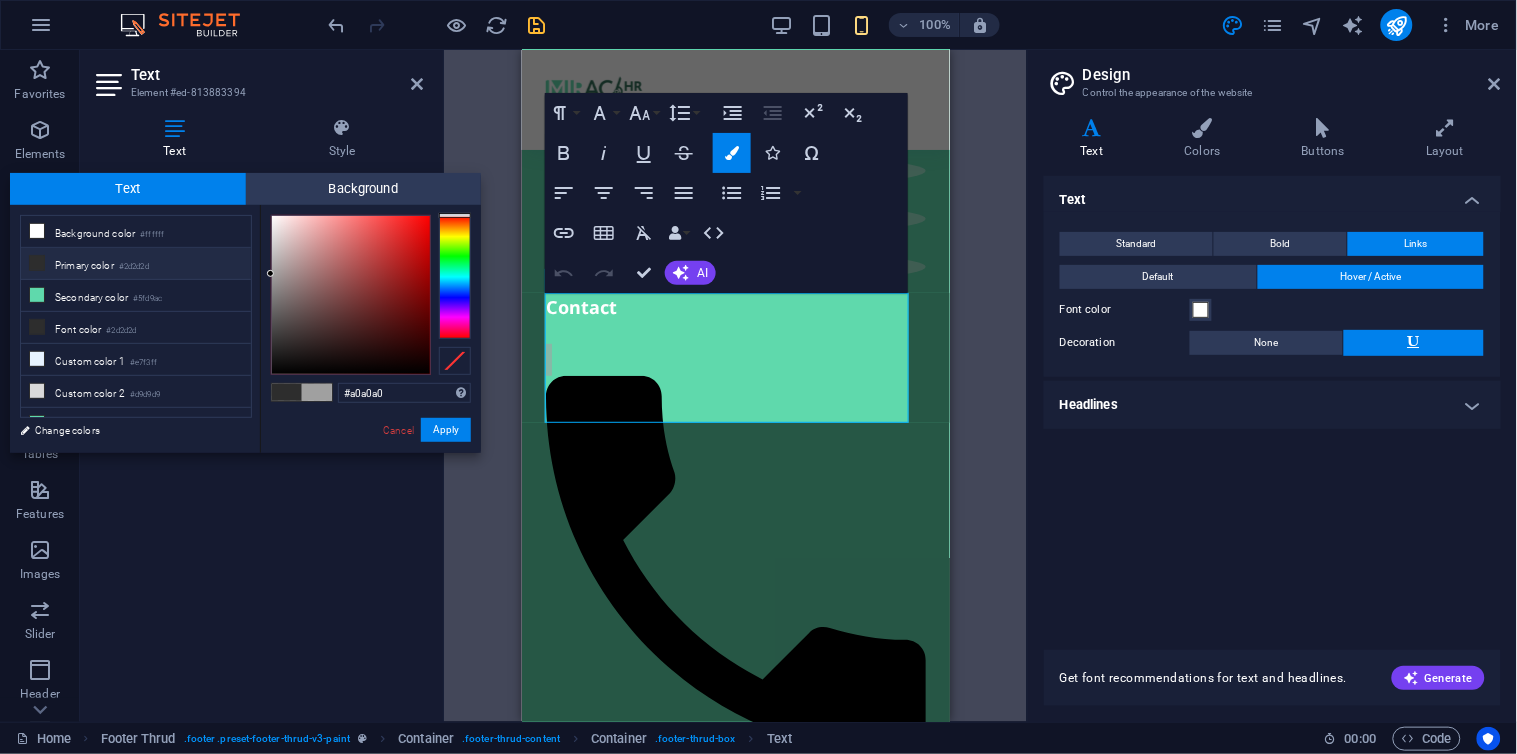 click on "Primary color
#2d2d2d" at bounding box center [136, 264] 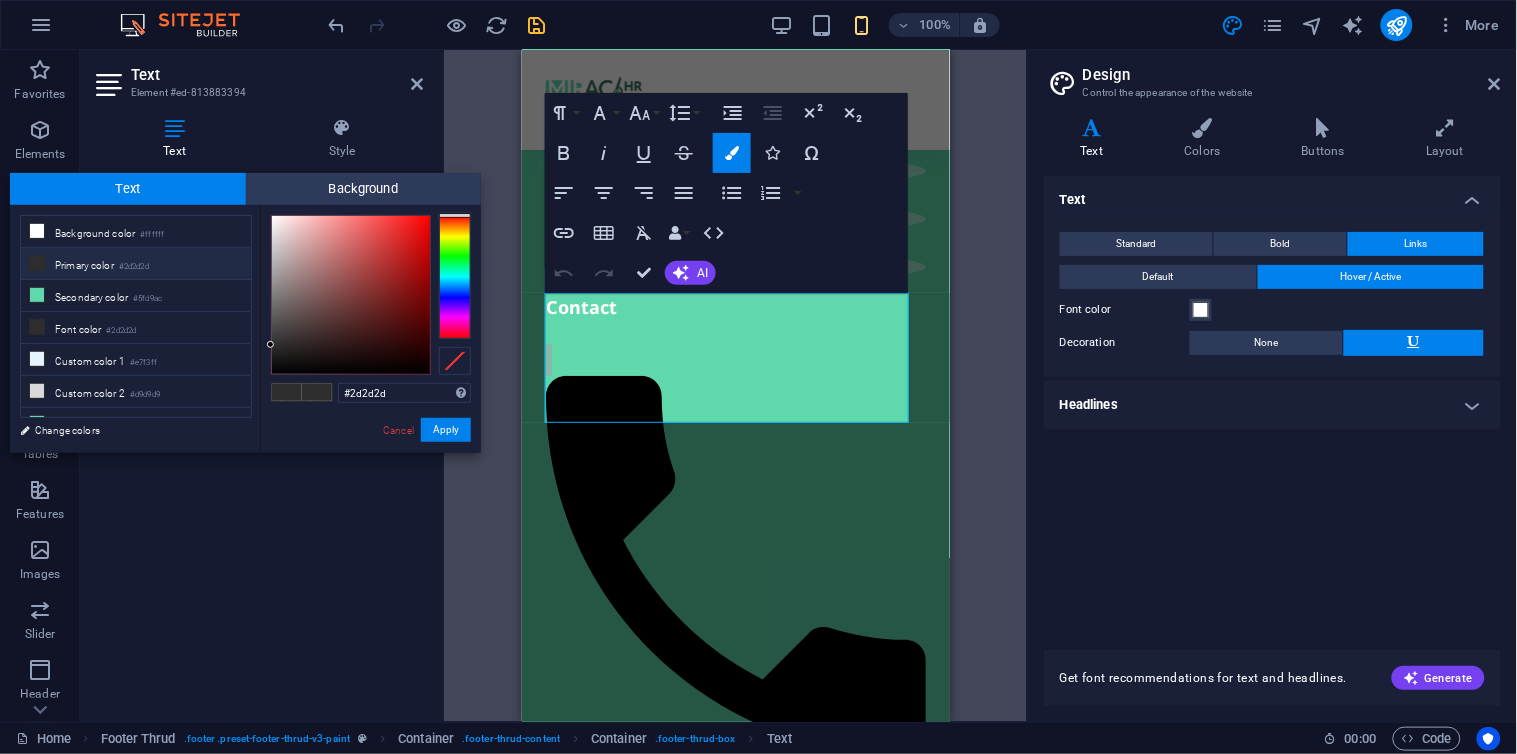 click on "Primary color
#2d2d2d" at bounding box center (136, 264) 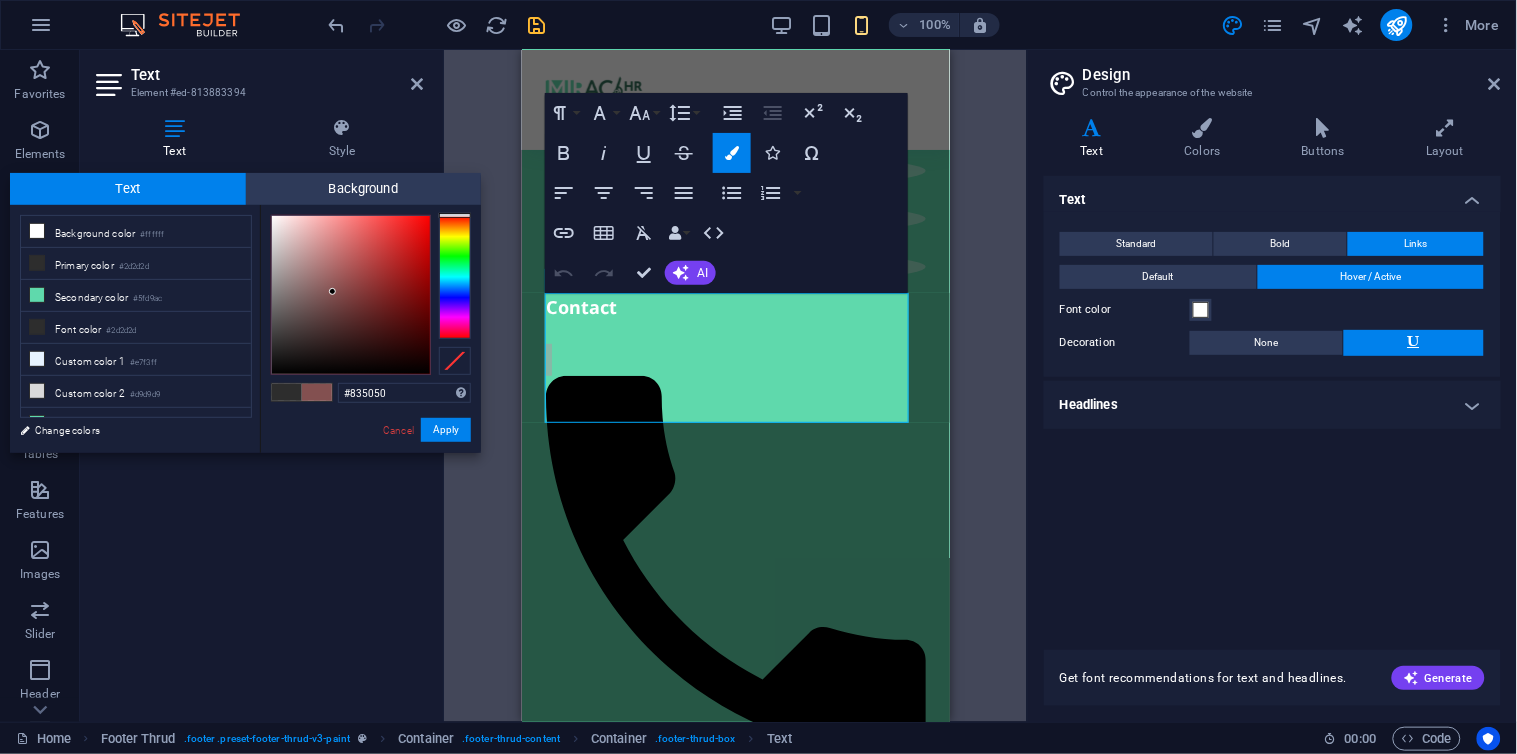 click at bounding box center (332, 291) 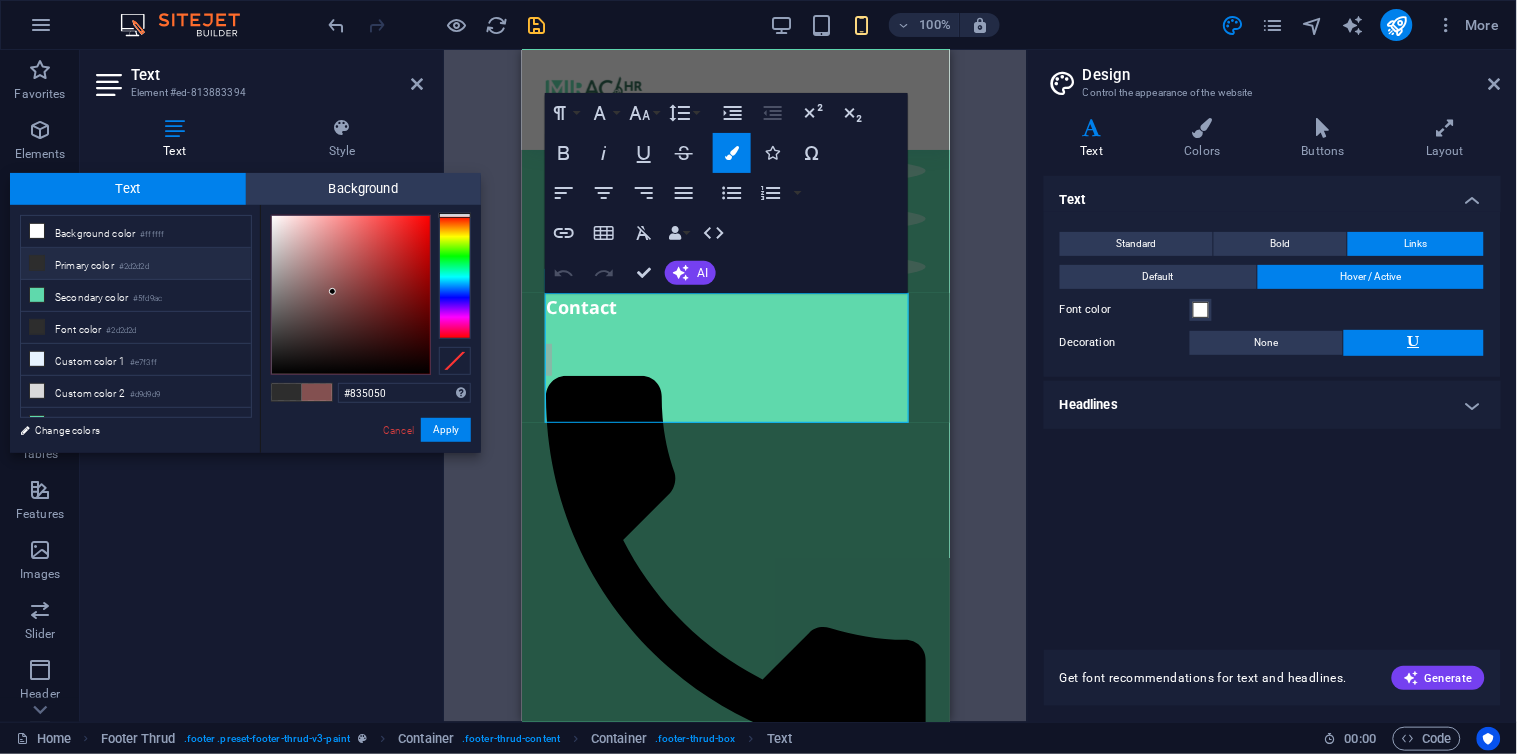click on "Primary color
#2d2d2d" at bounding box center [136, 264] 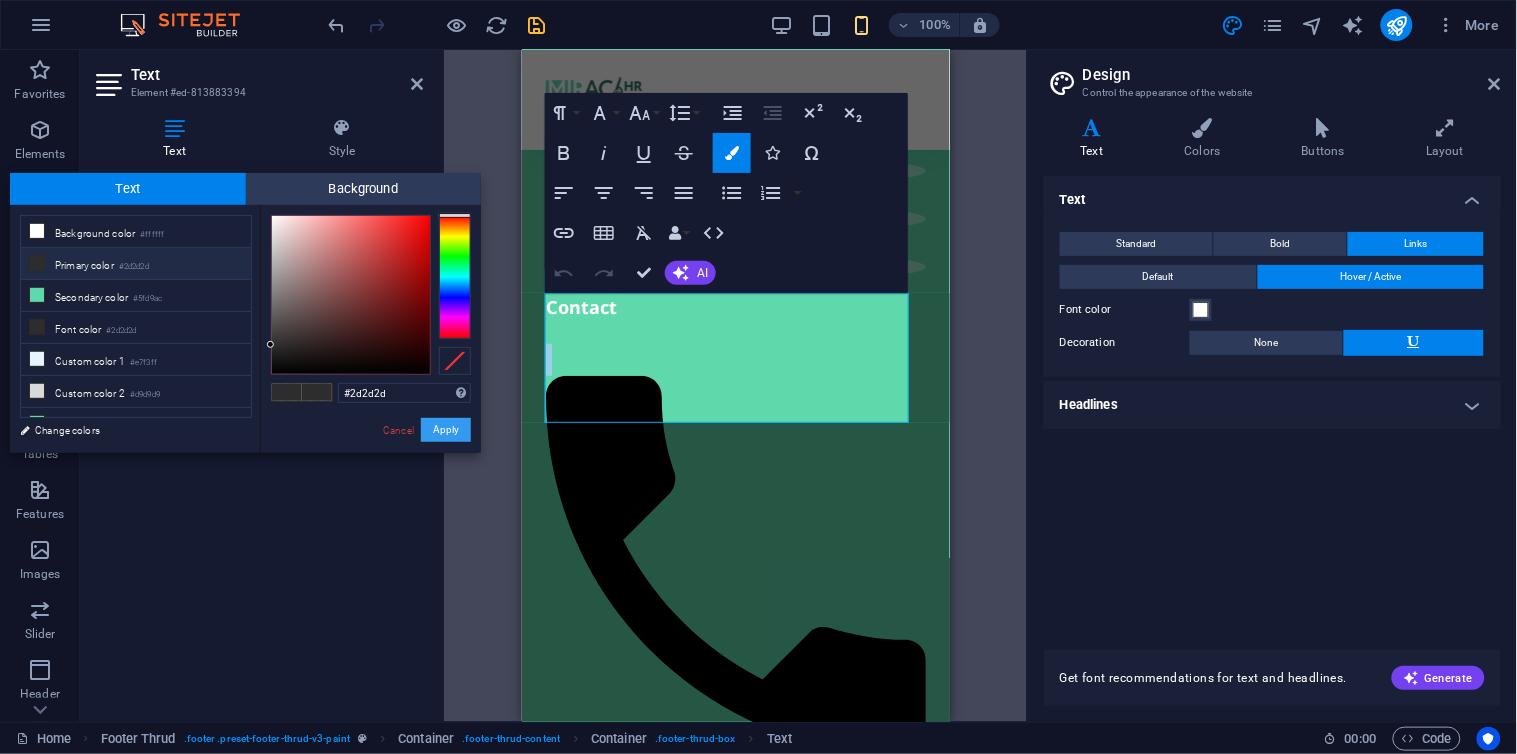 click on "Apply" at bounding box center [446, 430] 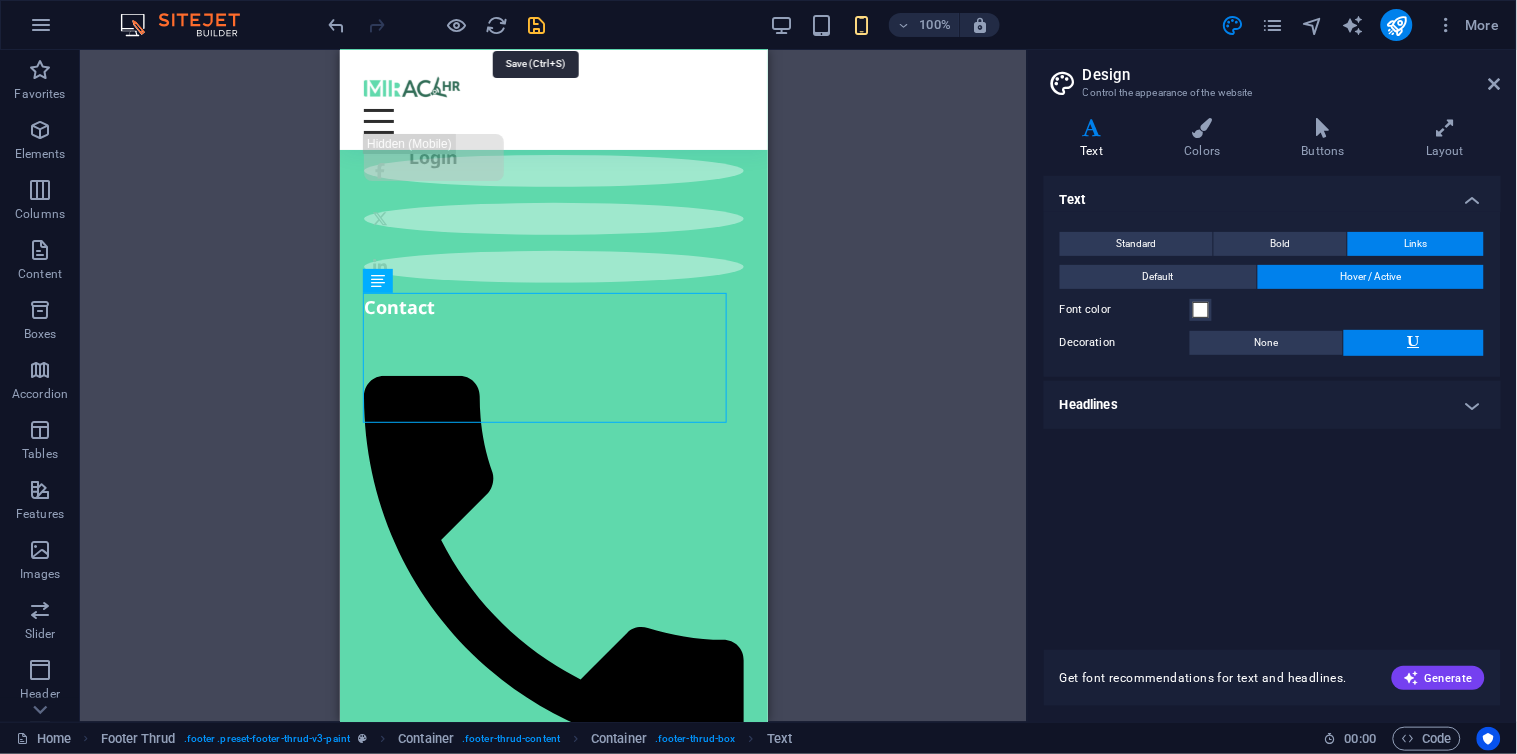 click at bounding box center (537, 25) 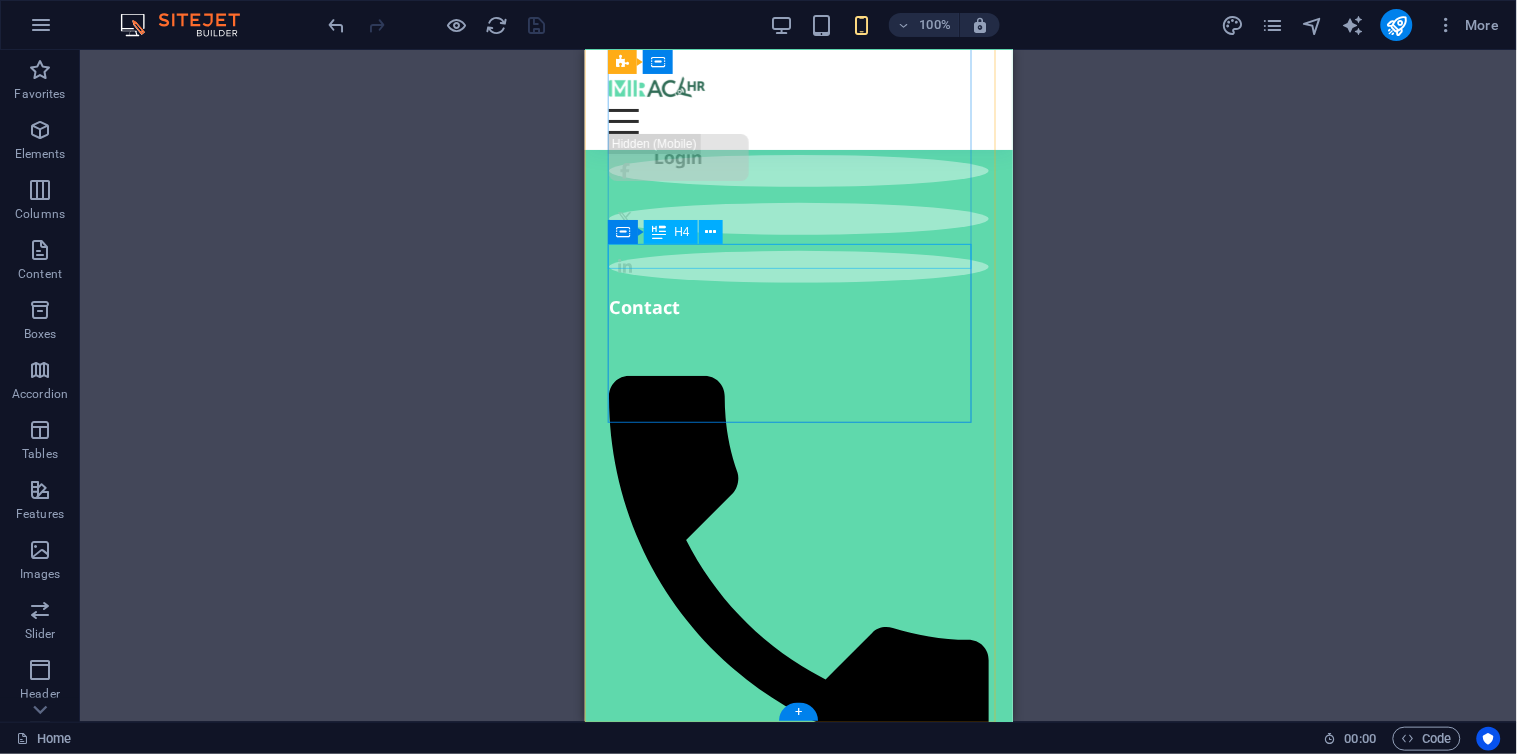 click on "Contact" at bounding box center [798, 306] 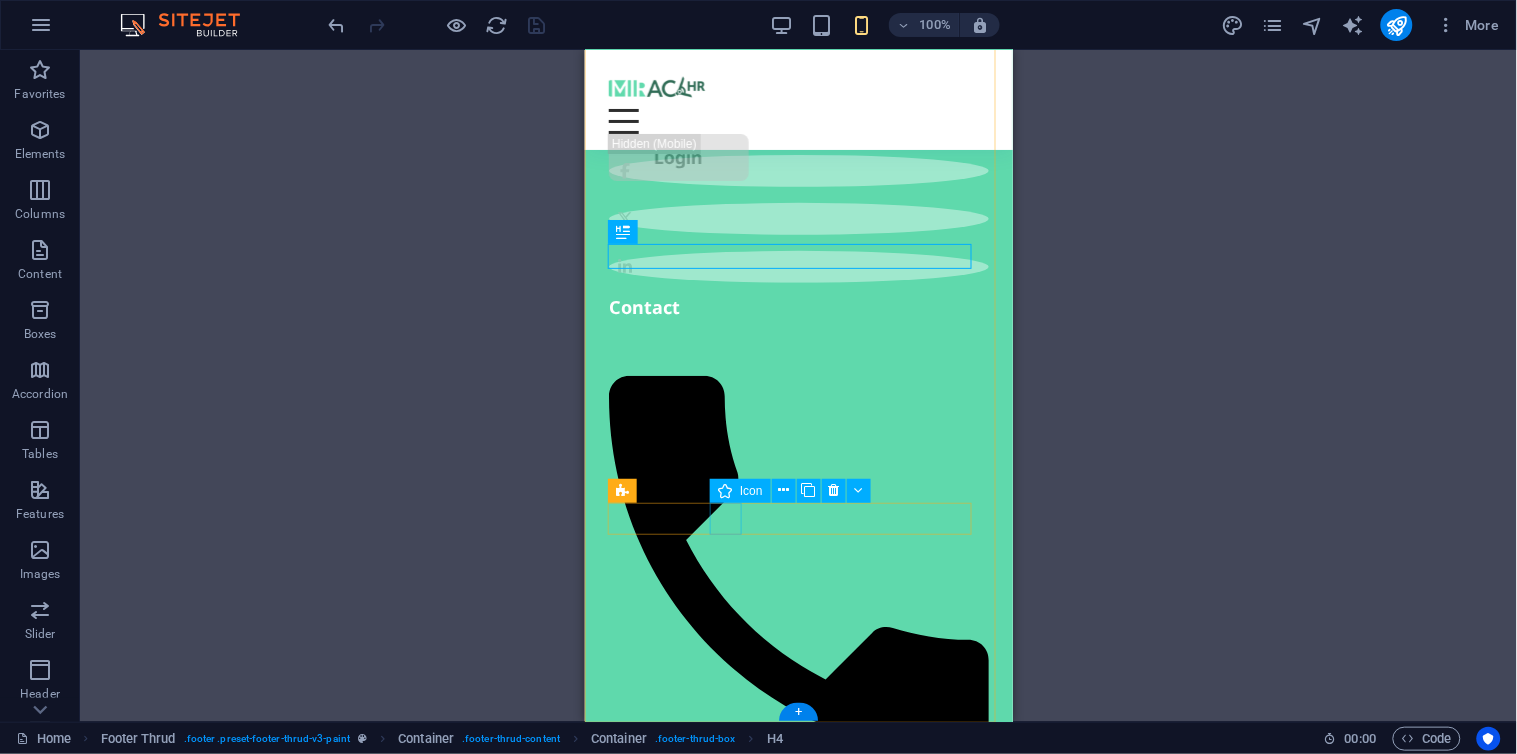 click at bounding box center (798, 2629) 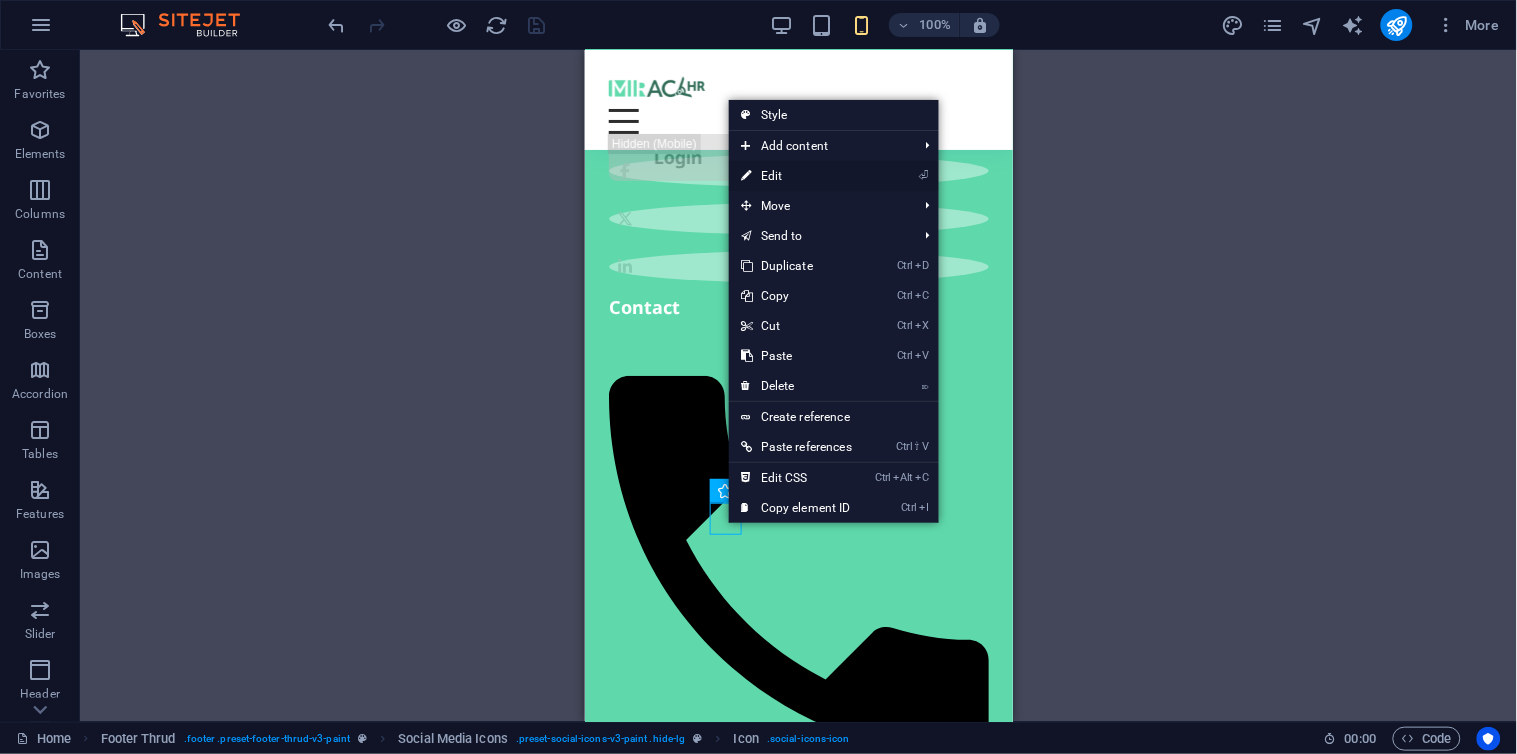 click on "⏎  Edit" at bounding box center [796, 176] 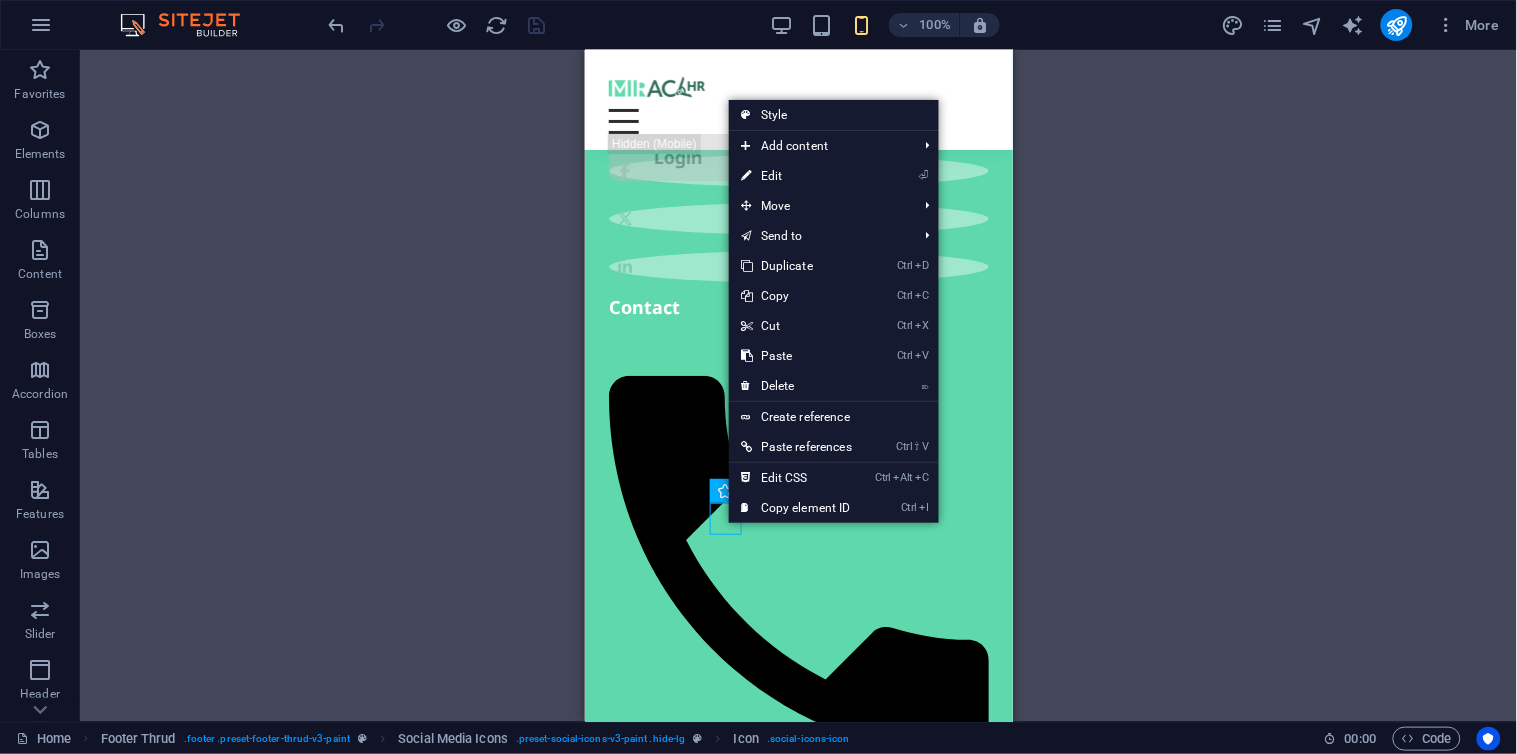 select on "xMidYMid" 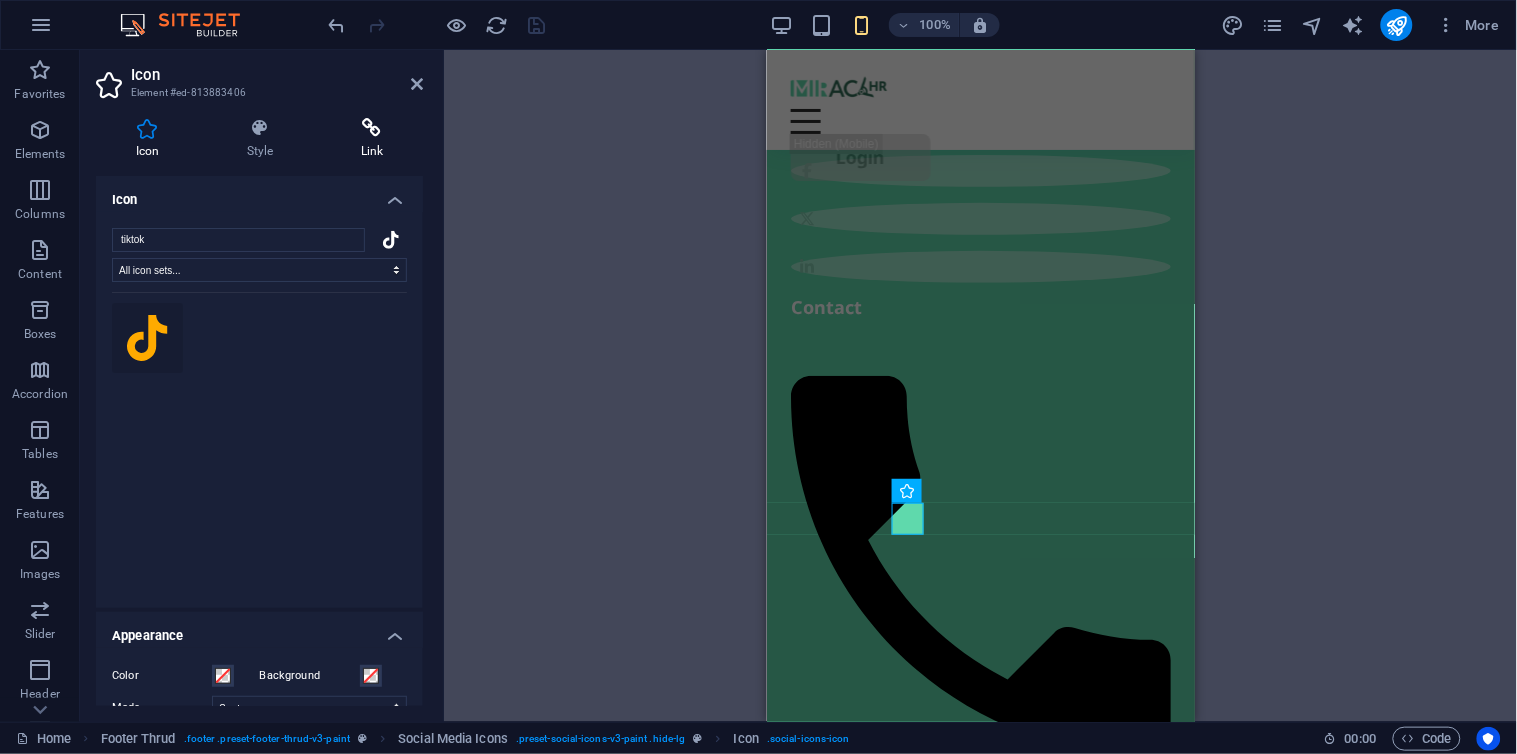 click at bounding box center (372, 128) 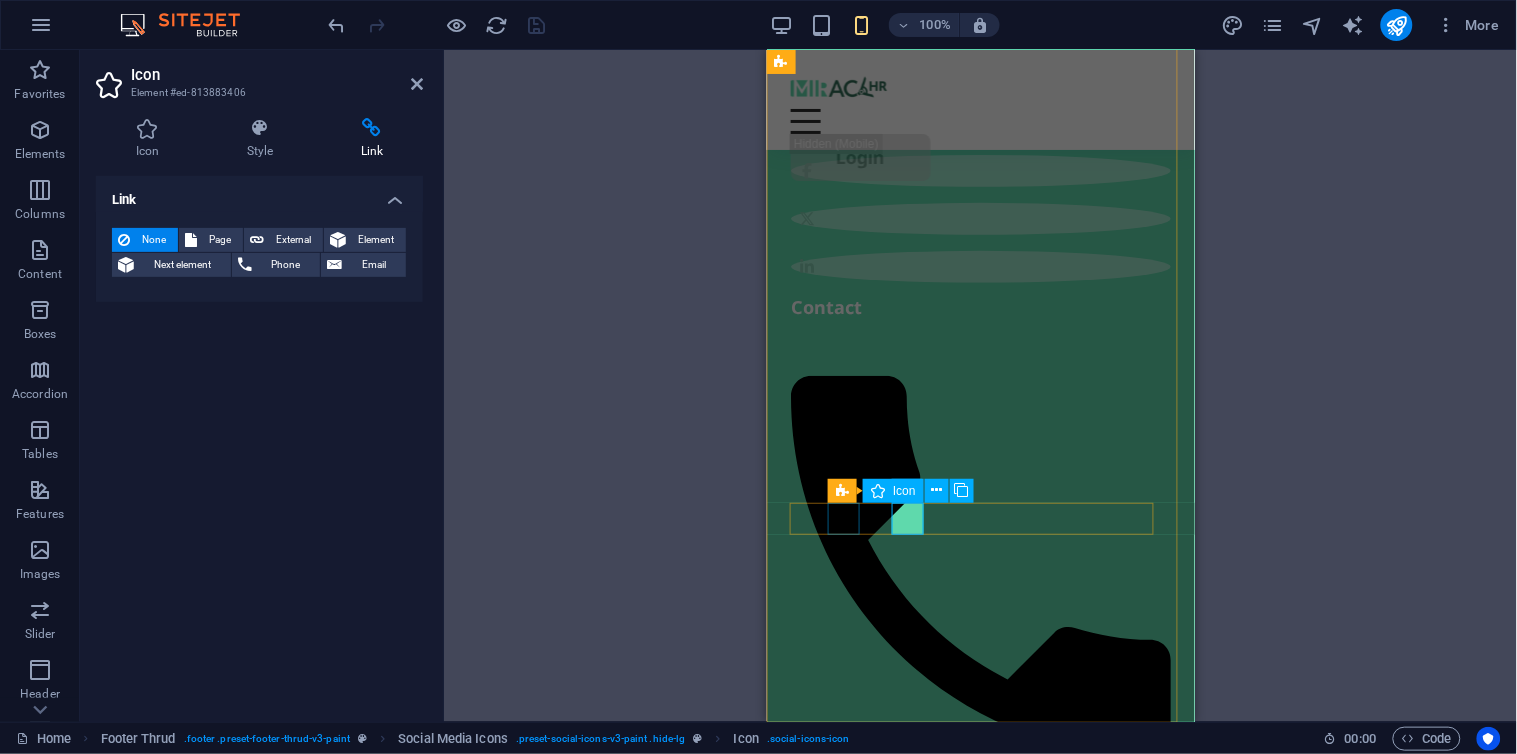 click at bounding box center [980, 2581] 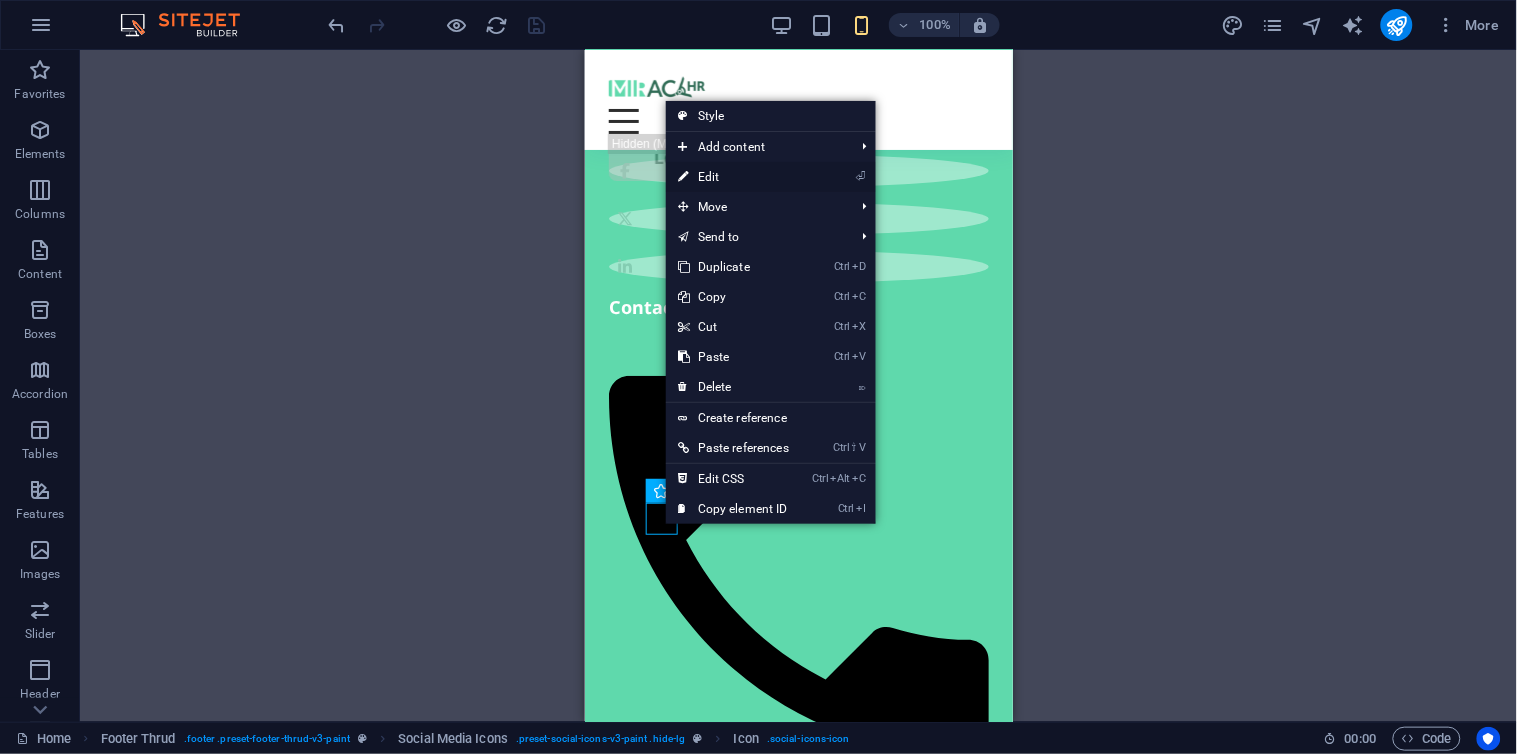 click on "⏎  Edit" at bounding box center [733, 177] 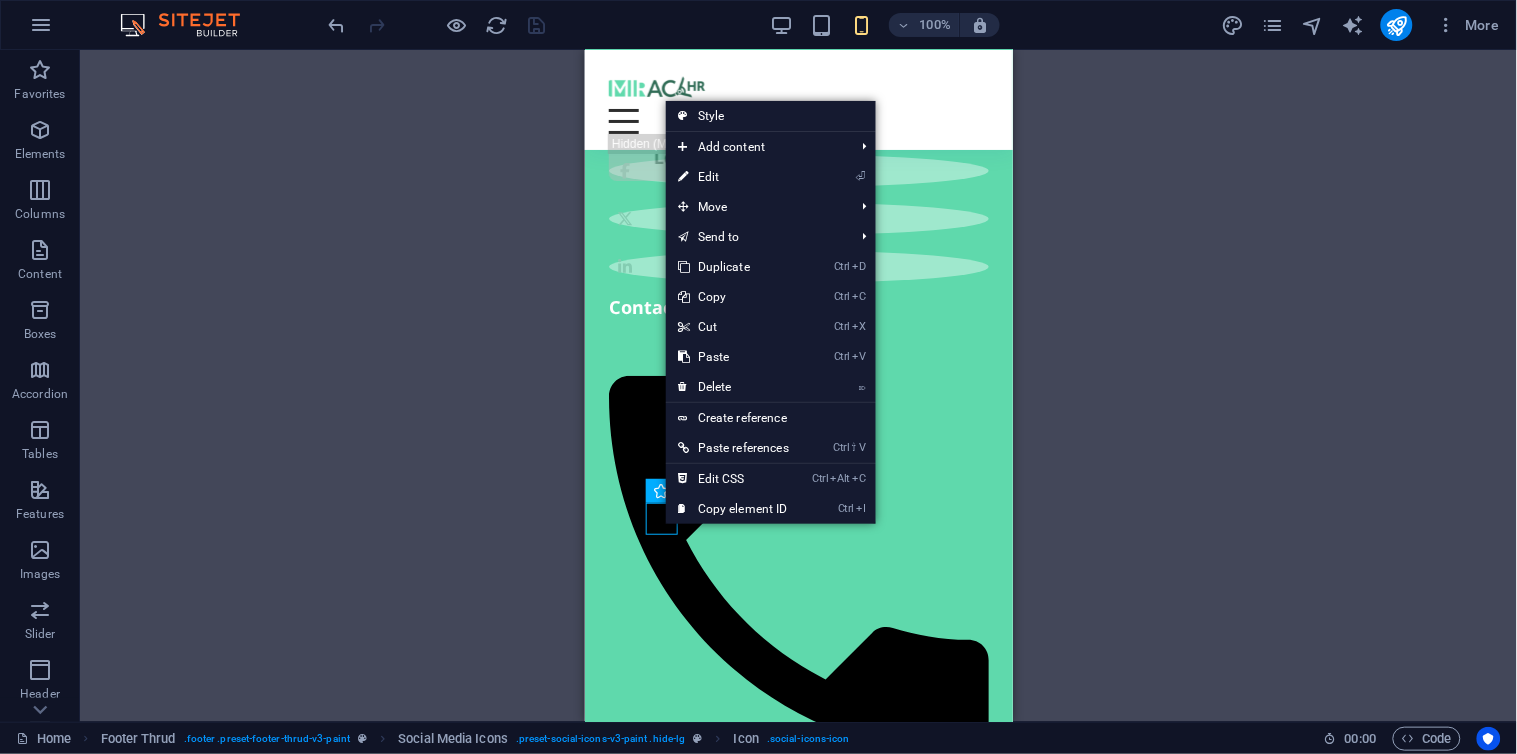 select on "xMidYMid" 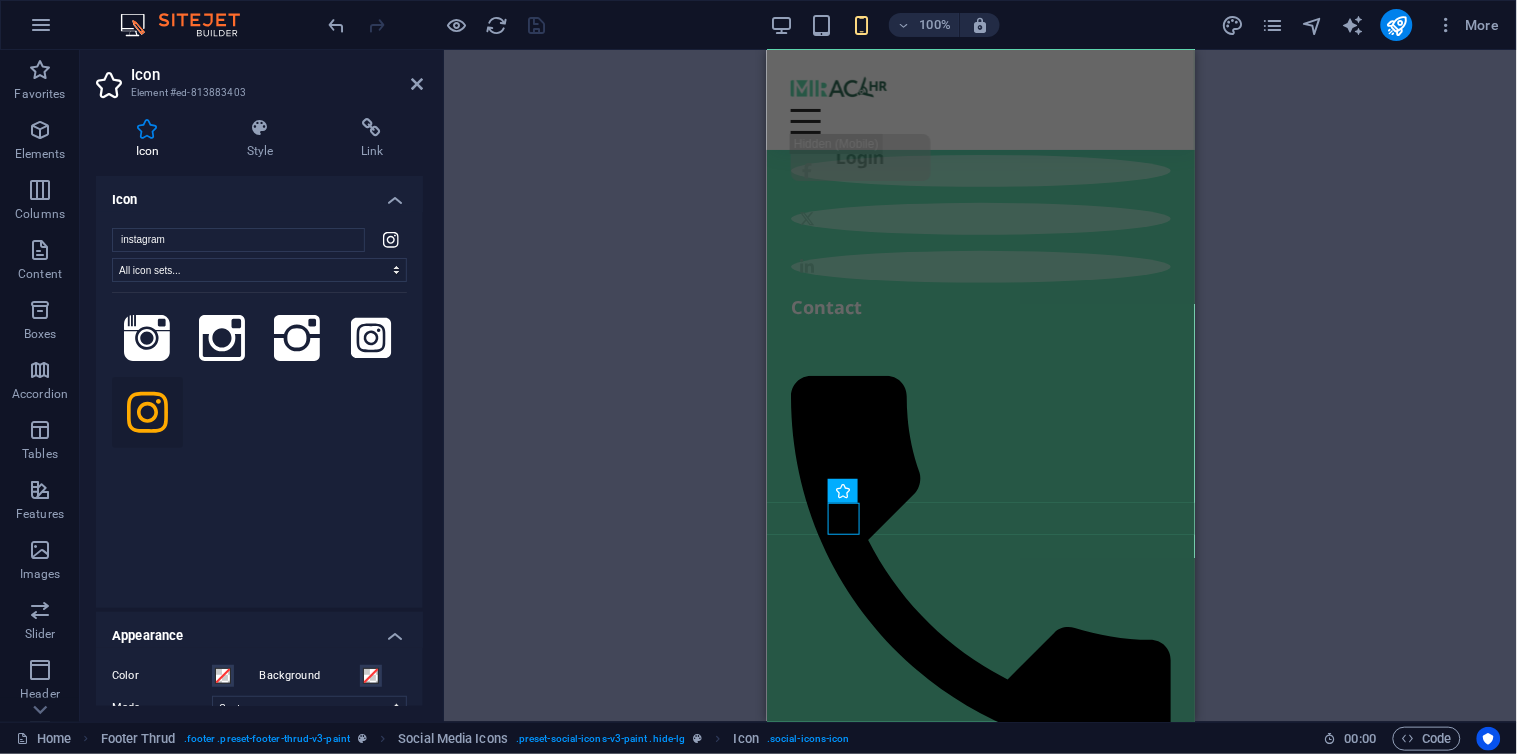 click on "Icon Style Link Icon instagram All icon sets... IcoFont Ionicons FontAwesome Brands FontAwesome Duotone FontAwesome Solid FontAwesome Regular FontAwesome Light FontAwesome Thin FontAwesome Sharp Solid FontAwesome Sharp Regular FontAwesome Sharp Light FontAwesome Sharp Thin Appearance Color Background Mode Scale Left Center Right Width Default auto px rem % em vh vw Height Default auto px rem em vh vw Padding Default px rem % em vh vw Stroke width 0 Default px rem % em vh vw Stroke color Overflow Alignment Alignment Shadow Default None Outside Color X offset 0 px rem vh vw Y offset 0 px rem vh vw Blur 0 px rem % vh vw Text Alternative text The alternative text is used by devices that cannot display images (e.g. image search engines) and should be added to every image to improve website accessibility. Social Media Icons Element Layout How this element expands within the layout (Flexbox). Size Default auto px % 1/1 1/2 1/3 1/4 1/5 1/6 1/7 1/8 1/9 1/10 Grow Shrink Order Container layout Visible Visible Opacity %" at bounding box center (259, 412) 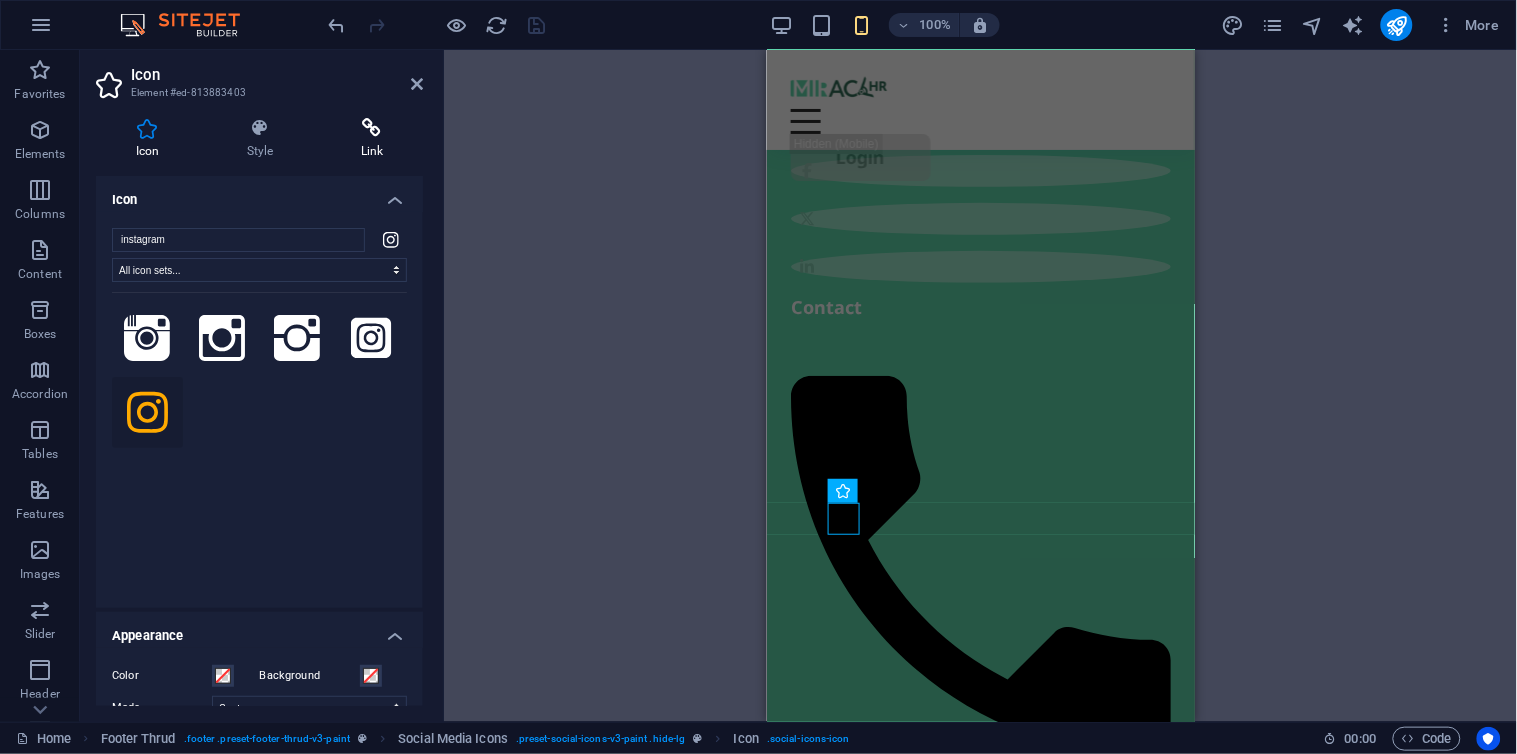click at bounding box center (372, 128) 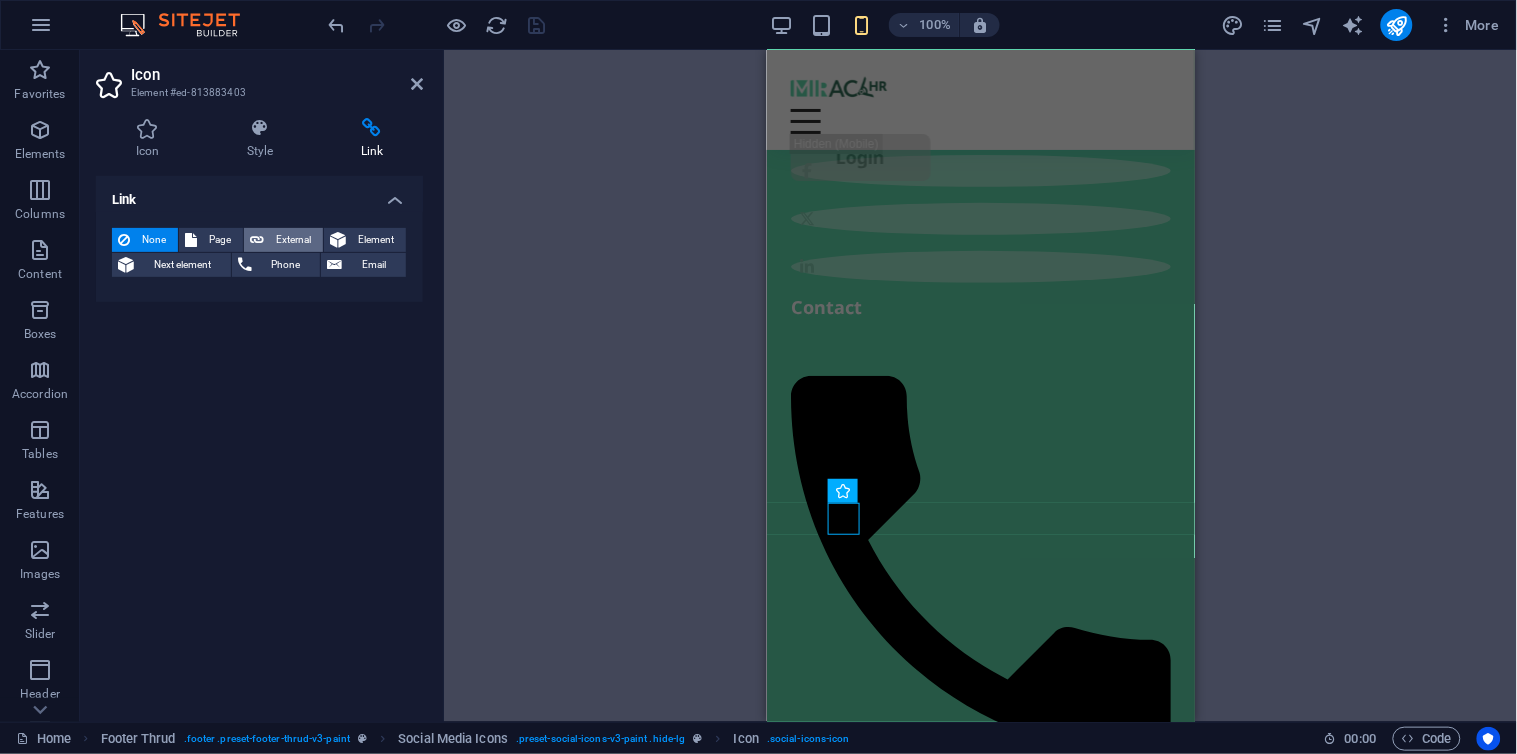 click on "External" at bounding box center [293, 240] 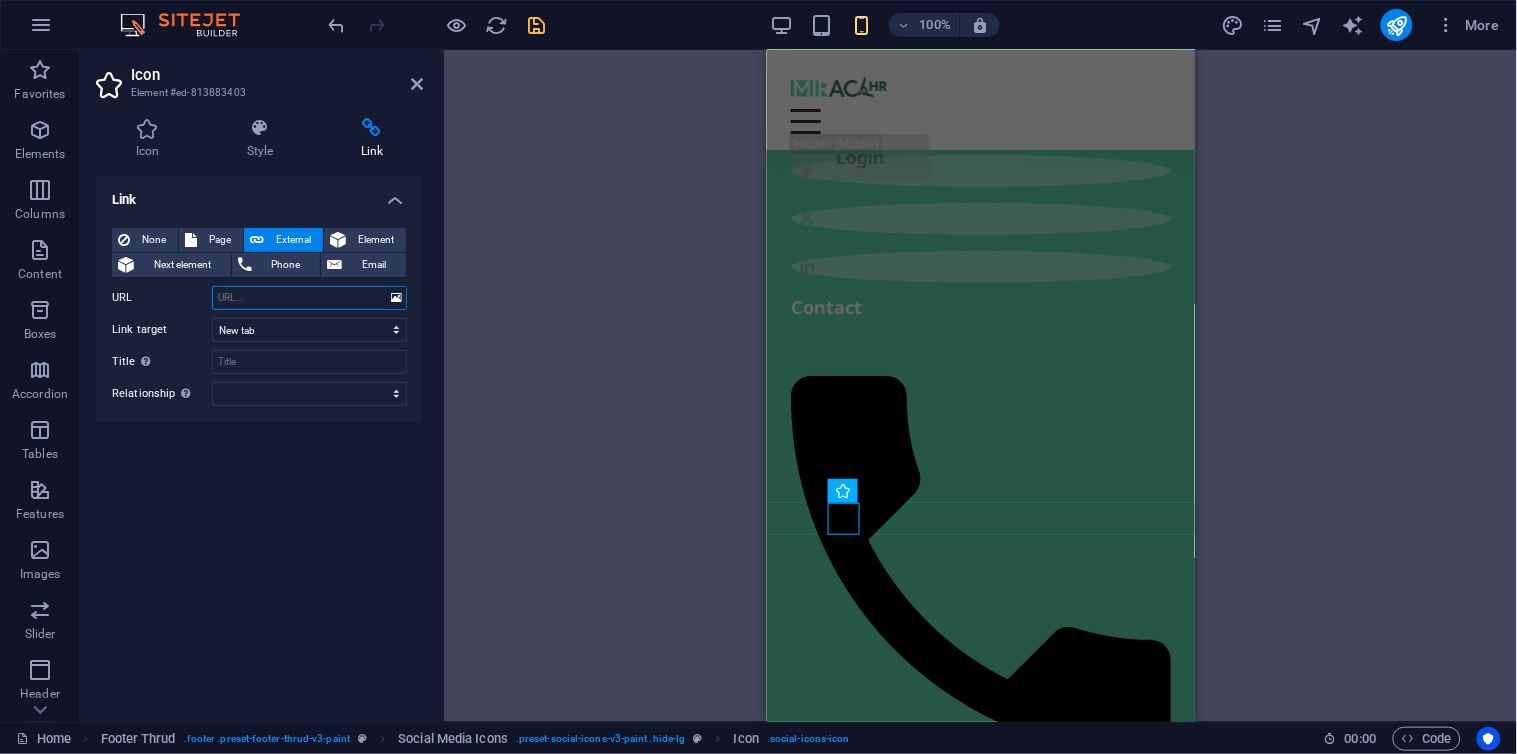 paste on "https://www.instagram.com/[ID]/?hl=en" 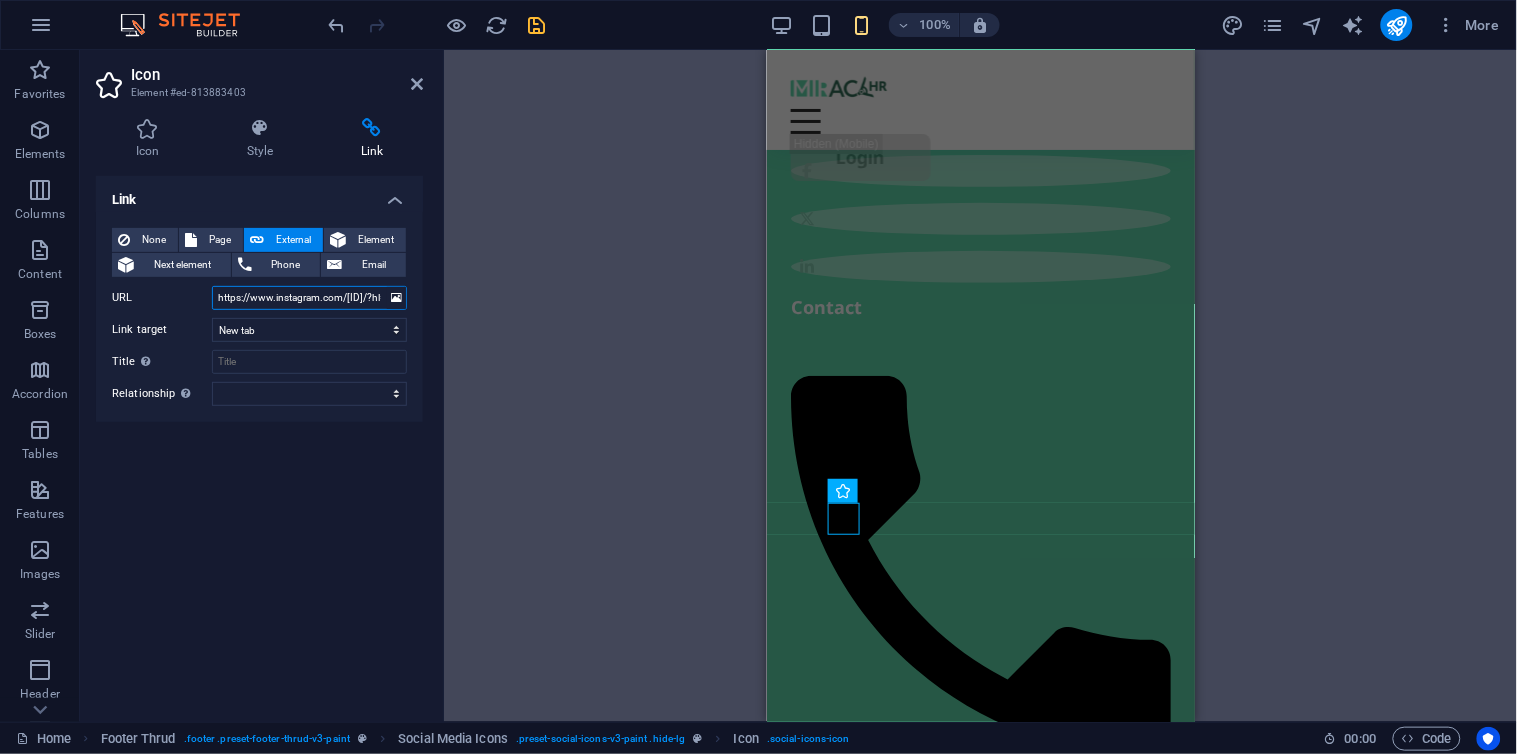 scroll, scrollTop: 0, scrollLeft: 54, axis: horizontal 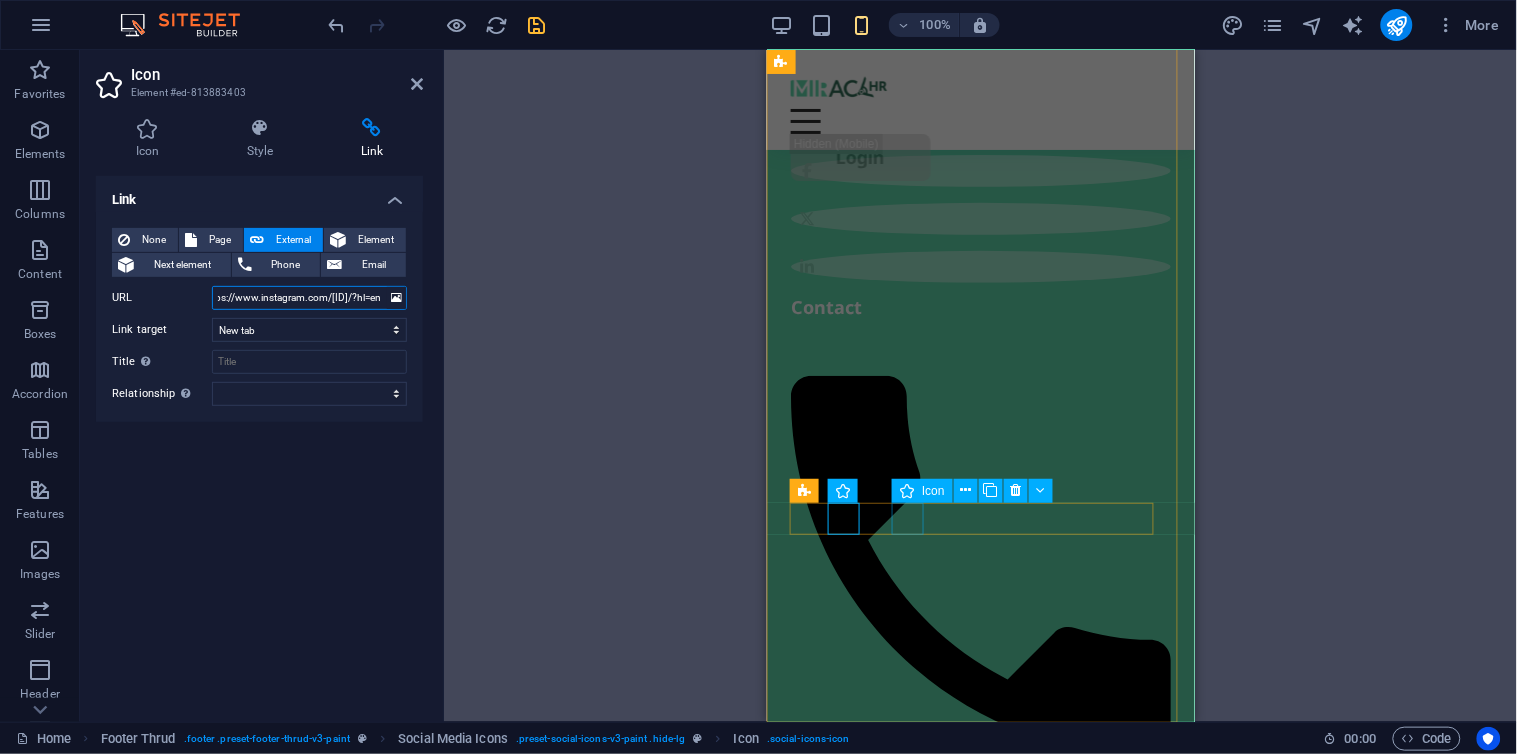 type on "https://www.instagram.com/[ID]/?hl=en" 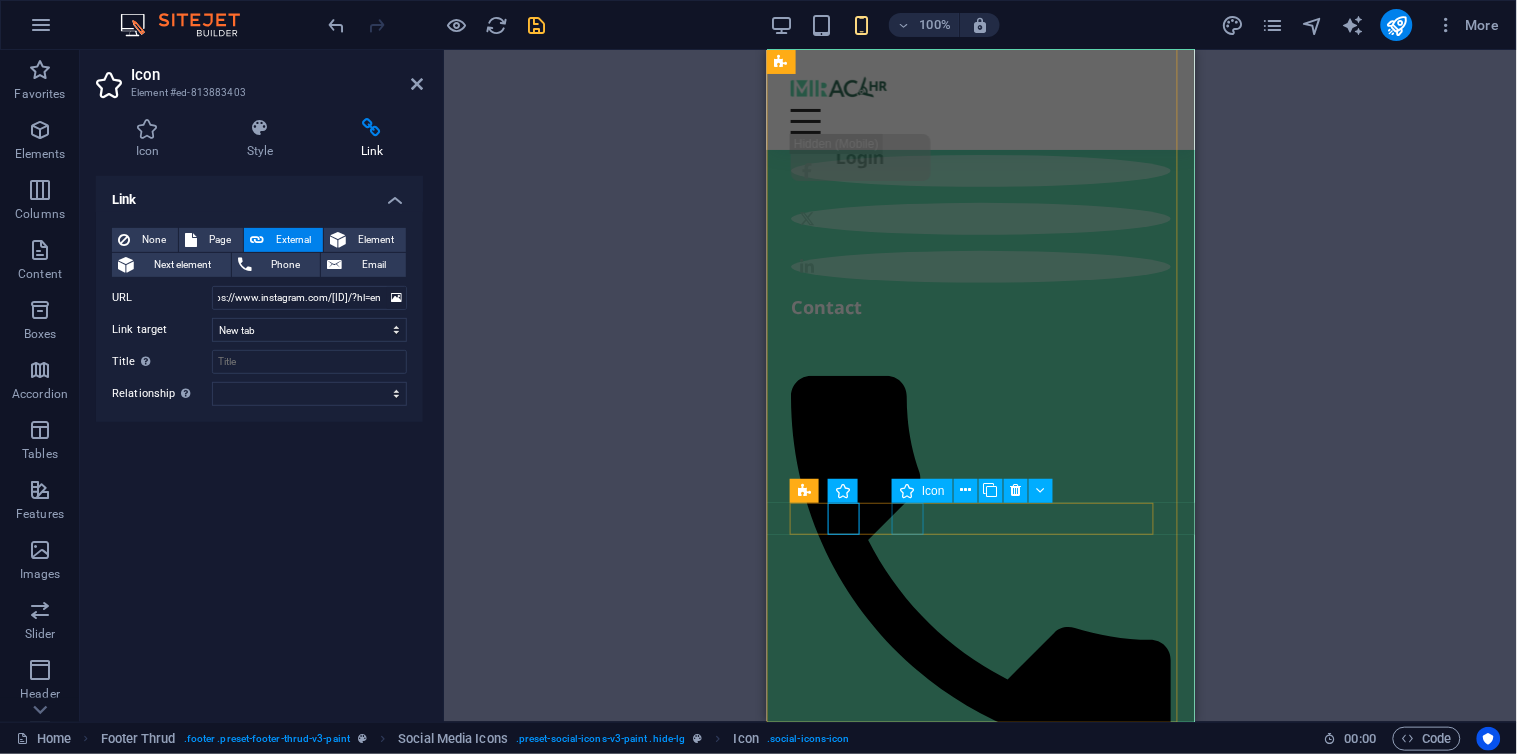 scroll, scrollTop: 0, scrollLeft: 0, axis: both 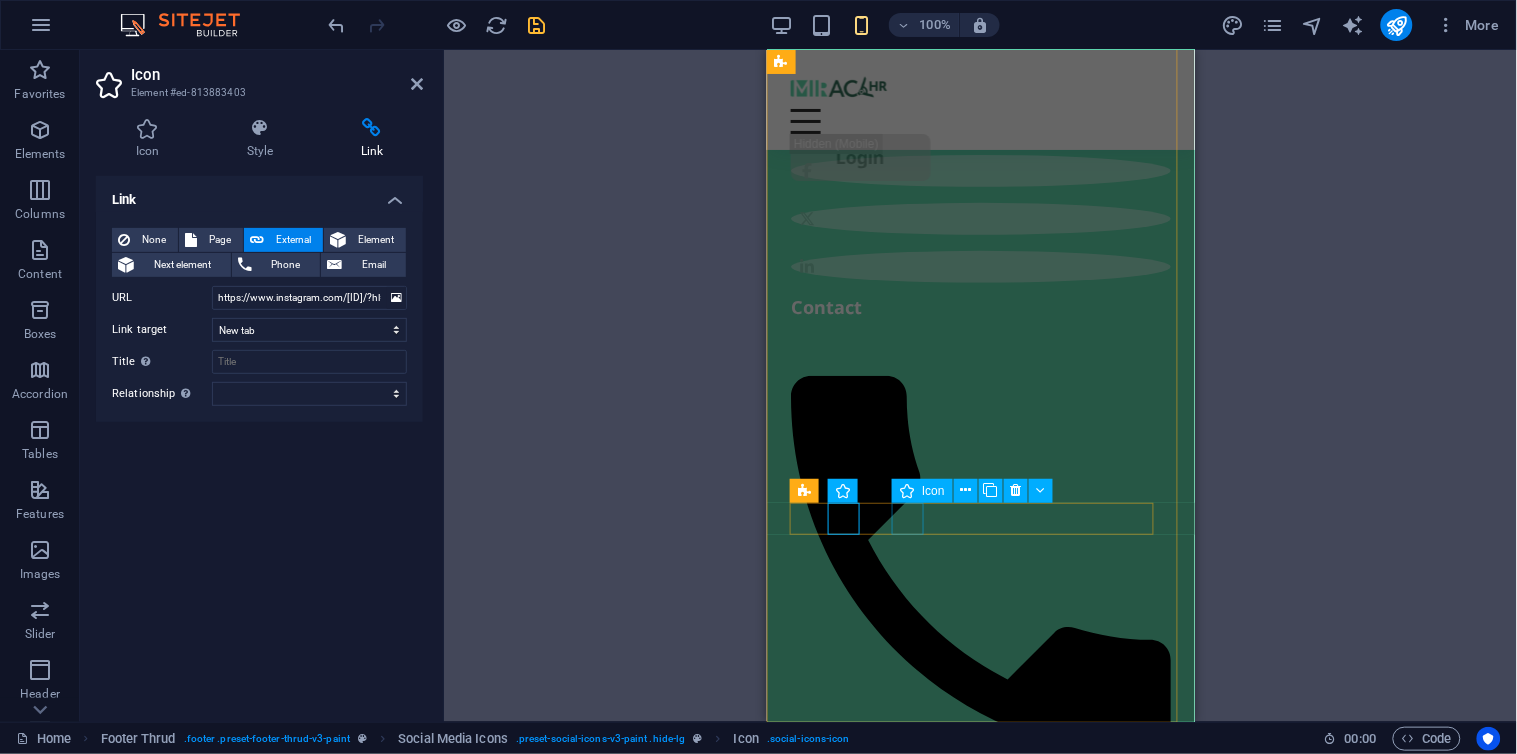 click at bounding box center (980, 2629) 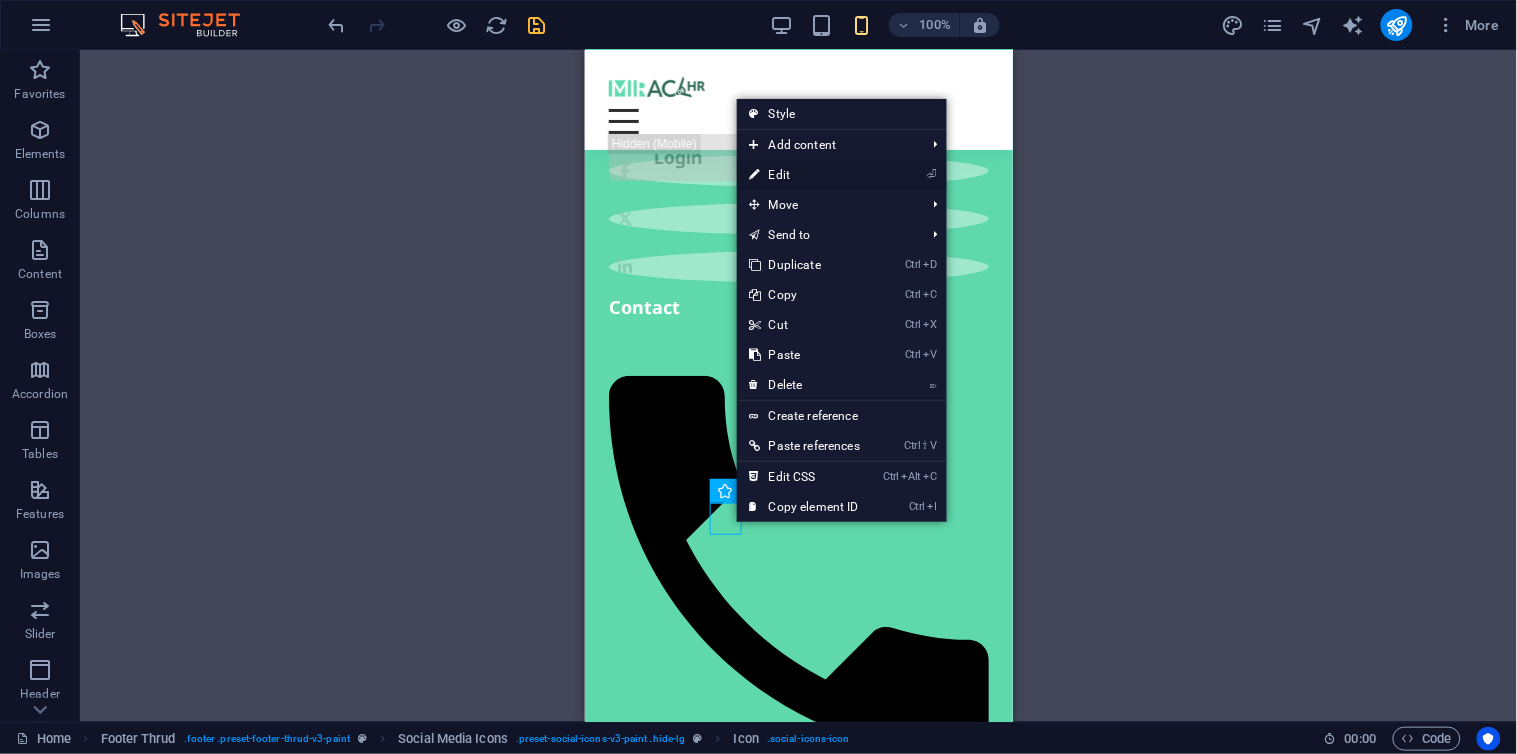 click on "⏎  Edit" at bounding box center [804, 175] 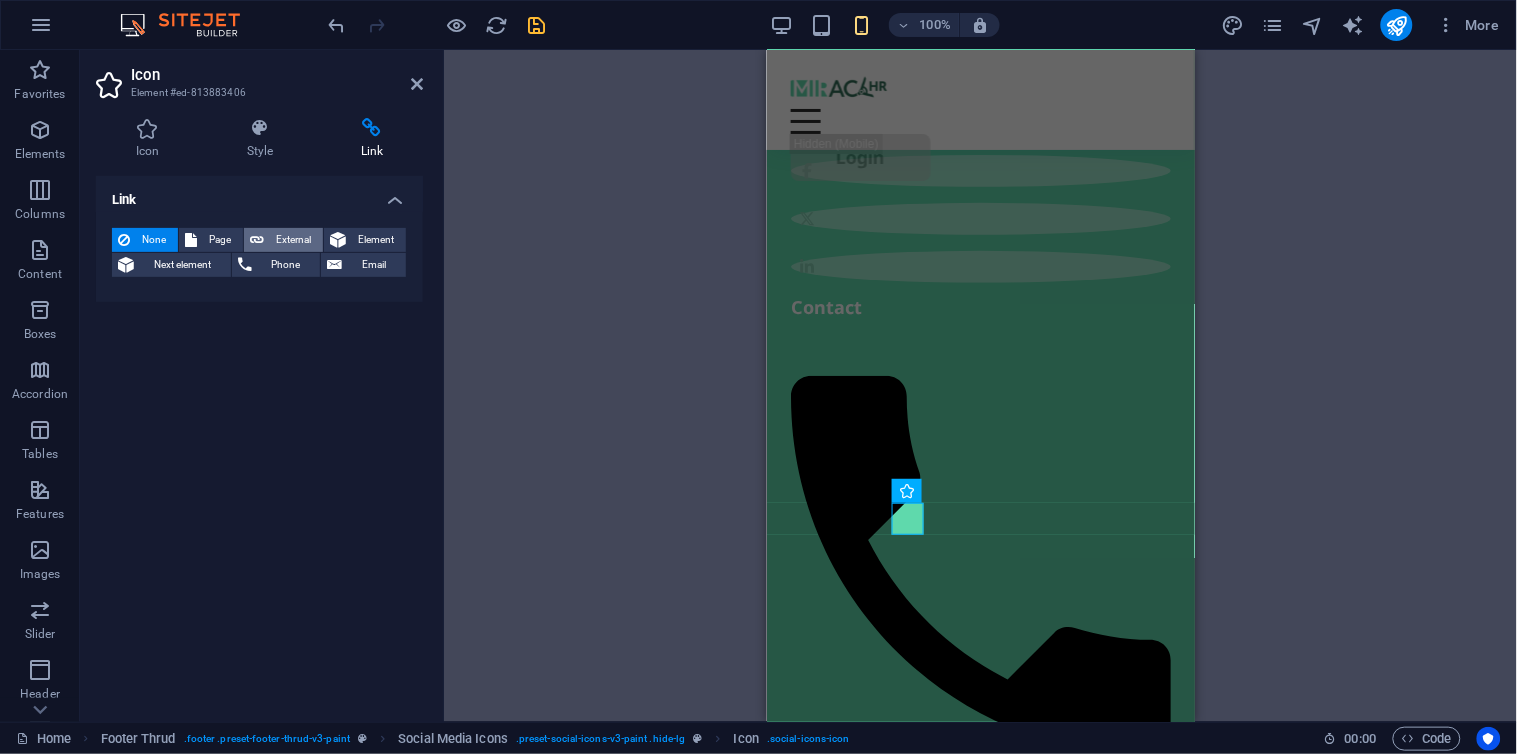 click on "External" at bounding box center [293, 240] 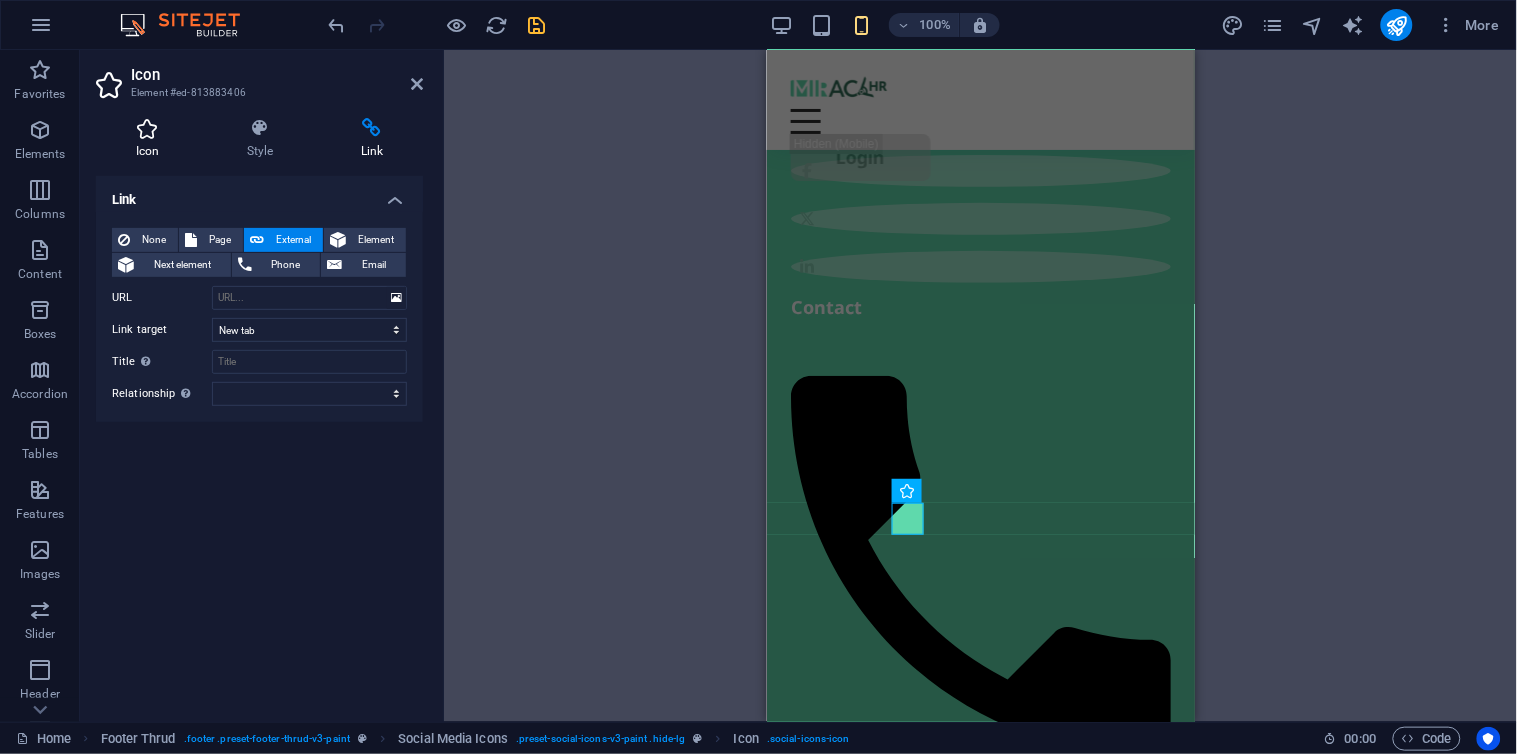 click at bounding box center (147, 128) 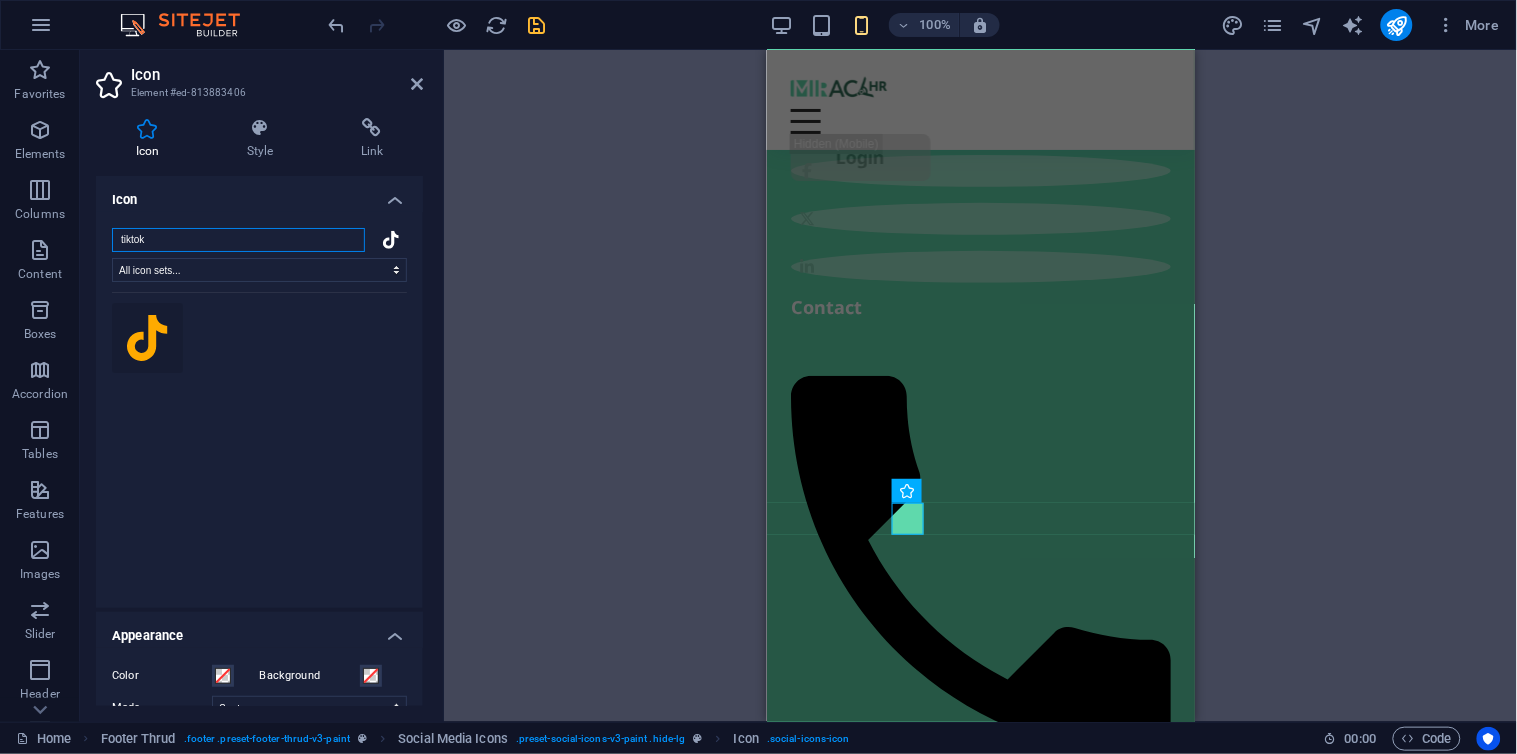 click on "tiktok" at bounding box center [238, 240] 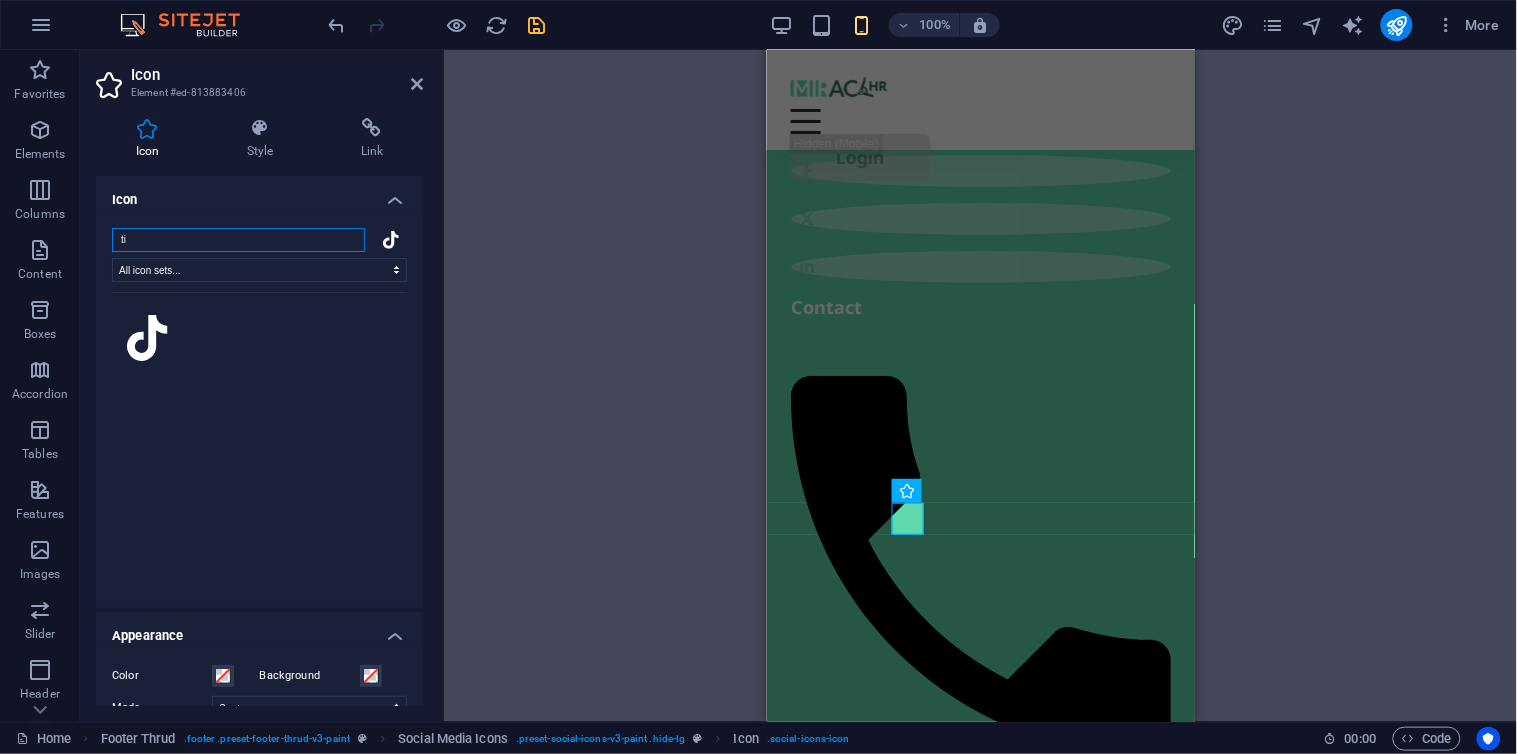 type on "t" 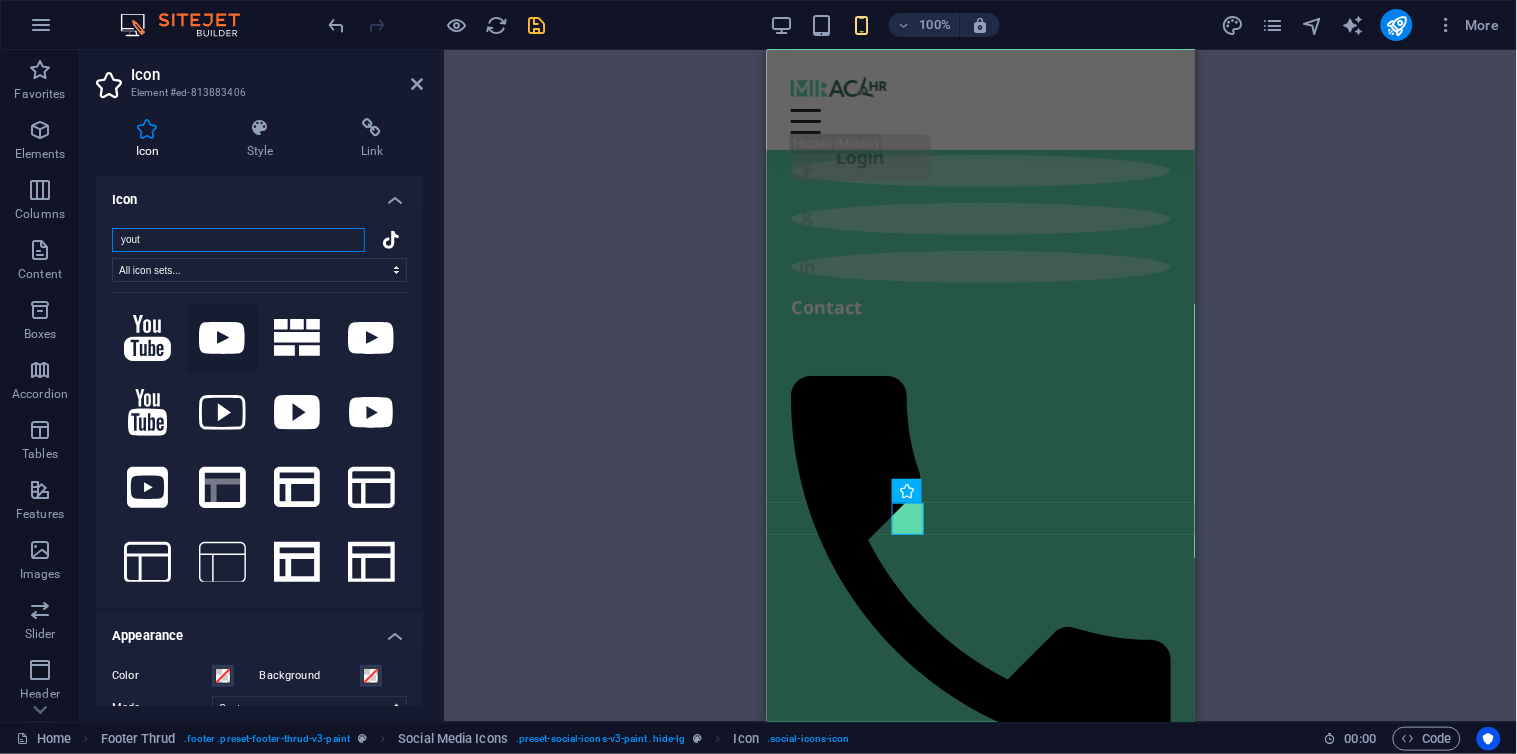 type on "yout" 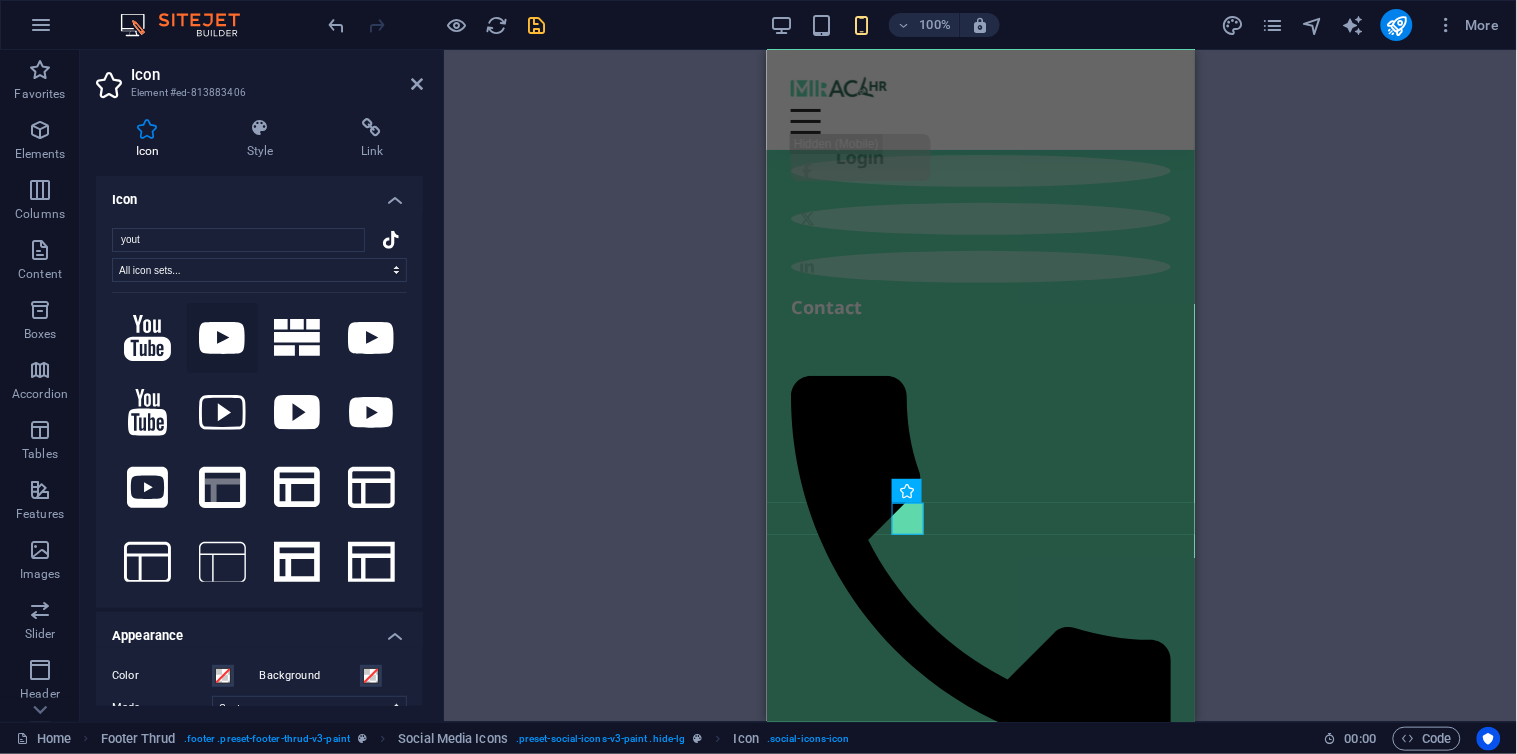 click 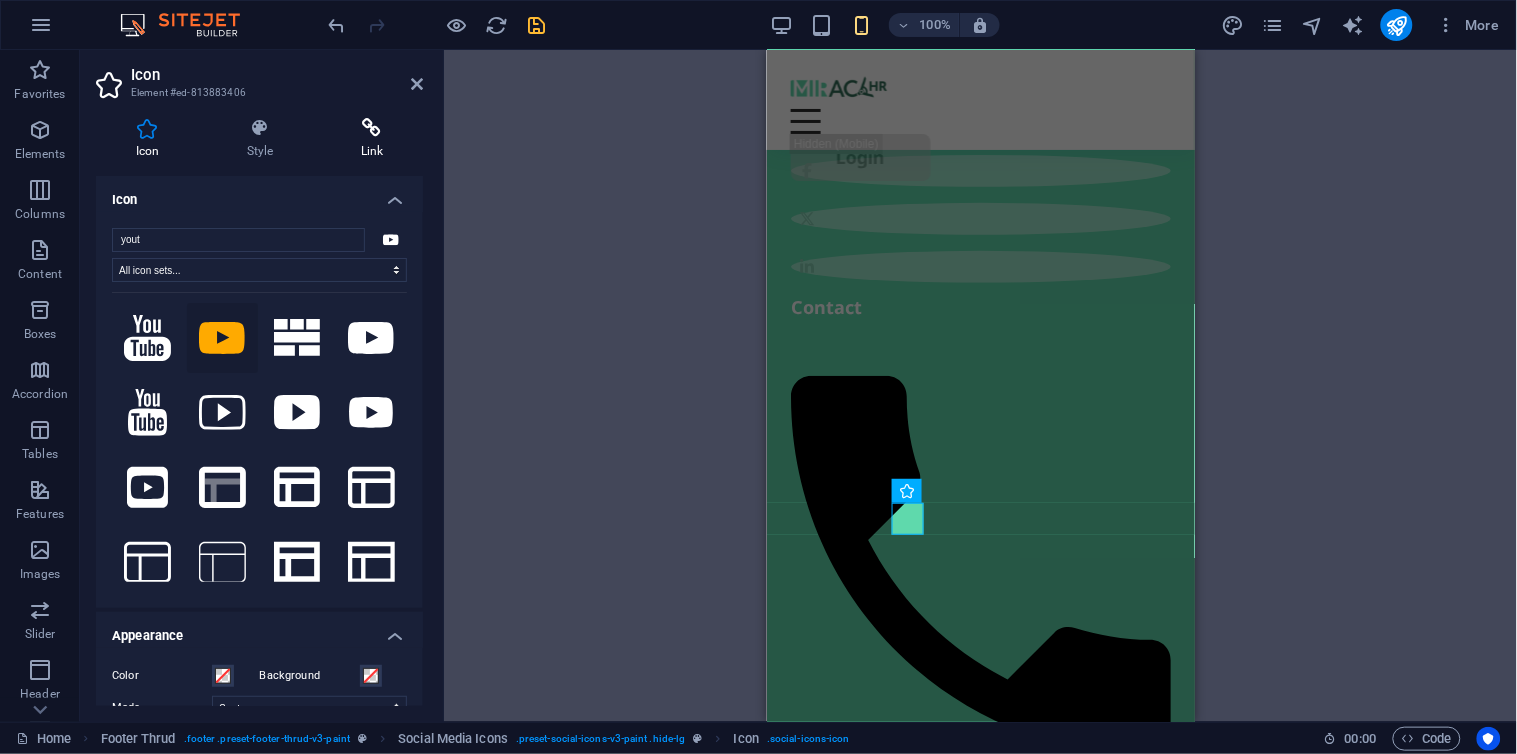 click at bounding box center [372, 128] 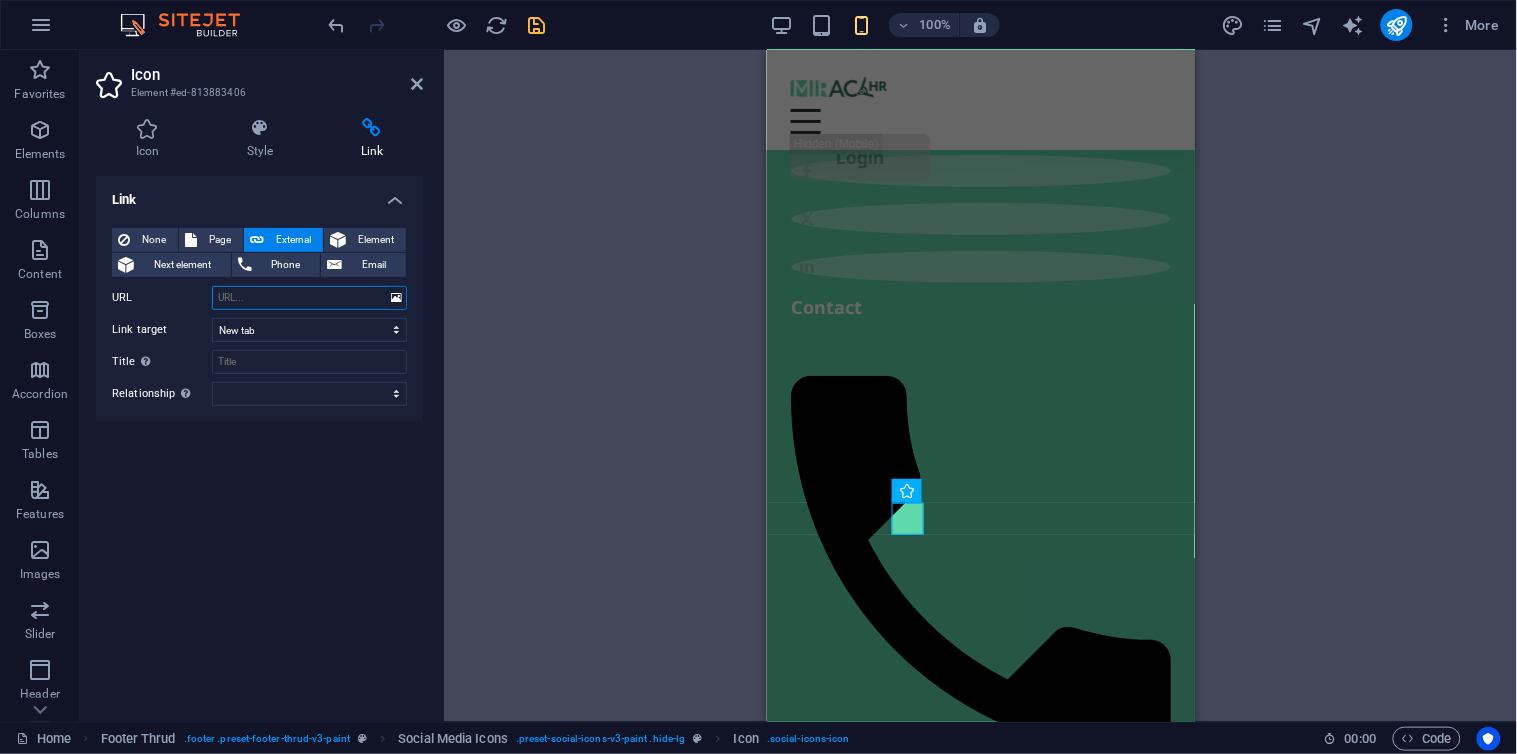 click on "URL" at bounding box center (309, 298) 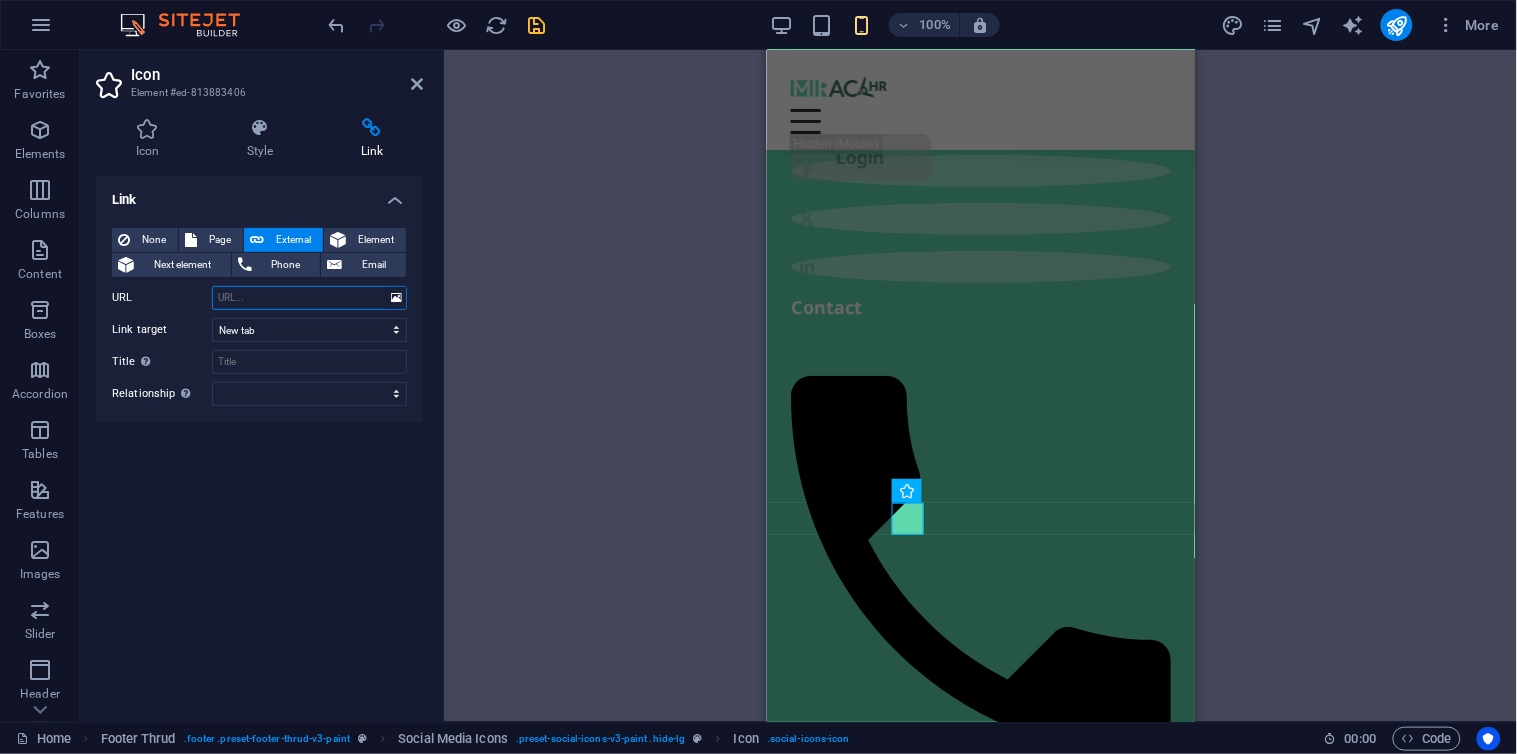 click on "URL" at bounding box center (309, 298) 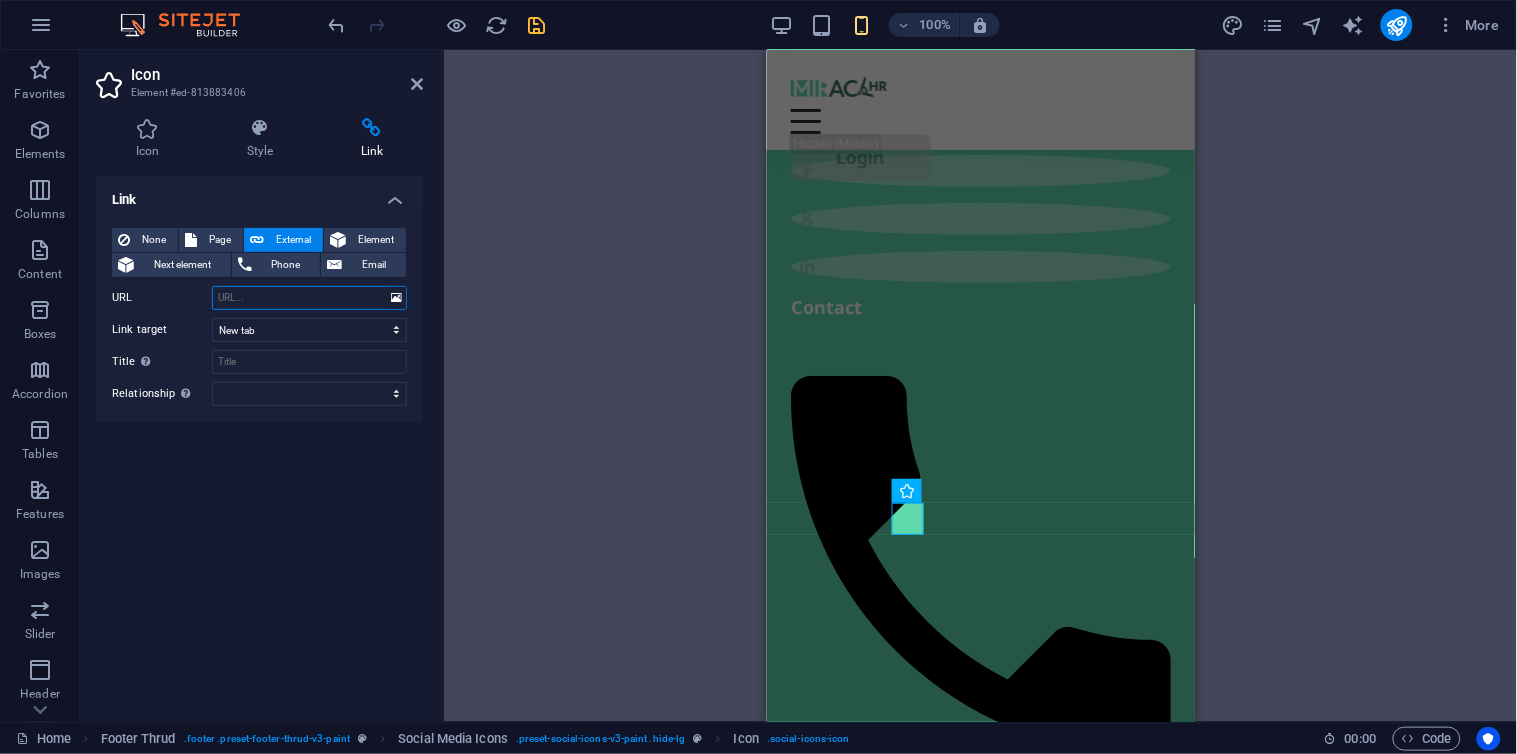 paste on "http://youtube.com/@JoesandEves" 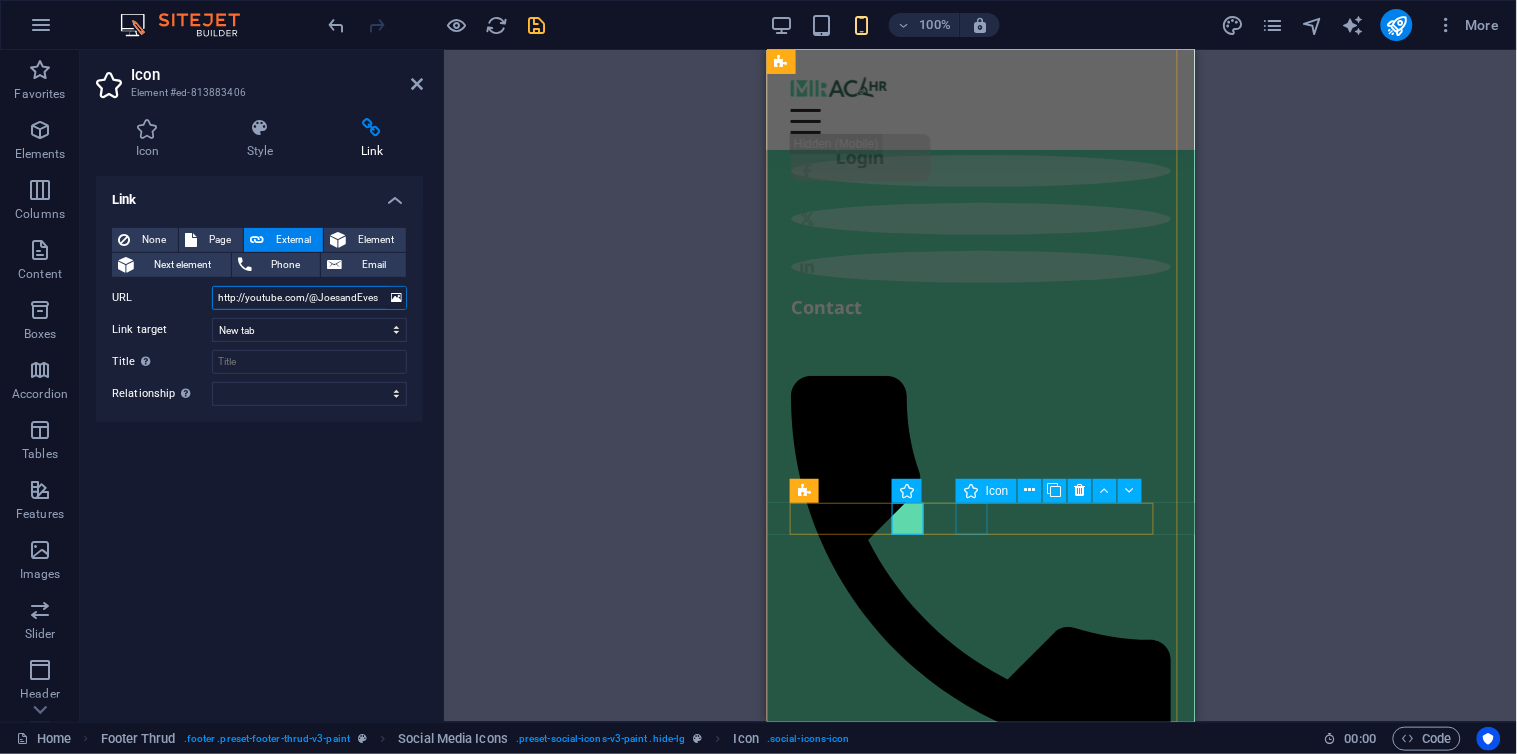 type on "http://youtube.com/@JoesandEves" 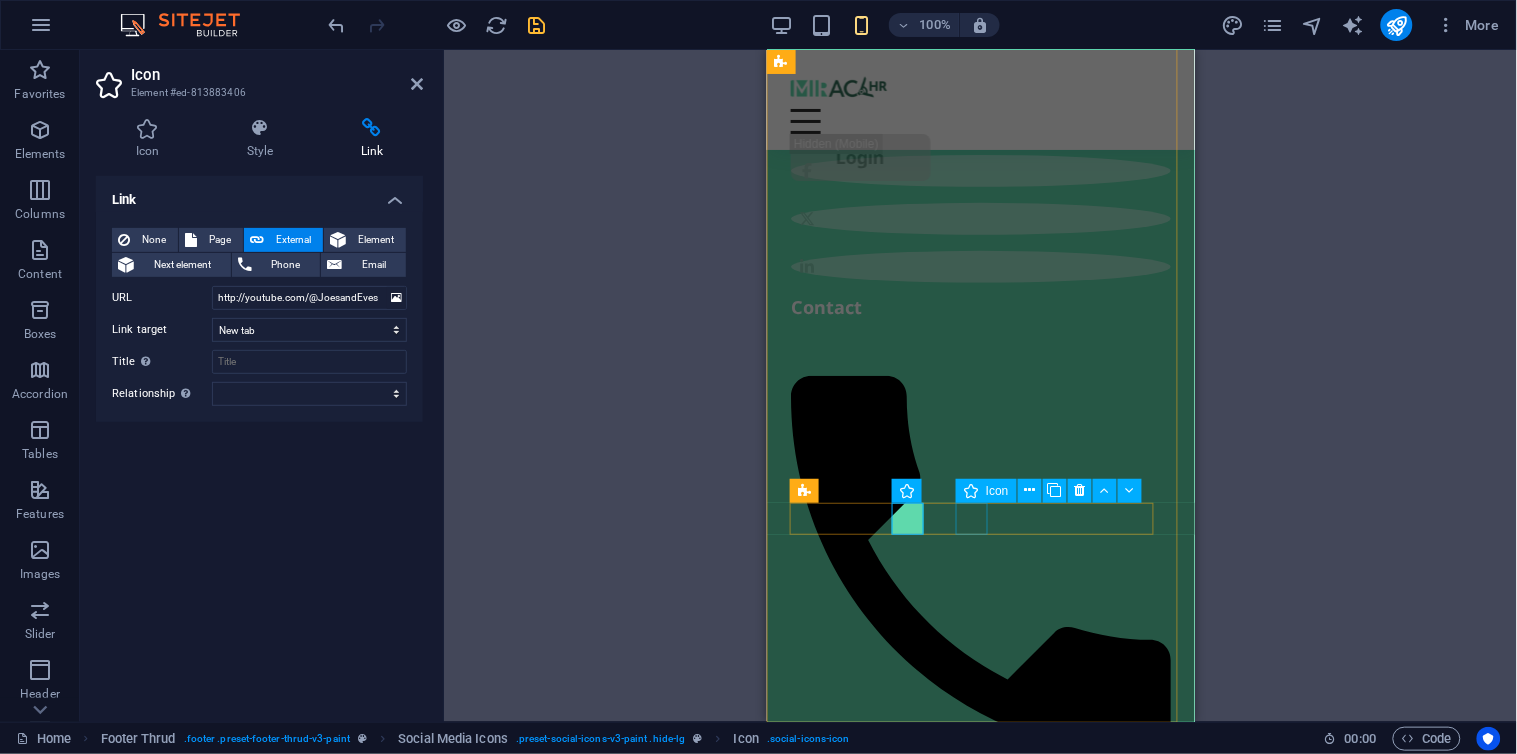 click at bounding box center (980, 2677) 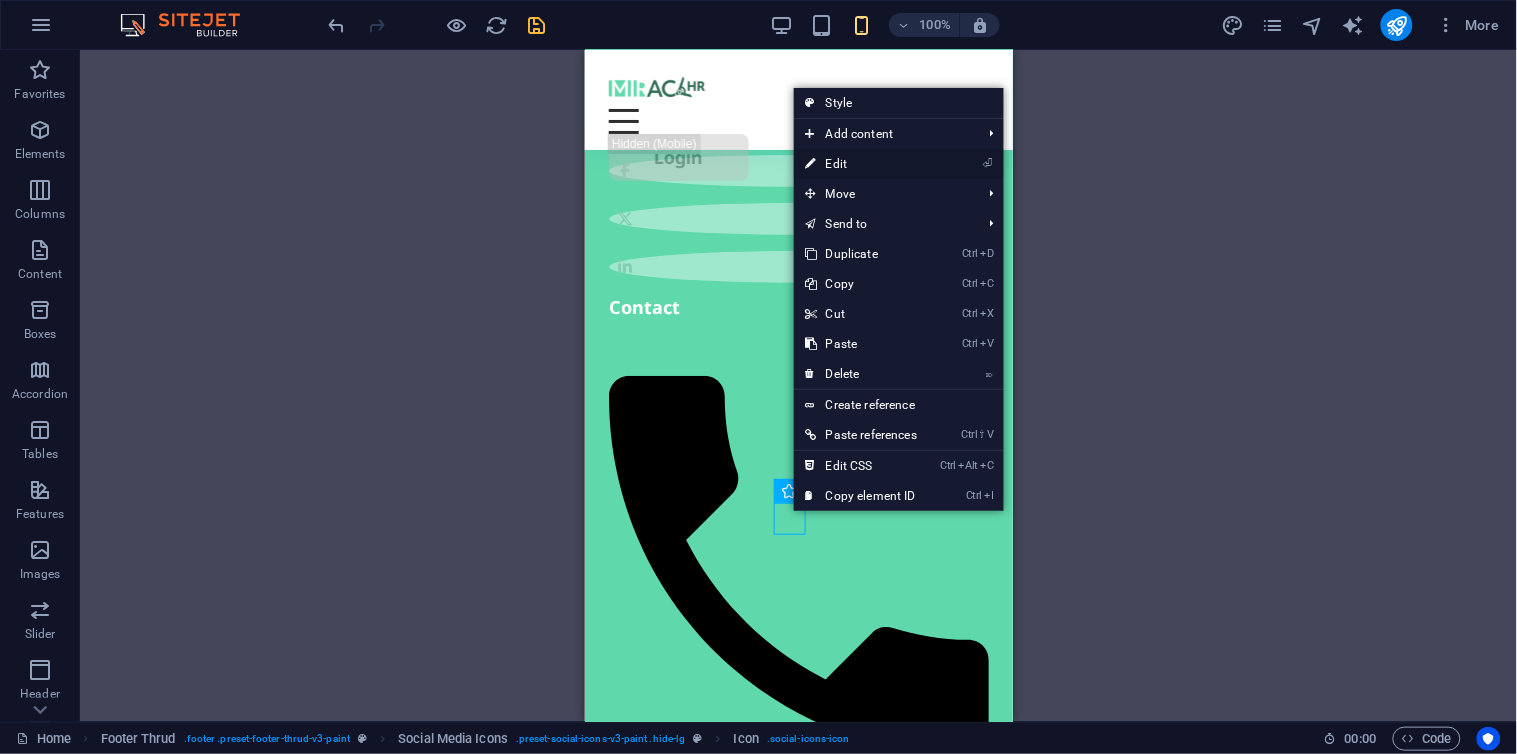 click on "⏎  Edit" at bounding box center [861, 164] 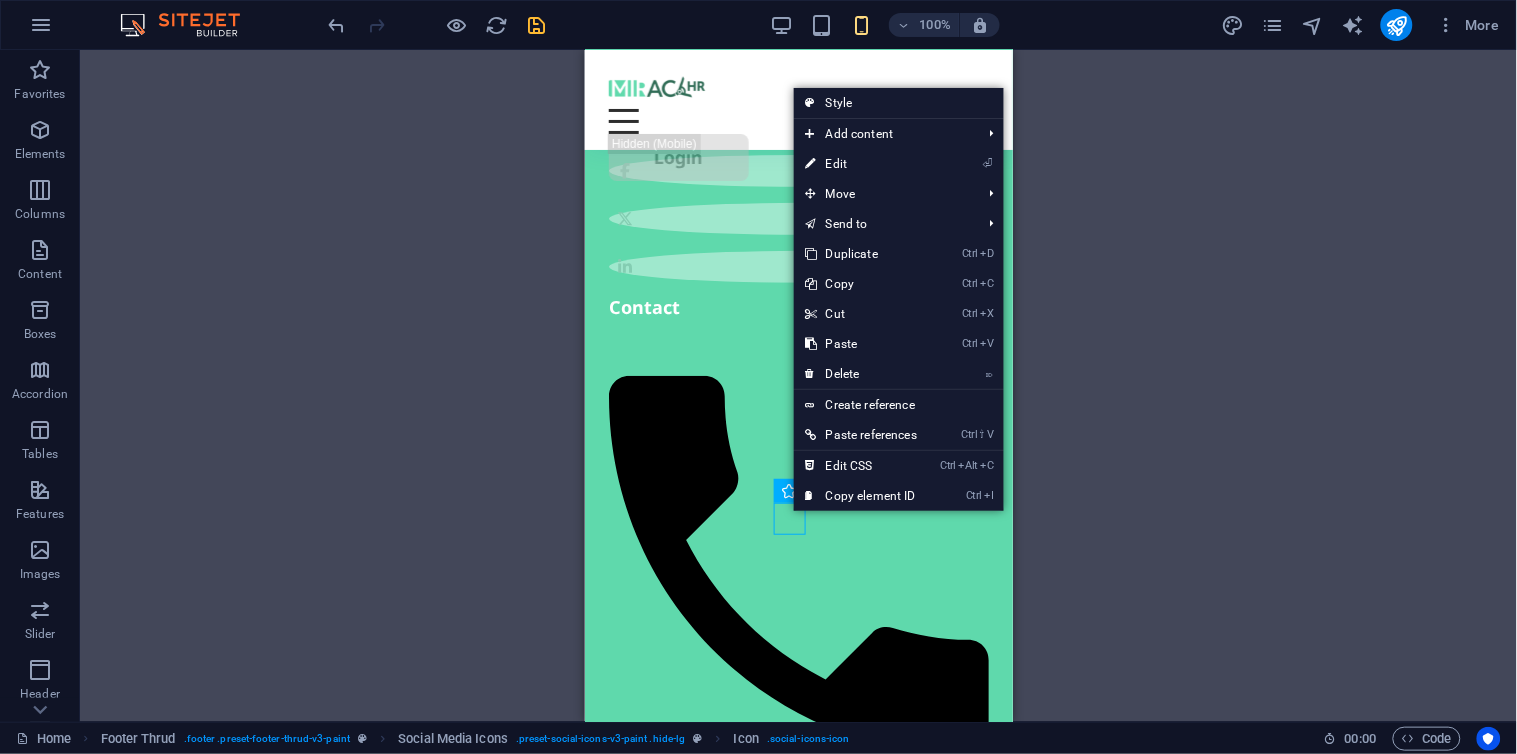 select on "xMidYMid" 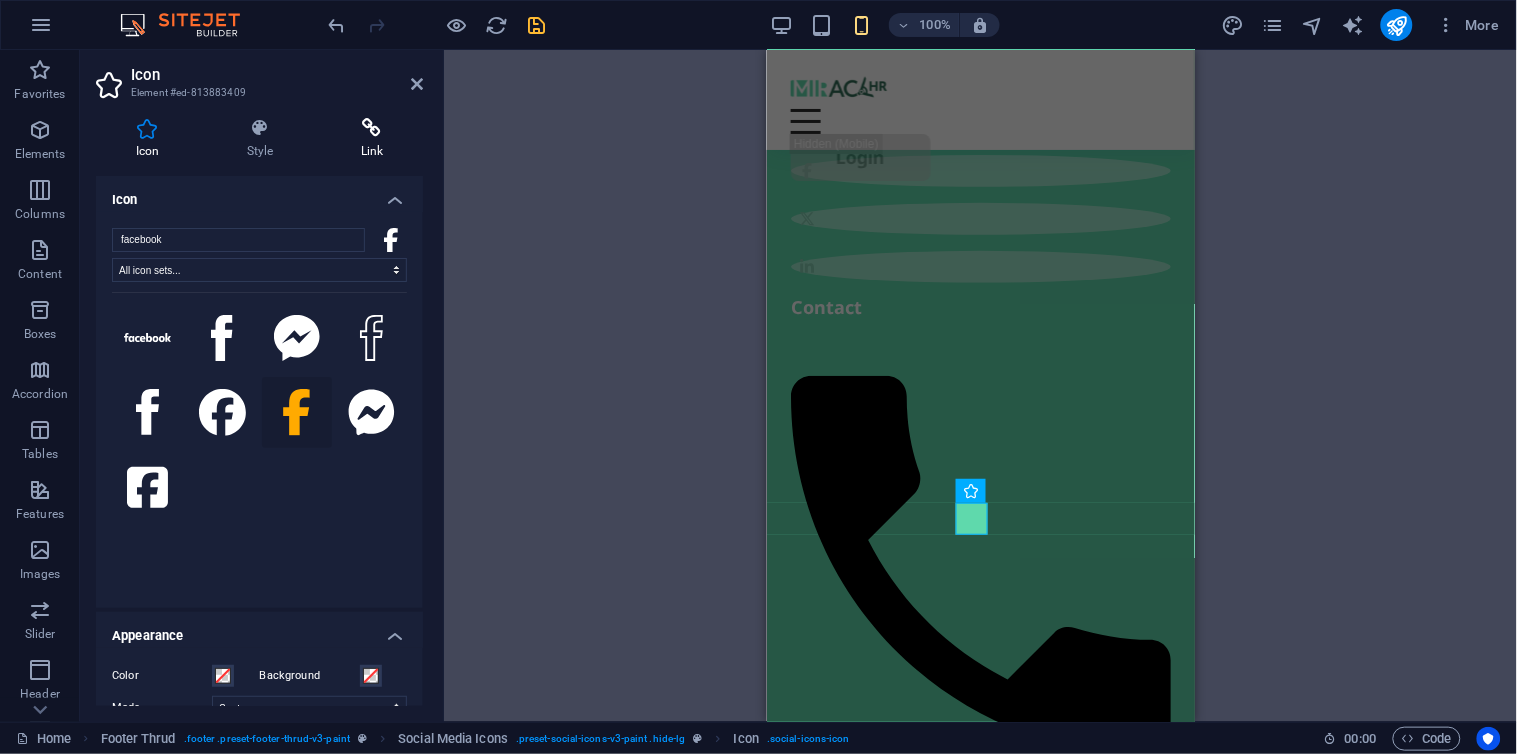 click on "Link" at bounding box center (372, 139) 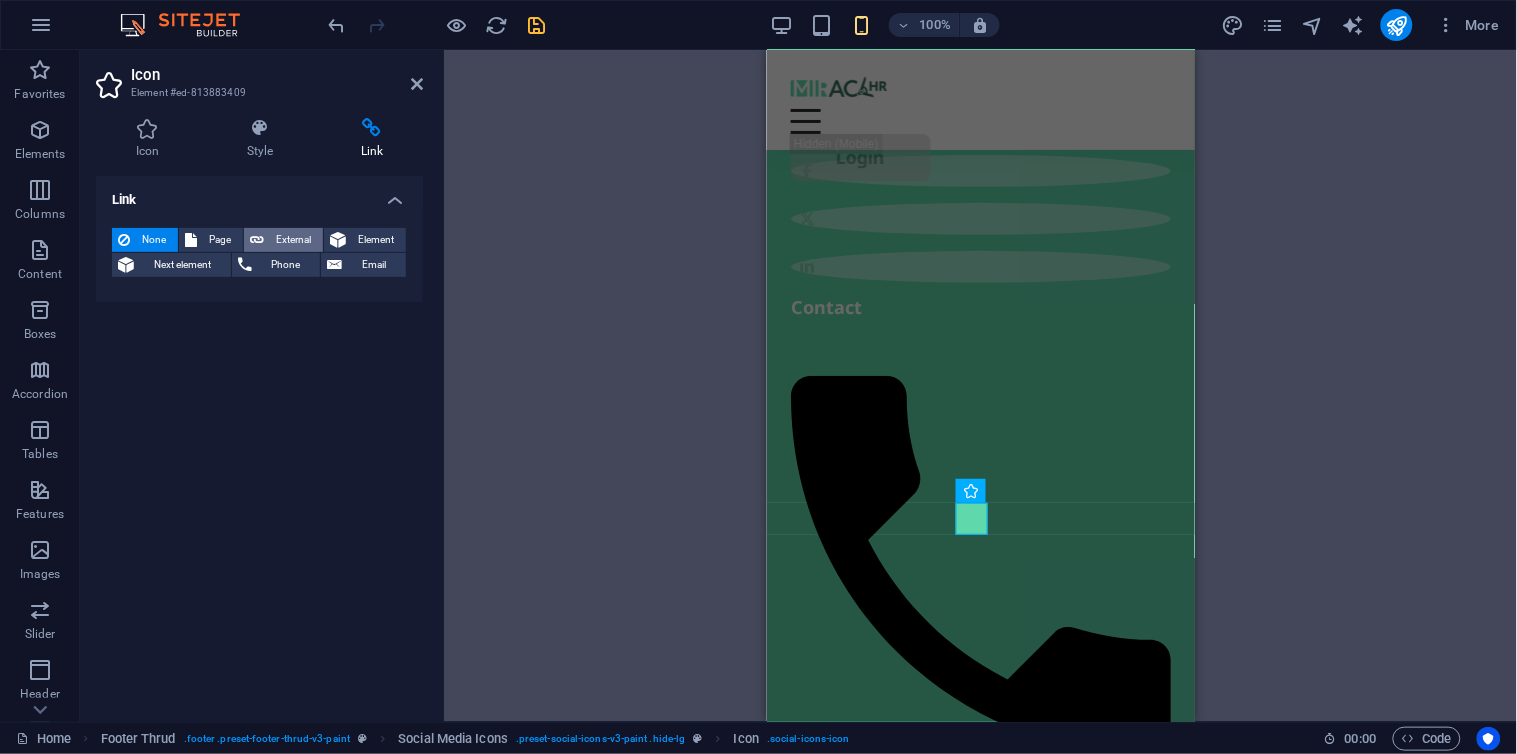 click on "External" at bounding box center (293, 240) 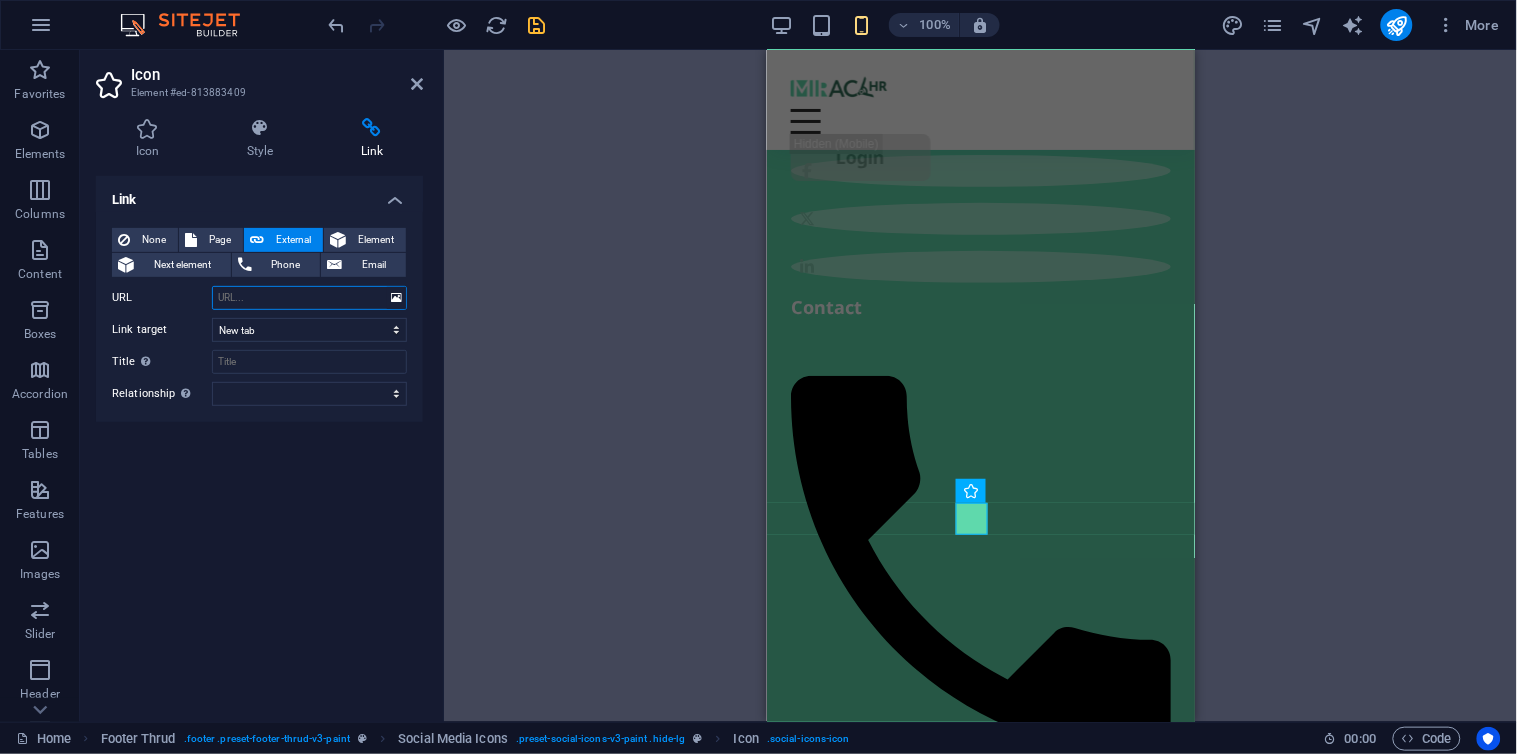paste on "https://www.facebook.com/share/[ID]" 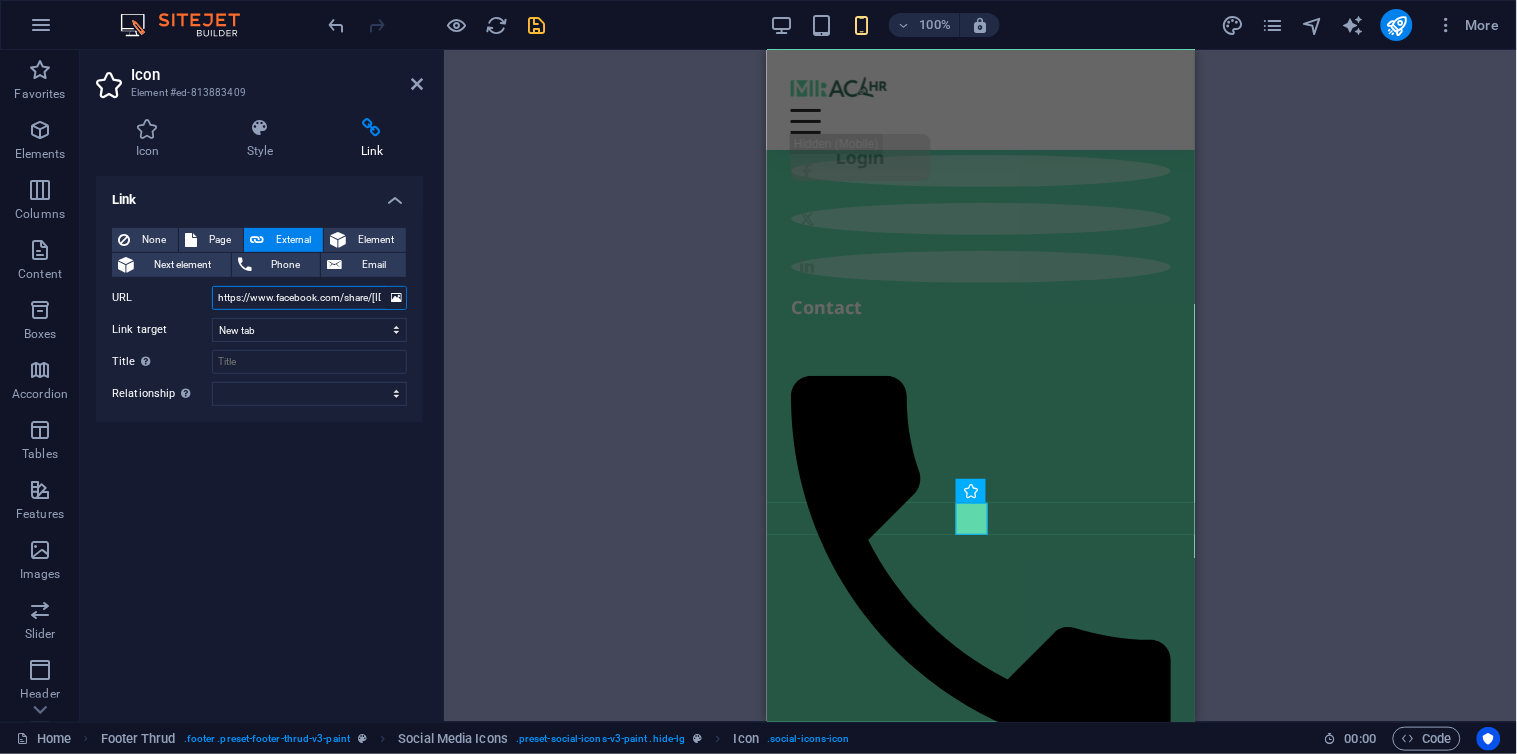 scroll, scrollTop: 0, scrollLeft: 51, axis: horizontal 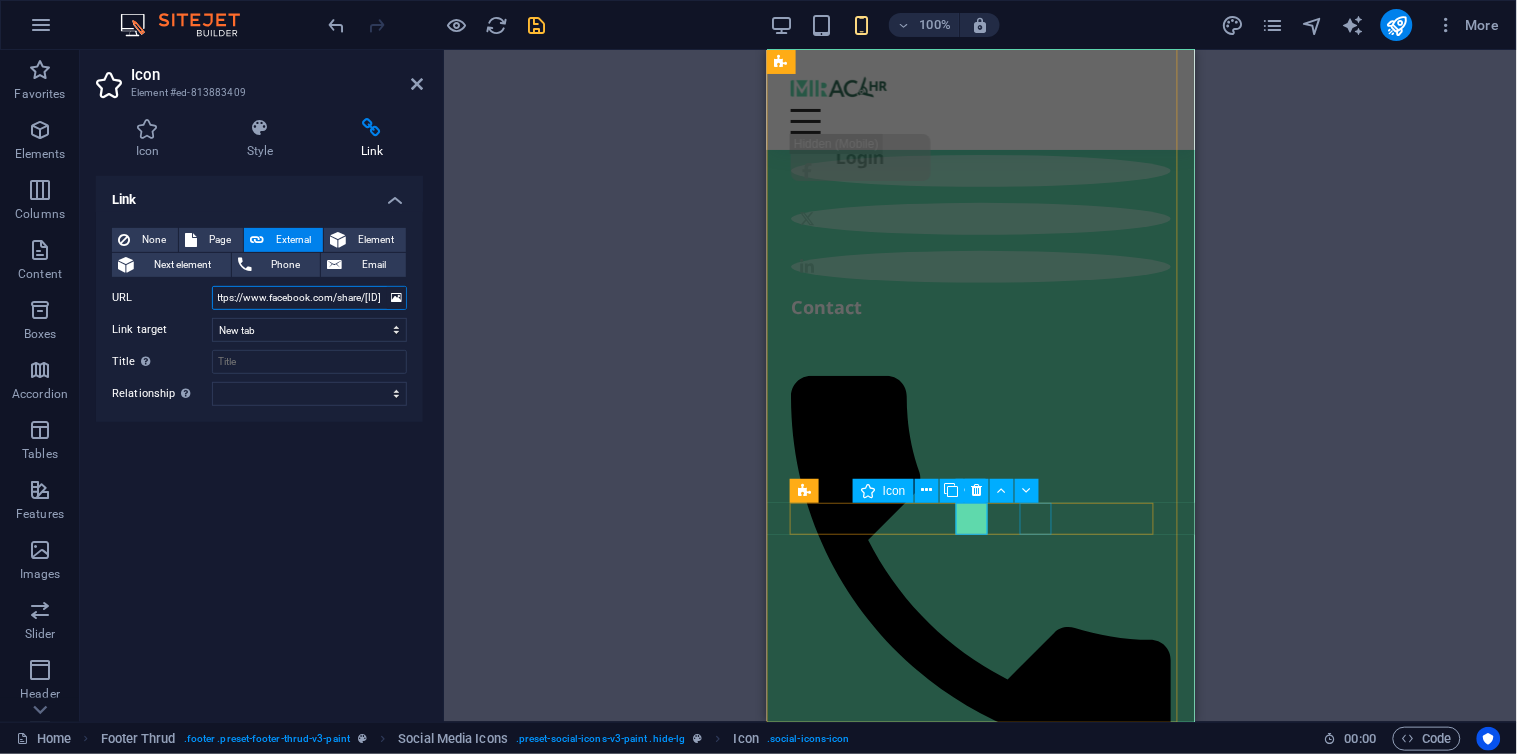 type on "https://www.facebook.com/share/[ID]" 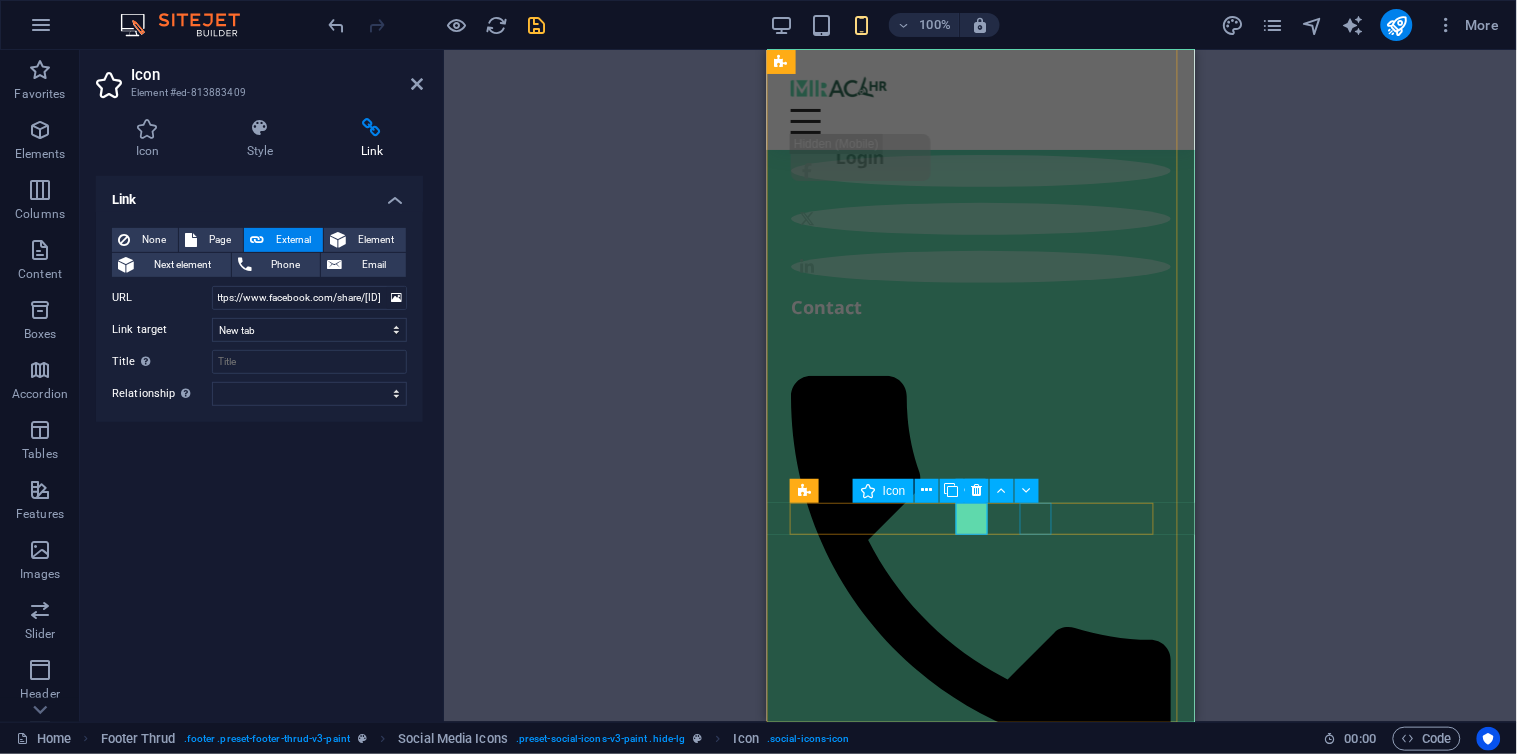 scroll, scrollTop: 0, scrollLeft: 0, axis: both 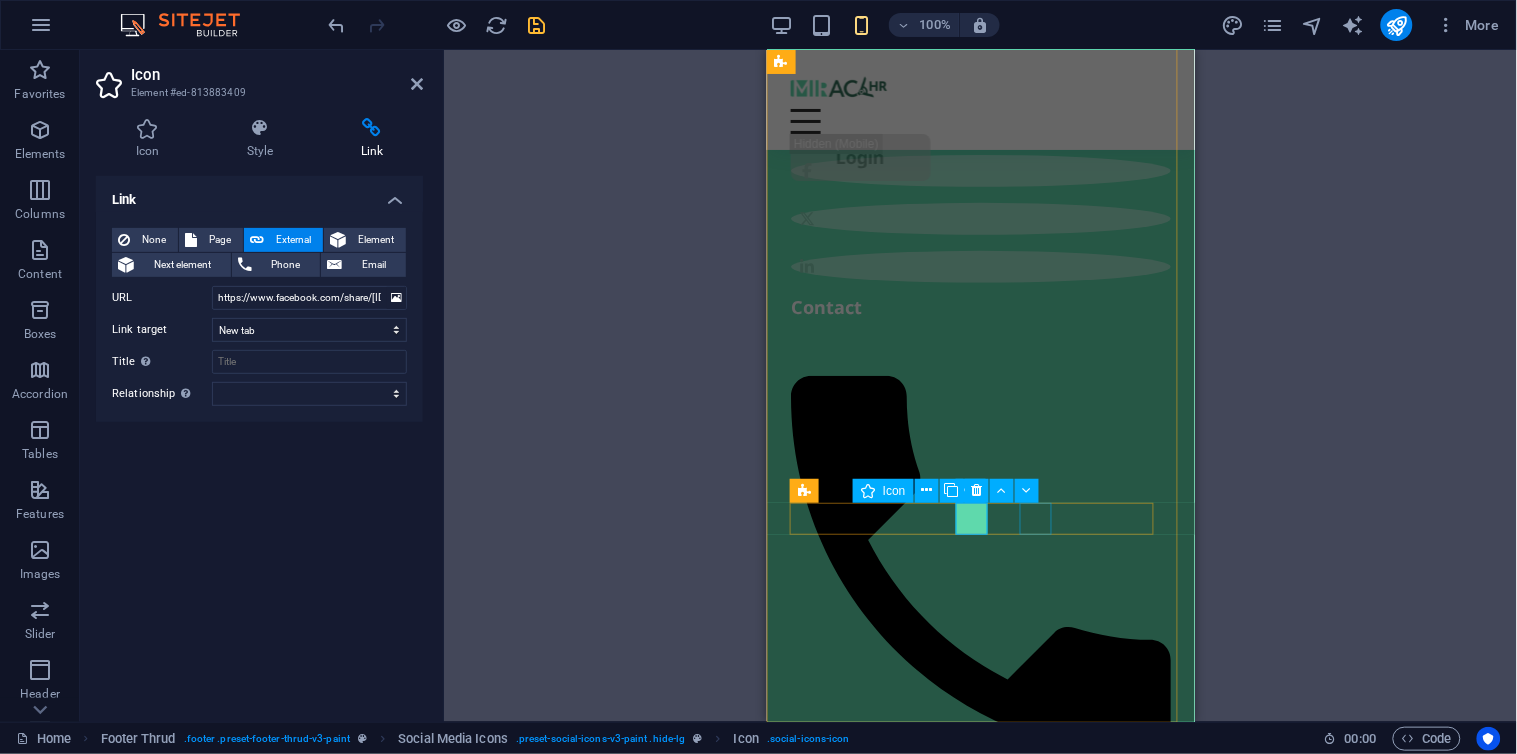 click at bounding box center [980, 2725] 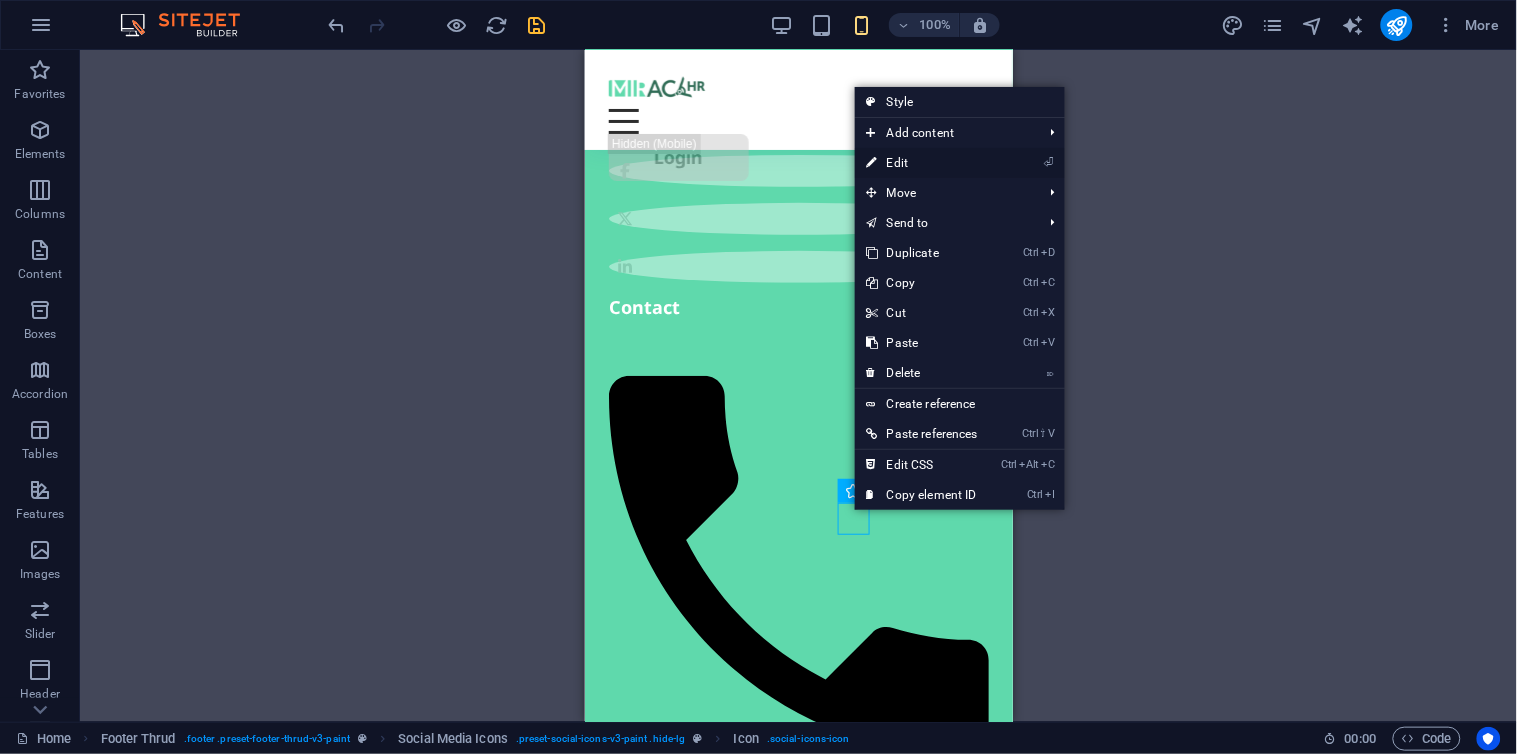 click on "⏎  Edit" at bounding box center [922, 163] 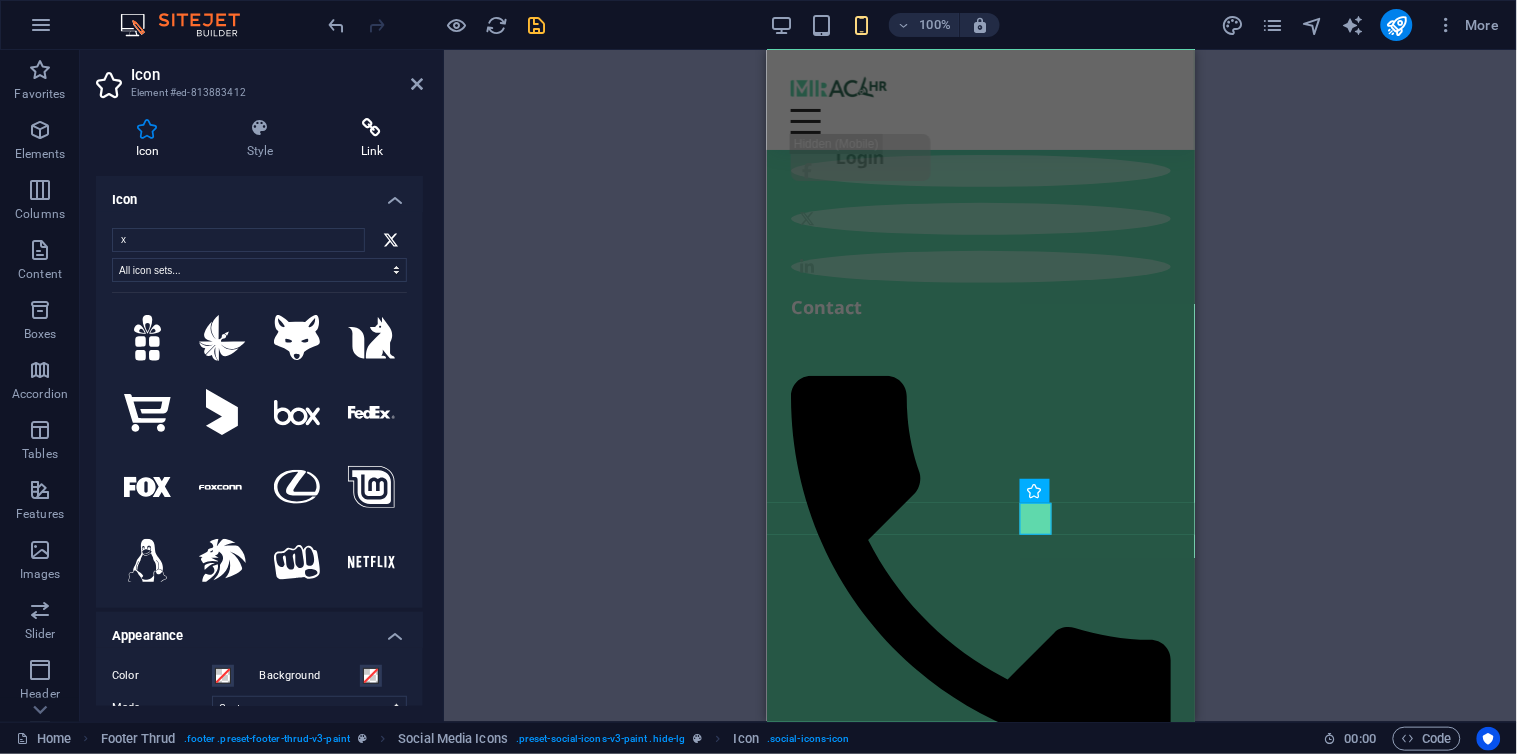 click at bounding box center [372, 128] 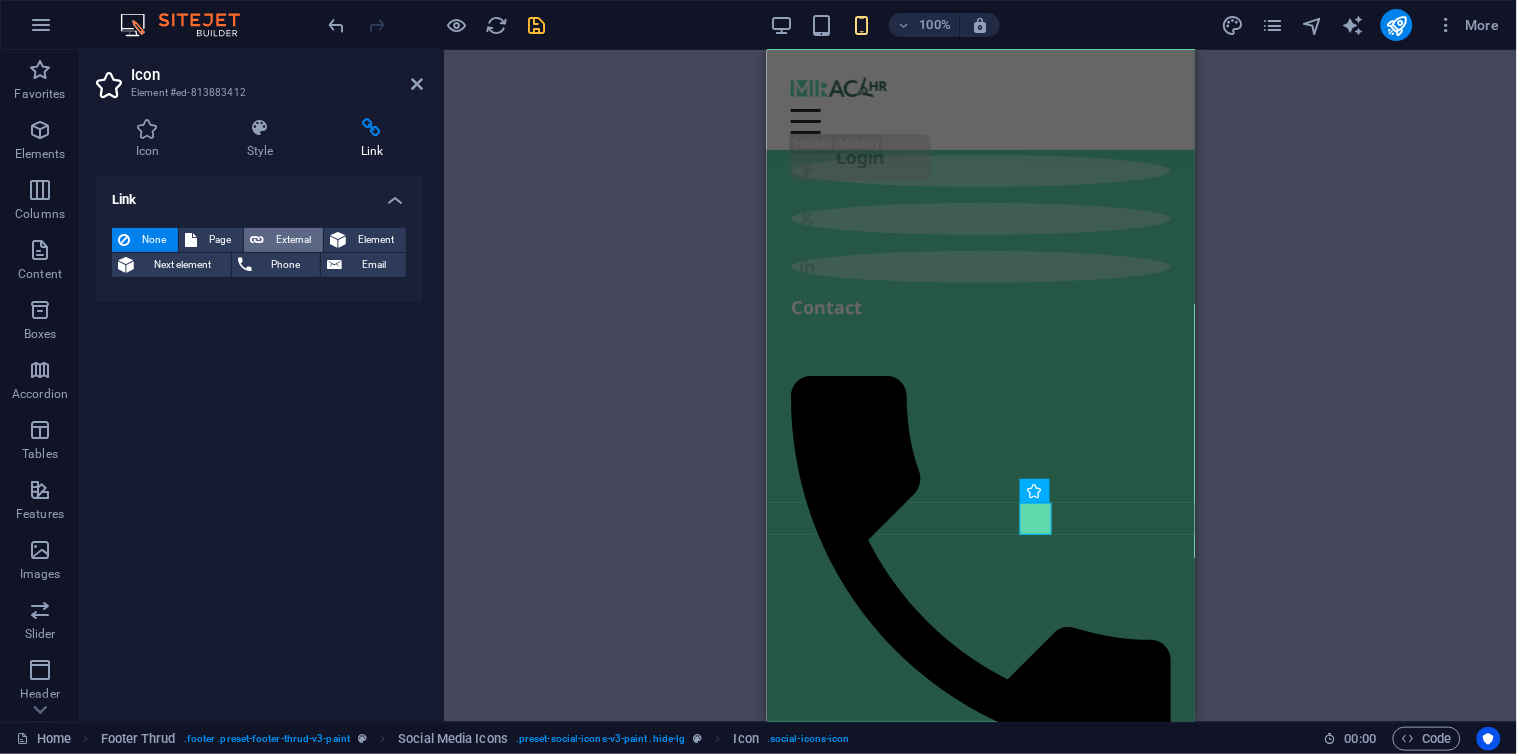 click on "External" at bounding box center (293, 240) 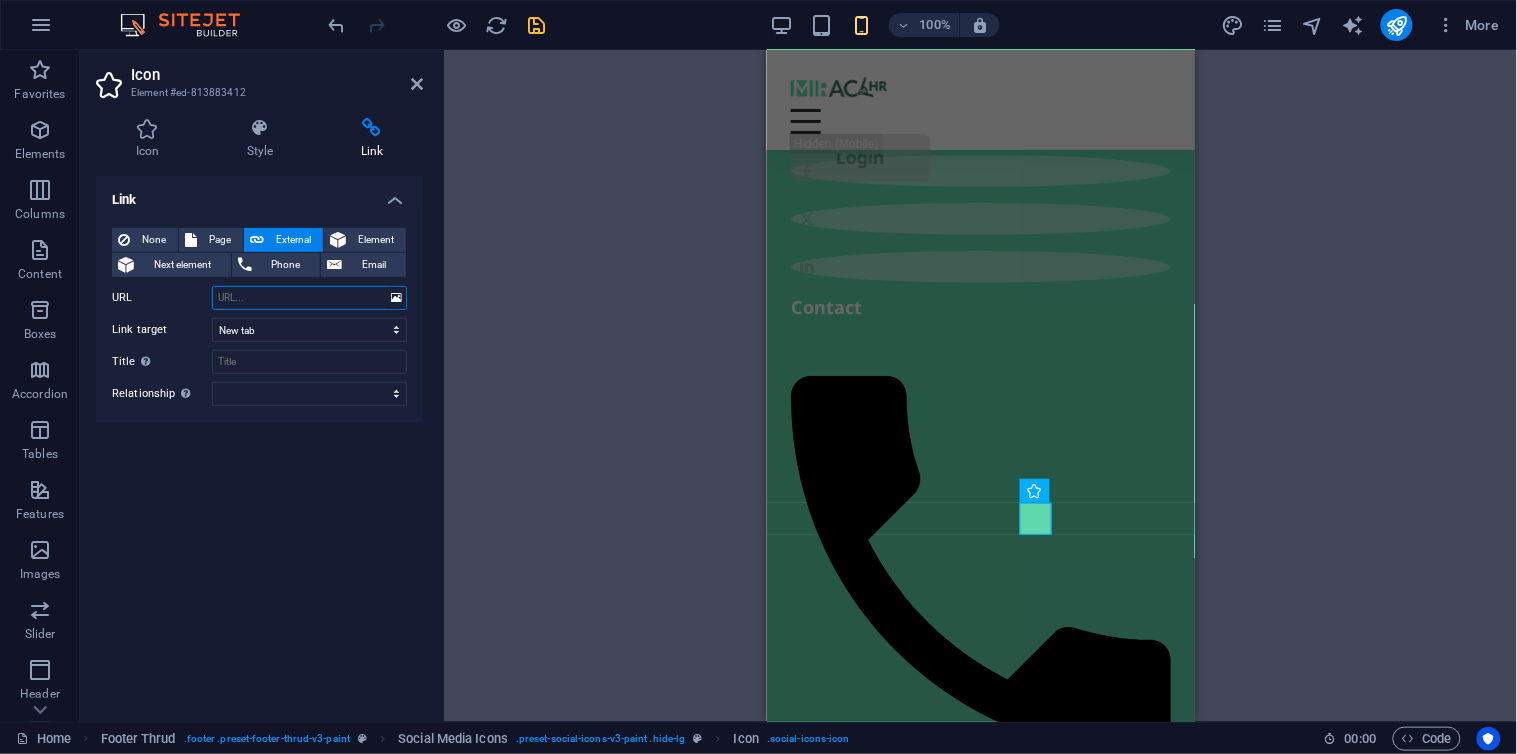 paste on "https://x.com/[ID]?t=[ID]&s=09" 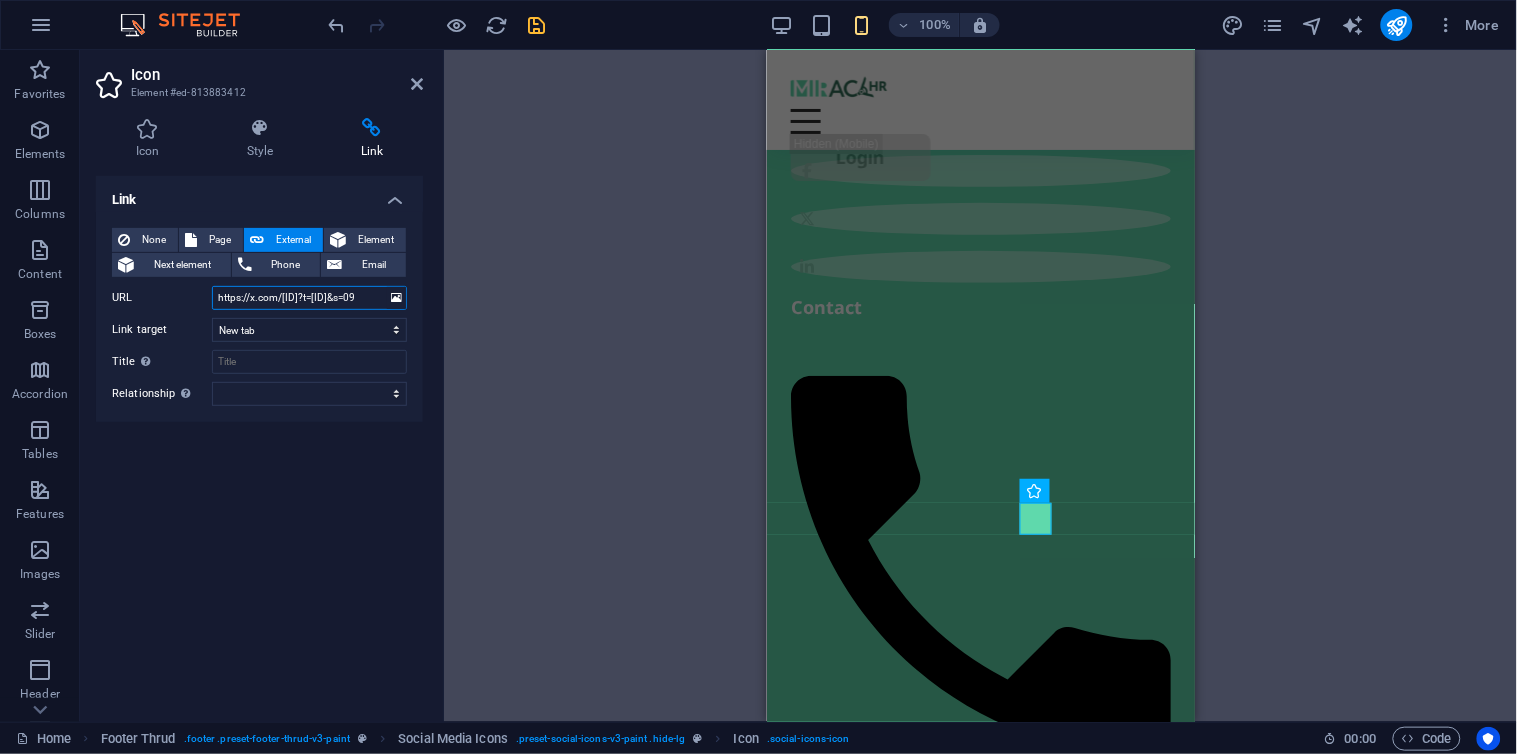 scroll, scrollTop: 0, scrollLeft: 142, axis: horizontal 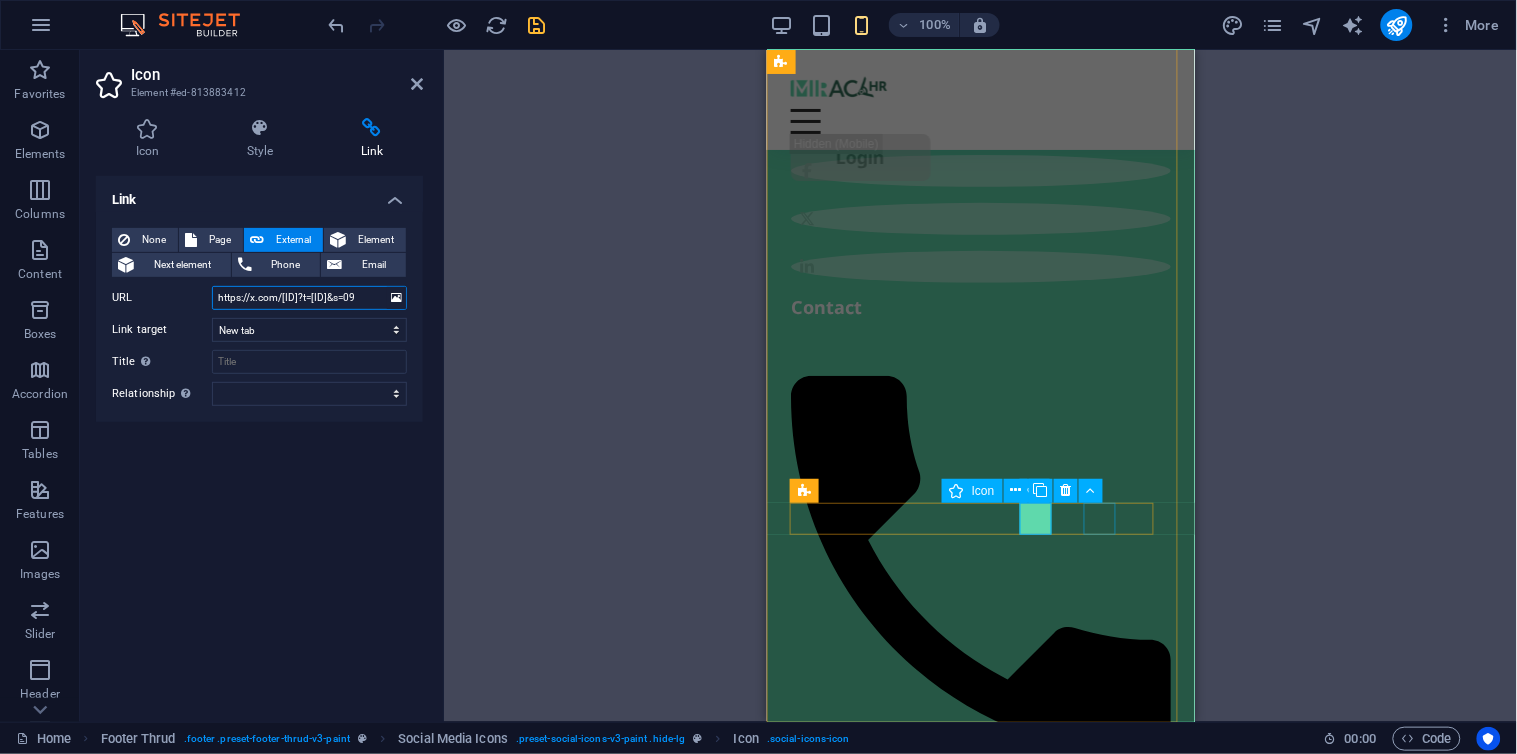 type on "https://x.com/[ID]?t=[ID]&s=09" 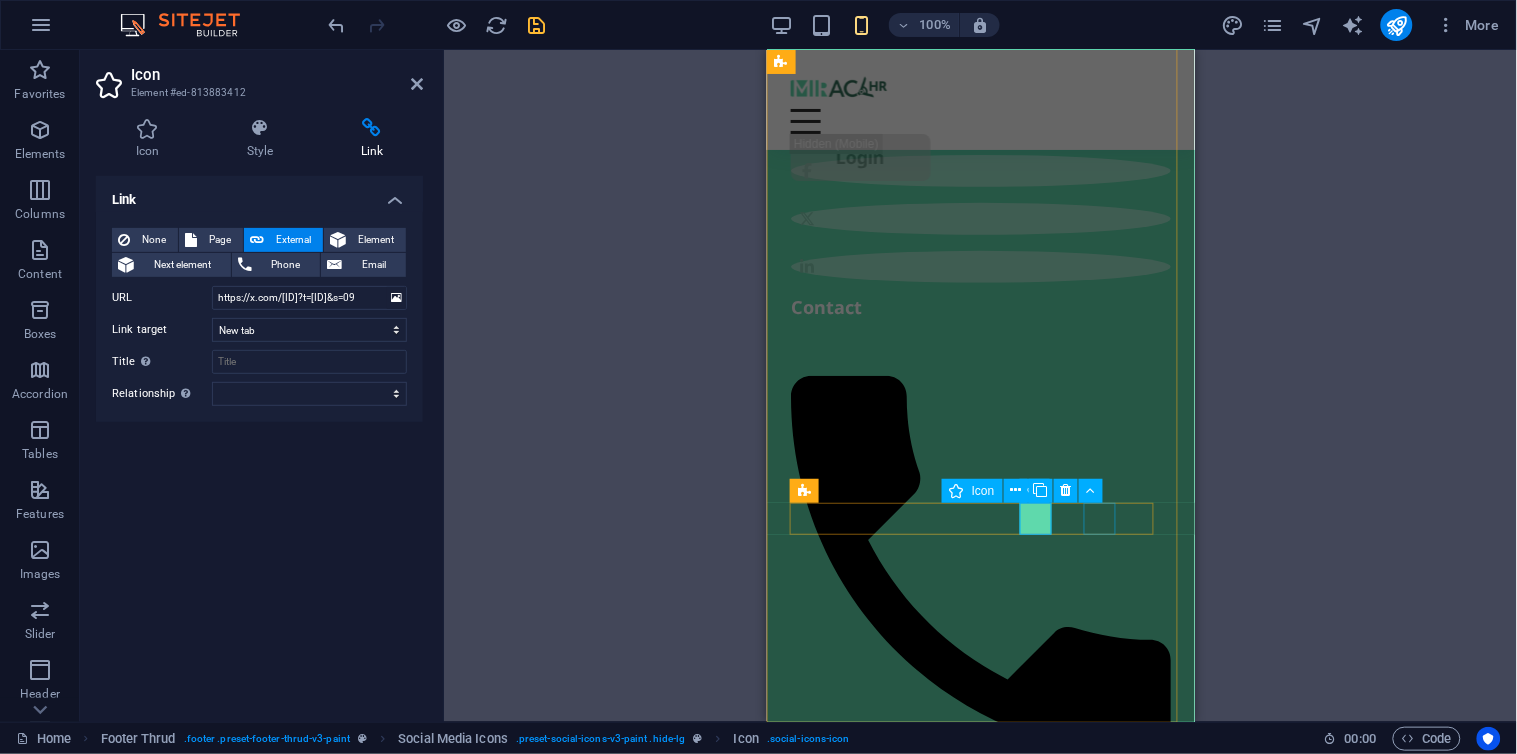 scroll, scrollTop: 0, scrollLeft: 0, axis: both 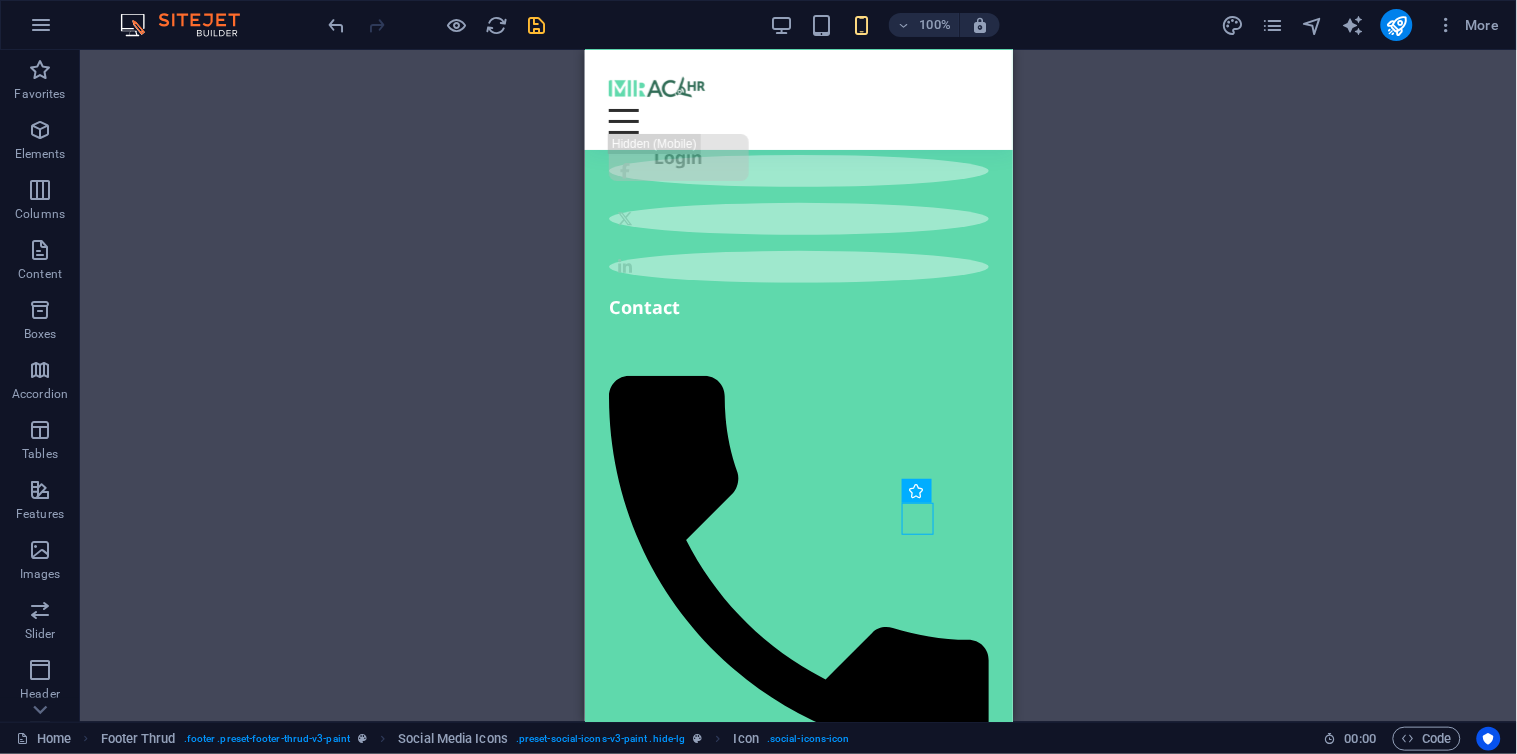 click on "MiracleHR is a powerful HR and ERP software solution designed to help businesses in [COUNTRY], [COUNTRY], and across Africa streamline human resources, payroll, inventory, and operations from a single, easy-to-use platform. Request a Demo Request A Demo Drop content here or  Add elements  Paste clipboard Drop content here or  Add elements  Paste clipboard Drop content here or  Add elements  Paste clipboard Built for African Businesses. Powered by Innovation. MiracleHR is more than just HR software — it’s a complete business operations tool designed to support African companies with automated systems tailored to local realities. Whether you operate in retail, hospitality, finance, or manufacturing, MiracleHR helps you reduce manual processes, ensure compliance, and drive employee productivity. Our Services .fa-secondary{opacity:.4} Human Resources Management Book Now Book Now Book Now" at bounding box center (798, -4403) 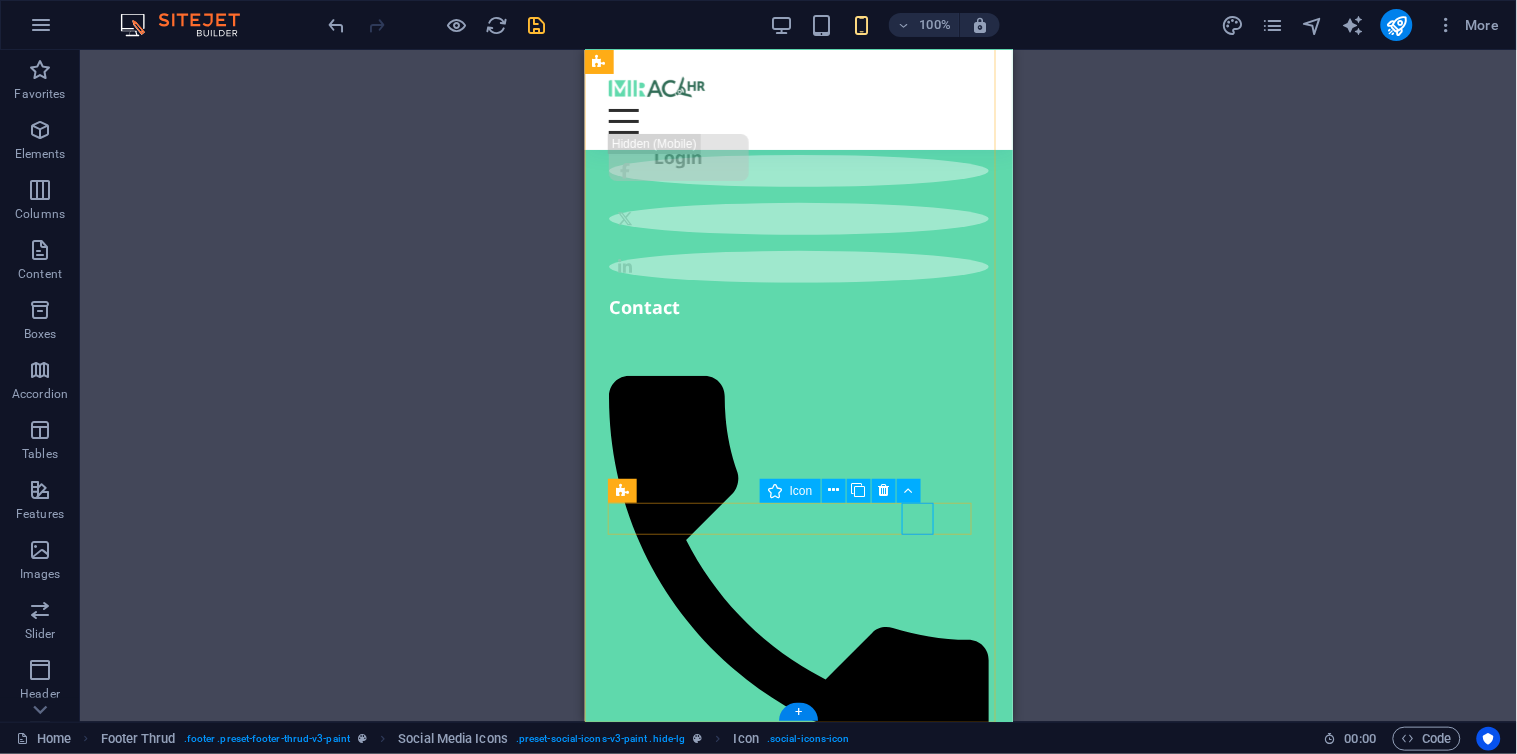 click at bounding box center (798, 2773) 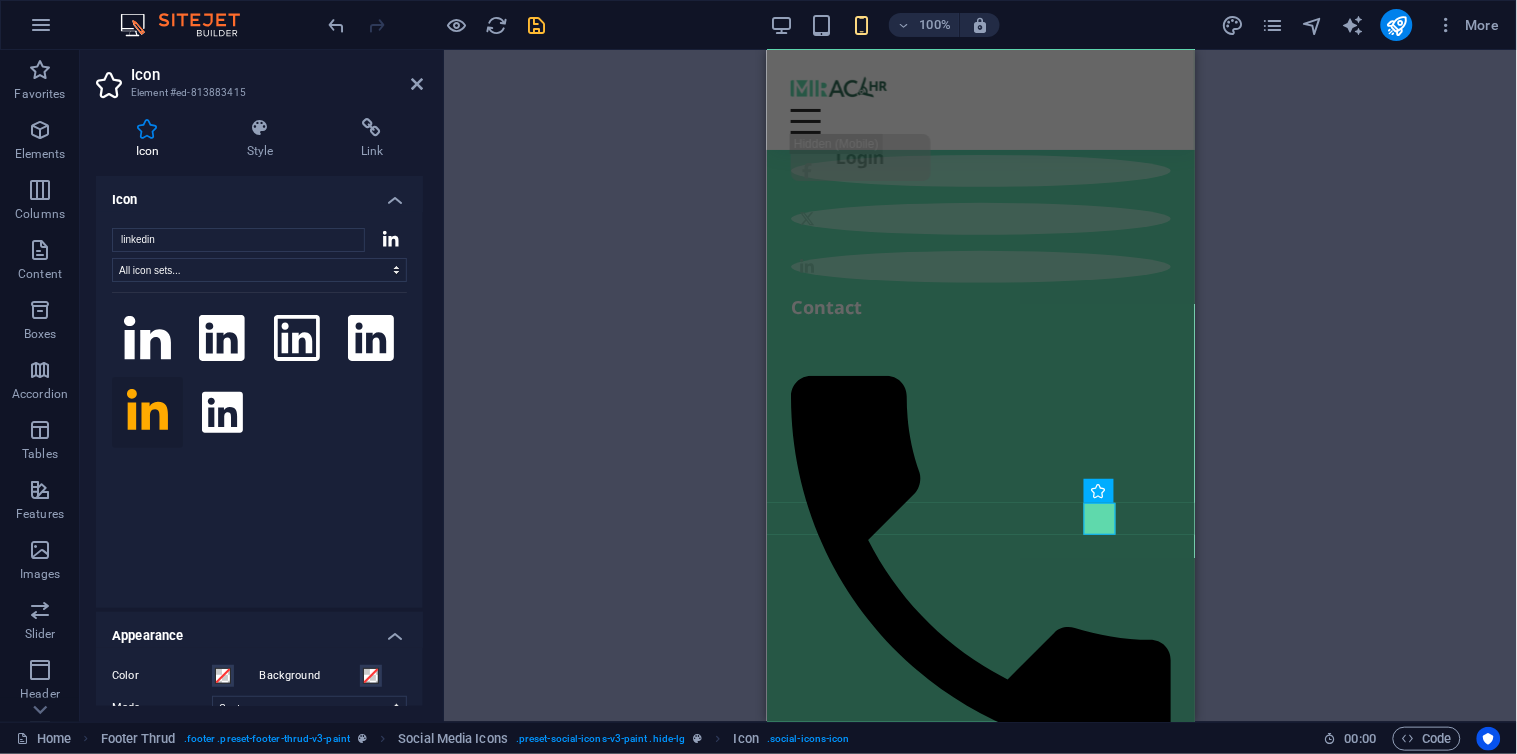 click at bounding box center [372, 128] 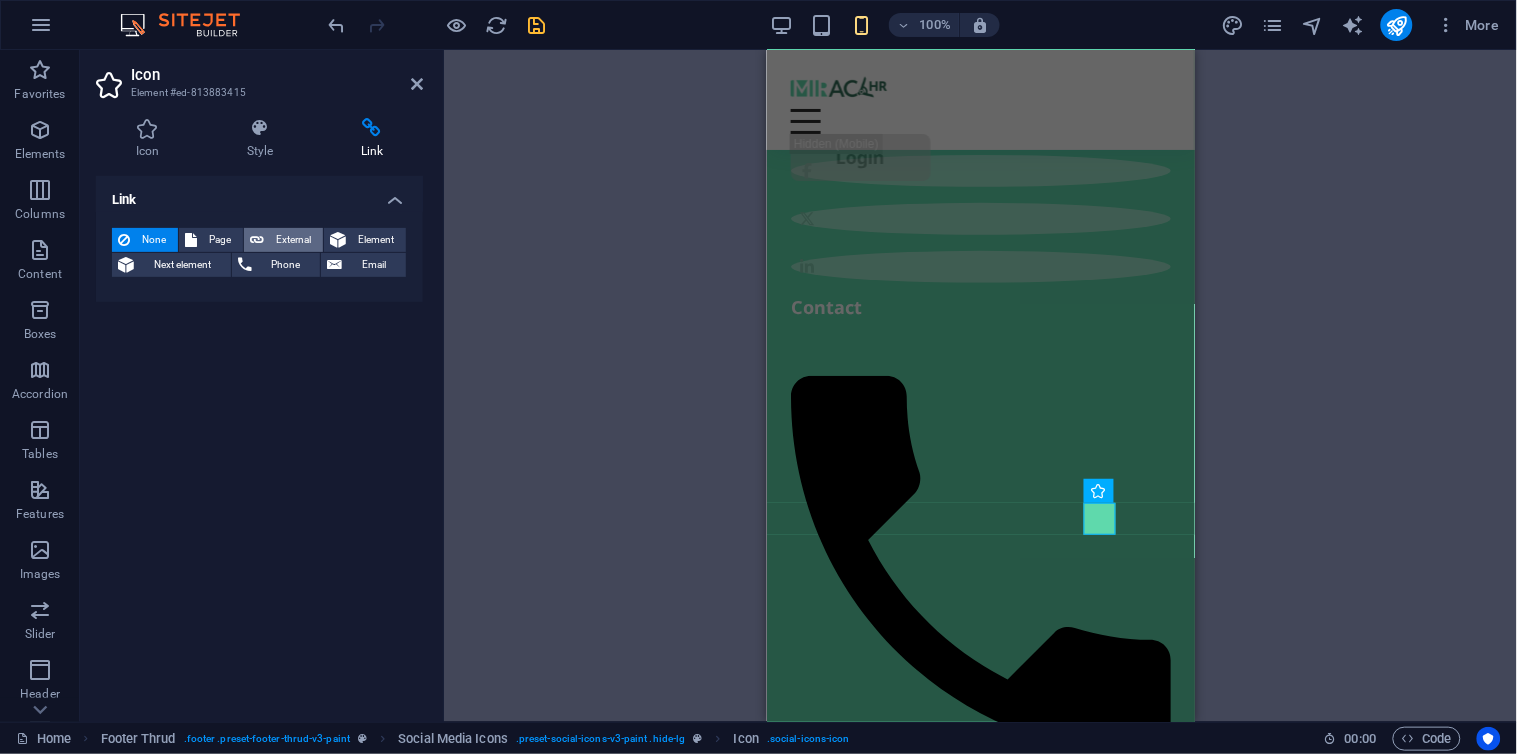 click on "External" at bounding box center [293, 240] 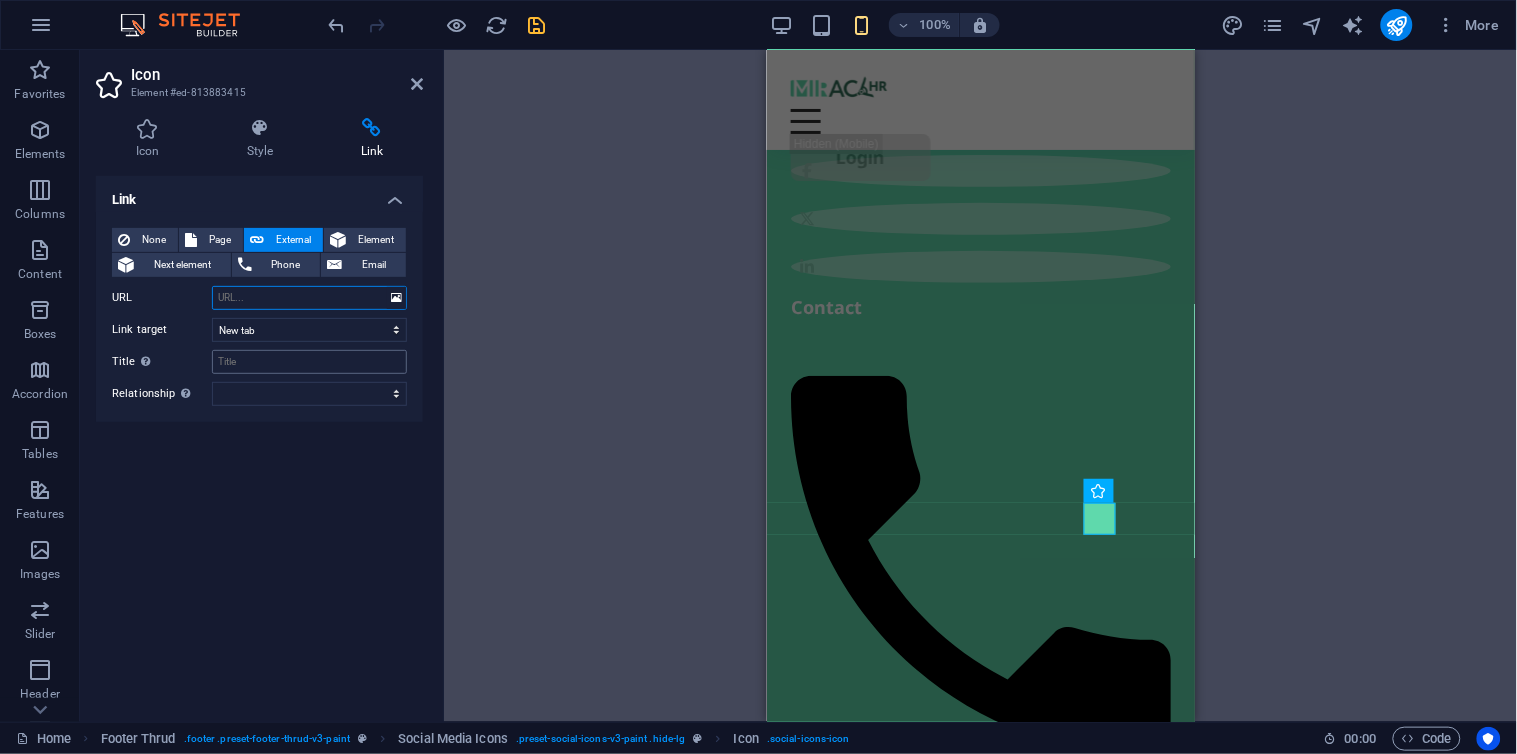 paste on "https://www.linkedin.com/company/[ID]/" 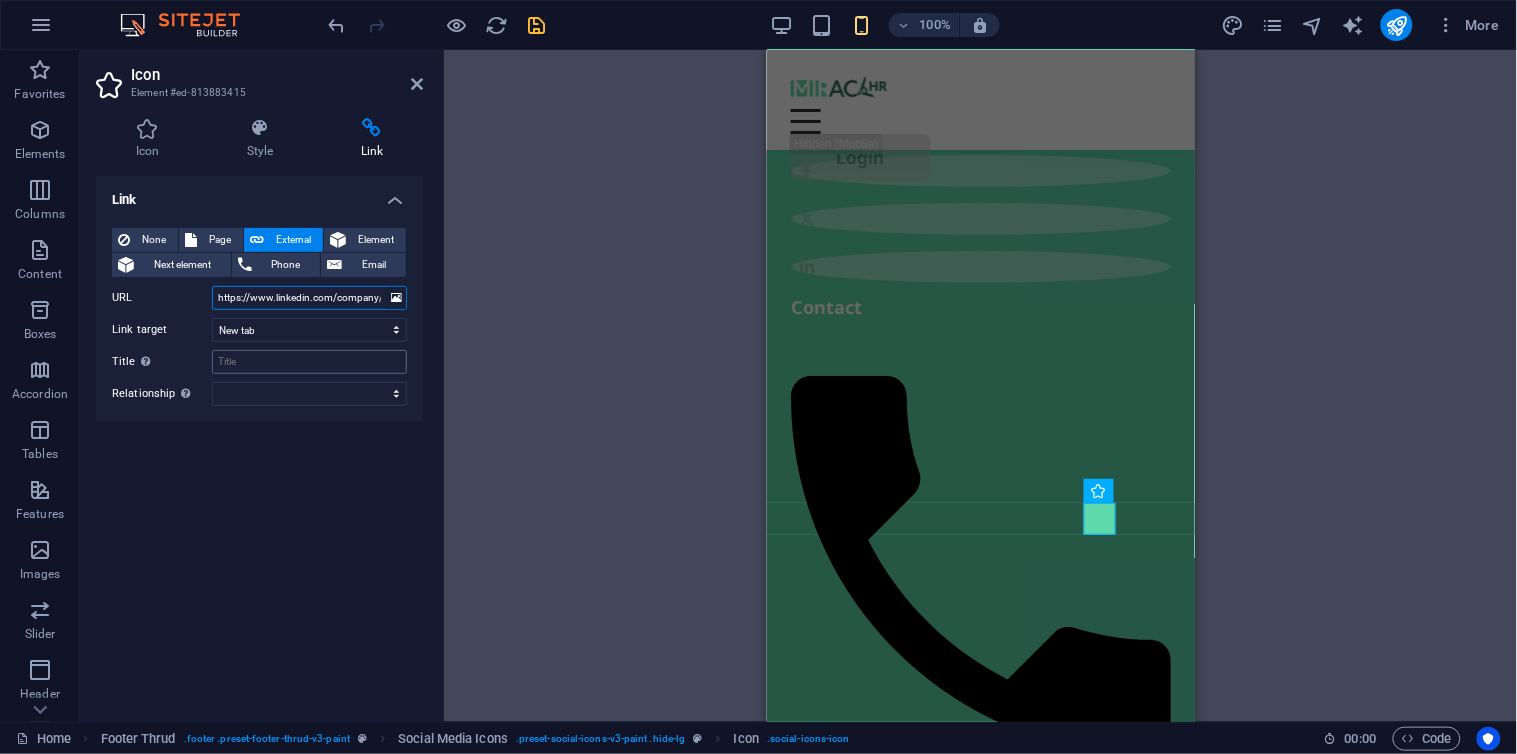 scroll, scrollTop: 0, scrollLeft: 45, axis: horizontal 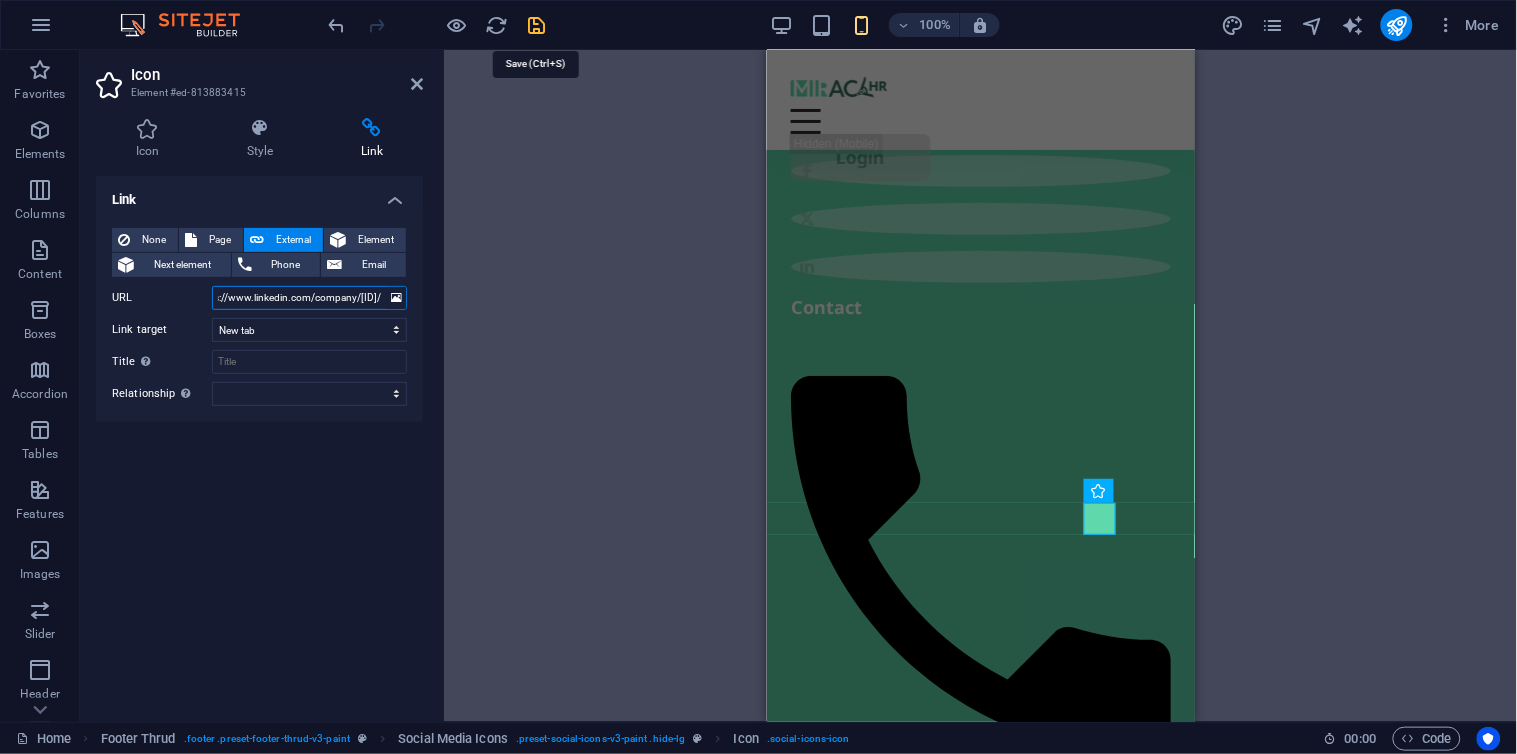 type on "https://www.linkedin.com/company/[ID]/" 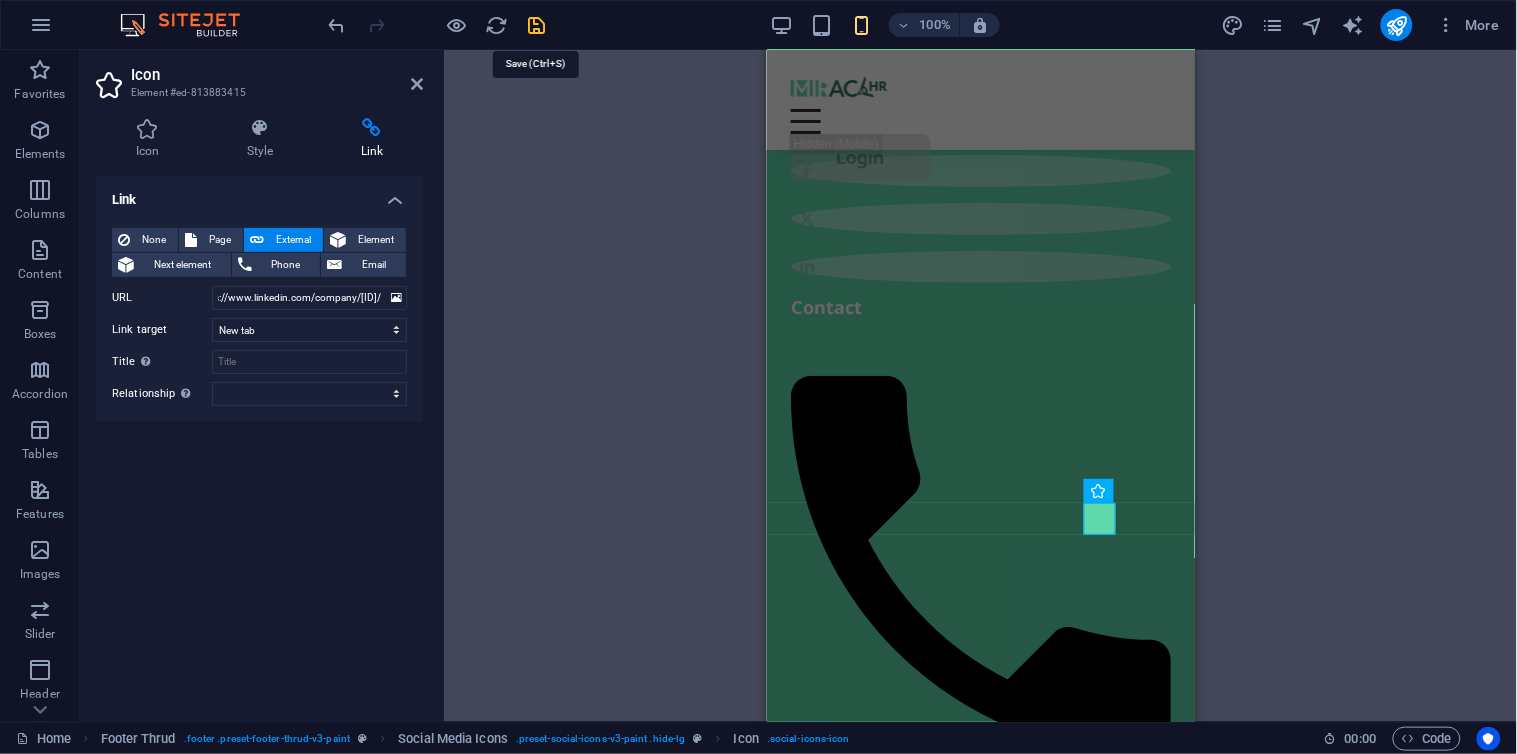 scroll, scrollTop: 0, scrollLeft: 0, axis: both 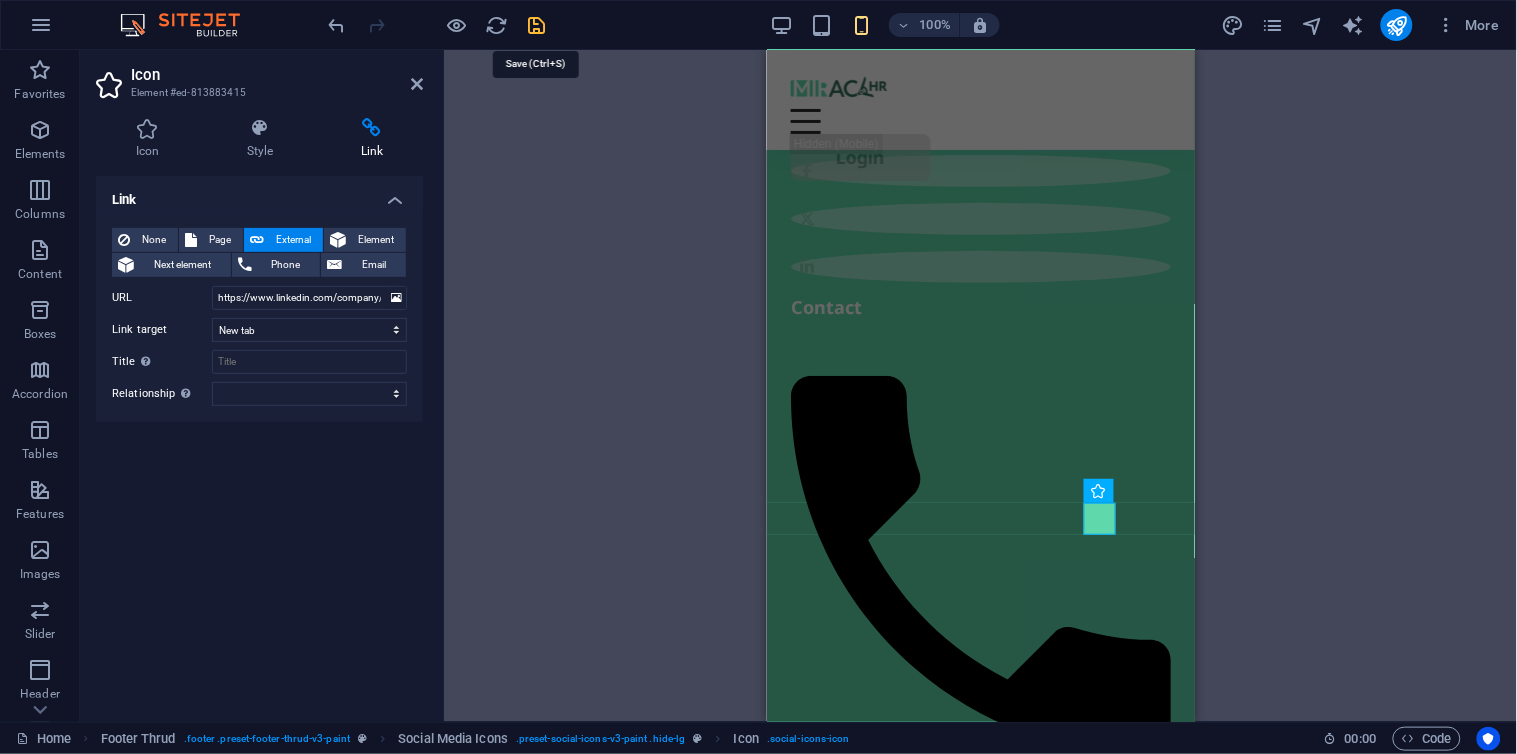 click at bounding box center (537, 25) 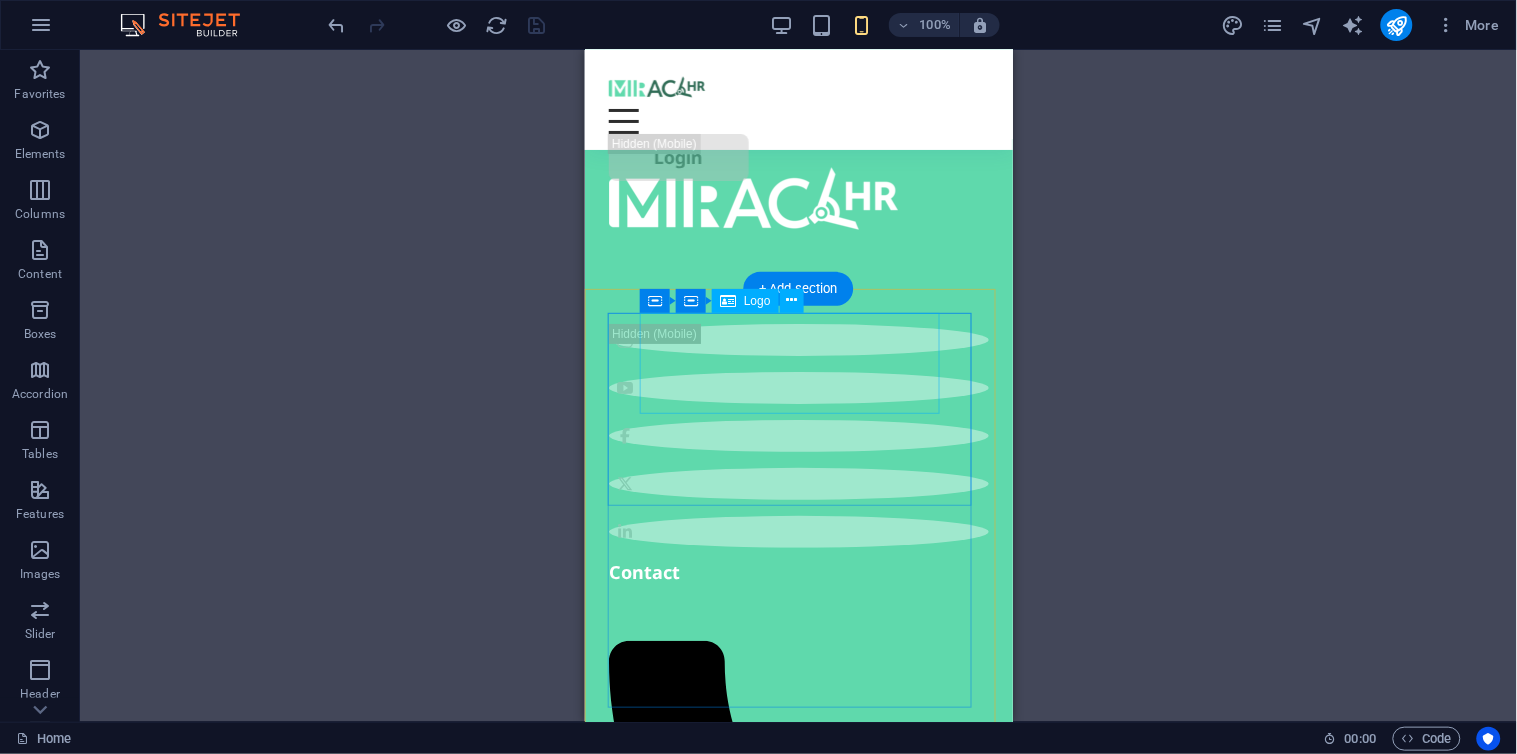 scroll, scrollTop: 11546, scrollLeft: 0, axis: vertical 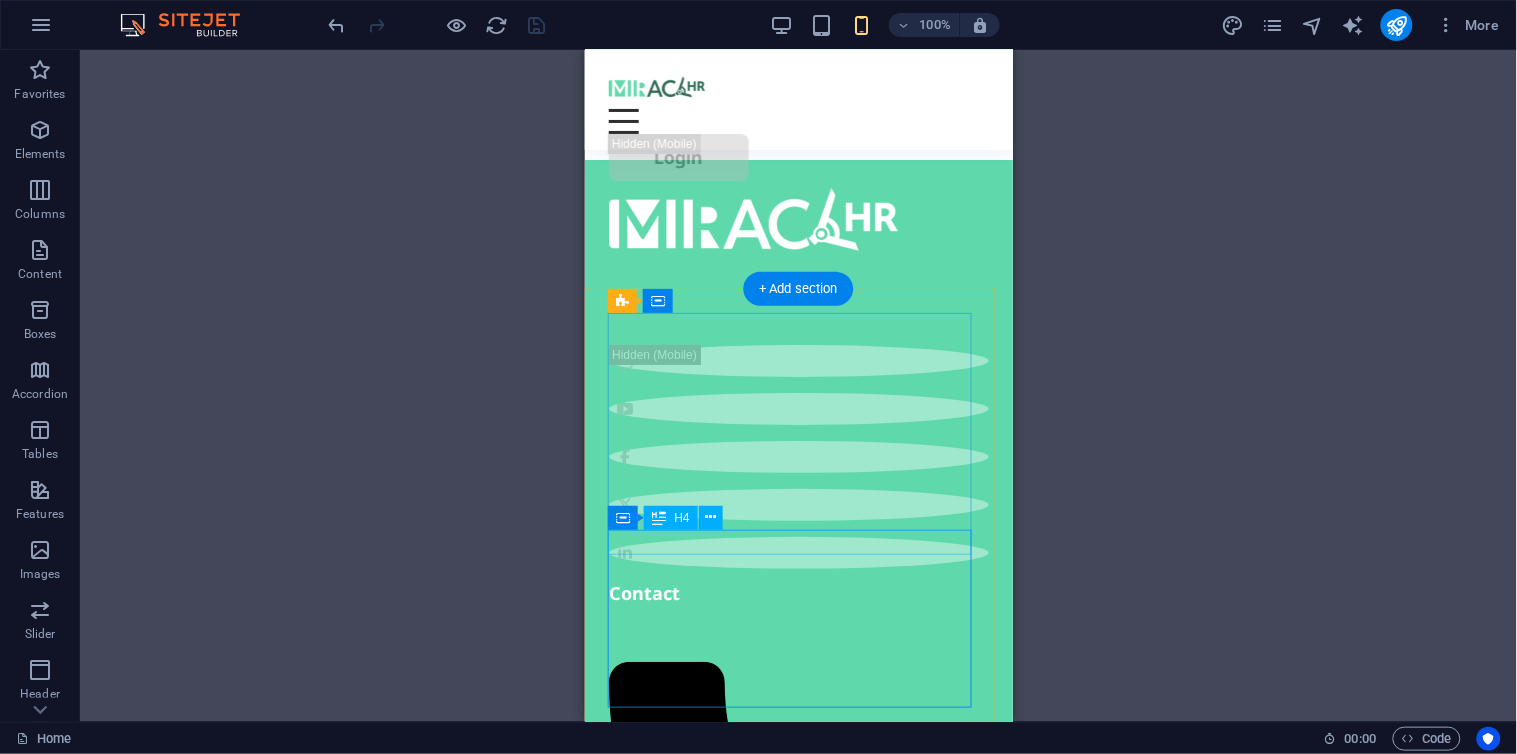 click on "Contact" at bounding box center (798, 592) 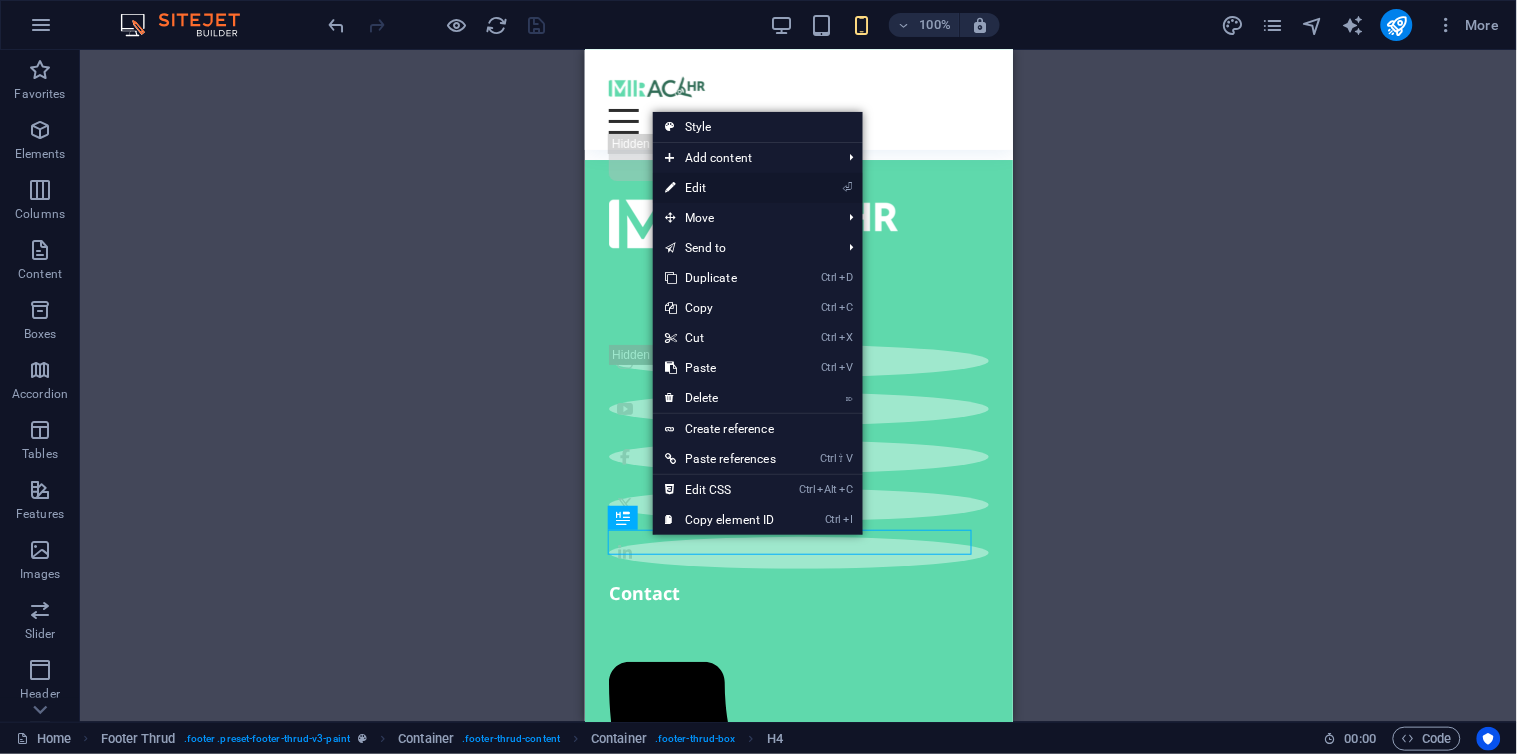 click on "⏎  Edit" at bounding box center (720, 188) 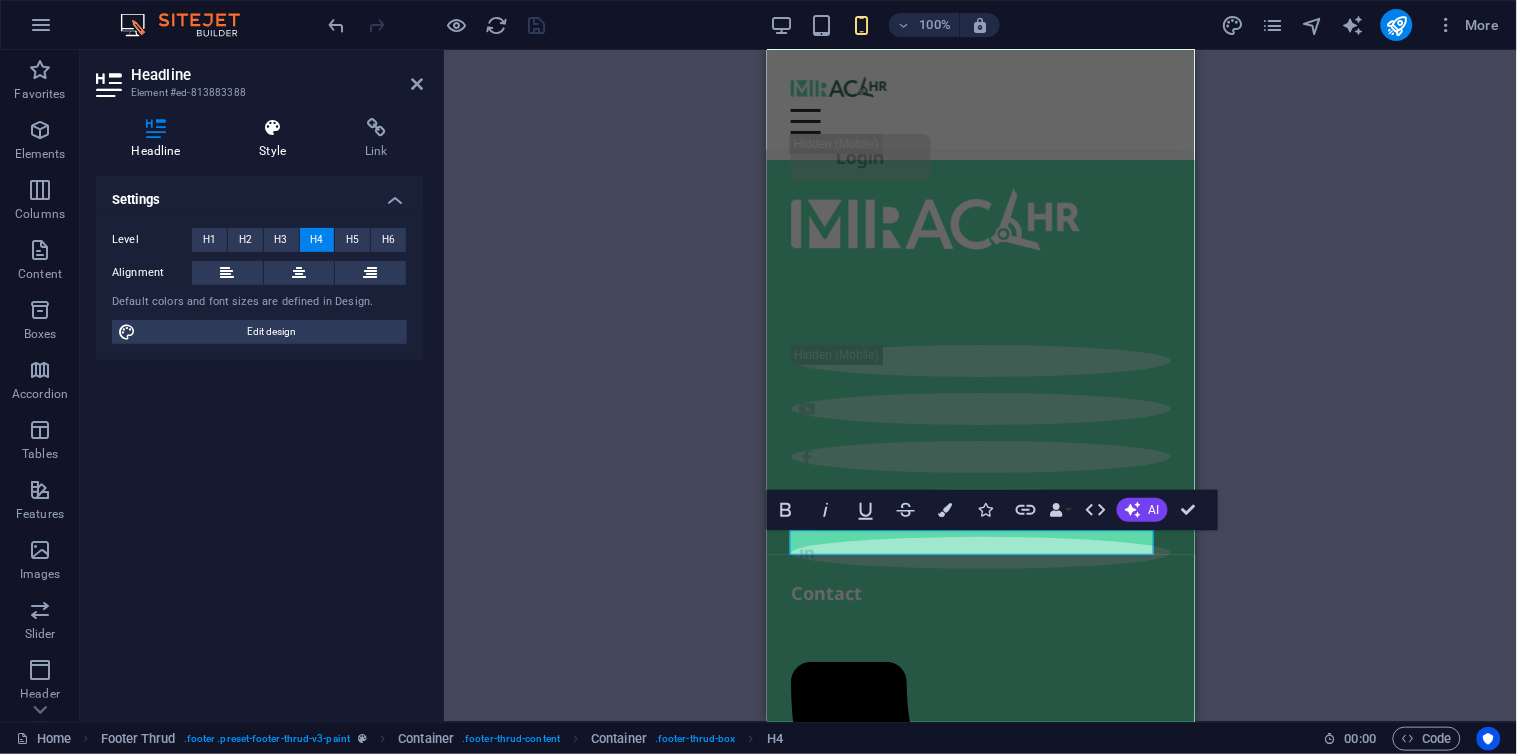 click at bounding box center (273, 128) 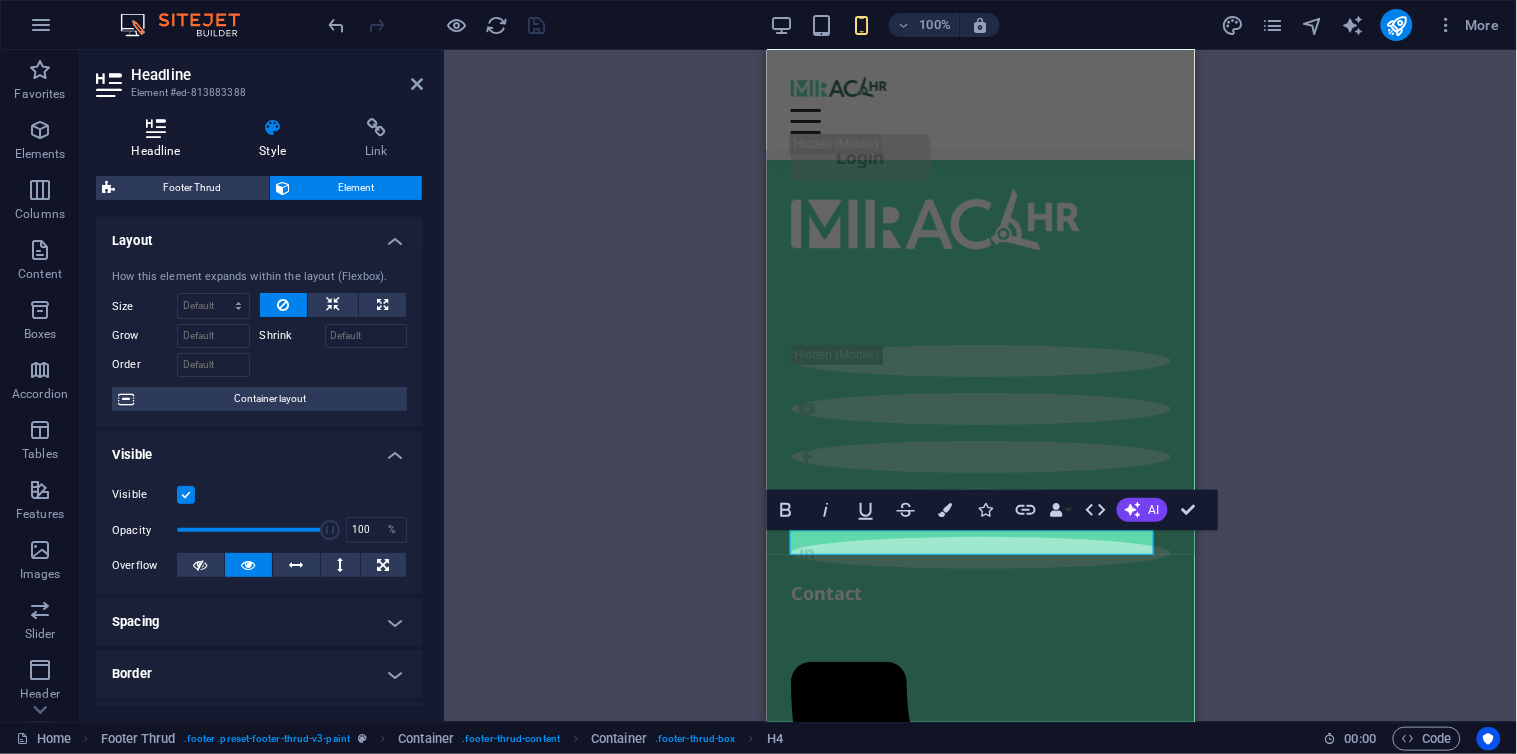 click at bounding box center (156, 128) 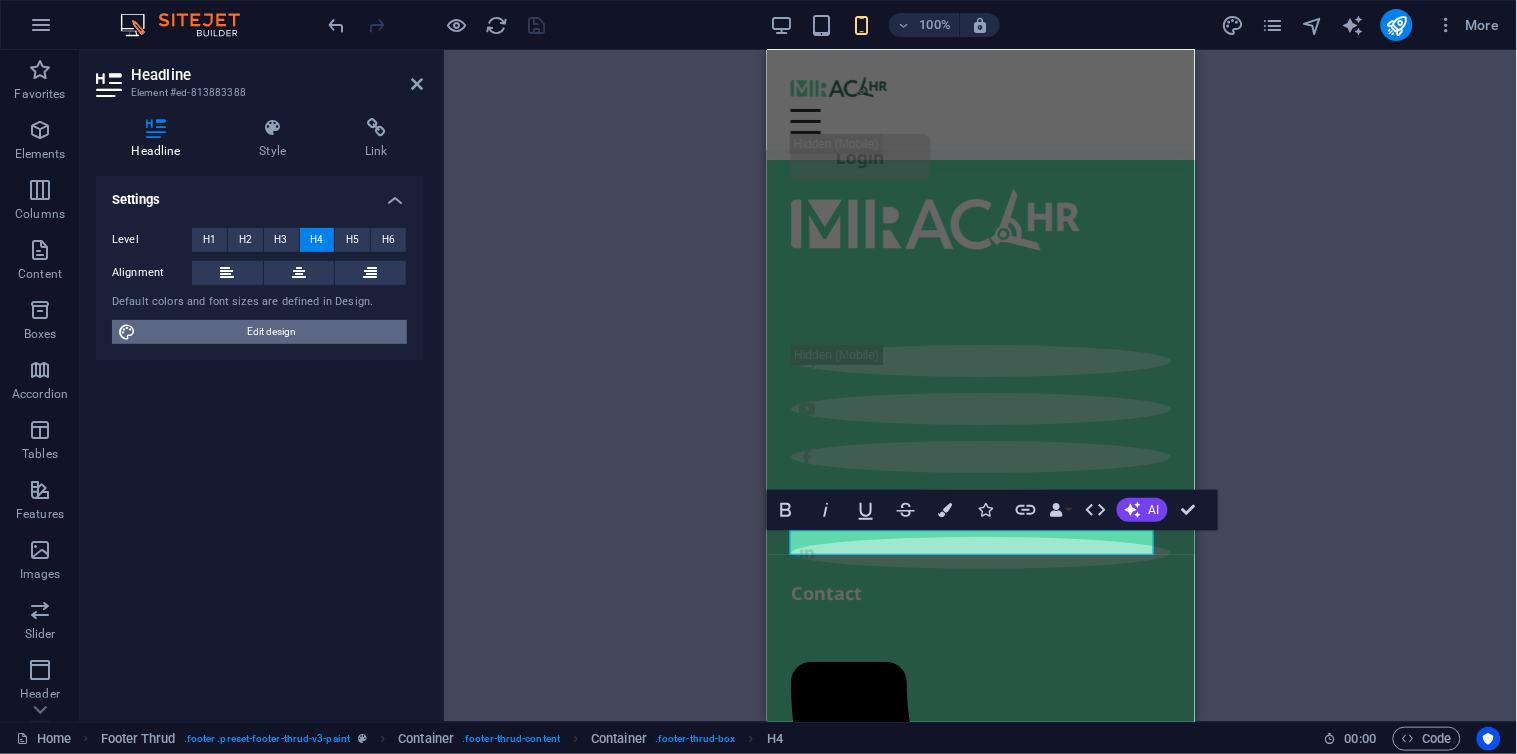 click on "Edit design" at bounding box center (271, 332) 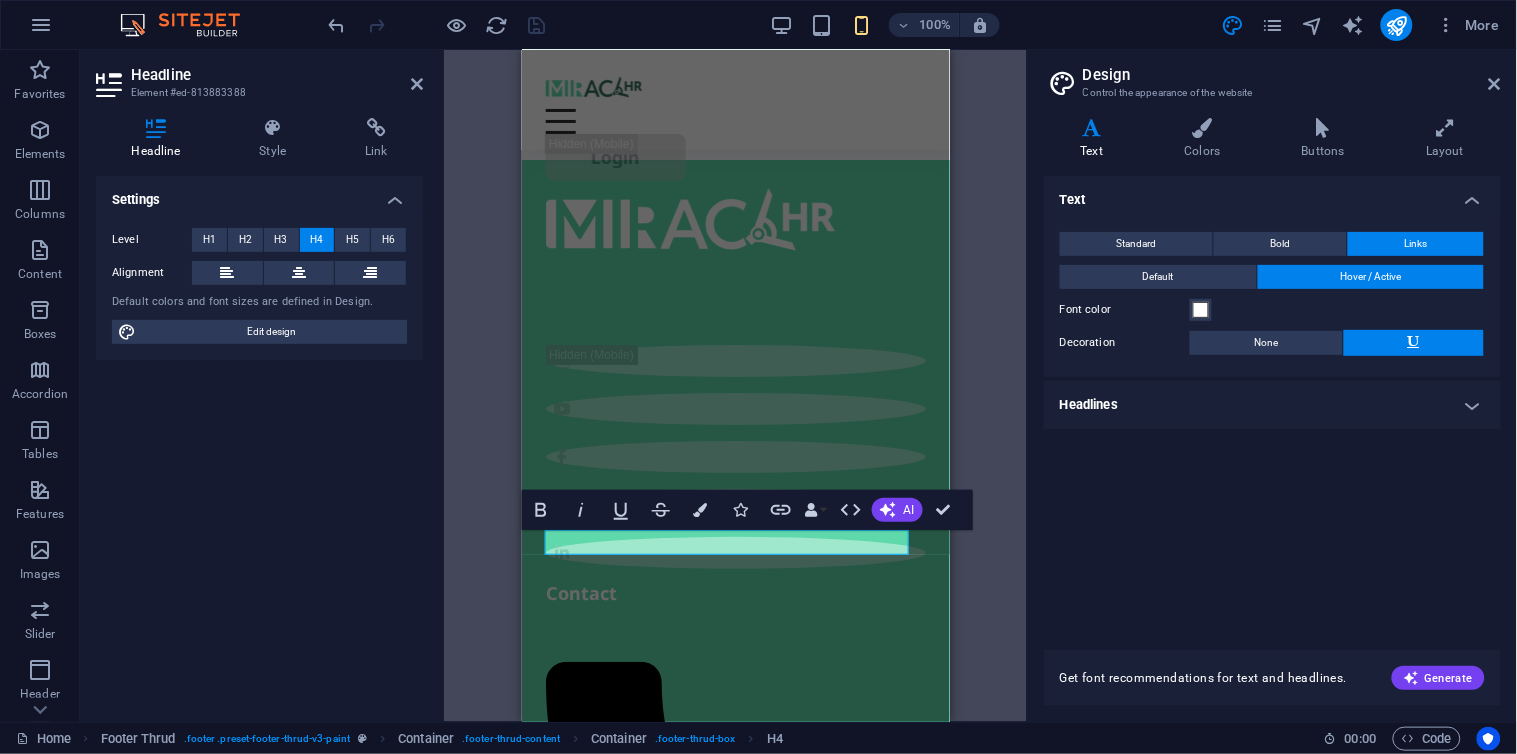 click on "Headlines" at bounding box center [1272, 405] 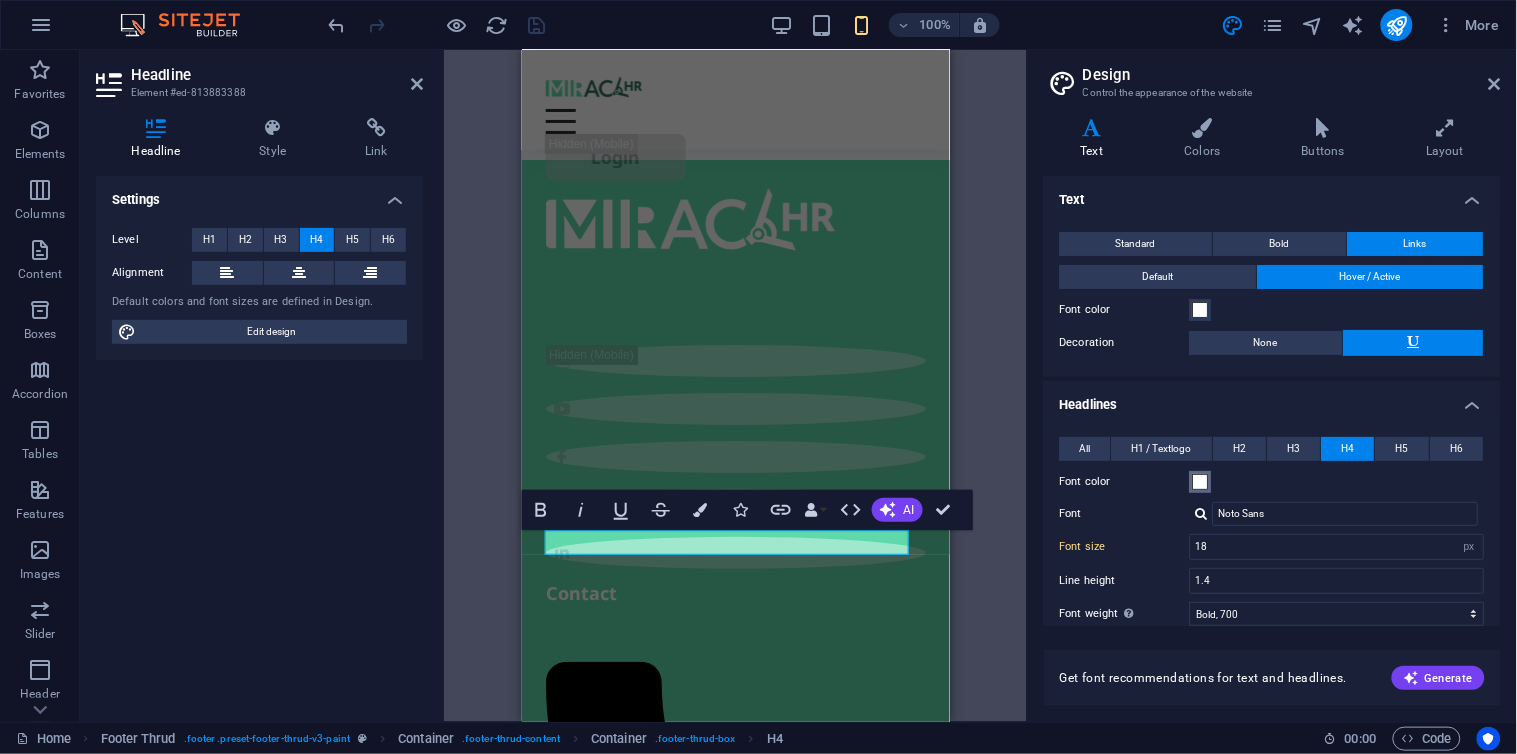 click at bounding box center (1201, 482) 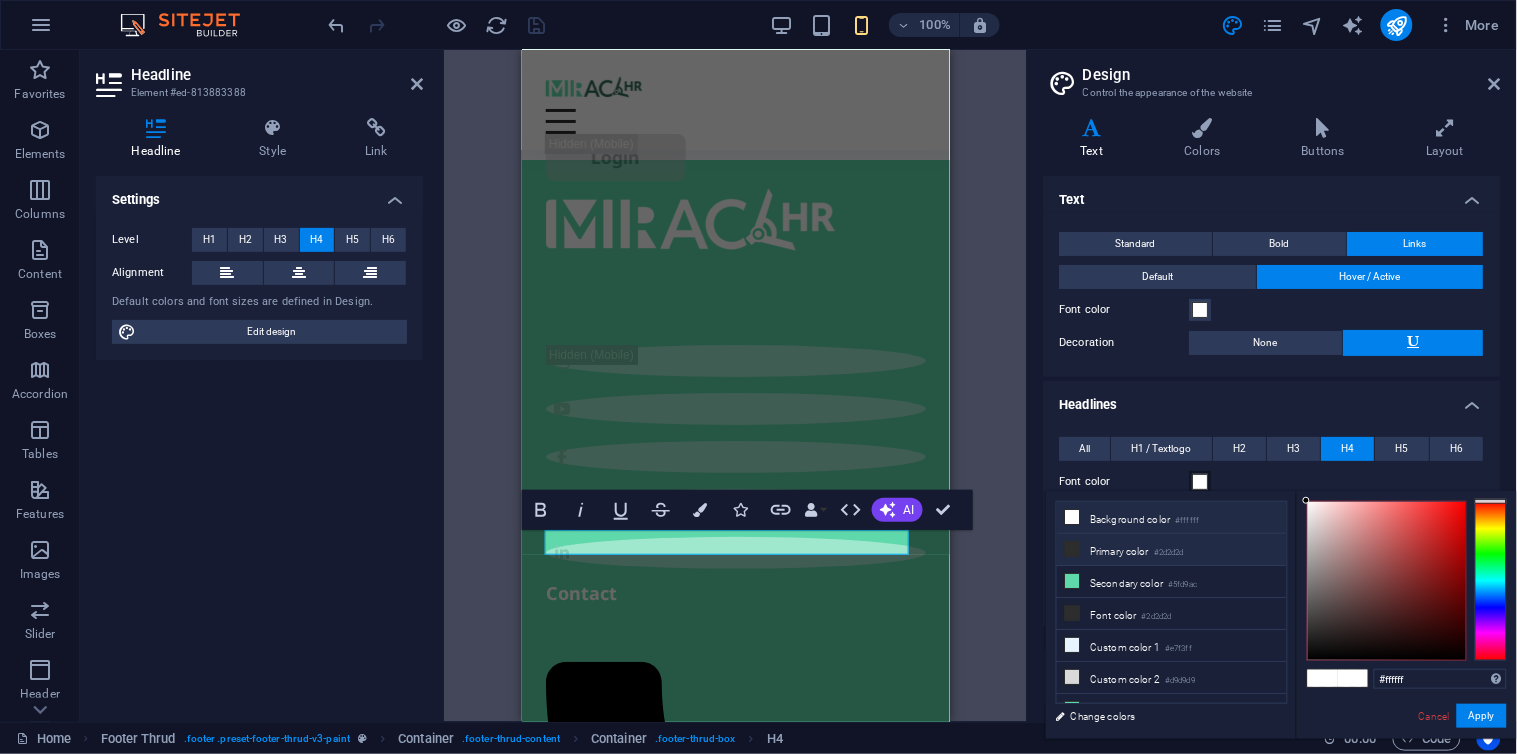 click on "#2d2d2d" at bounding box center [1170, 553] 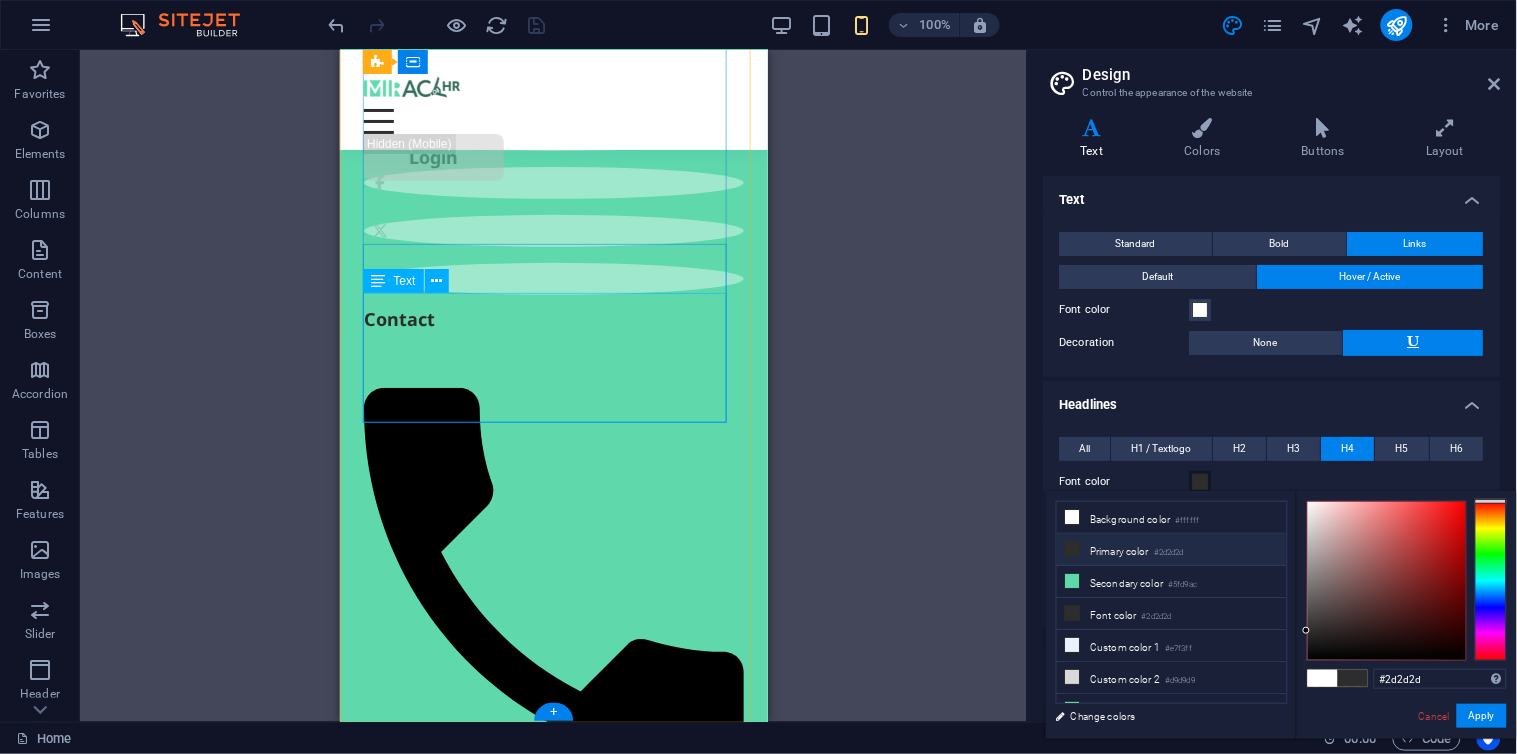 scroll, scrollTop: 11832, scrollLeft: 0, axis: vertical 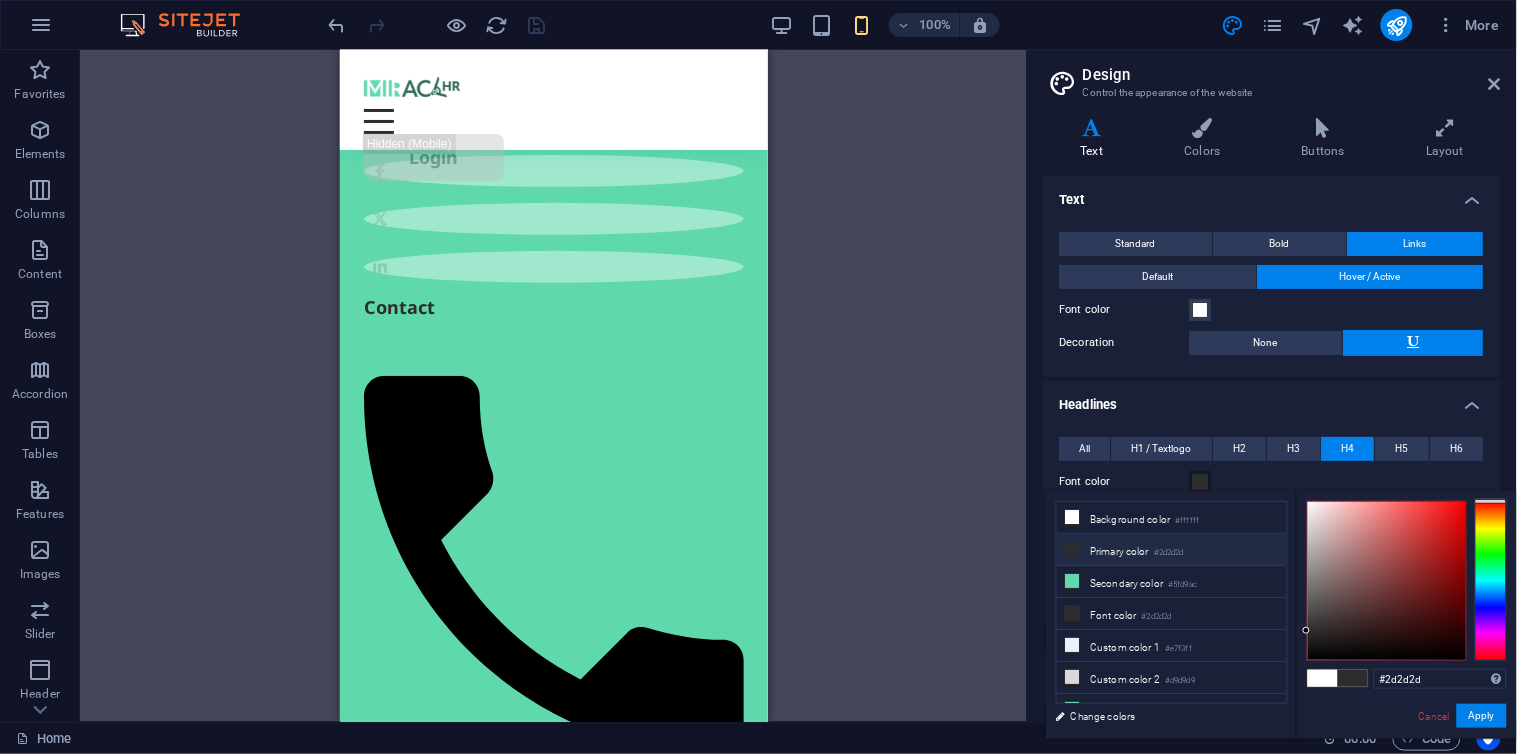 drag, startPoint x: 541, startPoint y: 18, endPoint x: 201, endPoint y: 152, distance: 365.45316 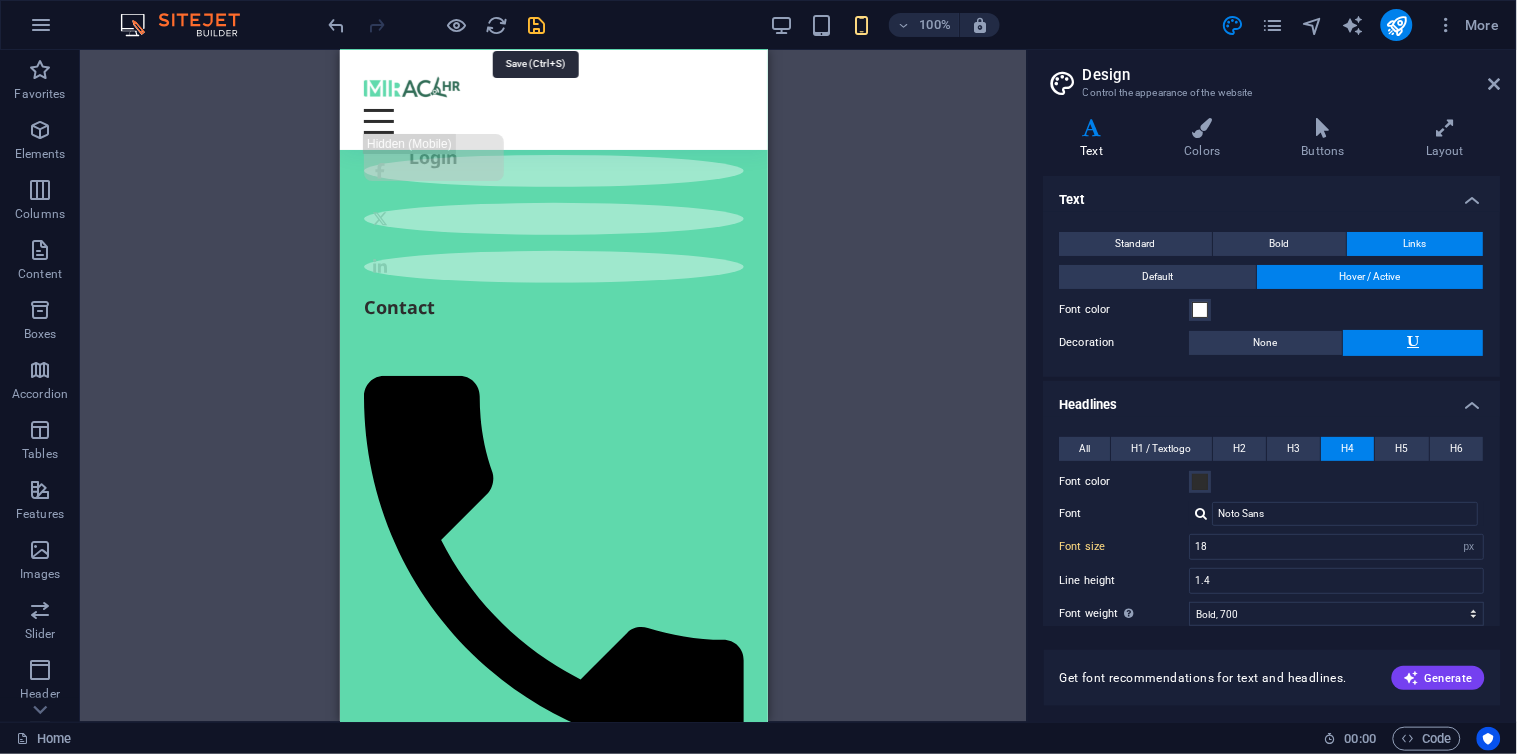 click at bounding box center [537, 25] 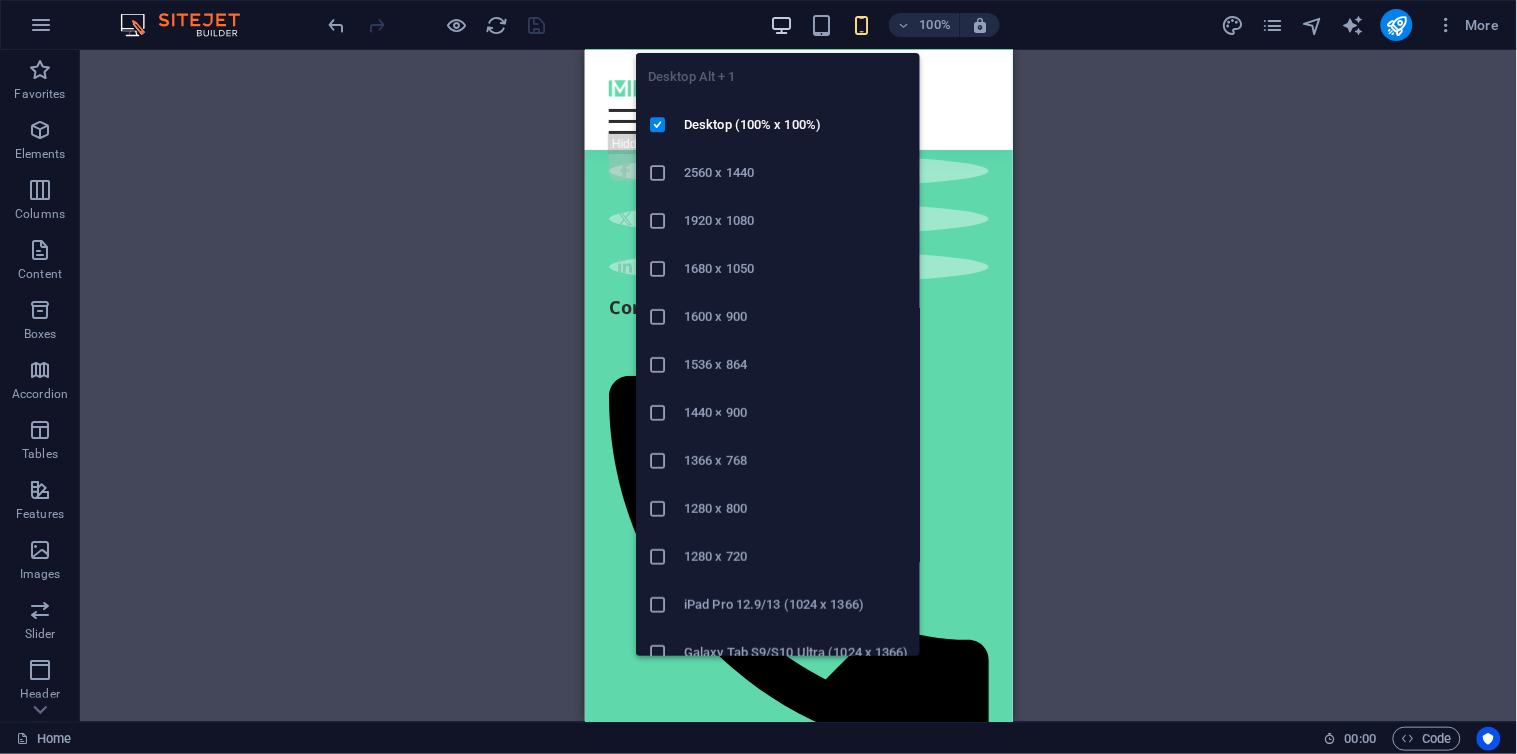 click at bounding box center [781, 25] 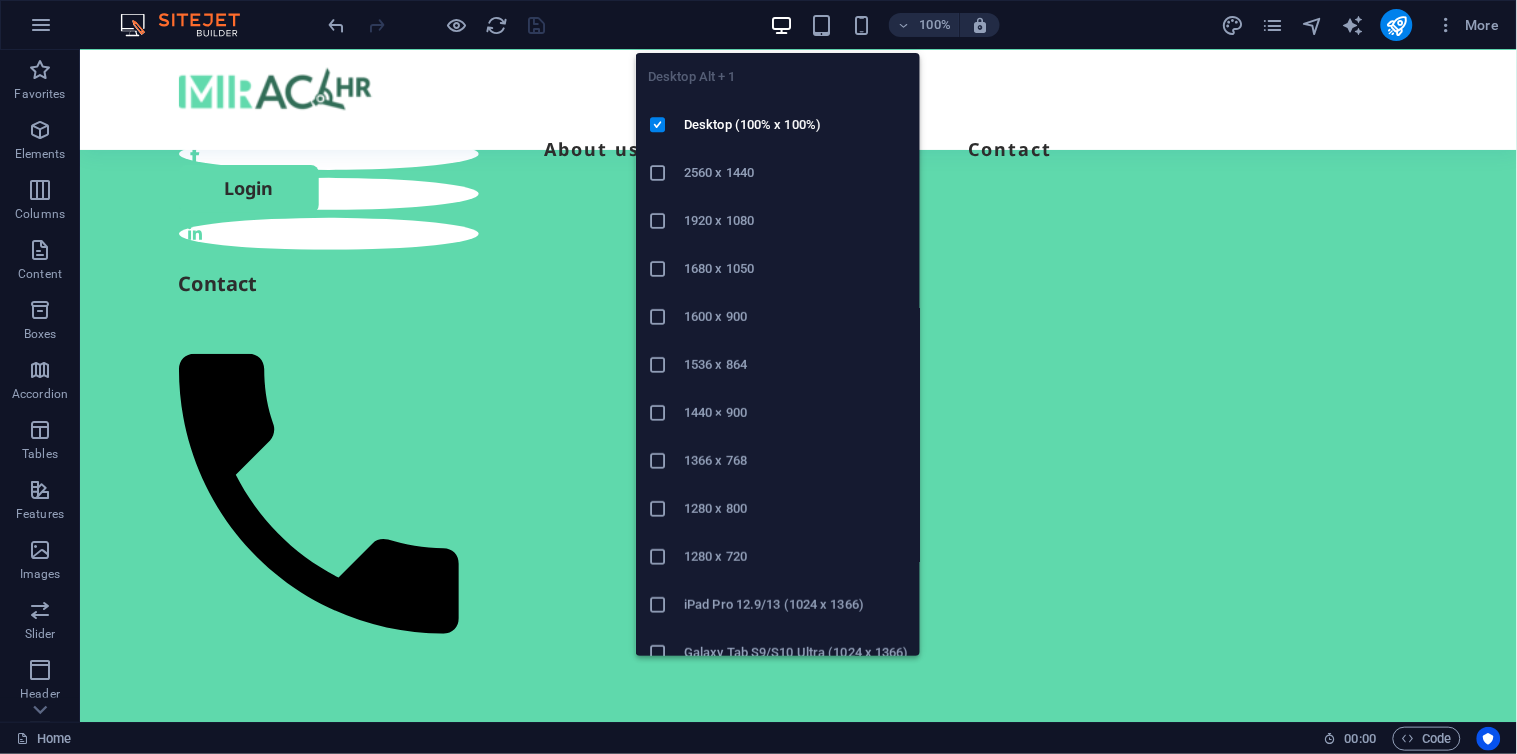 scroll, scrollTop: 5932, scrollLeft: 0, axis: vertical 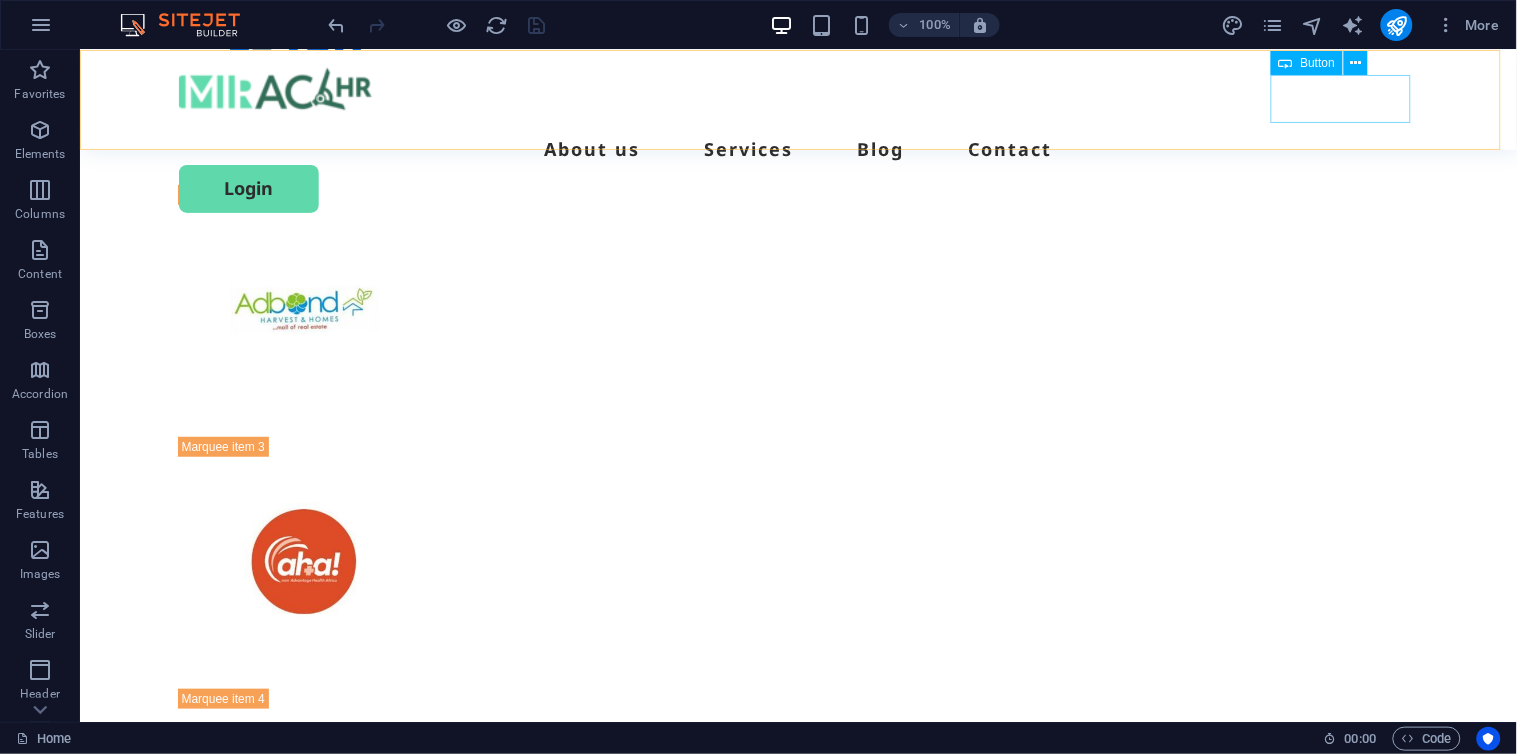 click on "Login" at bounding box center (798, 187) 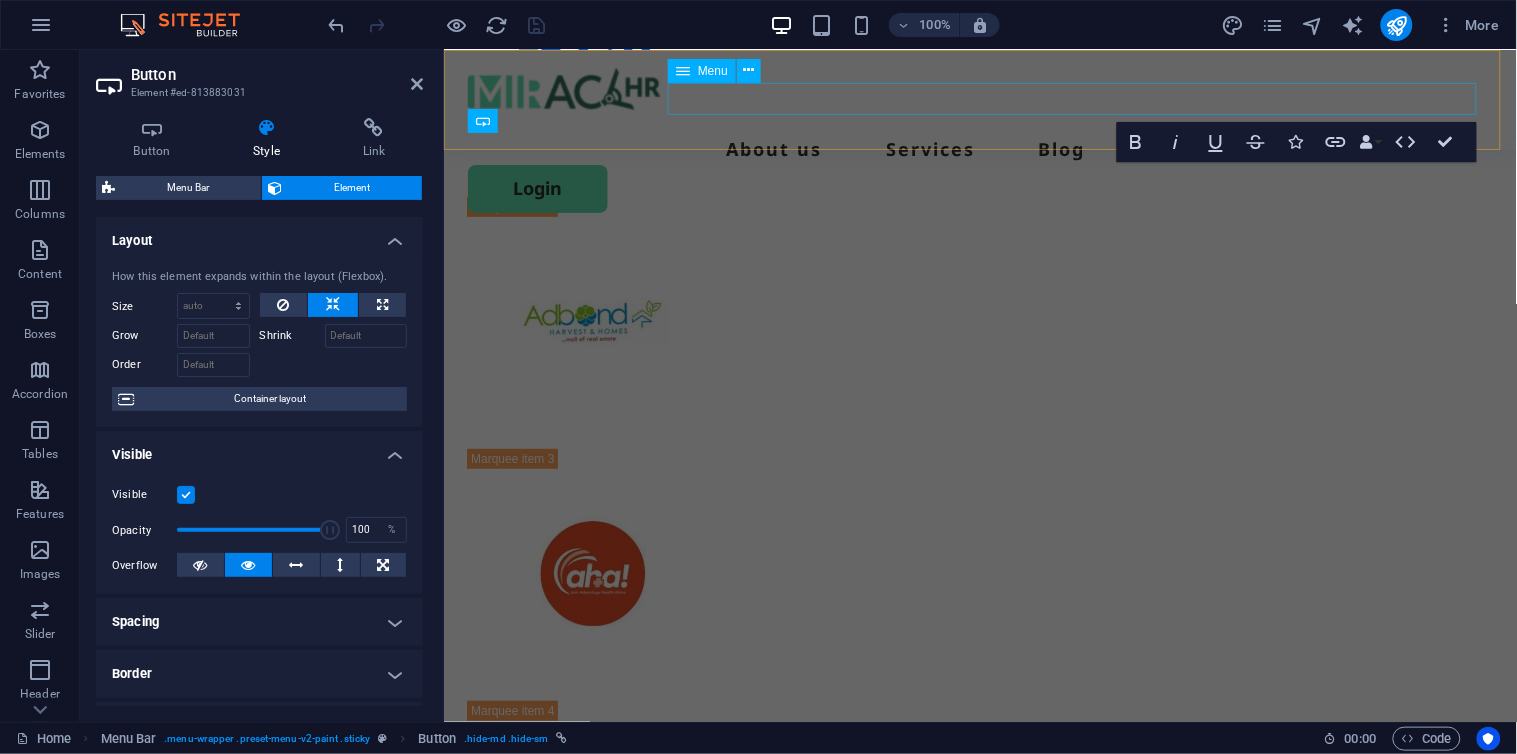 scroll, scrollTop: 6374, scrollLeft: 0, axis: vertical 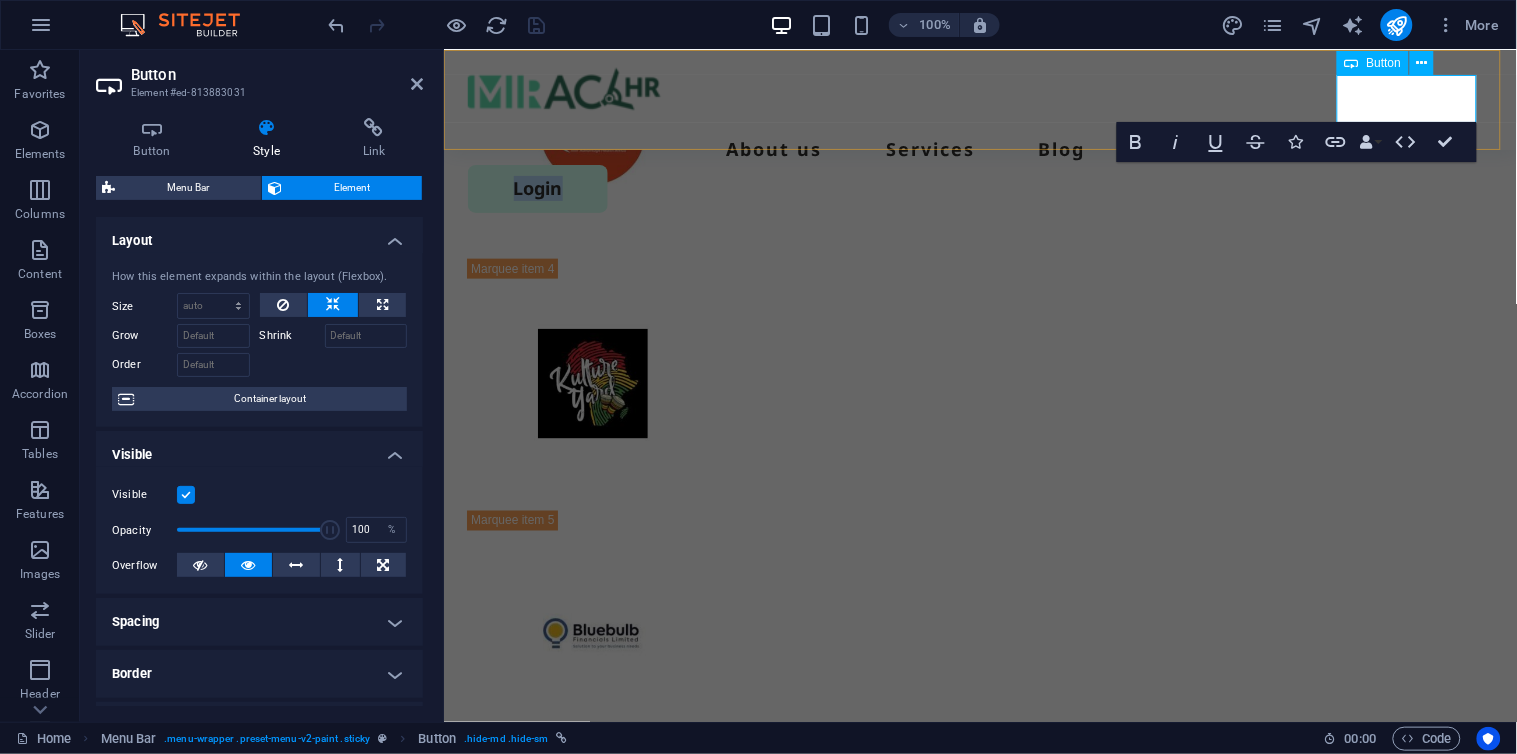 type 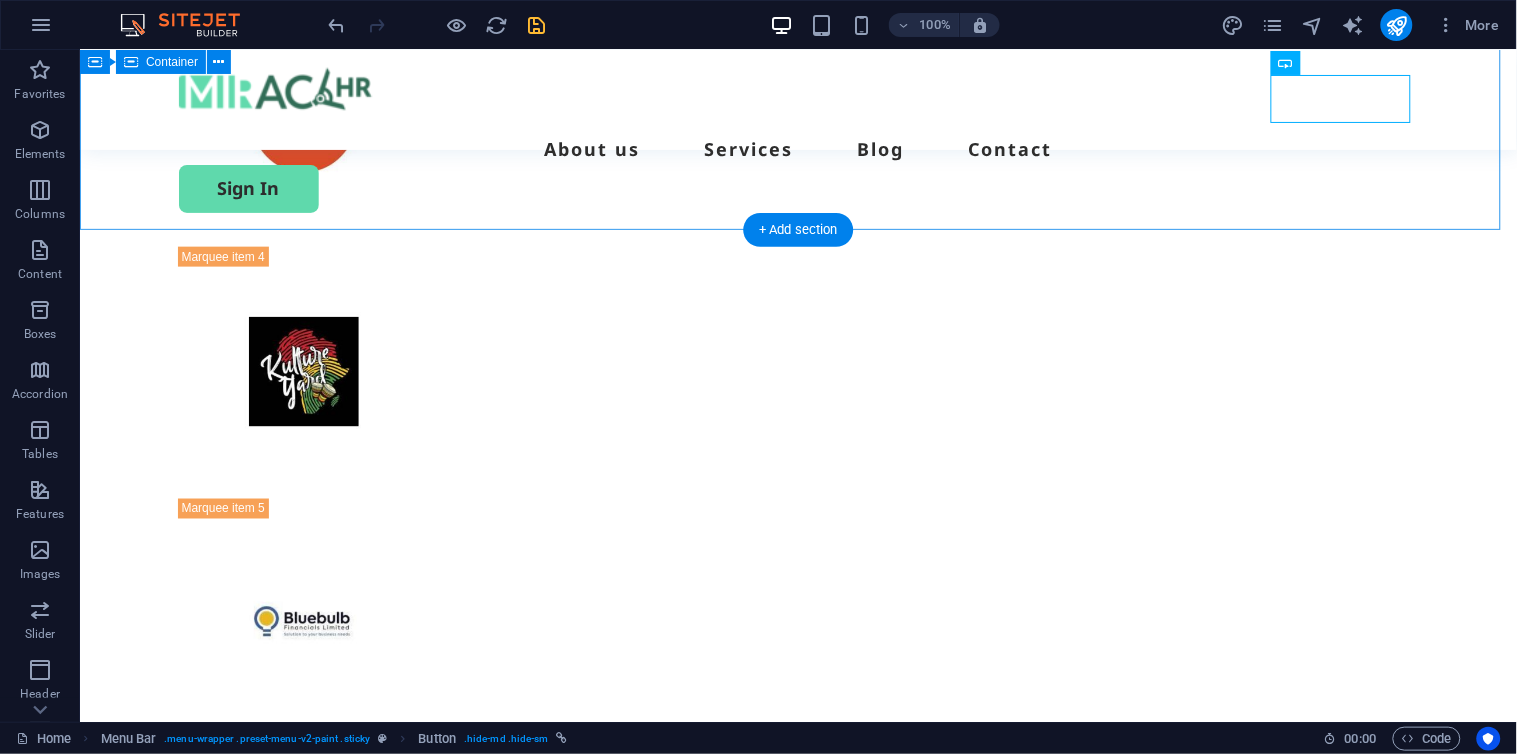 scroll, scrollTop: 5932, scrollLeft: 0, axis: vertical 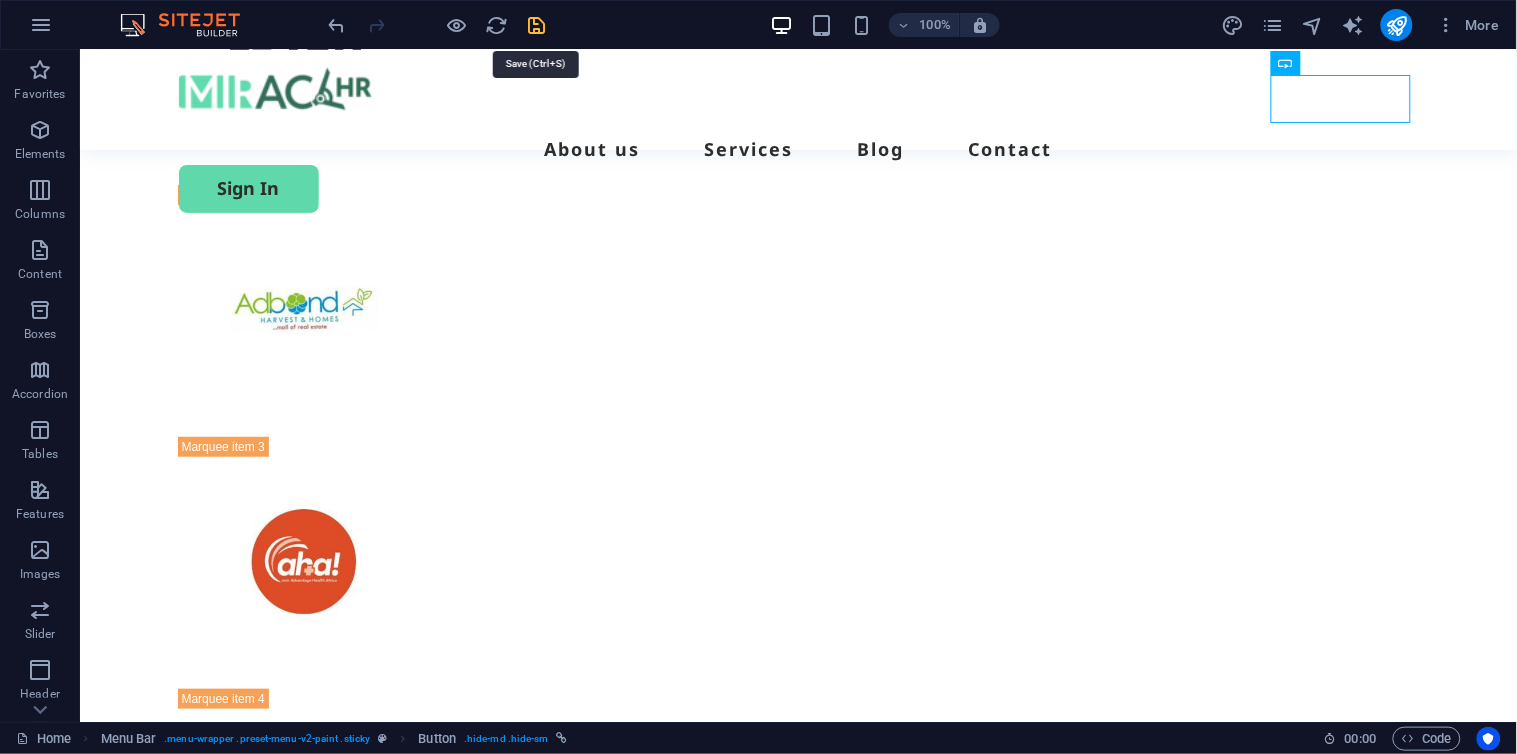 click at bounding box center (537, 25) 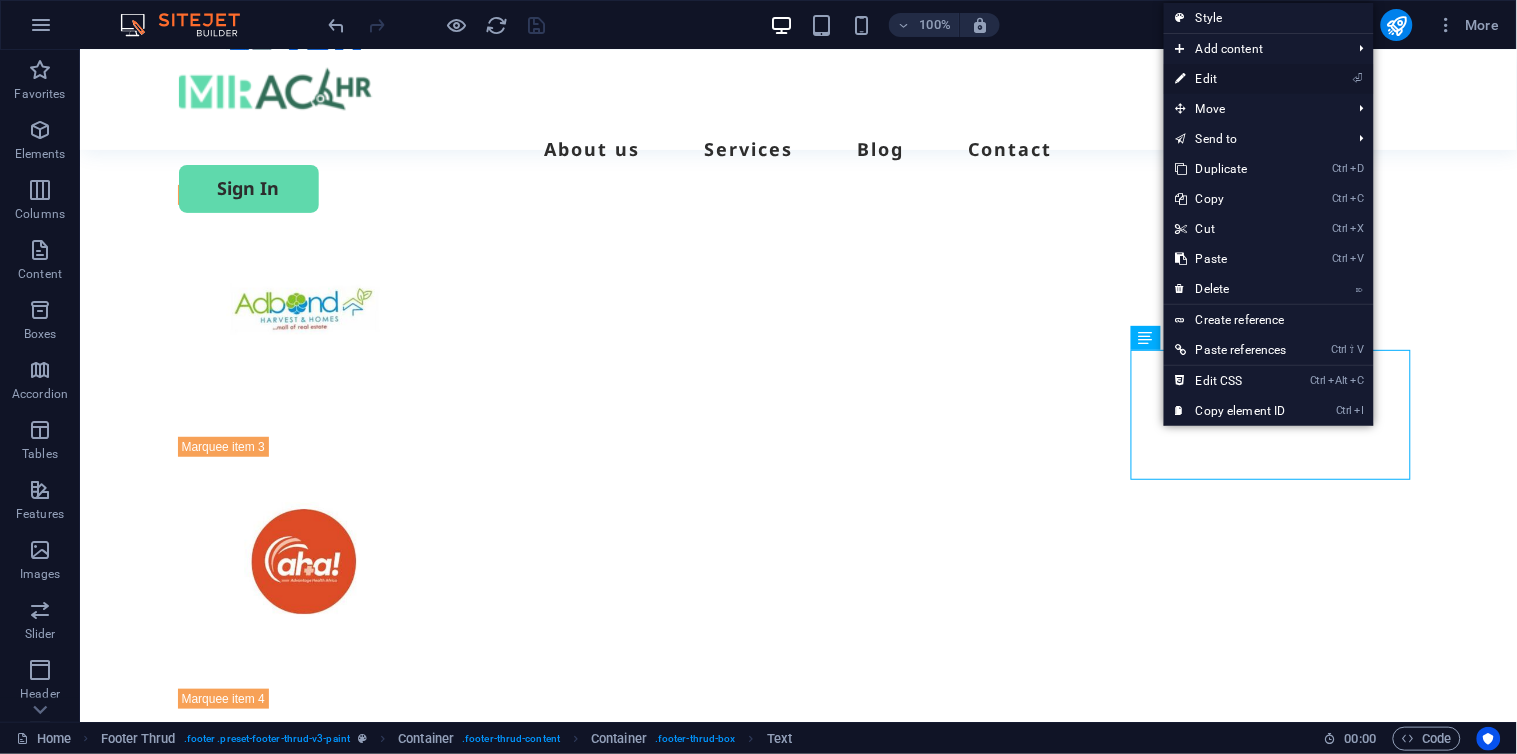 click on "⏎  Edit" at bounding box center [1231, 79] 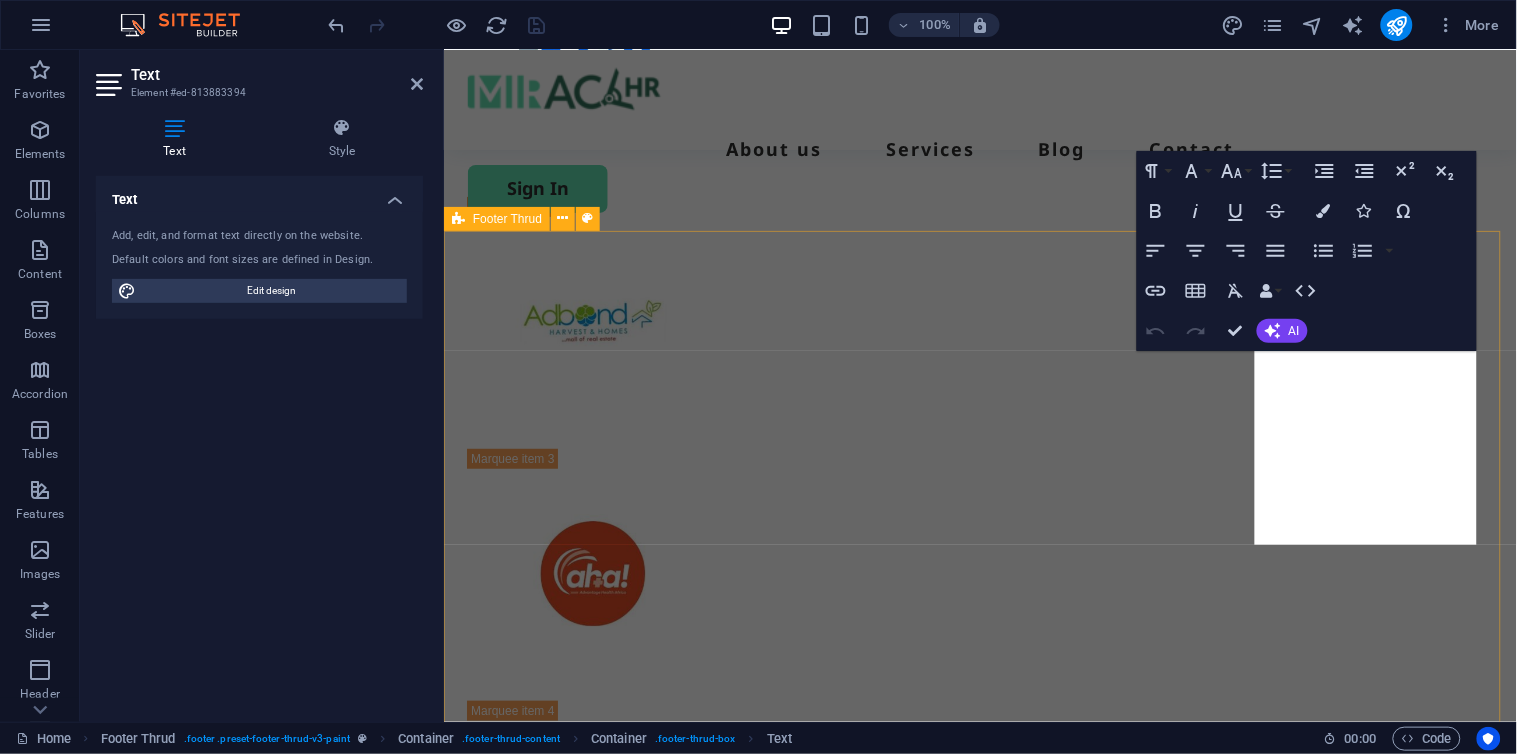 scroll, scrollTop: 6374, scrollLeft: 0, axis: vertical 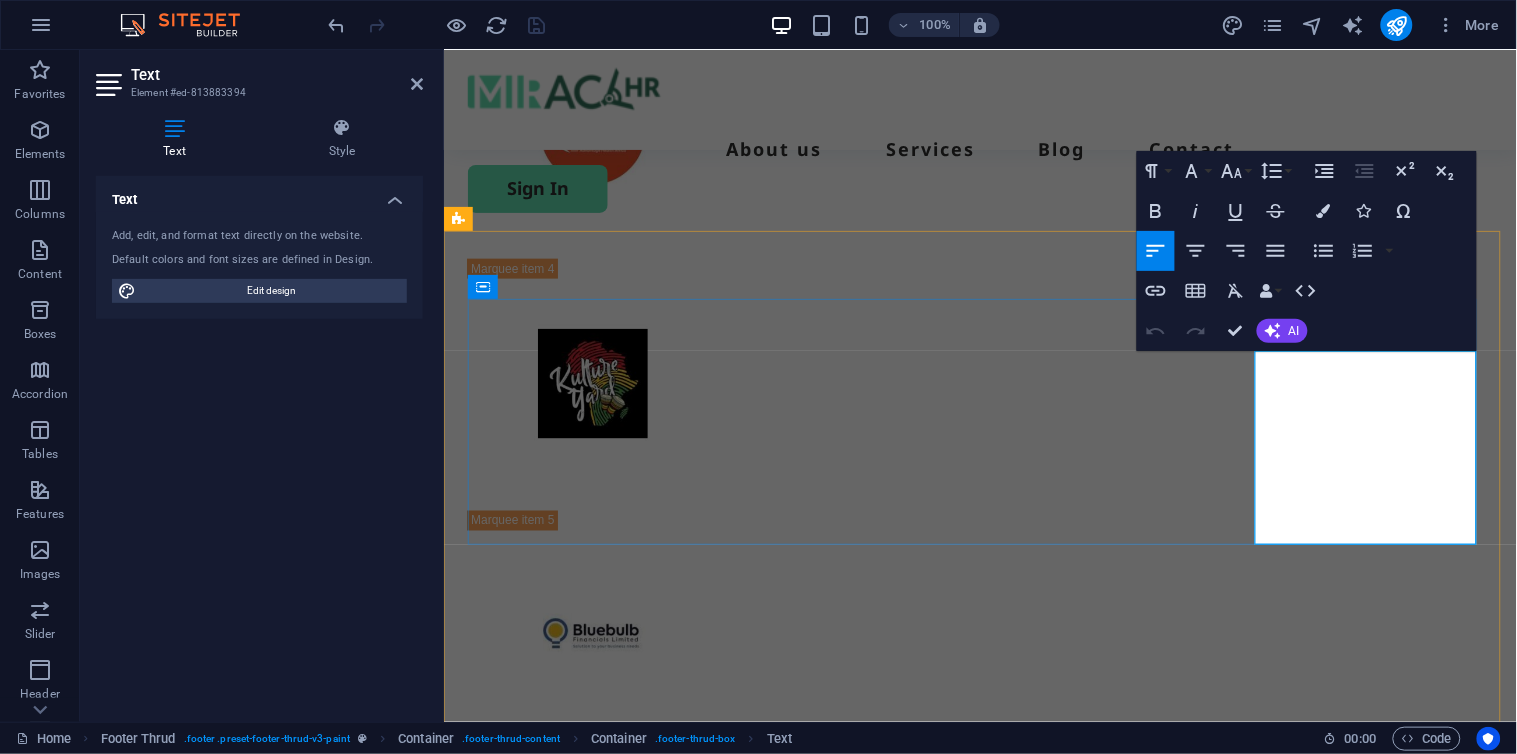 click at bounding box center (580, 6033) 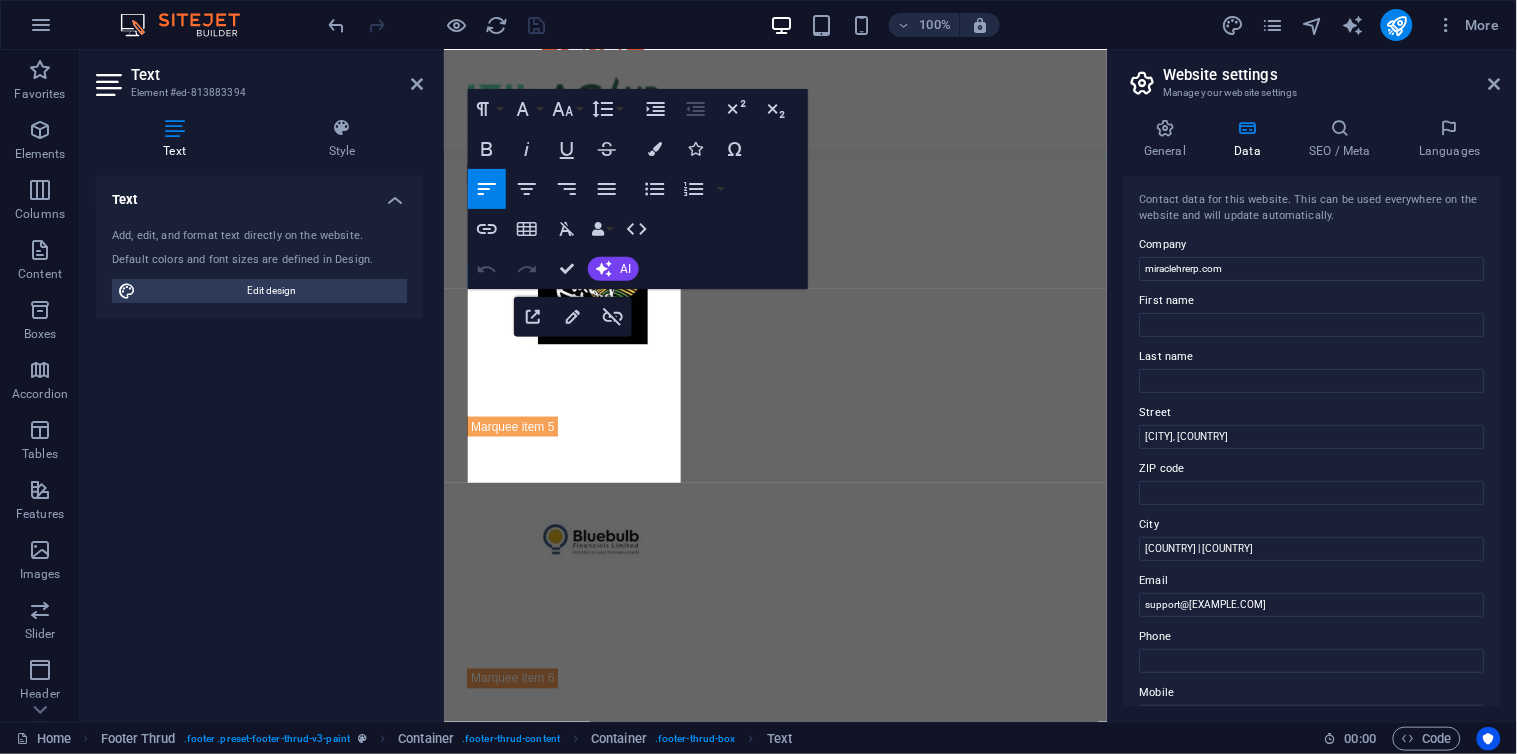 scroll, scrollTop: 9270, scrollLeft: 0, axis: vertical 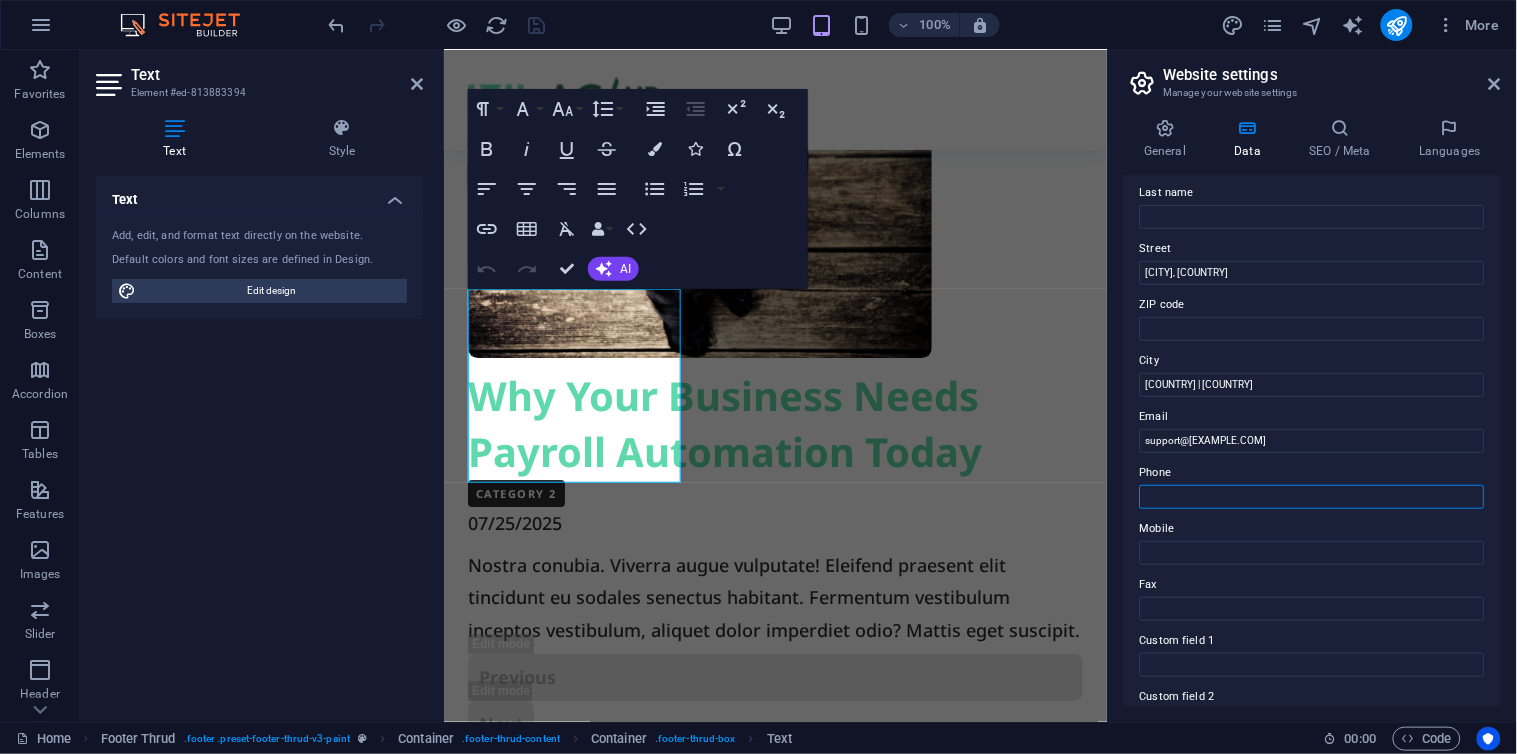 click on "Phone" at bounding box center (1312, 497) 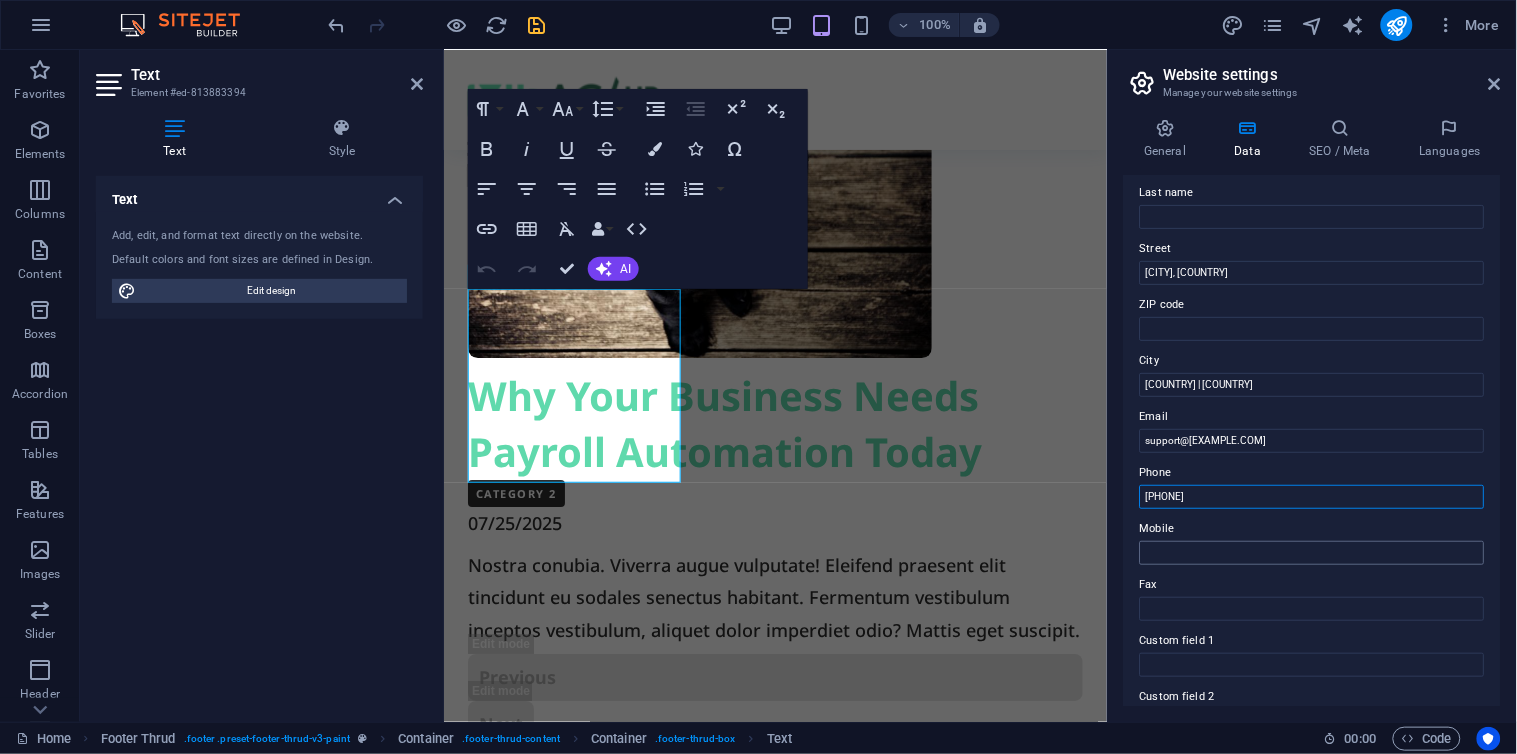 type on "[PHONE]" 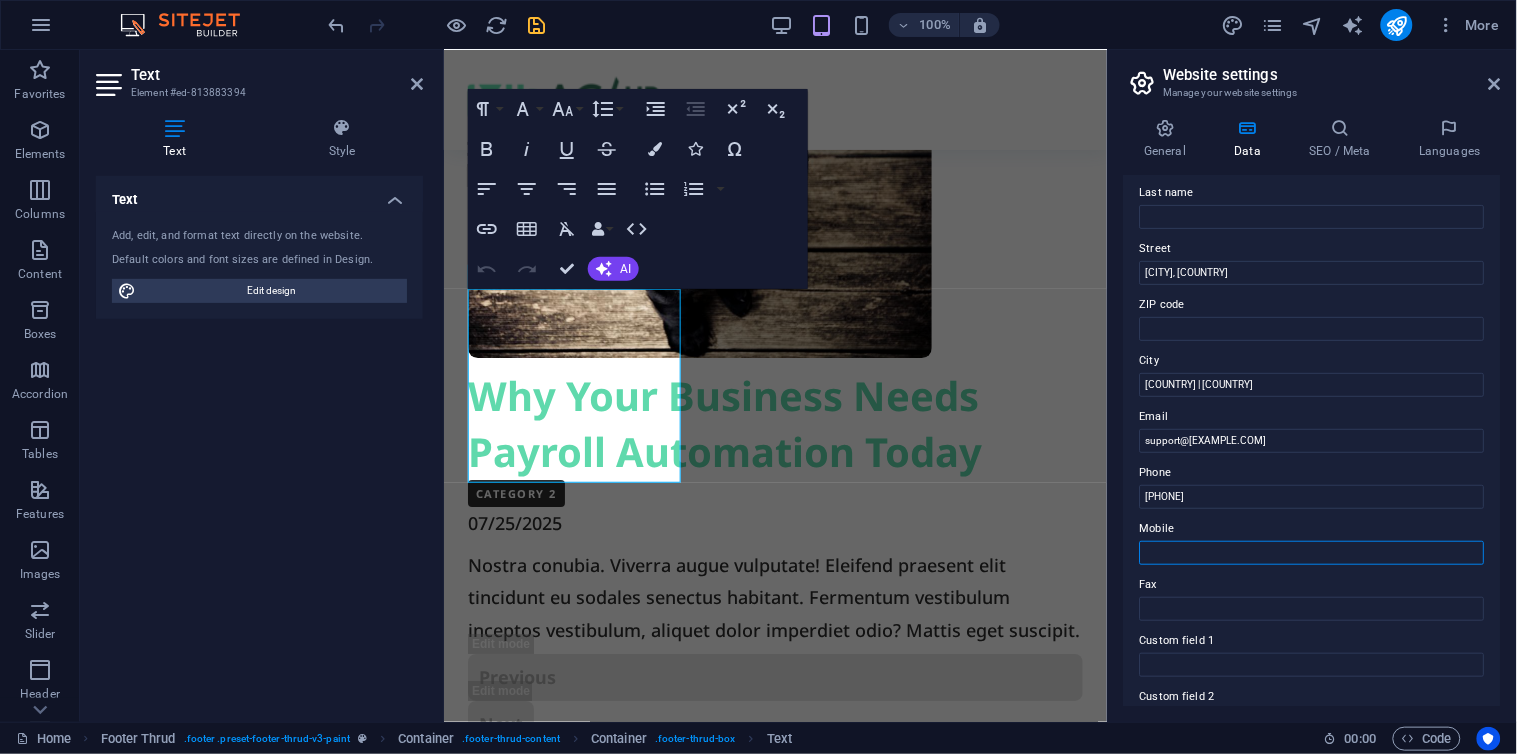 click on "Mobile" at bounding box center (1312, 553) 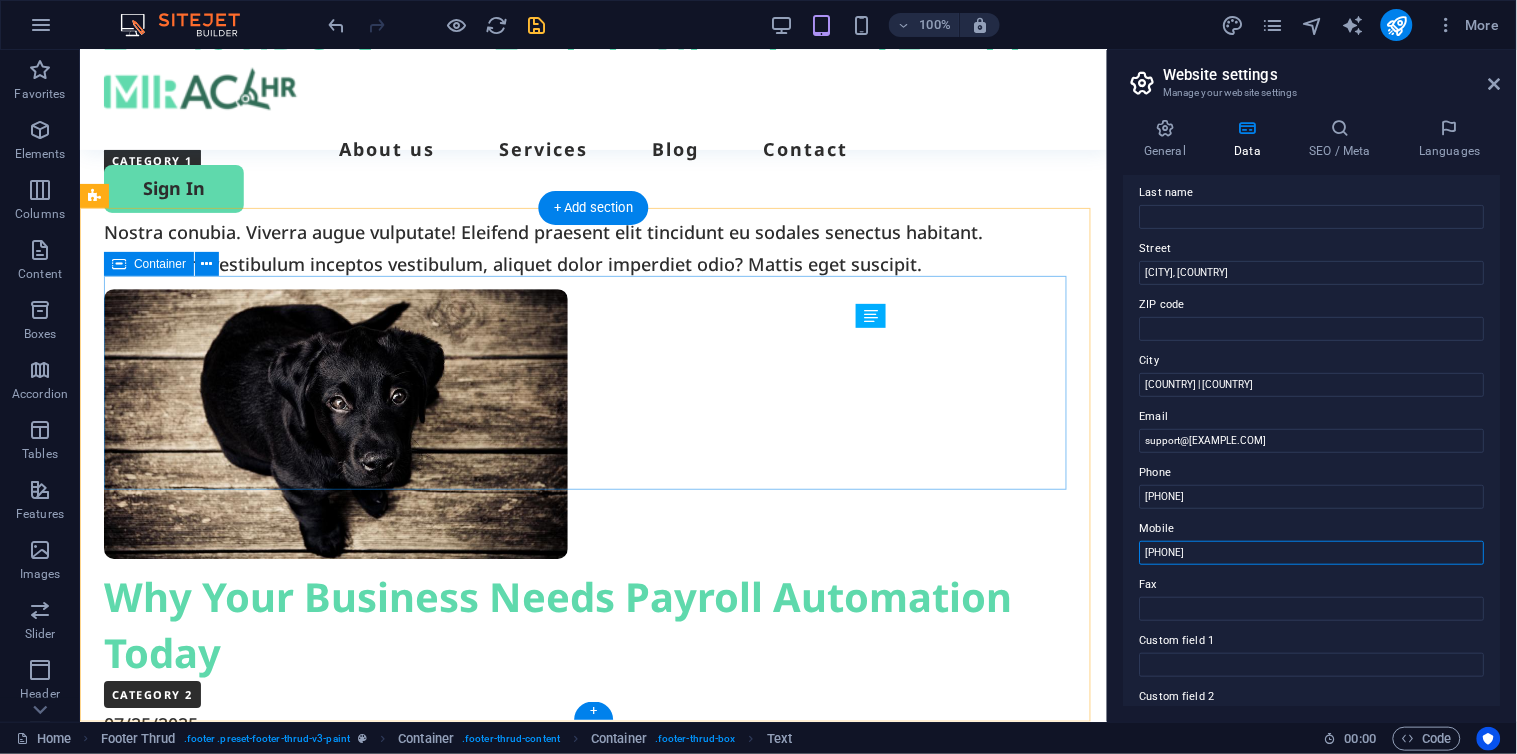 scroll, scrollTop: 6528, scrollLeft: 0, axis: vertical 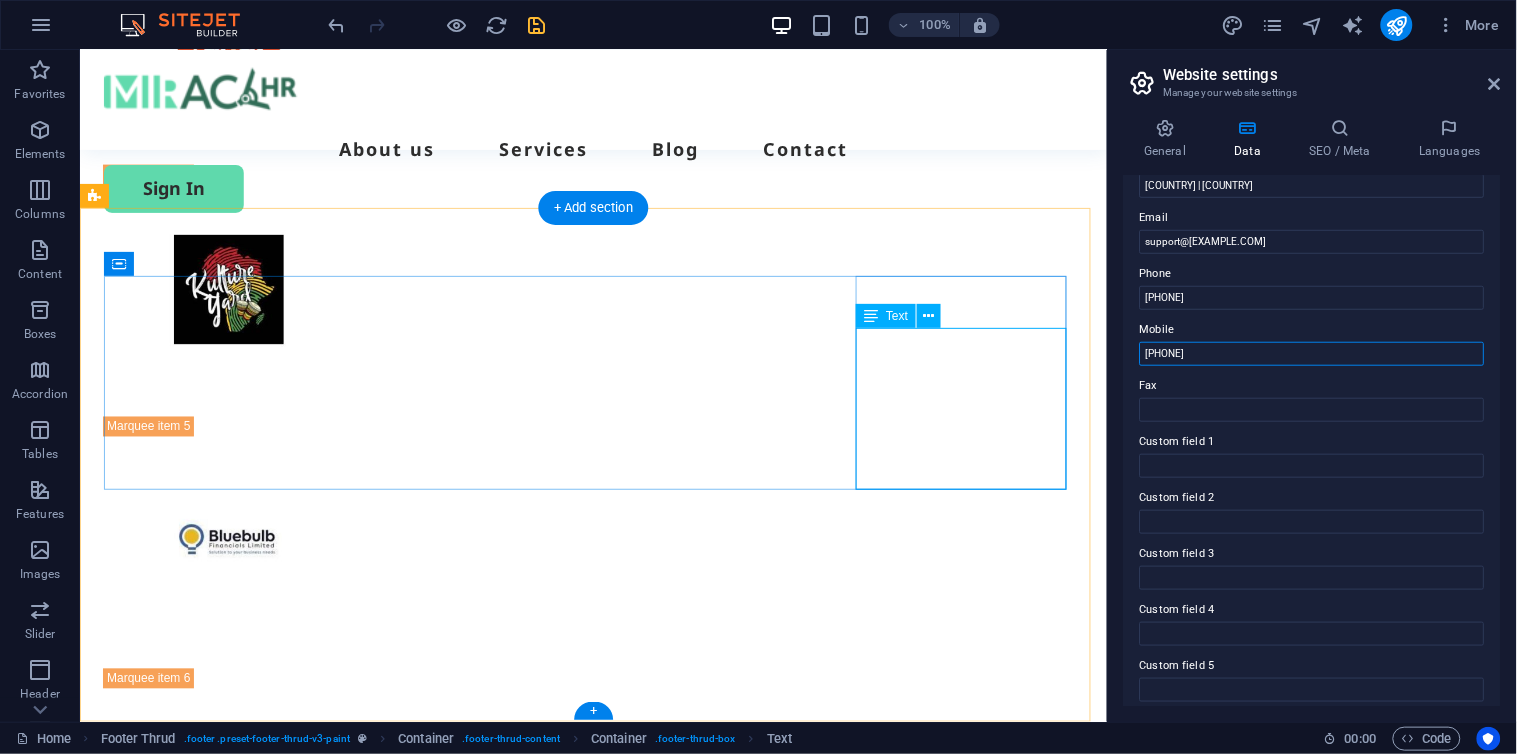 type on "[PHONE]" 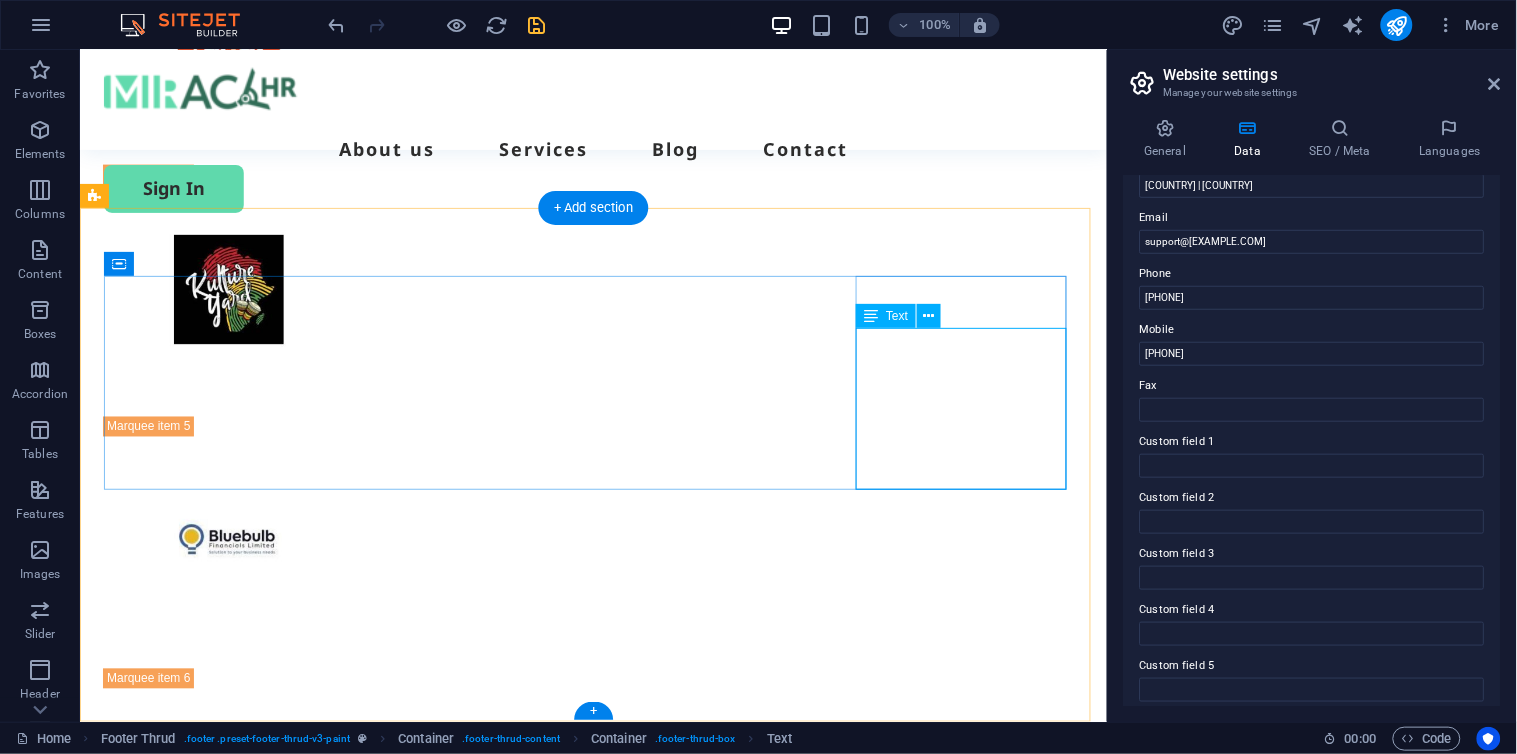 click at bounding box center [210, 5910] 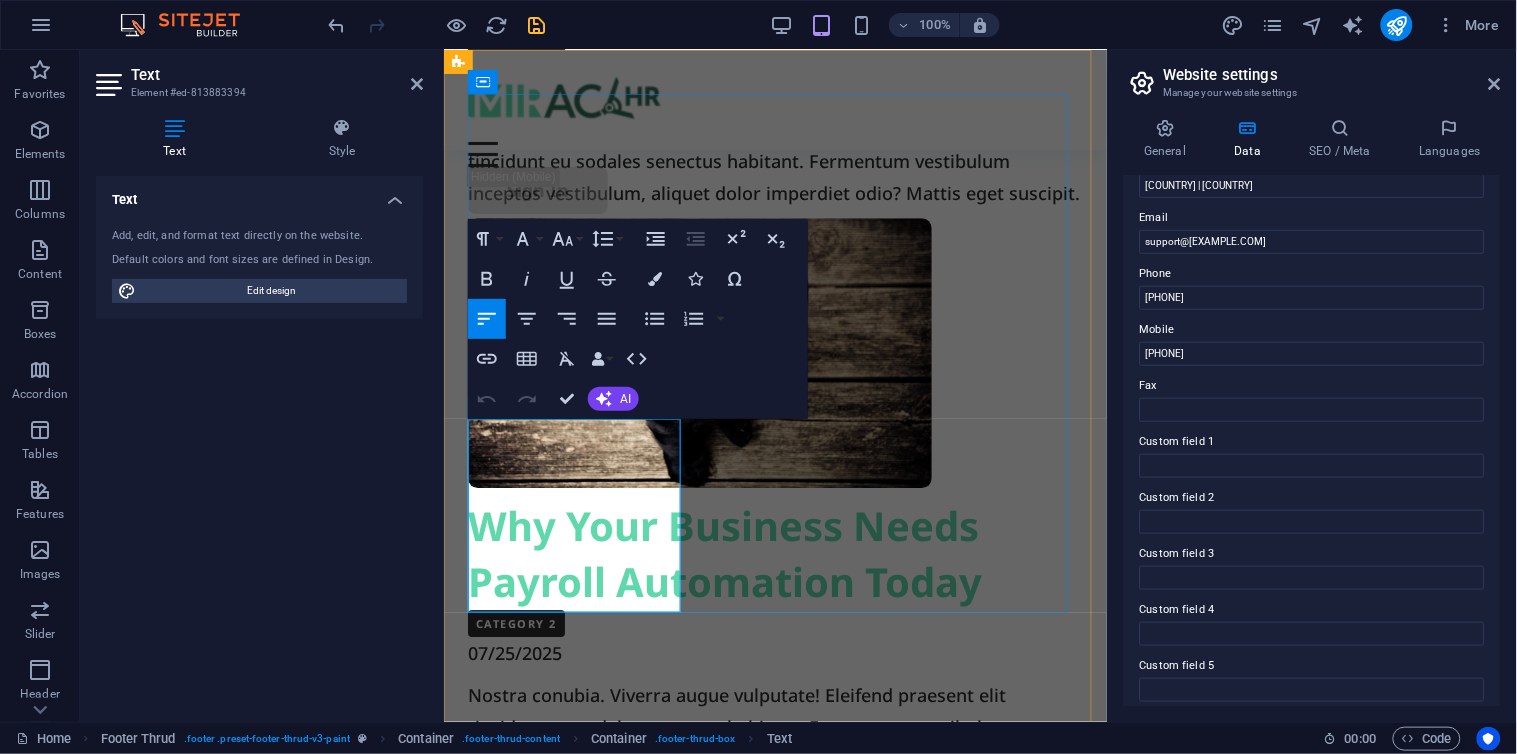click at bounding box center (774, 3403) 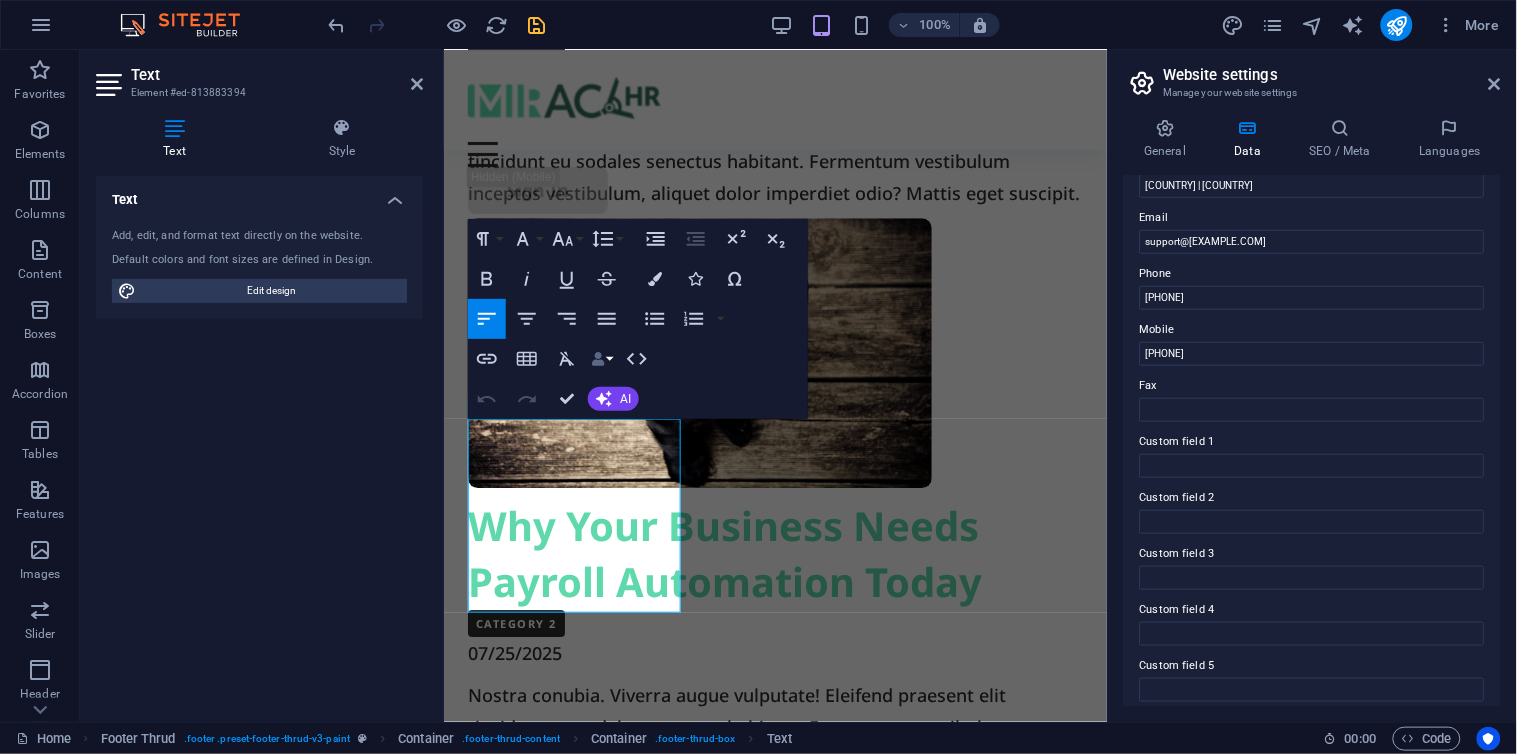 click at bounding box center [598, 359] 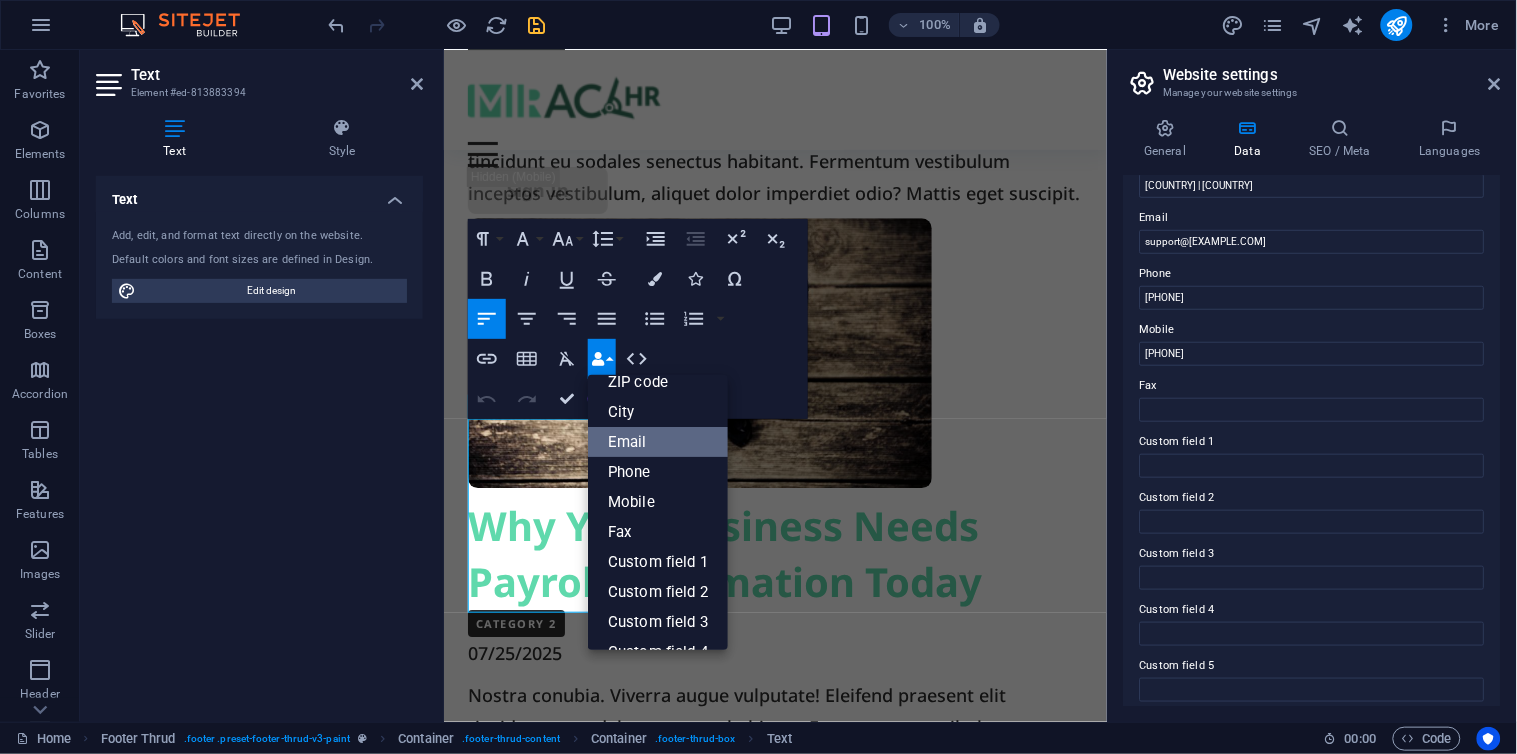 scroll, scrollTop: 137, scrollLeft: 0, axis: vertical 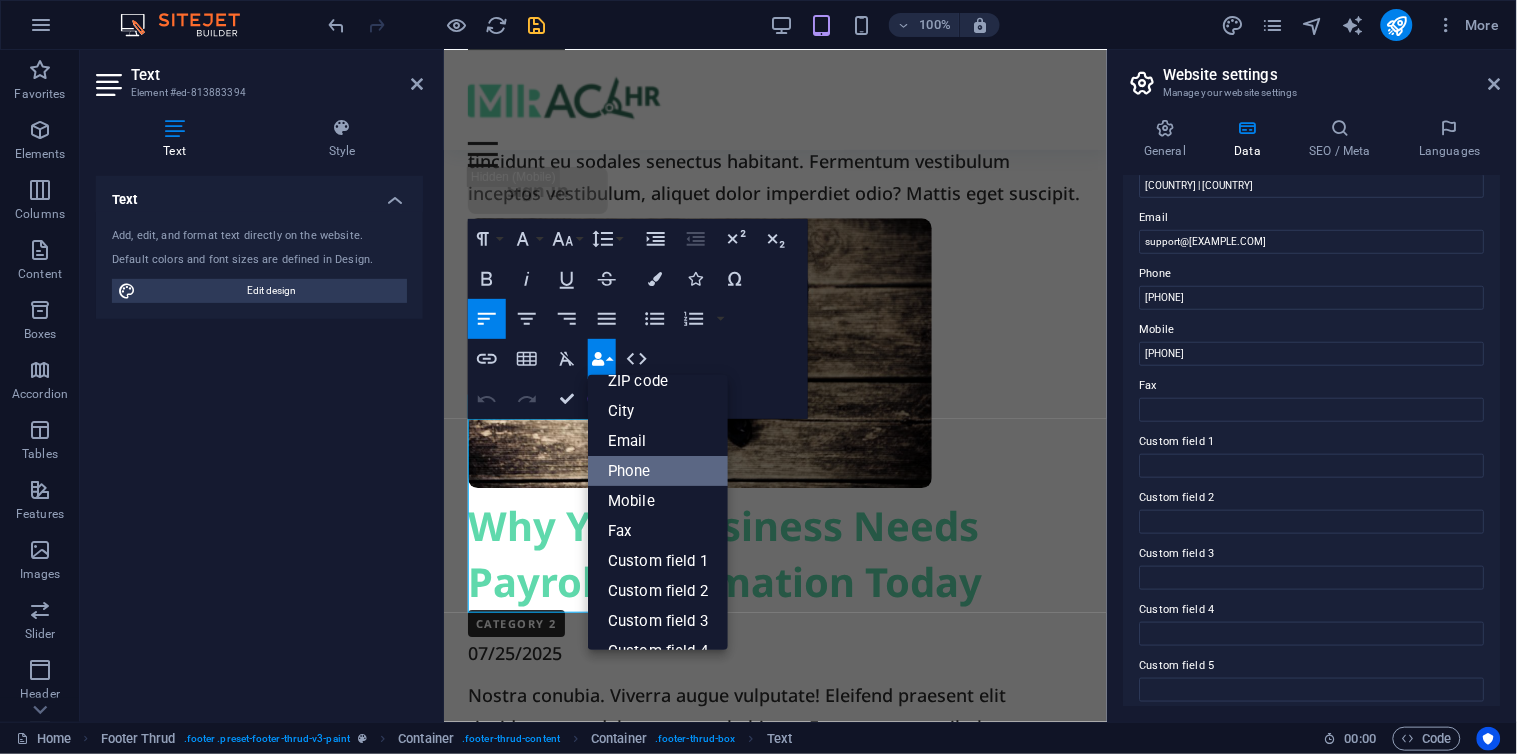 click on "Phone" at bounding box center (658, 471) 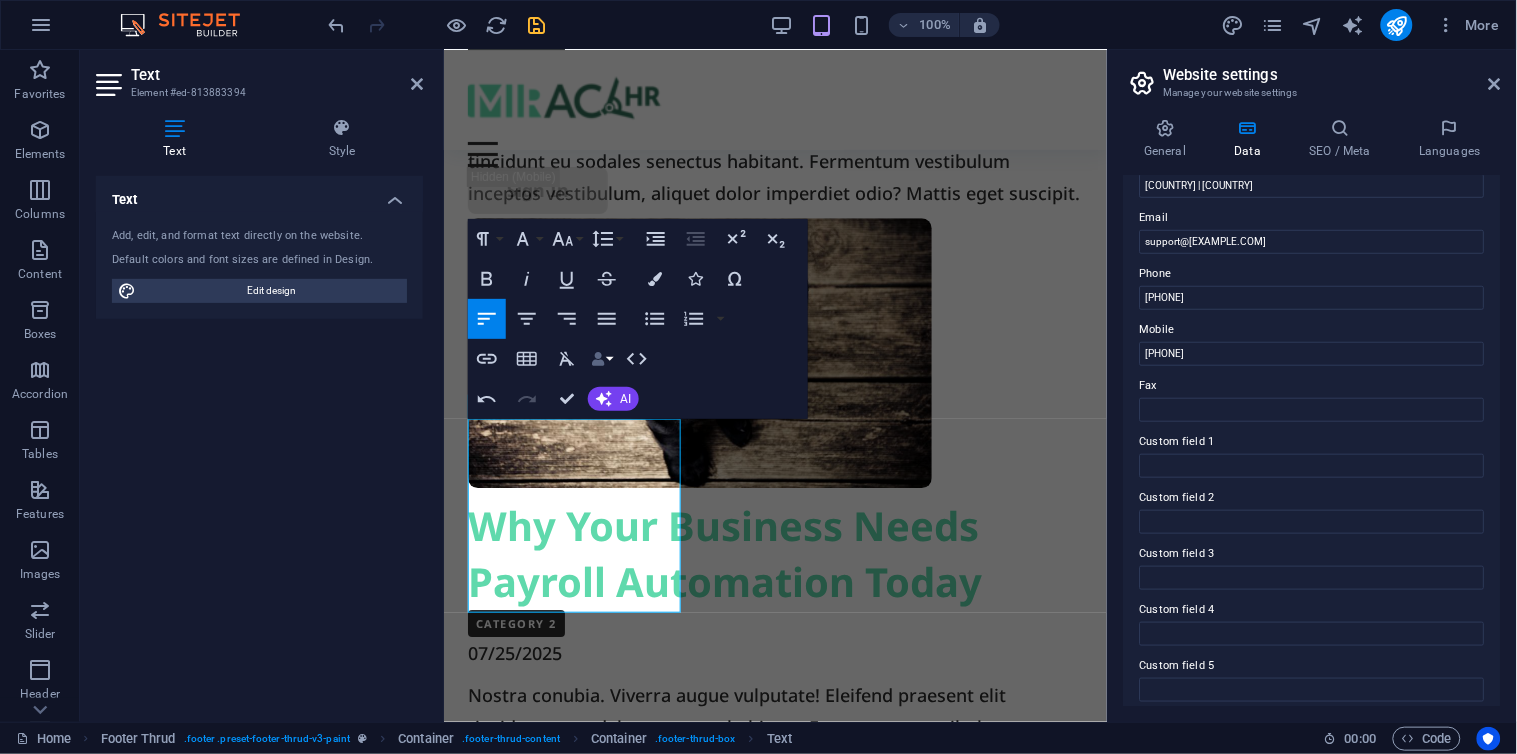click at bounding box center (598, 359) 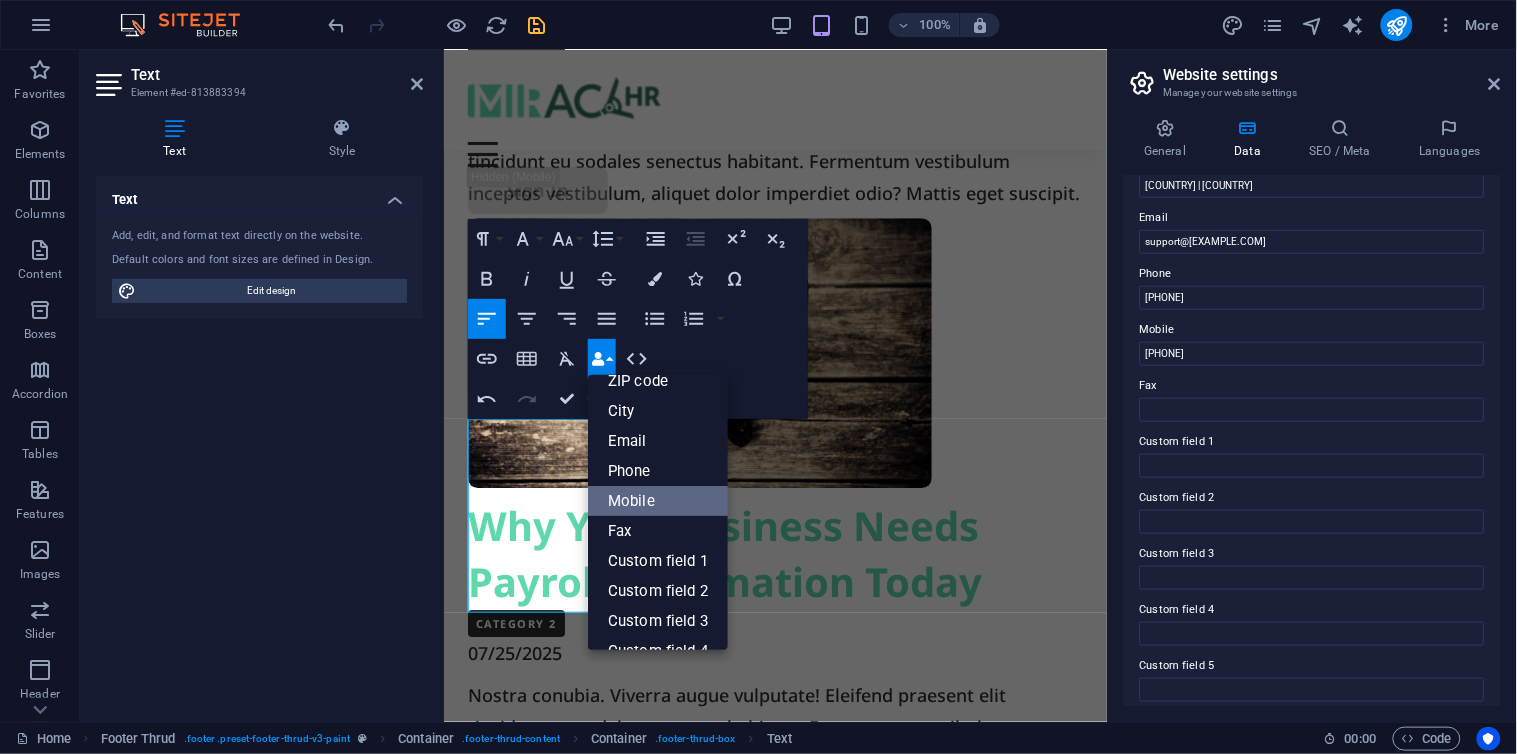 click on "Mobile" at bounding box center [658, 501] 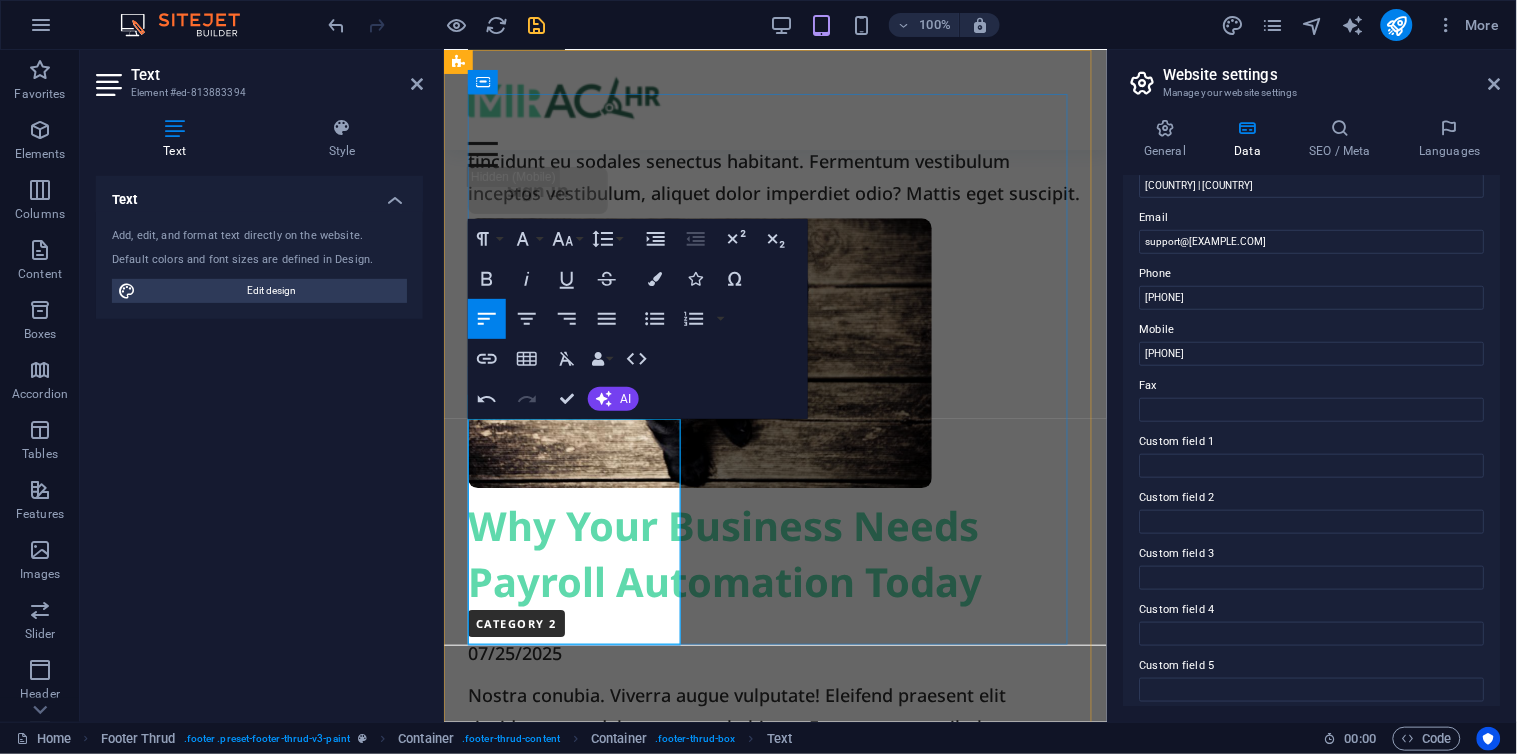 click on "[PHONE]" at bounding box center [584, 3731] 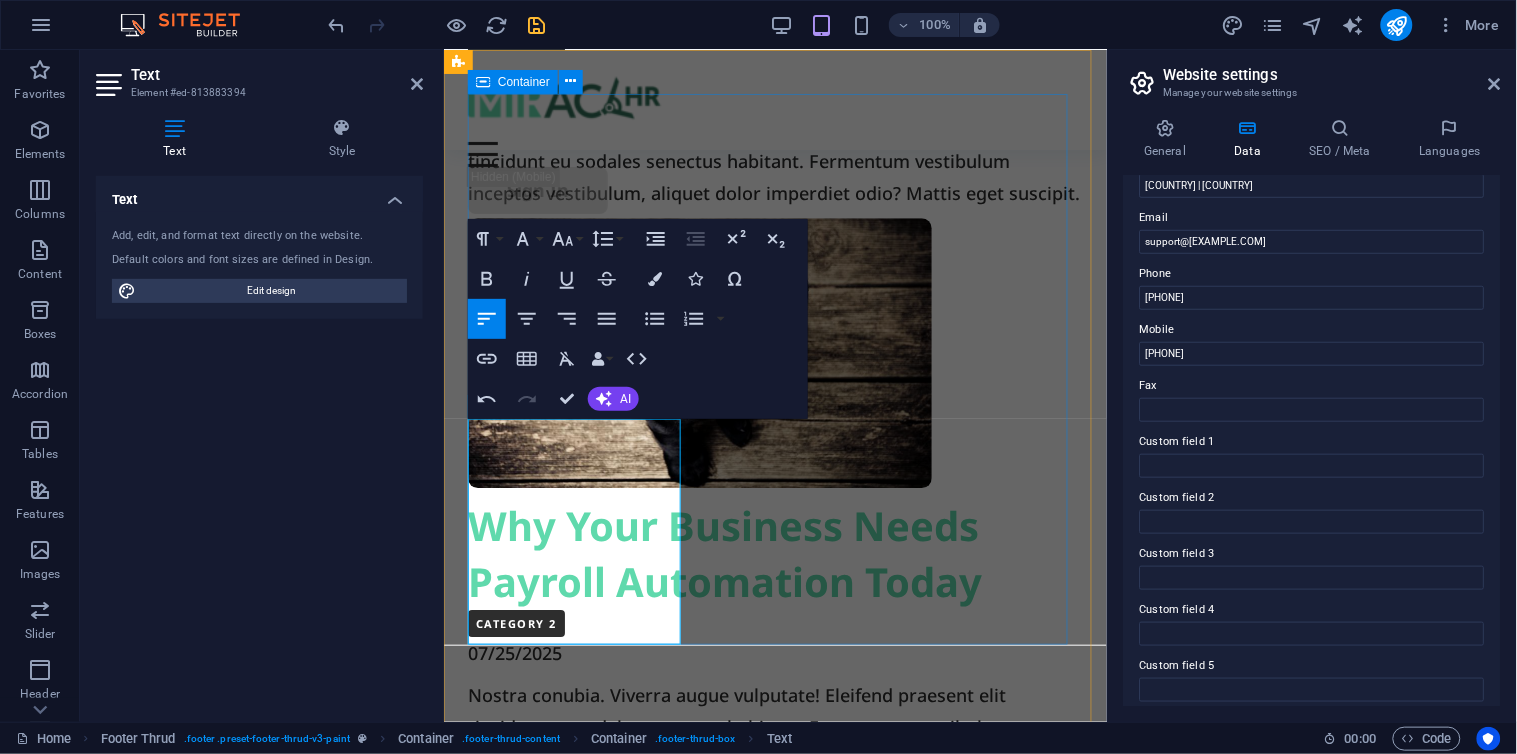 scroll, scrollTop: 0, scrollLeft: 7, axis: horizontal 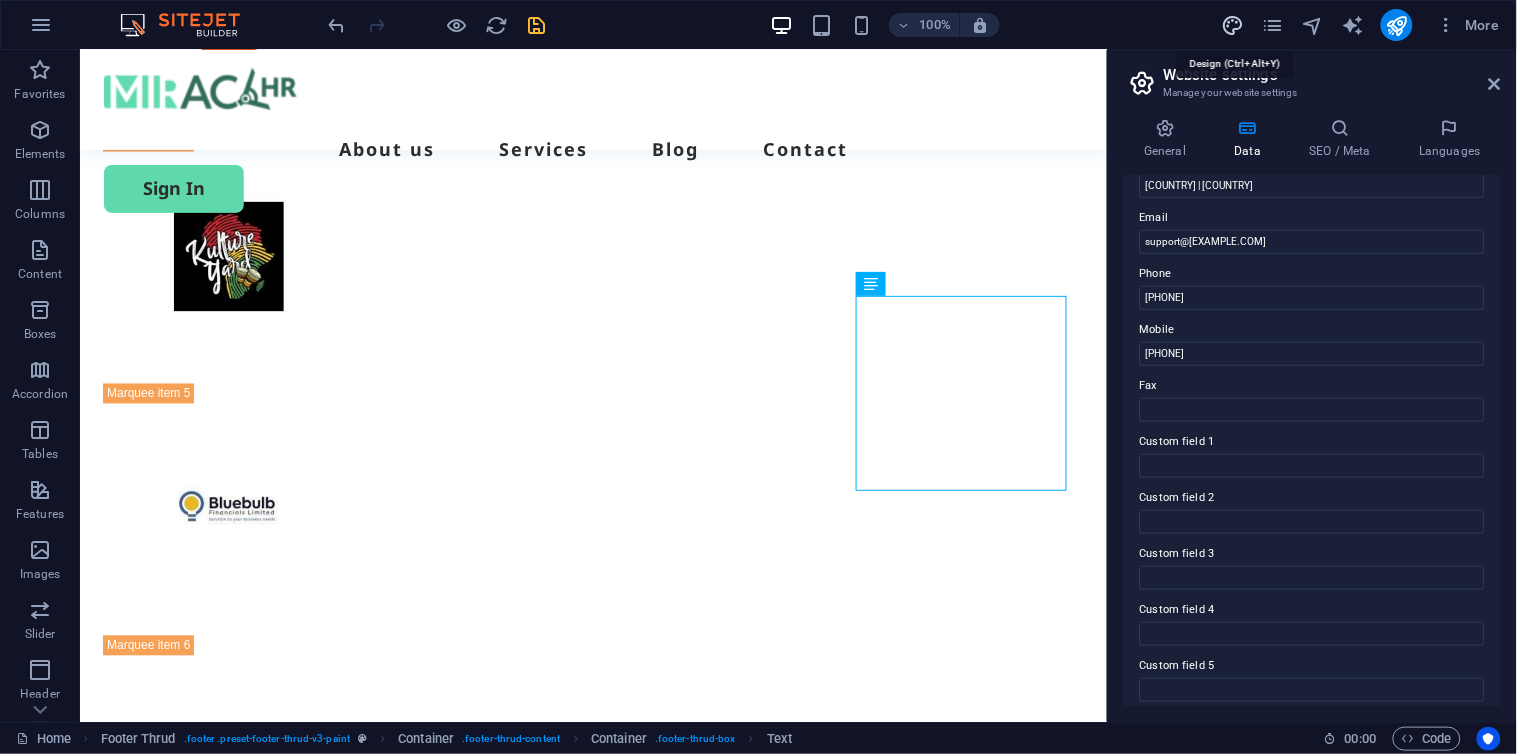 click at bounding box center [1232, 25] 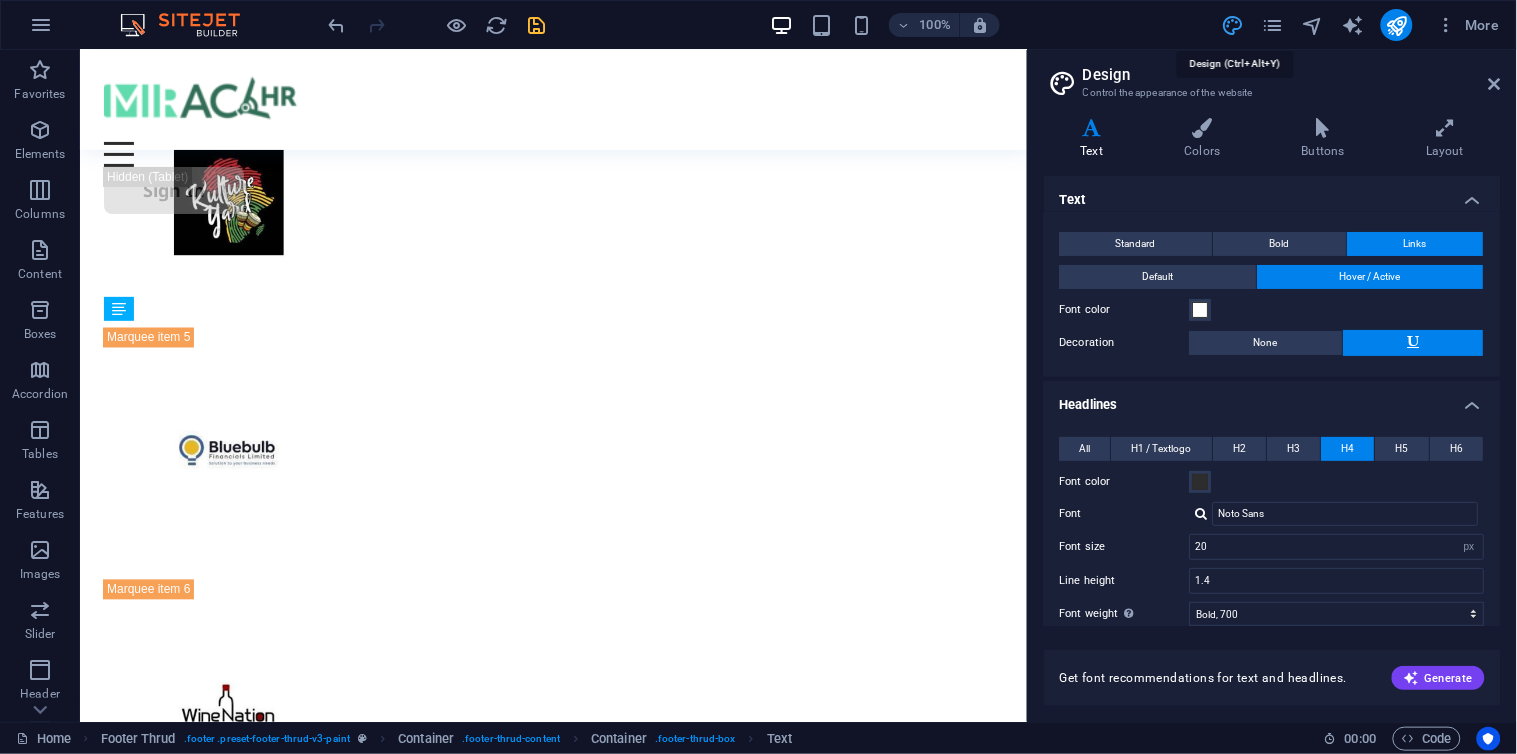 scroll, scrollTop: 8933, scrollLeft: 0, axis: vertical 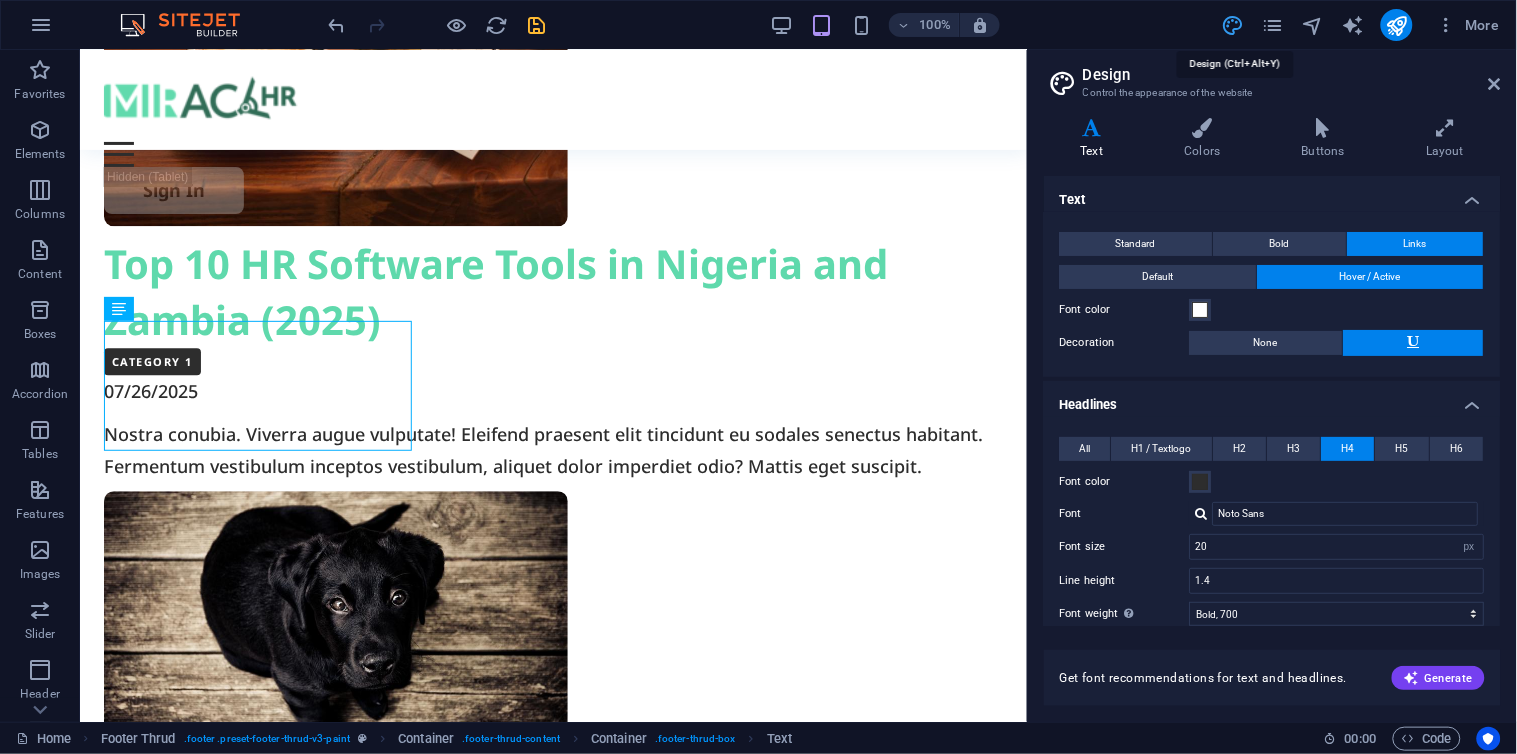 click at bounding box center [1232, 25] 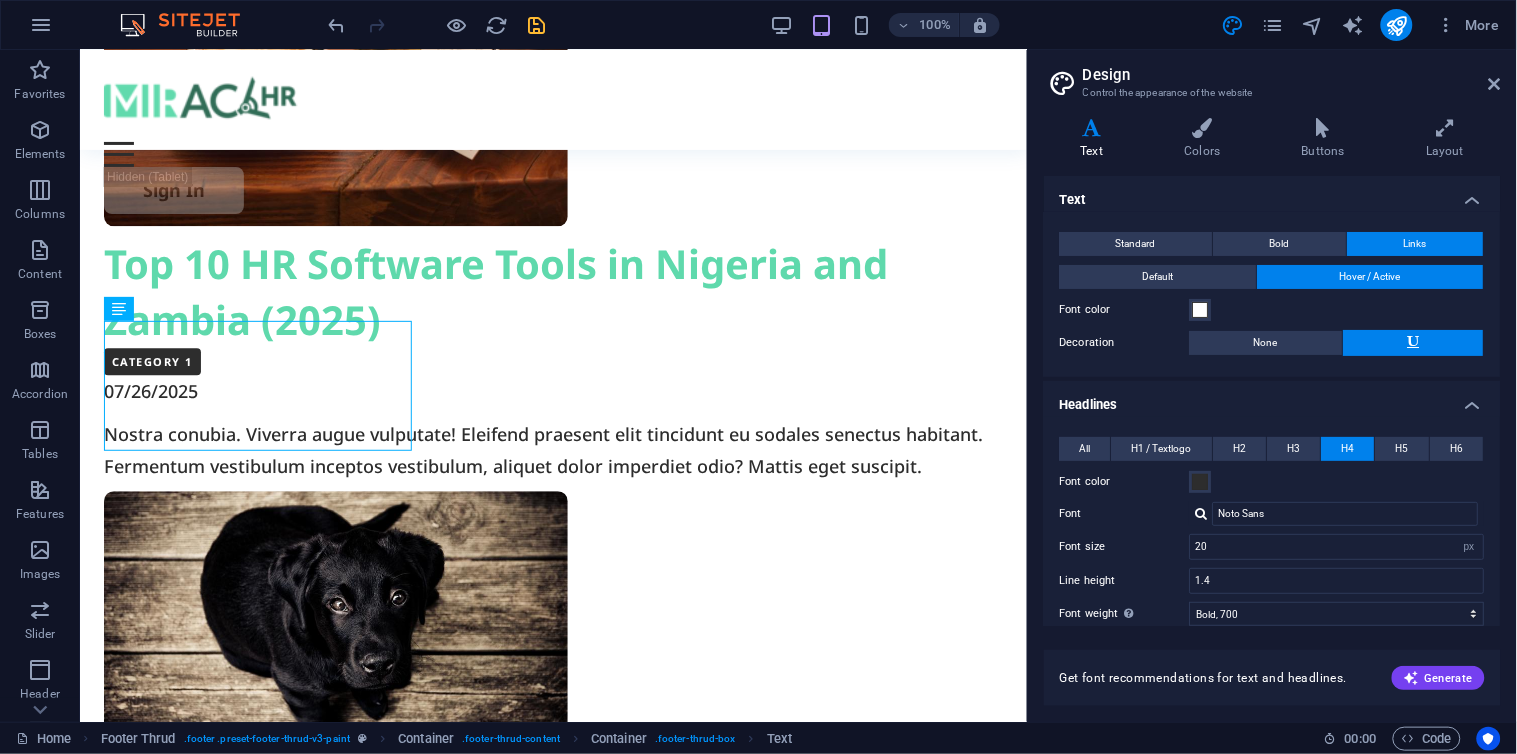 click on "Design Control the appearance of the website Variants  Text  Colors  Buttons  Layout Text Standard Bold Links Font color Font Noto Sans Font size 18 rem px Line height 1.8 Font weight To display the font weight correctly, it may need to be enabled.  Manage Fonts Thin, 100 Extra-light, 200 Light, 300 Regular, 400 Medium, 500 Semi-bold, 600 Bold, 700 Extra-bold, 800 Black, 900 Letter spacing 0 rem px Font style Text transform Tt TT tt Text align Font weight To display the font weight correctly, it may need to be enabled.  Manage Fonts Thin, 100 Extra-light, 200 Light, 300 Regular, 400 Medium, 500 Semi-bold, 600 Bold, 700 Extra-bold, 800 Black, 900 Default Hover / Active Font color Font color Decoration None Decoration None Transition duration 0.3 s Transition function Ease Ease In Ease Out Ease In/Ease Out Linear Headlines All H1 / Textlogo H2 H3 H4 H5 H6 Font color Font Noto Sans Line height 1.4 Font weight To display the font weight correctly, it may need to be enabled.  Manage Fonts Thin, 100 Light, 300 0 px" at bounding box center [1272, 386] 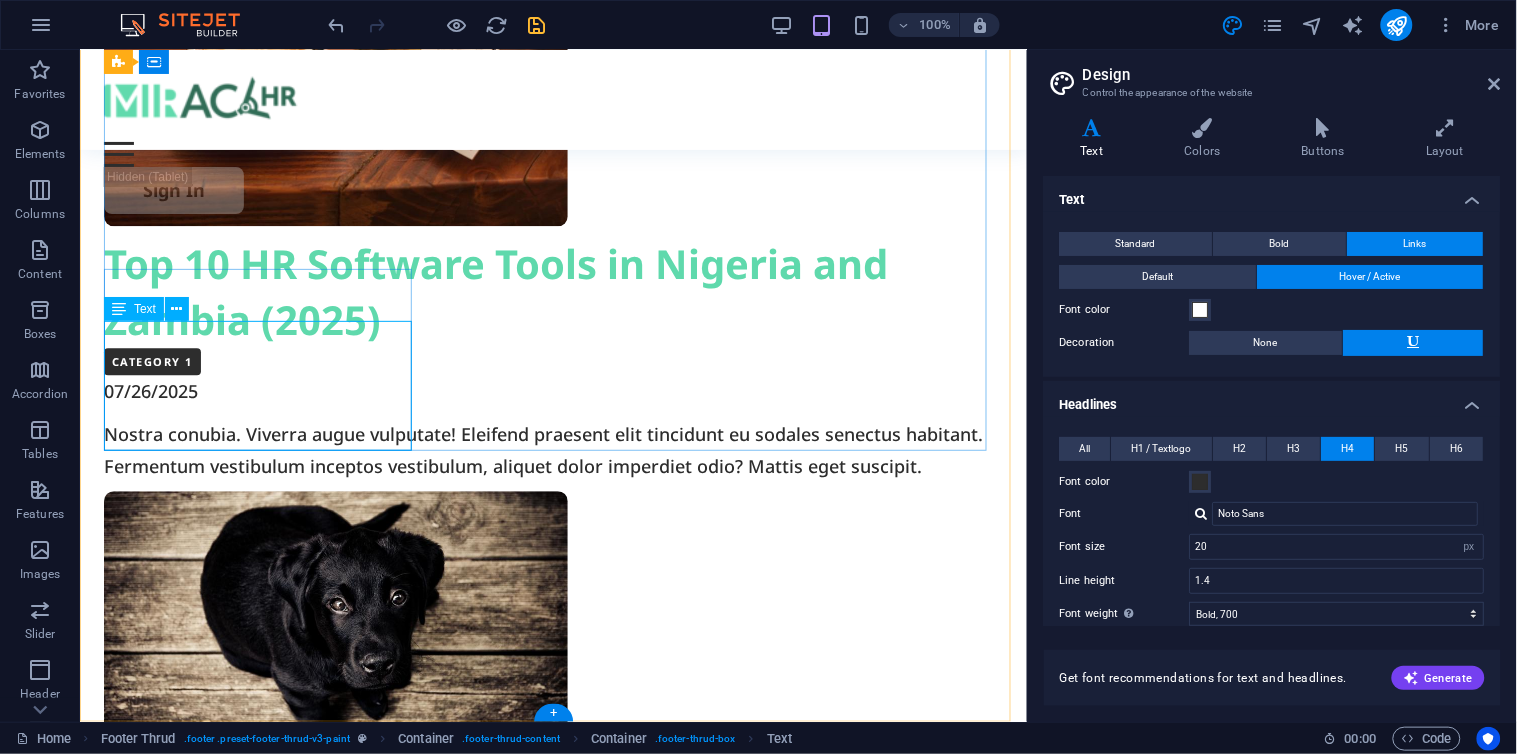 click on "[PHONE]" at bounding box center (146, 4540) 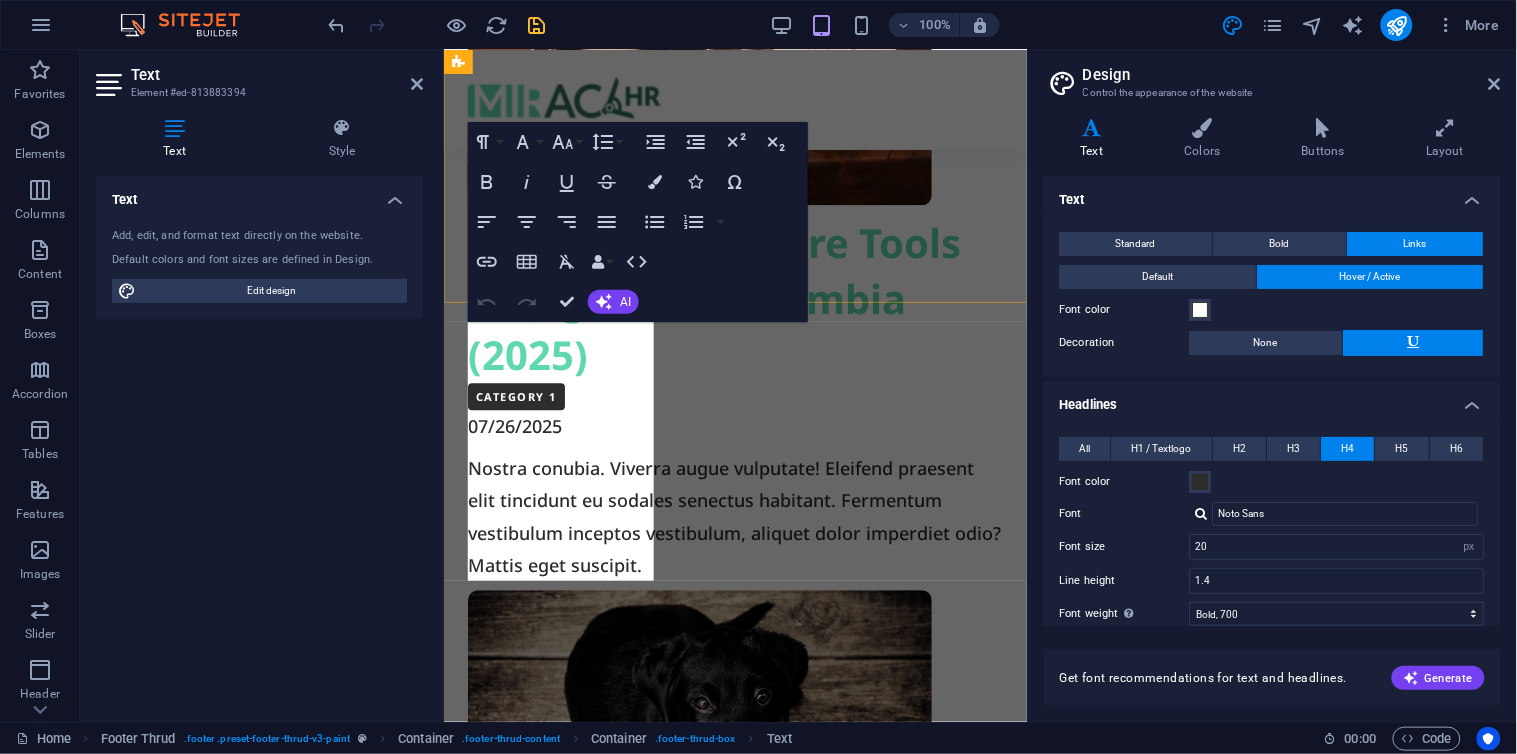 scroll, scrollTop: 9352, scrollLeft: 0, axis: vertical 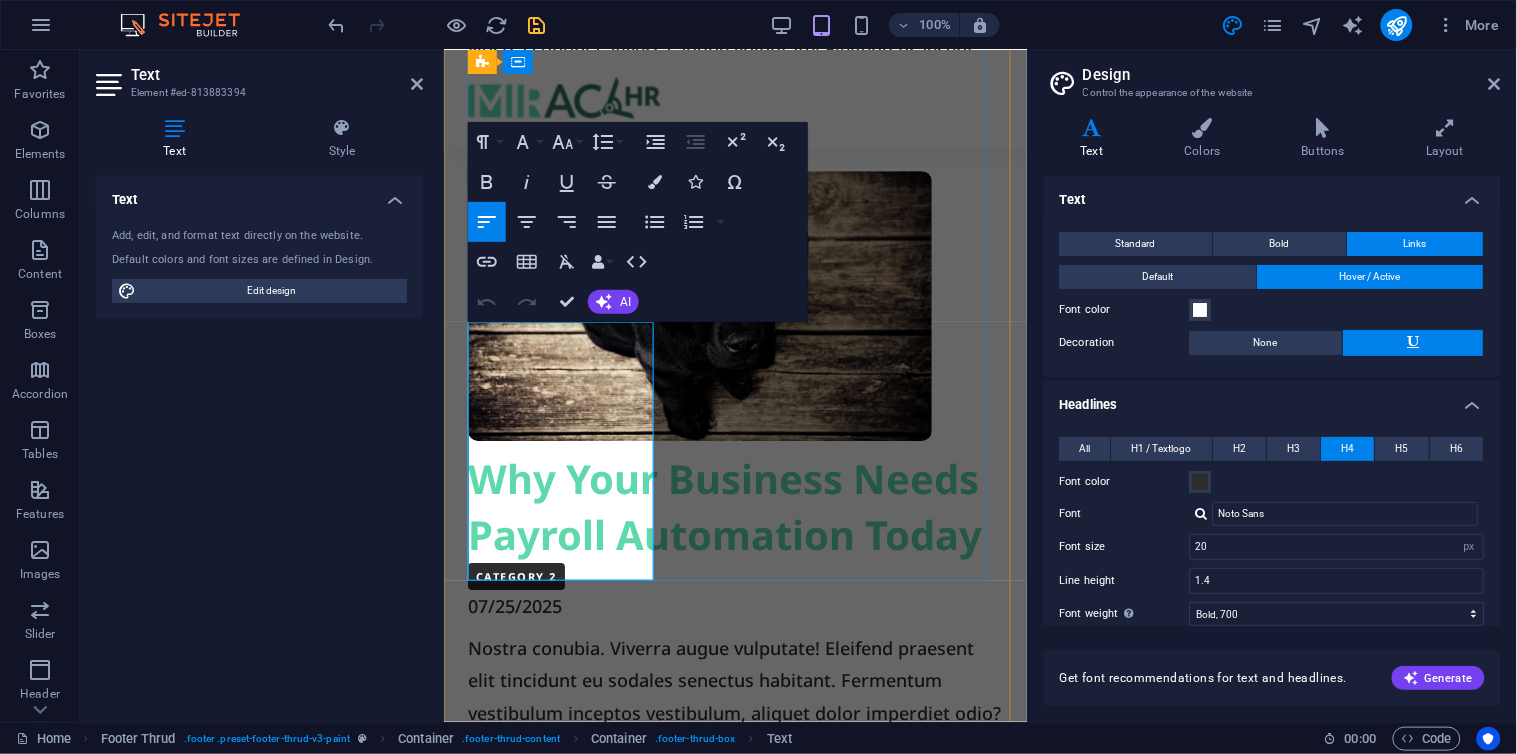 click on "[PHONE] [PHONE]" at bounding box center (734, 3324) 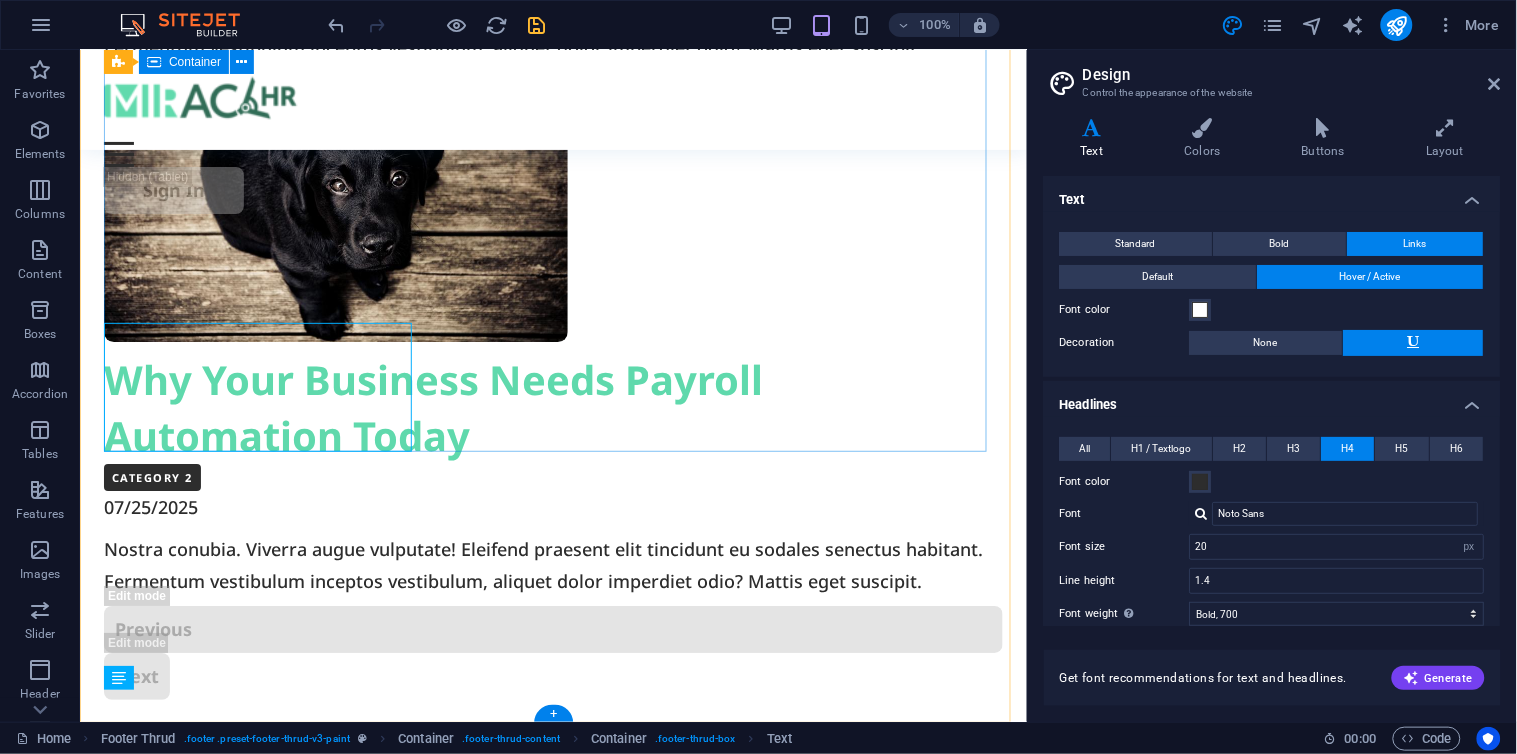 scroll, scrollTop: 8932, scrollLeft: 0, axis: vertical 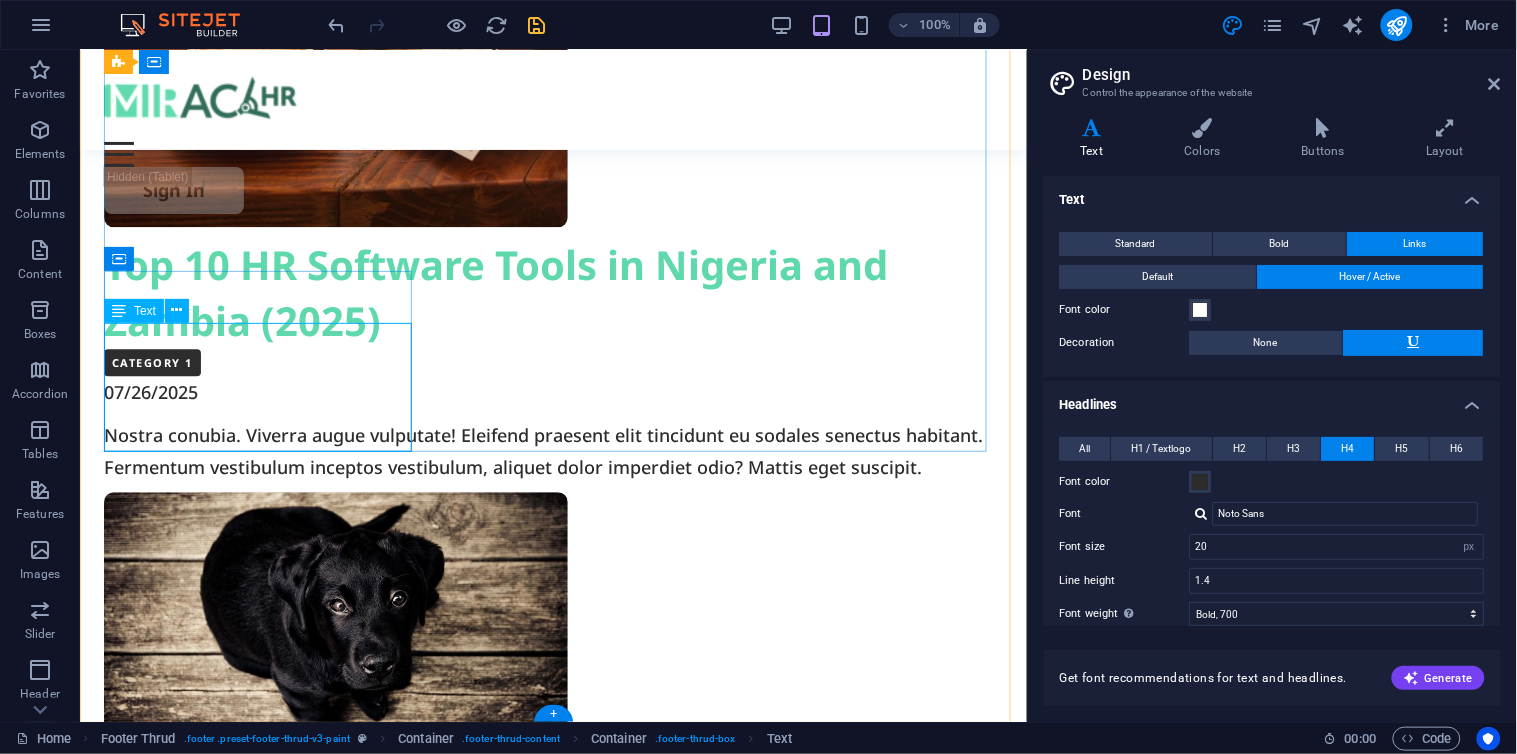 click on "[PHONE] [PHONE]
support@[EXAMPLE.COM]
[CITY], [COUNTRY]         [COUNTRY] | [COUNTRY]" at bounding box center (552, 5937) 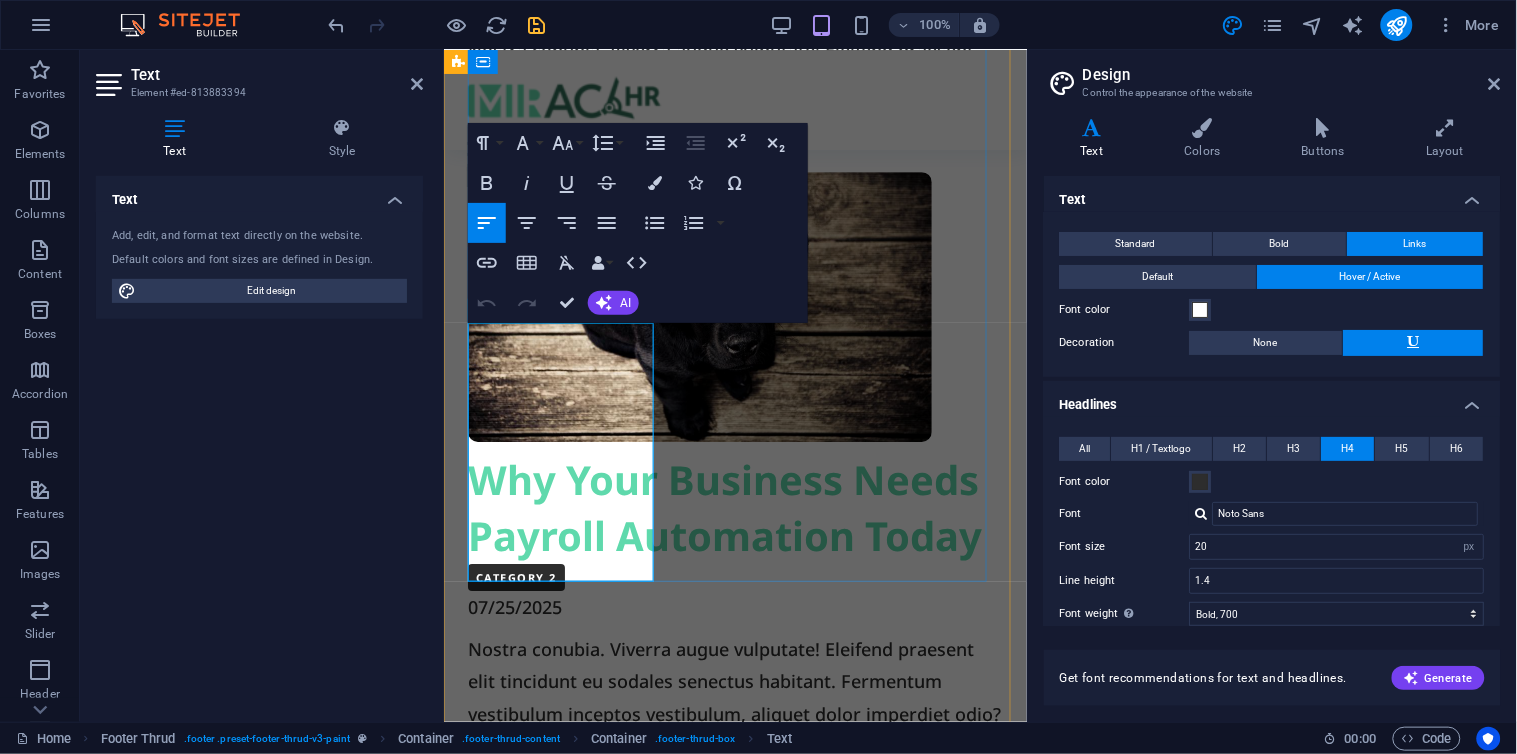 click on "[PHONE] [PHONE]" at bounding box center [544, 3614] 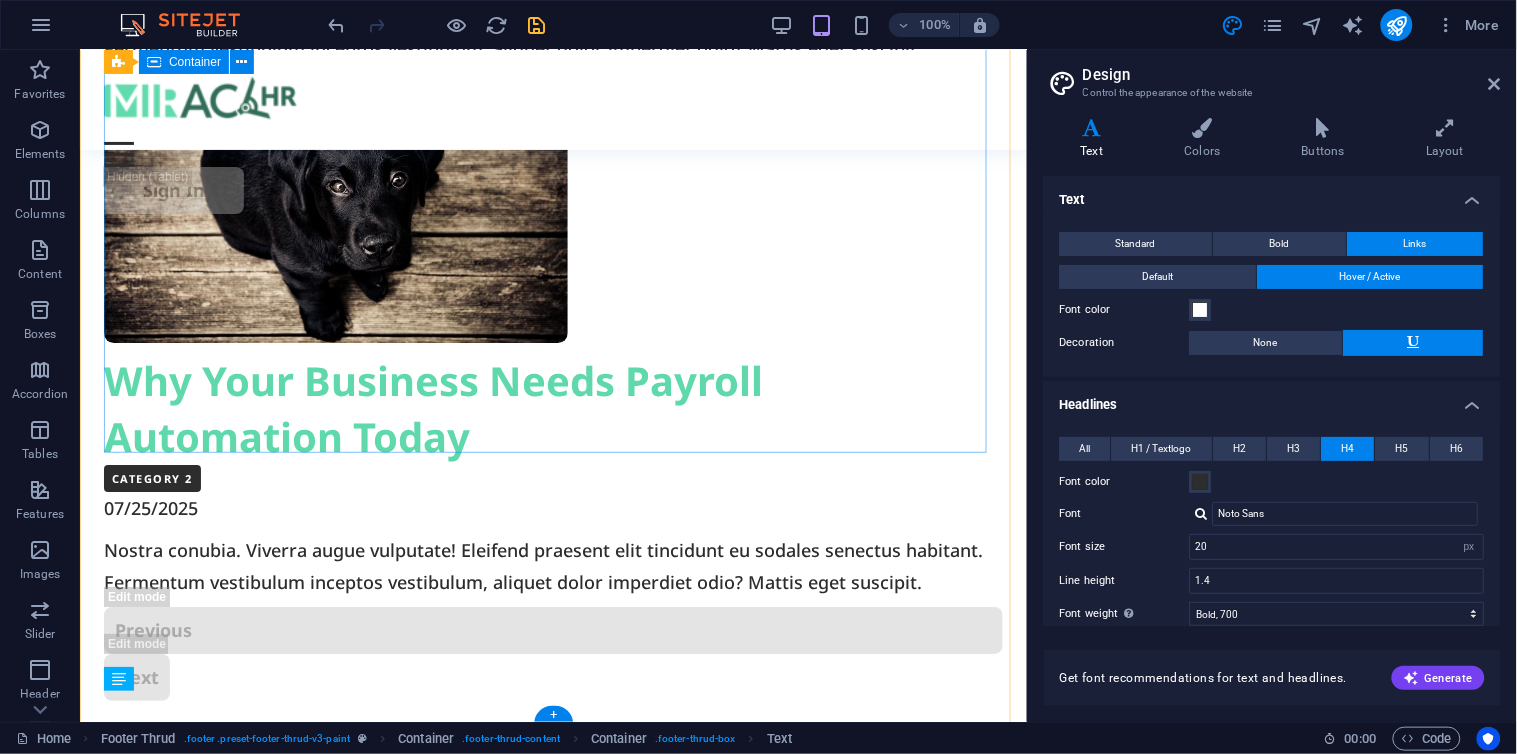 scroll, scrollTop: 8931, scrollLeft: 0, axis: vertical 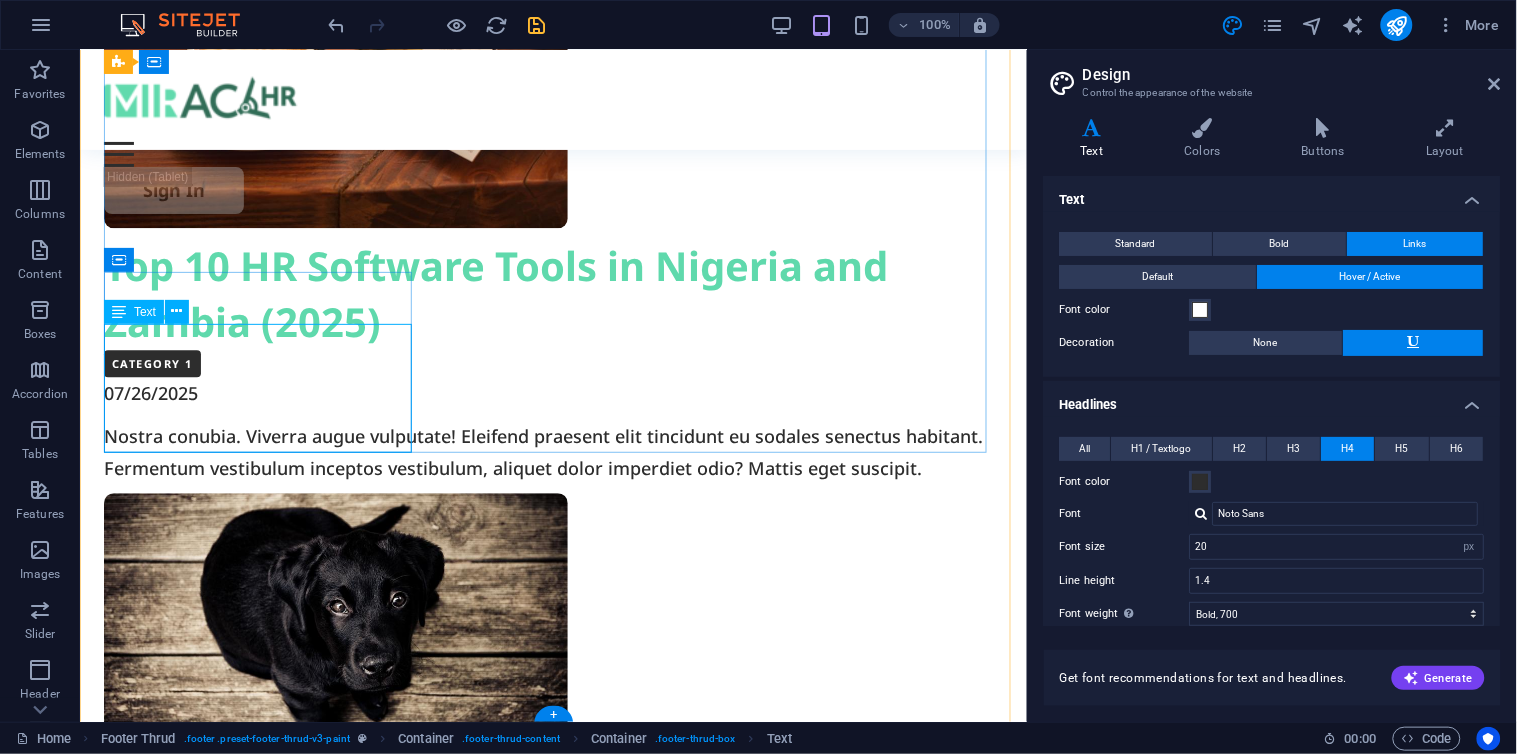 click on "[PHONE] [PHONE]
support@[EXAMPLE.COM]
[CITY], [COUNTRY]         [COUNTRY] | [COUNTRY]" at bounding box center (552, 5938) 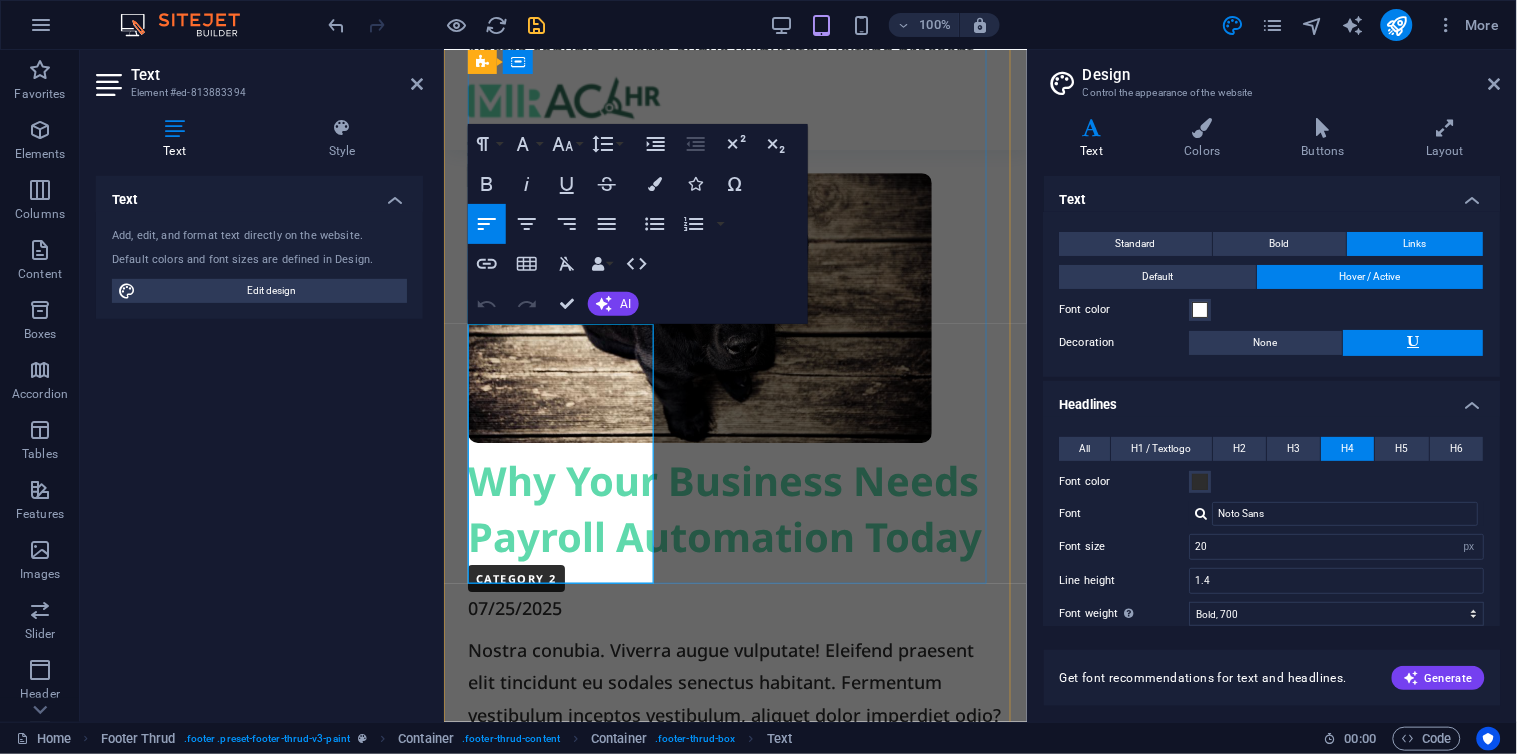 click on "[PHONE] [PHONE]" at bounding box center [544, 3615] 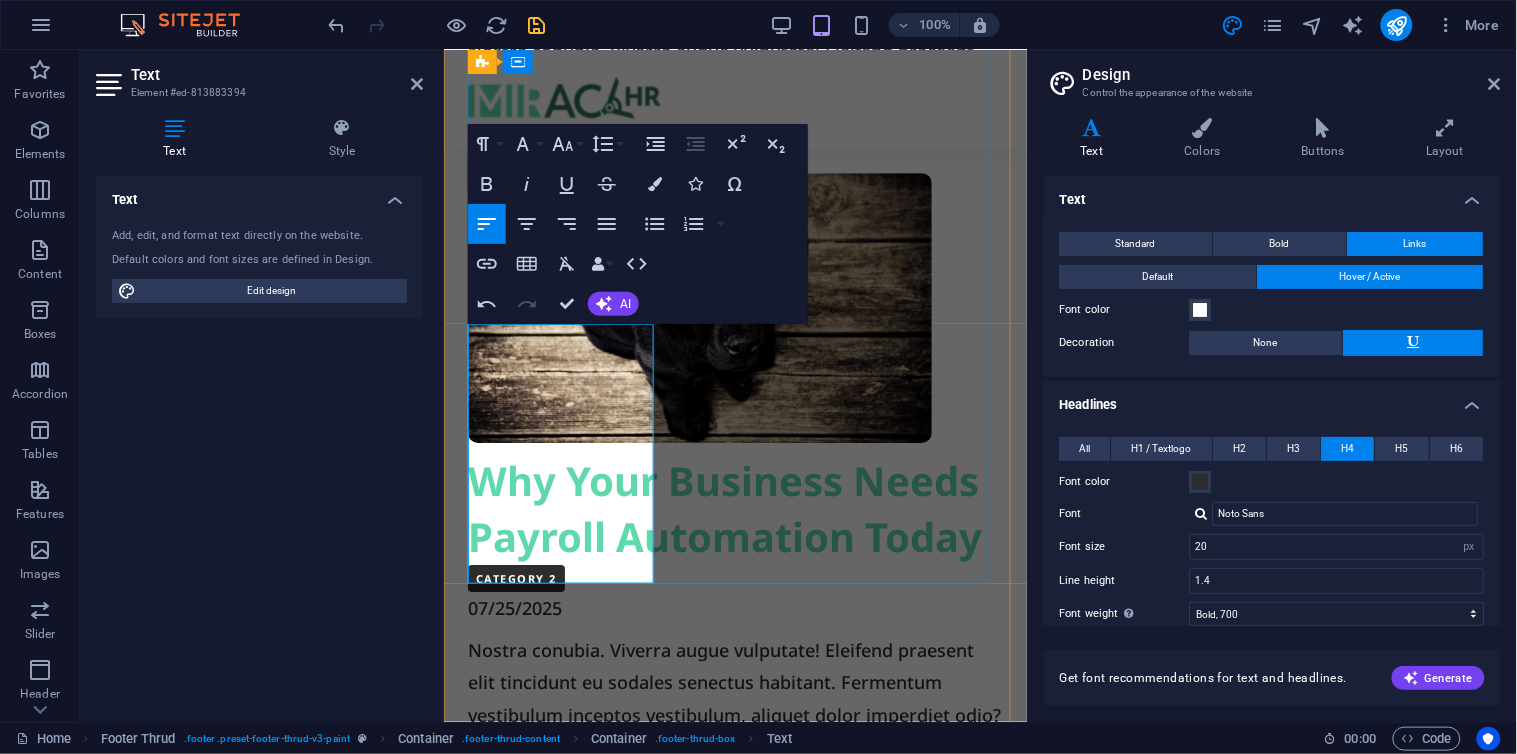 type 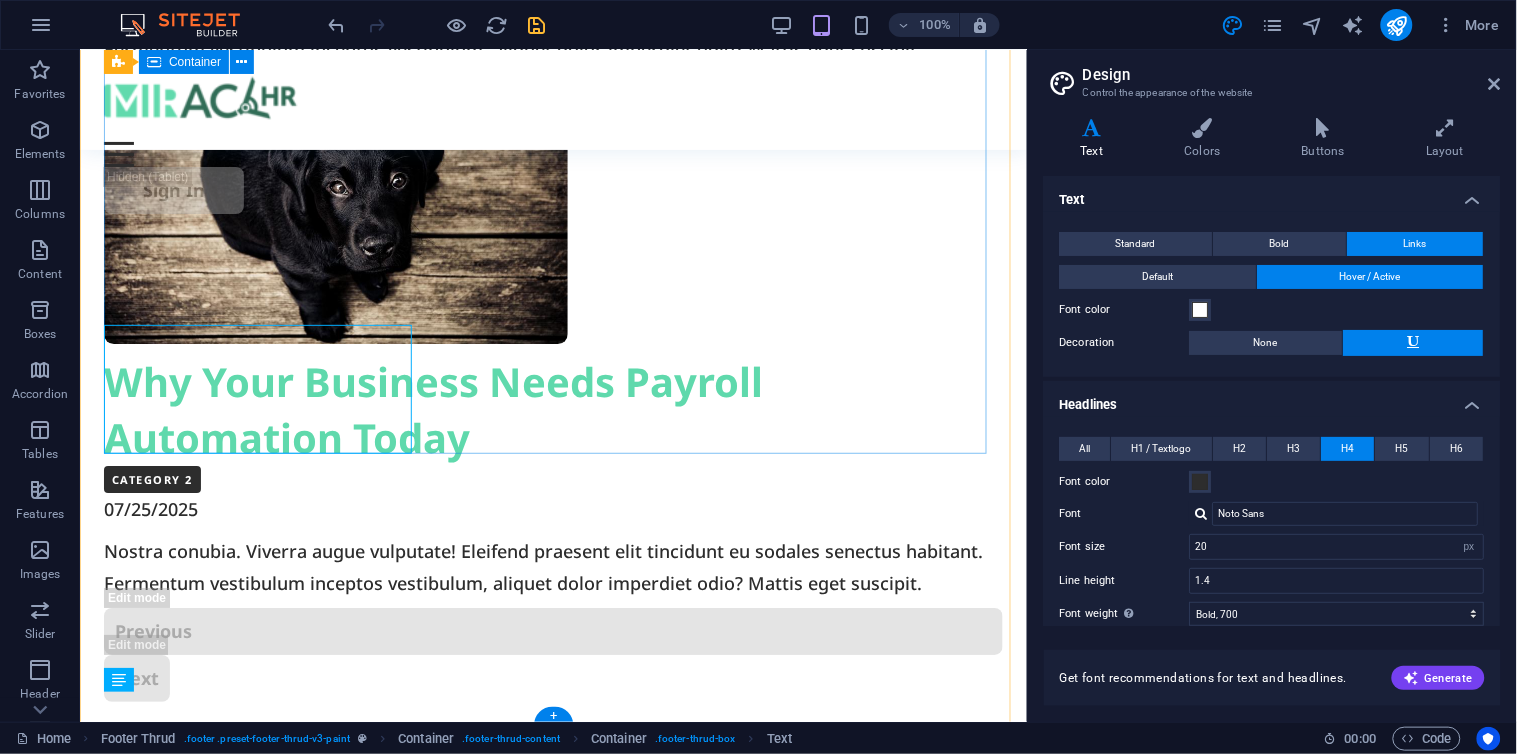 scroll, scrollTop: 8930, scrollLeft: 0, axis: vertical 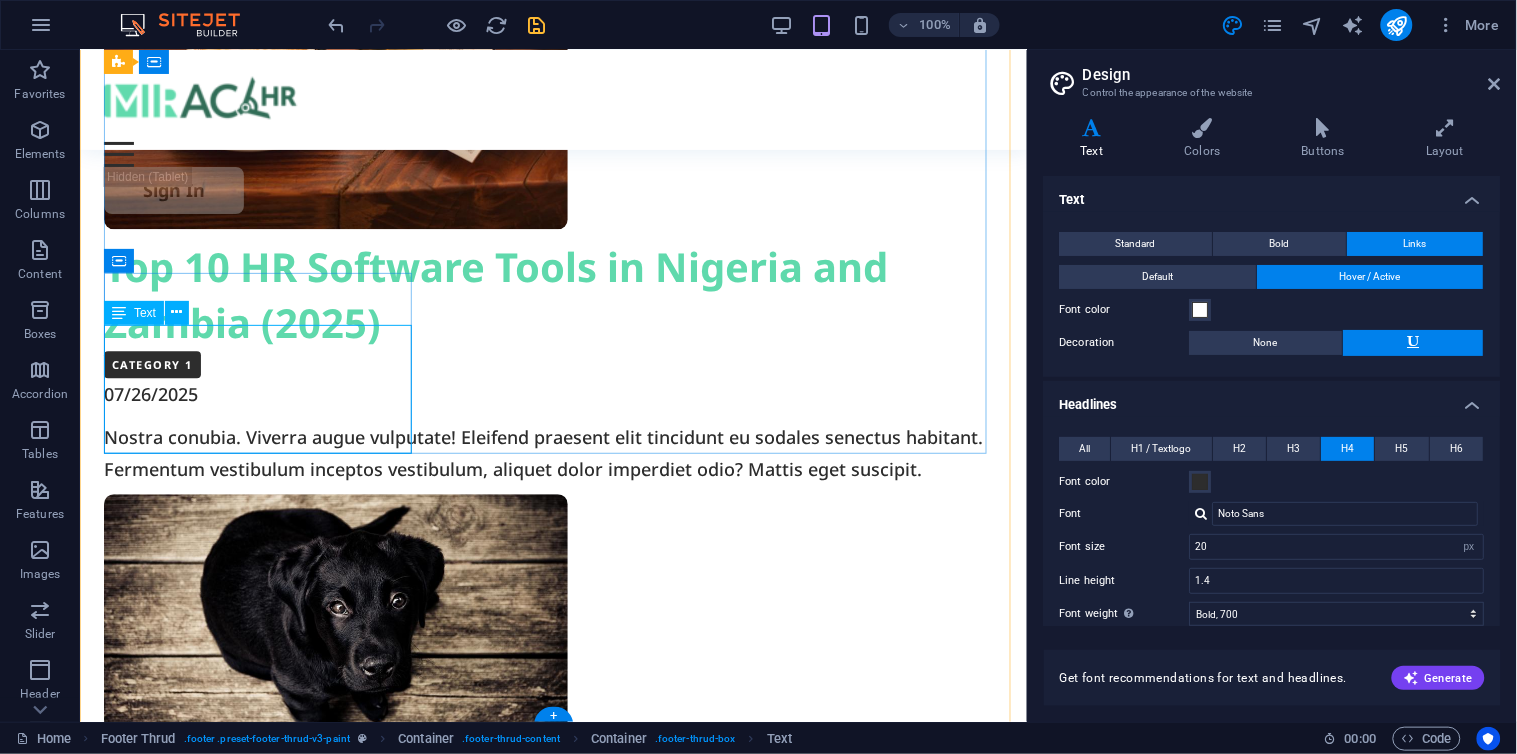 click on "[CITY], [COUNTRY]" at bounding box center [187, 6912] 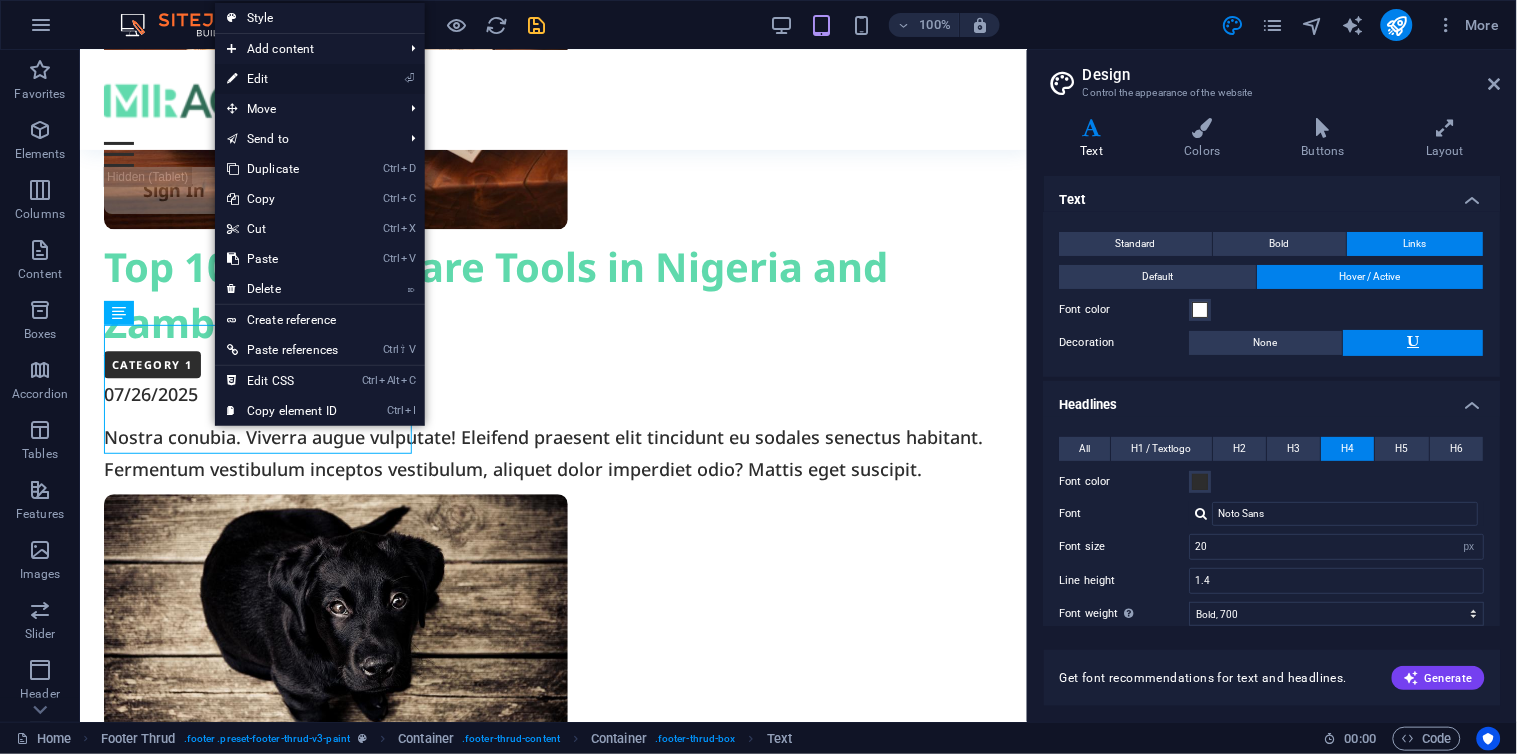 click on "⏎  Edit" at bounding box center [282, 79] 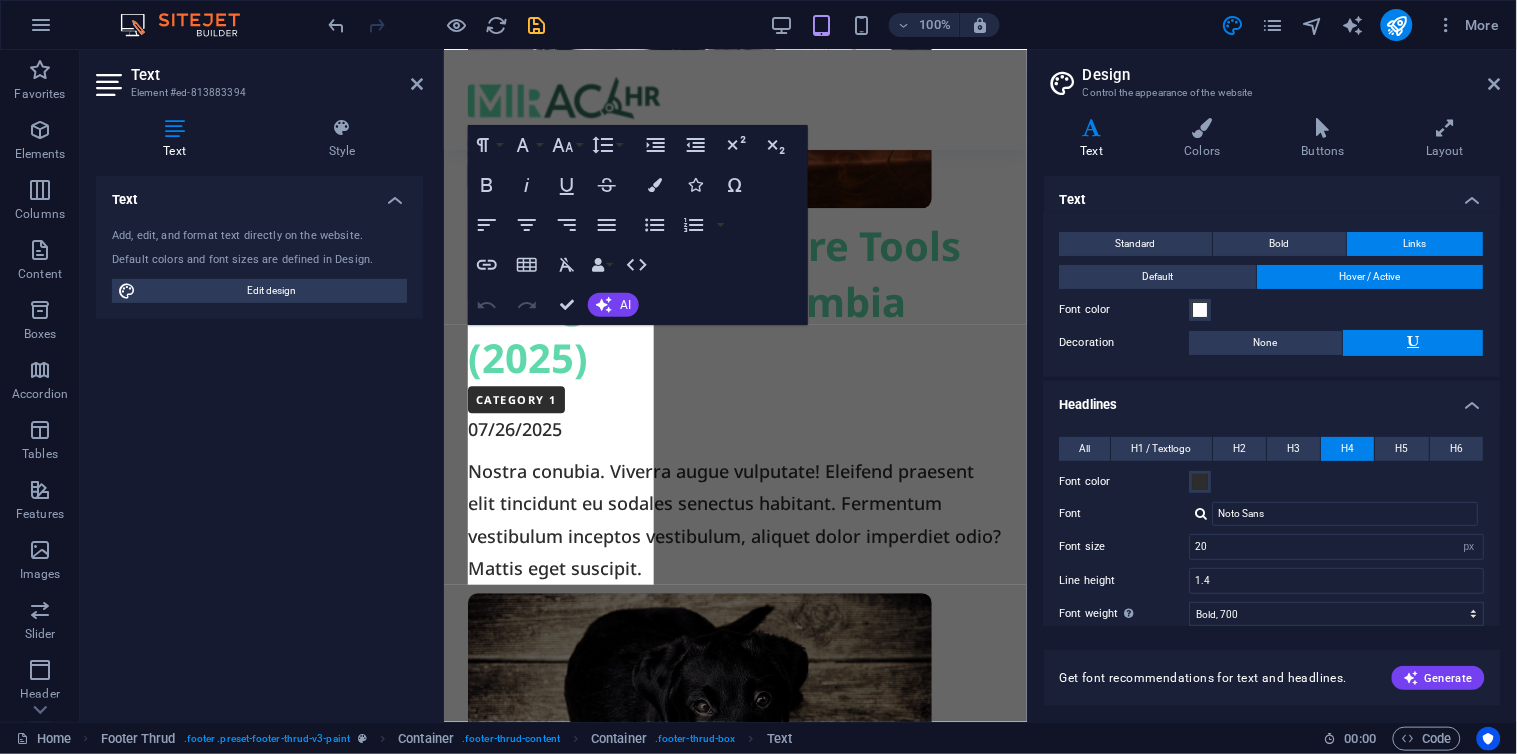 scroll, scrollTop: 9348, scrollLeft: 0, axis: vertical 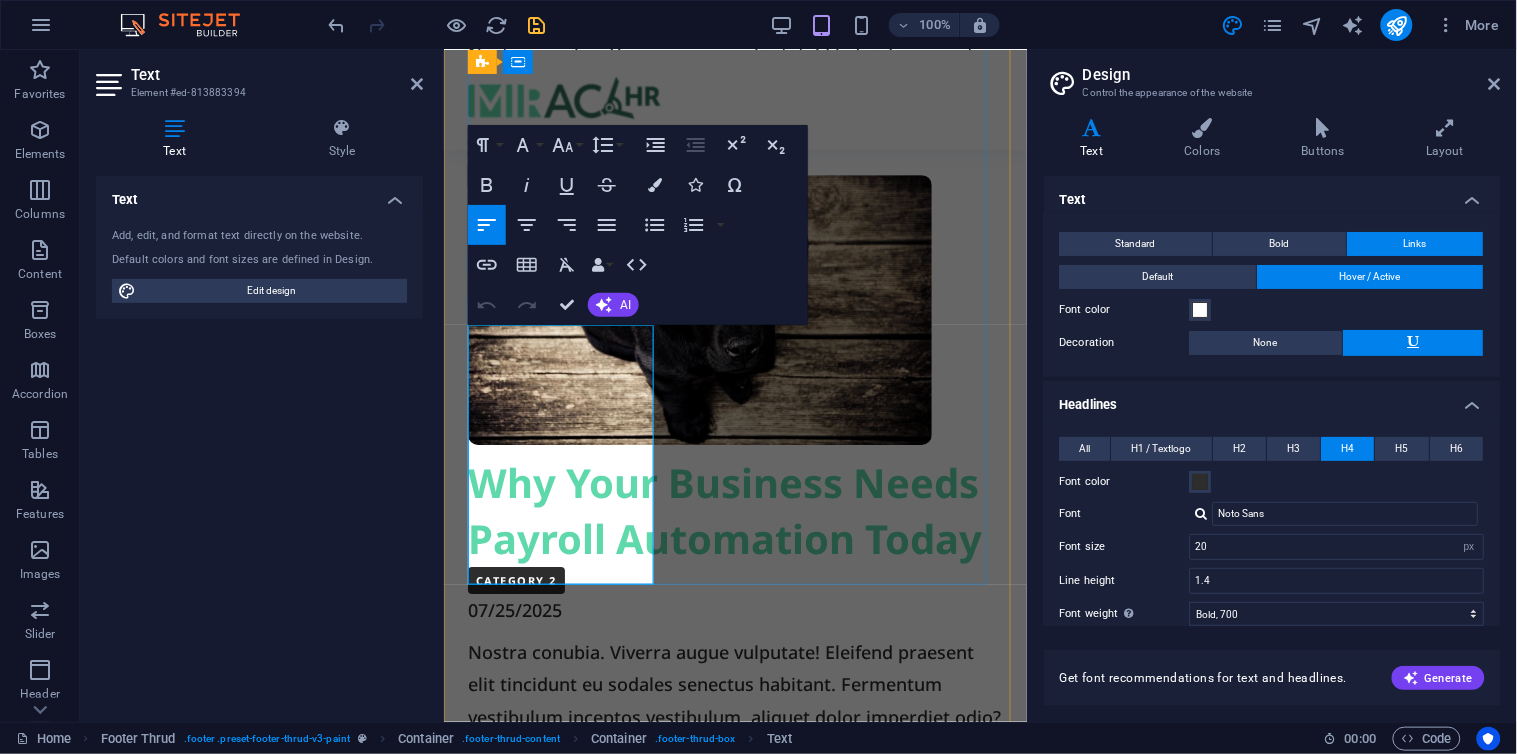 drag, startPoint x: 534, startPoint y: 499, endPoint x: 562, endPoint y: 505, distance: 28.635643 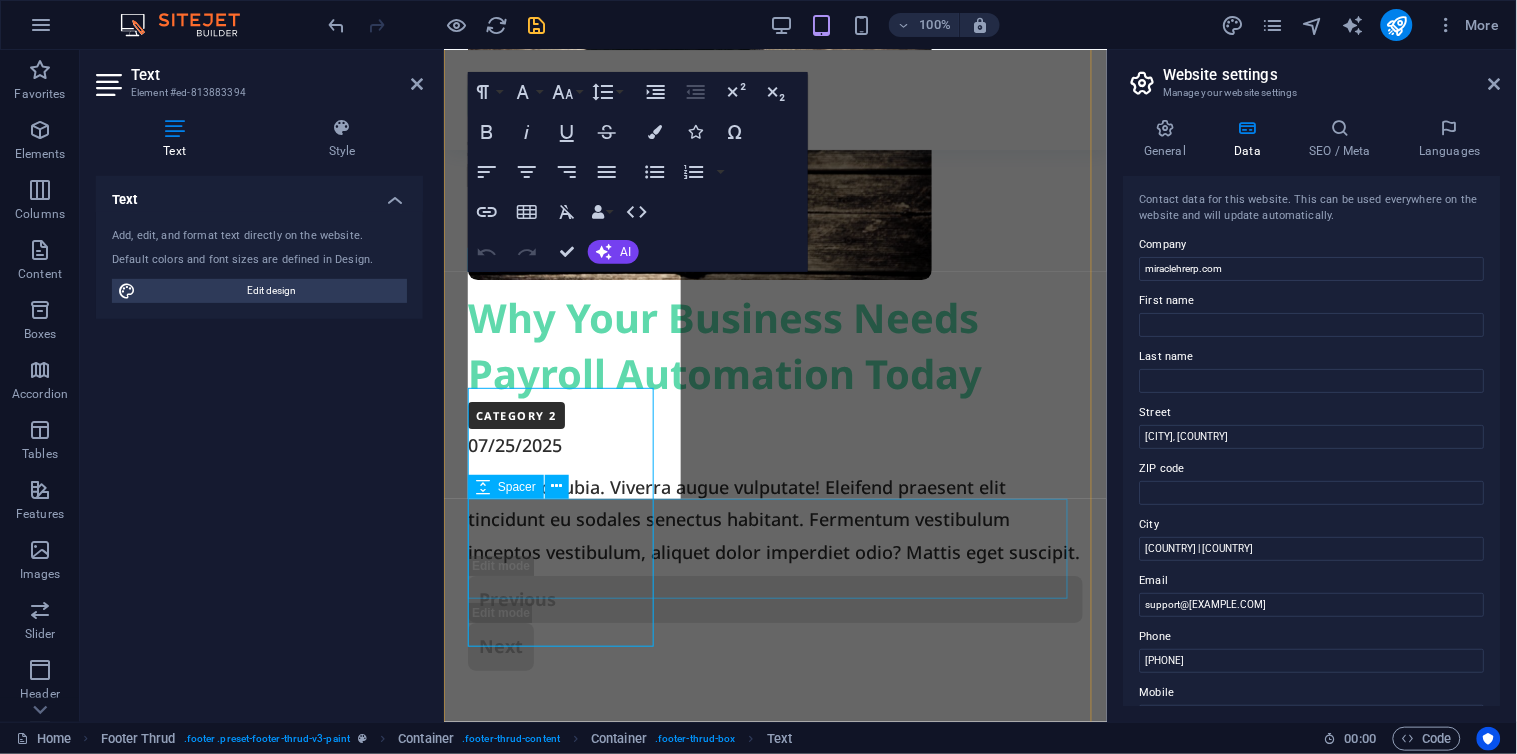 scroll, scrollTop: 9286, scrollLeft: 0, axis: vertical 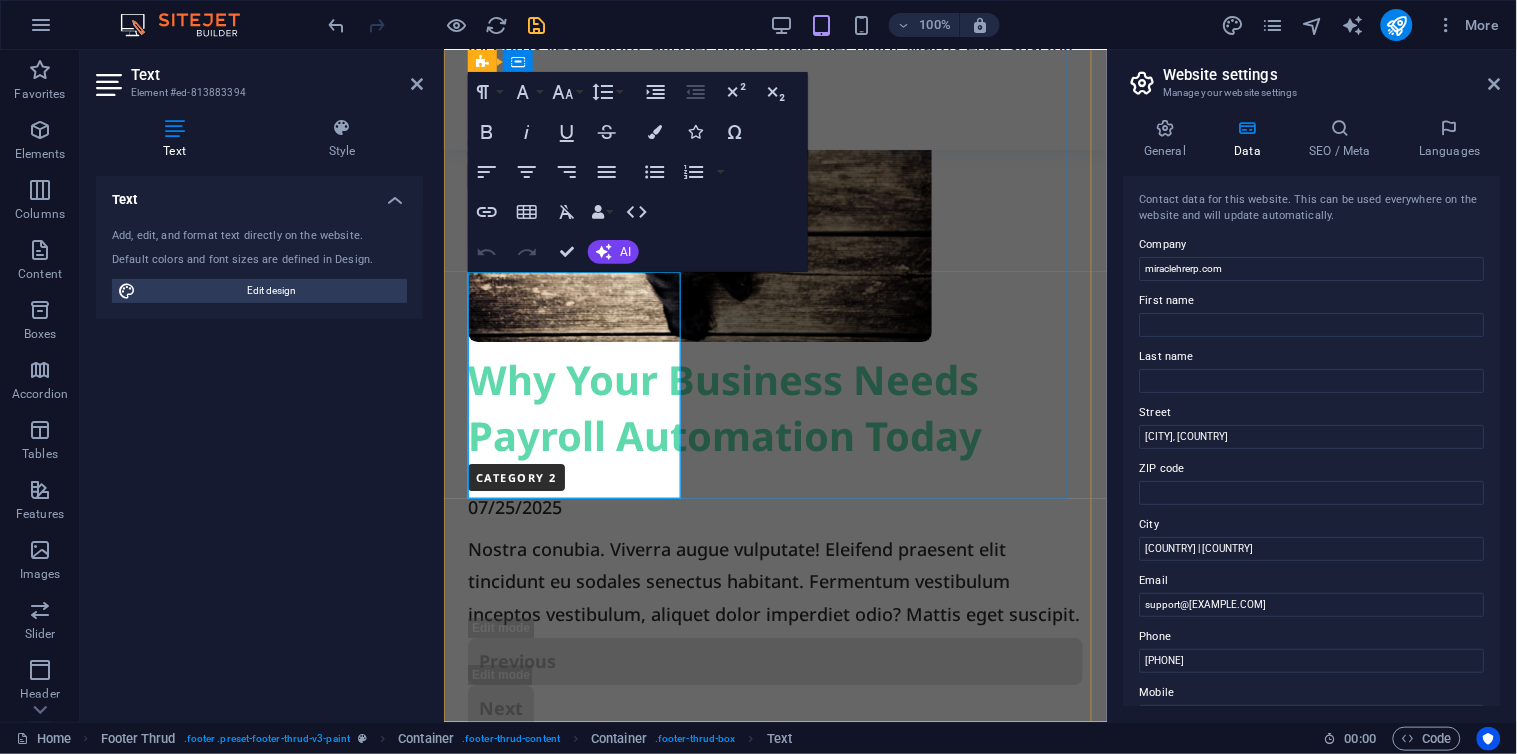 click on "[CITY], [COUNTRY]" at bounding box center (551, 5253) 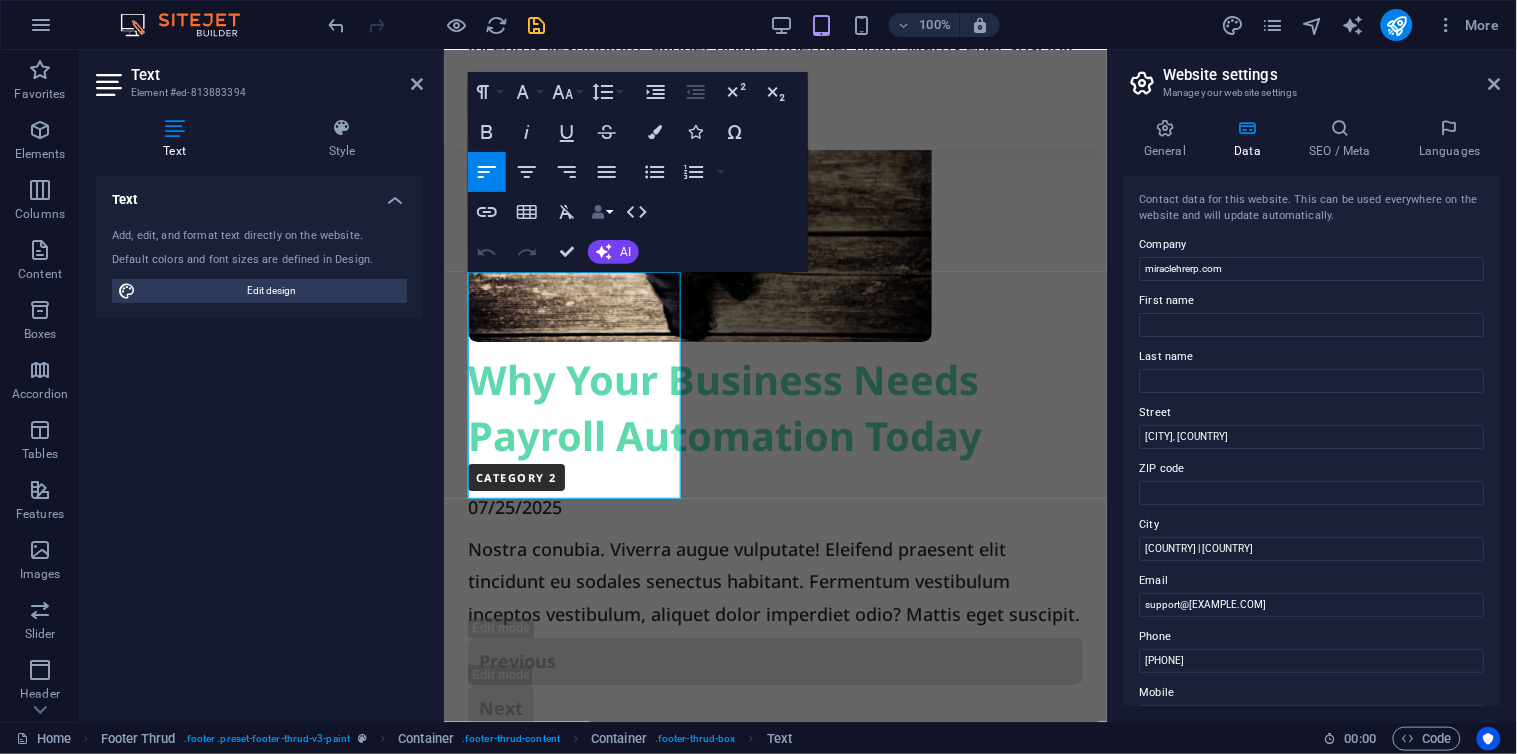 click on "Data Bindings" at bounding box center [602, 212] 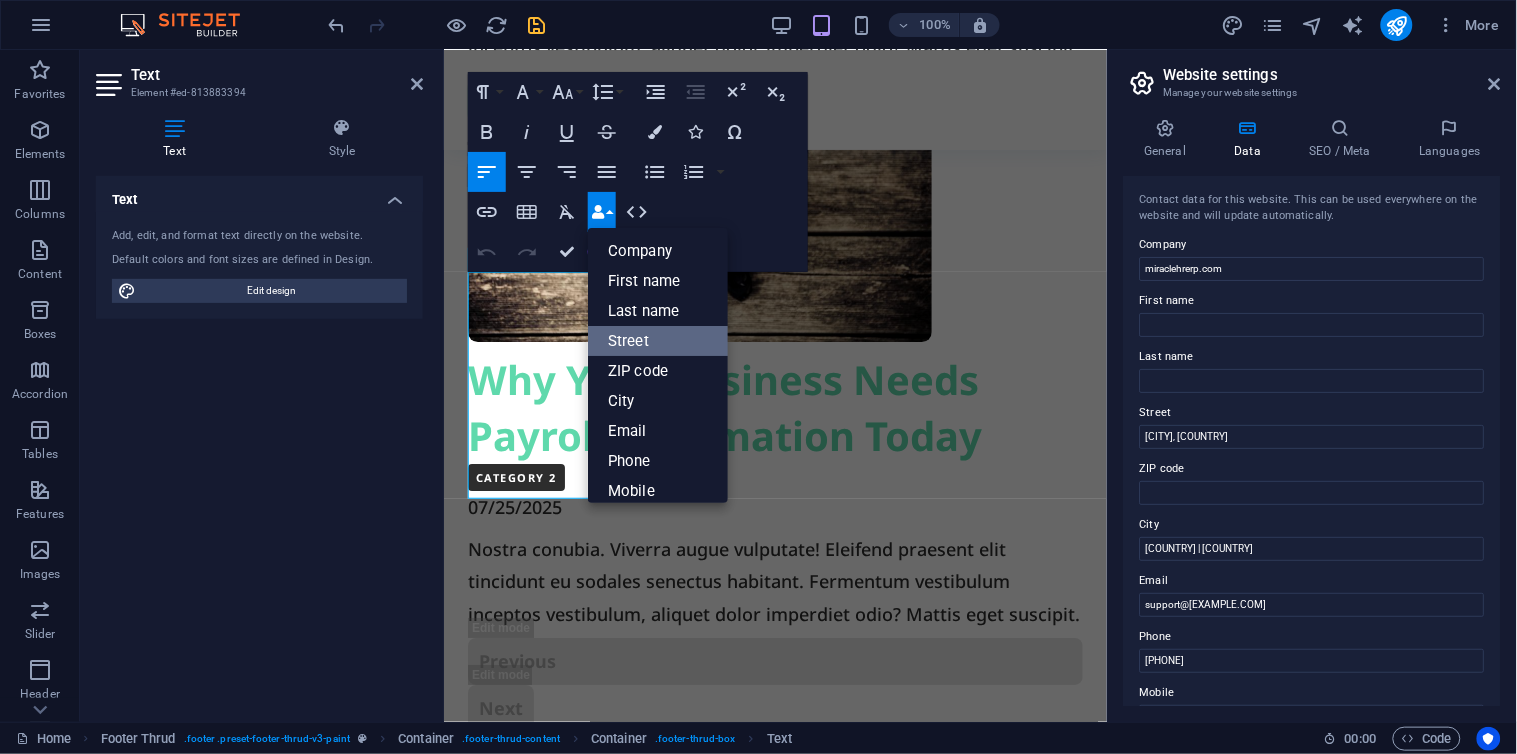 click on "Street" at bounding box center [658, 341] 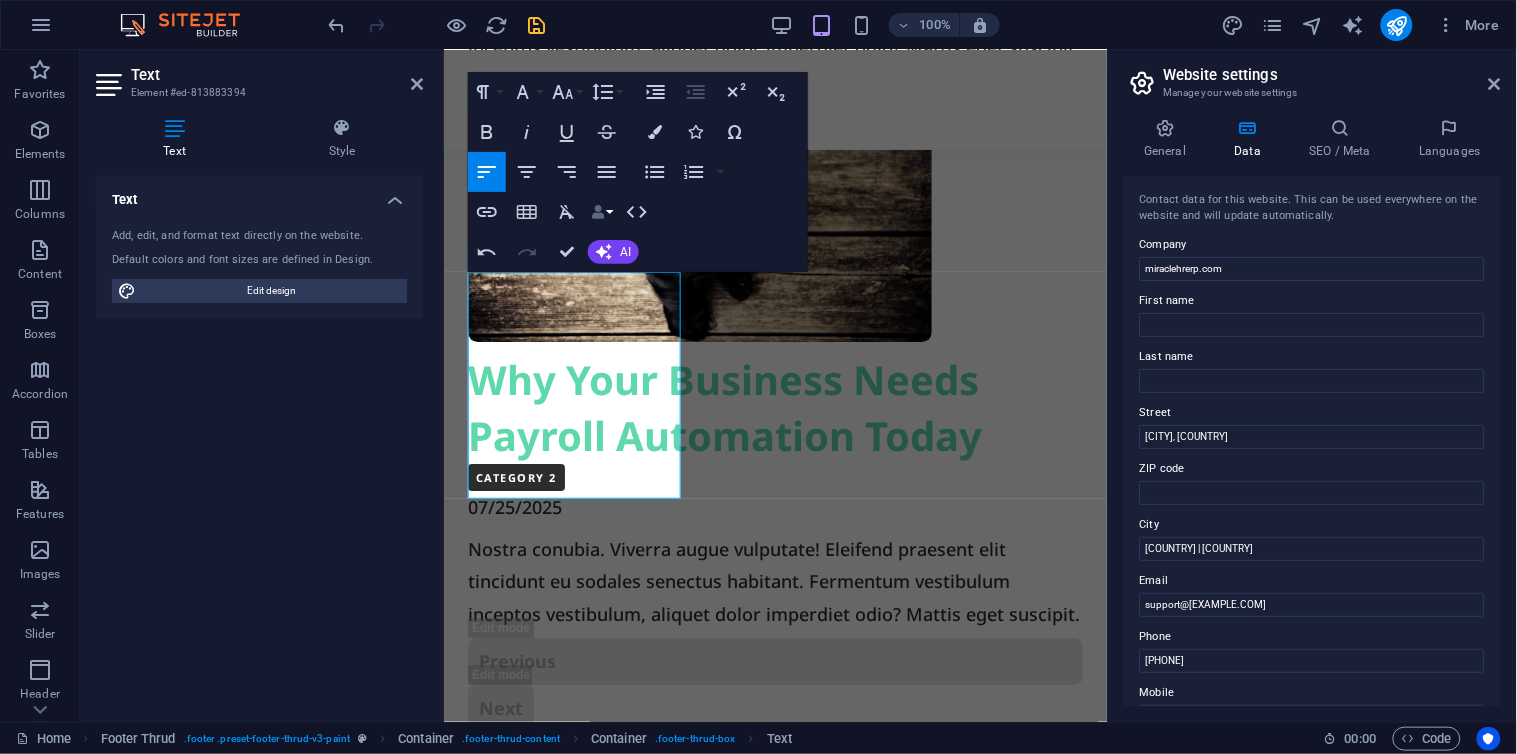 click at bounding box center (598, 212) 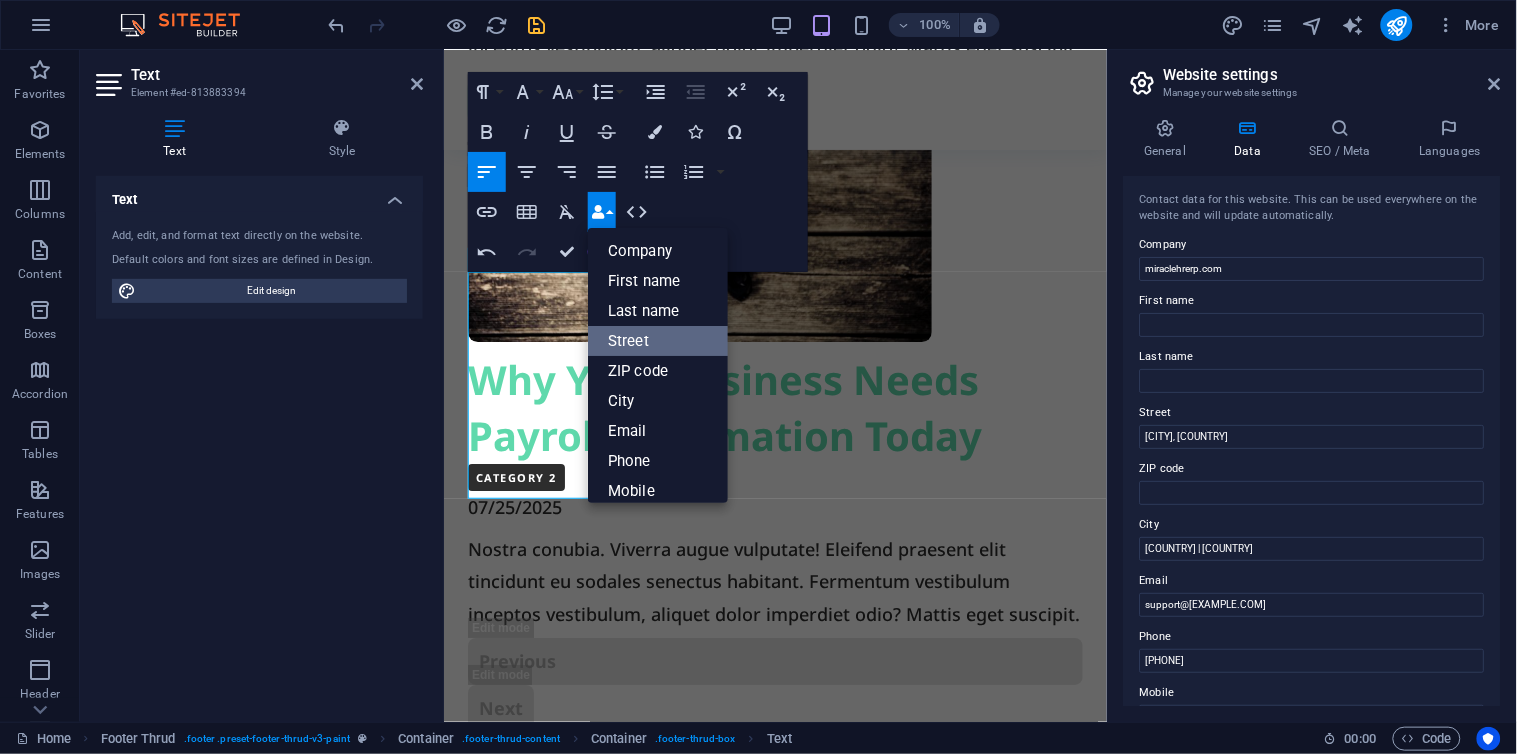 click on "Street" at bounding box center [658, 341] 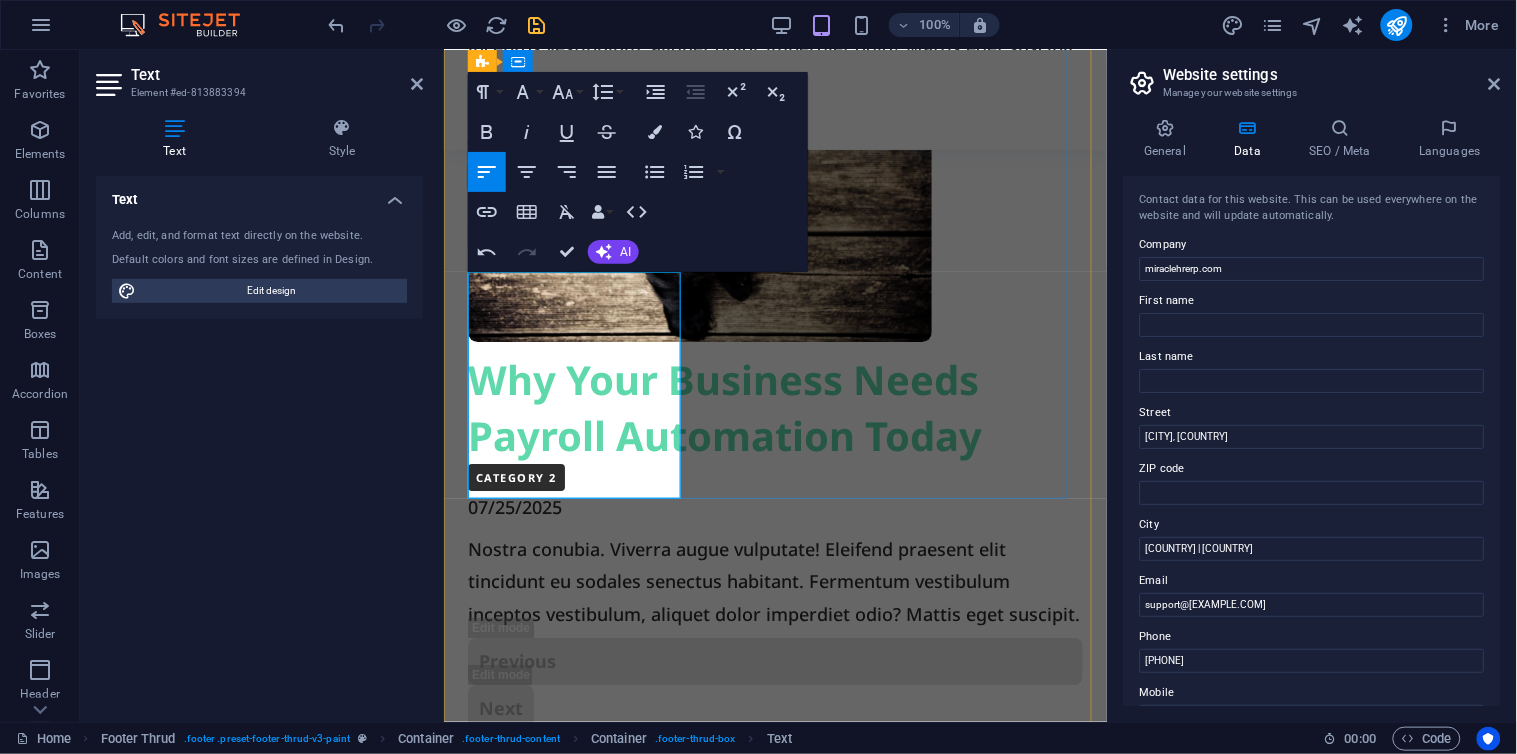 click on "[COUNTRY] | [COUNTRY]" at bounding box center (774, 5743) 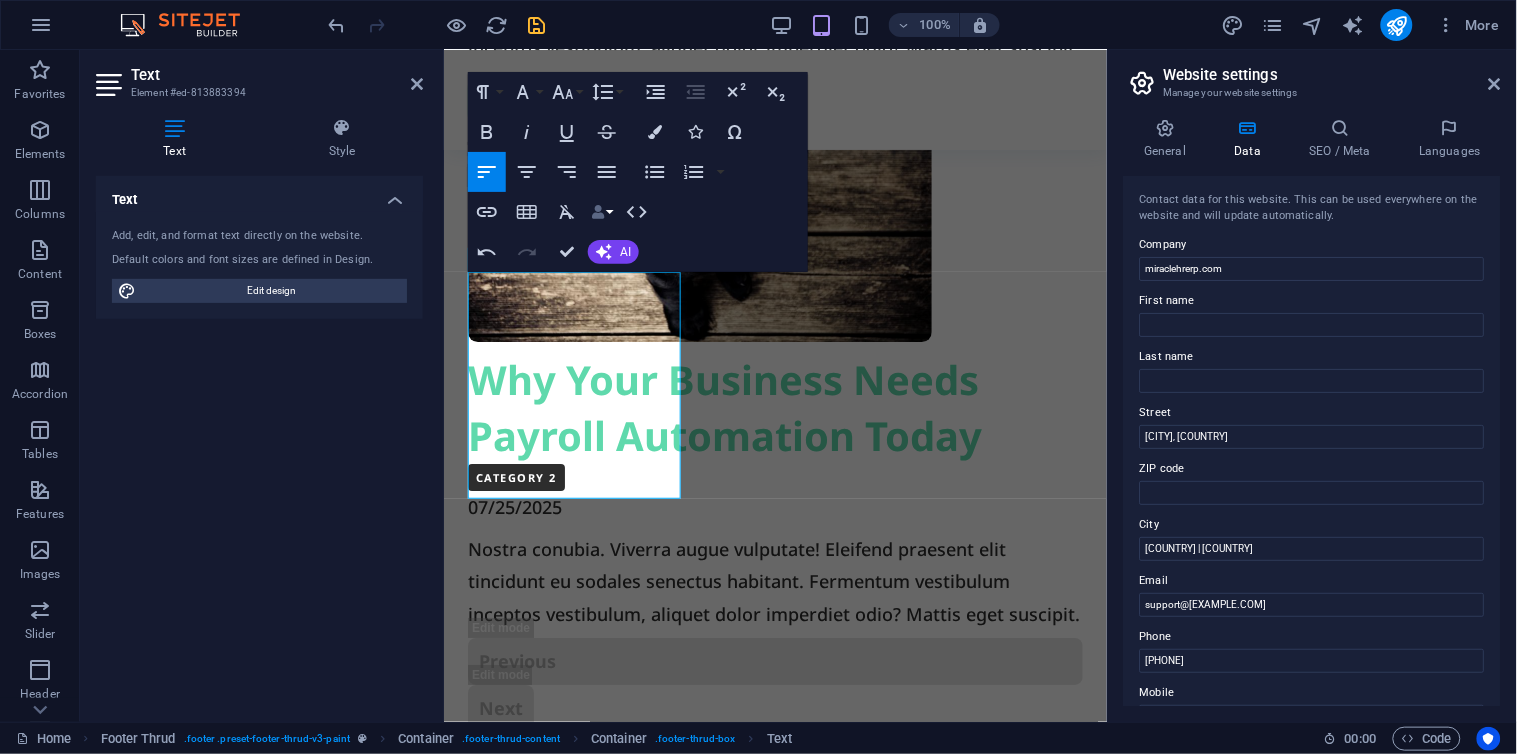 click at bounding box center (598, 212) 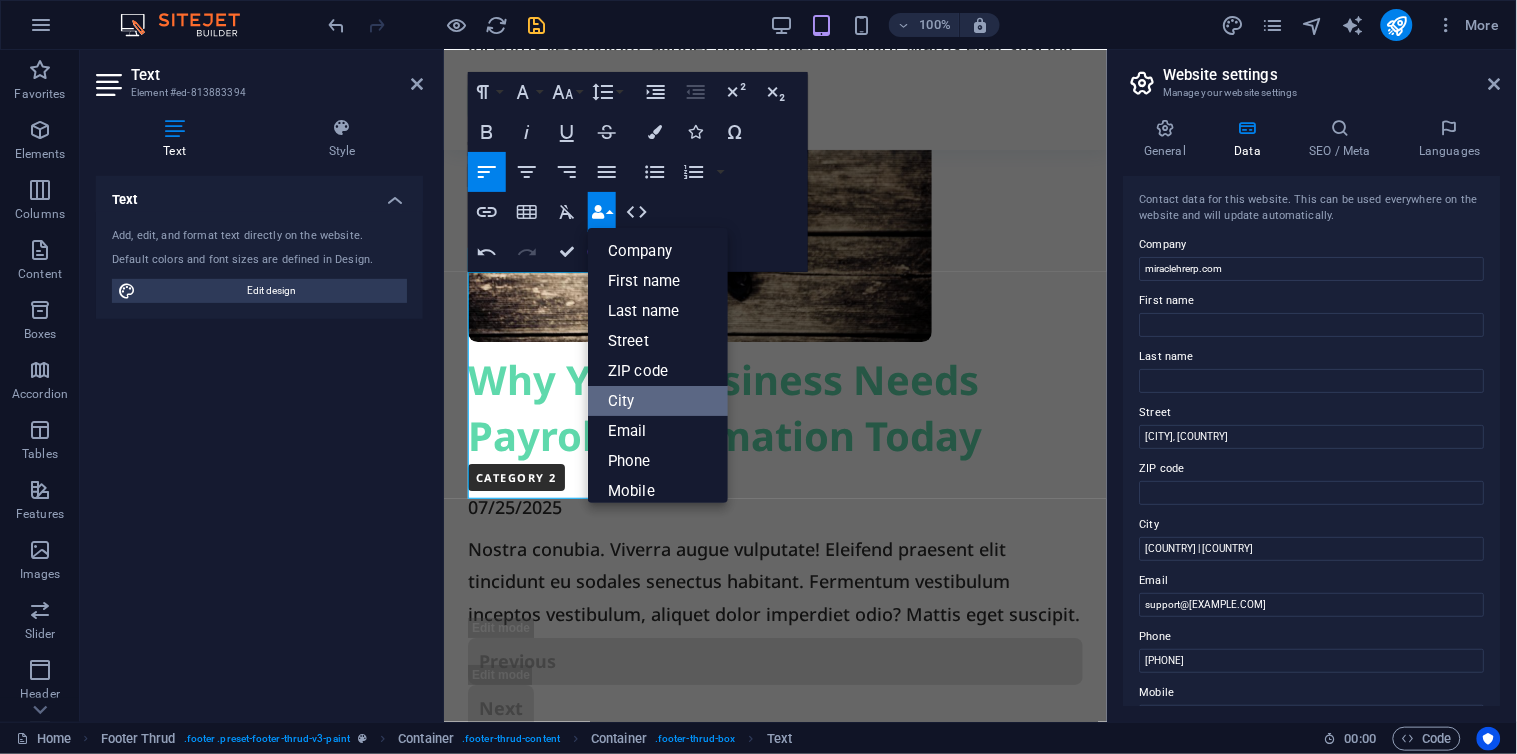 click on "City" at bounding box center (658, 401) 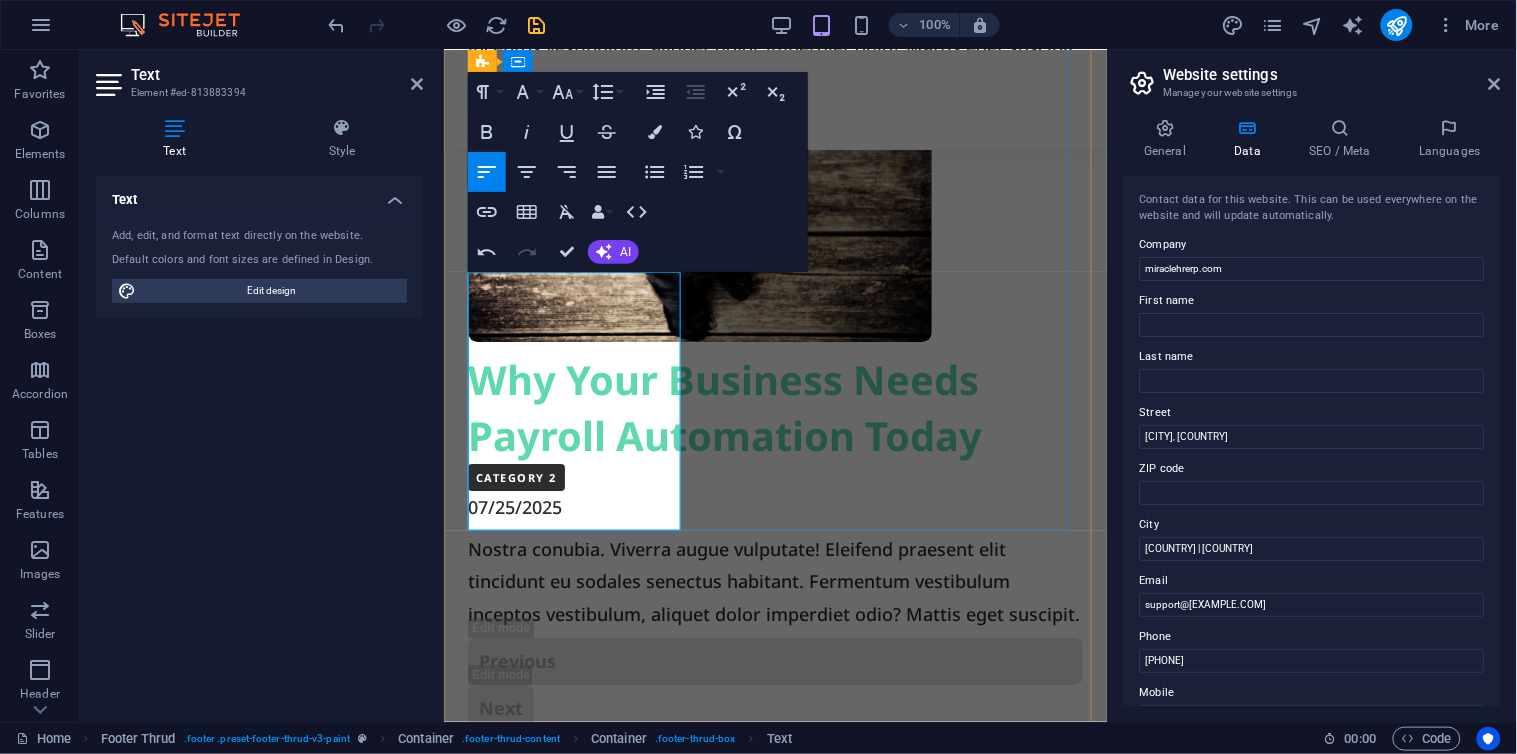 click on "[COUNTRY] | [COUNTRY] [COUNTRY] | [COUNTRY]" at bounding box center (774, 5743) 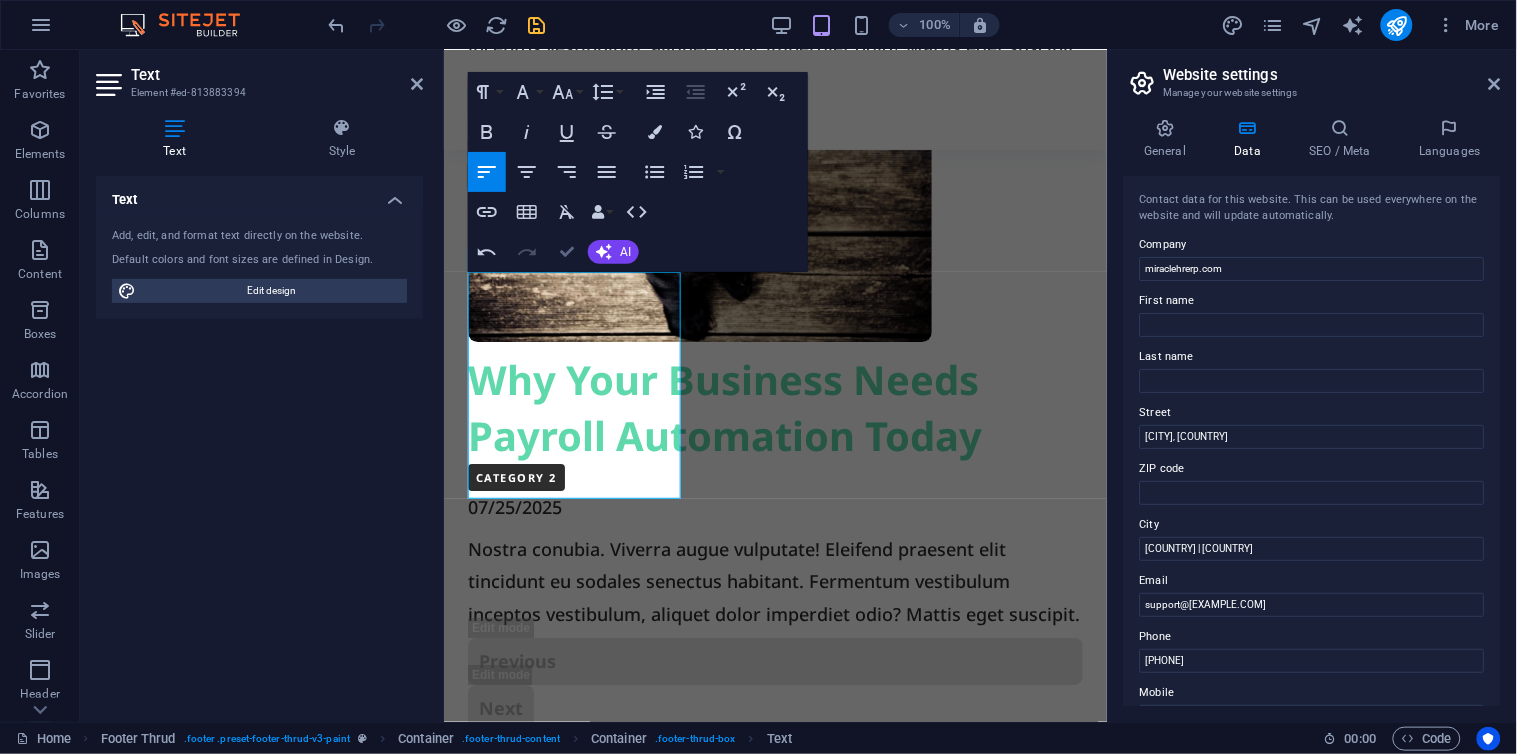 scroll, scrollTop: 6561, scrollLeft: 0, axis: vertical 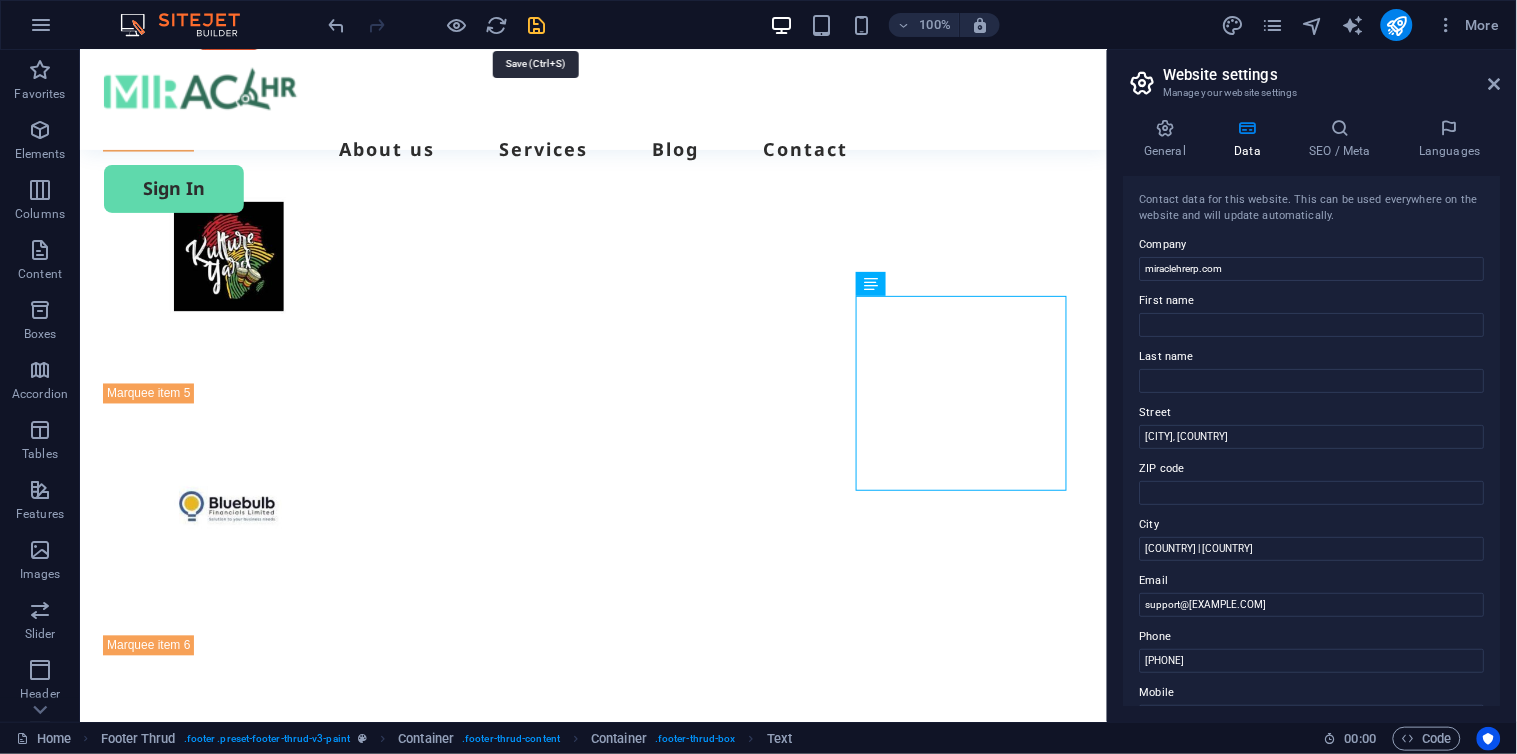 click at bounding box center [537, 25] 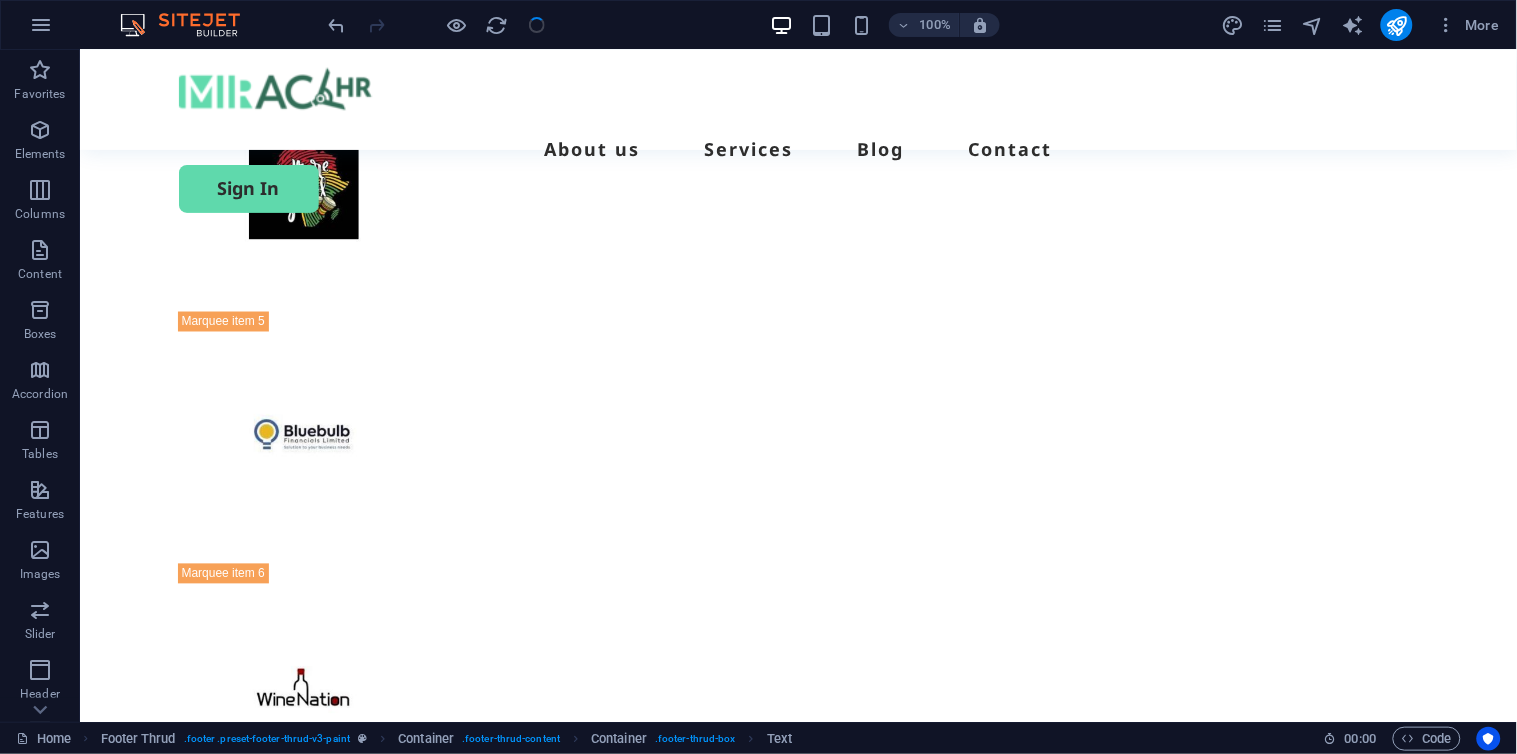scroll, scrollTop: 5932, scrollLeft: 0, axis: vertical 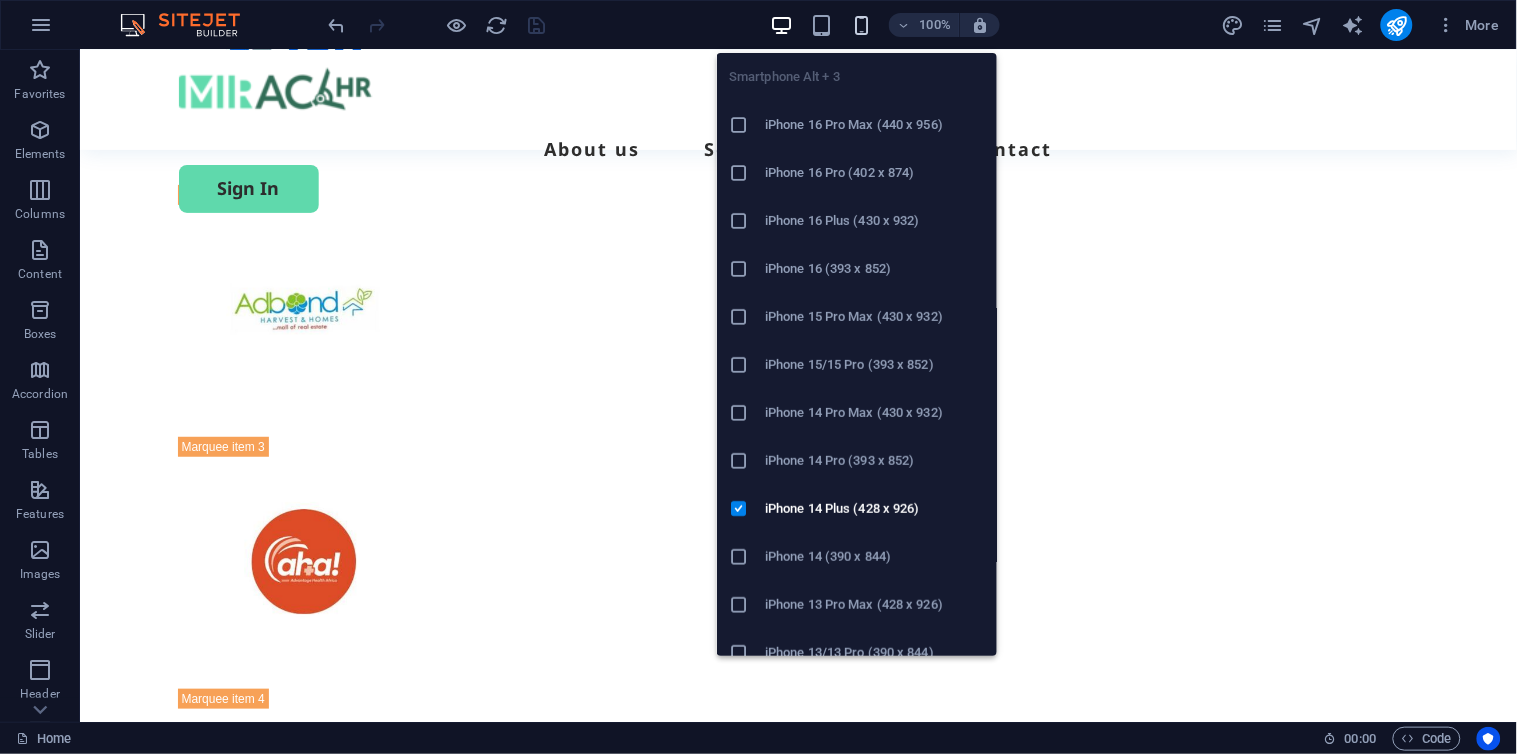 click at bounding box center [861, 25] 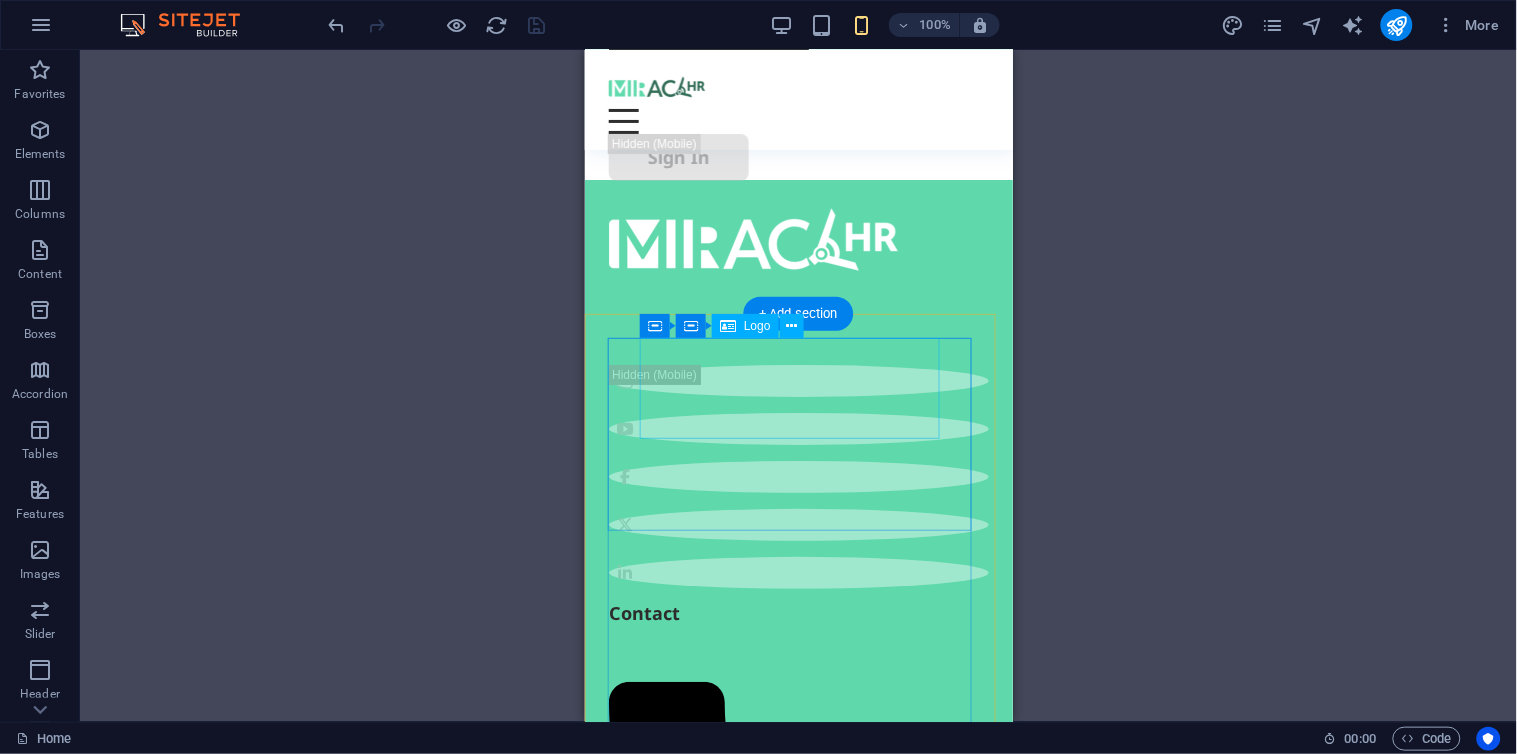 scroll, scrollTop: 11512, scrollLeft: 0, axis: vertical 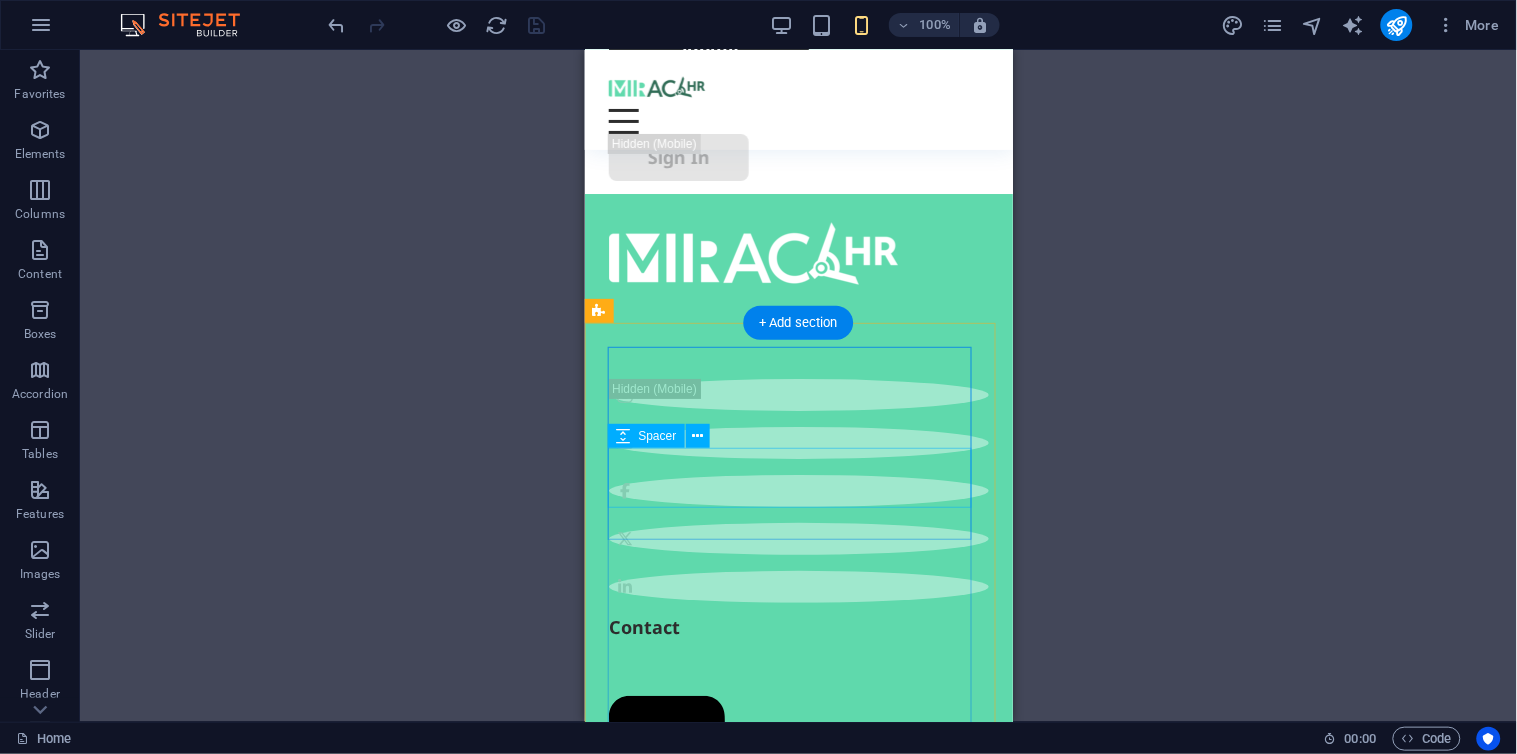 click at bounding box center (798, 348) 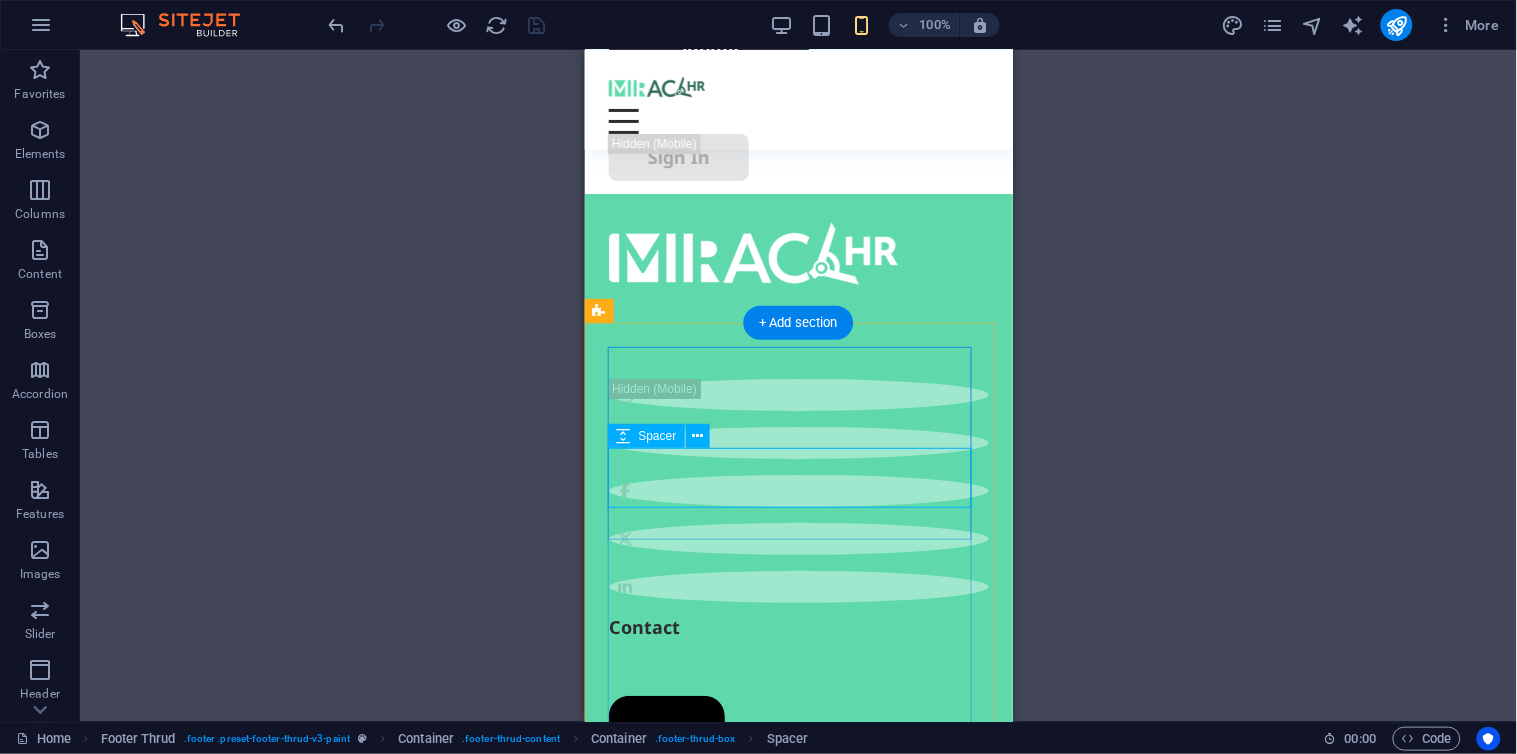 click at bounding box center [798, 348] 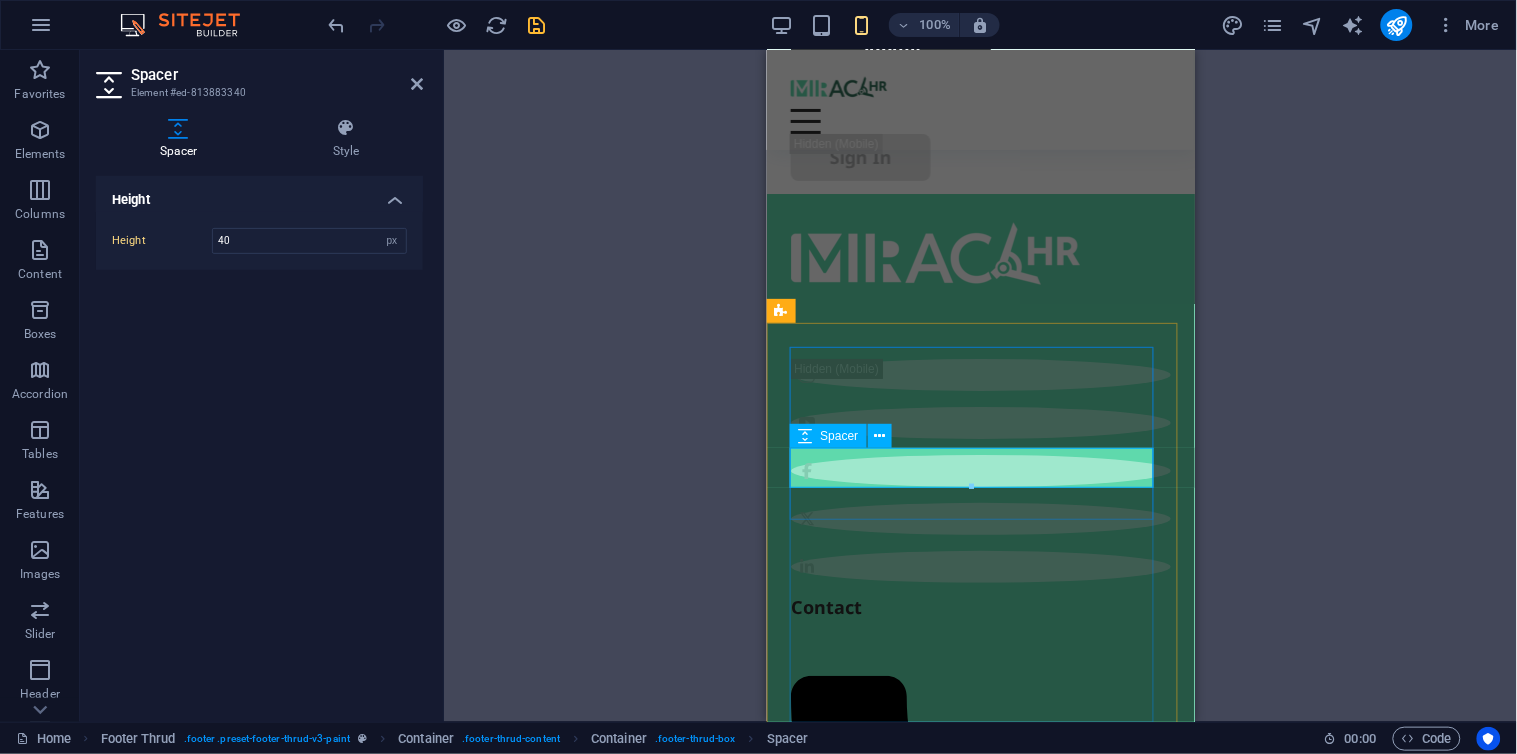 type on "40" 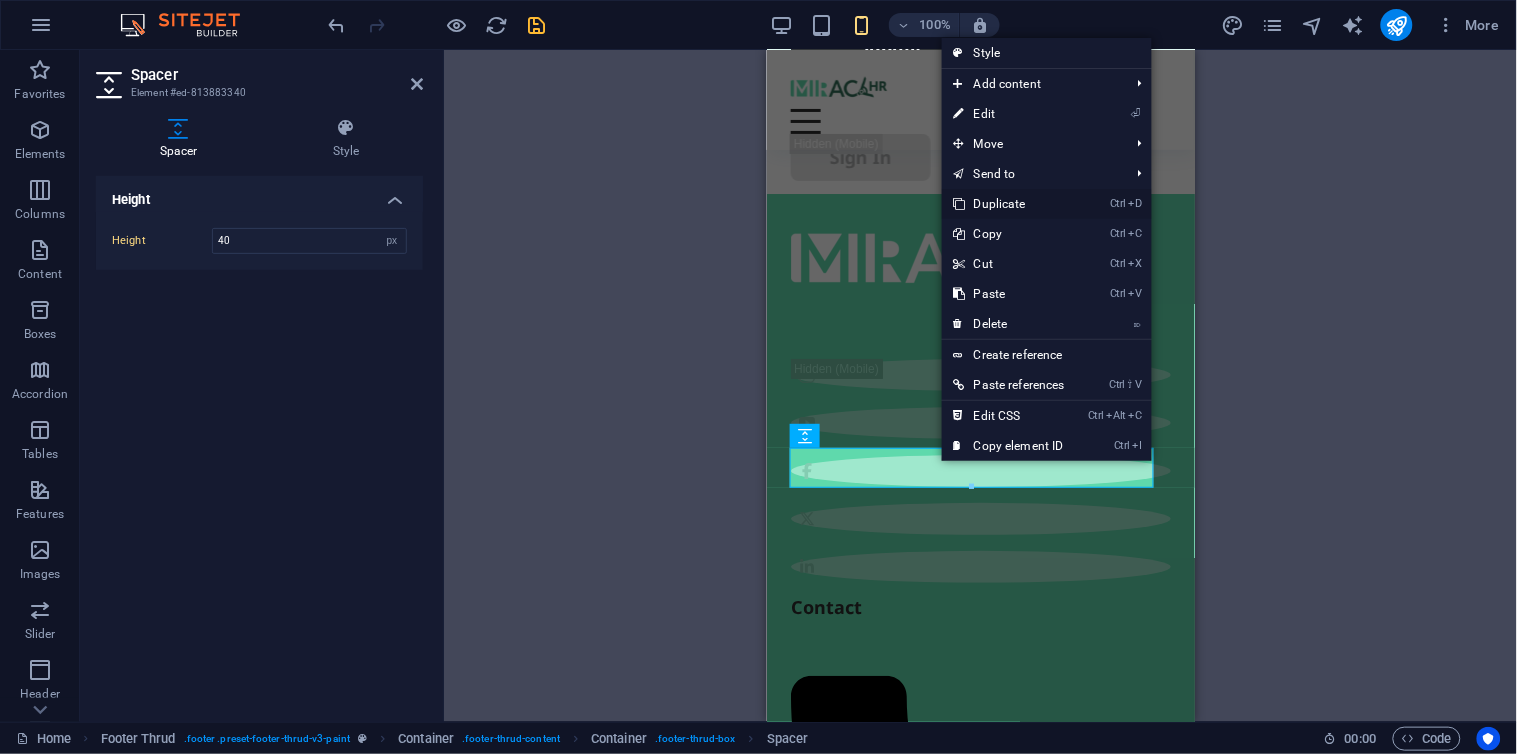 drag, startPoint x: 1006, startPoint y: 201, endPoint x: 230, endPoint y: 220, distance: 776.23254 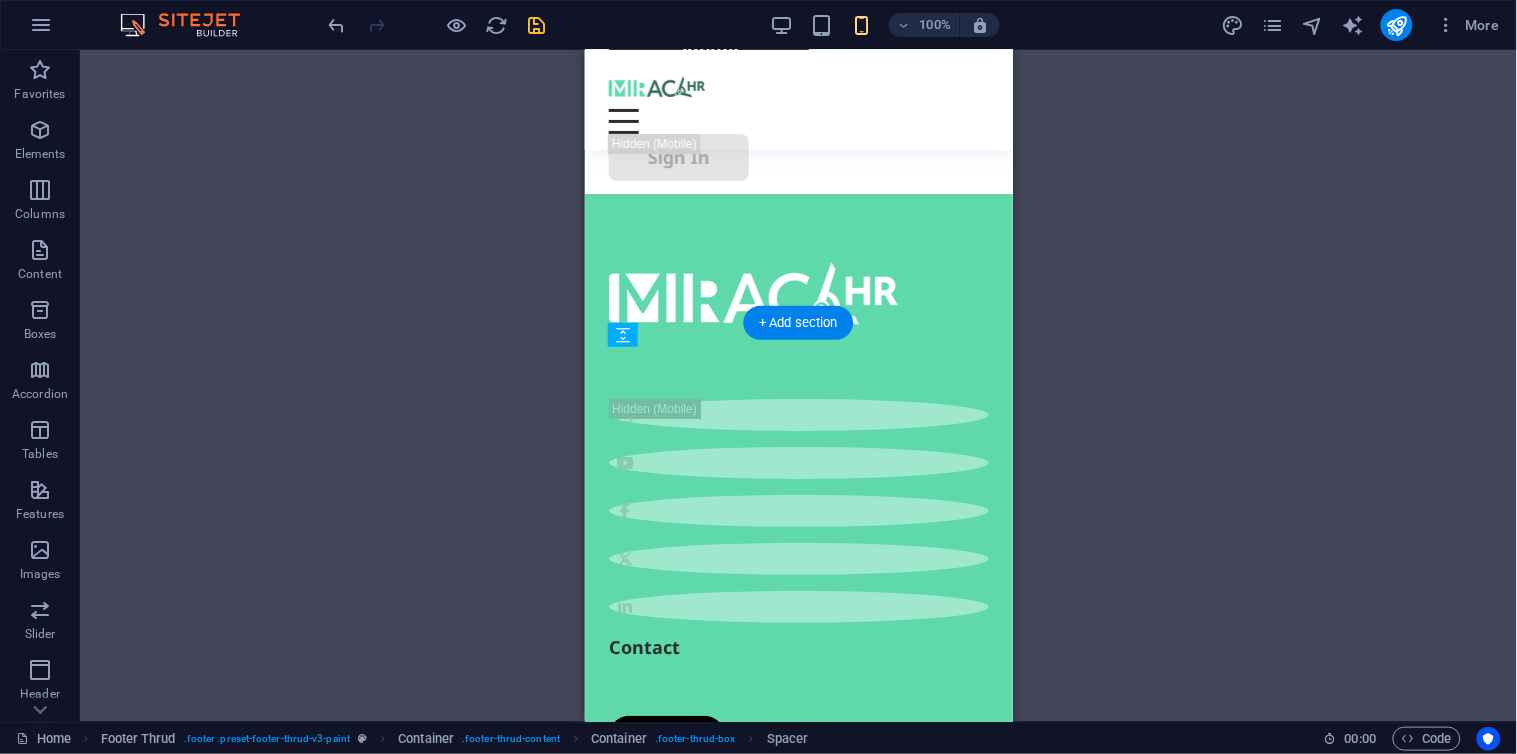 drag, startPoint x: 786, startPoint y: 462, endPoint x: 789, endPoint y: 370, distance: 92.0489 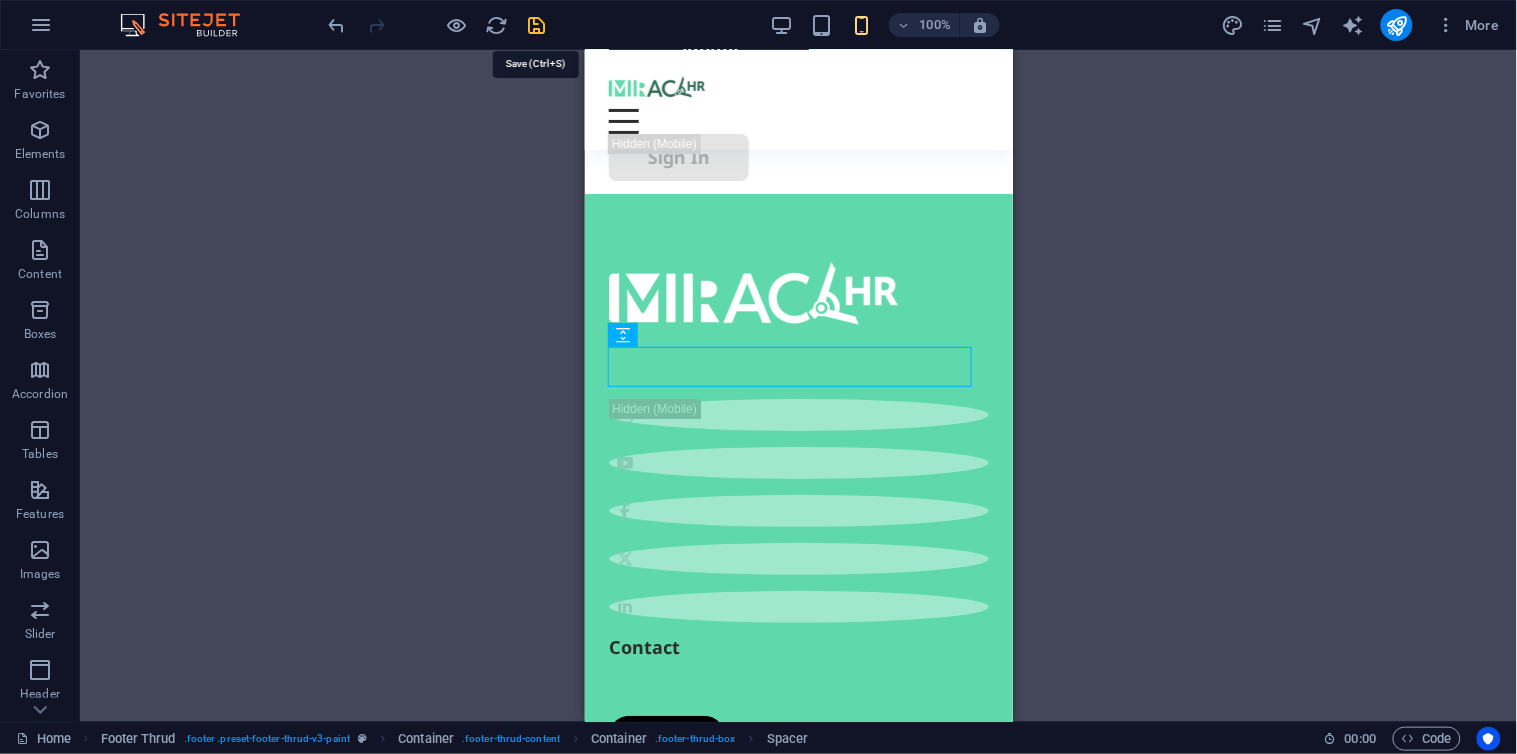 click at bounding box center (537, 25) 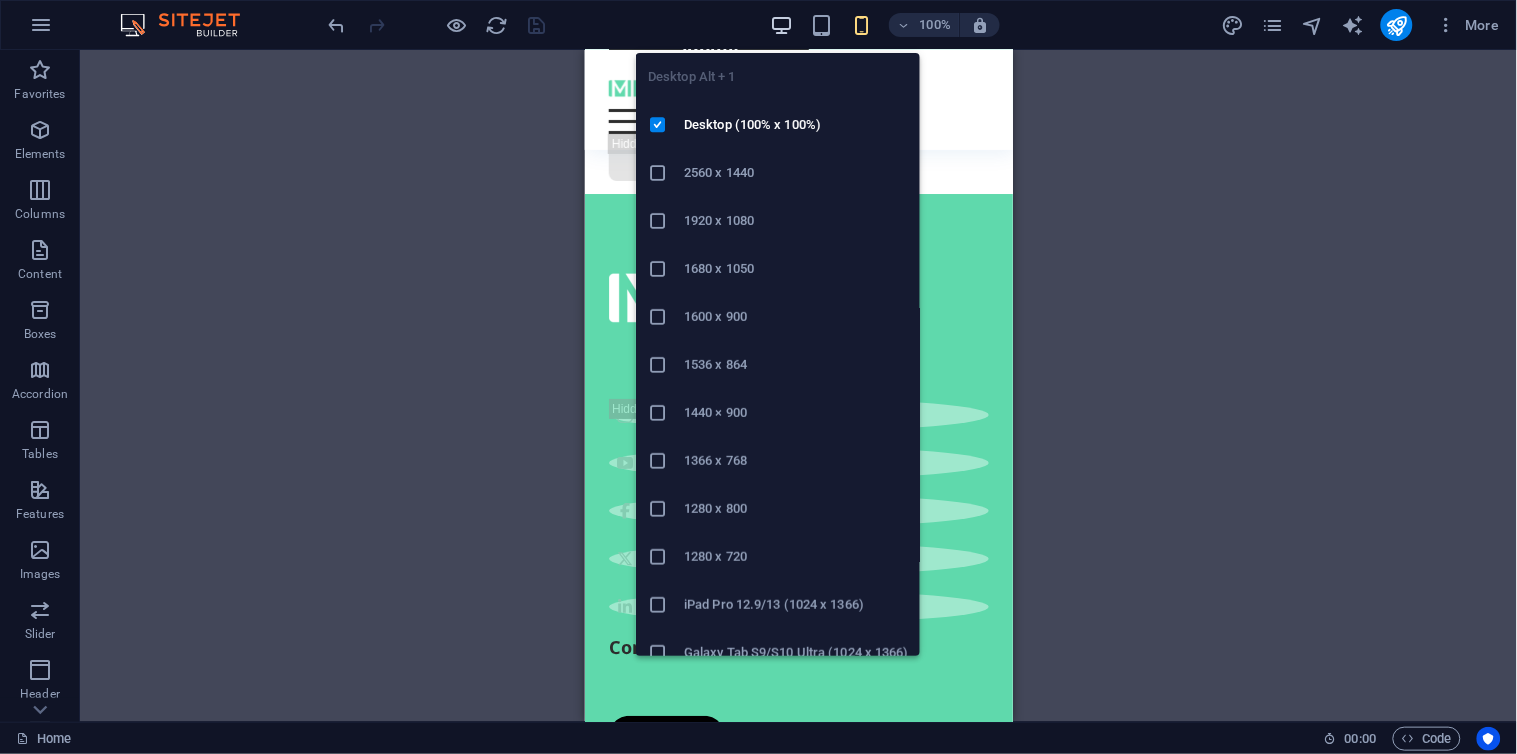 click at bounding box center [781, 25] 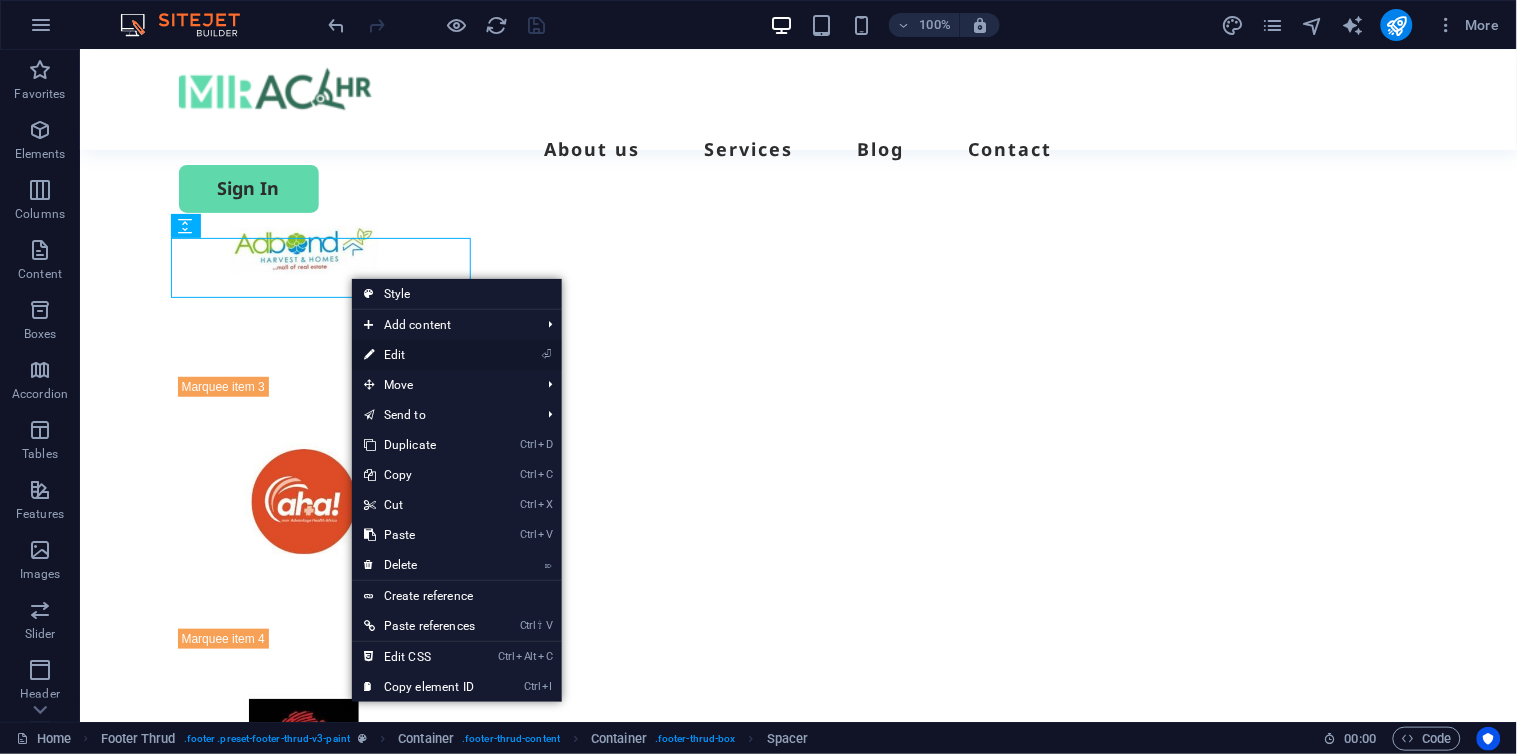 click on "⏎  Edit" at bounding box center [419, 355] 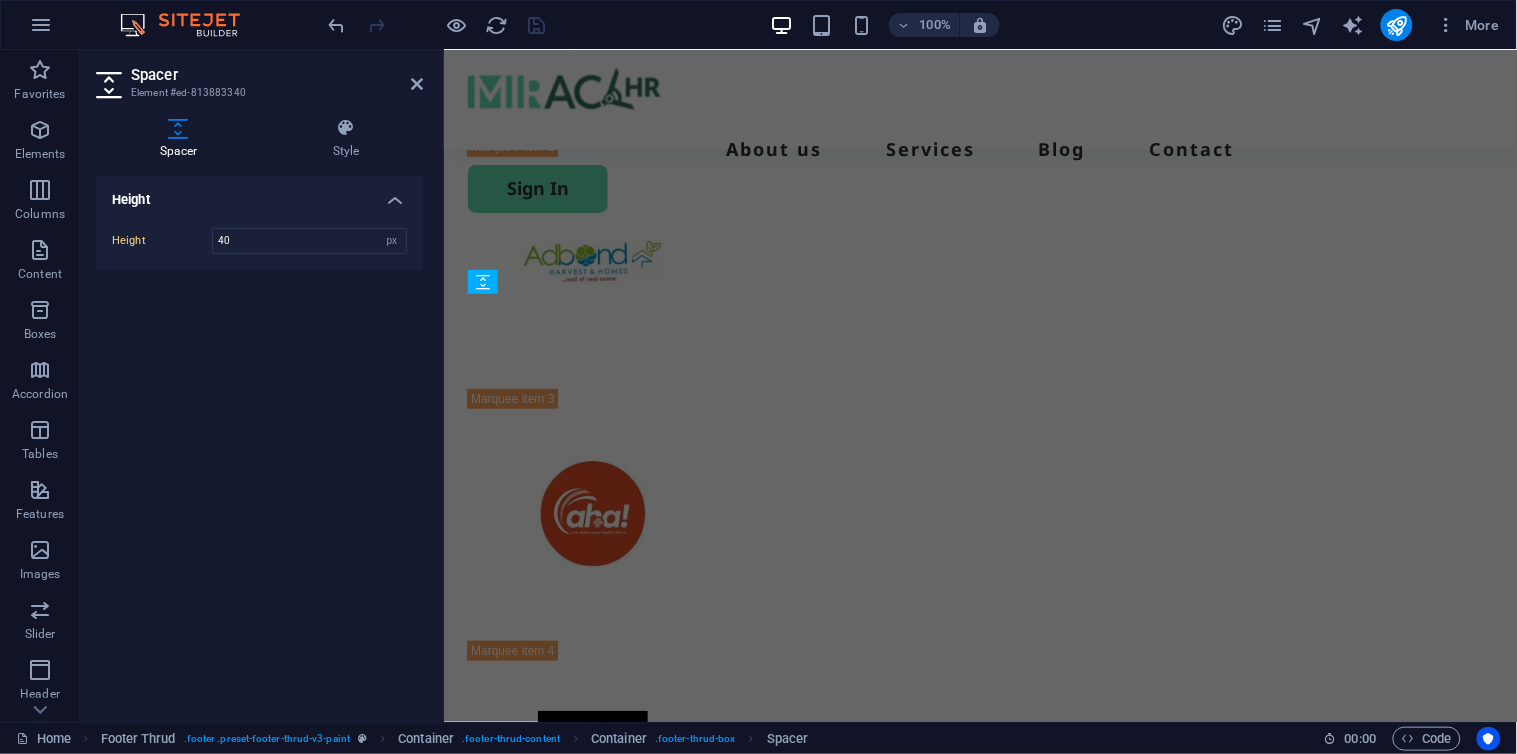 scroll, scrollTop: 6378, scrollLeft: 0, axis: vertical 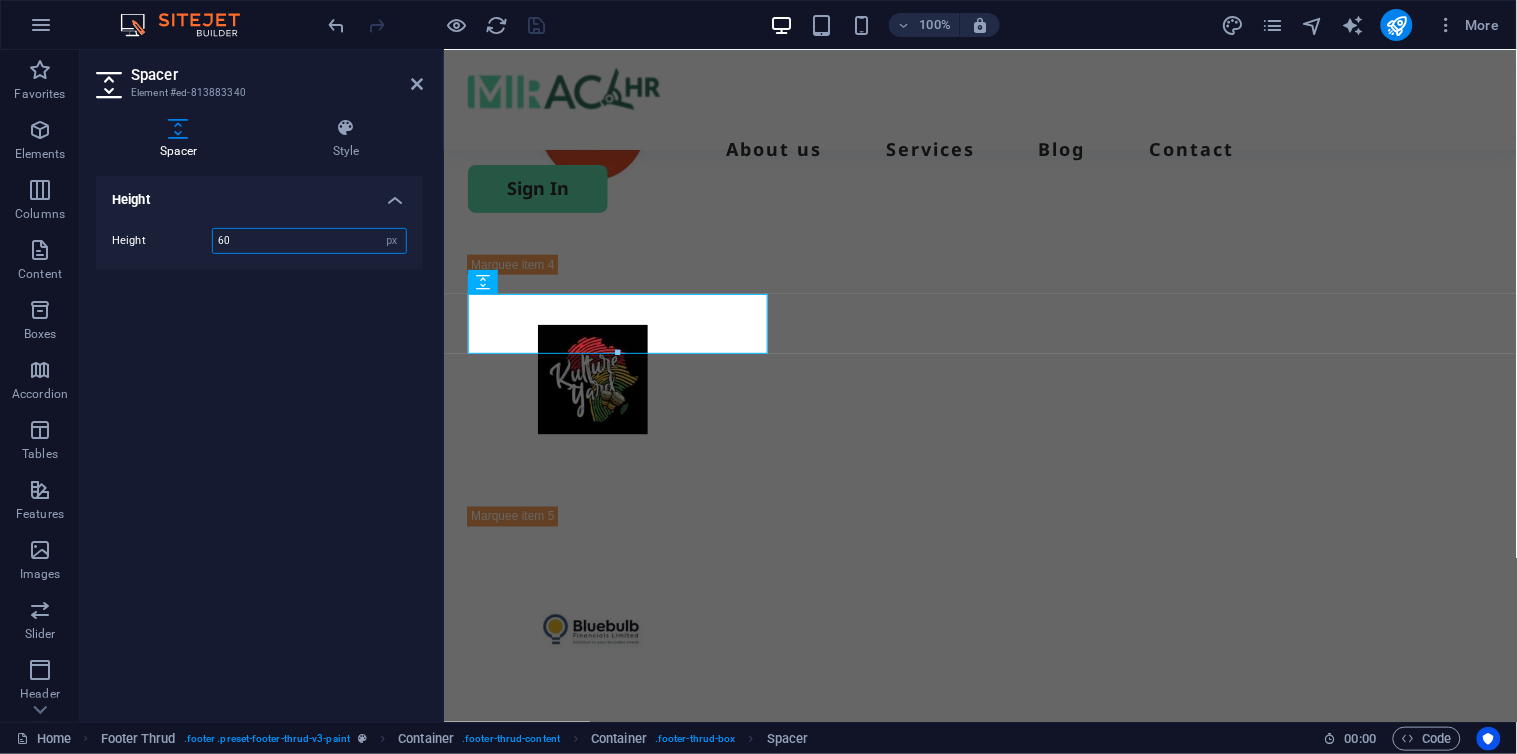 drag, startPoint x: 254, startPoint y: 237, endPoint x: 146, endPoint y: 247, distance: 108.461975 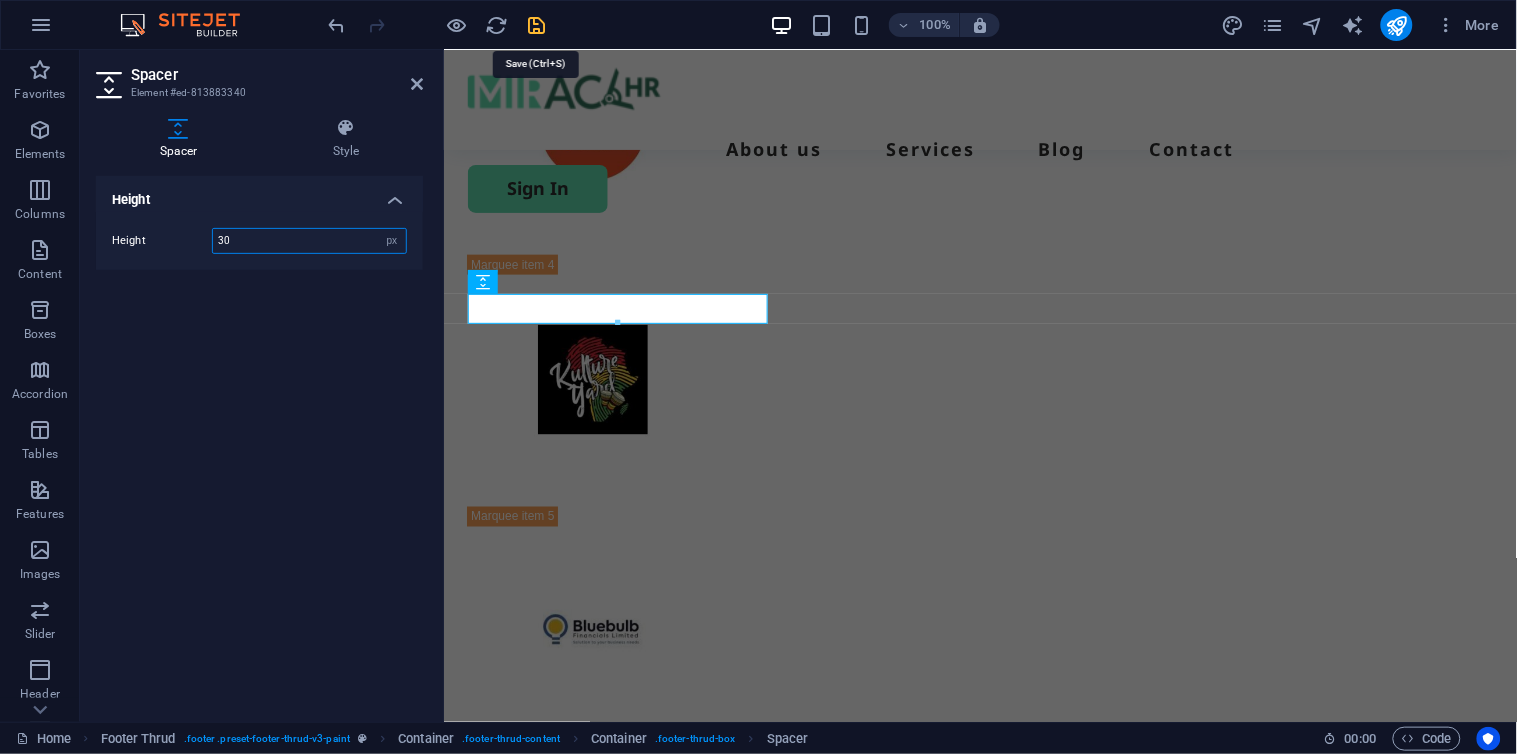 type on "30" 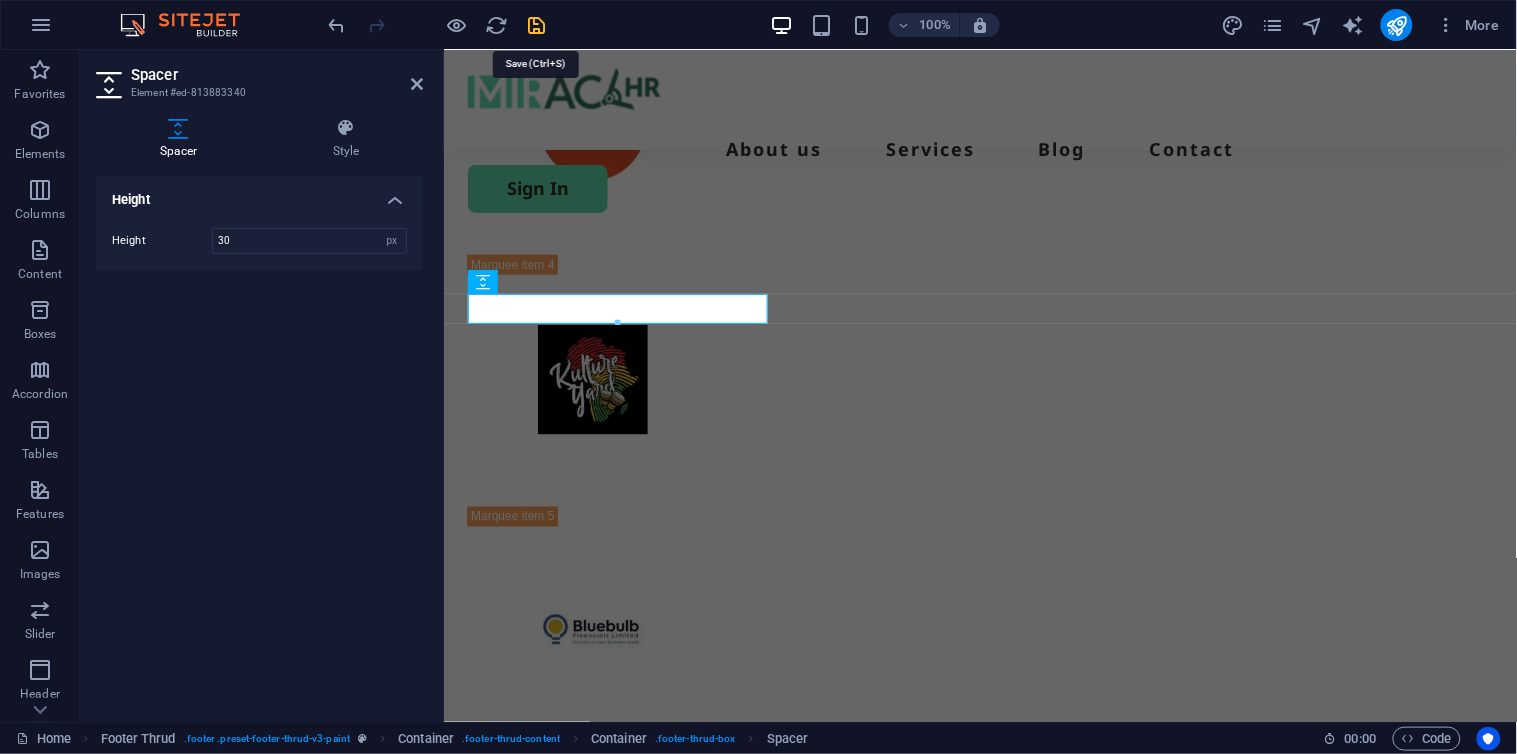 click at bounding box center (537, 25) 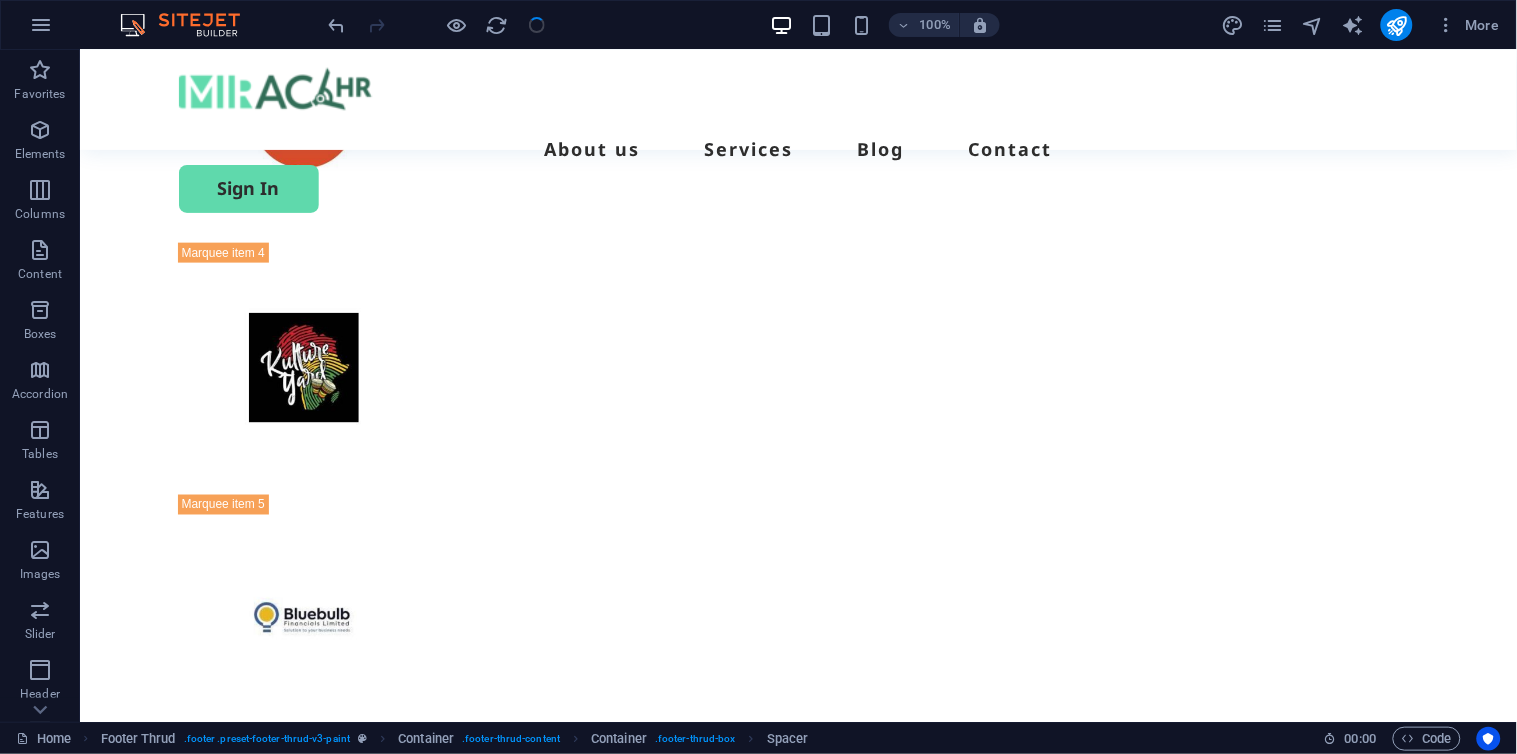 scroll, scrollTop: 5962, scrollLeft: 0, axis: vertical 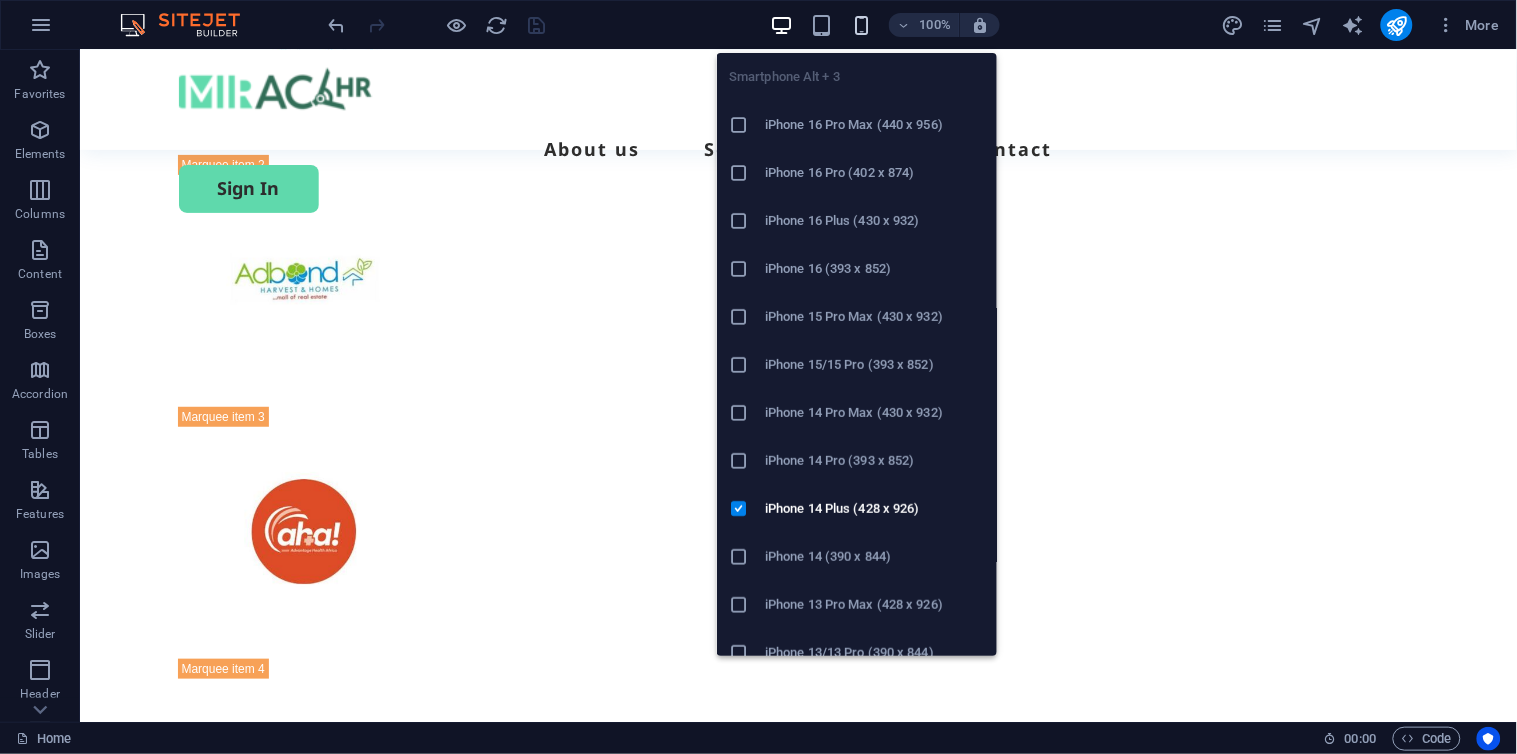 click at bounding box center (861, 25) 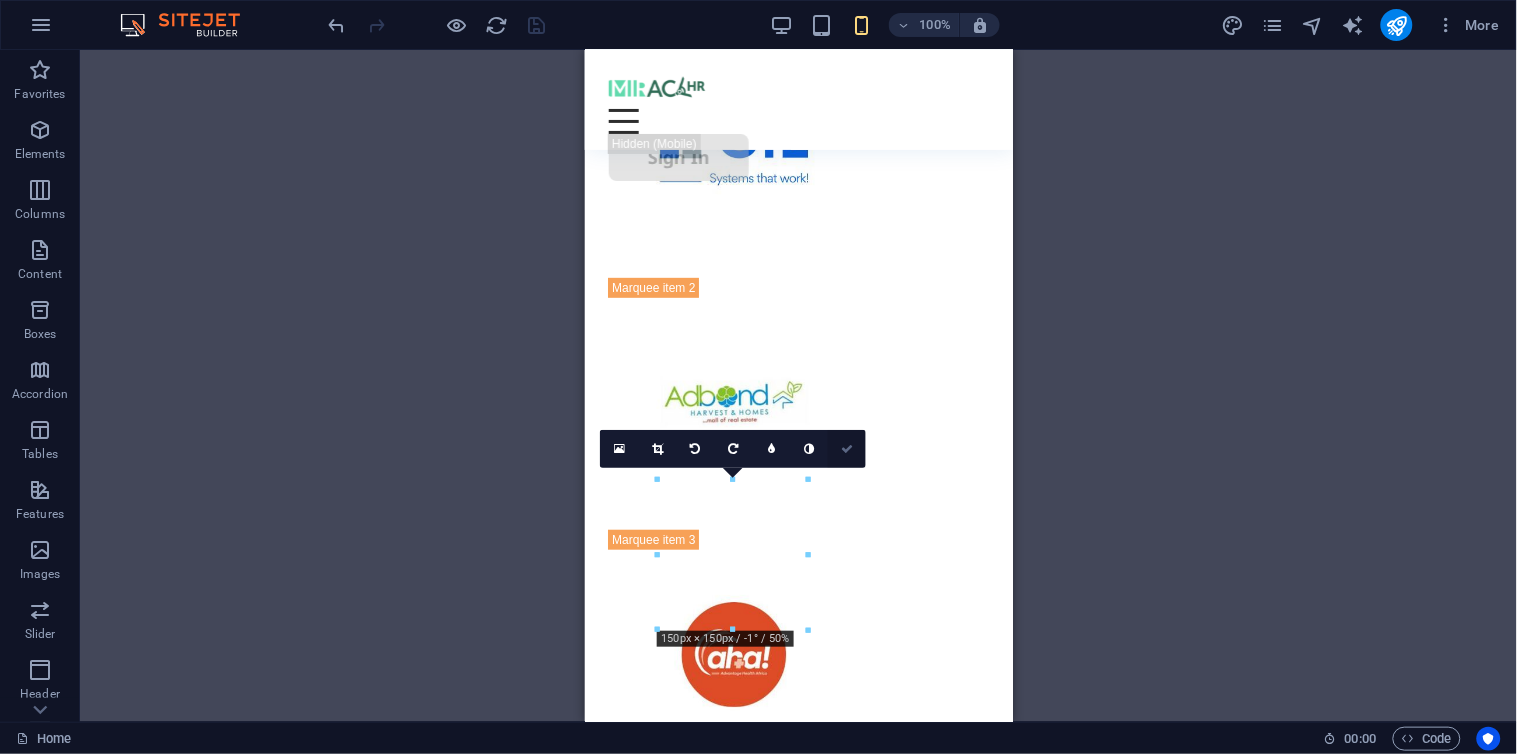 click at bounding box center [847, 449] 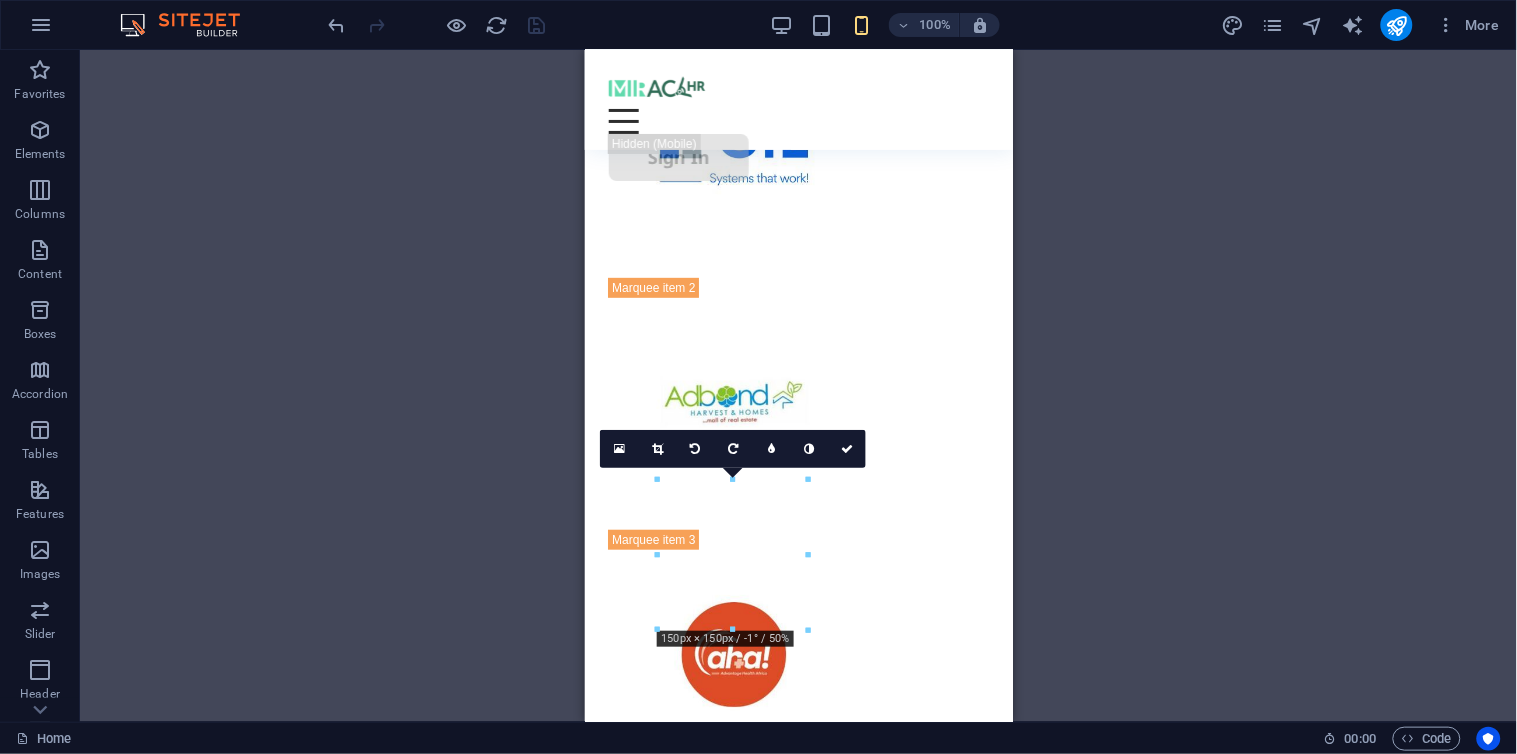 drag, startPoint x: 1429, startPoint y: 492, endPoint x: 964, endPoint y: 433, distance: 468.72806 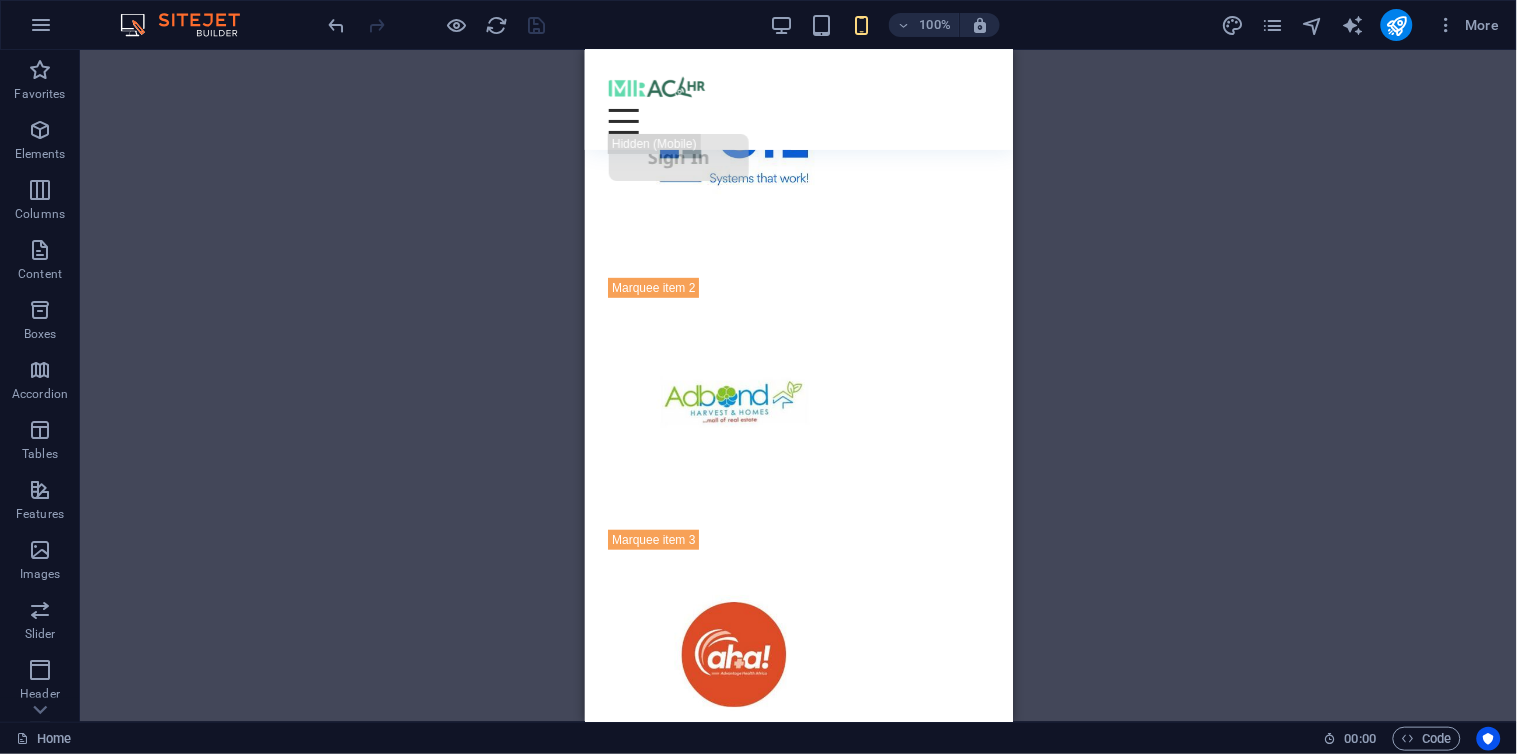 drag, startPoint x: 1003, startPoint y: 383, endPoint x: 1612, endPoint y: 642, distance: 661.787 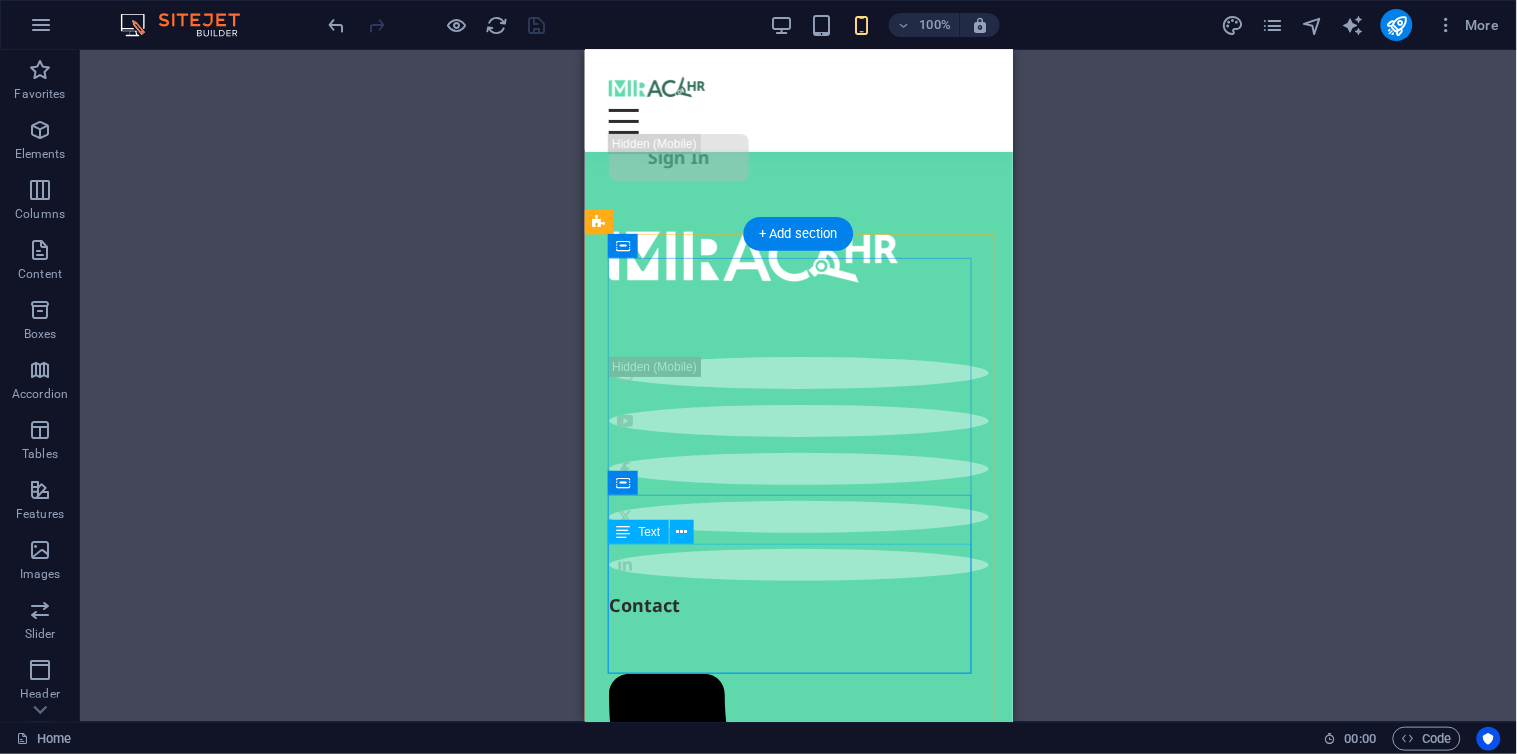 scroll, scrollTop: 11540, scrollLeft: 0, axis: vertical 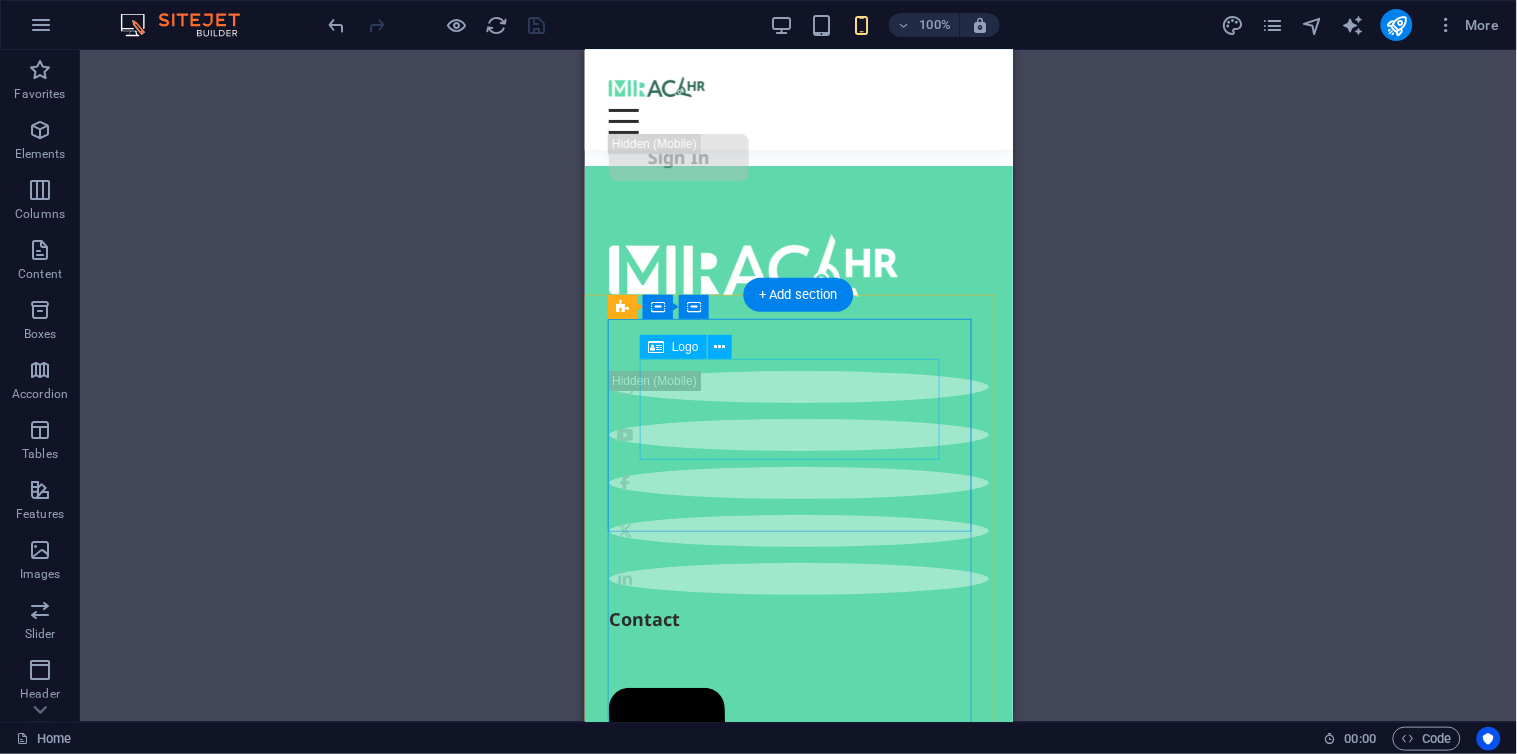 click at bounding box center (798, 279) 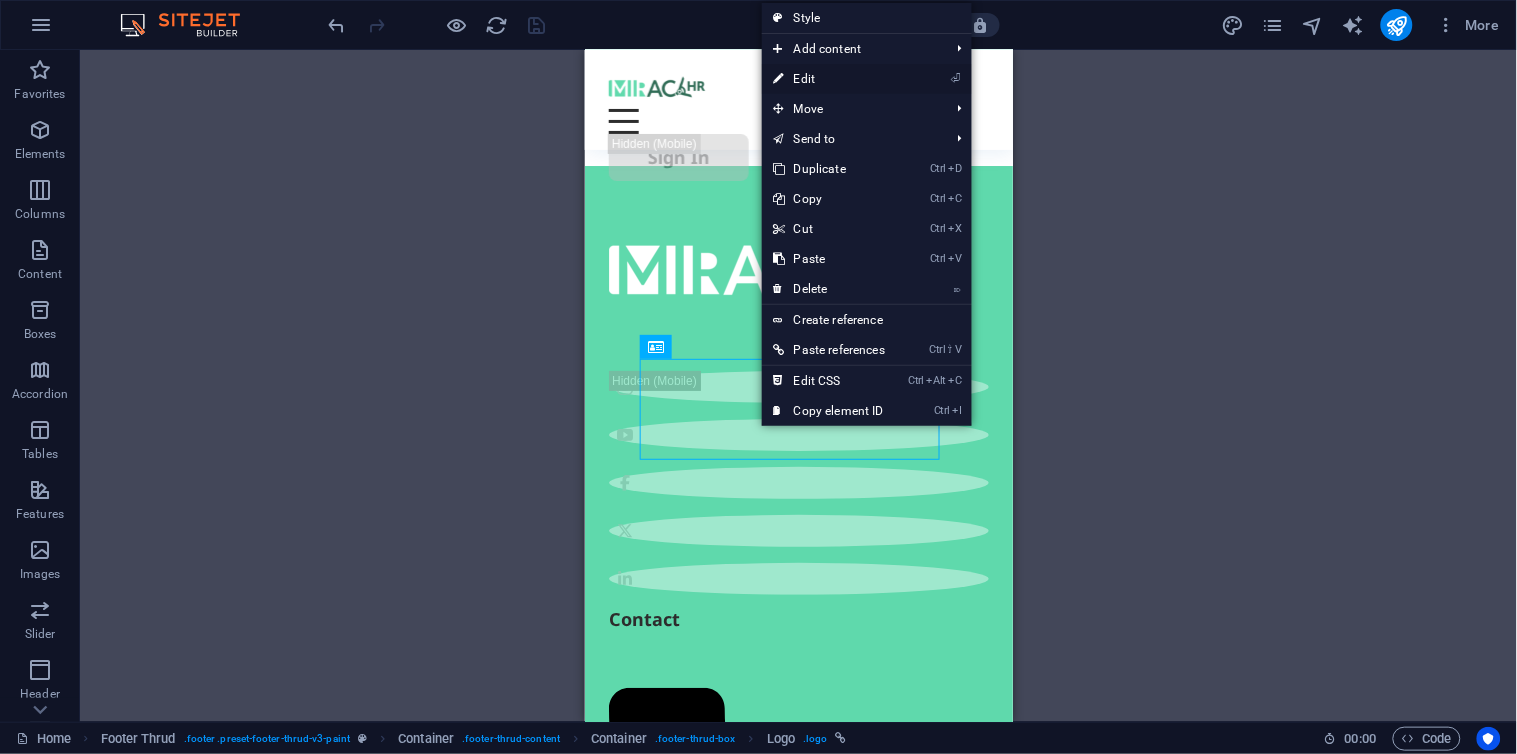 drag, startPoint x: 817, startPoint y: 74, endPoint x: 9, endPoint y: 31, distance: 809.1434 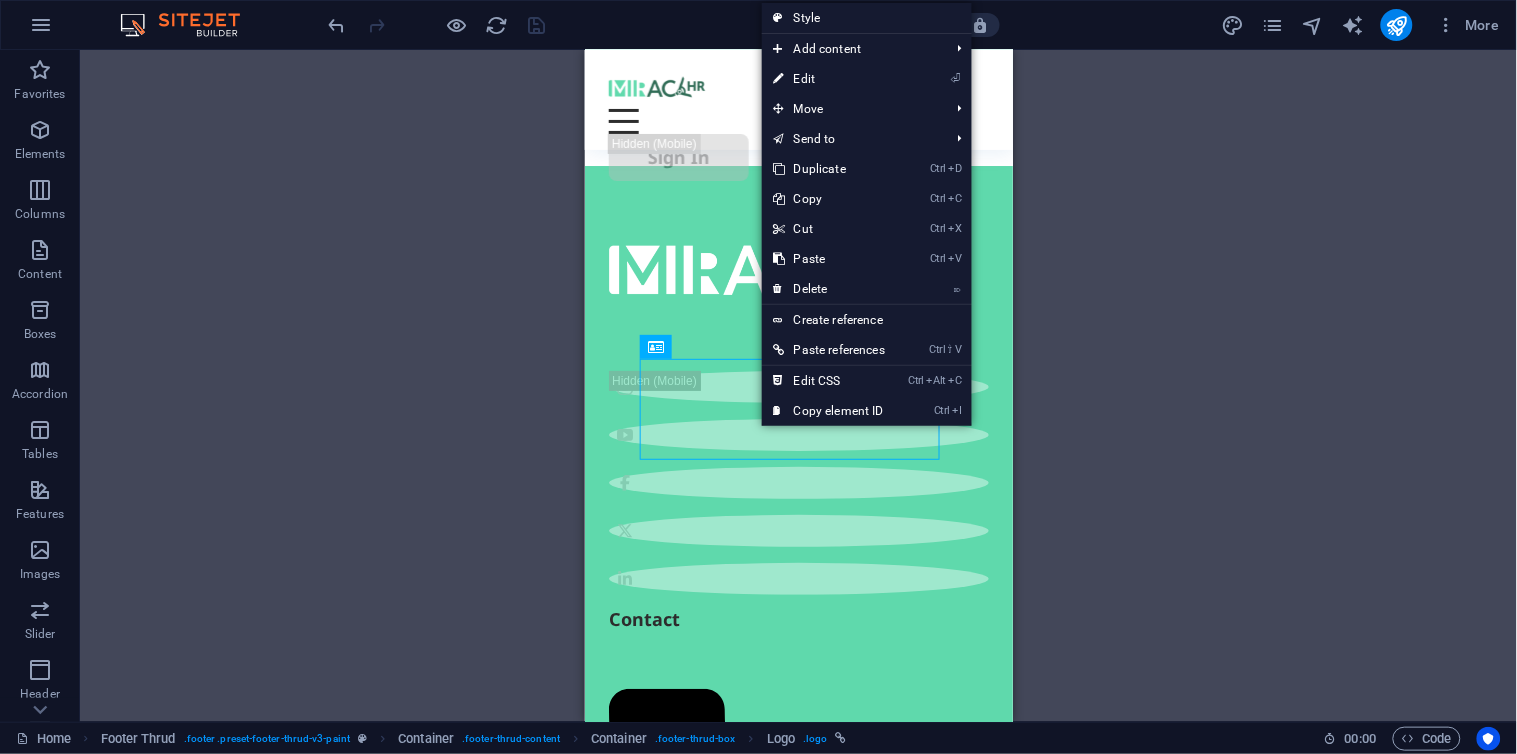 select on "px" 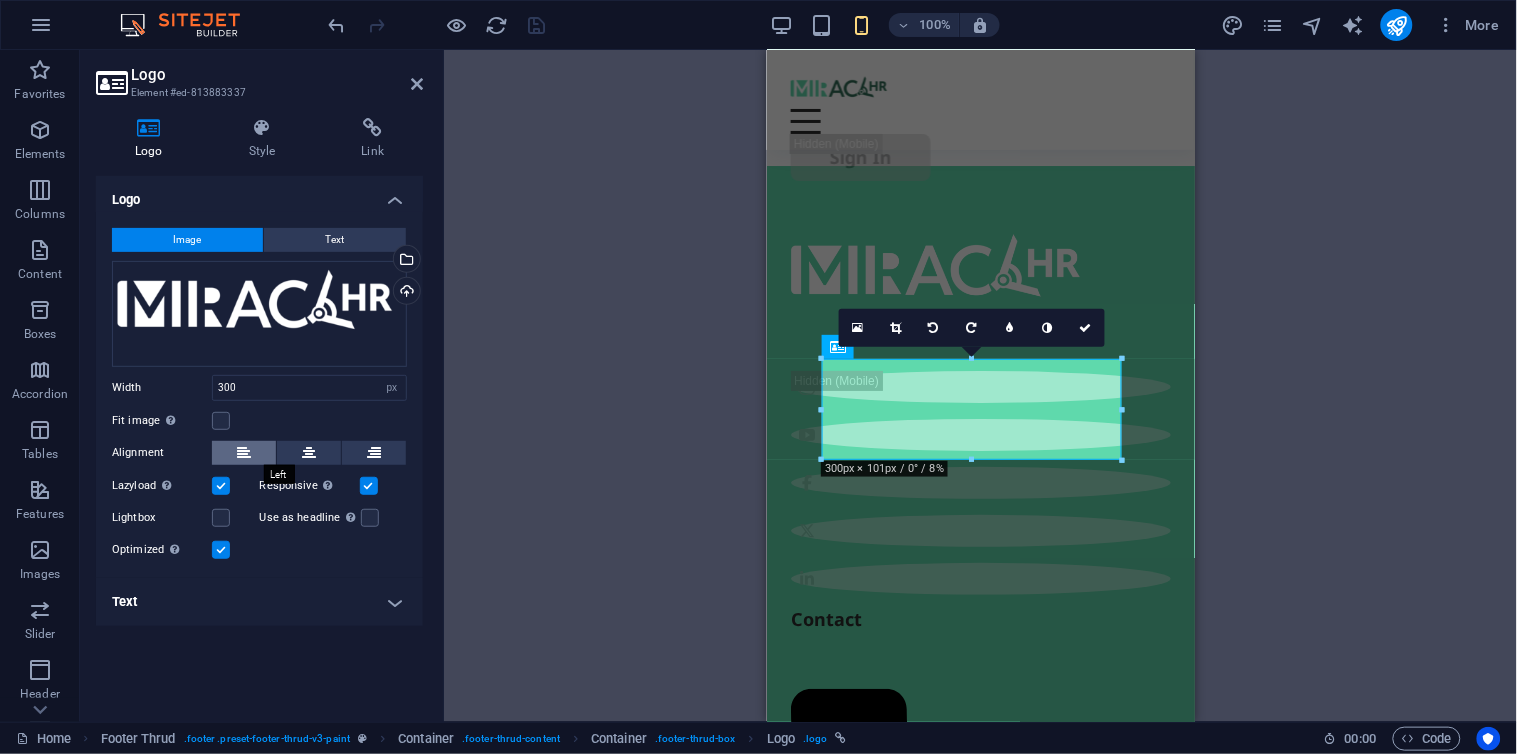 click at bounding box center [244, 453] 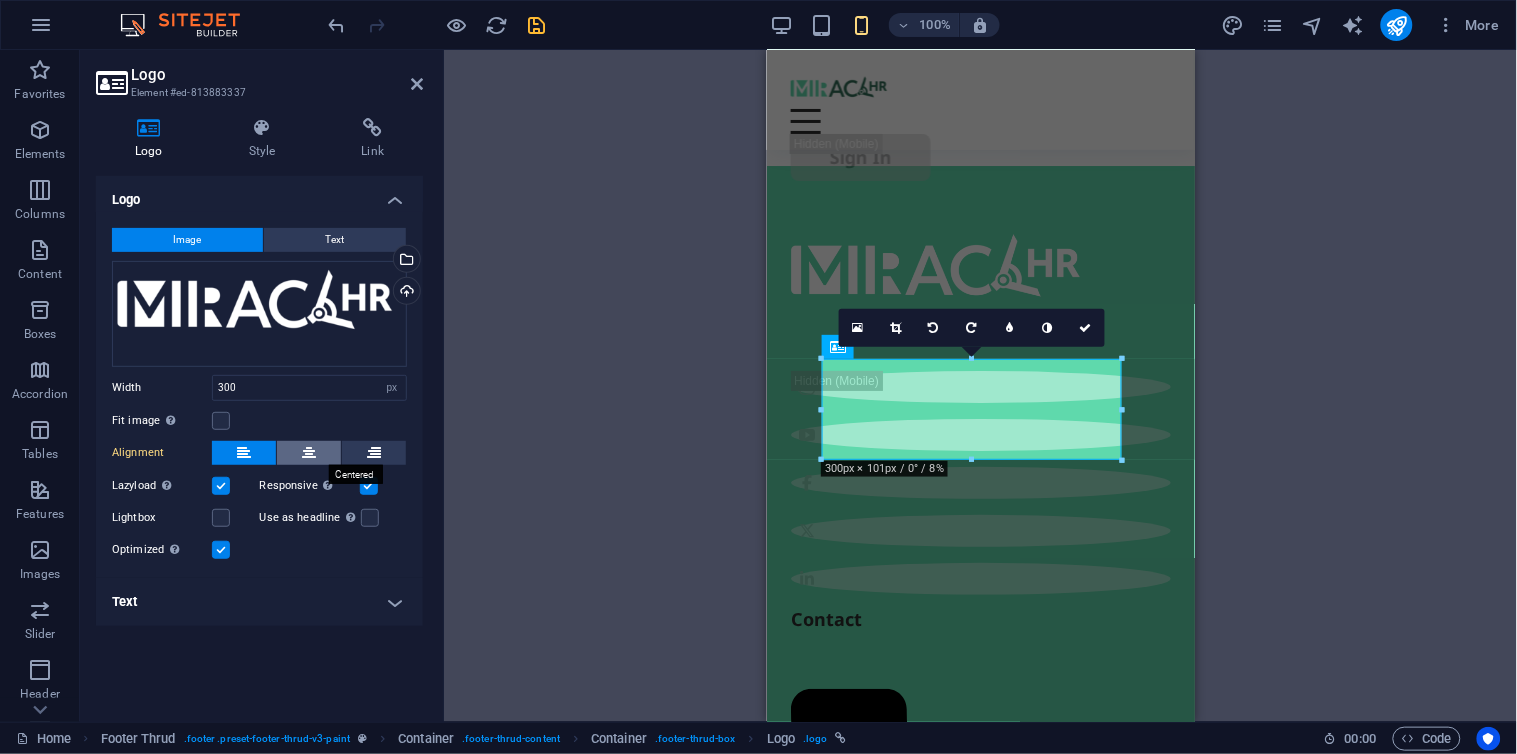 click at bounding box center (309, 453) 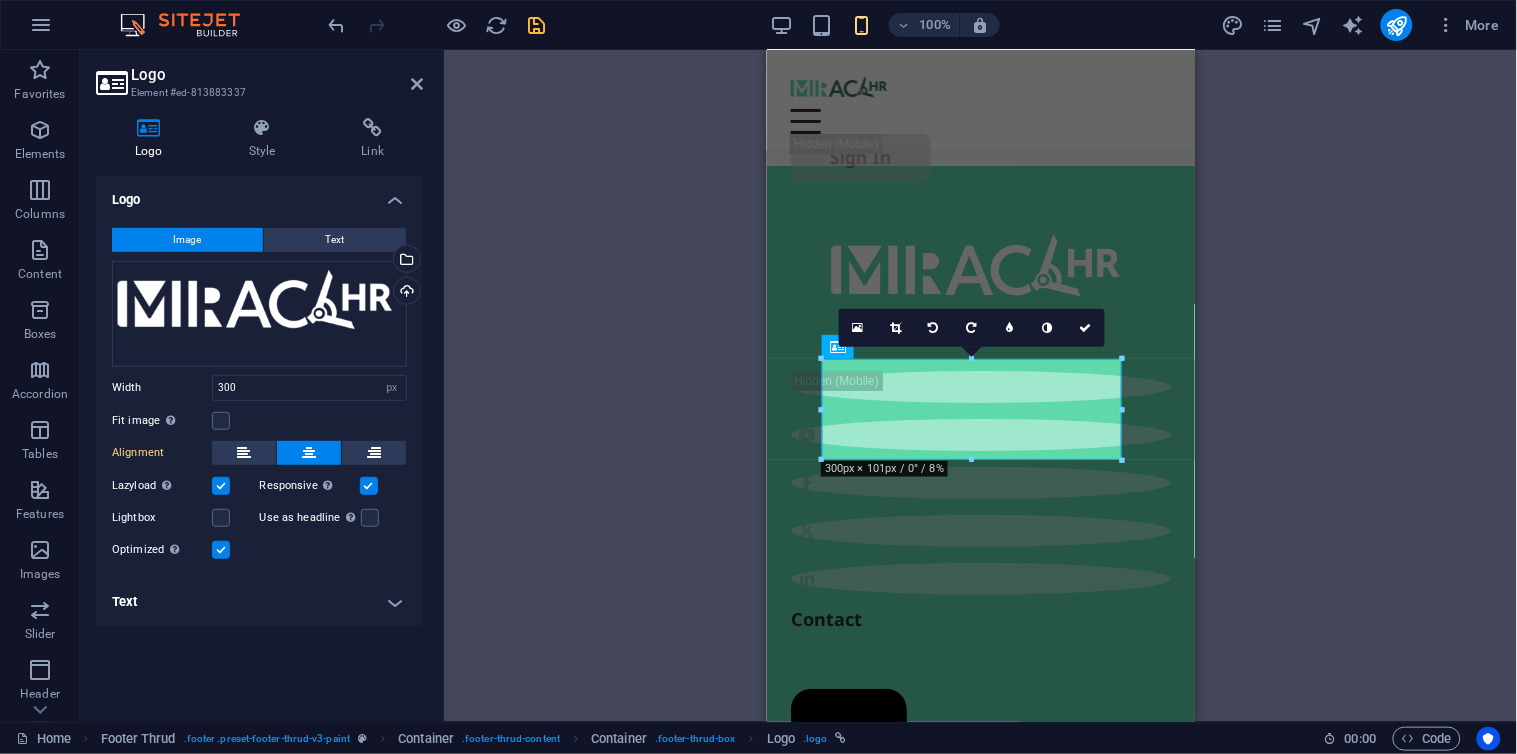 click at bounding box center (309, 453) 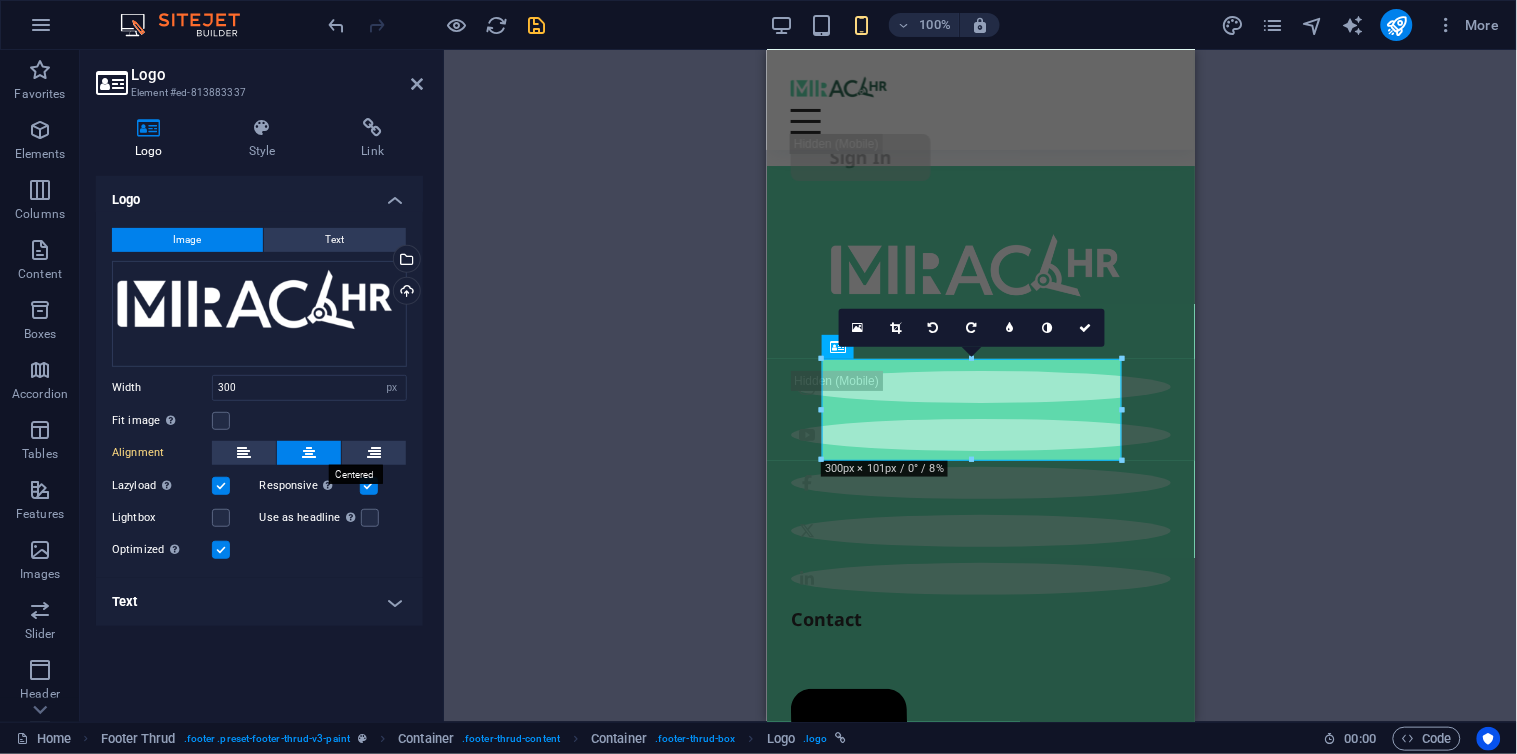 click at bounding box center [309, 453] 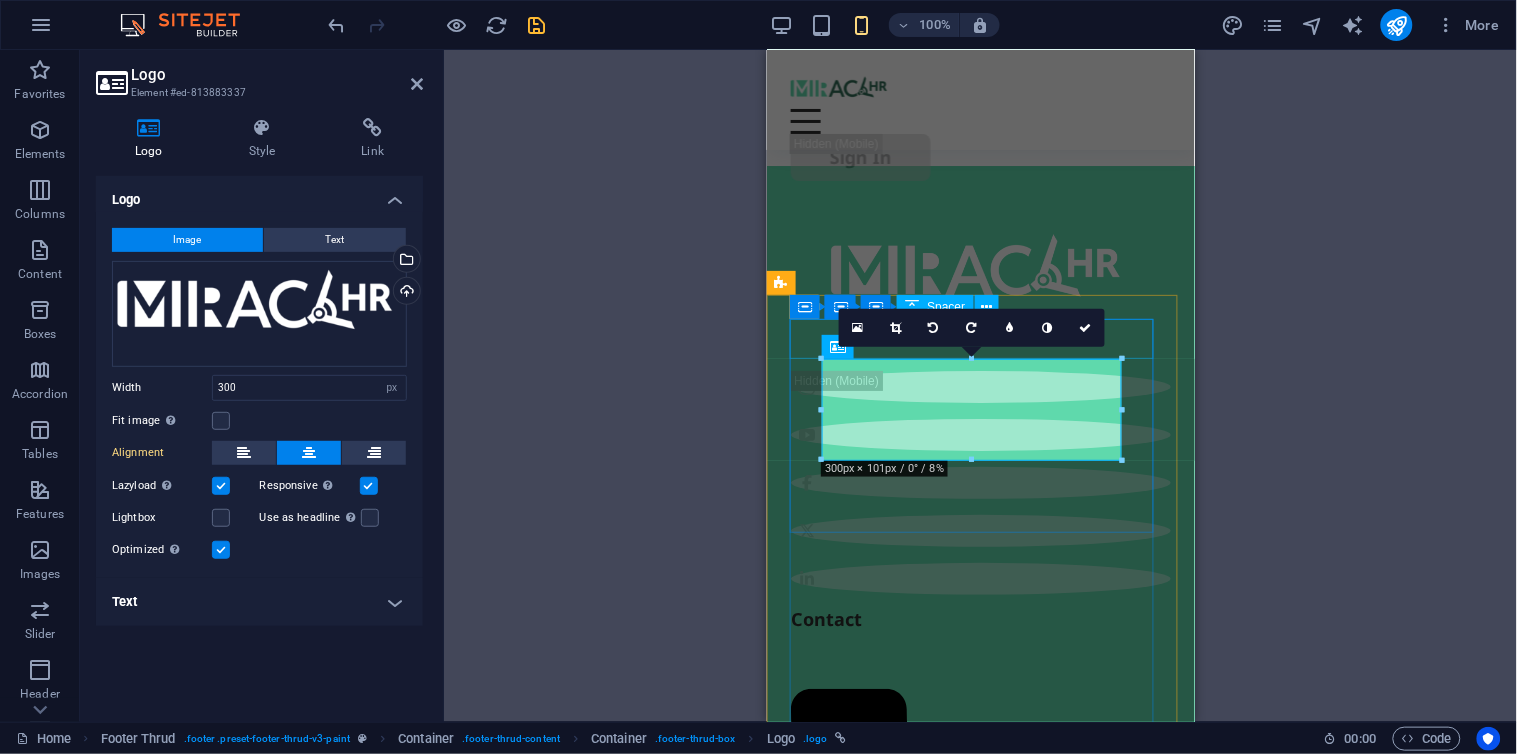 click at bounding box center [980, 209] 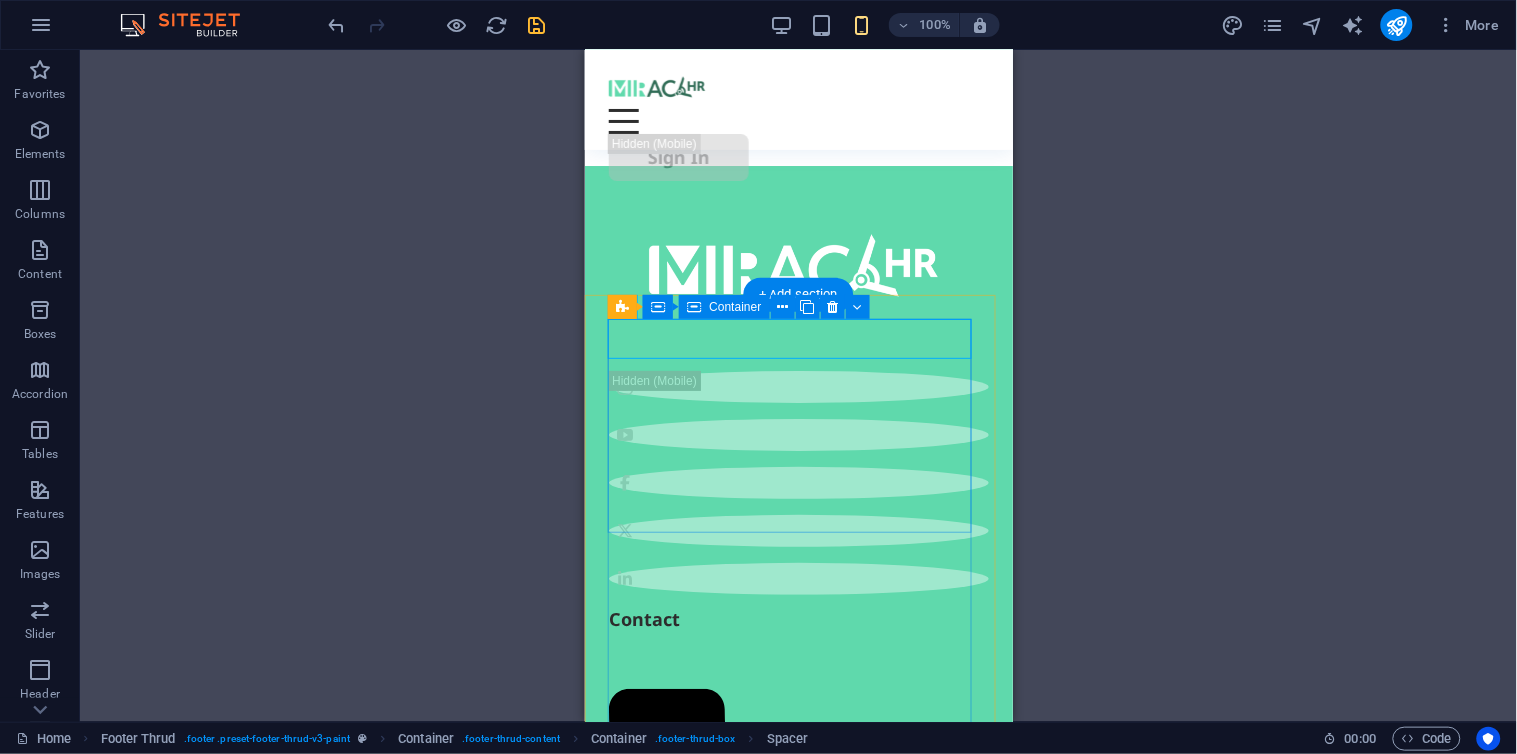 click at bounding box center [798, 392] 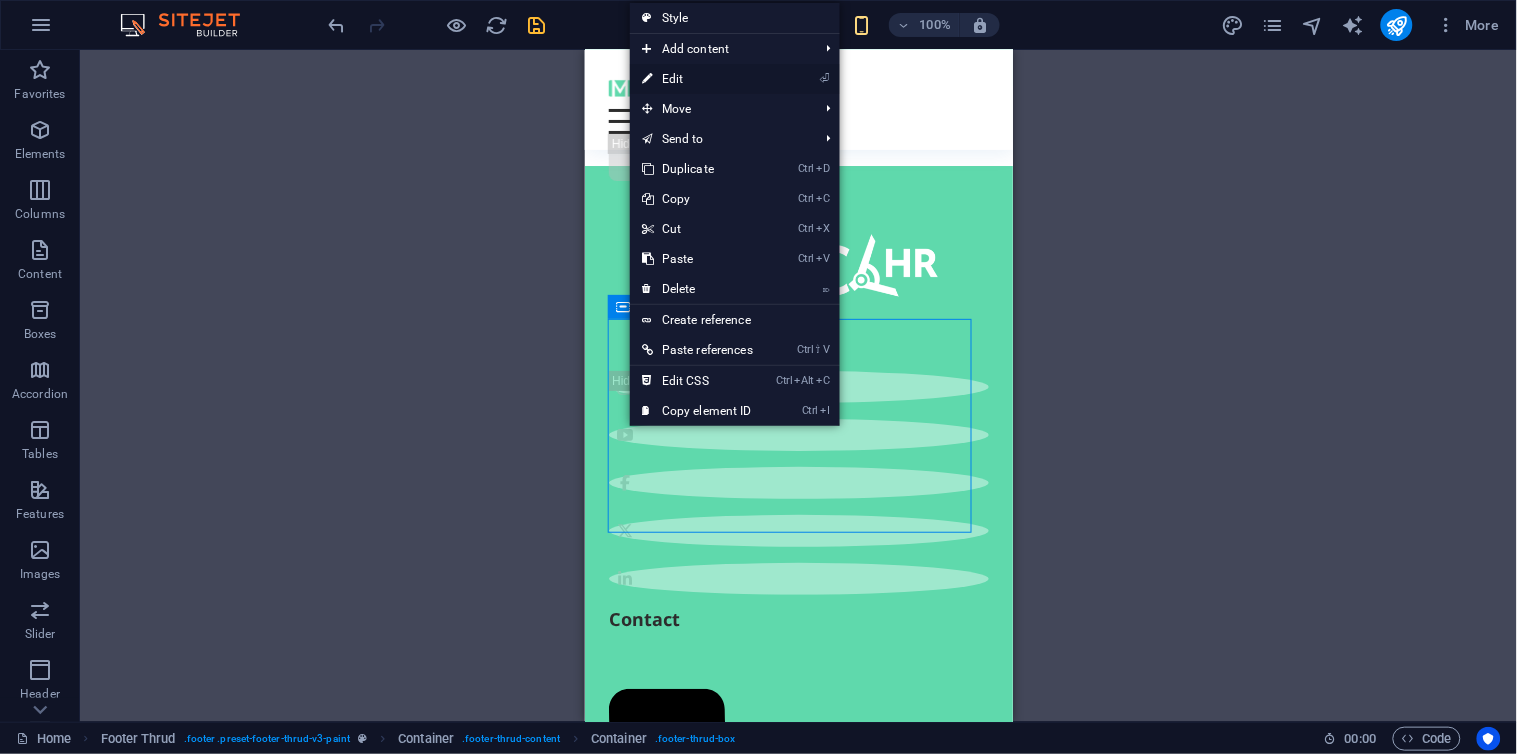 click on "⏎  Edit" at bounding box center [697, 79] 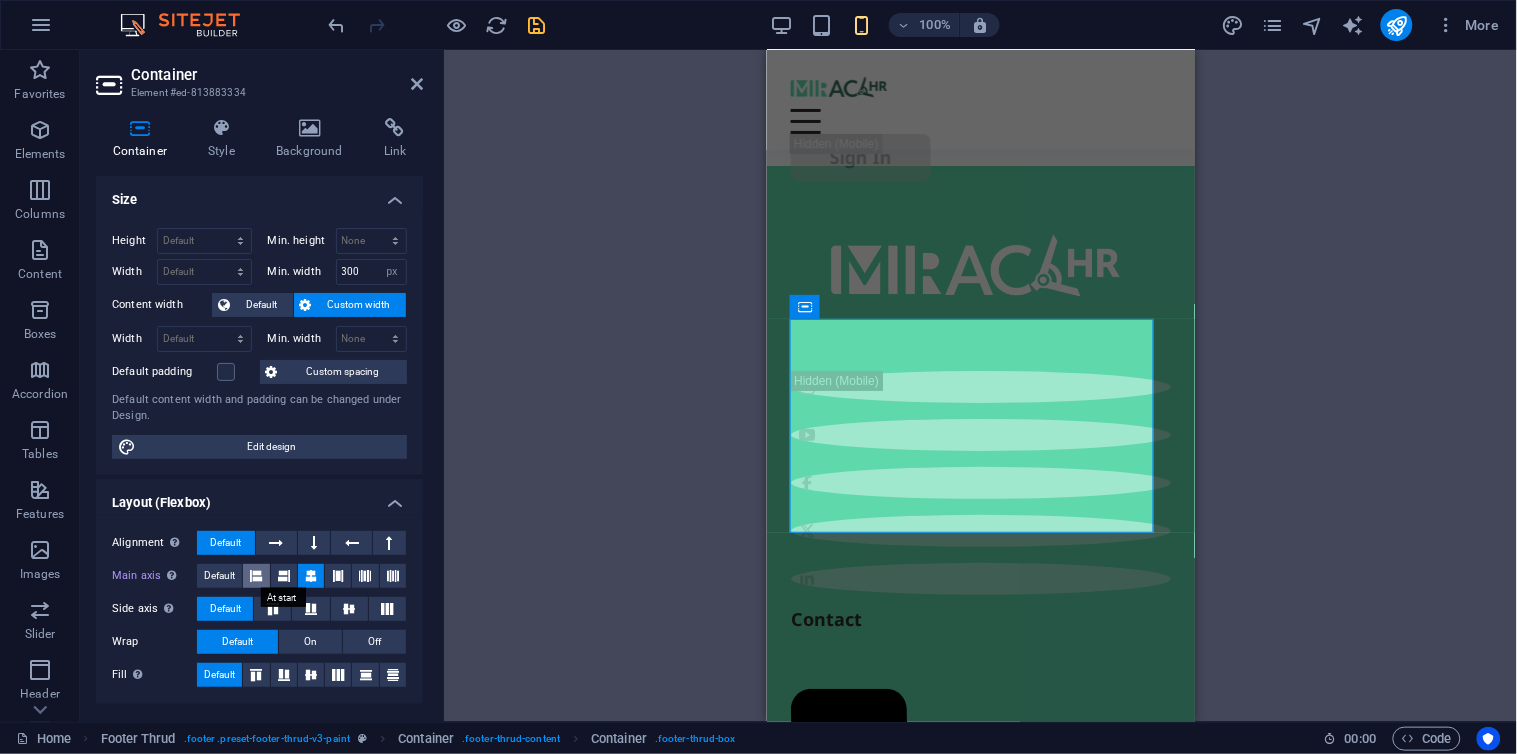 click at bounding box center (256, 576) 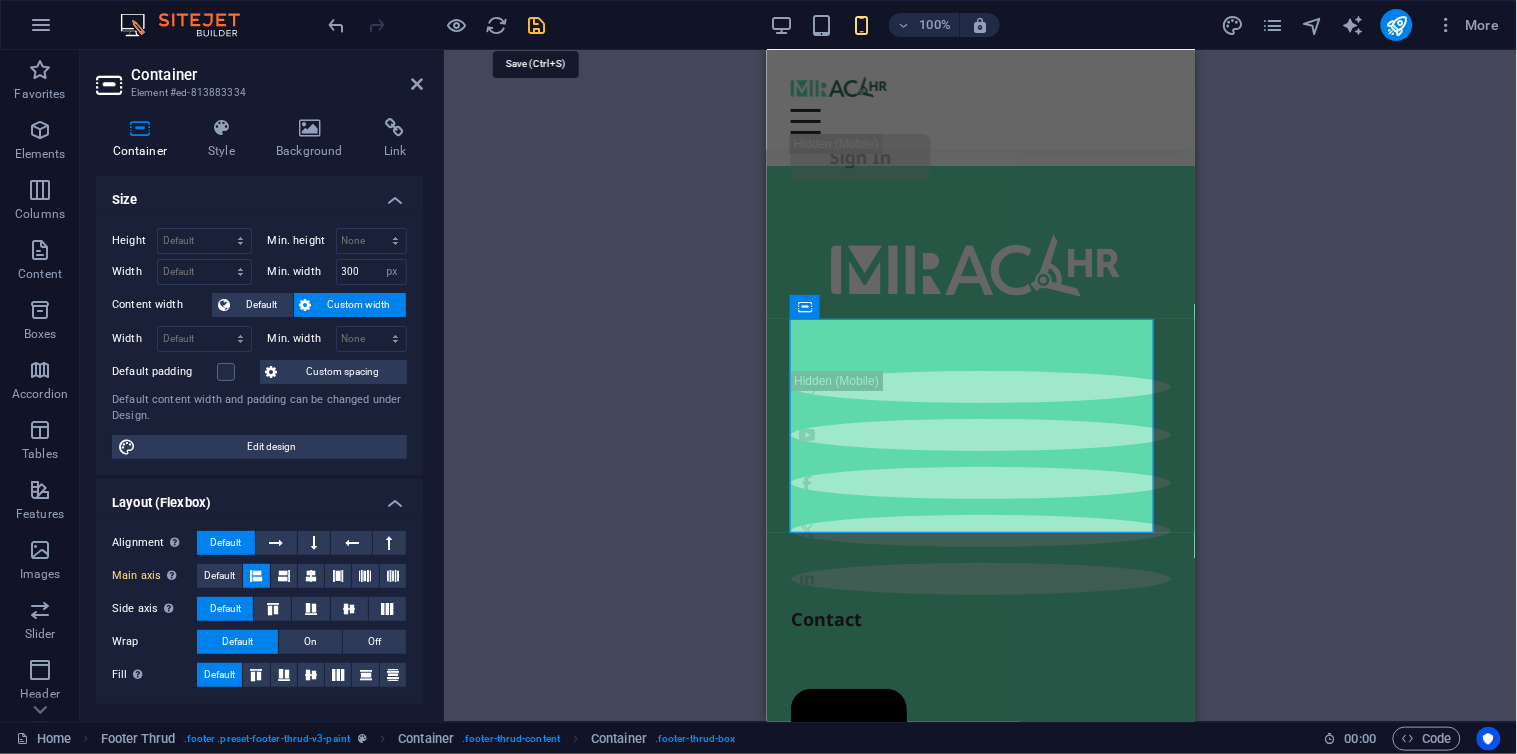 click at bounding box center [537, 25] 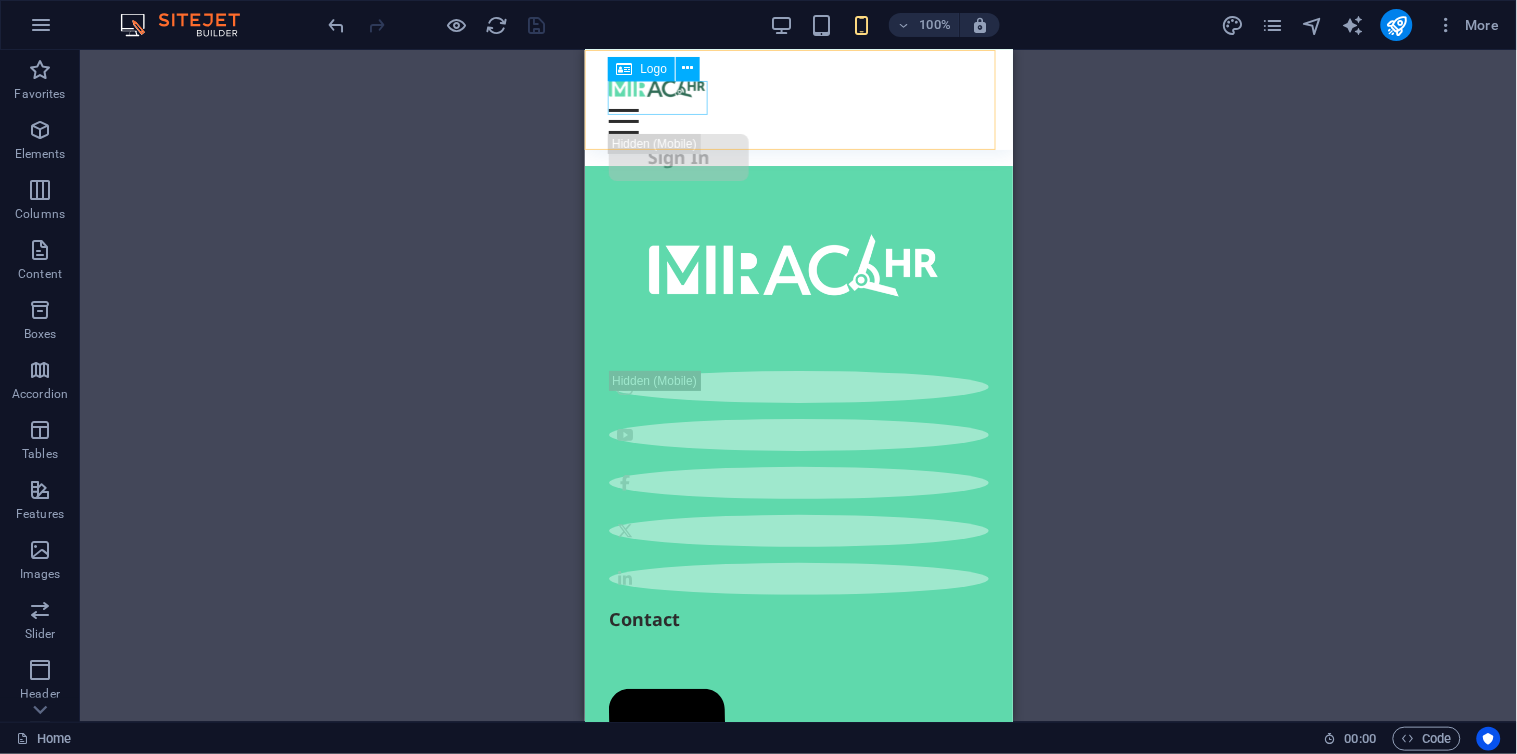 click at bounding box center (798, 90) 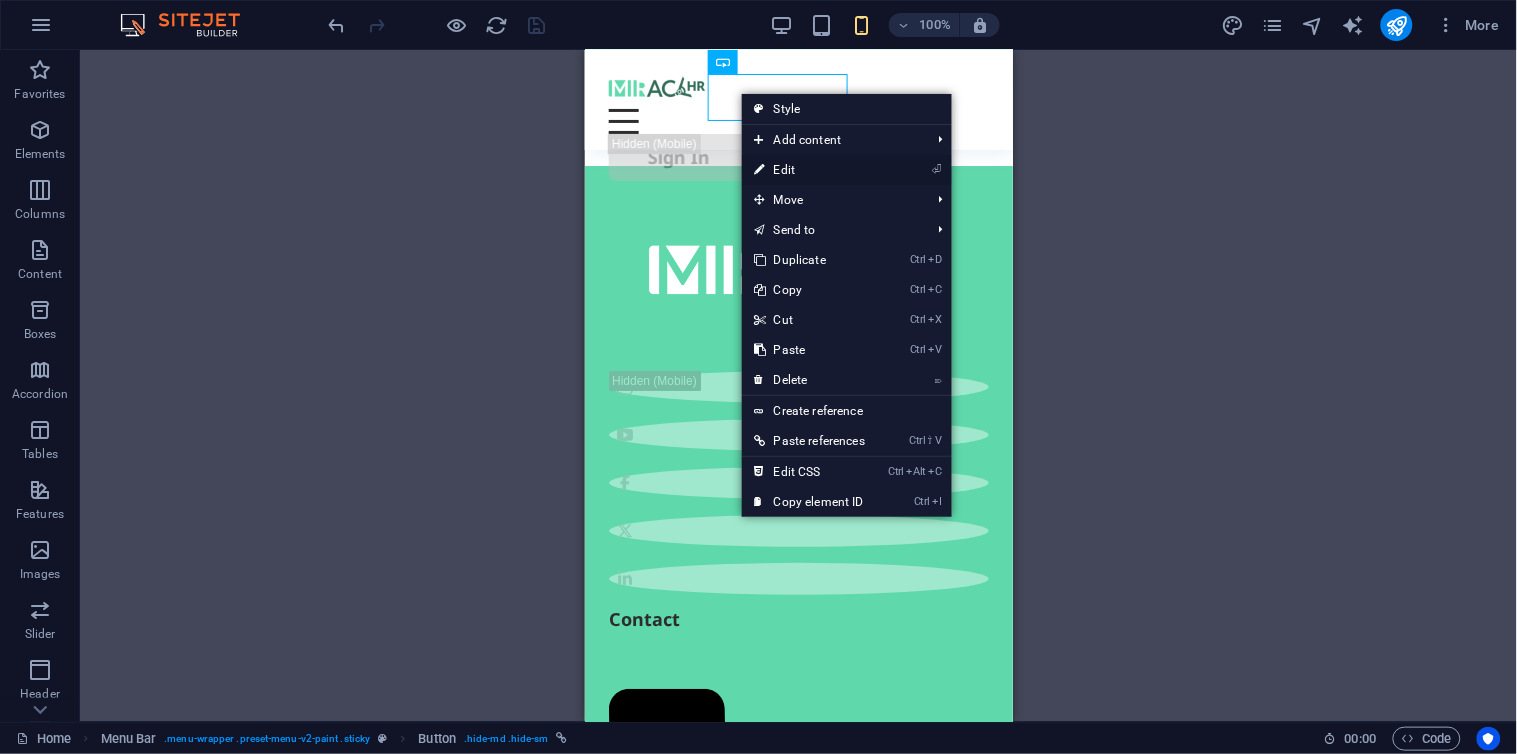 click on "⏎  Edit" at bounding box center (809, 170) 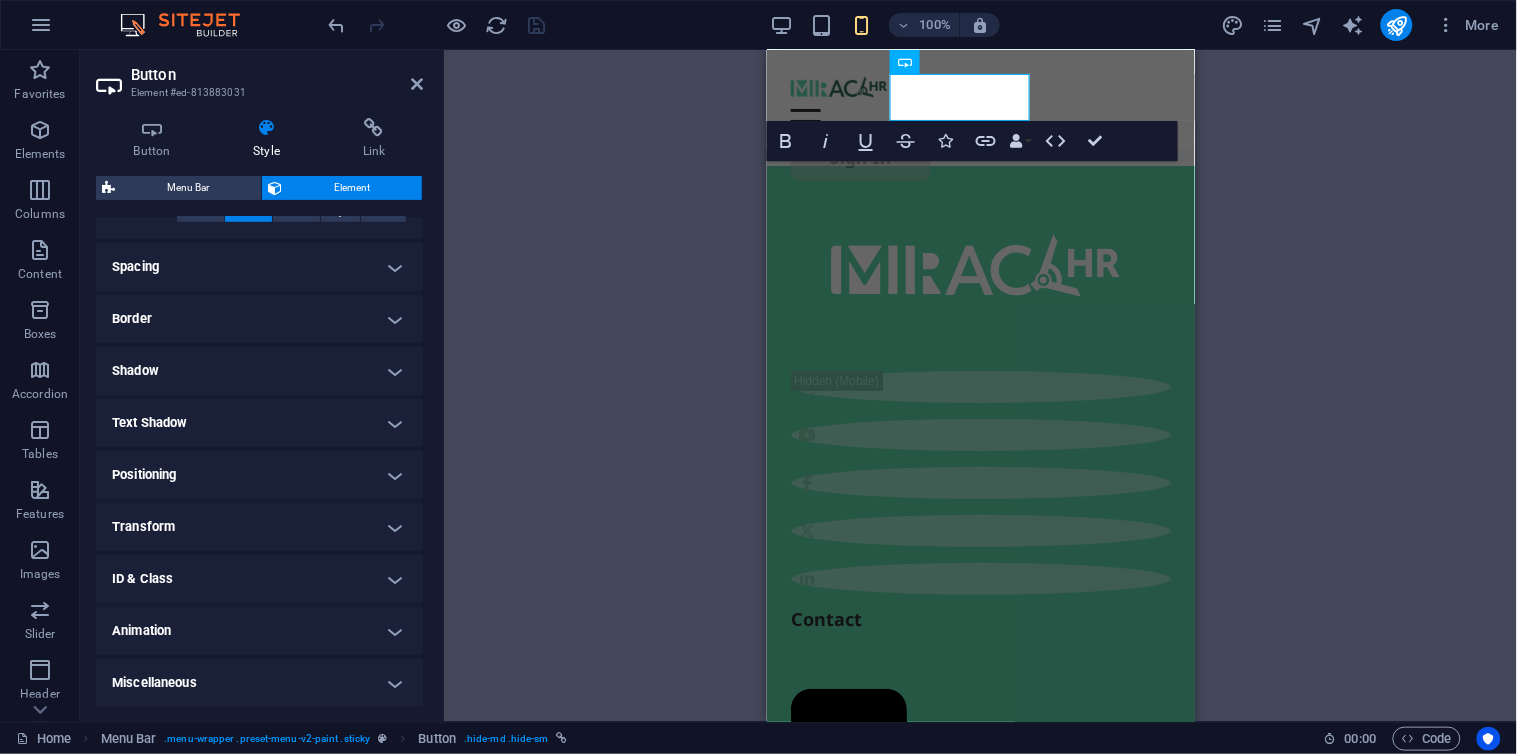 scroll, scrollTop: 0, scrollLeft: 0, axis: both 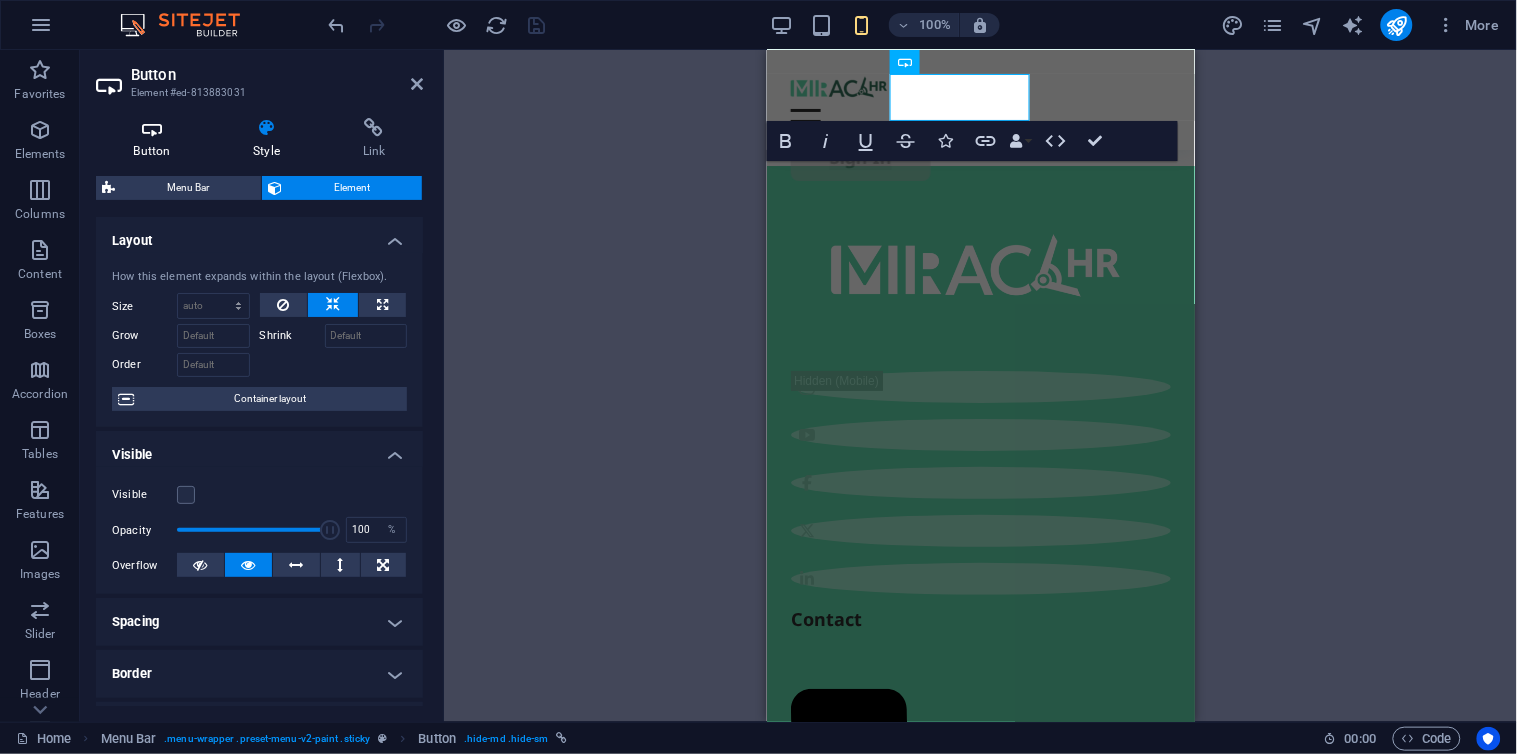 click at bounding box center (152, 128) 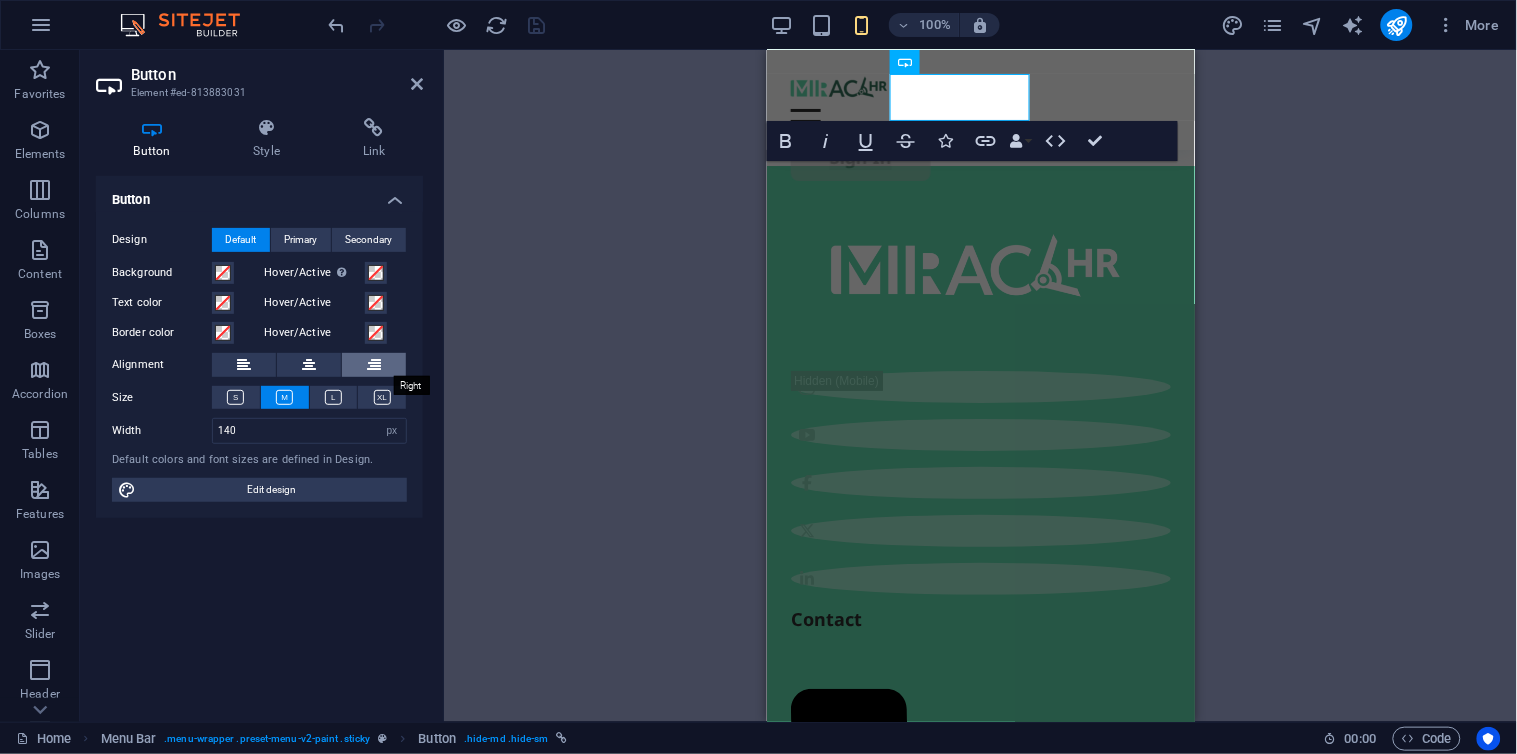 click at bounding box center (374, 365) 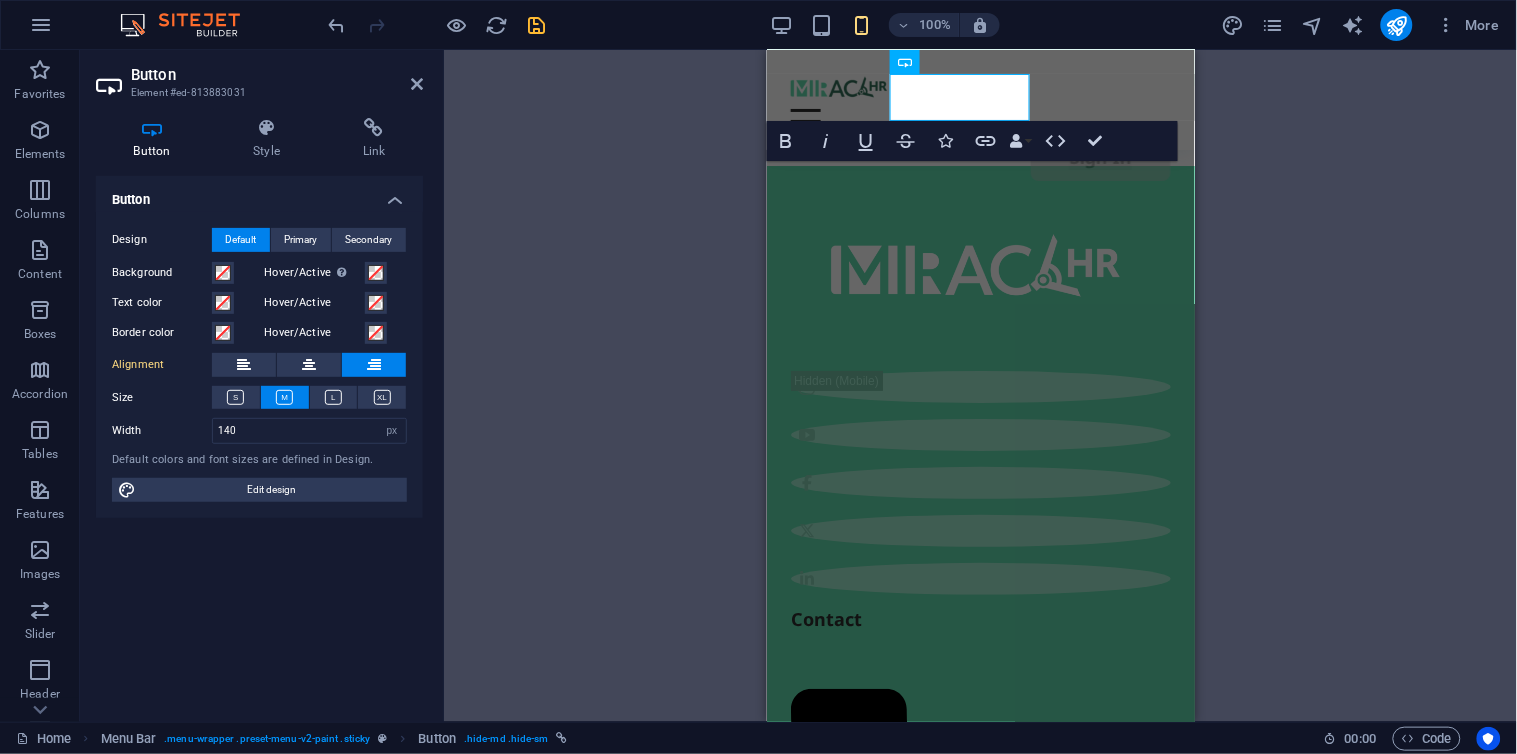 click at bounding box center [374, 365] 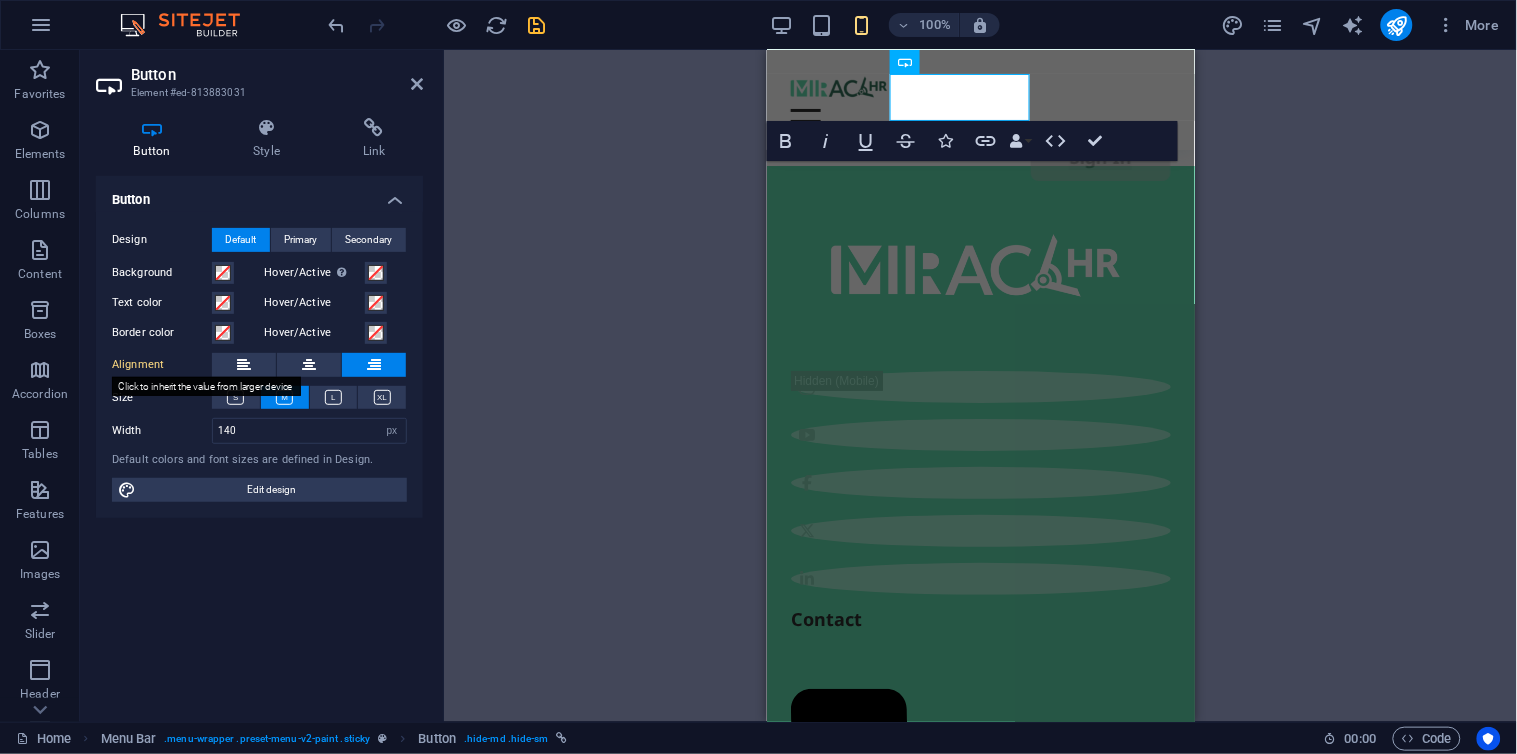 click on "Alignment" at bounding box center (162, 365) 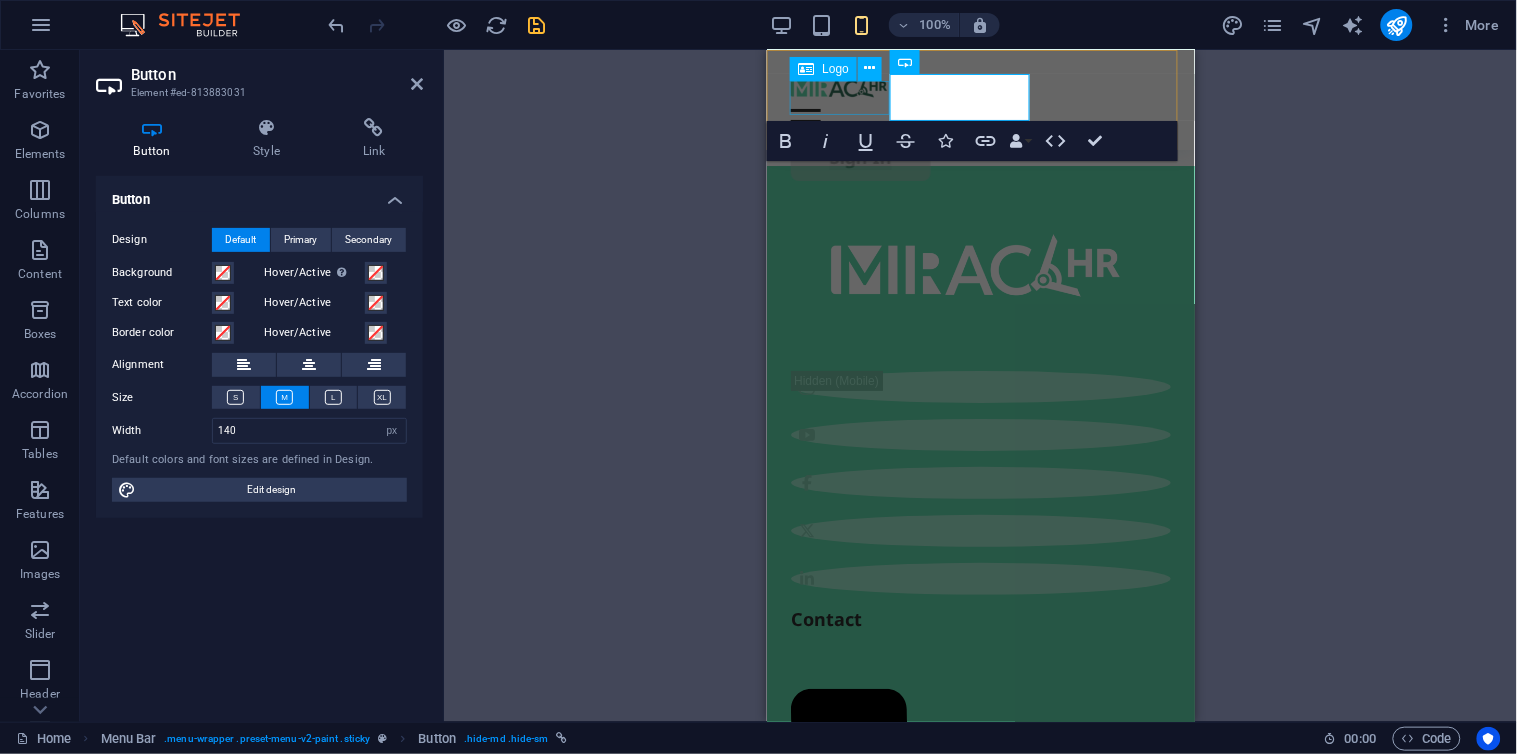 click at bounding box center [980, 90] 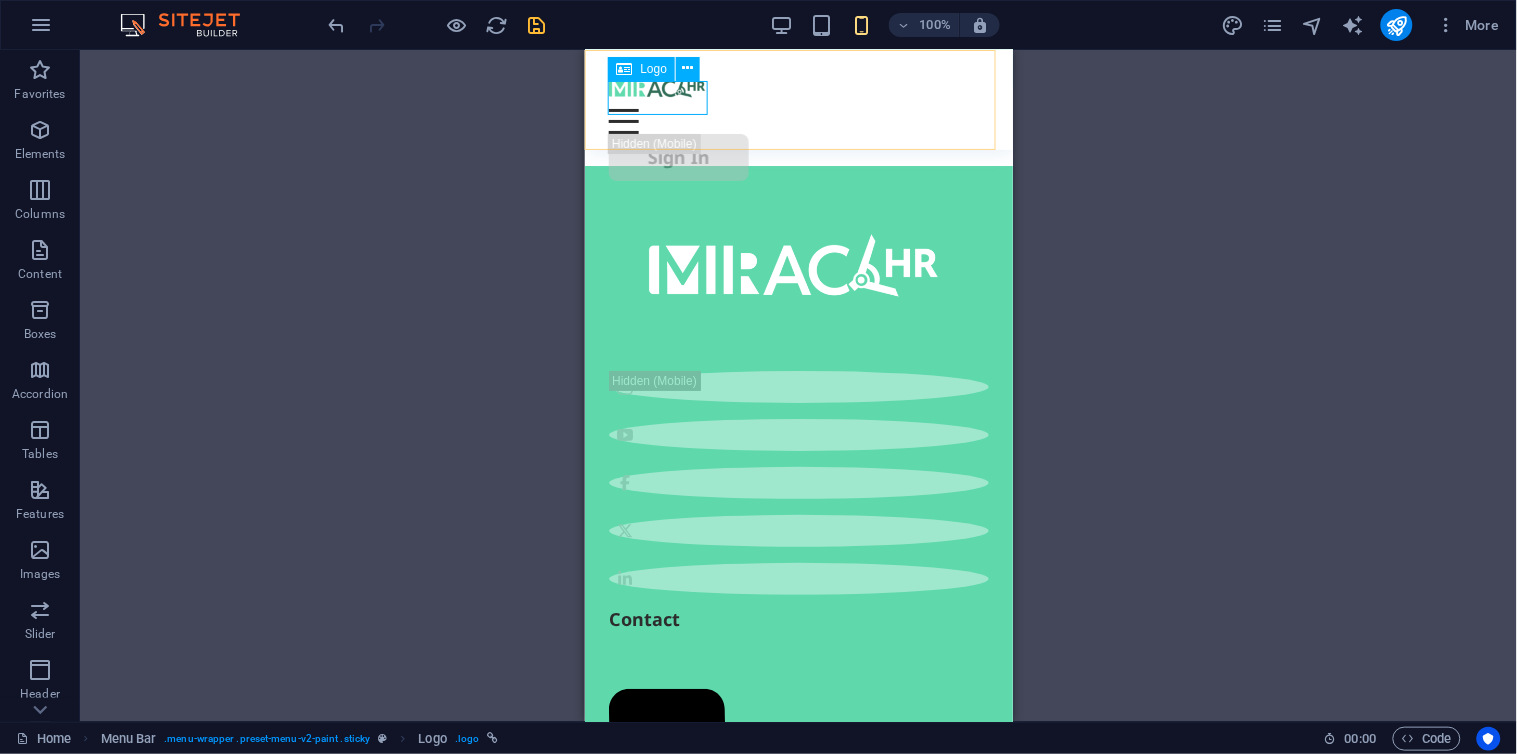 click at bounding box center [798, 90] 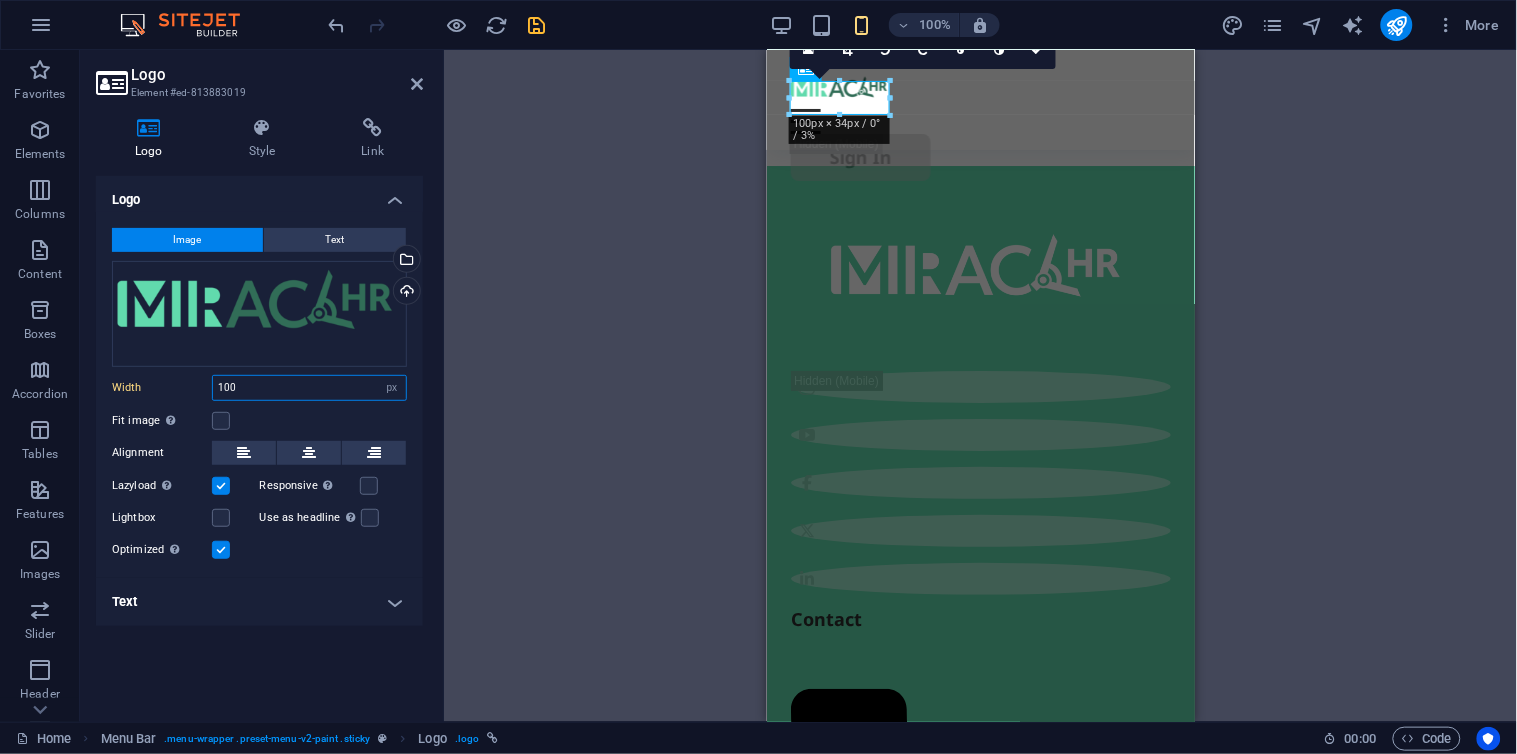 drag, startPoint x: 272, startPoint y: 392, endPoint x: 193, endPoint y: 367, distance: 82.86133 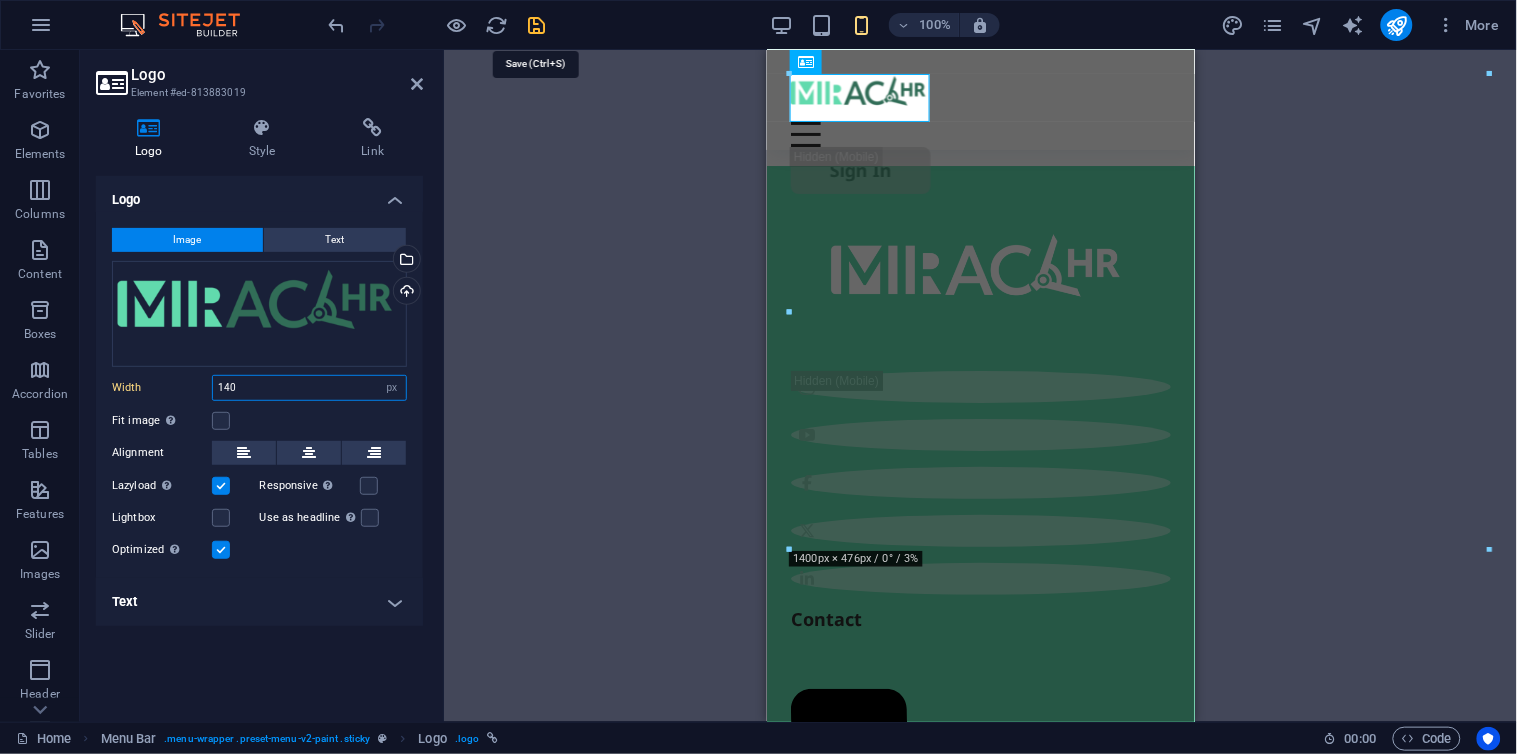 type on "140" 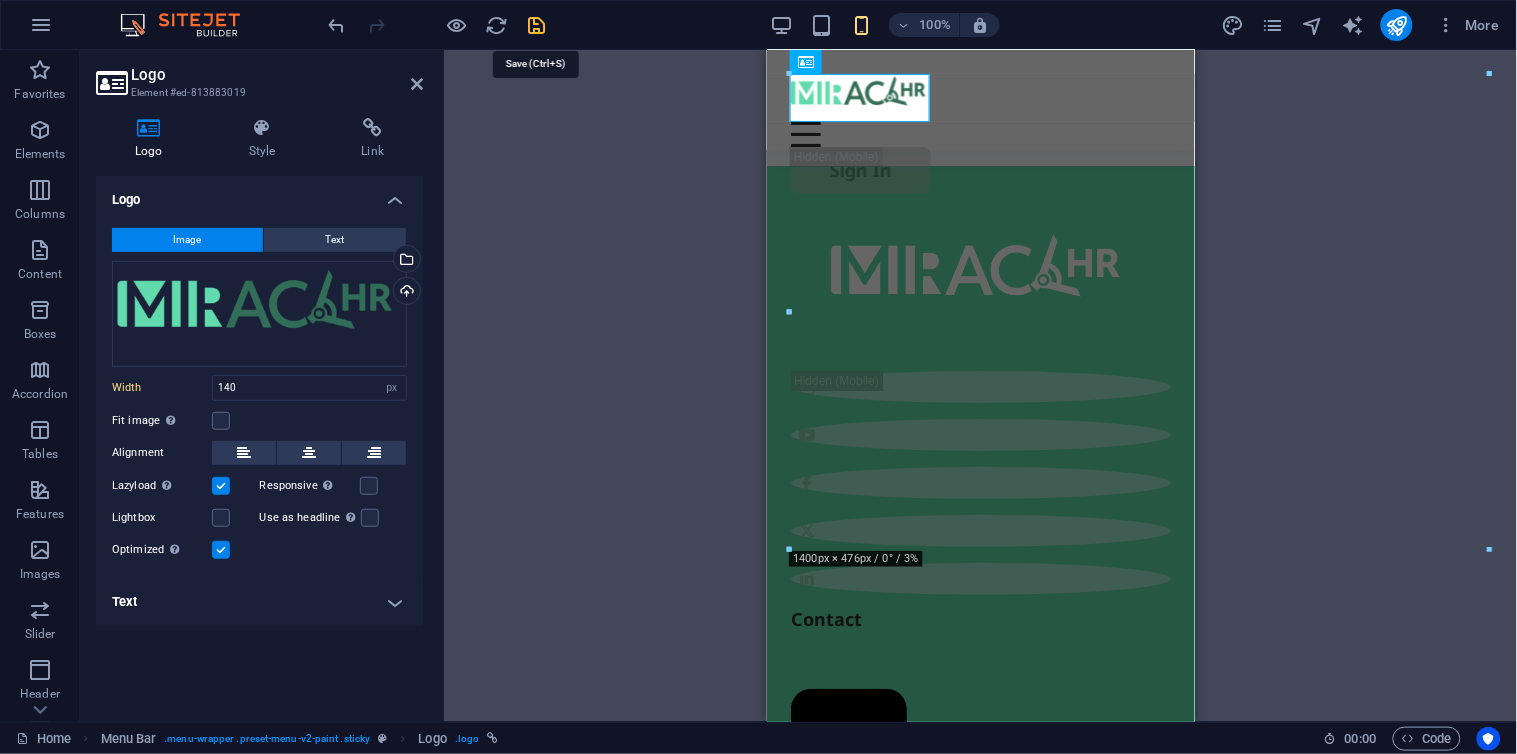 click at bounding box center [537, 25] 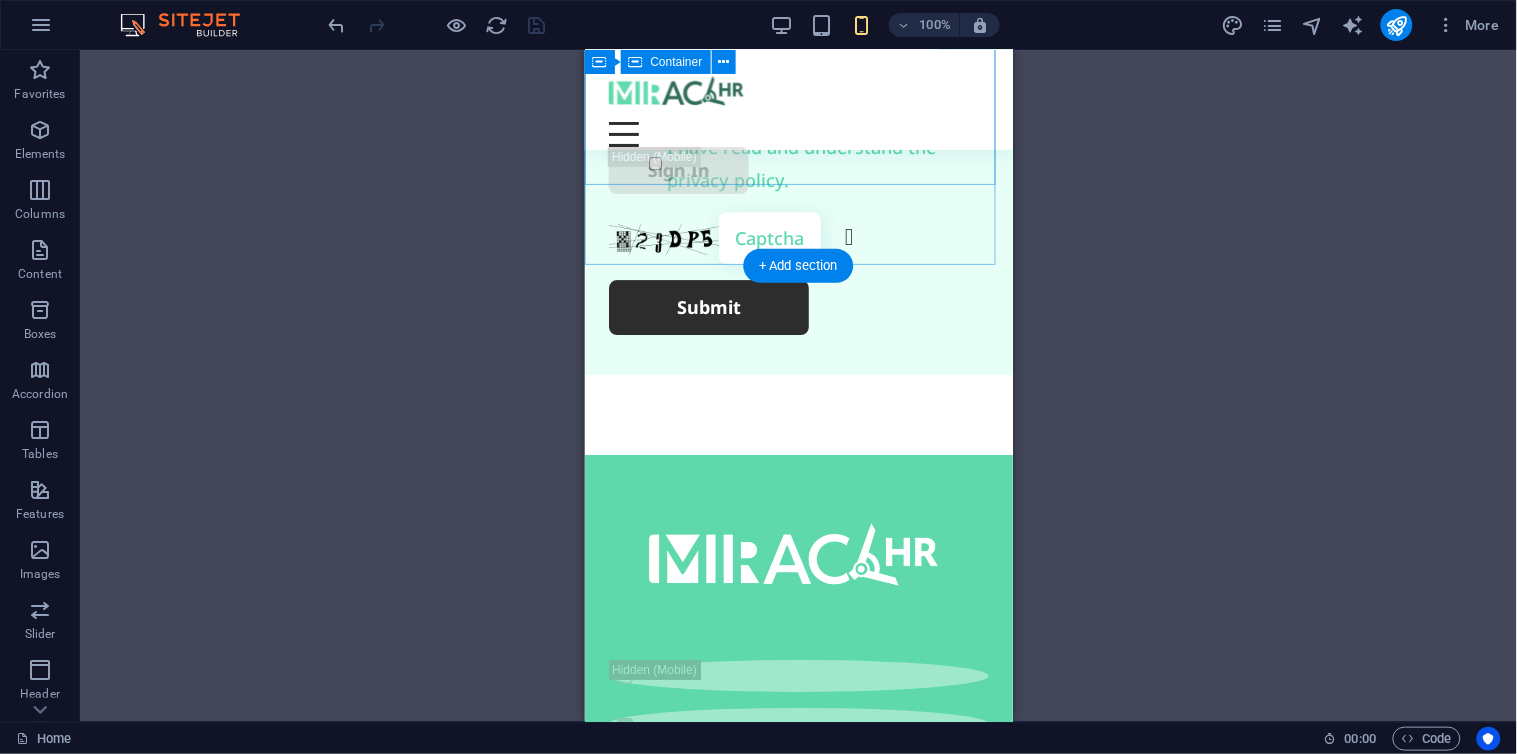scroll, scrollTop: 11853, scrollLeft: 0, axis: vertical 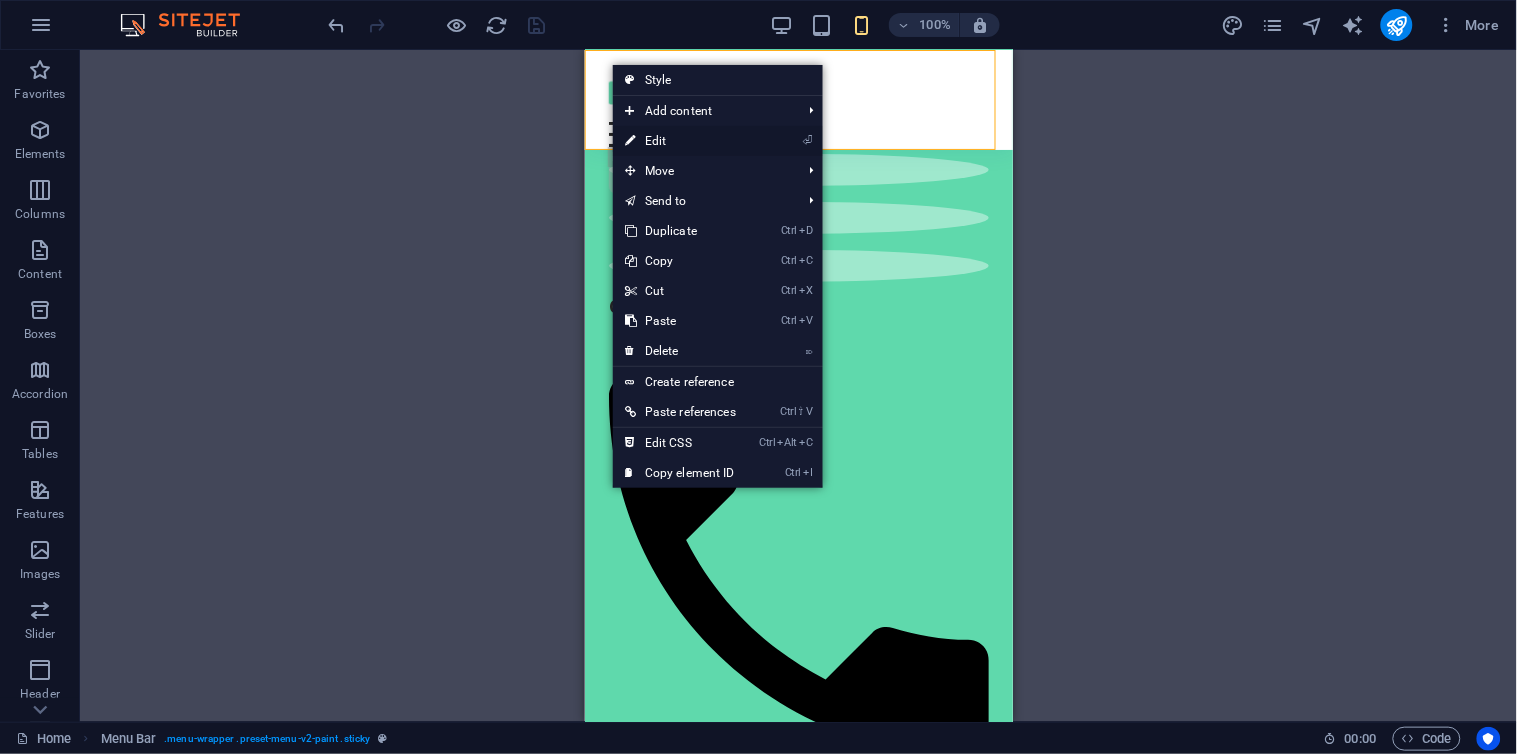 click on "⏎  Edit" at bounding box center (680, 141) 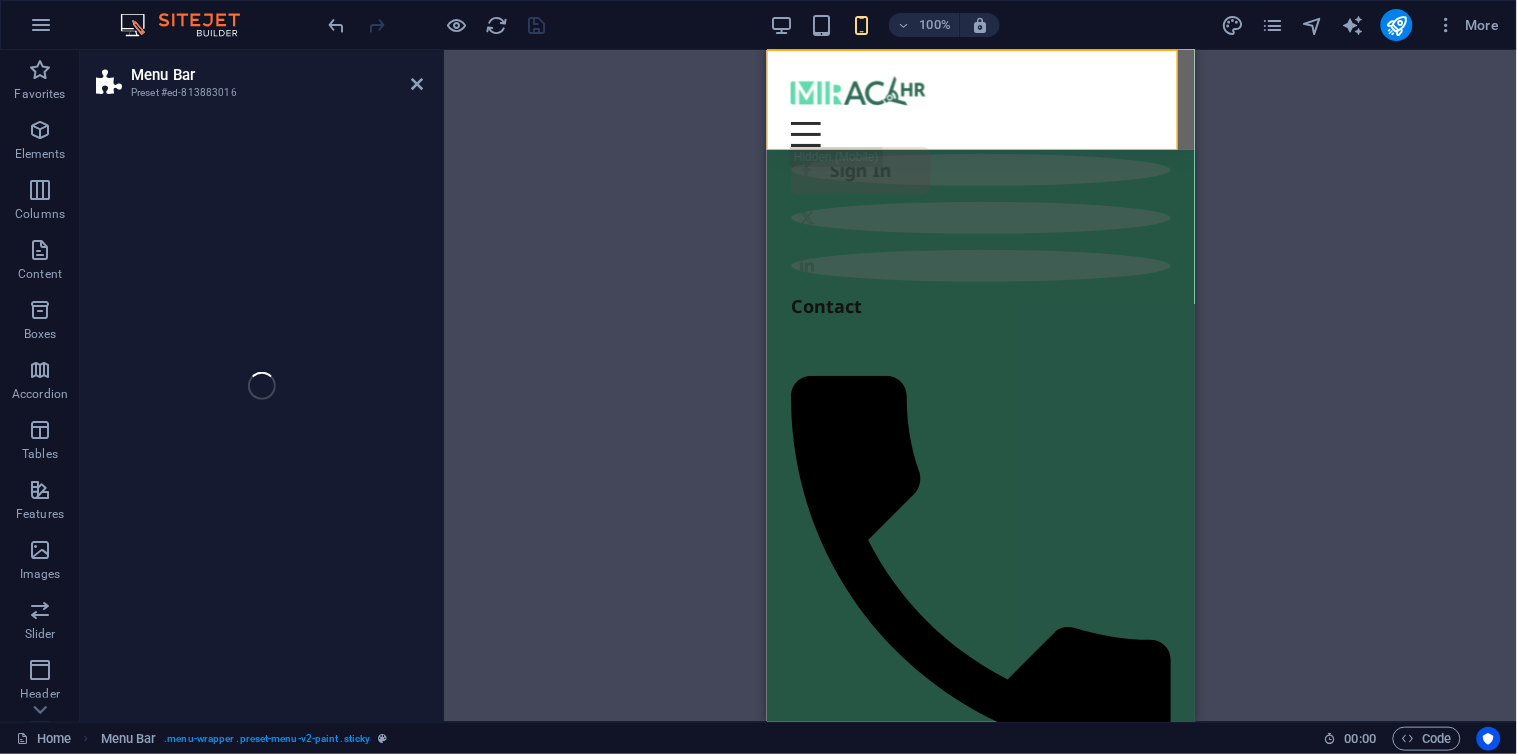 select on "px" 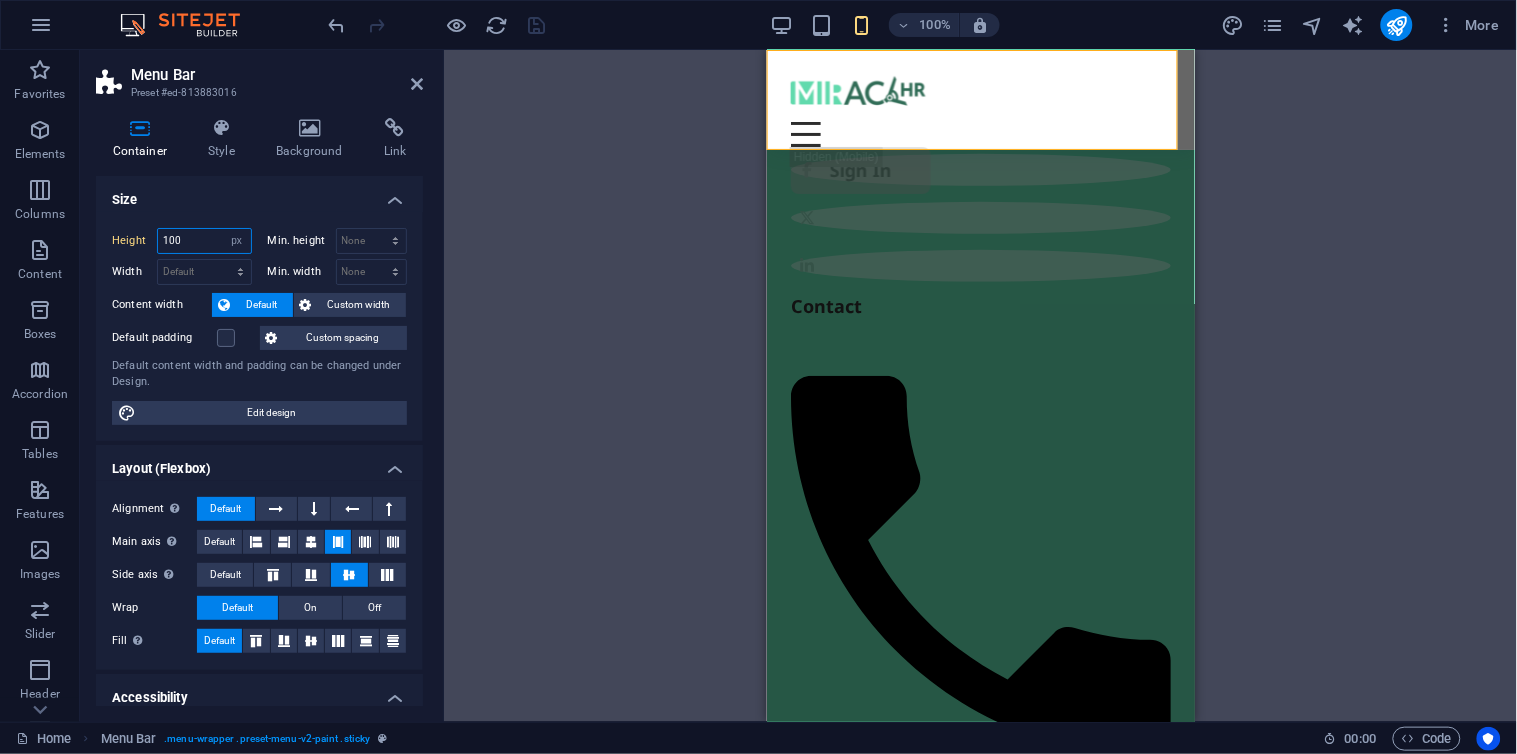 click on "100" at bounding box center [204, 241] 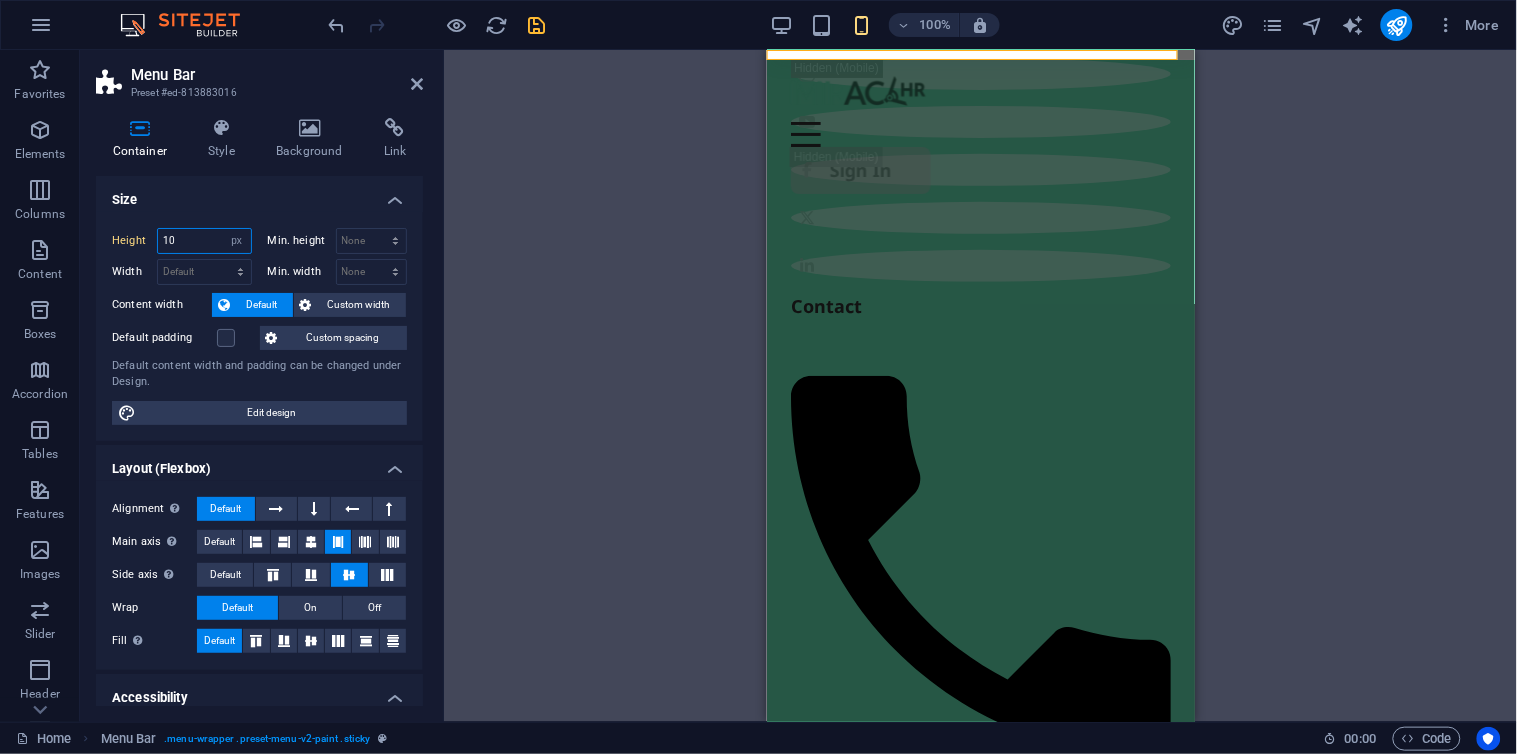 type on "1" 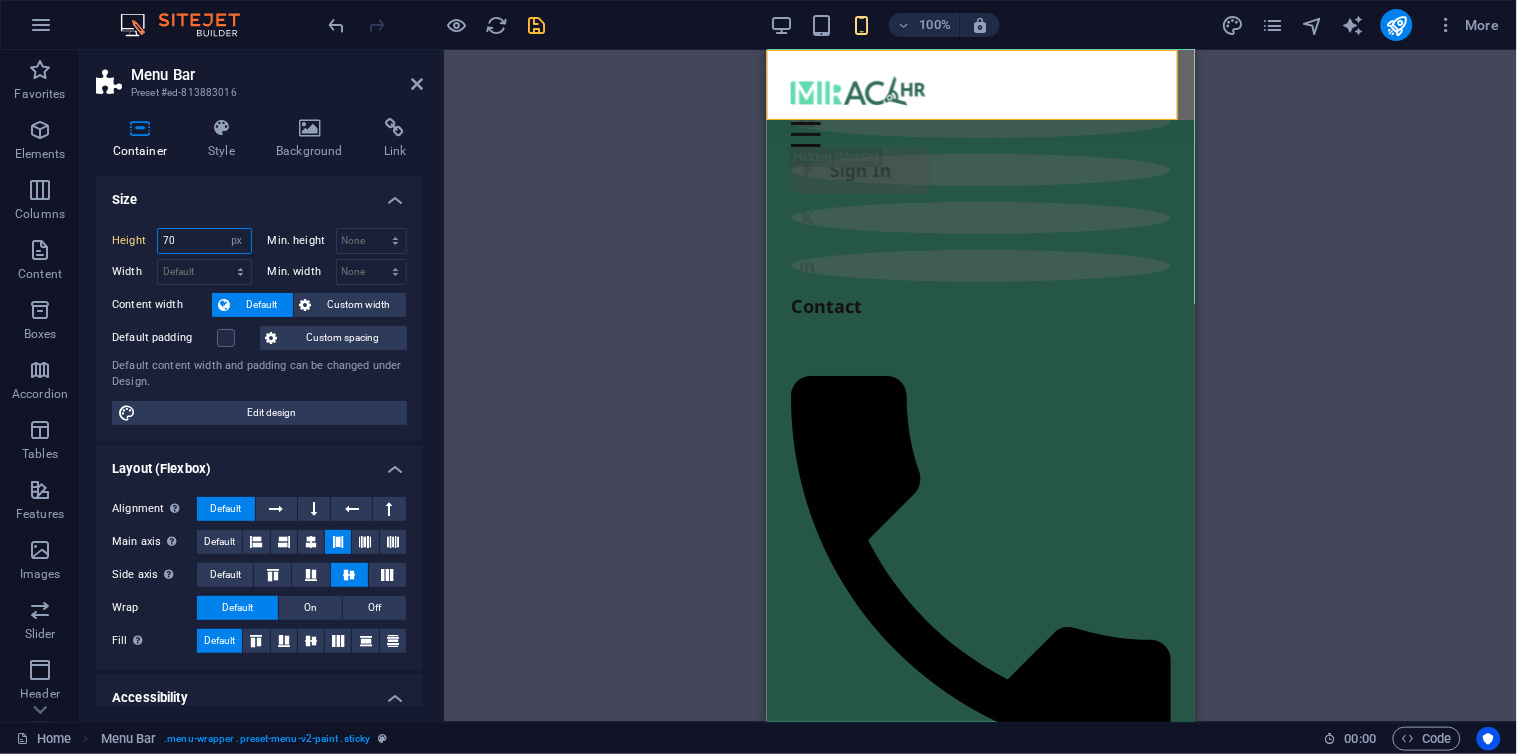 type on "7" 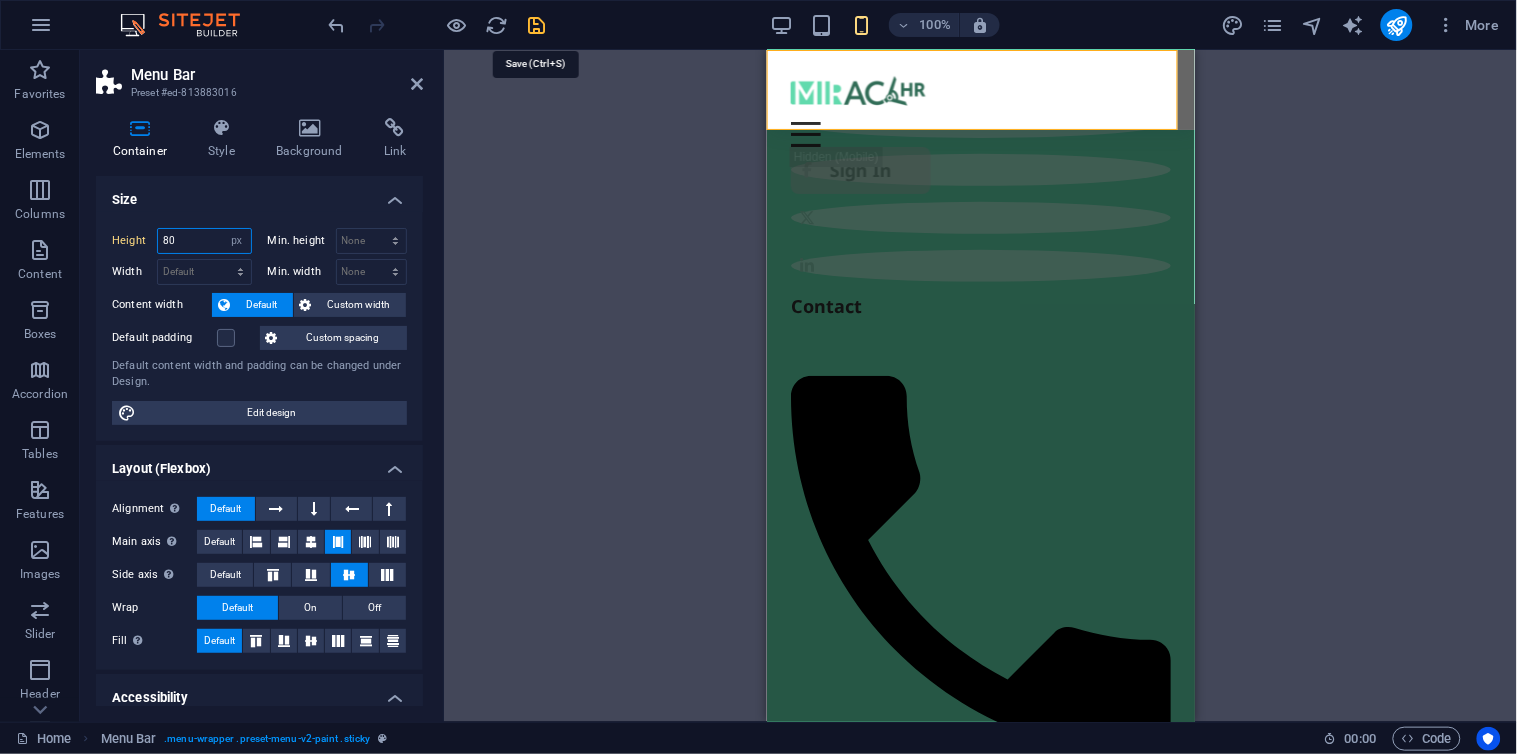 type on "80" 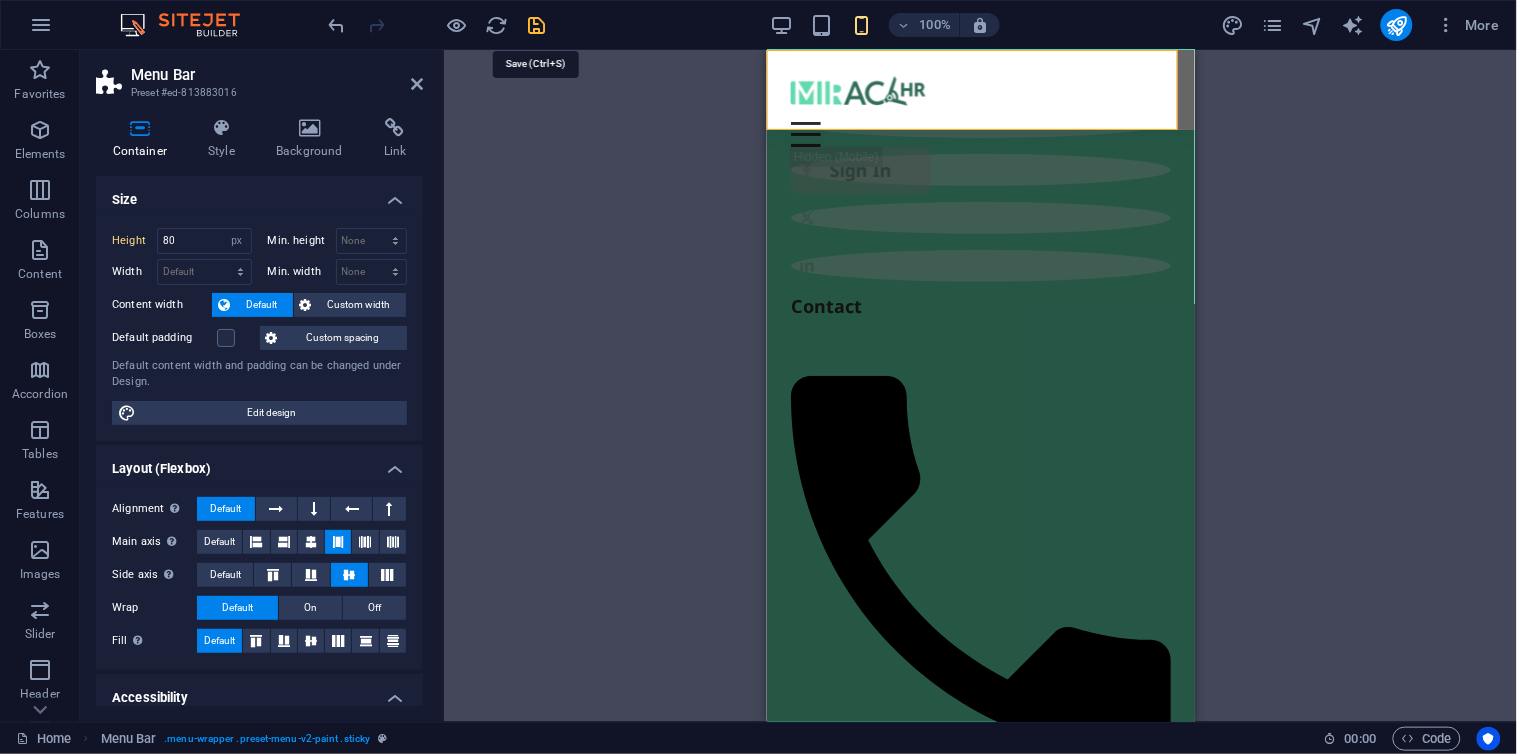 click at bounding box center [537, 25] 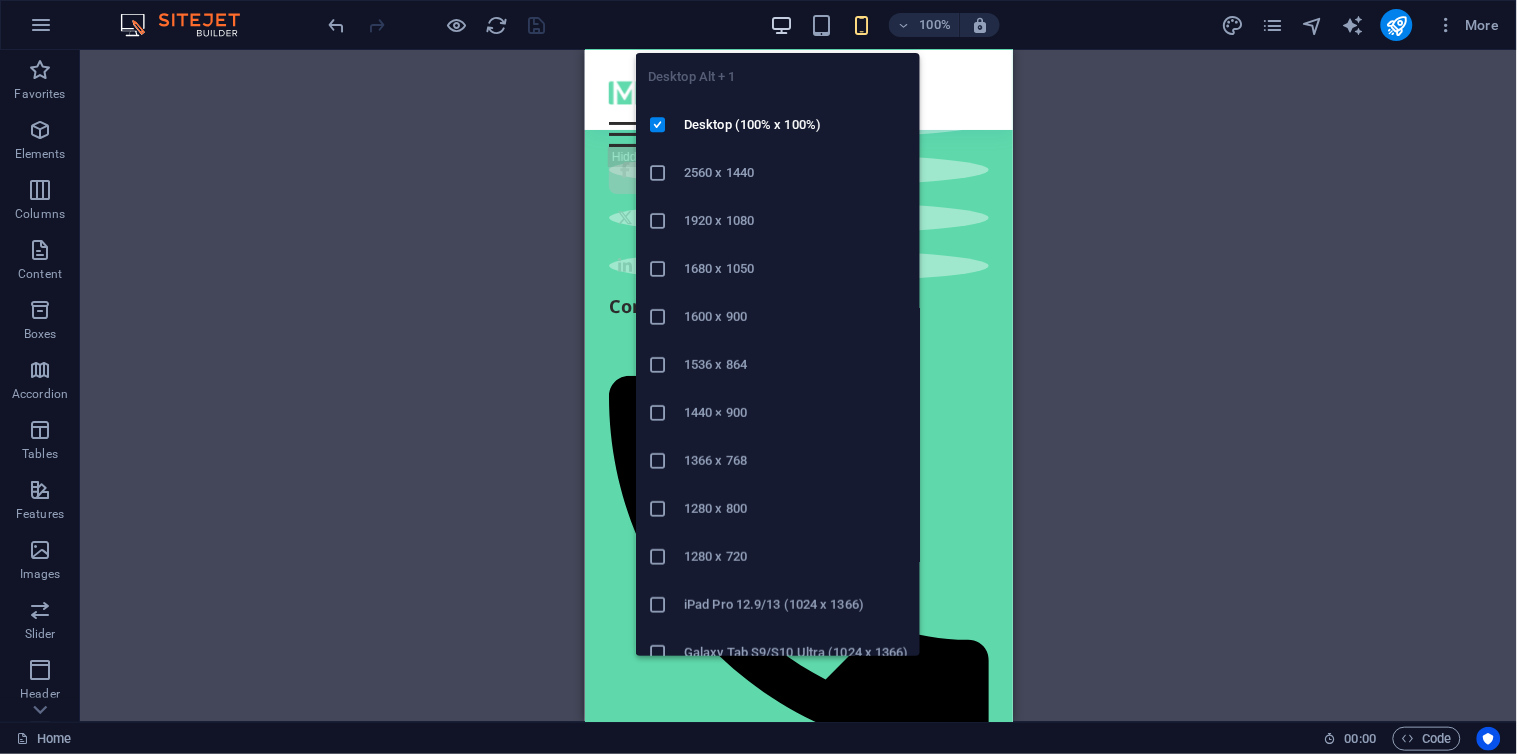 click at bounding box center (781, 25) 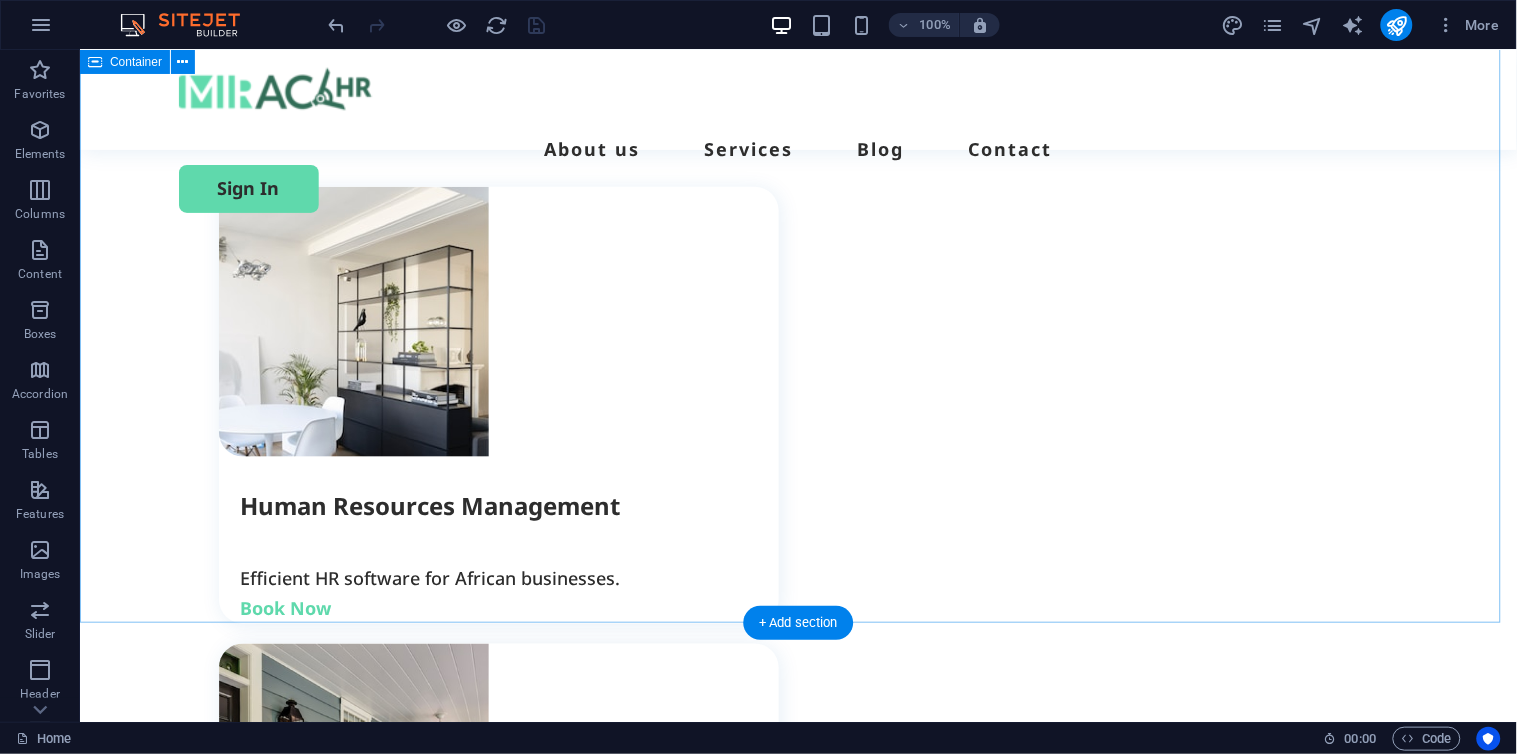 scroll, scrollTop: 2300, scrollLeft: 0, axis: vertical 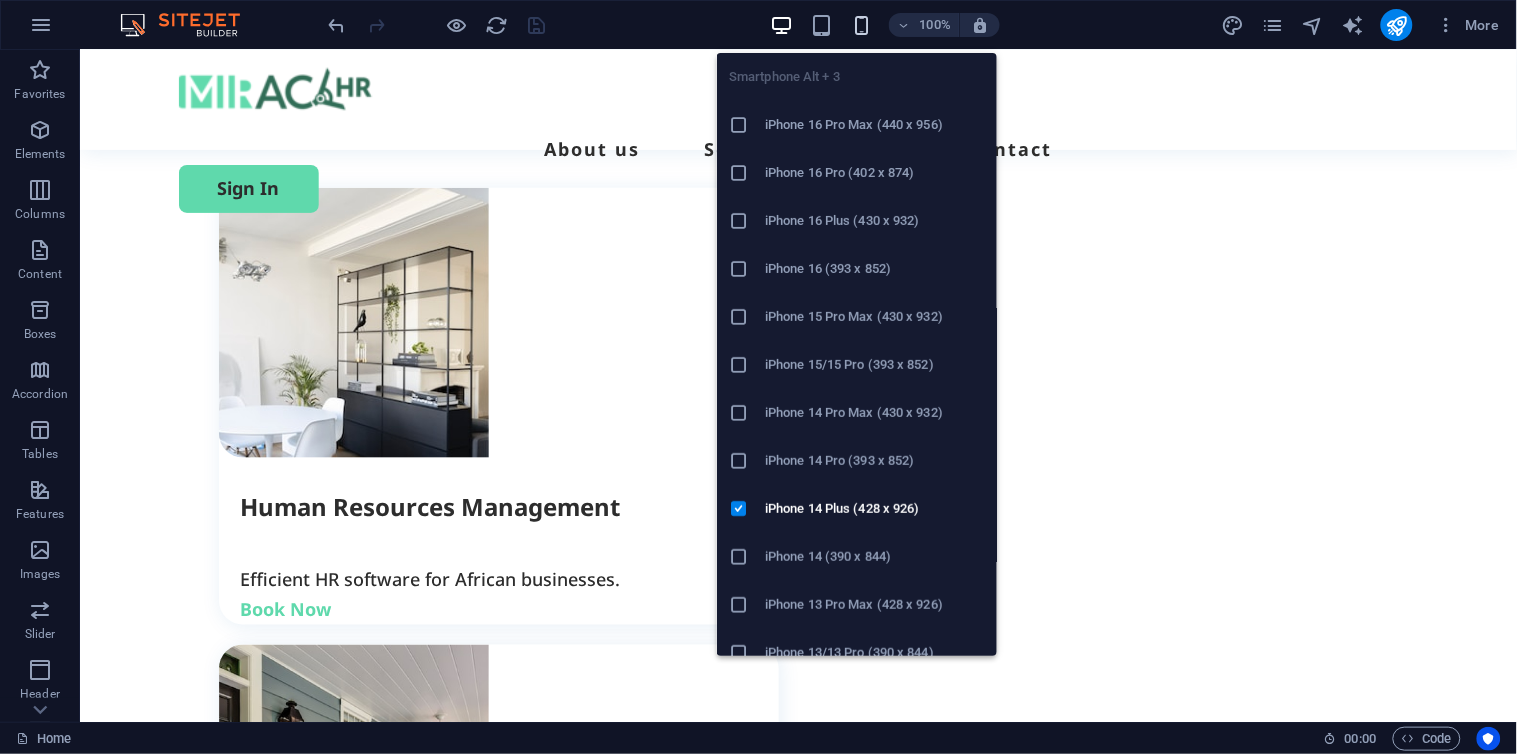 click at bounding box center (861, 25) 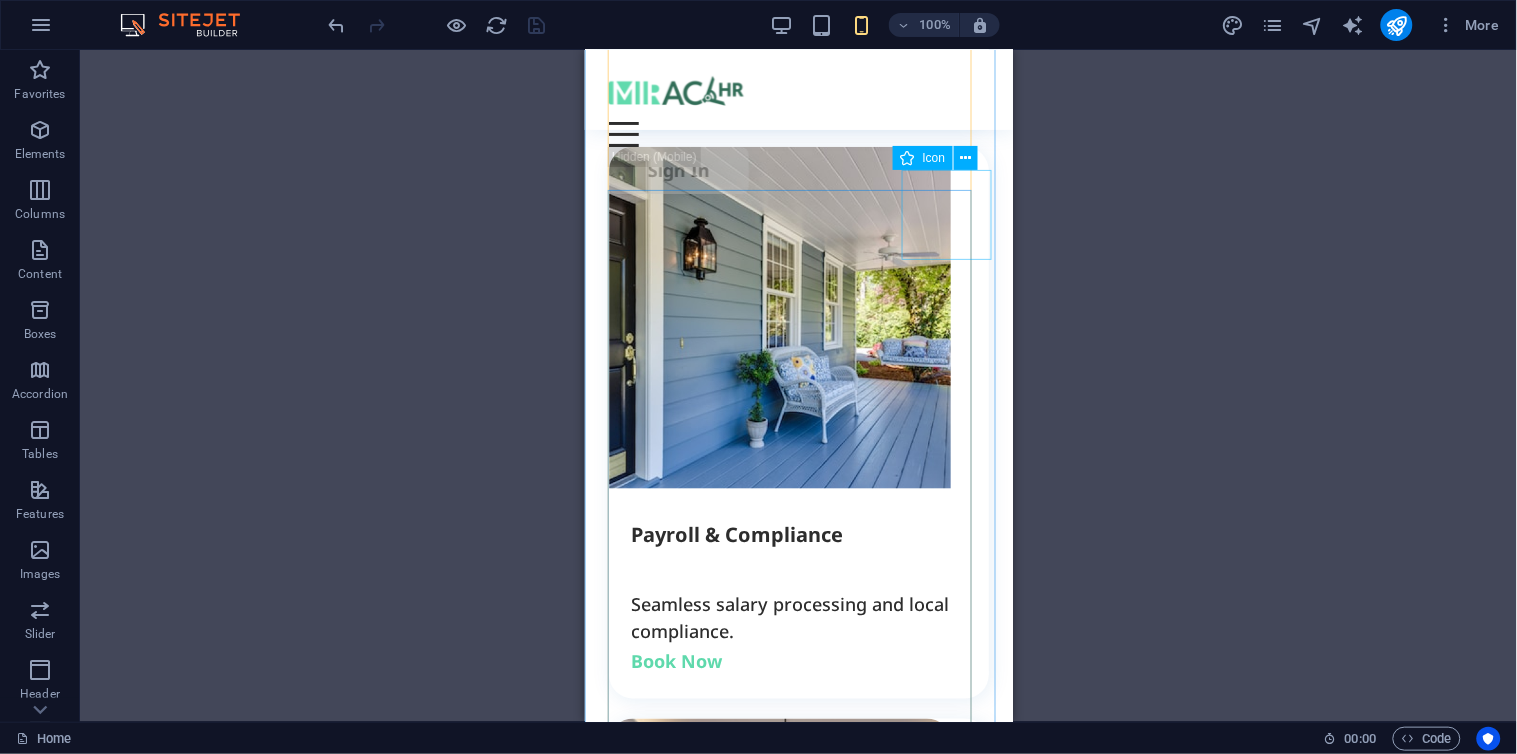 click on ".fa-secondary{opacity:.4}" at bounding box center [987, -2222] 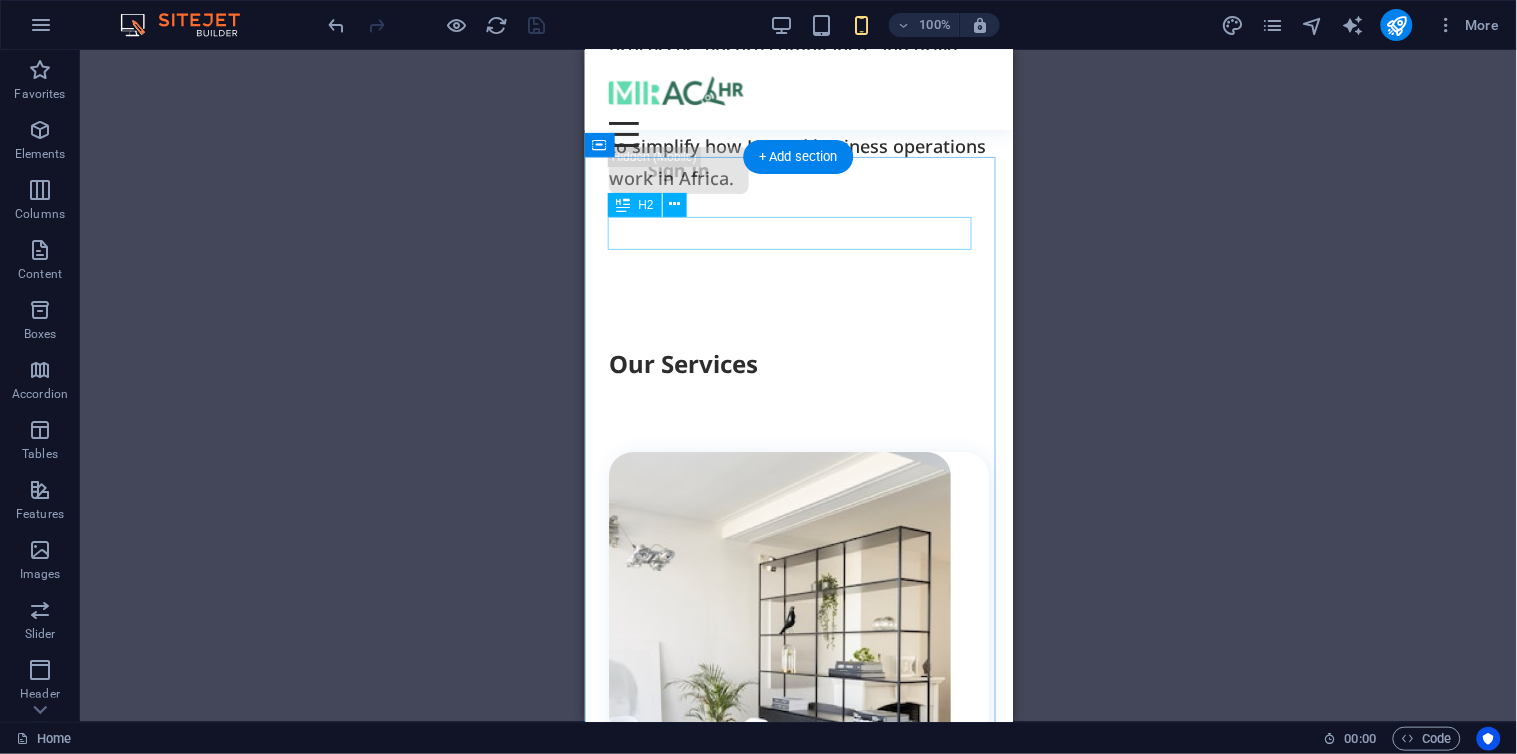 scroll, scrollTop: 1597, scrollLeft: 0, axis: vertical 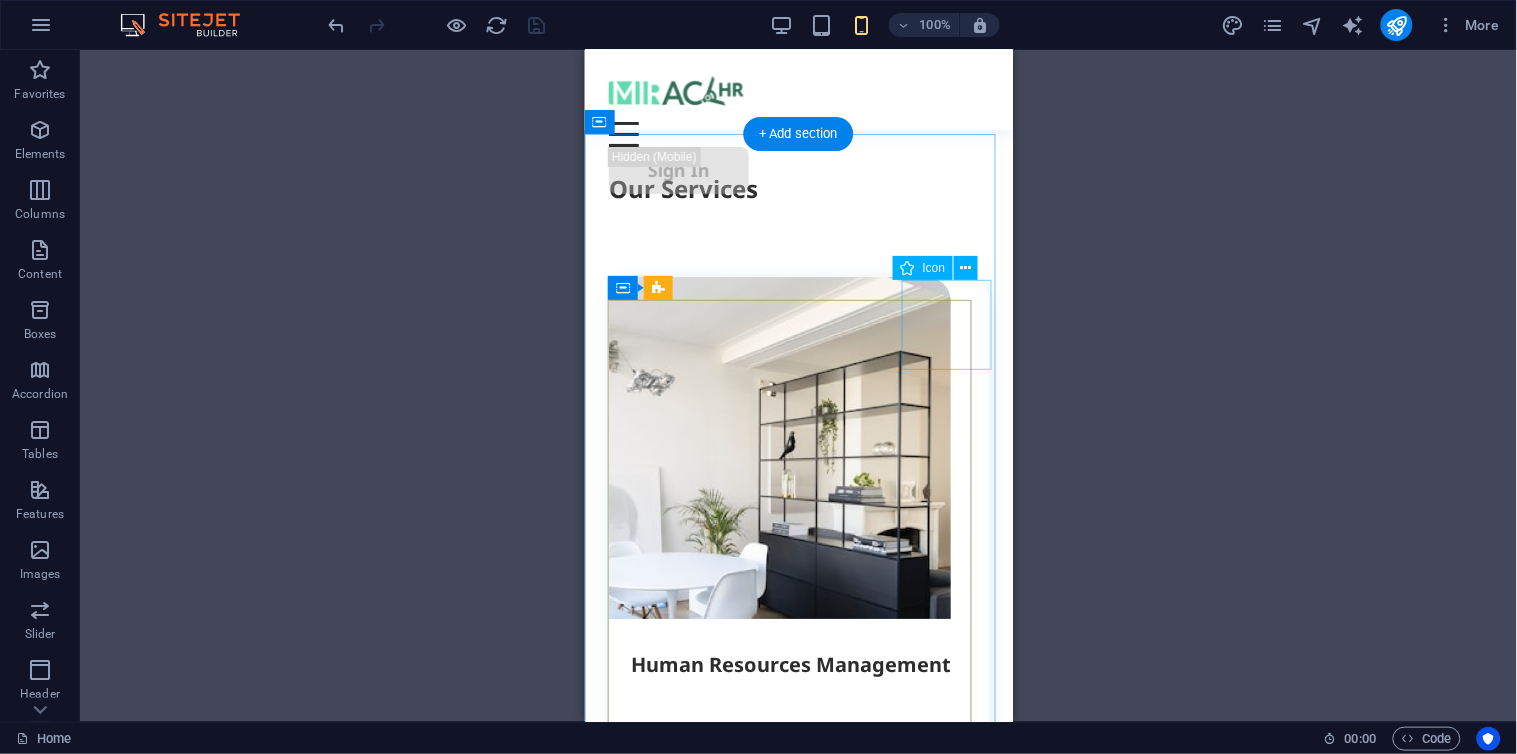click on ".fa-secondary{opacity:.4}" at bounding box center (987, -1519) 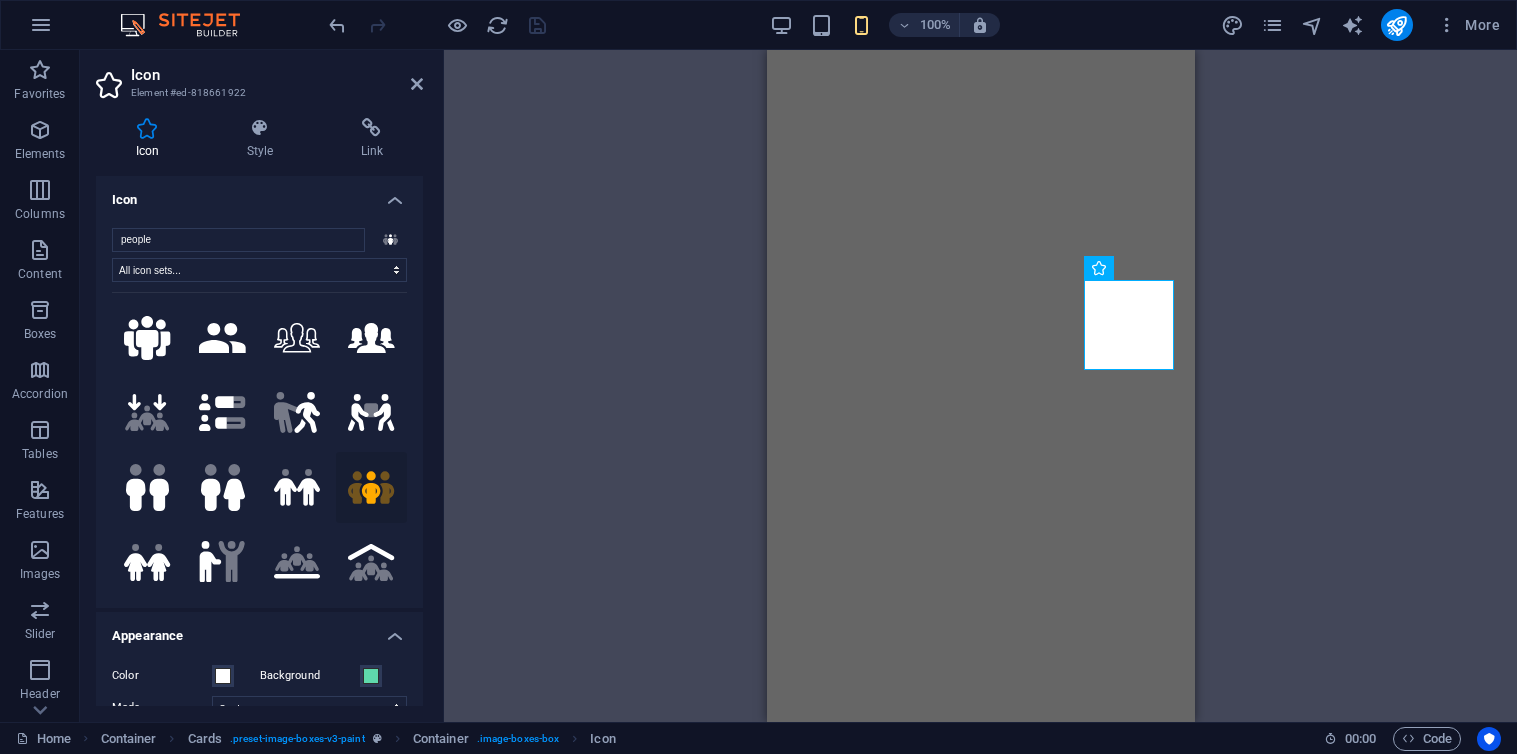 select on "xMidYMid" 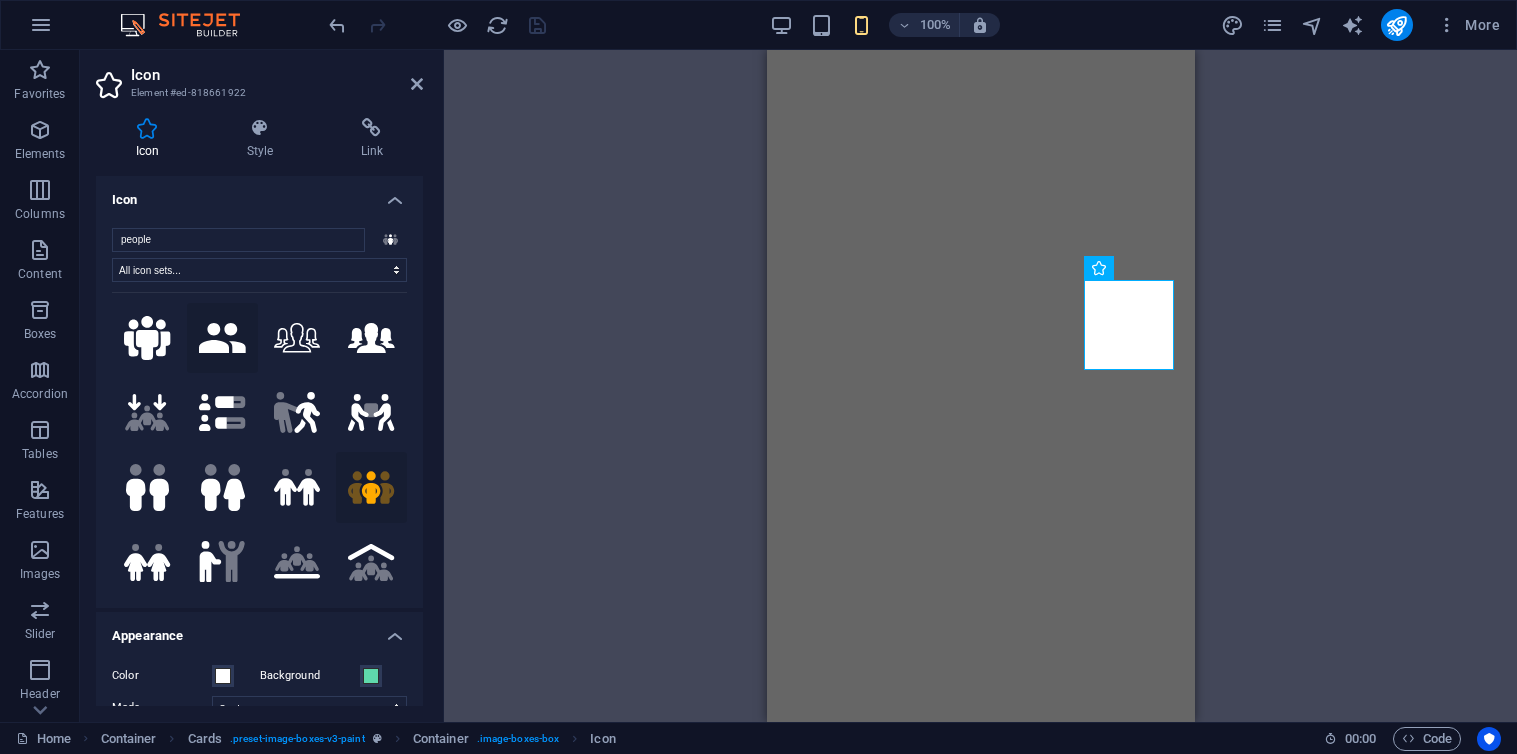 scroll, scrollTop: 0, scrollLeft: 0, axis: both 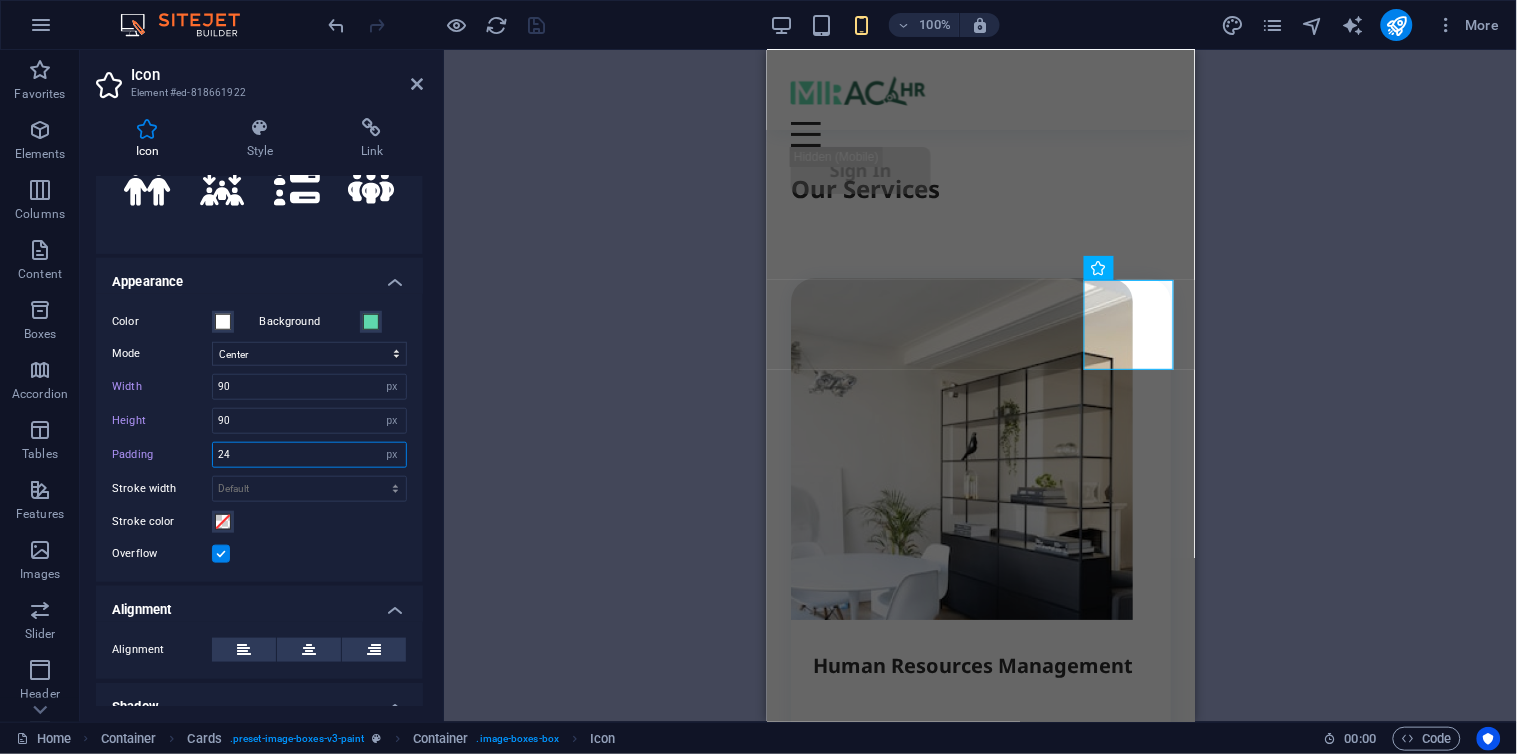 drag, startPoint x: 260, startPoint y: 453, endPoint x: 125, endPoint y: 446, distance: 135.18137 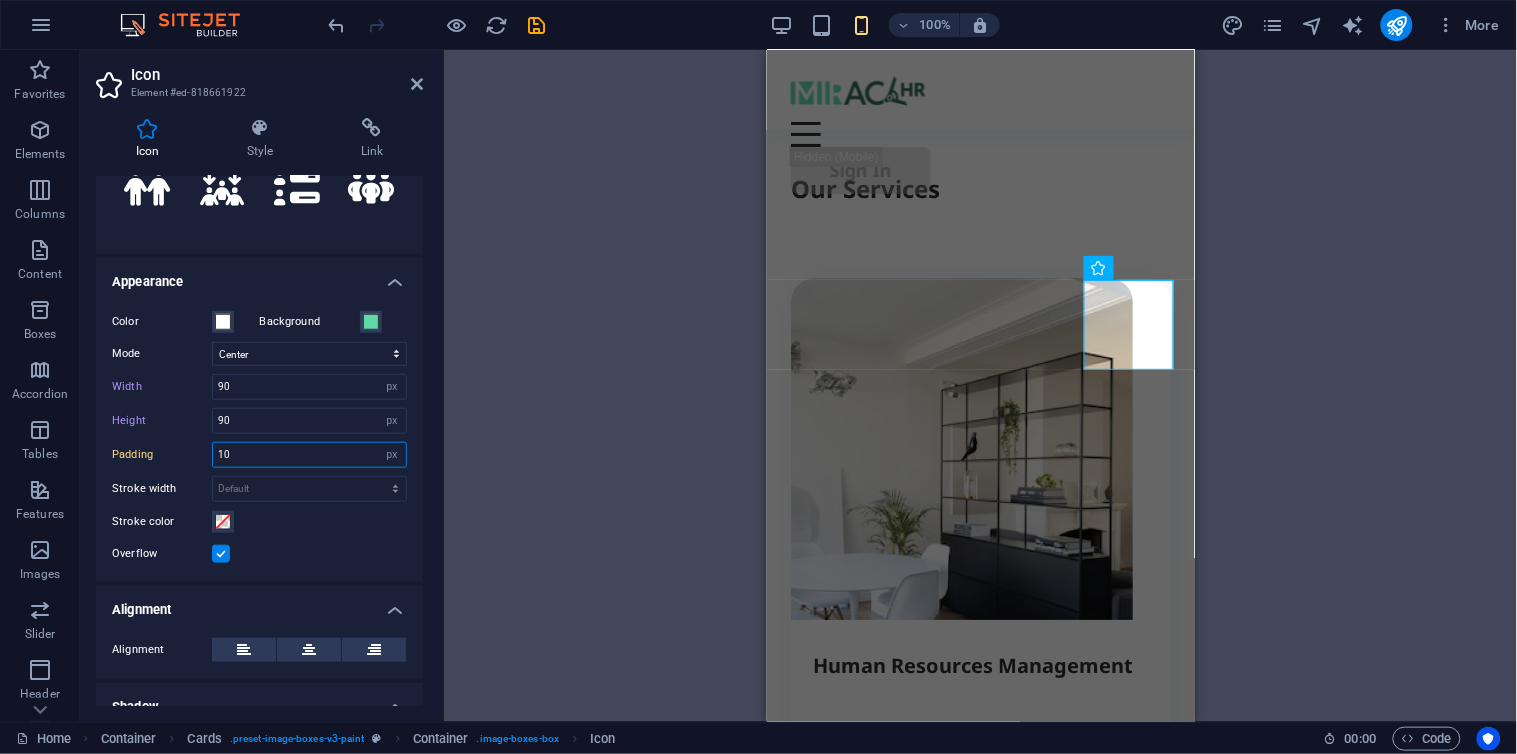 type on "1" 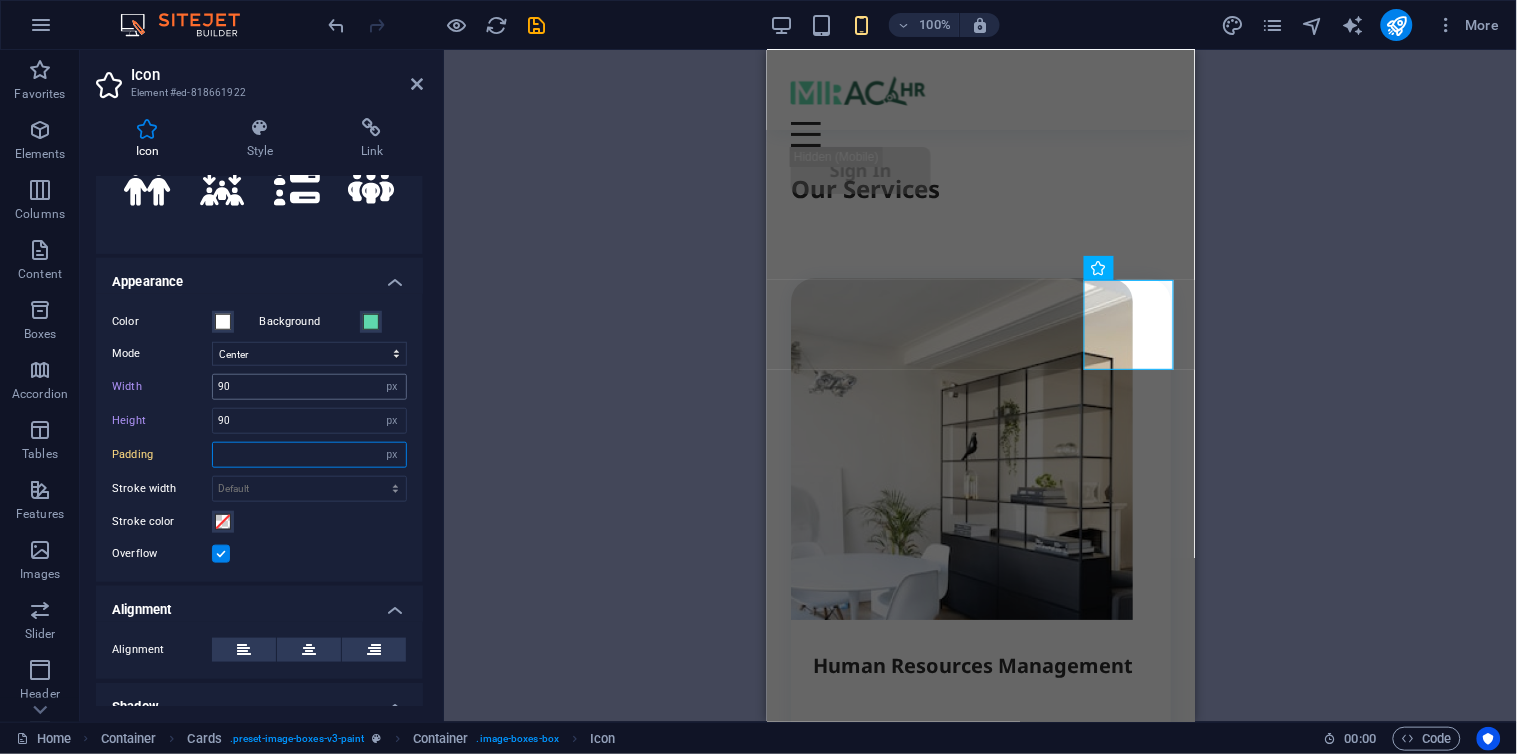 type 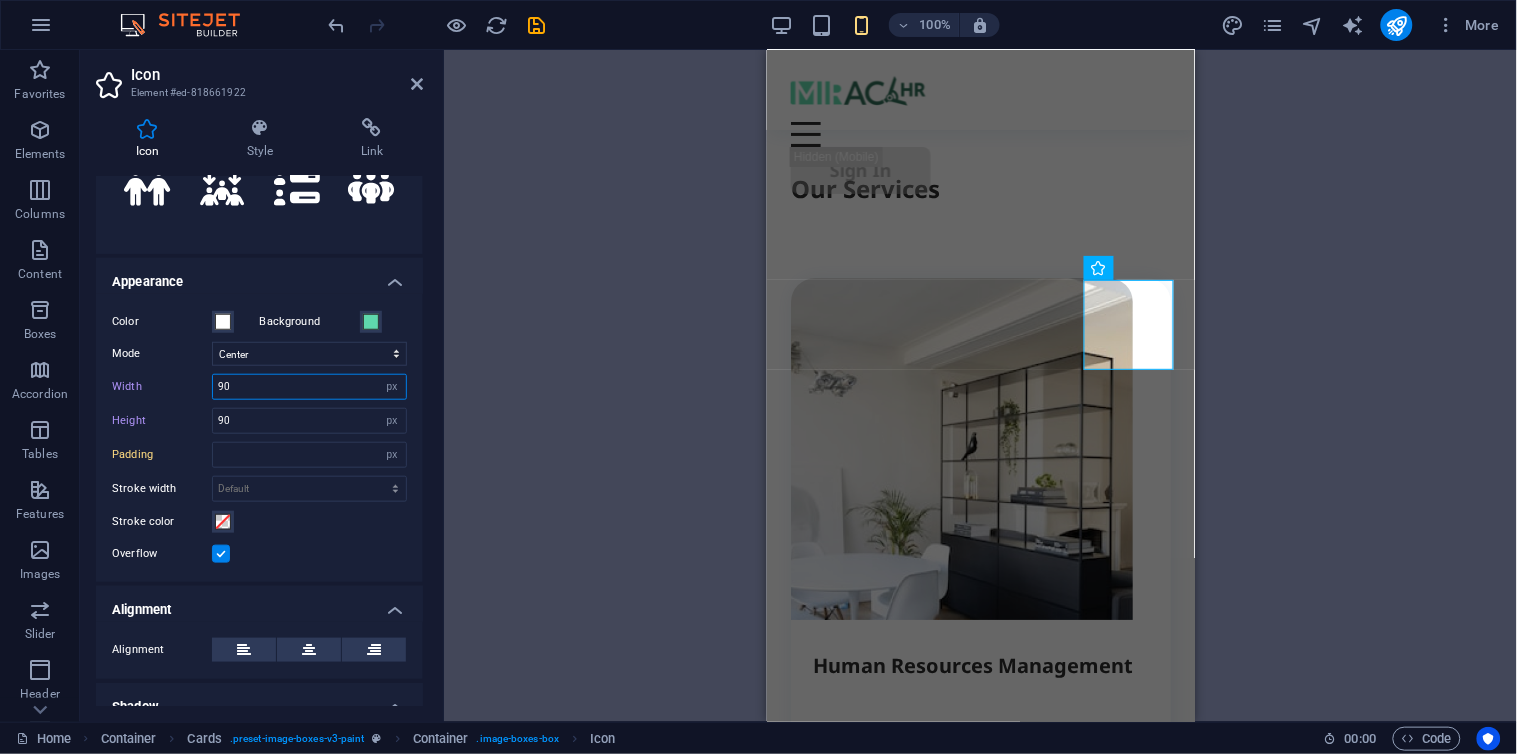drag, startPoint x: 295, startPoint y: 391, endPoint x: 135, endPoint y: 408, distance: 160.90059 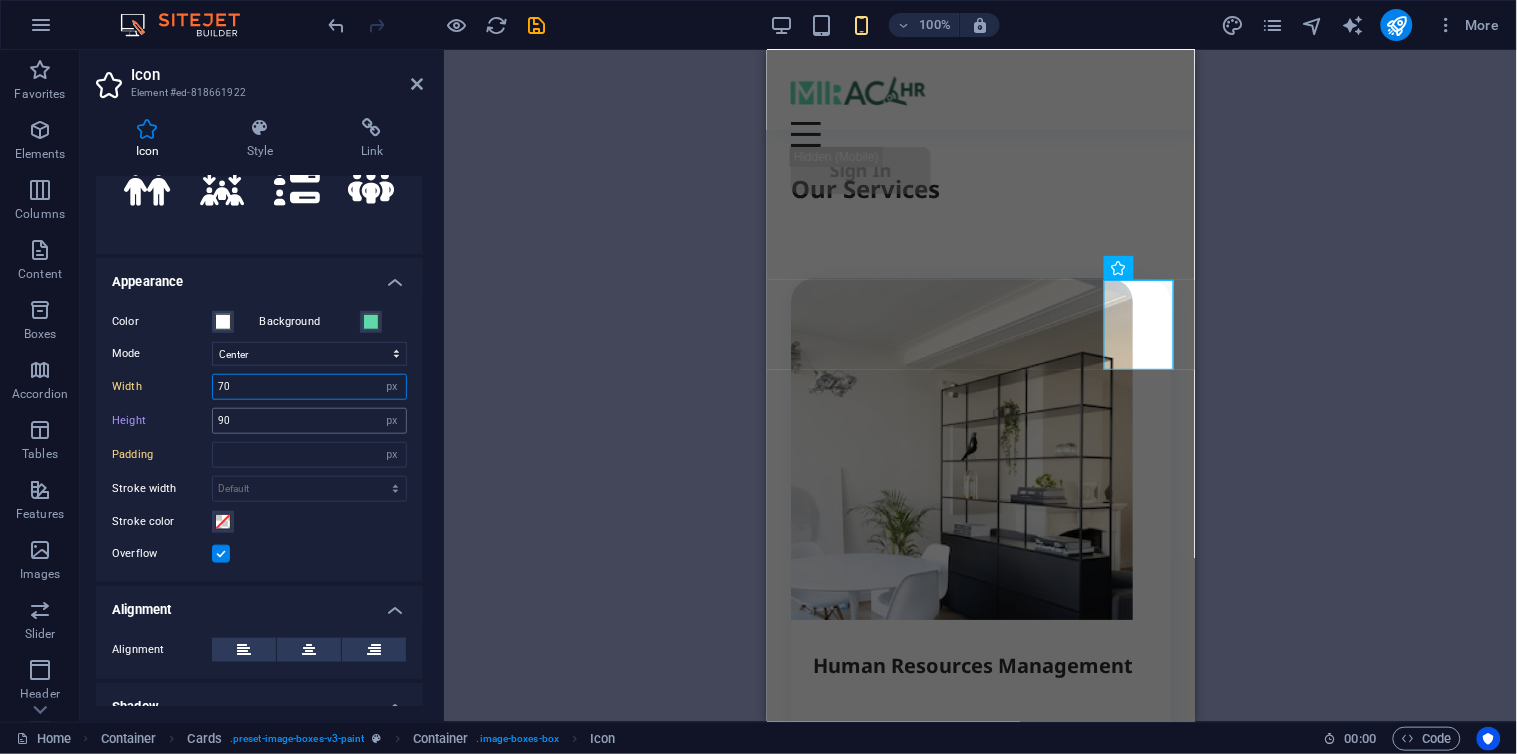 type on "70" 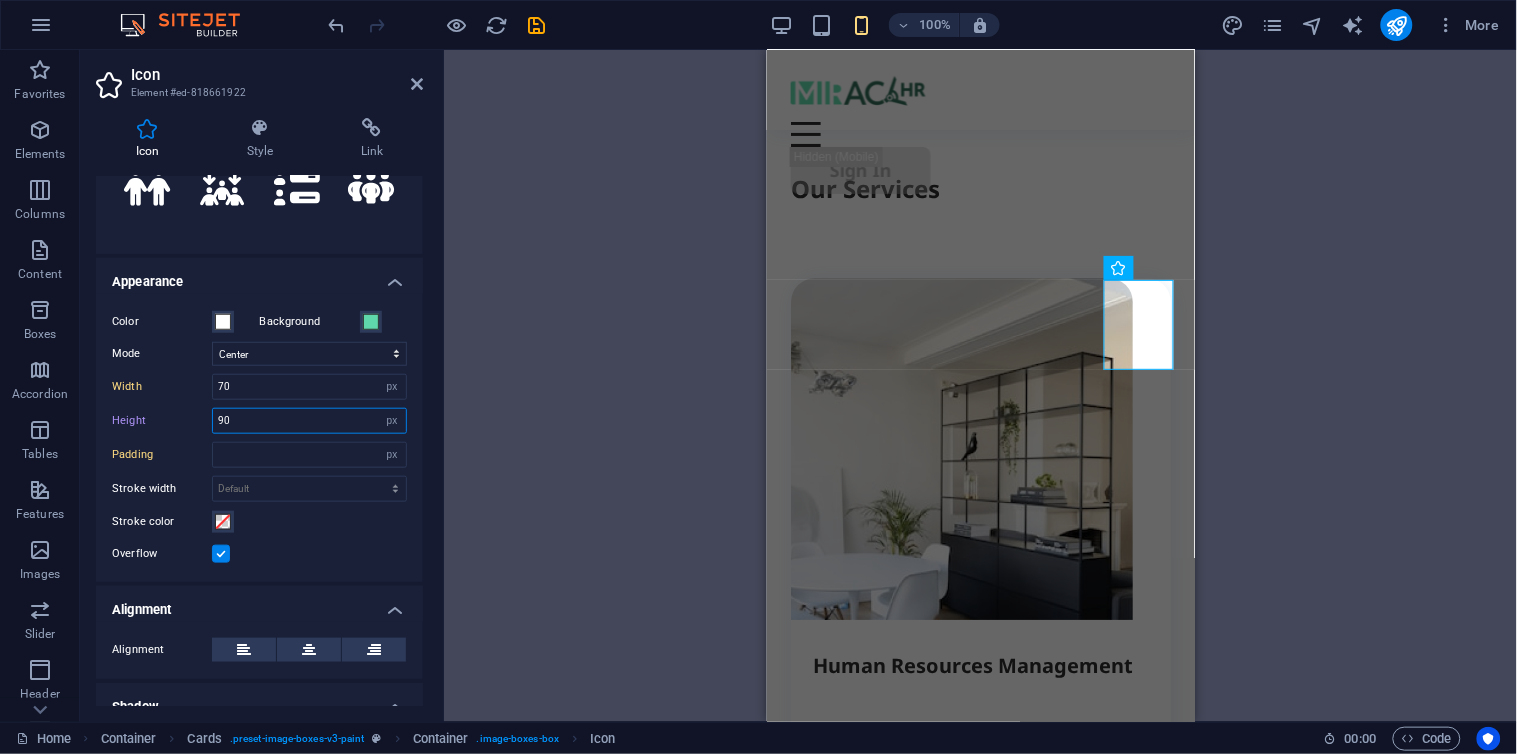 drag, startPoint x: 251, startPoint y: 411, endPoint x: 158, endPoint y: 441, distance: 97.71899 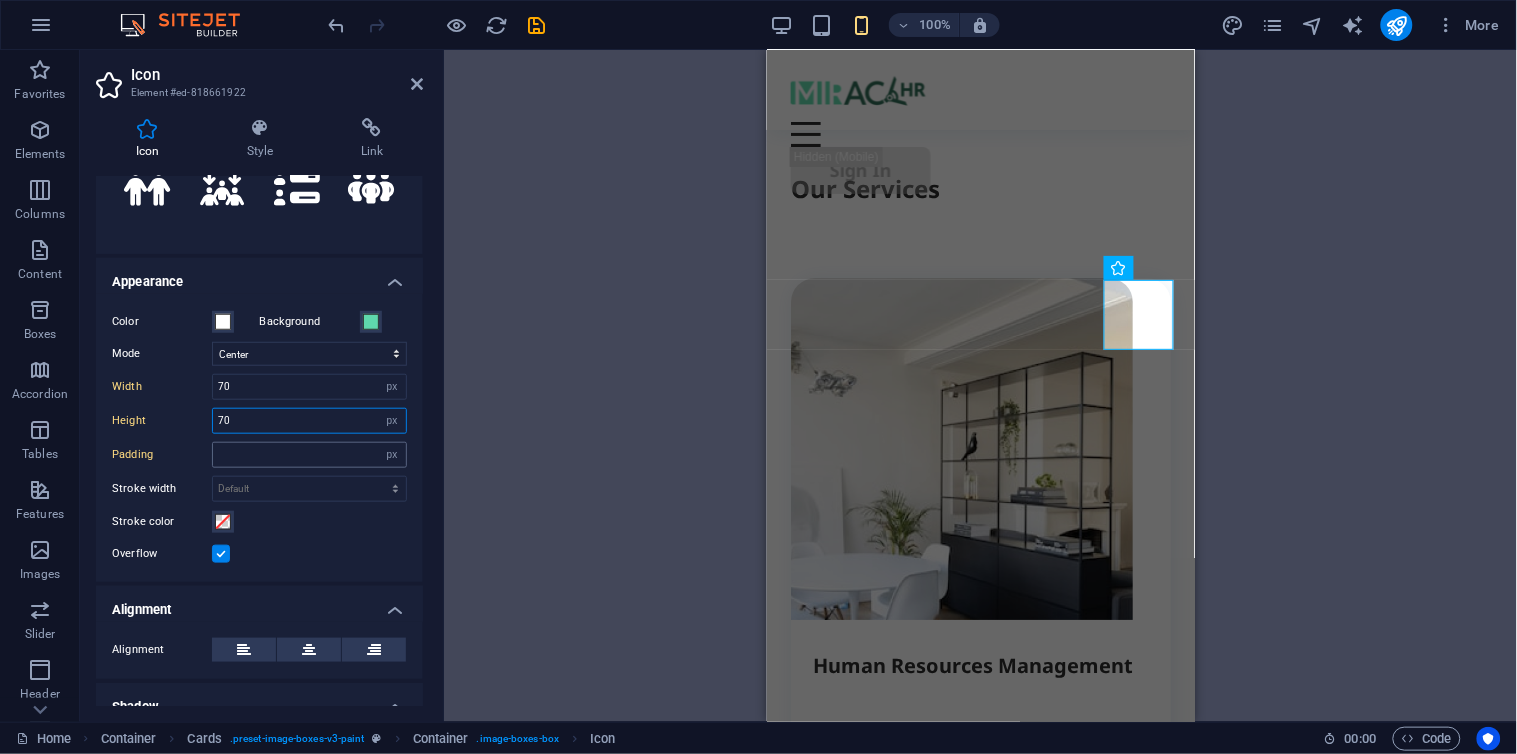 type on "70" 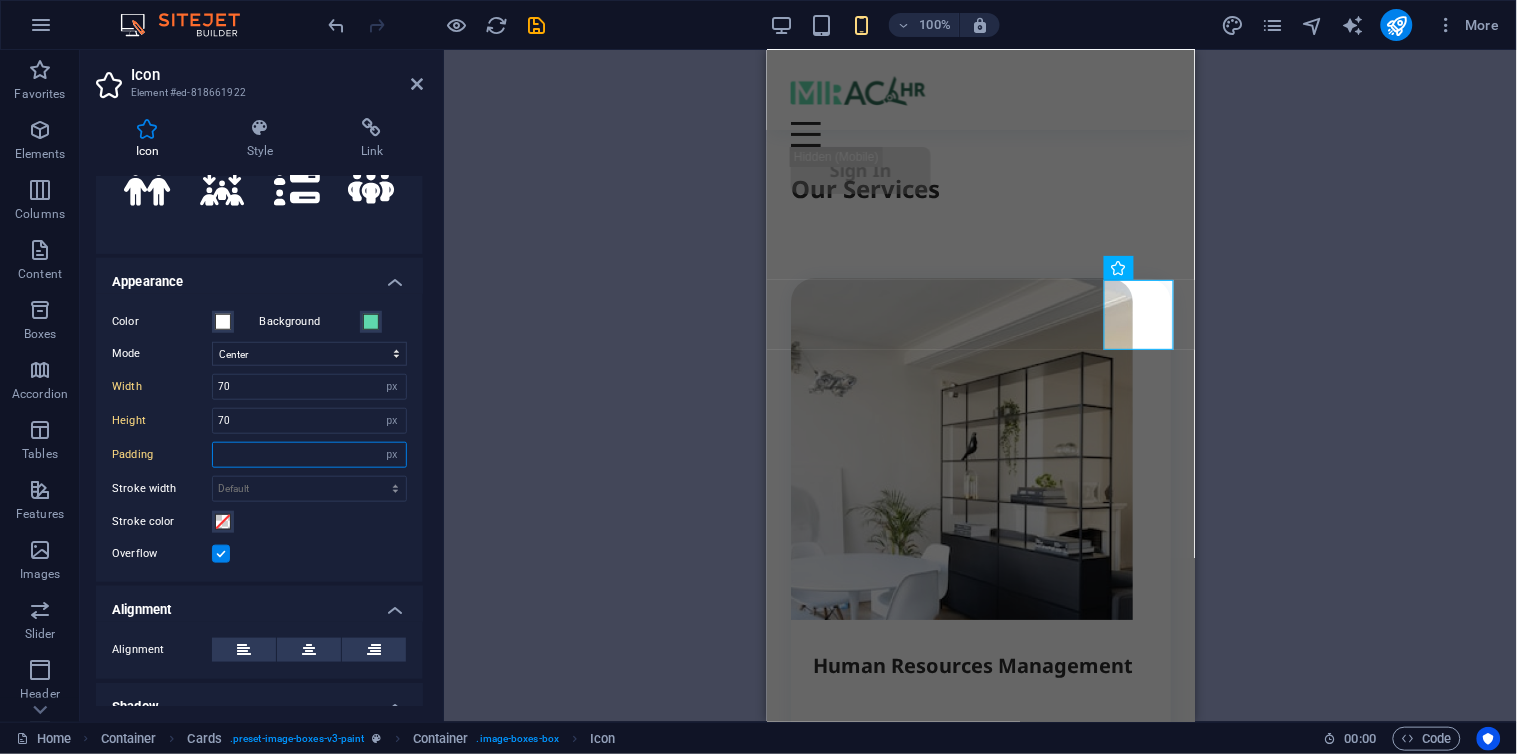 click at bounding box center (309, 455) 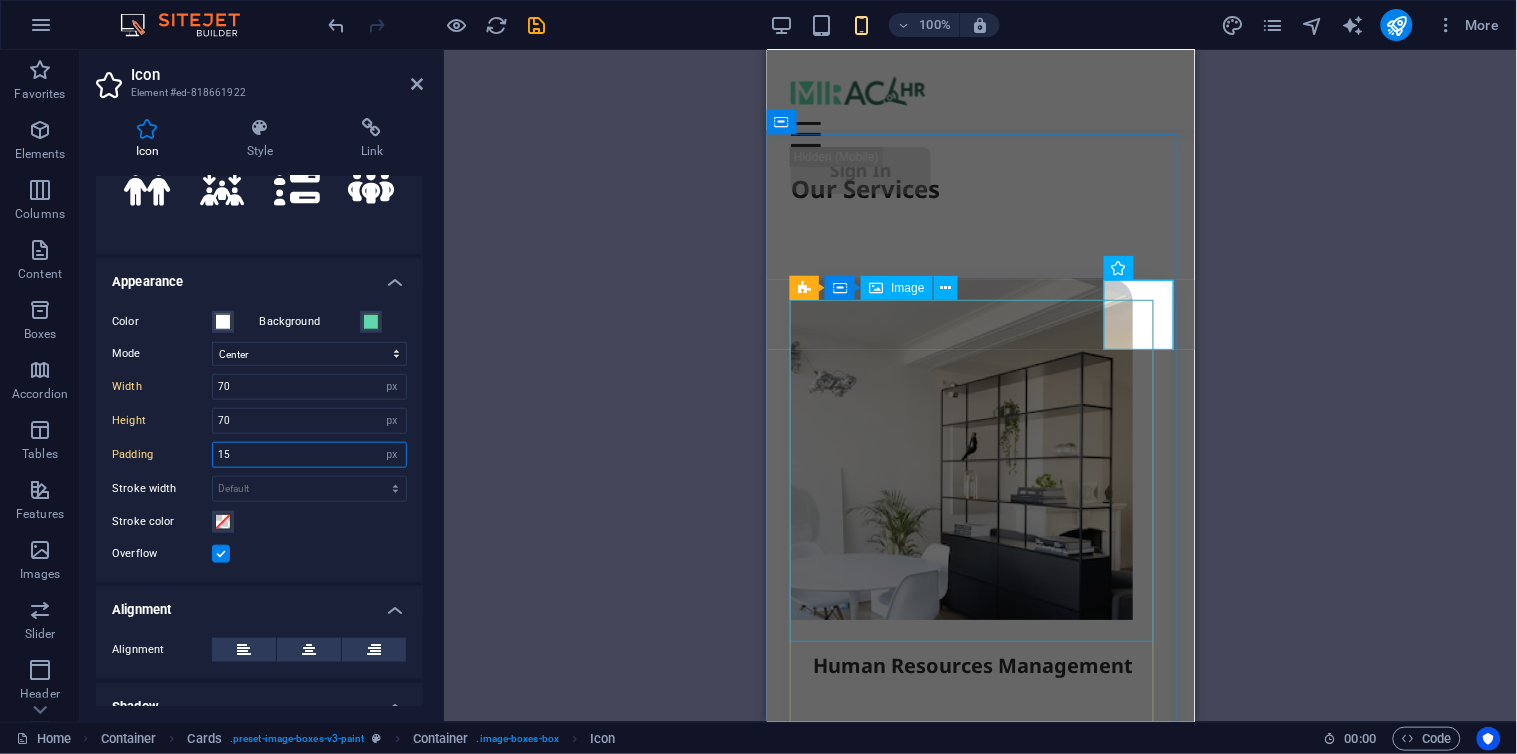 type on "15" 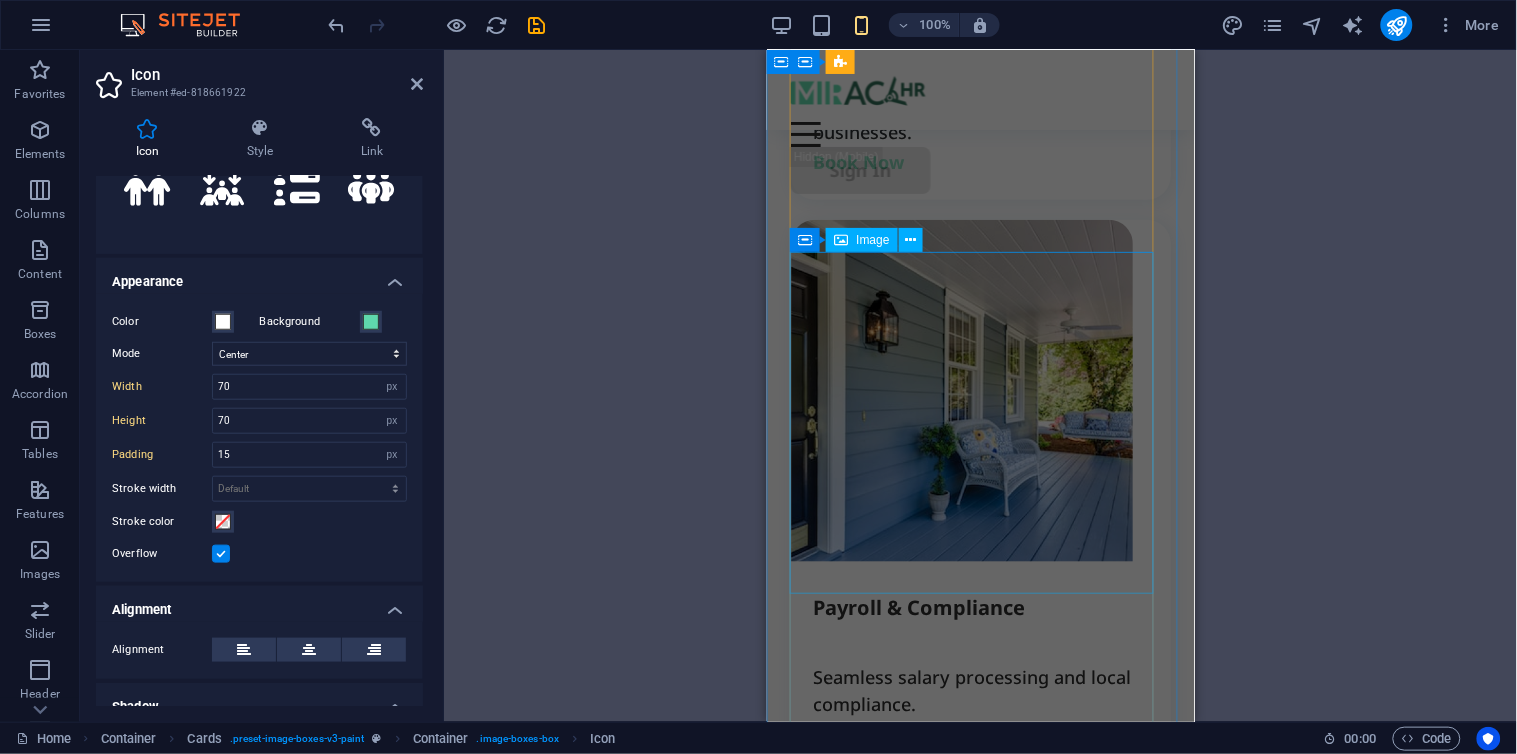 scroll, scrollTop: 2237, scrollLeft: 0, axis: vertical 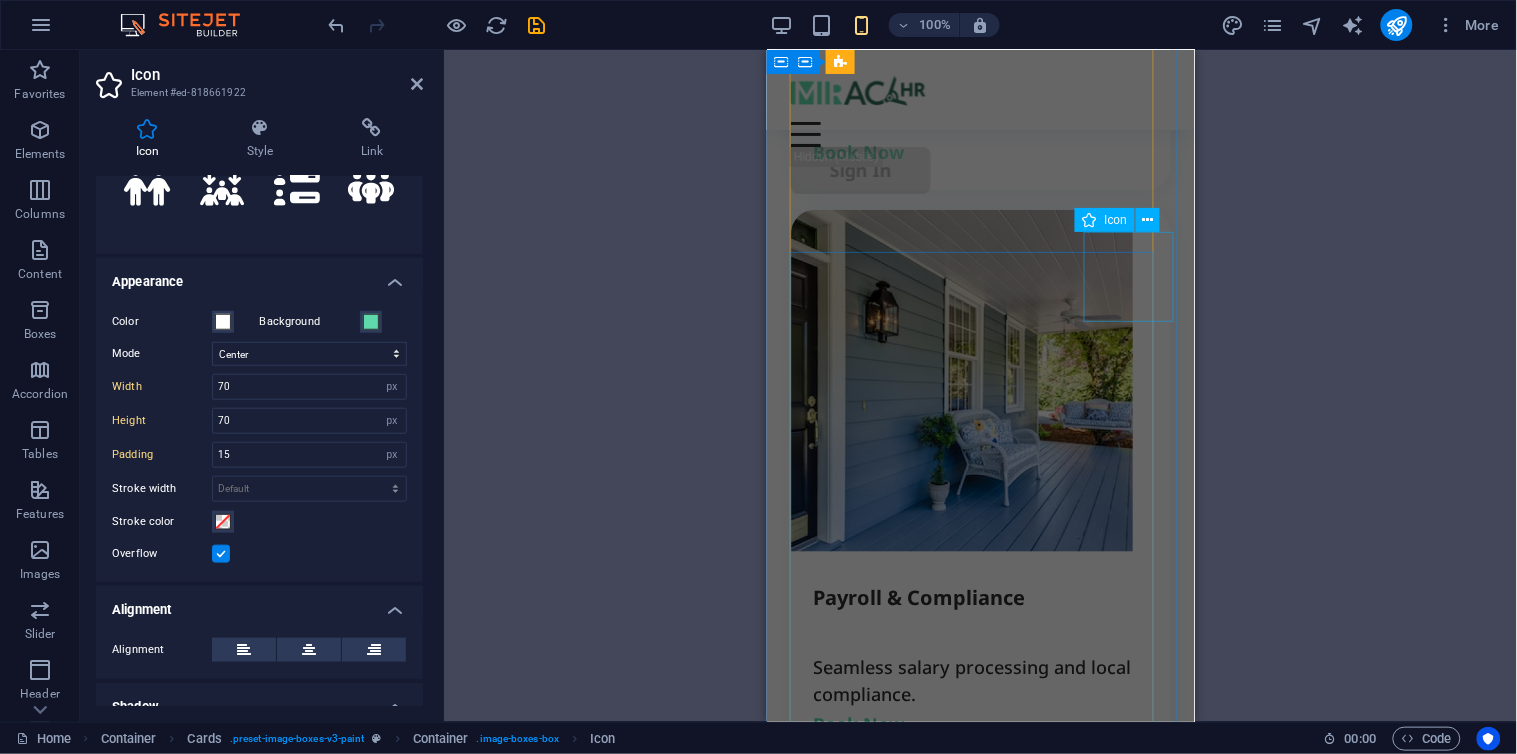 click on ".fa-secondary{opacity:.4}" at bounding box center [1169, -2159] 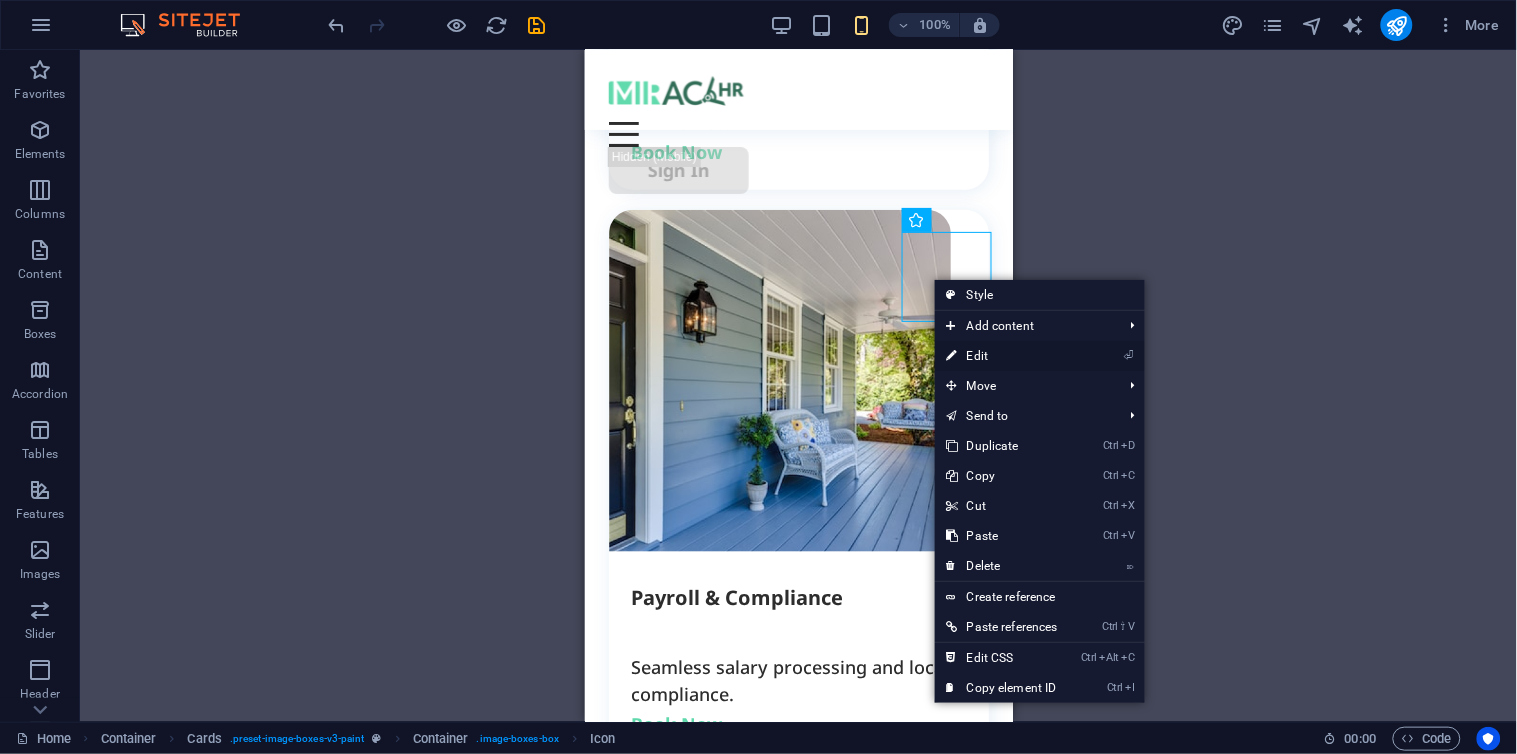drag, startPoint x: 1018, startPoint y: 353, endPoint x: 23, endPoint y: 277, distance: 997.8983 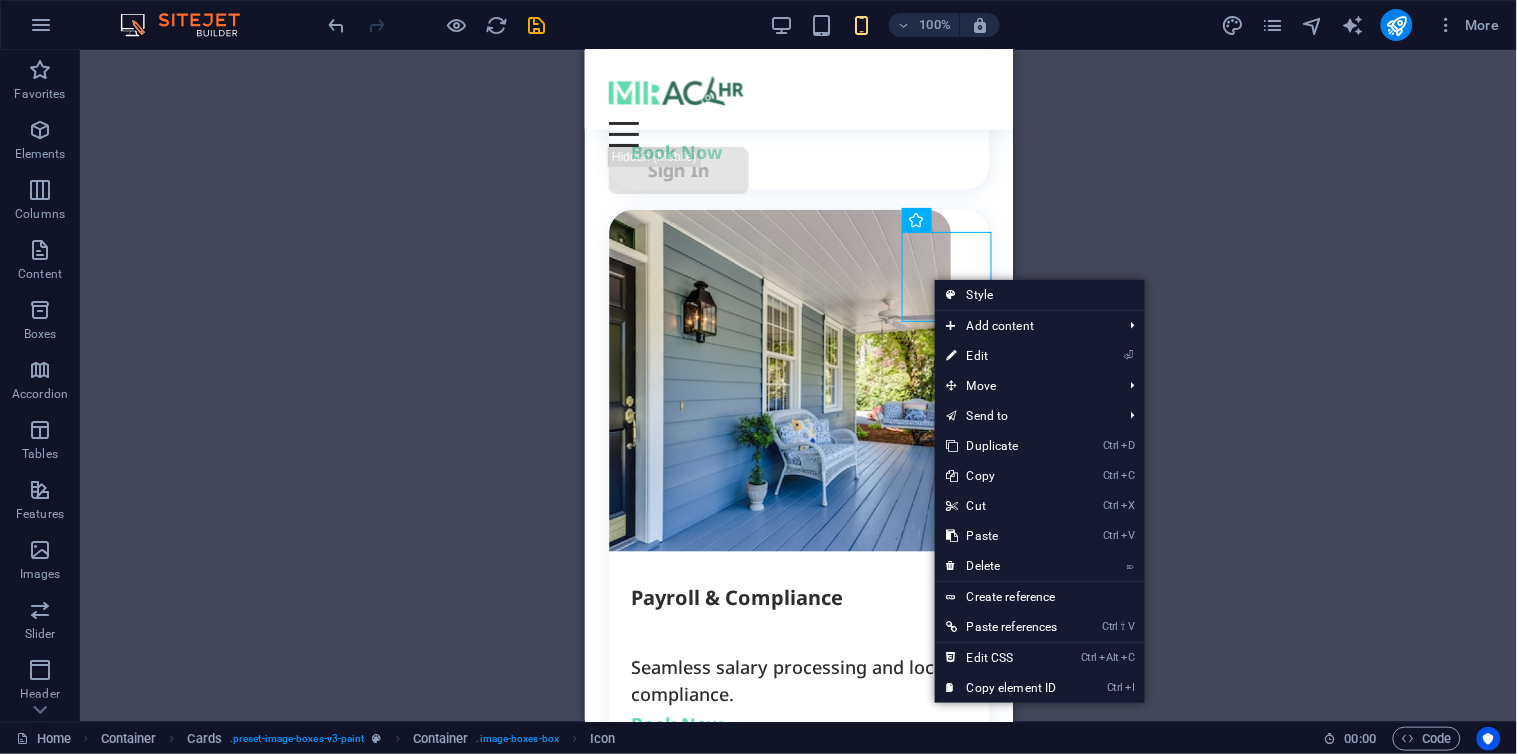 select on "xMidYMid" 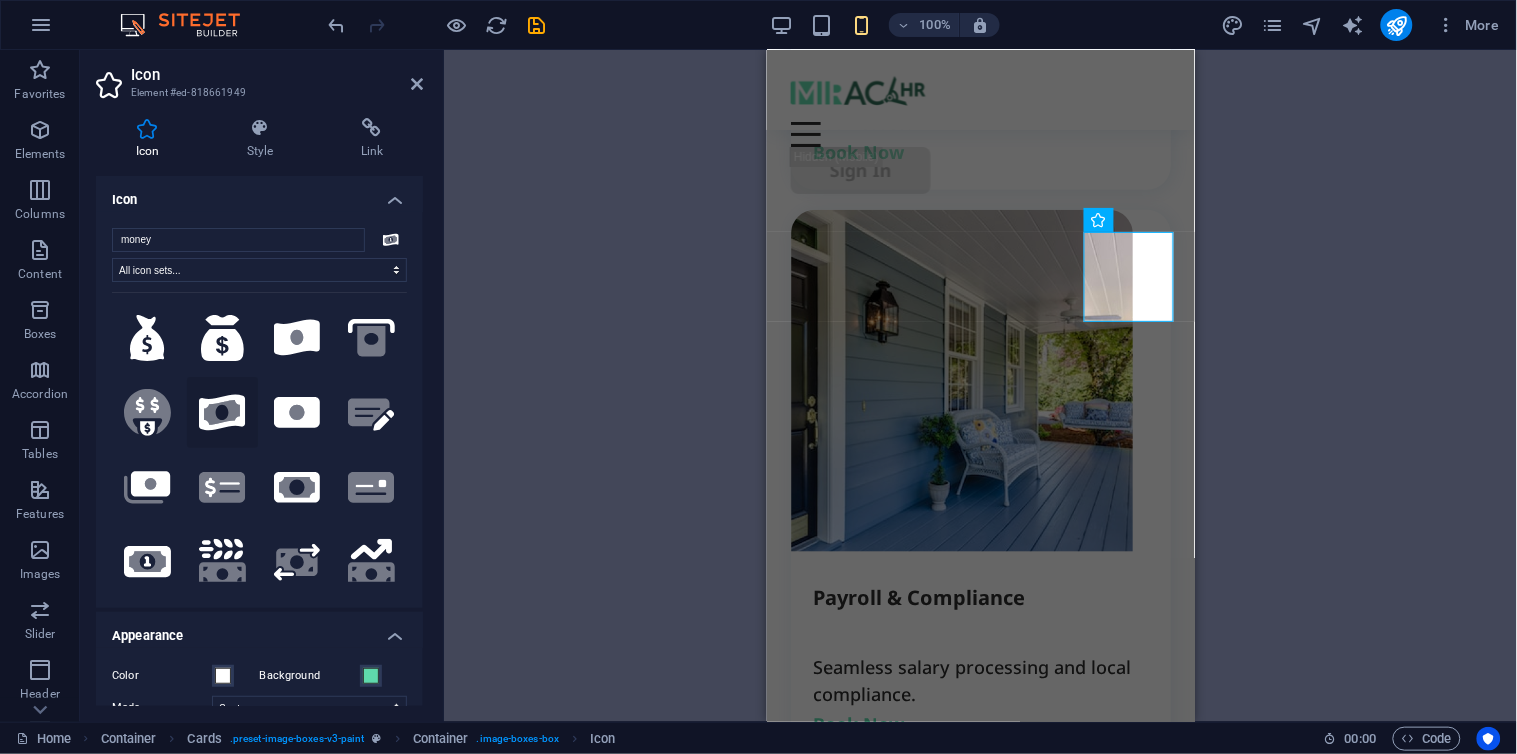 scroll, scrollTop: 1244, scrollLeft: 0, axis: vertical 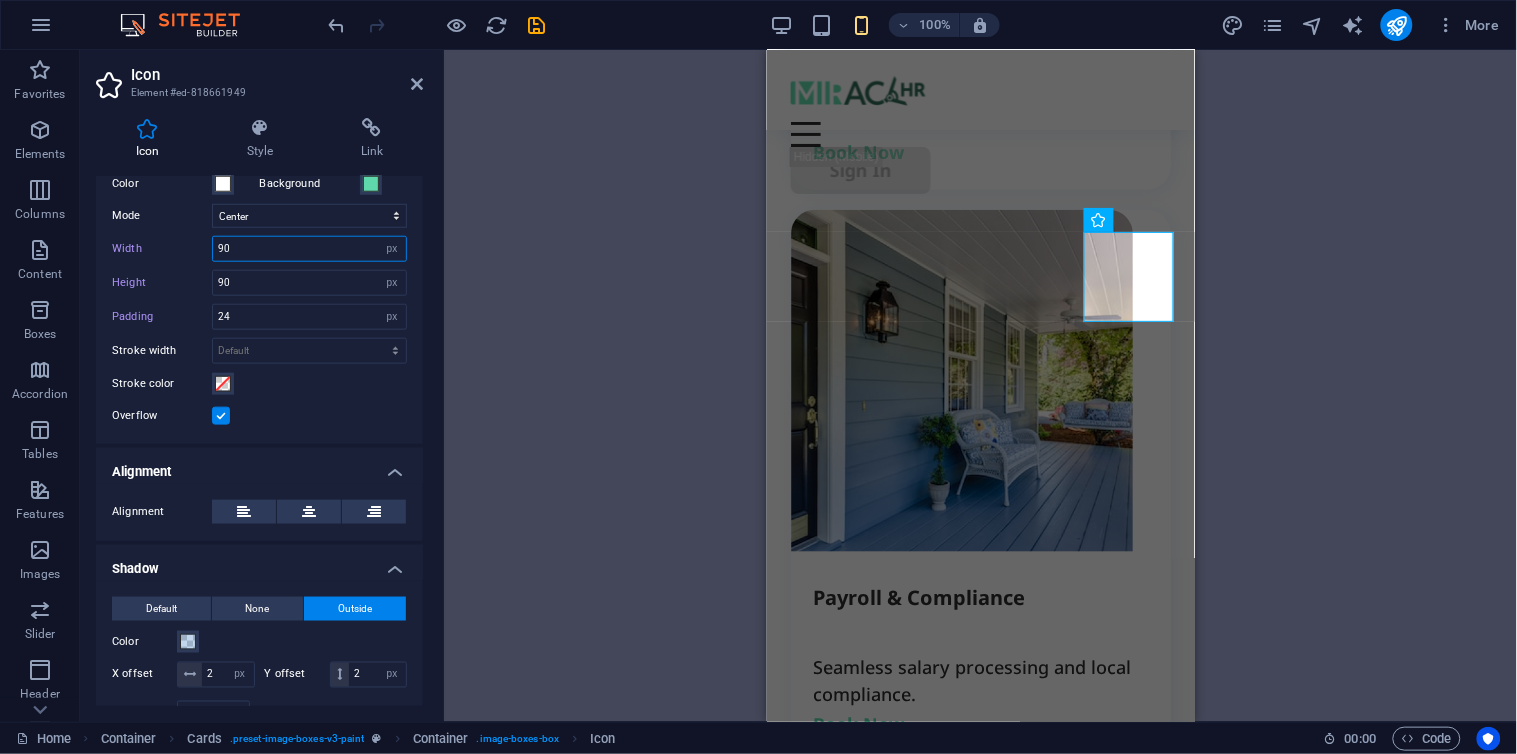 drag, startPoint x: 236, startPoint y: 246, endPoint x: 185, endPoint y: 254, distance: 51.62364 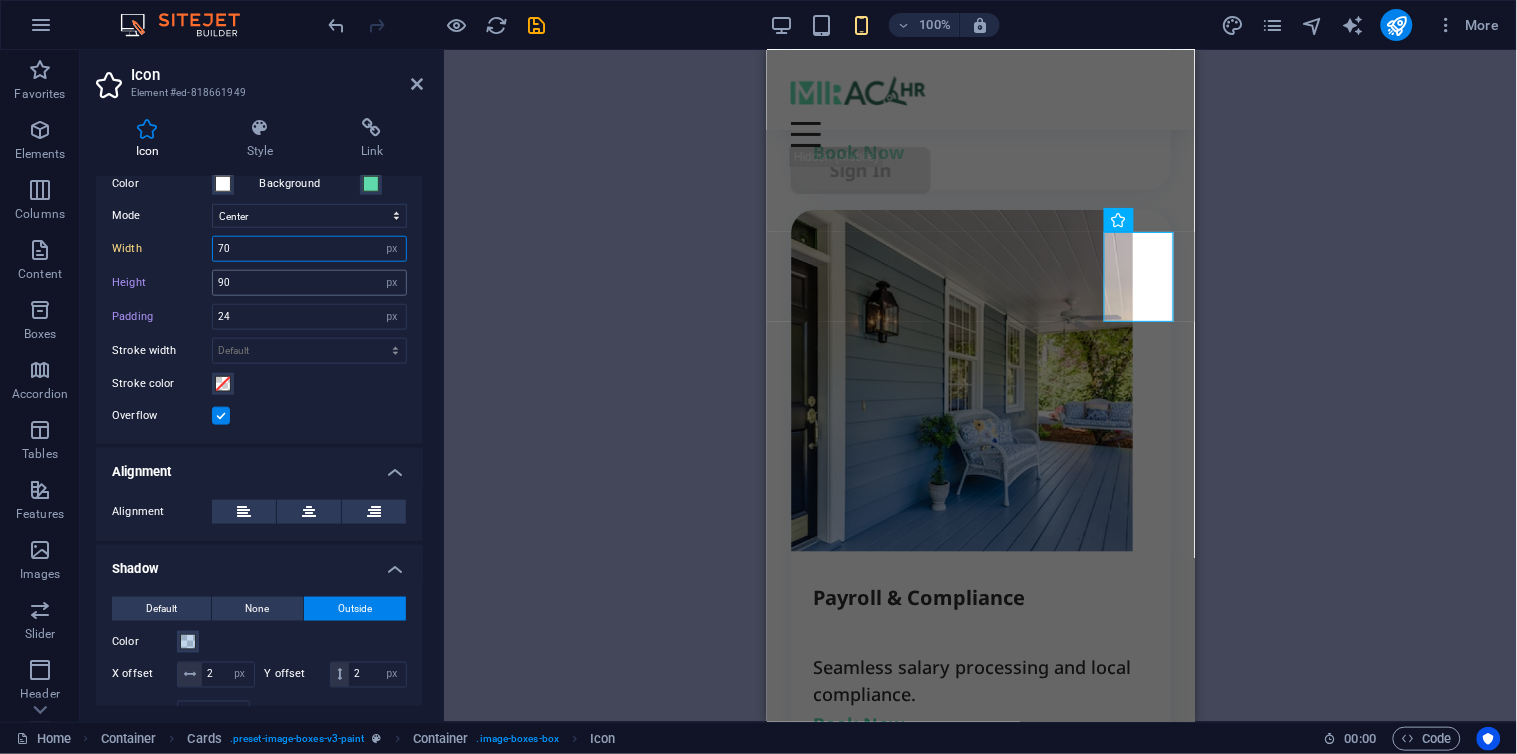 type on "70" 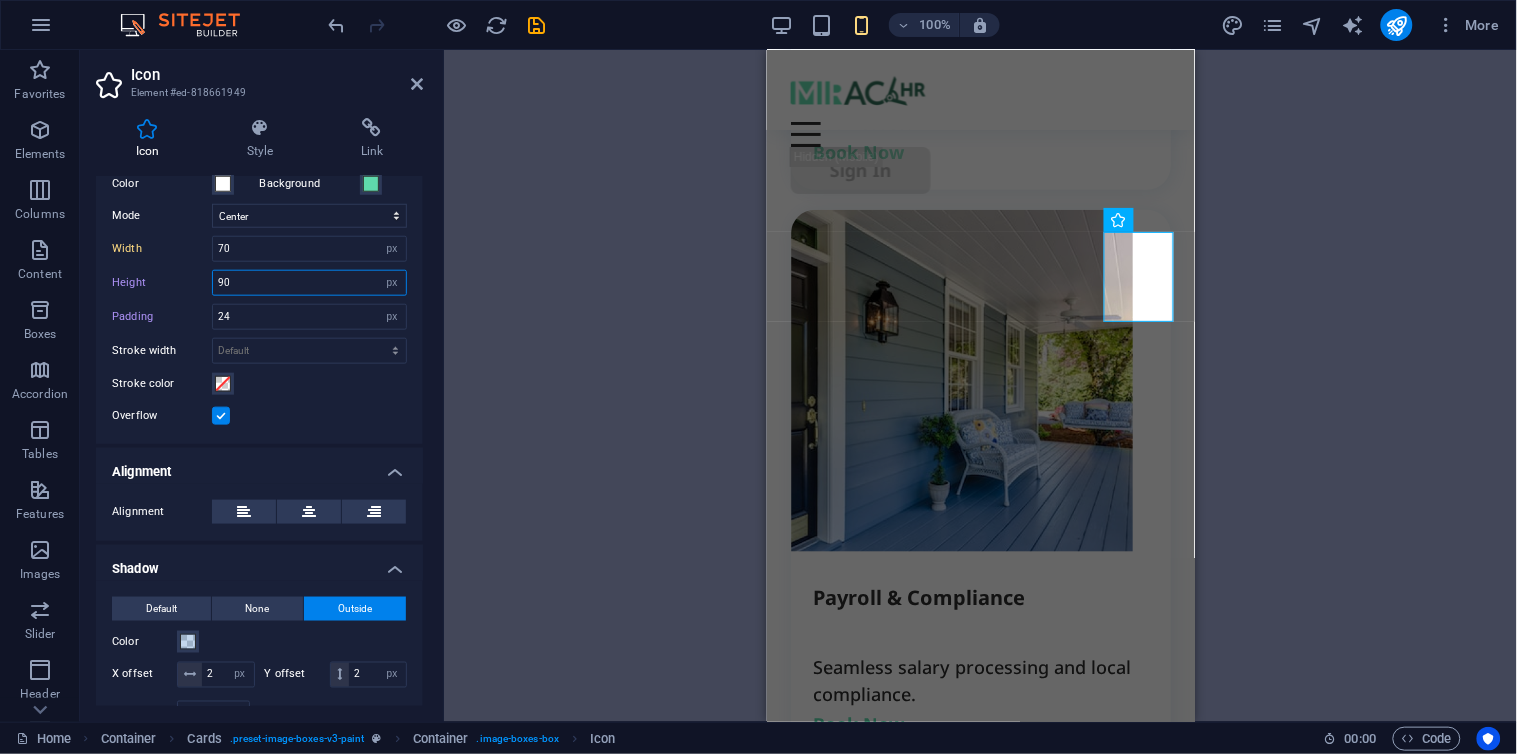 drag, startPoint x: 250, startPoint y: 282, endPoint x: 172, endPoint y: 282, distance: 78 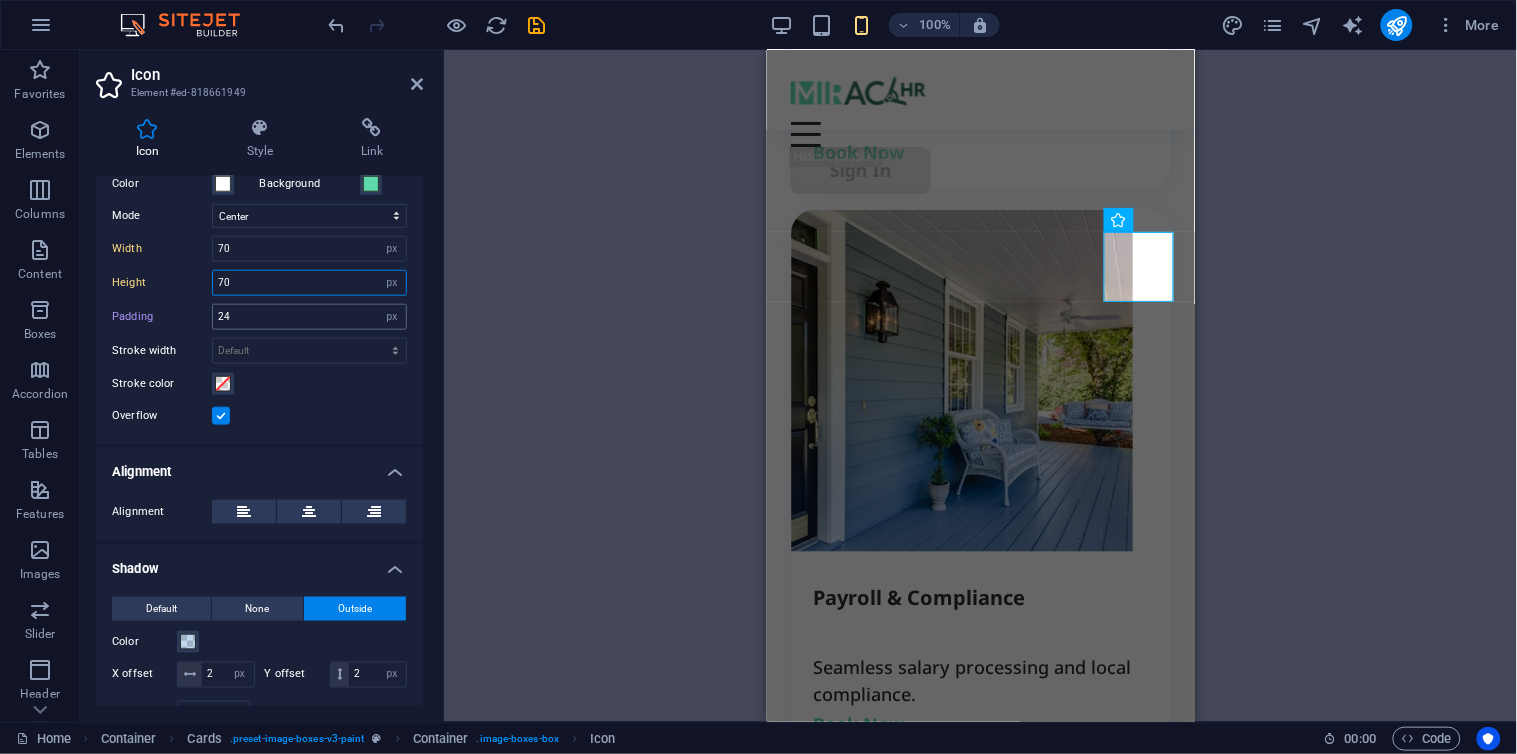 type on "70" 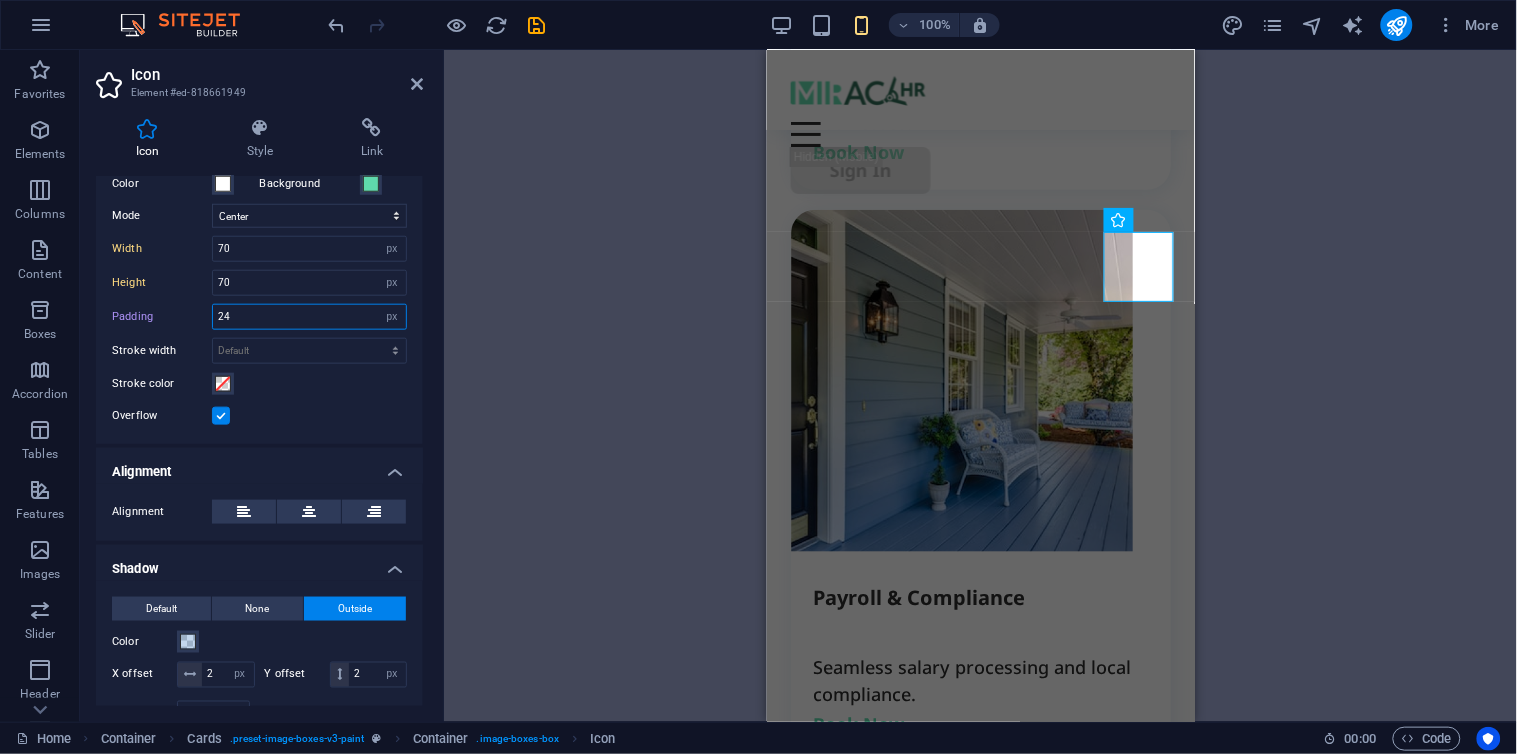 drag, startPoint x: 245, startPoint y: 314, endPoint x: 160, endPoint y: 314, distance: 85 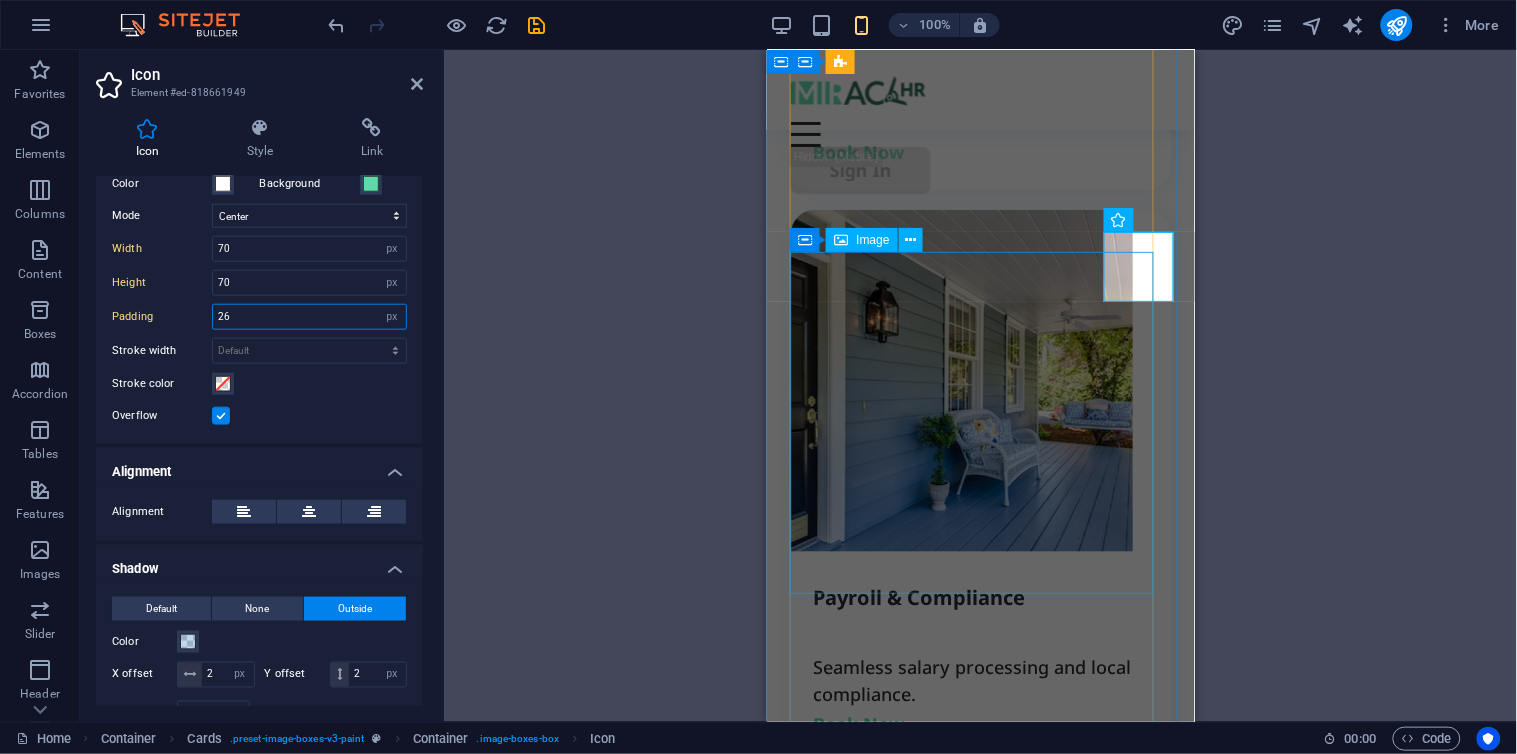 type on "26" 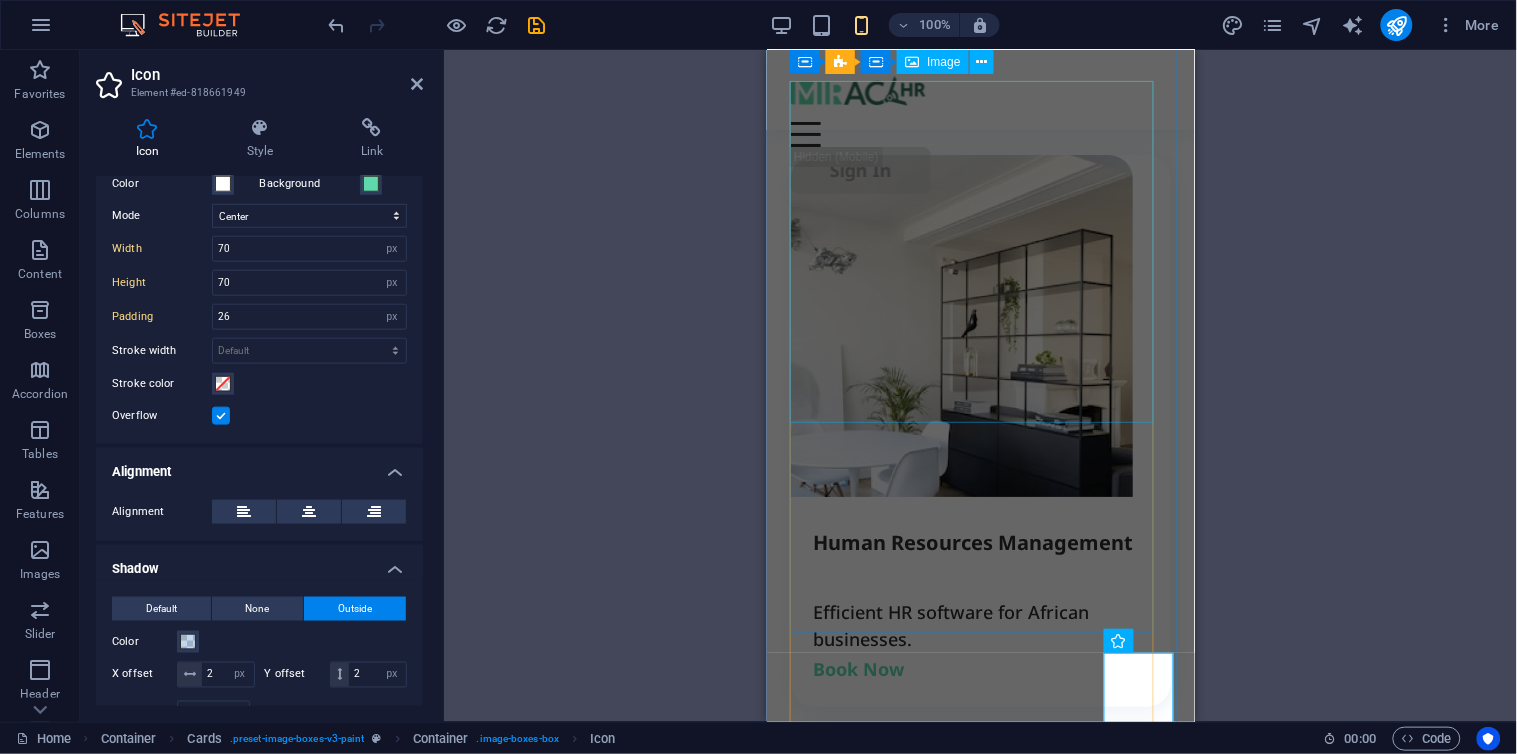 scroll, scrollTop: 1658, scrollLeft: 0, axis: vertical 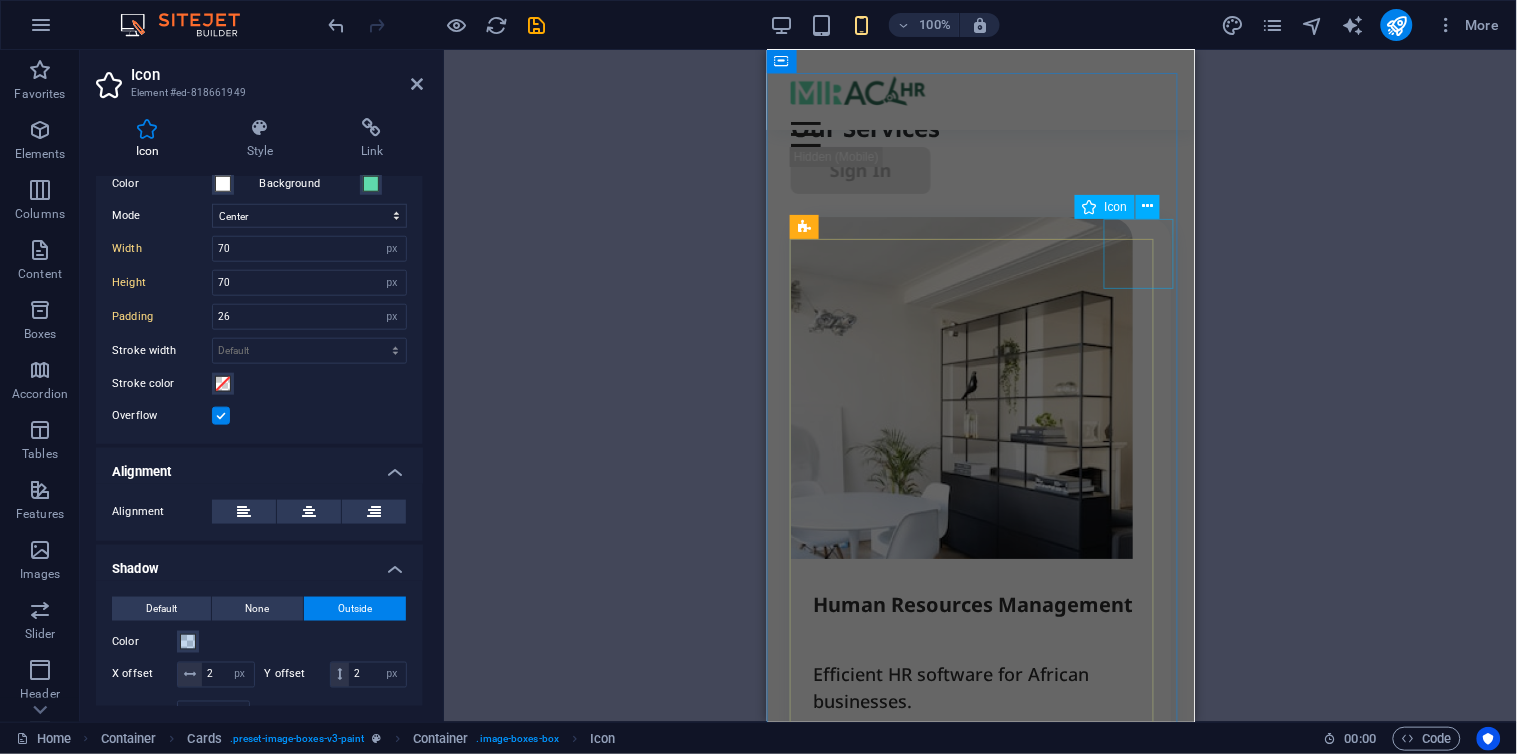 click on ".fa-secondary{opacity:.4}" at bounding box center (1179, -1590) 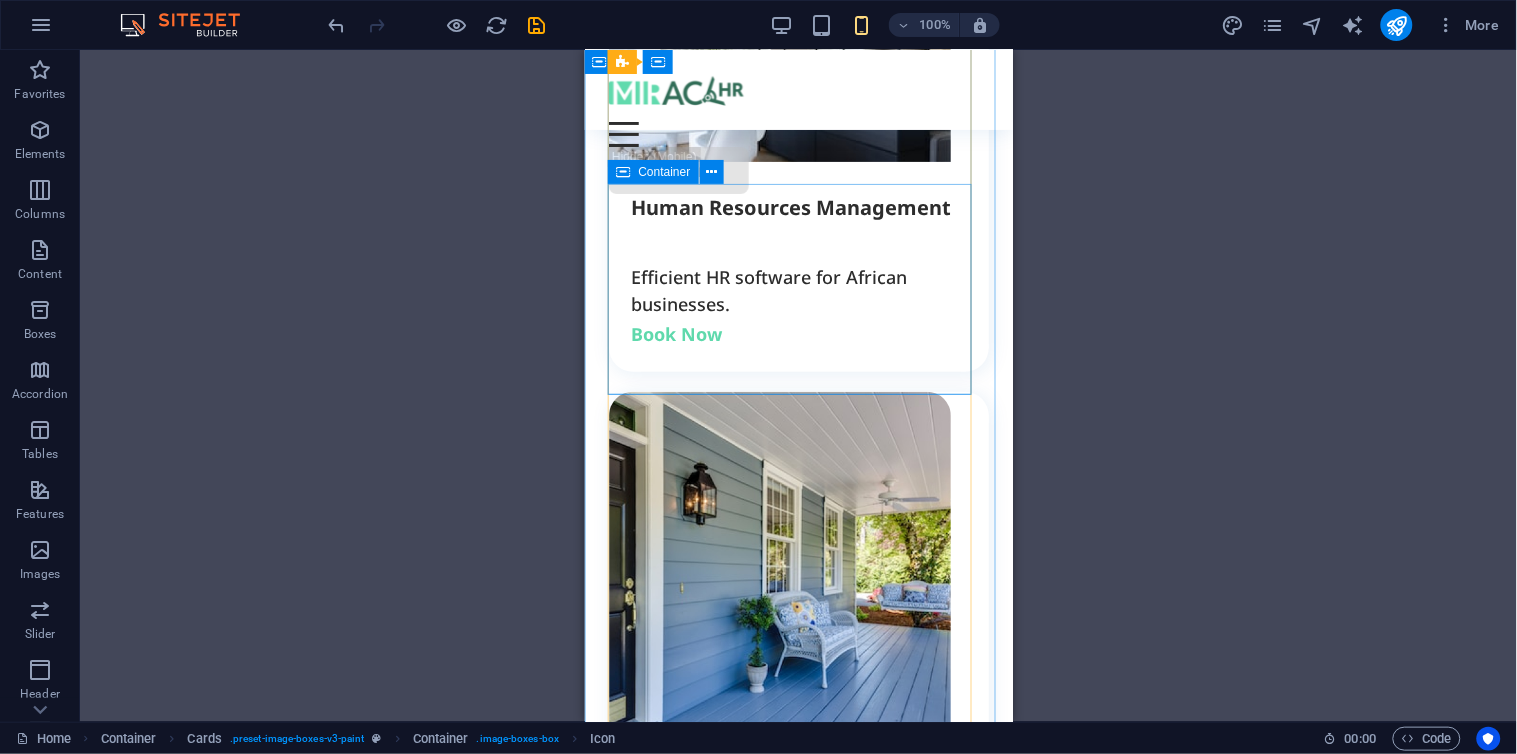 scroll, scrollTop: 2151, scrollLeft: 0, axis: vertical 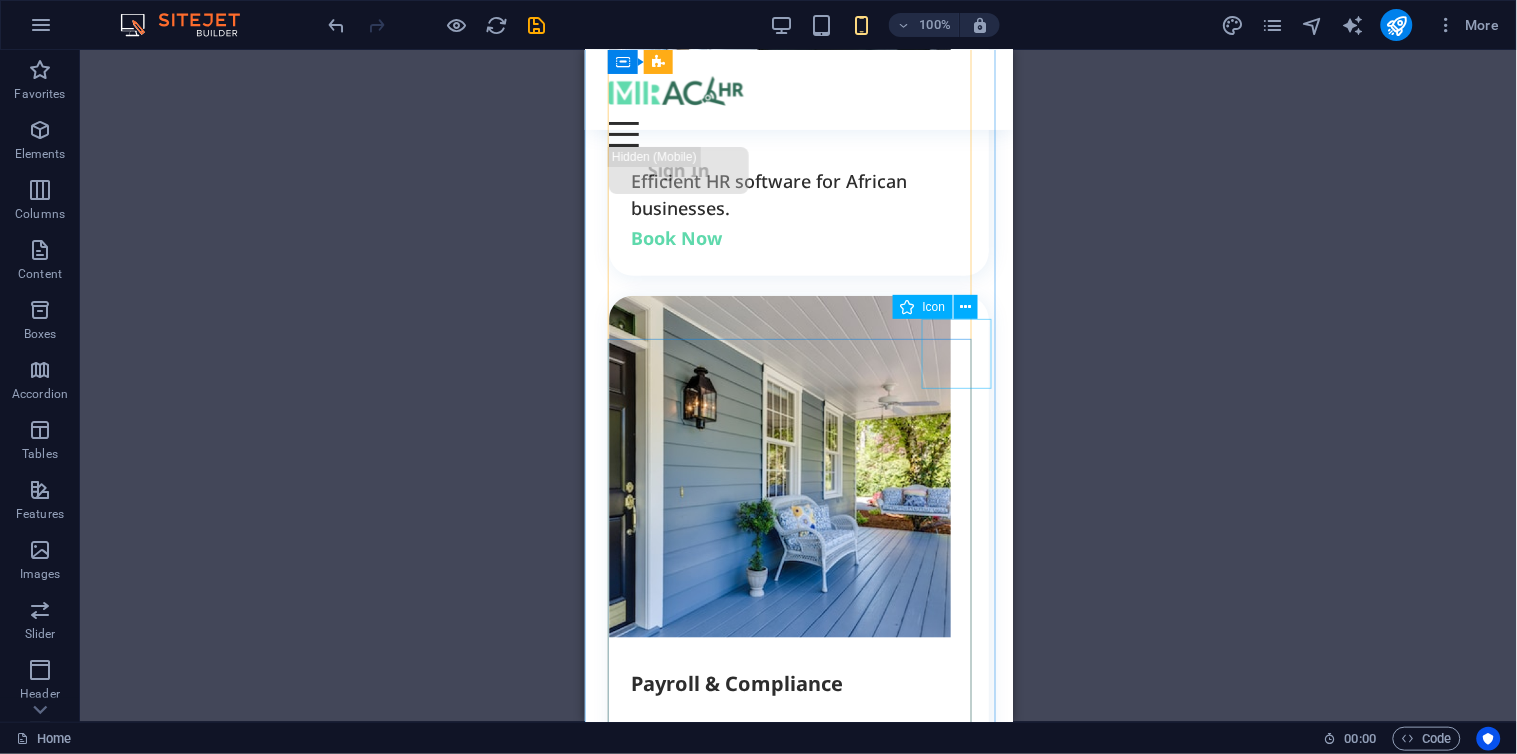 click on ".fa-secondary{opacity:.4}" at bounding box center (997, -2083) 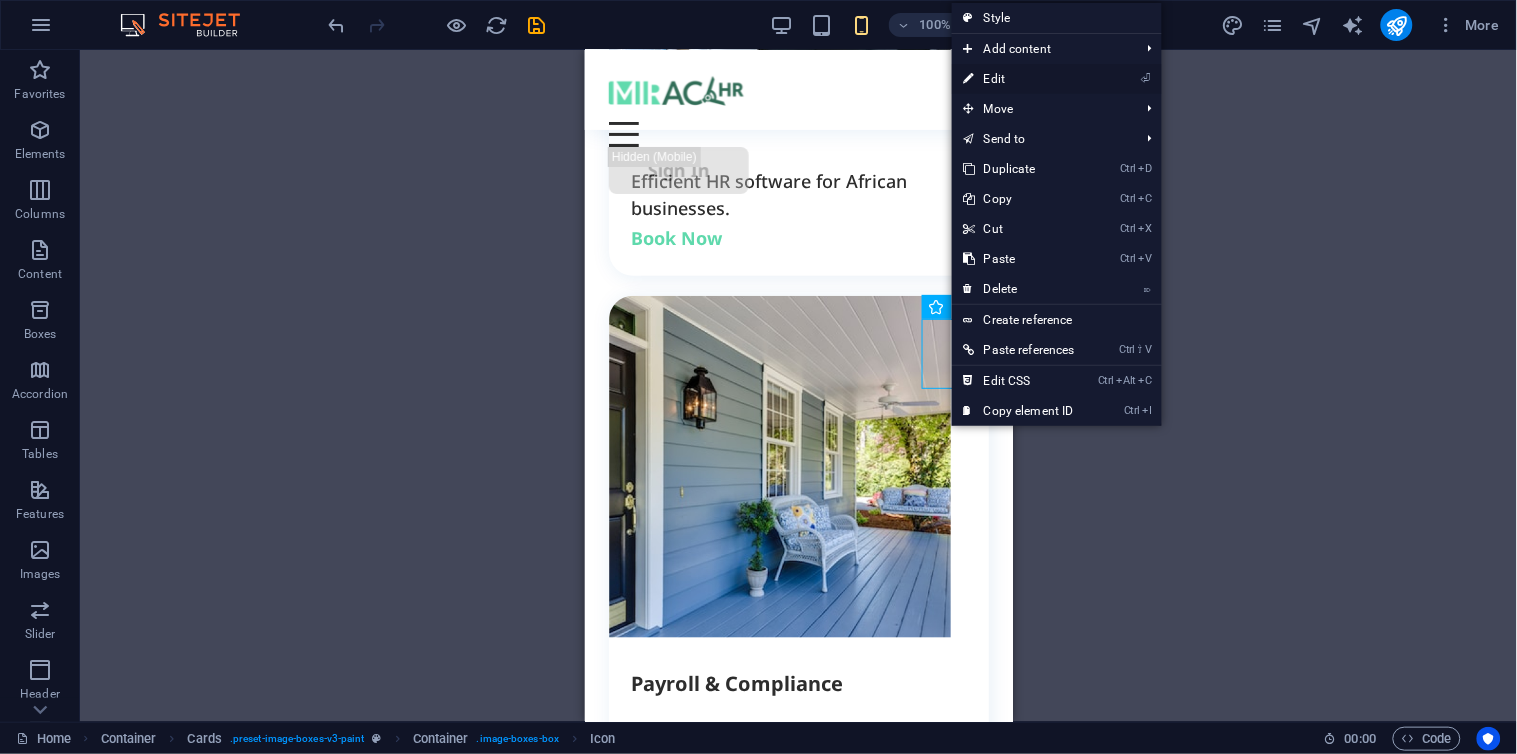 click on "⏎  Edit" at bounding box center (1019, 79) 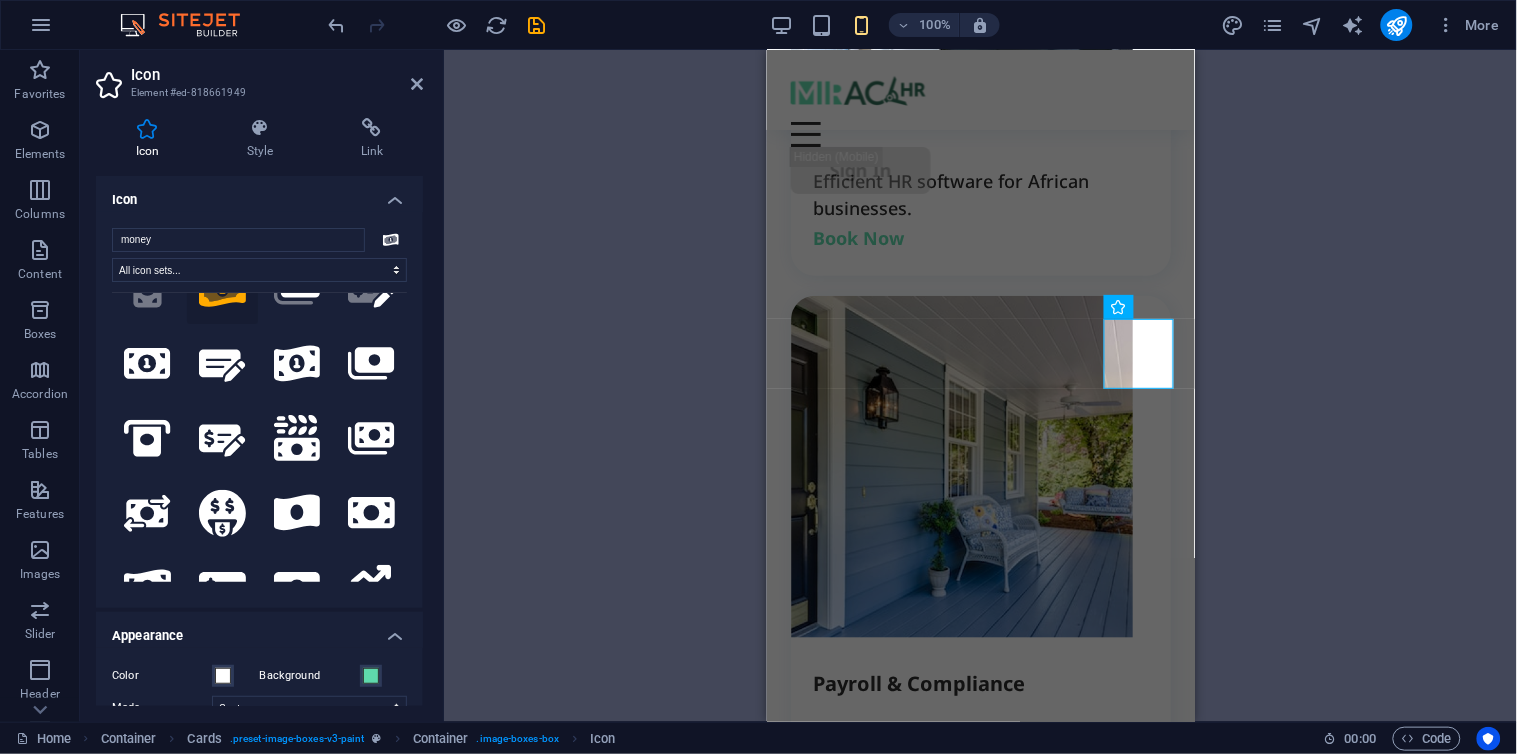 scroll, scrollTop: 388, scrollLeft: 0, axis: vertical 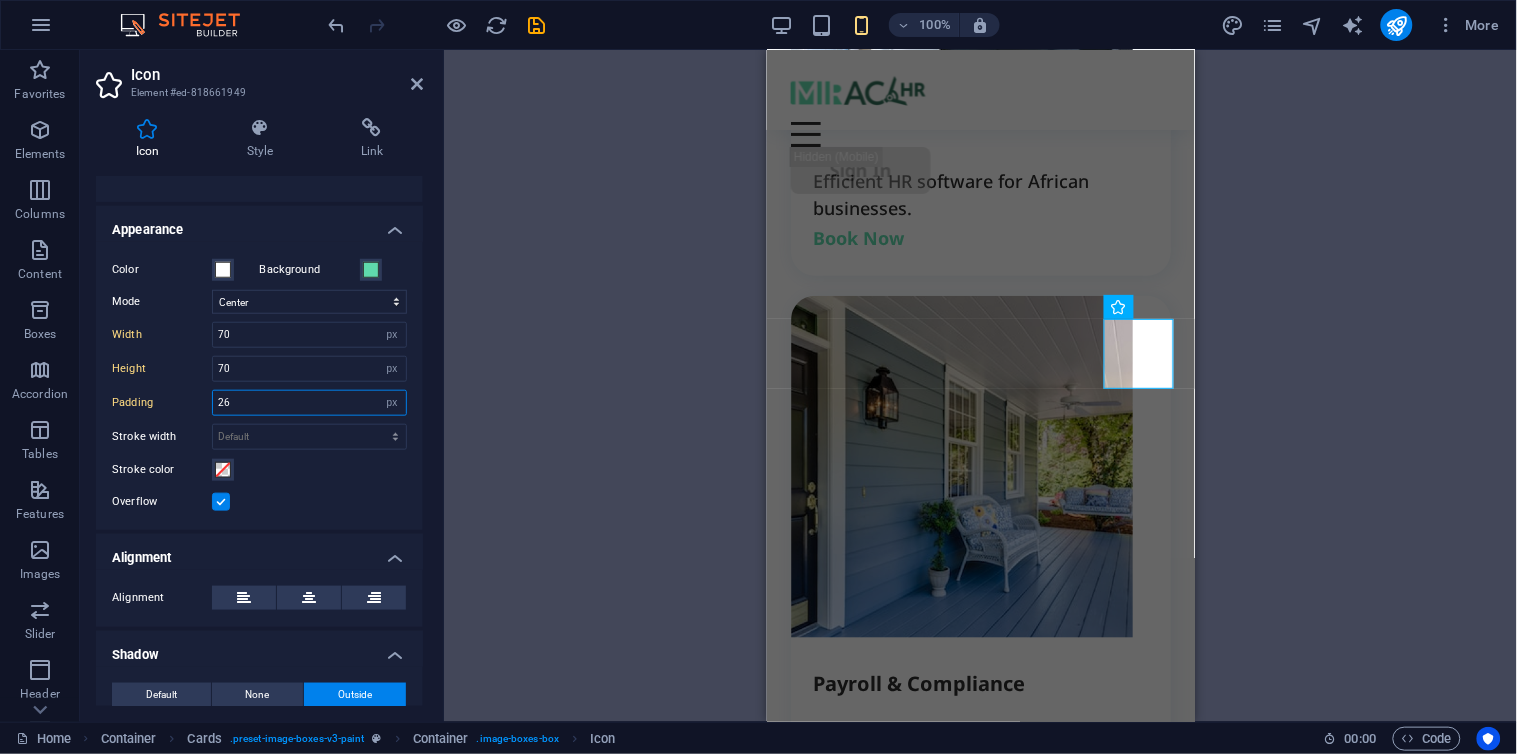 drag, startPoint x: 244, startPoint y: 395, endPoint x: 174, endPoint y: 413, distance: 72.277245 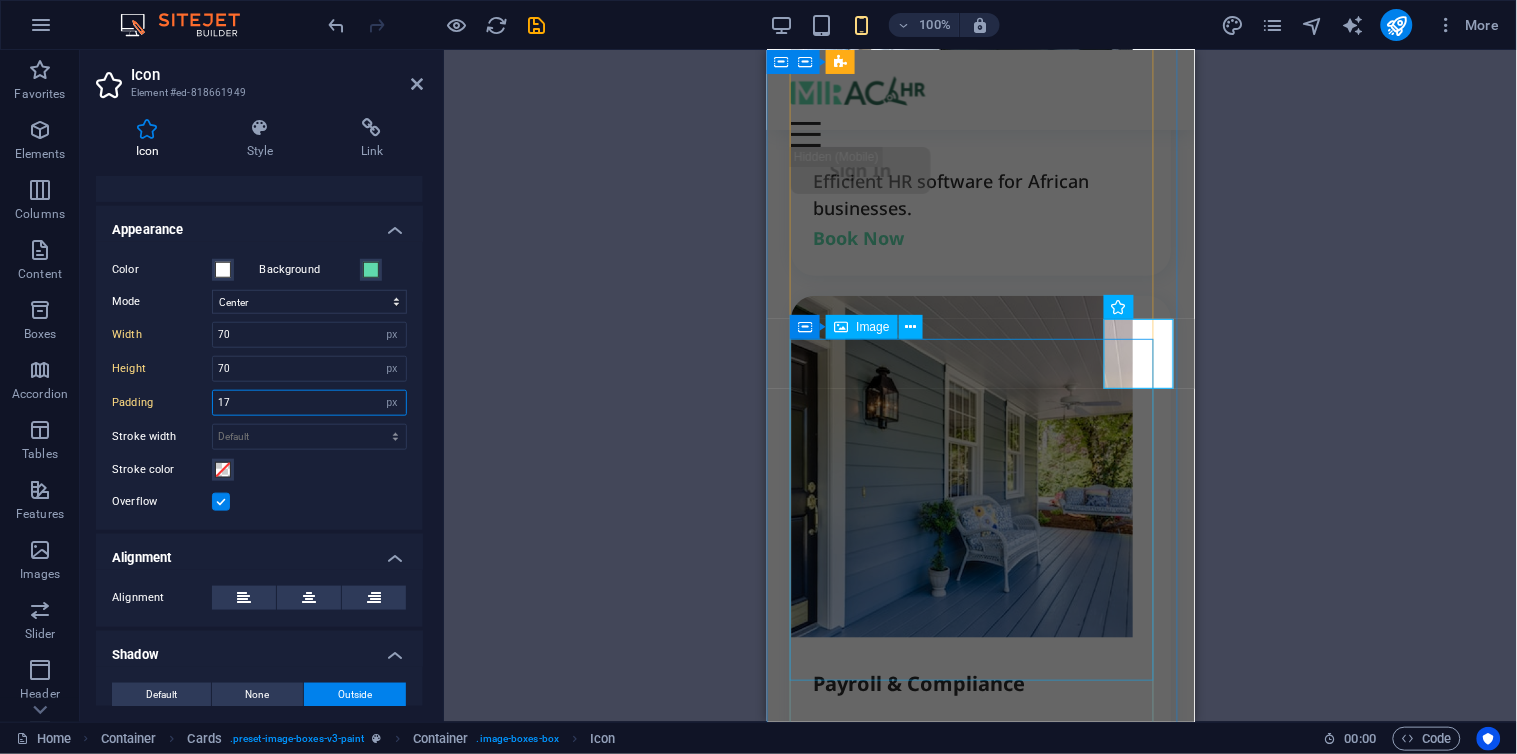 type on "17" 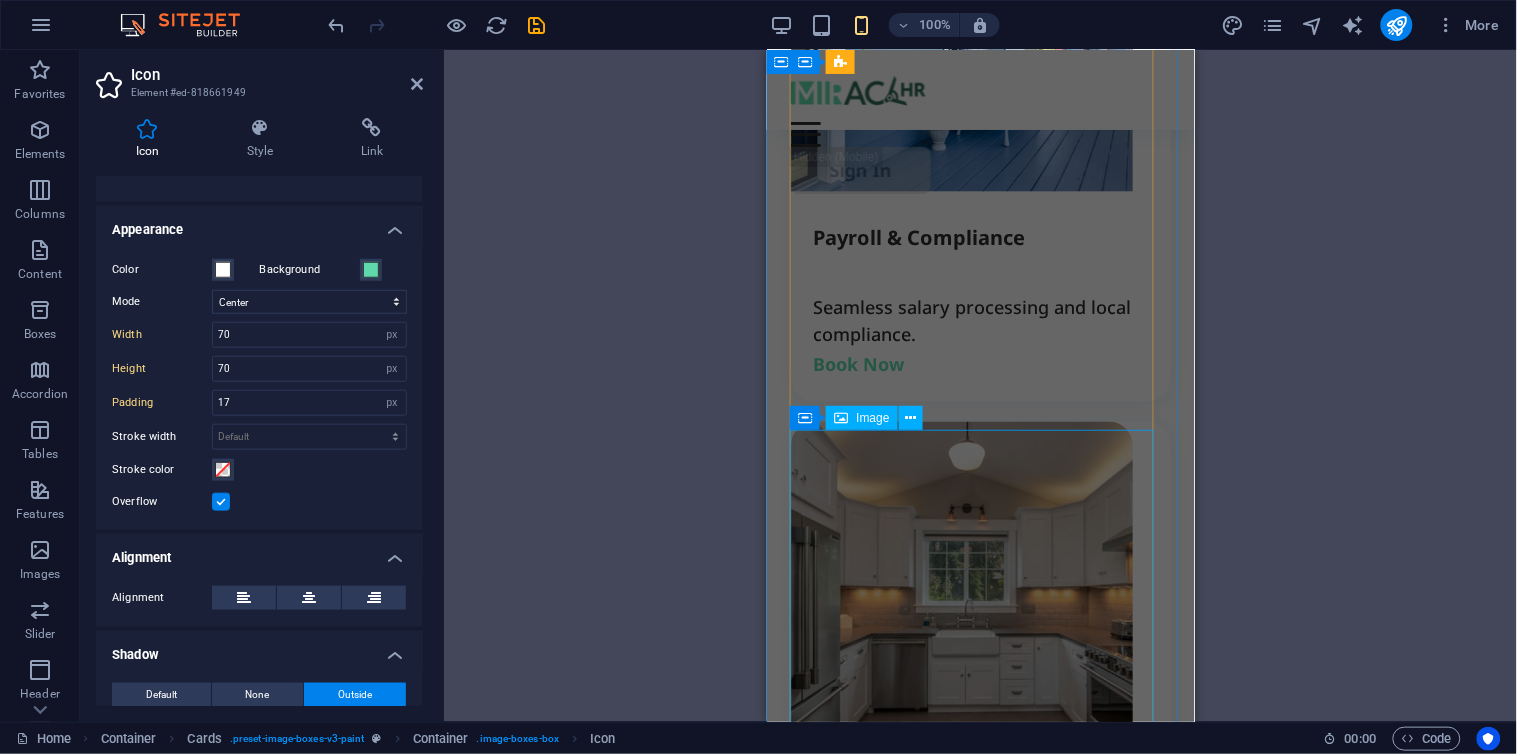 scroll, scrollTop: 2652, scrollLeft: 0, axis: vertical 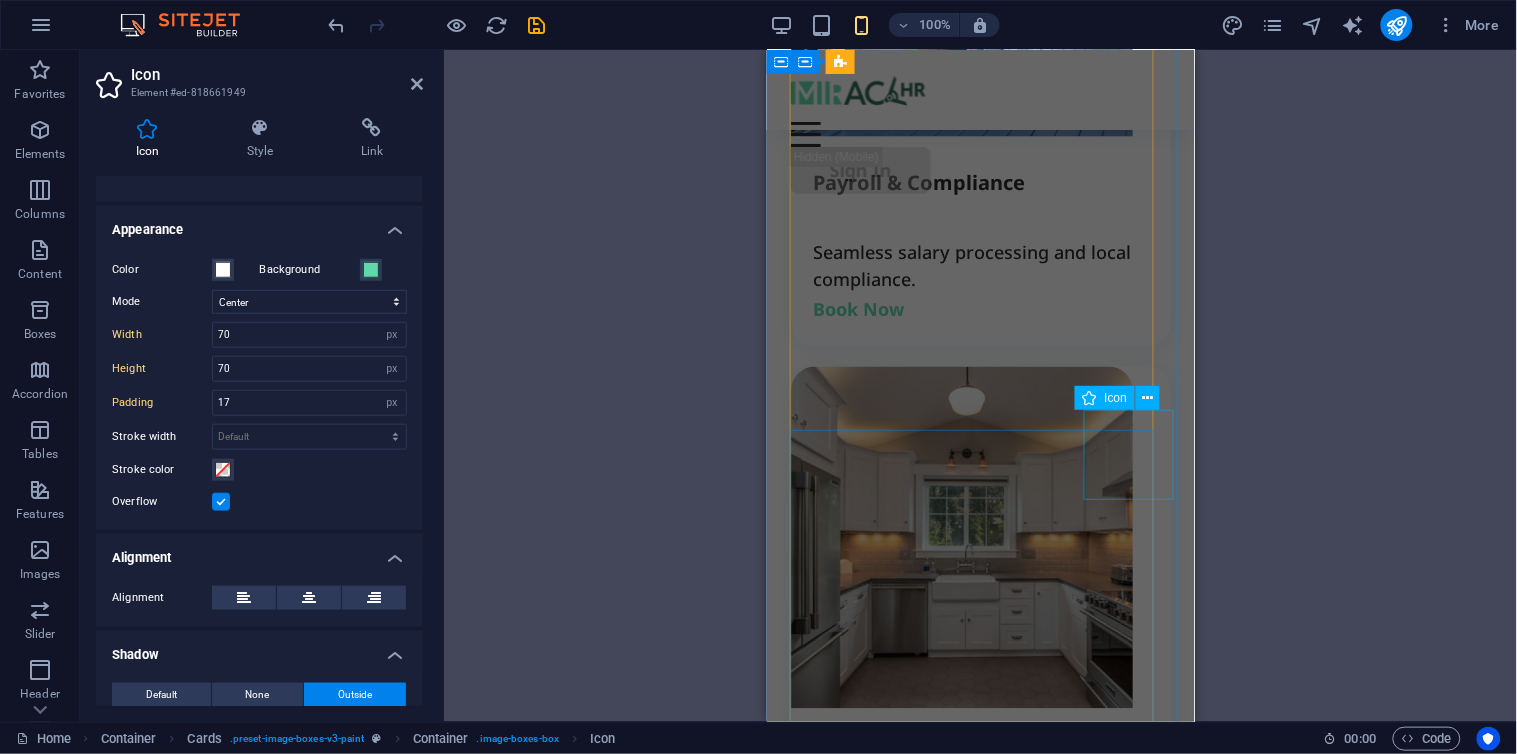 click at bounding box center [1169, -2574] 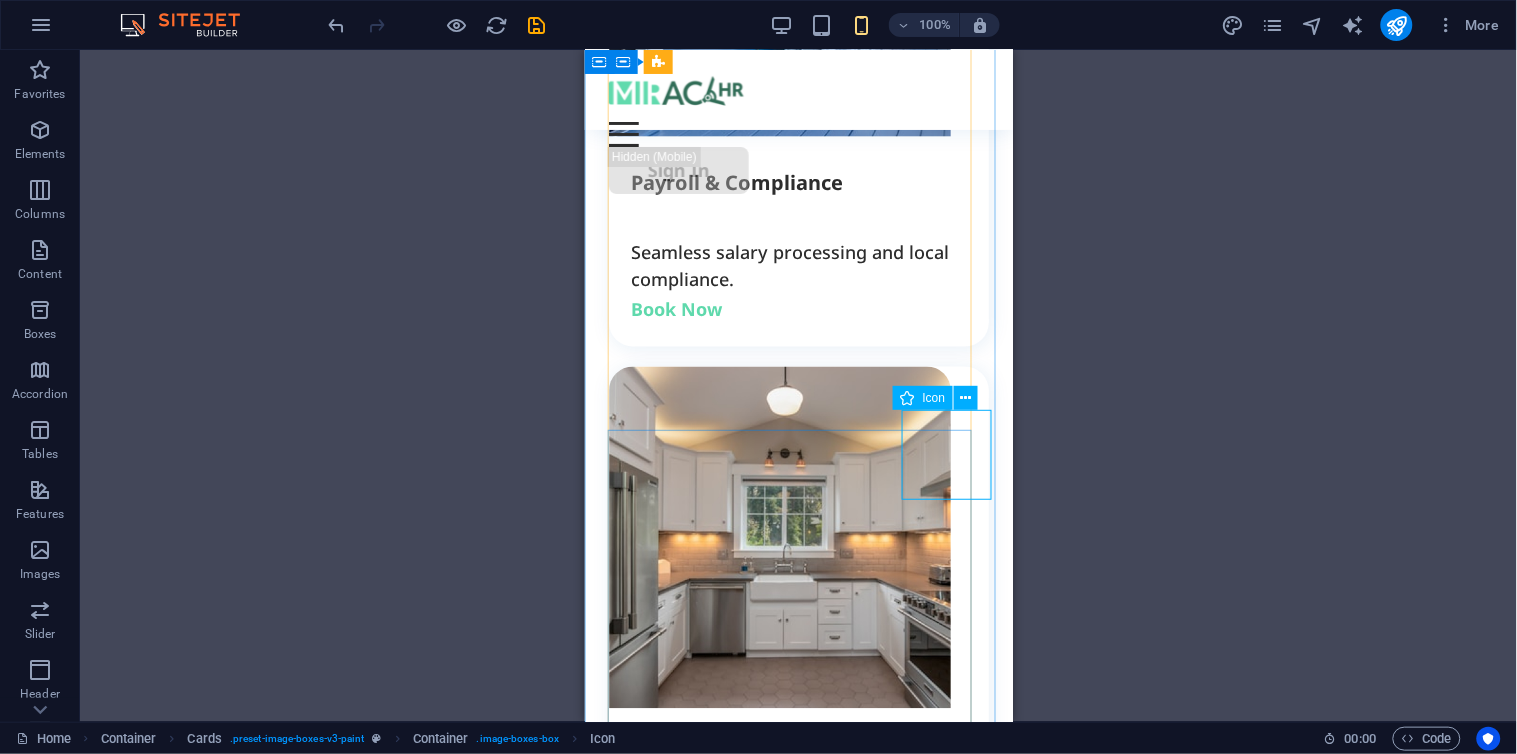 click at bounding box center [987, -2574] 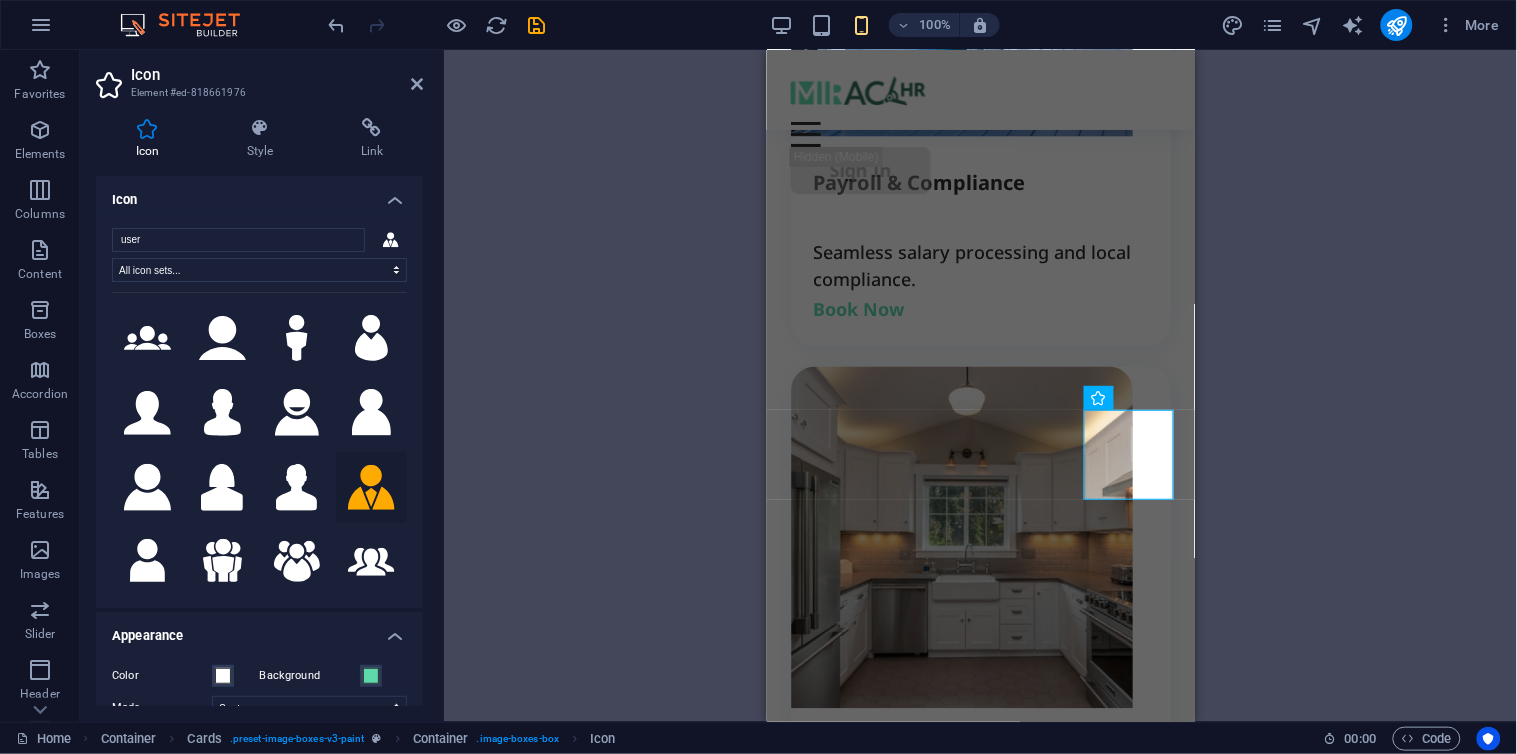 click on "Icon" at bounding box center [259, 194] 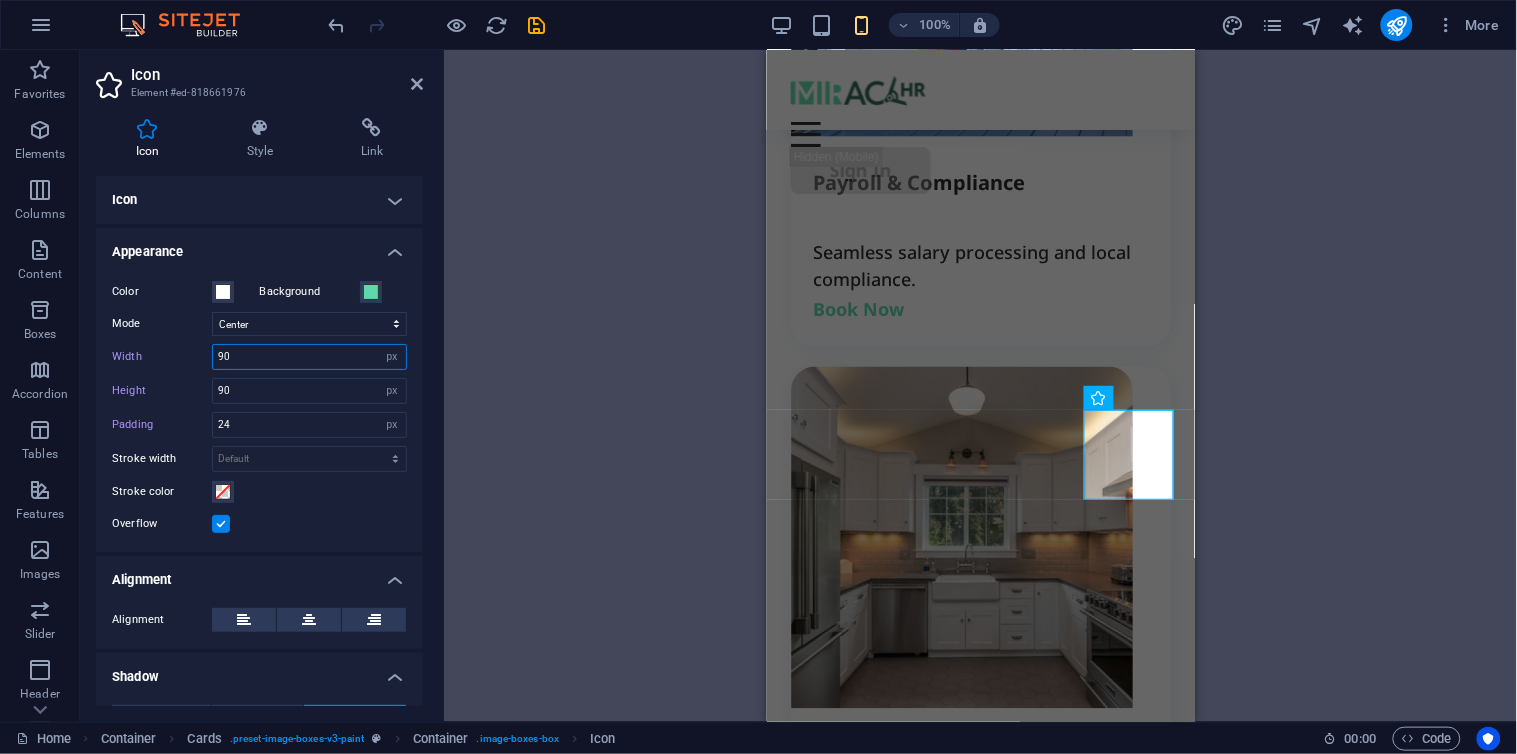 drag, startPoint x: 302, startPoint y: 351, endPoint x: 108, endPoint y: 366, distance: 194.57903 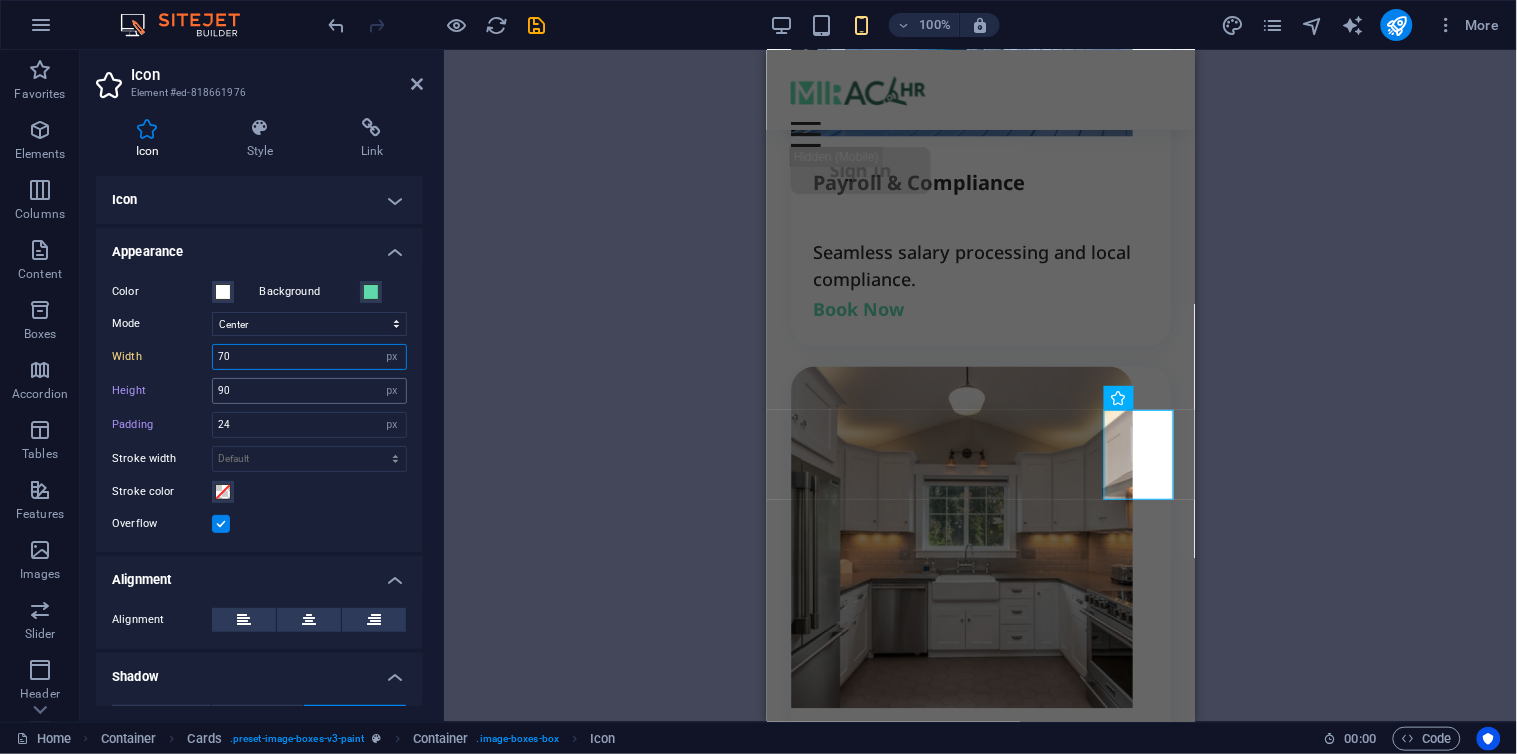 type on "70" 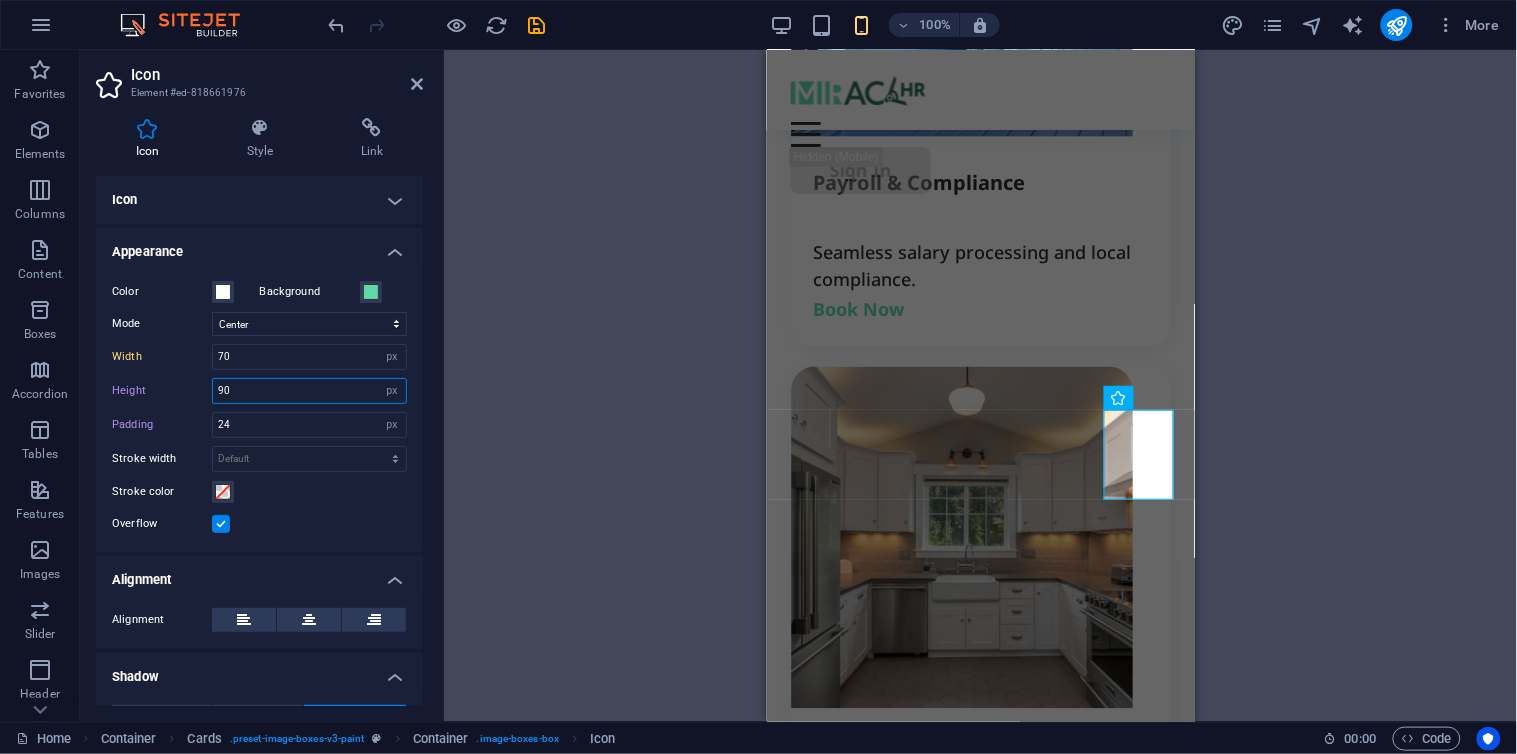 drag, startPoint x: 244, startPoint y: 396, endPoint x: 87, endPoint y: 442, distance: 163.60013 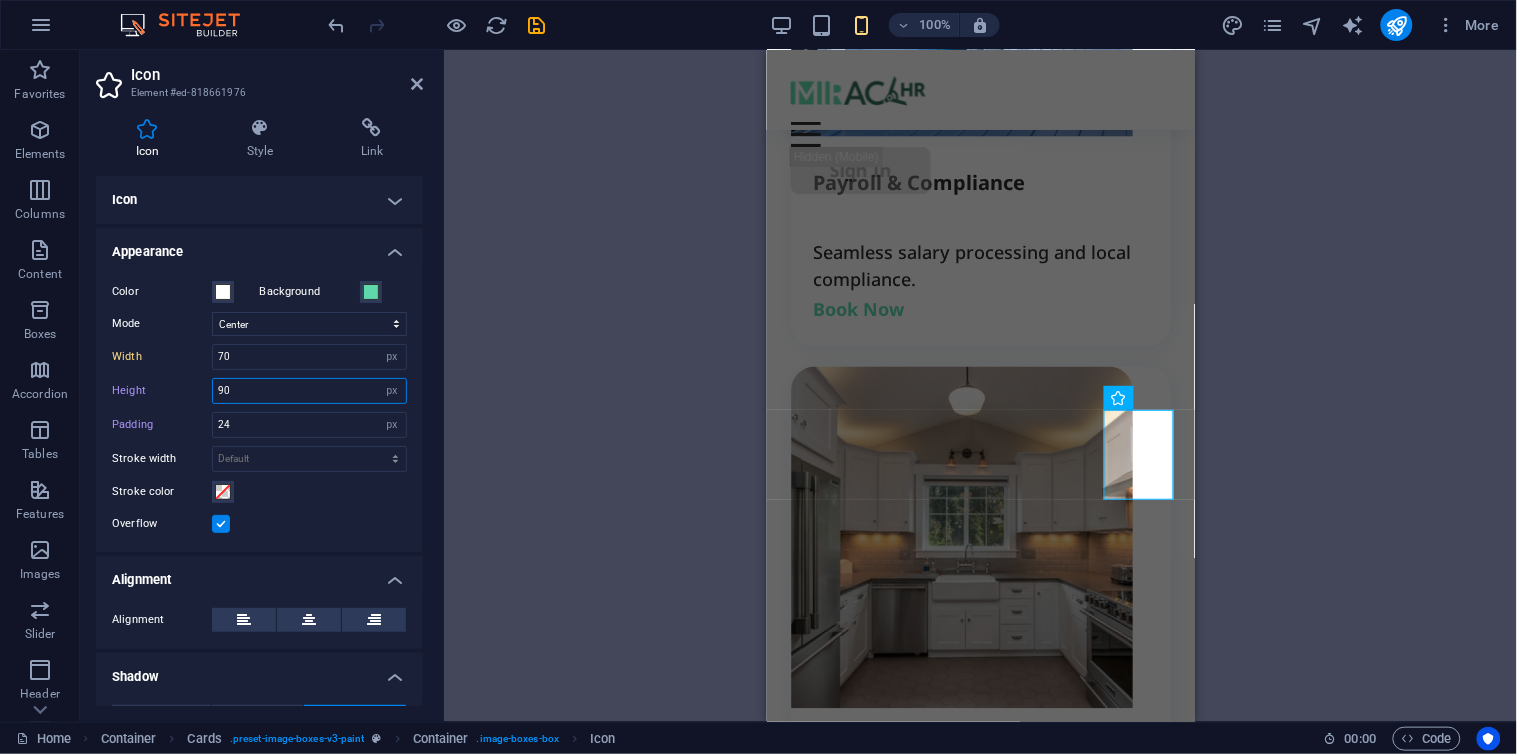 click on "Icon Style Link Icon user All icon sets... IcoFont Ionicons FontAwesome Brands FontAwesome Duotone FontAwesome Solid FontAwesome Regular FontAwesome Light FontAwesome Thin FontAwesome Sharp Solid FontAwesome Sharp Regular FontAwesome Sharp Light FontAwesome Sharp Thin .fa-secondary{opacity:.4} .fa-secondary{opacity:.4} .fa-secondary{opacity:.4} .fa-secondary{opacity:.4} .fa-secondary{opacity:.4} .fa-secondary{opacity:.4} .fa-secondary{opacity:.4} .fa-secondary{opacity:.4} .fa-secondary{opacity:.4} .fa-secondary{opacity:.4} .fa-secondary{opacity:.4} .fa-secondary{opacity:.4} .fa-secondary{opacity:.4} .fa-secondary{opacity:.4} .fa-secondary{opacity:.4} .fa-secondary{opacity:.4} .fa-secondary{opacity:.4} .fa-secondary{opacity:.4} .fa-secondary{opacity:.4} .fa-secondary{opacity:.4} .fa-secondary{opacity:.4} .fa-secondary{opacity:.4} .fa-secondary{opacity:.4} .fa-secondary{opacity:.4} .fa-secondary{opacity:.4} .fa-secondary{opacity:.4} .fa-secondary{opacity:.4} .fa-secondary{opacity:.4} .fa-secondary{opacity:.4} %" at bounding box center (259, 412) 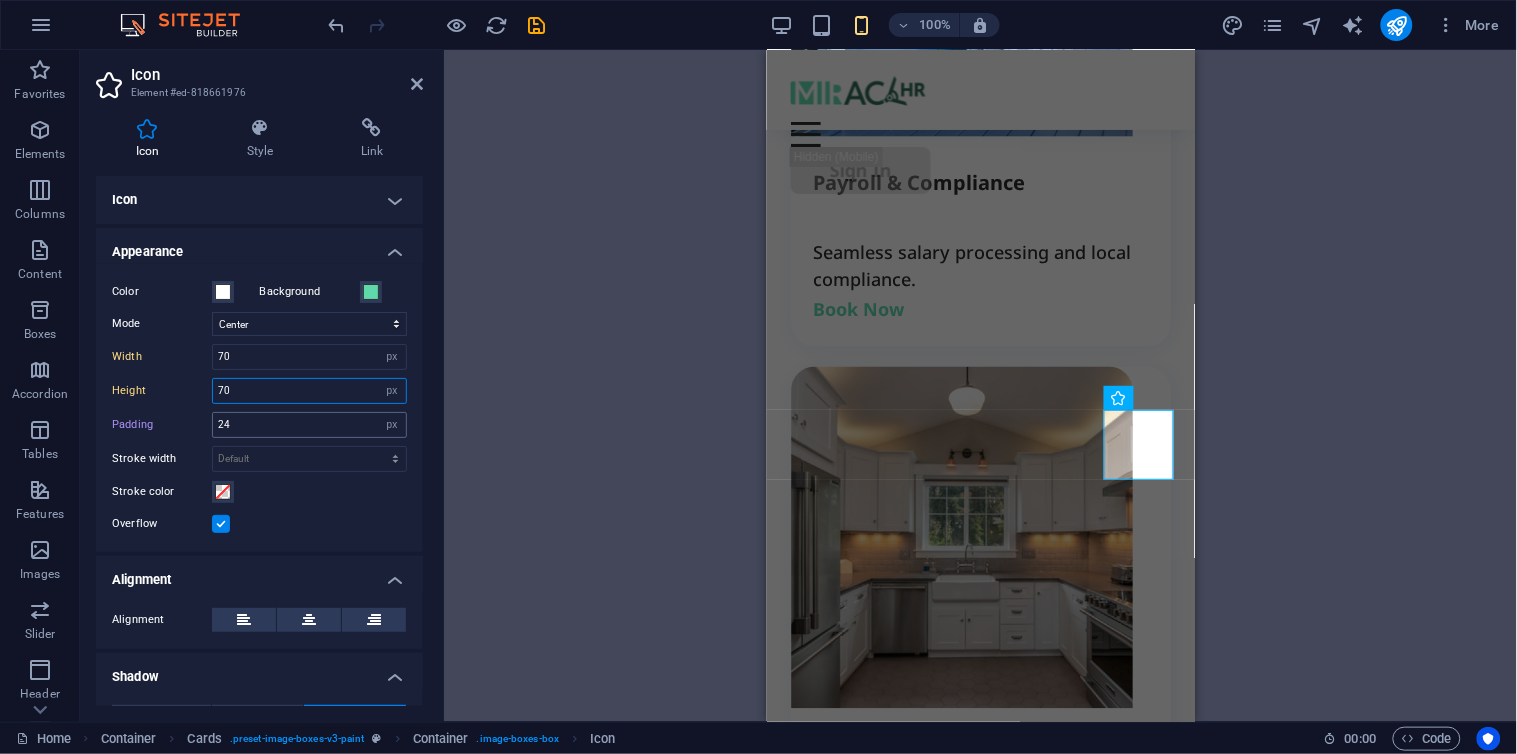 type on "70" 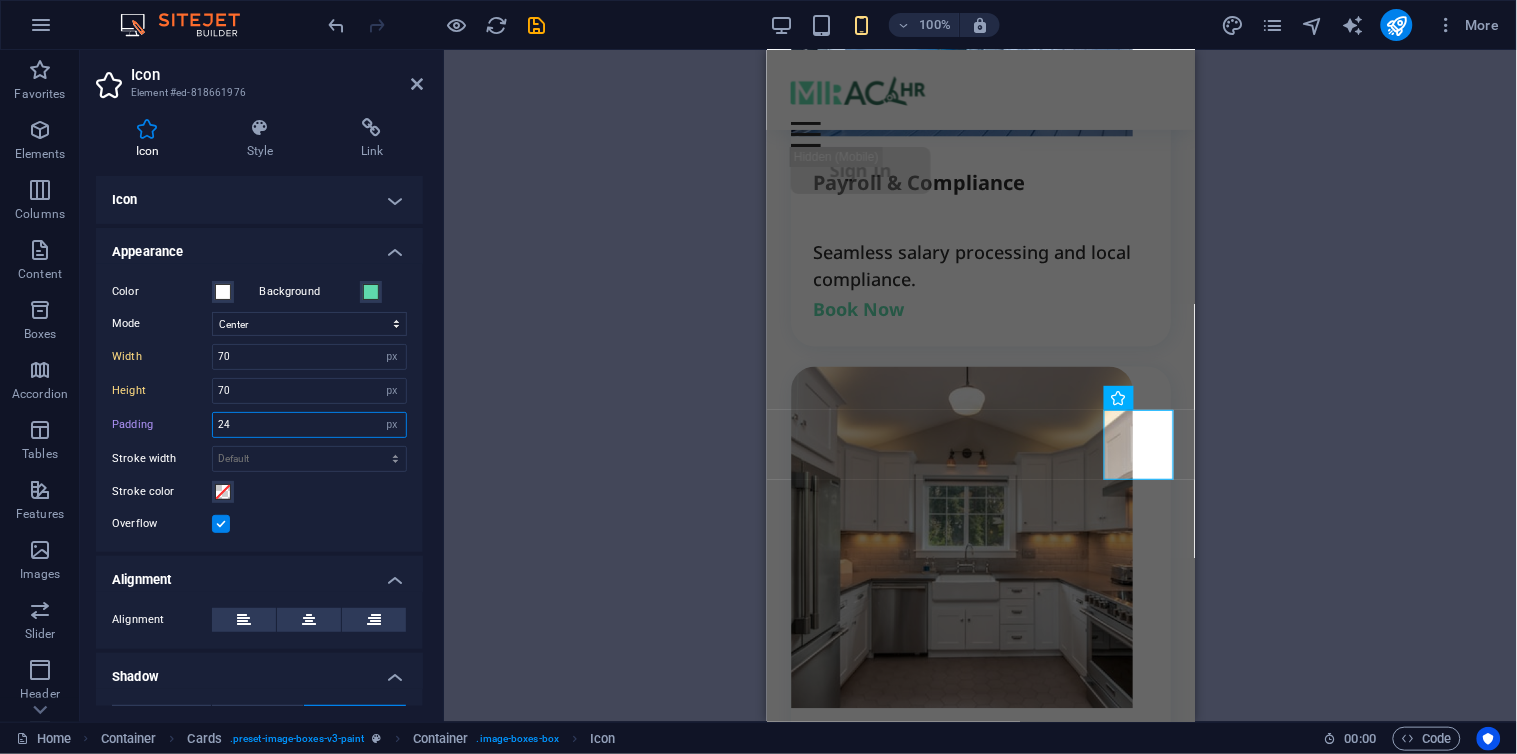 drag, startPoint x: 254, startPoint y: 431, endPoint x: 160, endPoint y: 447, distance: 95.35198 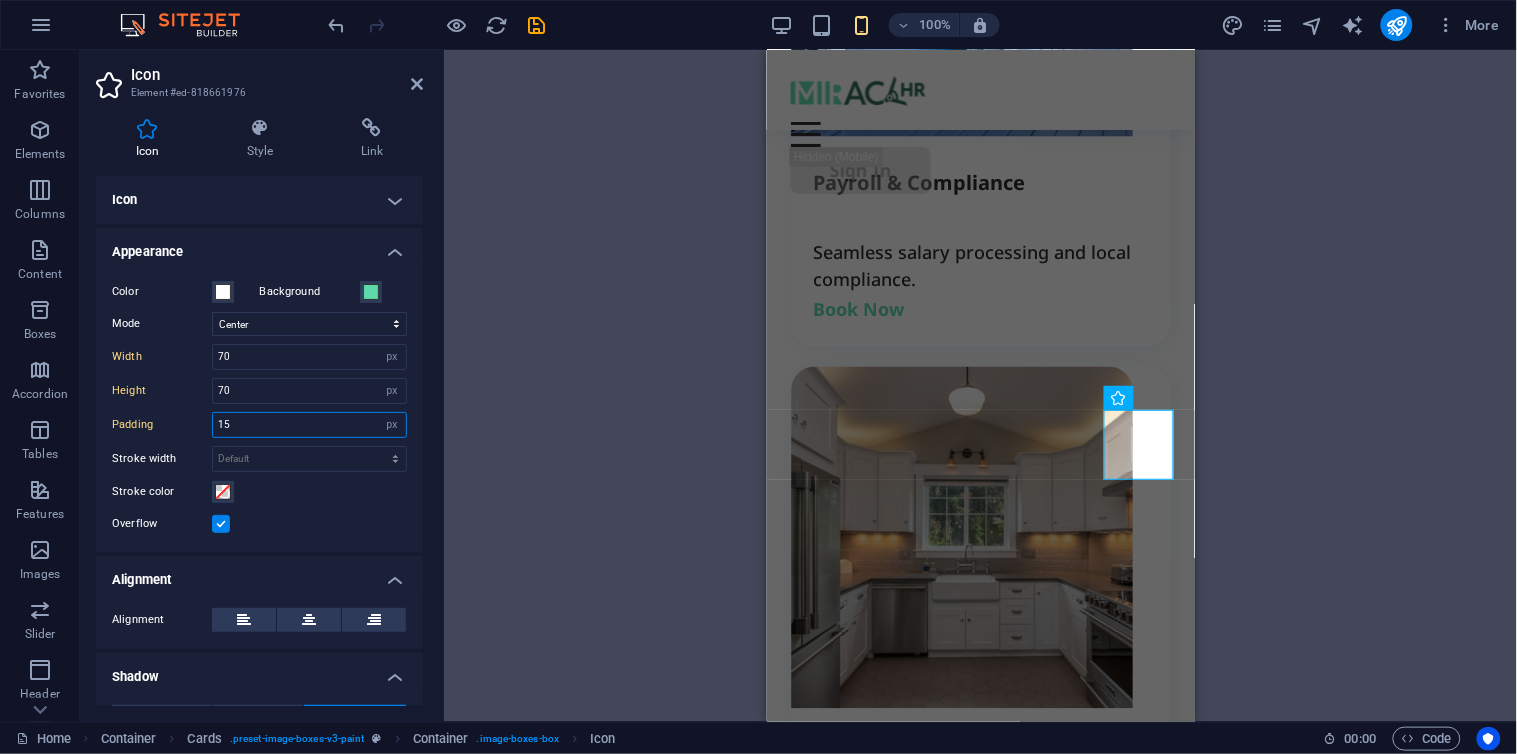 type on "1" 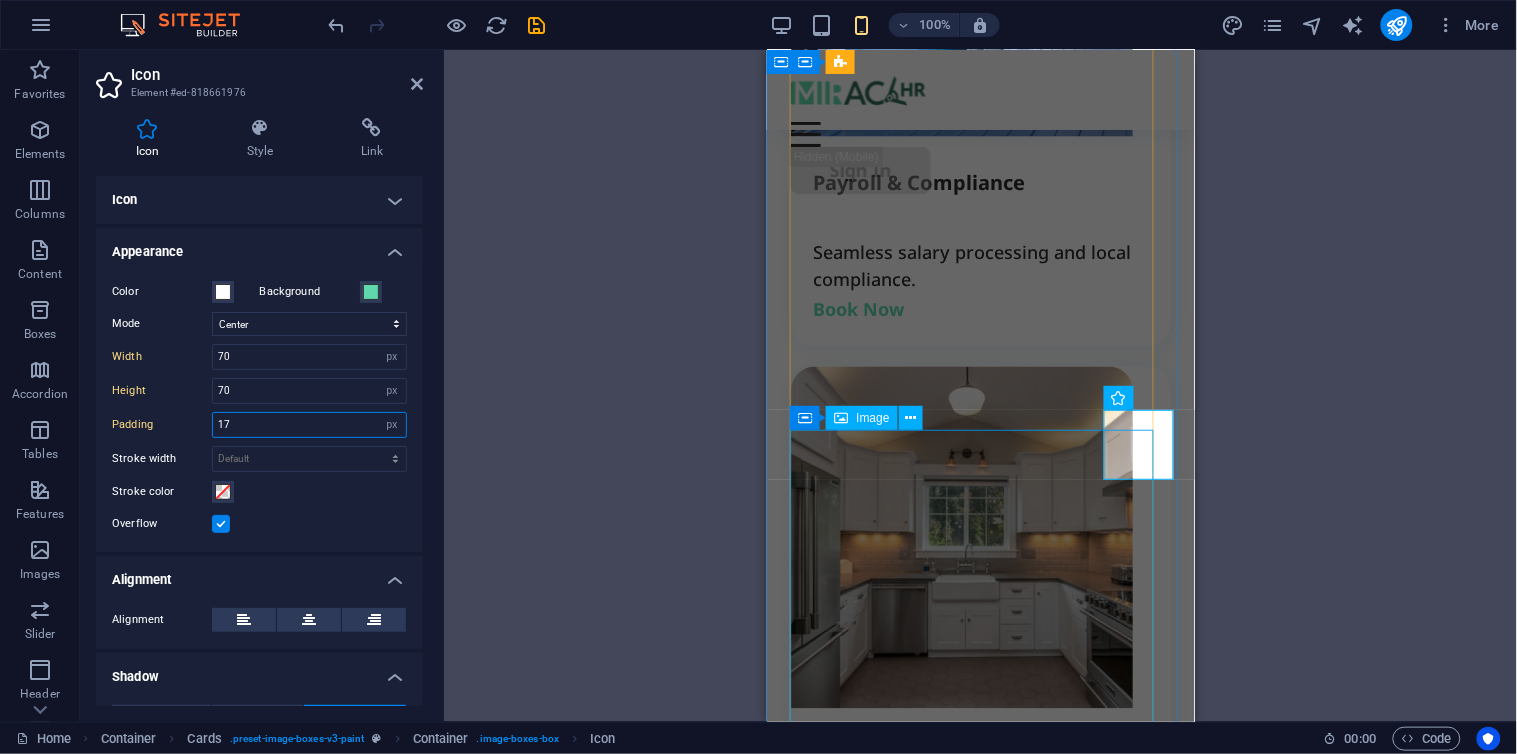 type on "17" 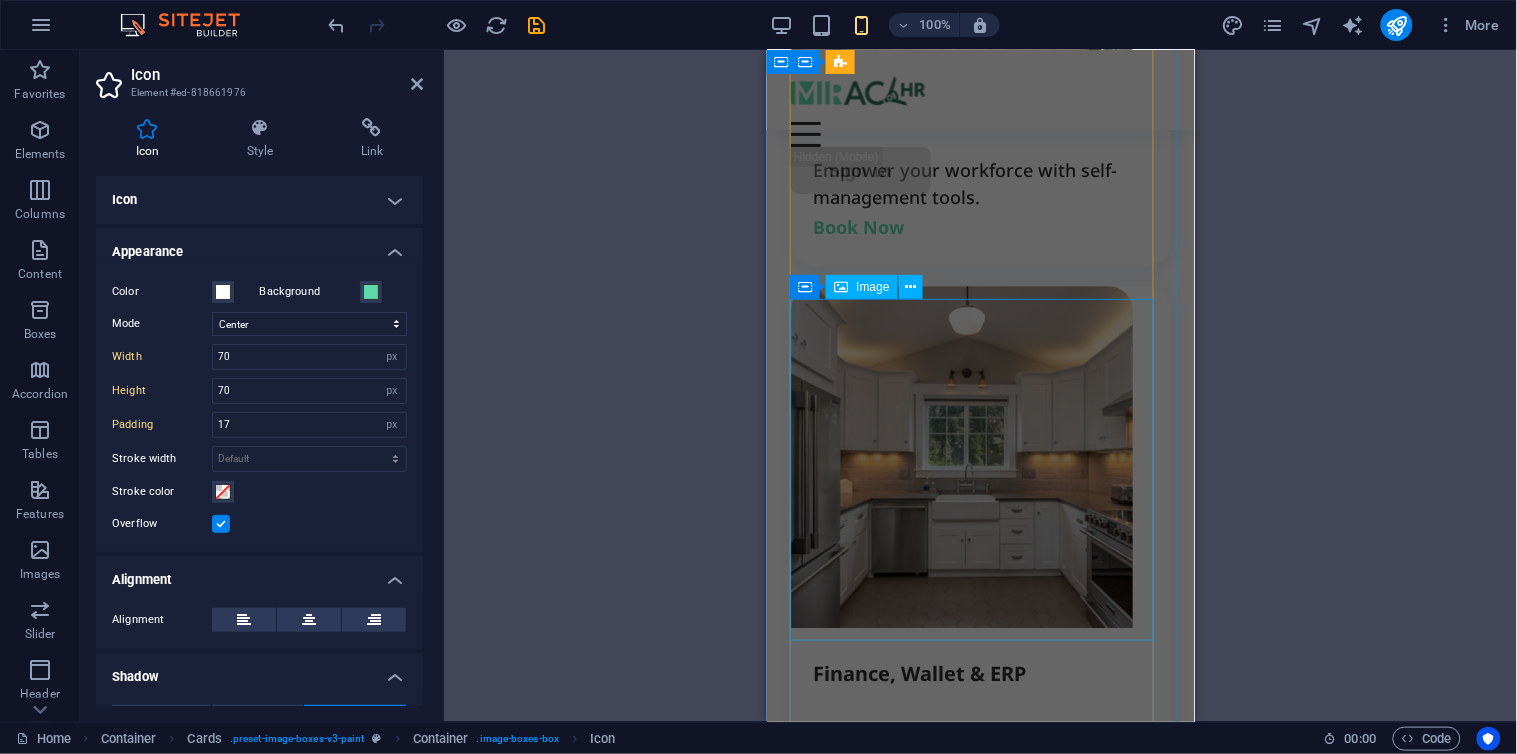 scroll, scrollTop: 3395, scrollLeft: 0, axis: vertical 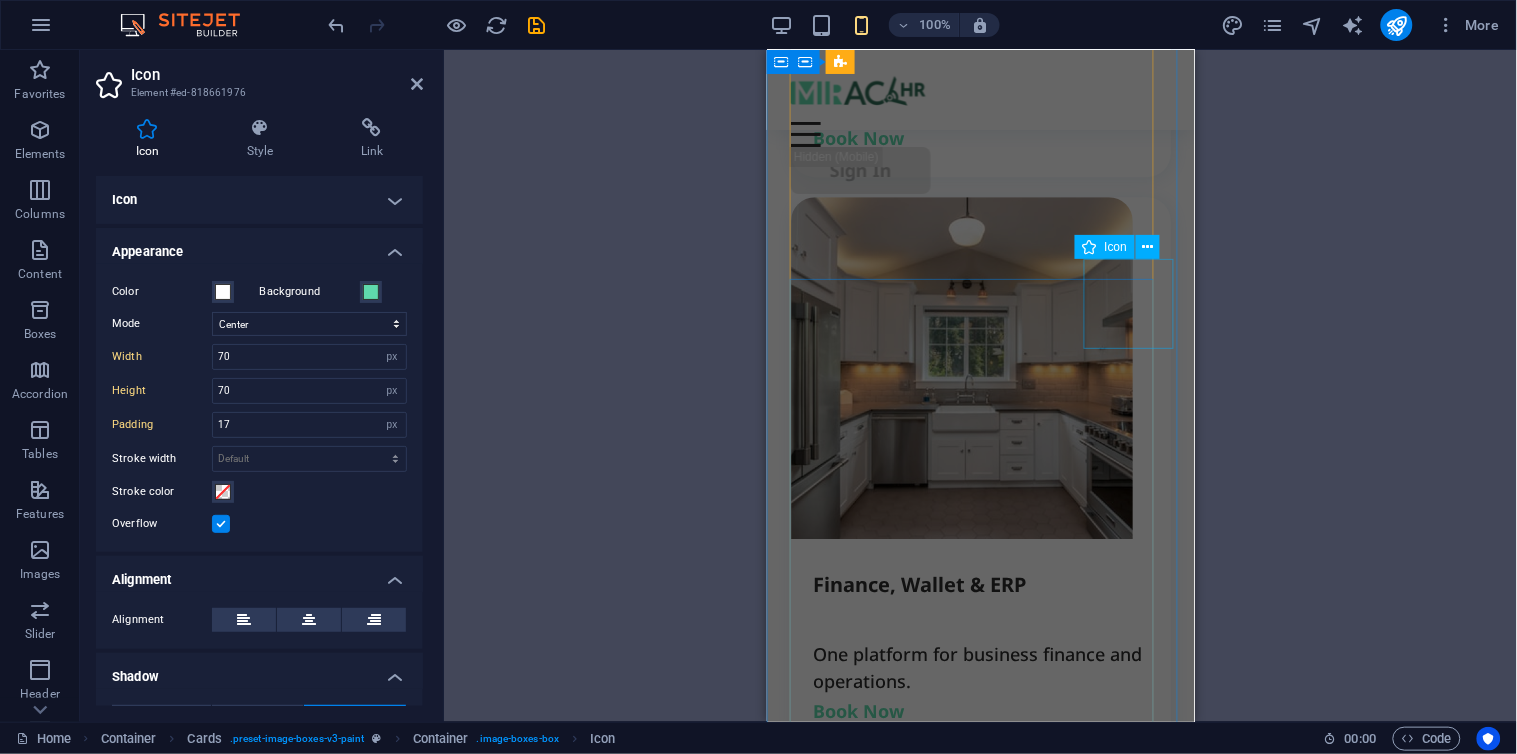 click on ".fa-secondary{opacity:.4}" at bounding box center (1169, -3317) 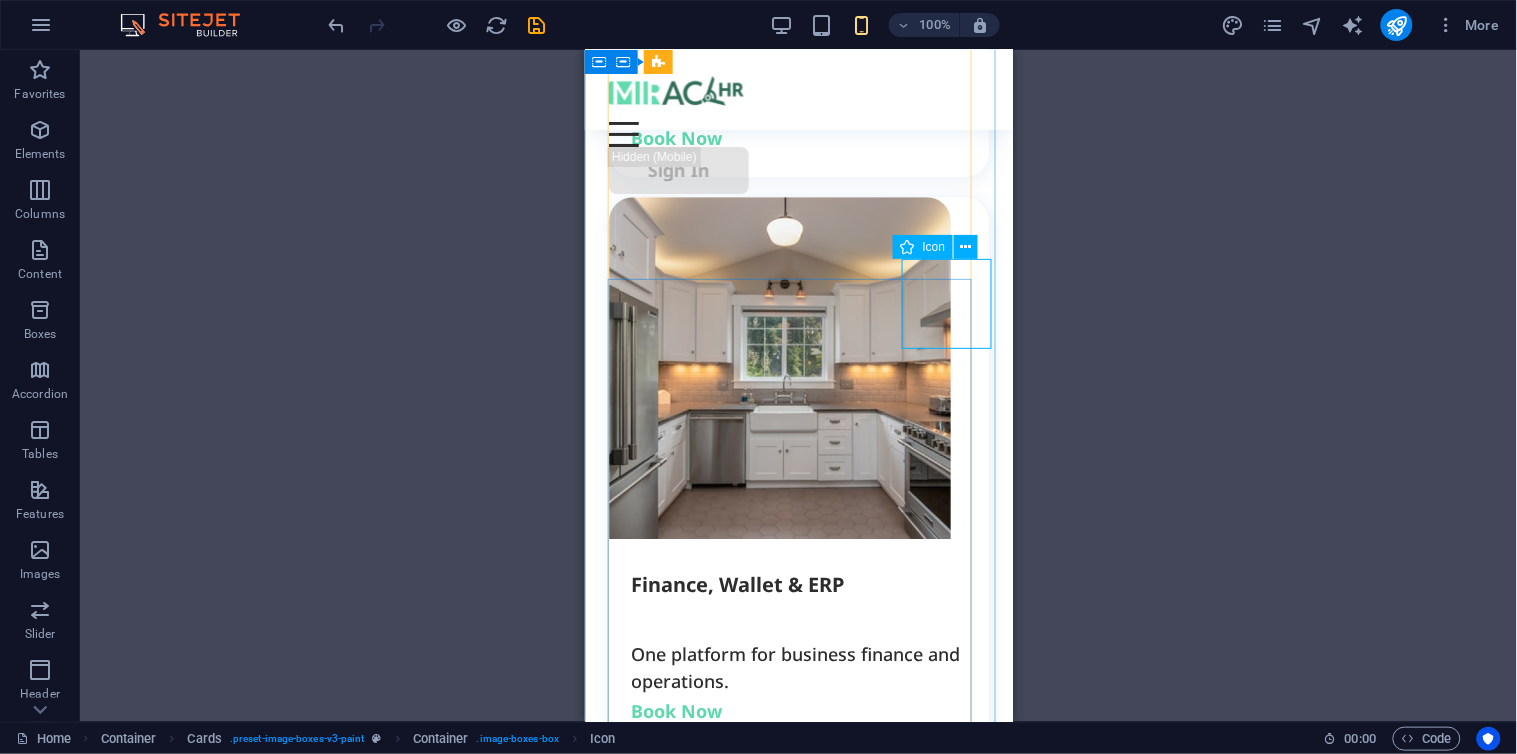 click on ".fa-secondary{opacity:.4}" at bounding box center [987, -3317] 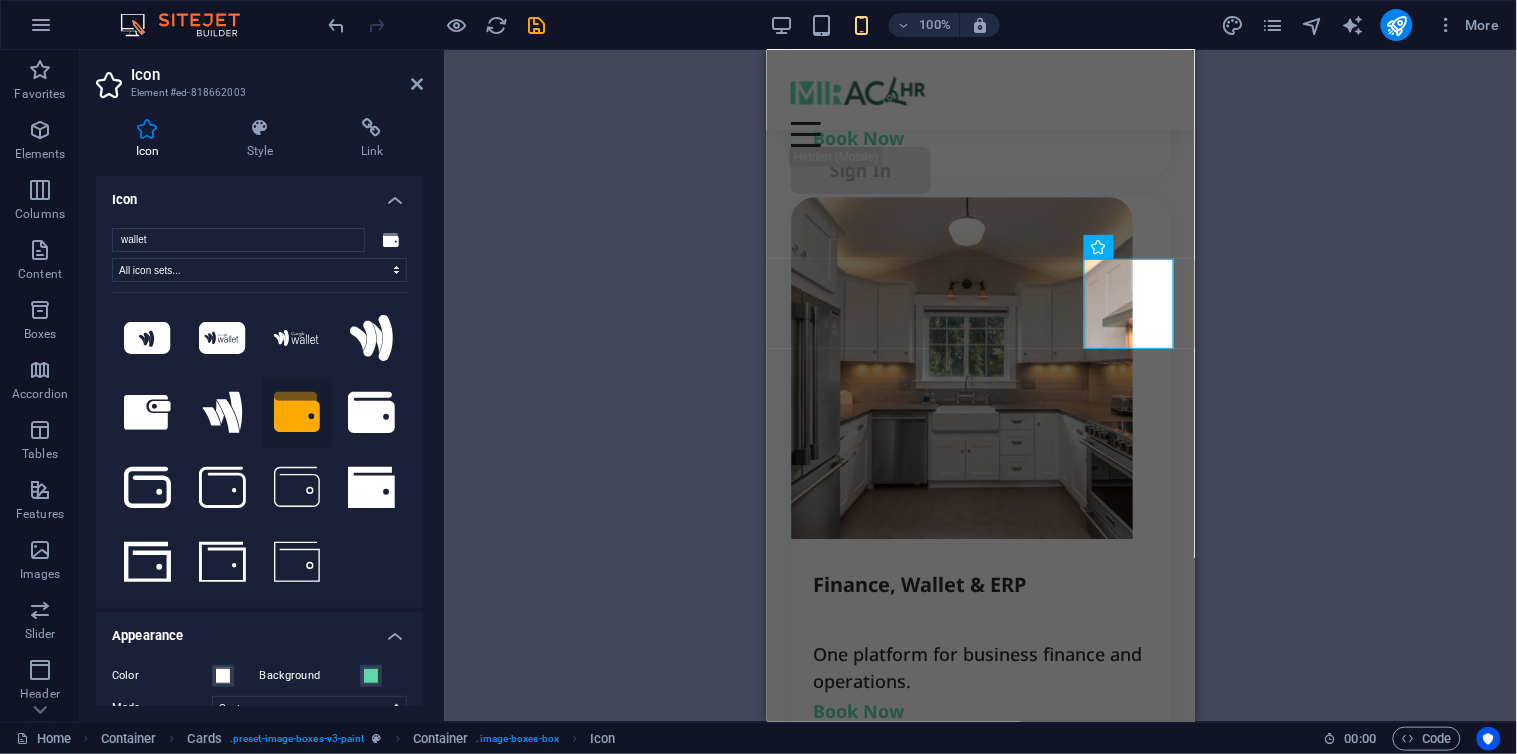 click on "Icon" at bounding box center [259, 194] 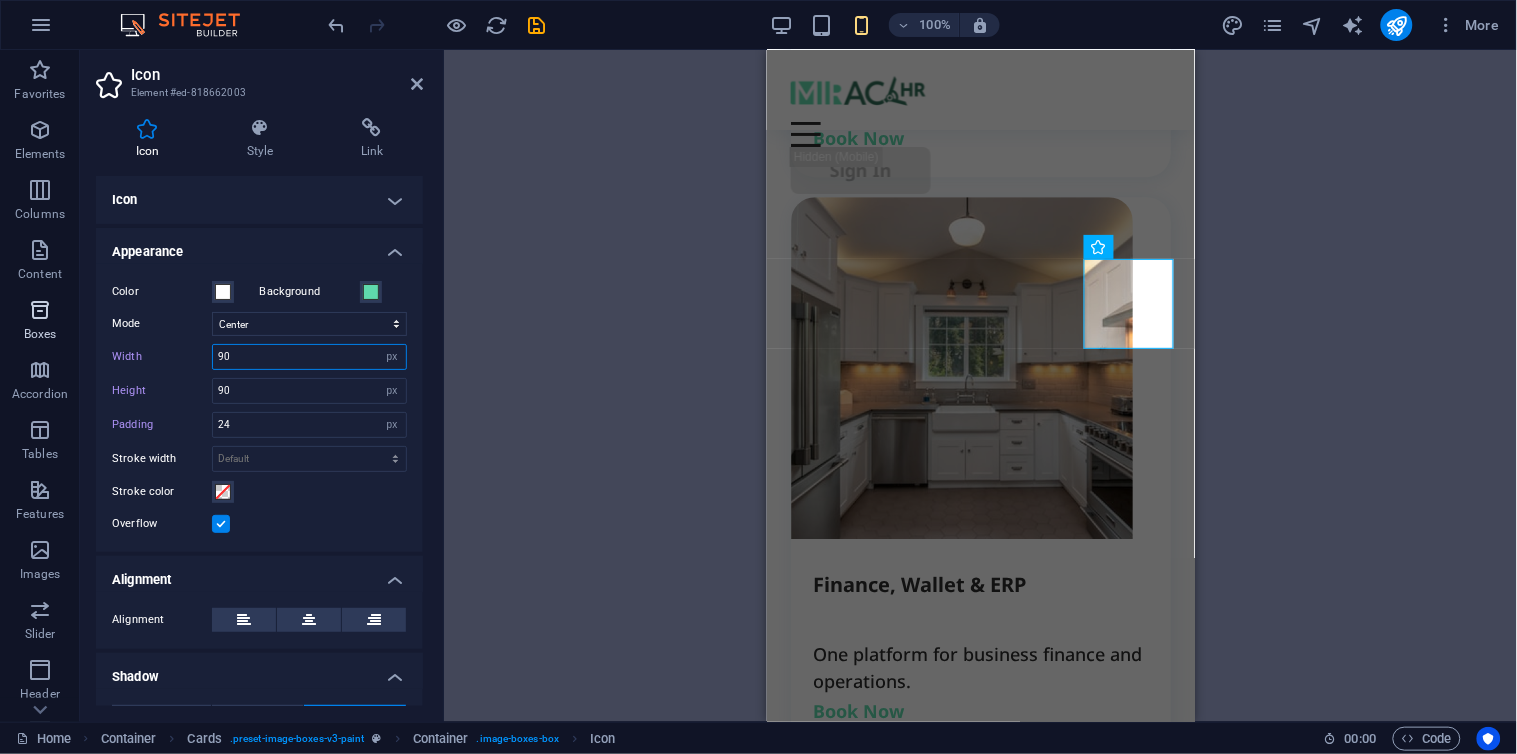 drag, startPoint x: 352, startPoint y: 361, endPoint x: 66, endPoint y: 333, distance: 287.36737 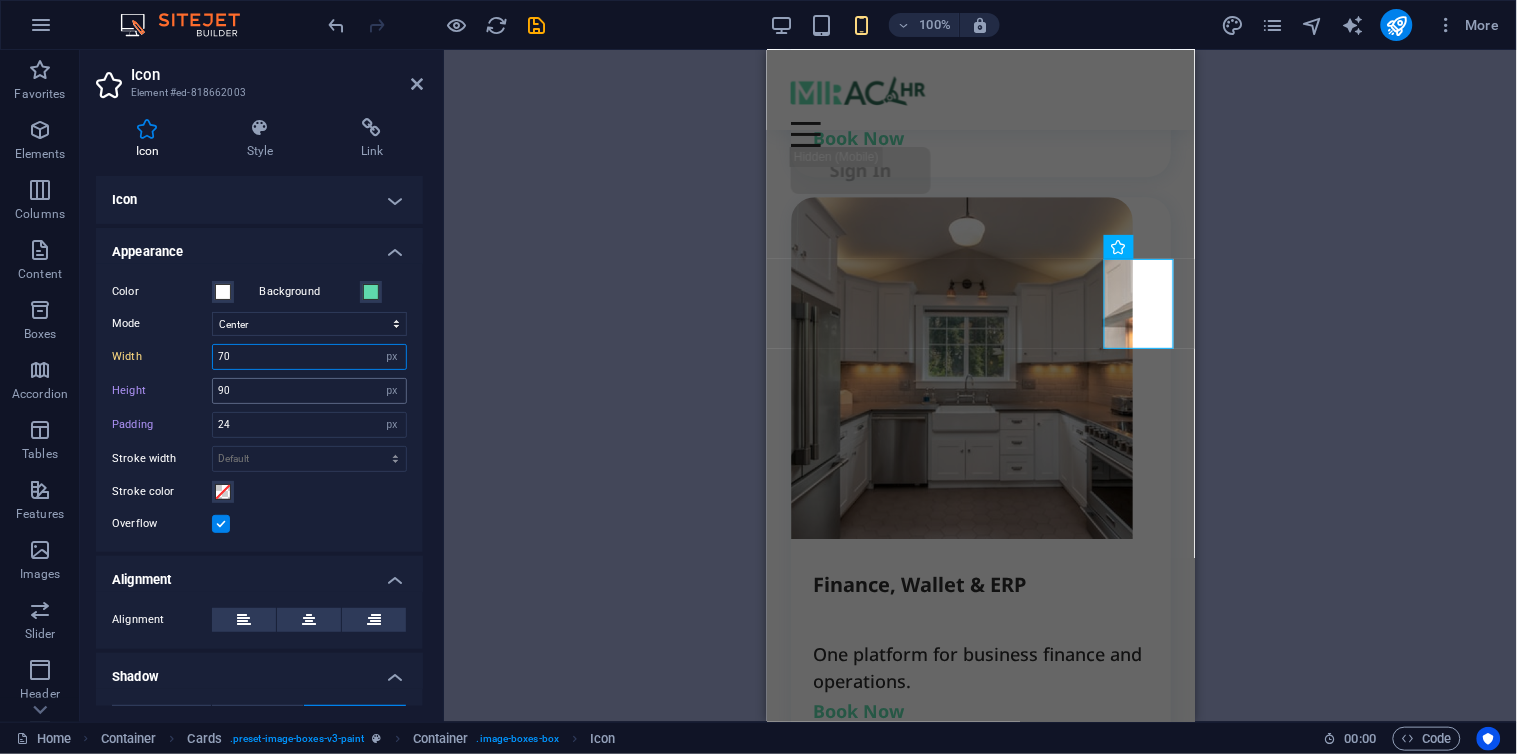type on "70" 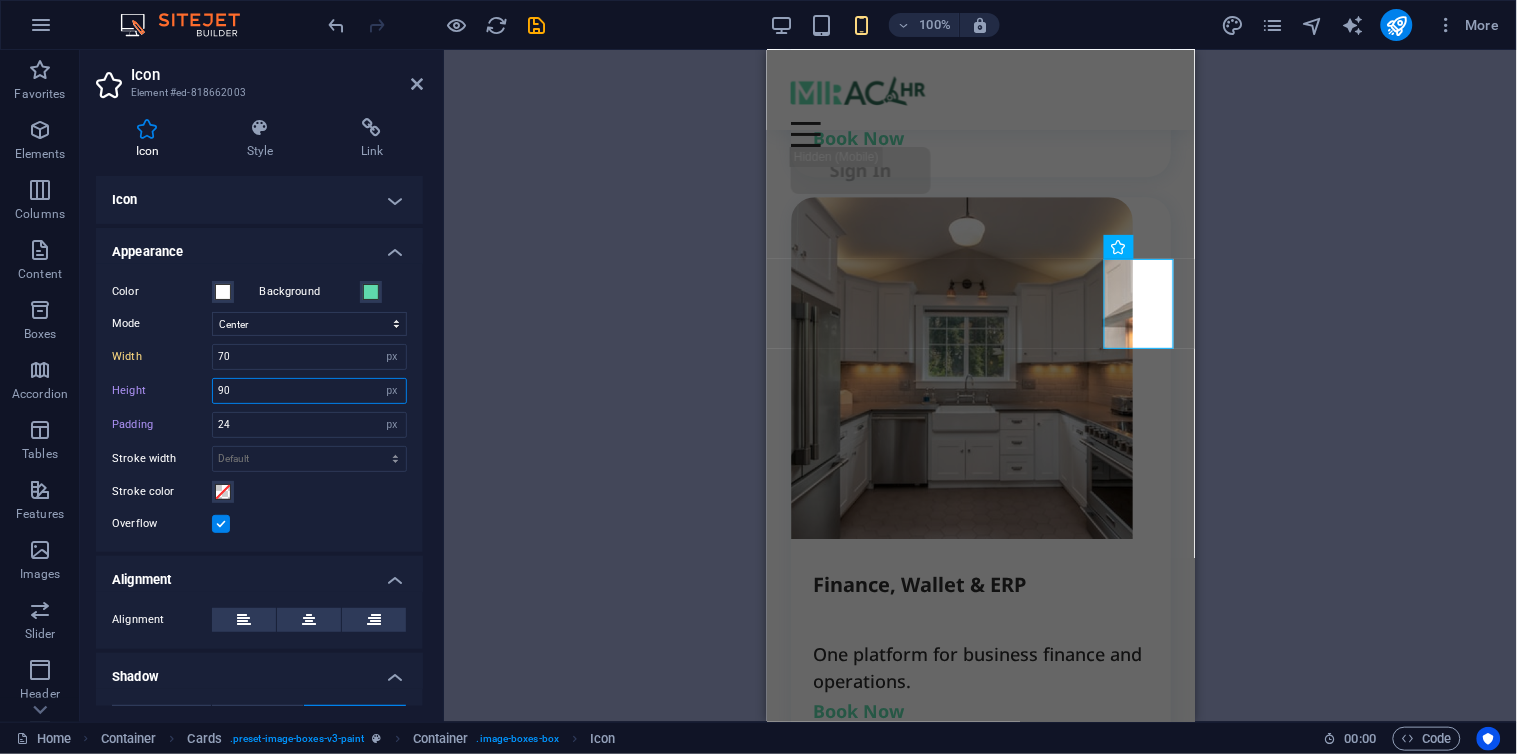 drag, startPoint x: 234, startPoint y: 387, endPoint x: 88, endPoint y: 401, distance: 146.6697 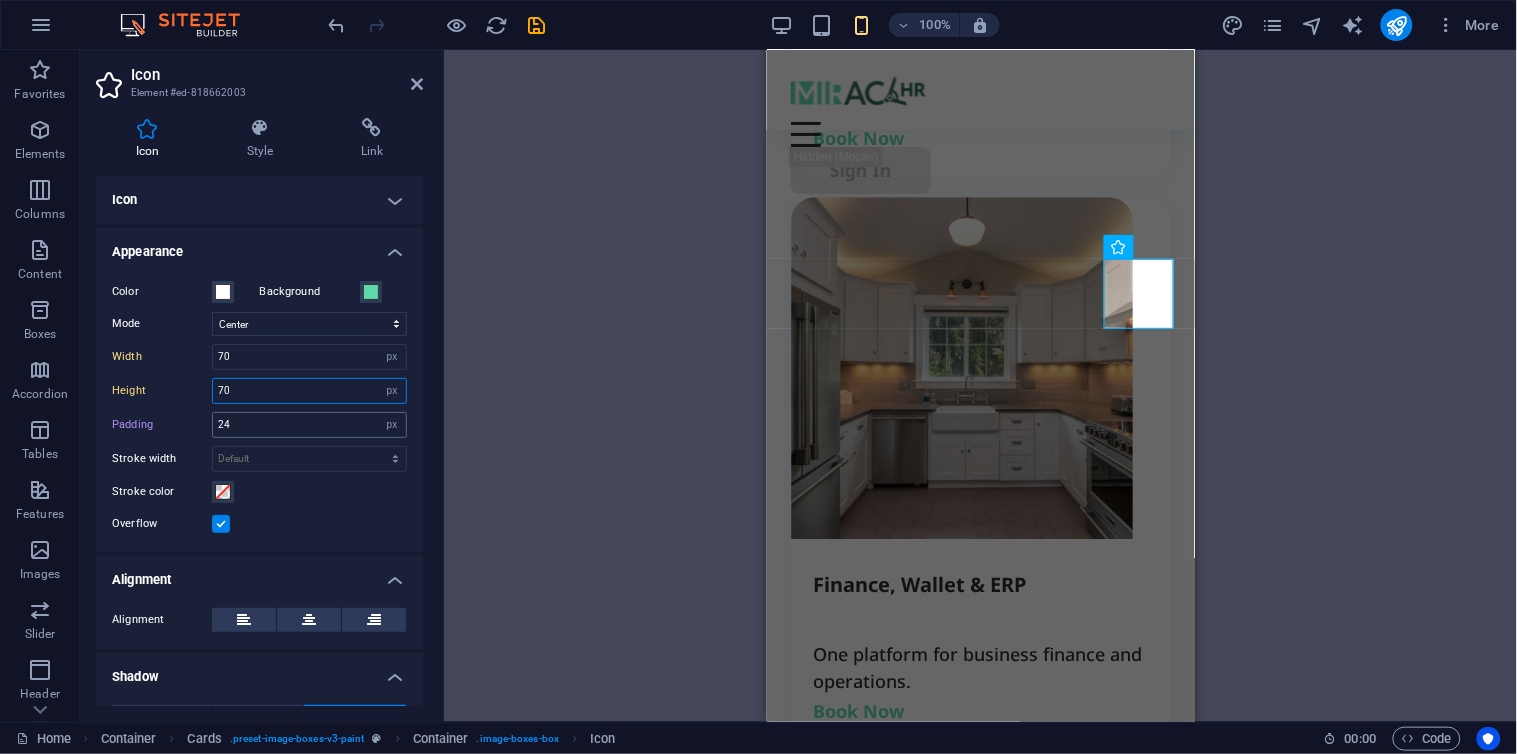 type on "70" 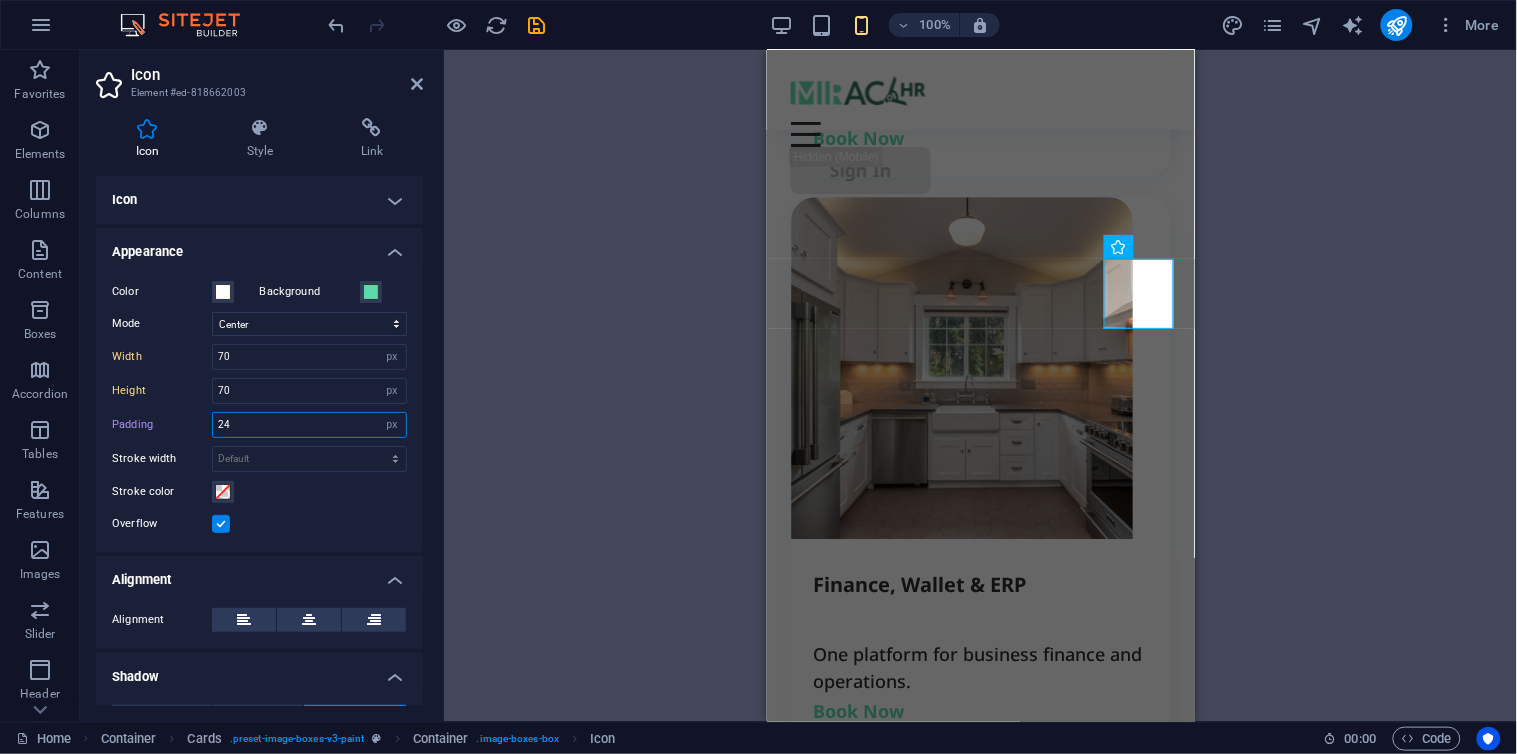 drag, startPoint x: 268, startPoint y: 427, endPoint x: 153, endPoint y: 422, distance: 115.10864 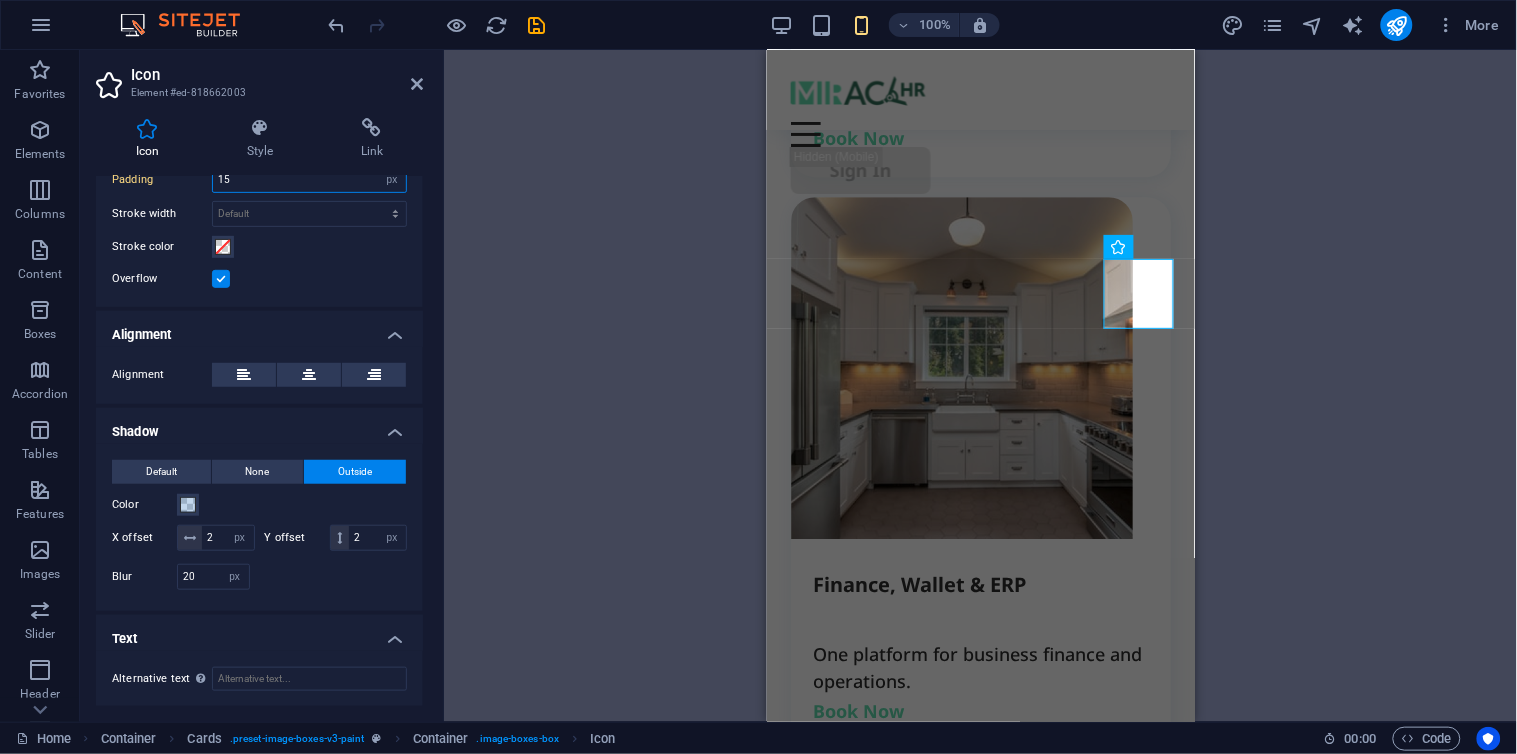 scroll, scrollTop: 258, scrollLeft: 0, axis: vertical 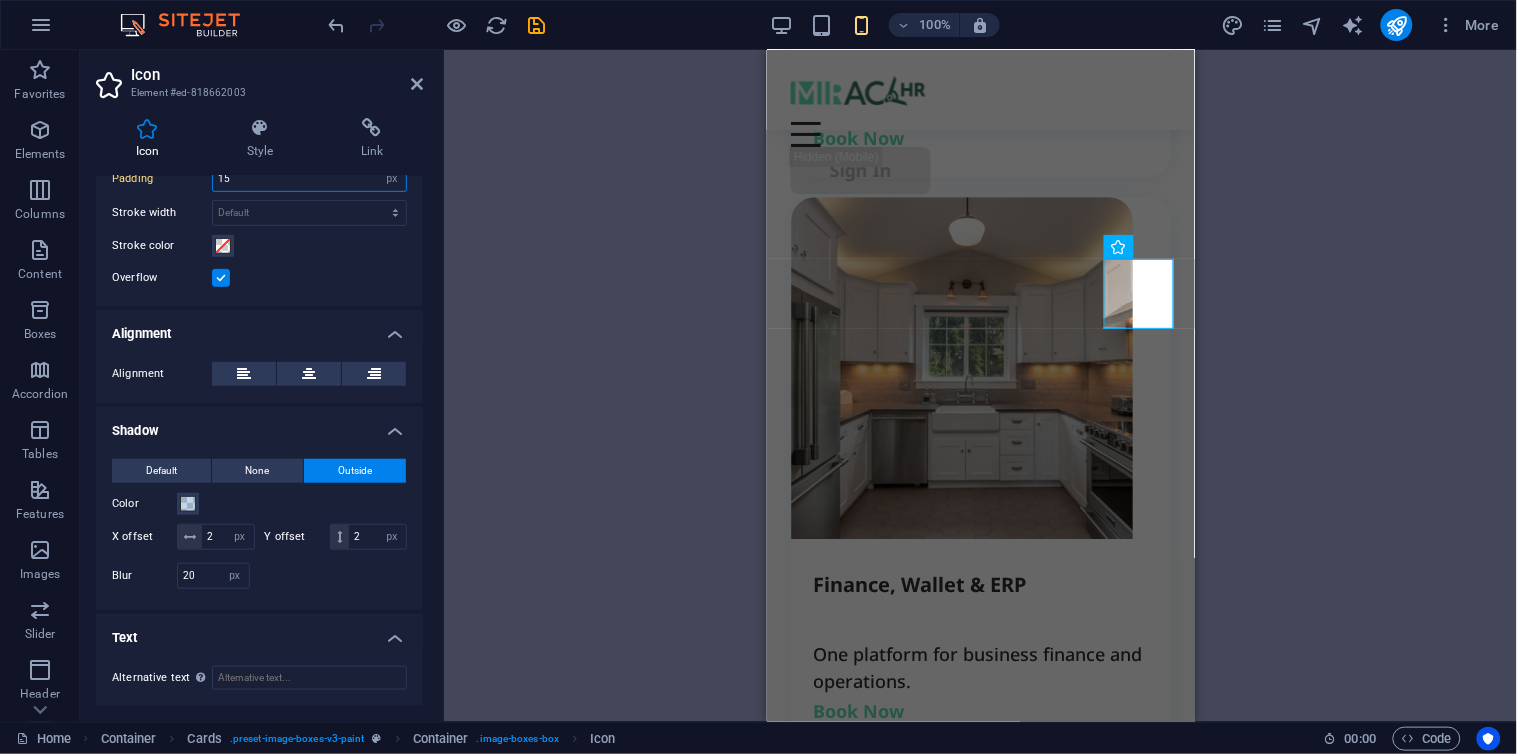 type on "15" 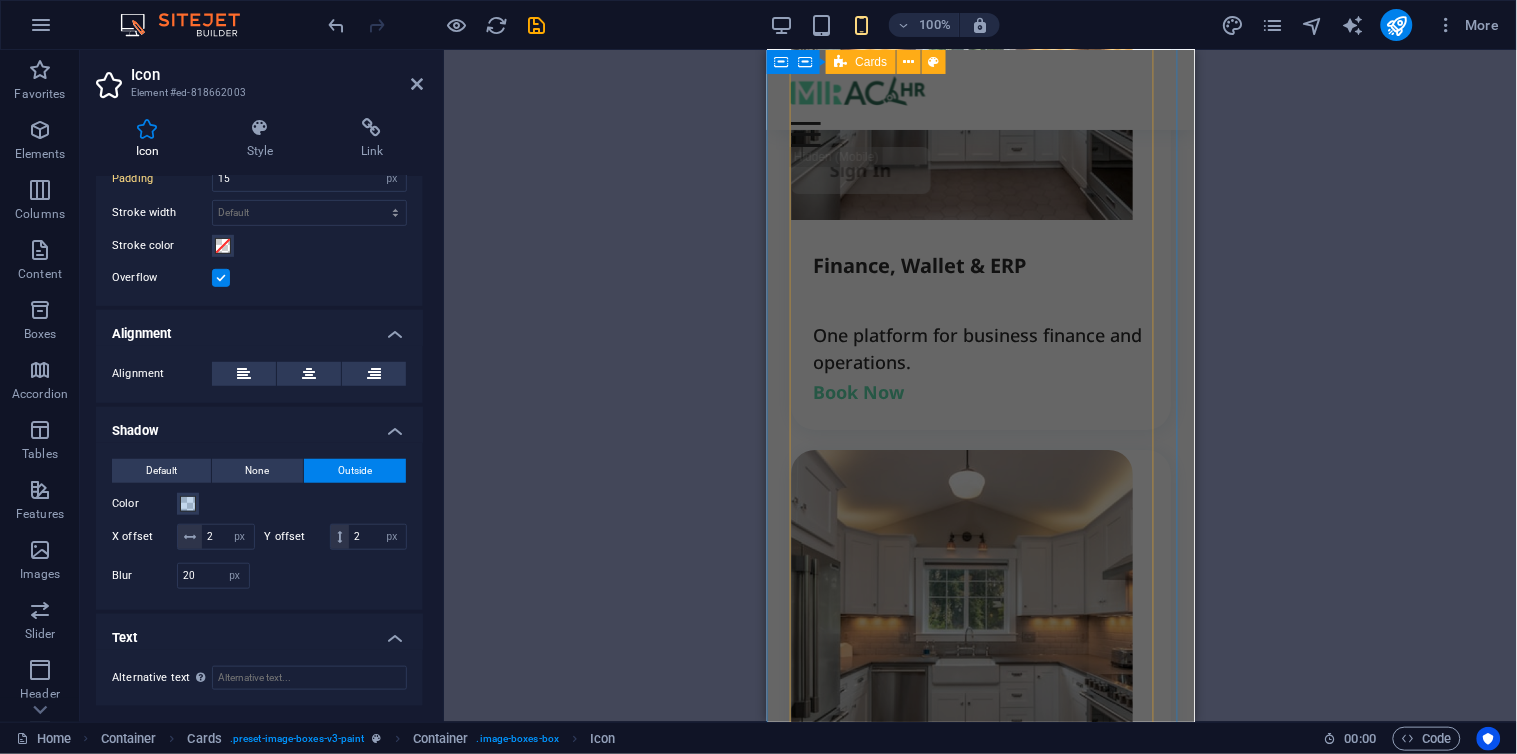 scroll, scrollTop: 3844, scrollLeft: 0, axis: vertical 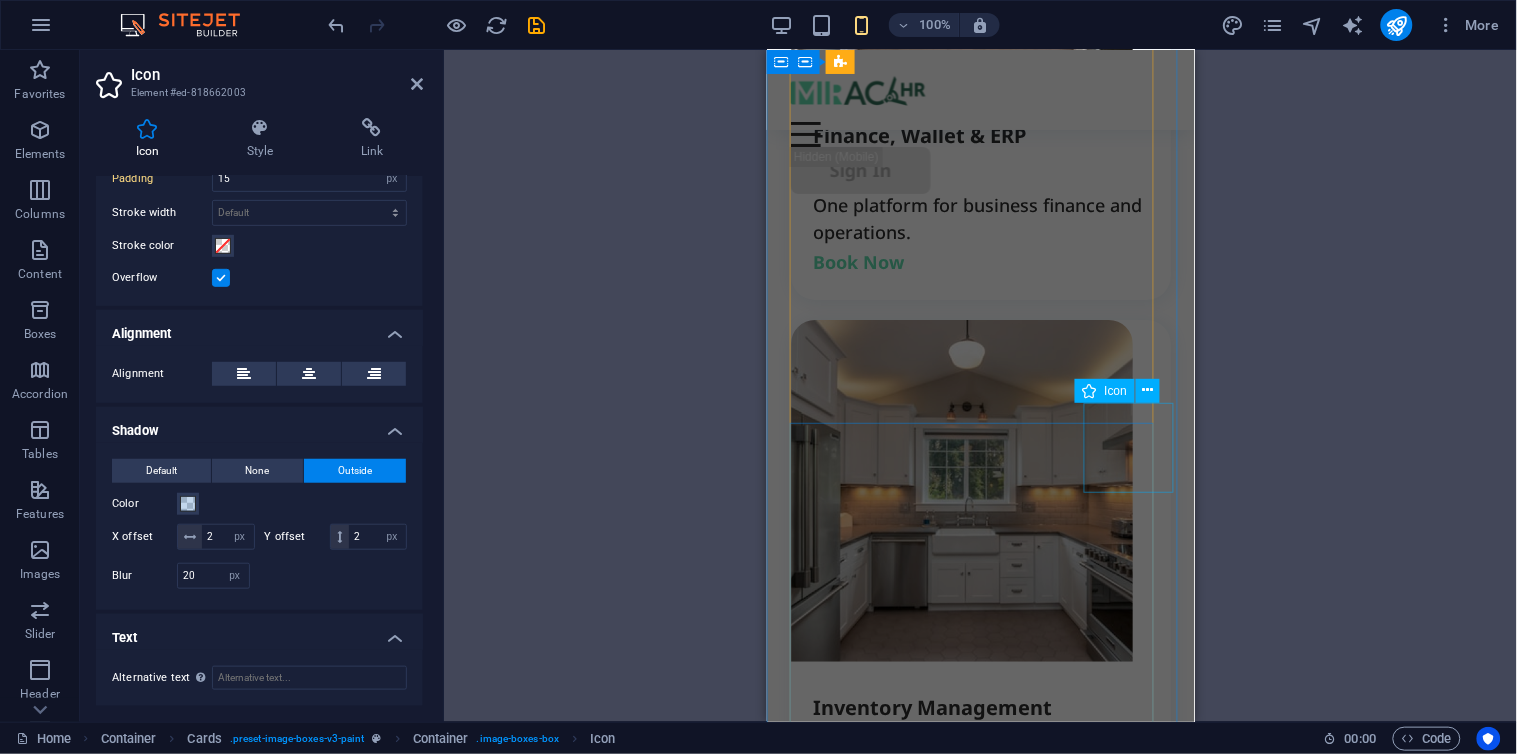 click on ".fa-secondary{opacity:.4}" at bounding box center [1169, -3766] 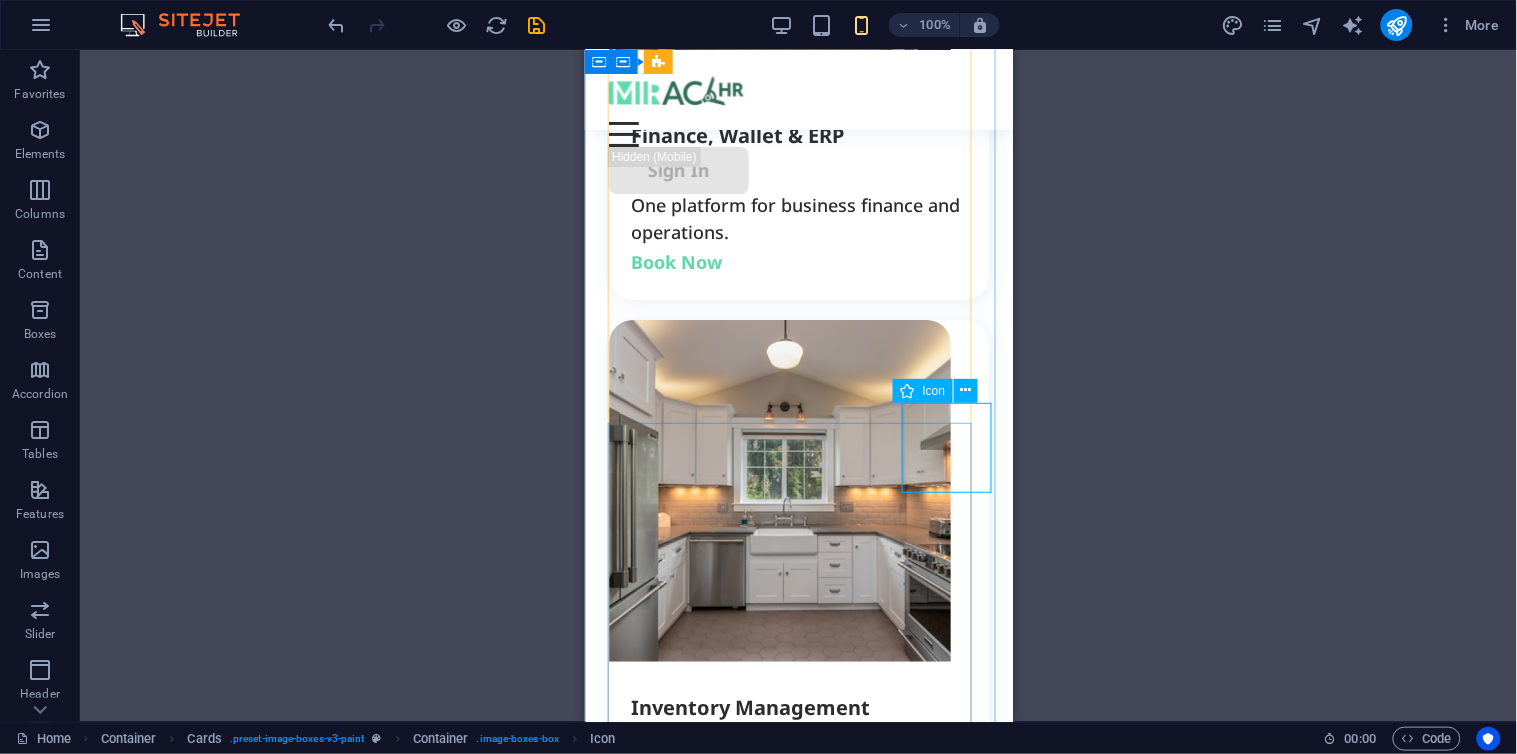 click on ".fa-secondary{opacity:.4}" at bounding box center (987, -3766) 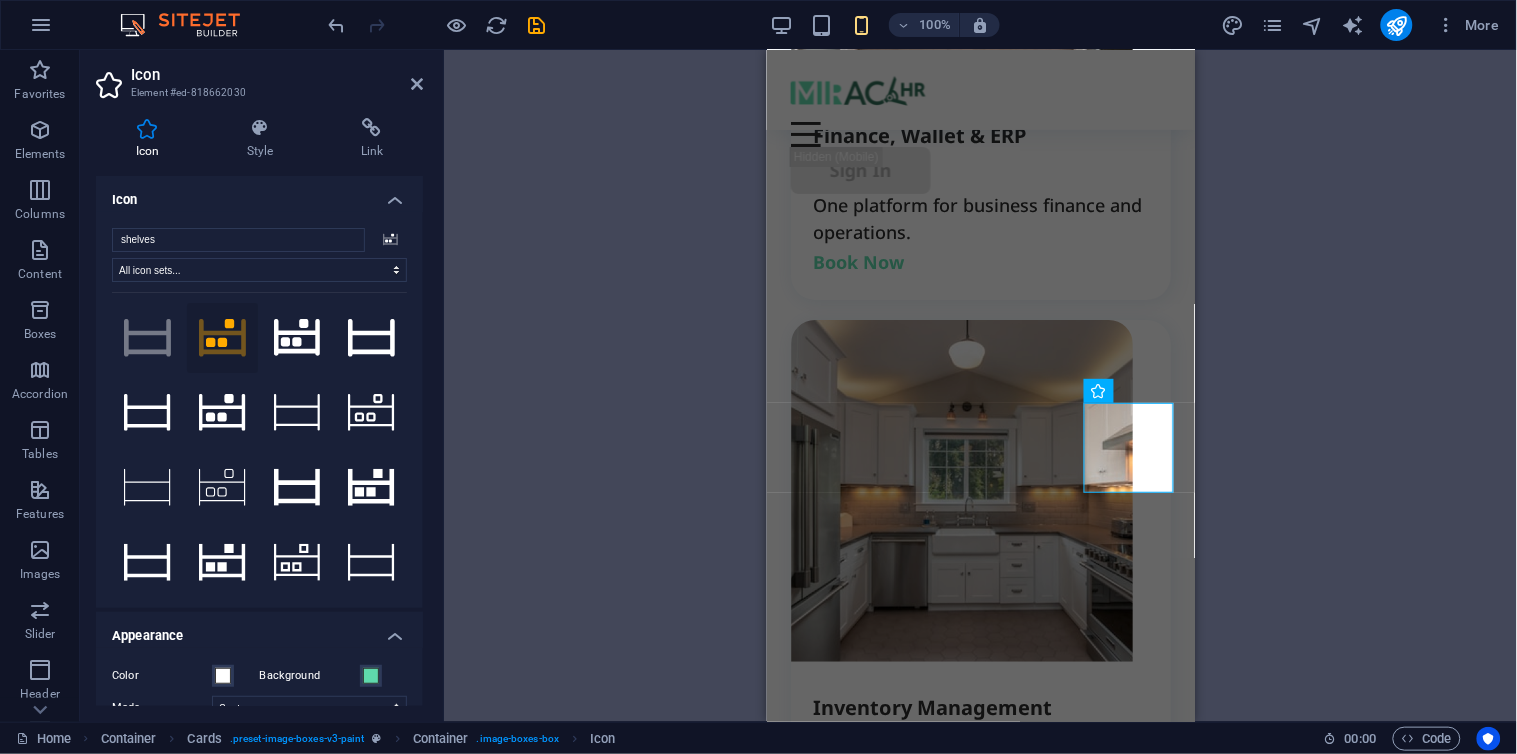 click on "Icon" at bounding box center [259, 194] 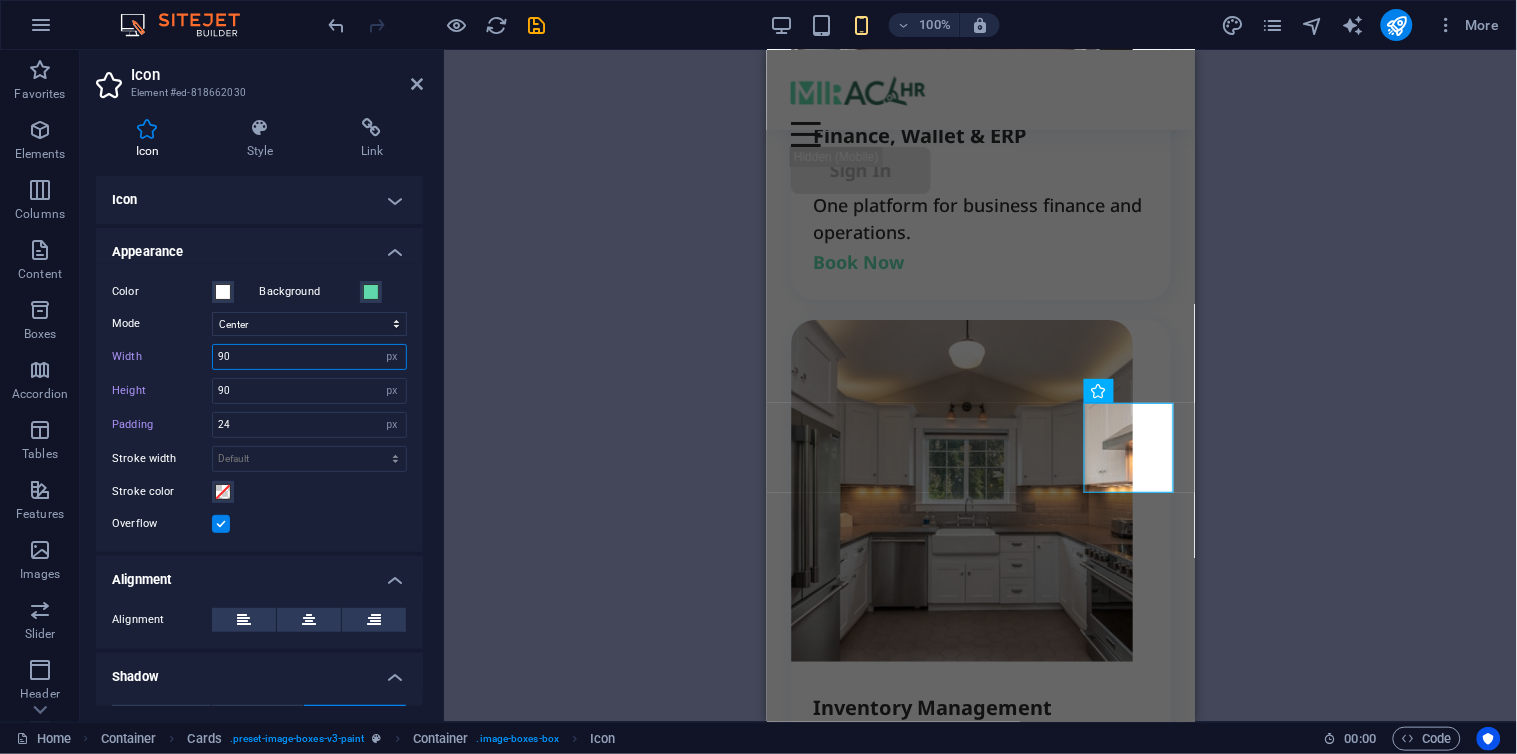 drag, startPoint x: 307, startPoint y: 356, endPoint x: 114, endPoint y: 367, distance: 193.31322 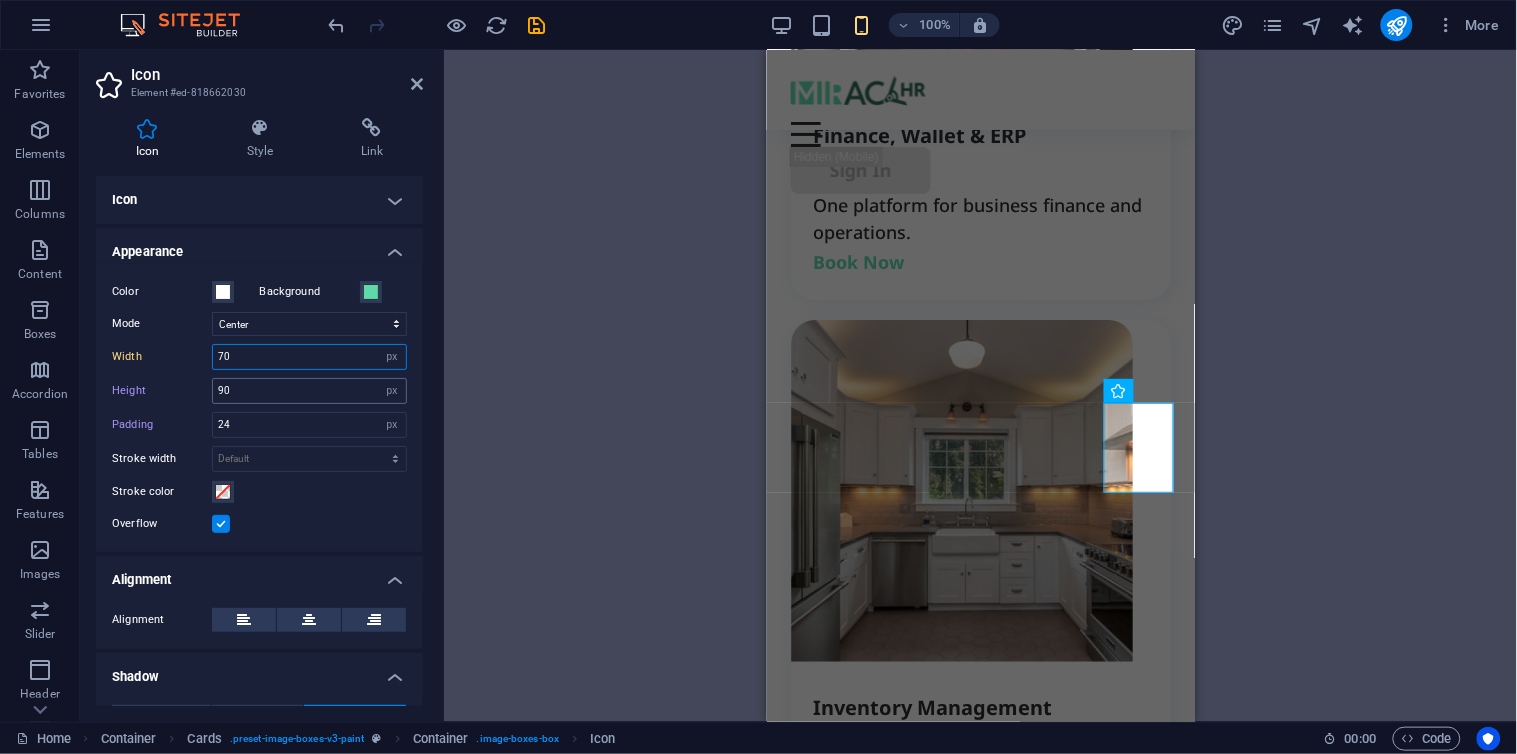 type on "70" 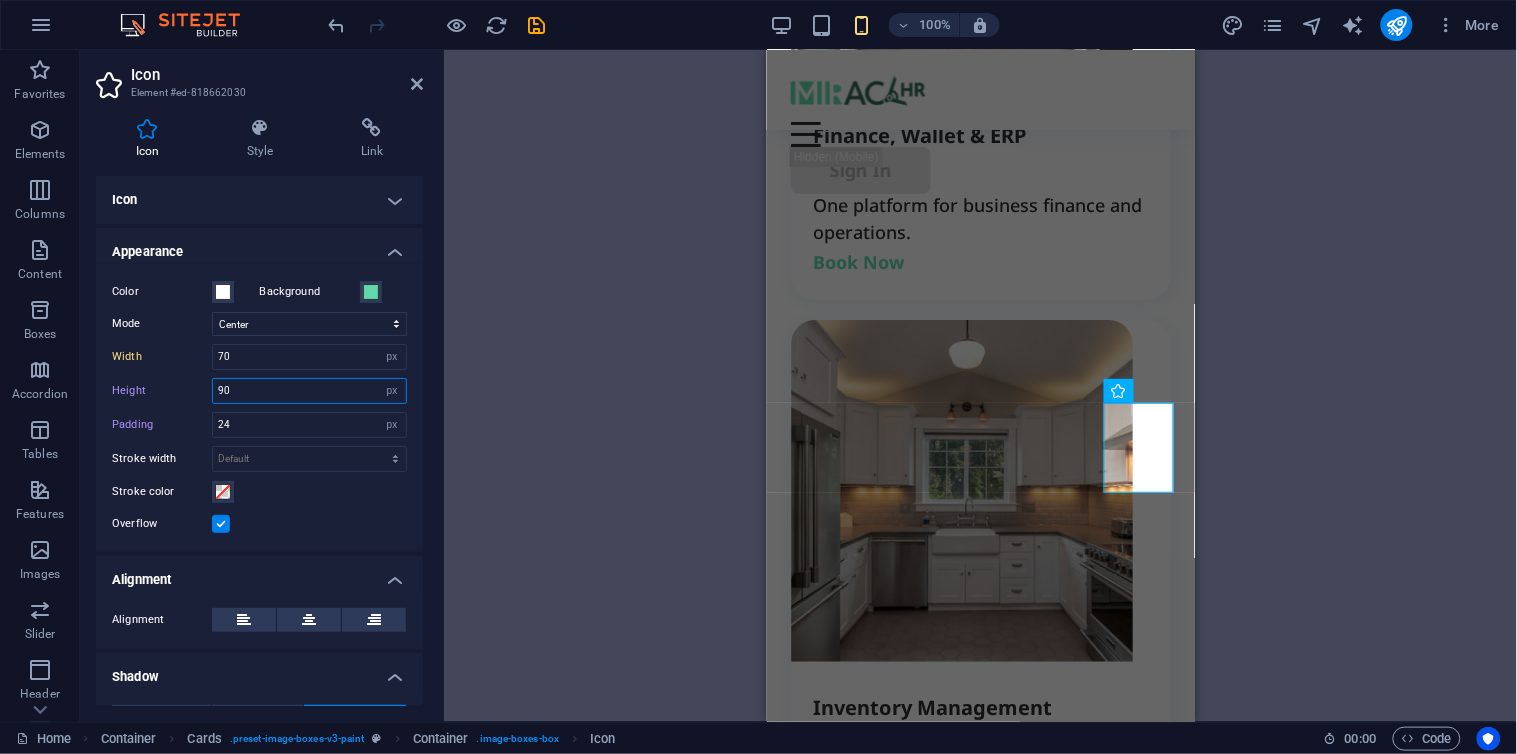drag, startPoint x: 263, startPoint y: 393, endPoint x: 102, endPoint y: 376, distance: 161.89503 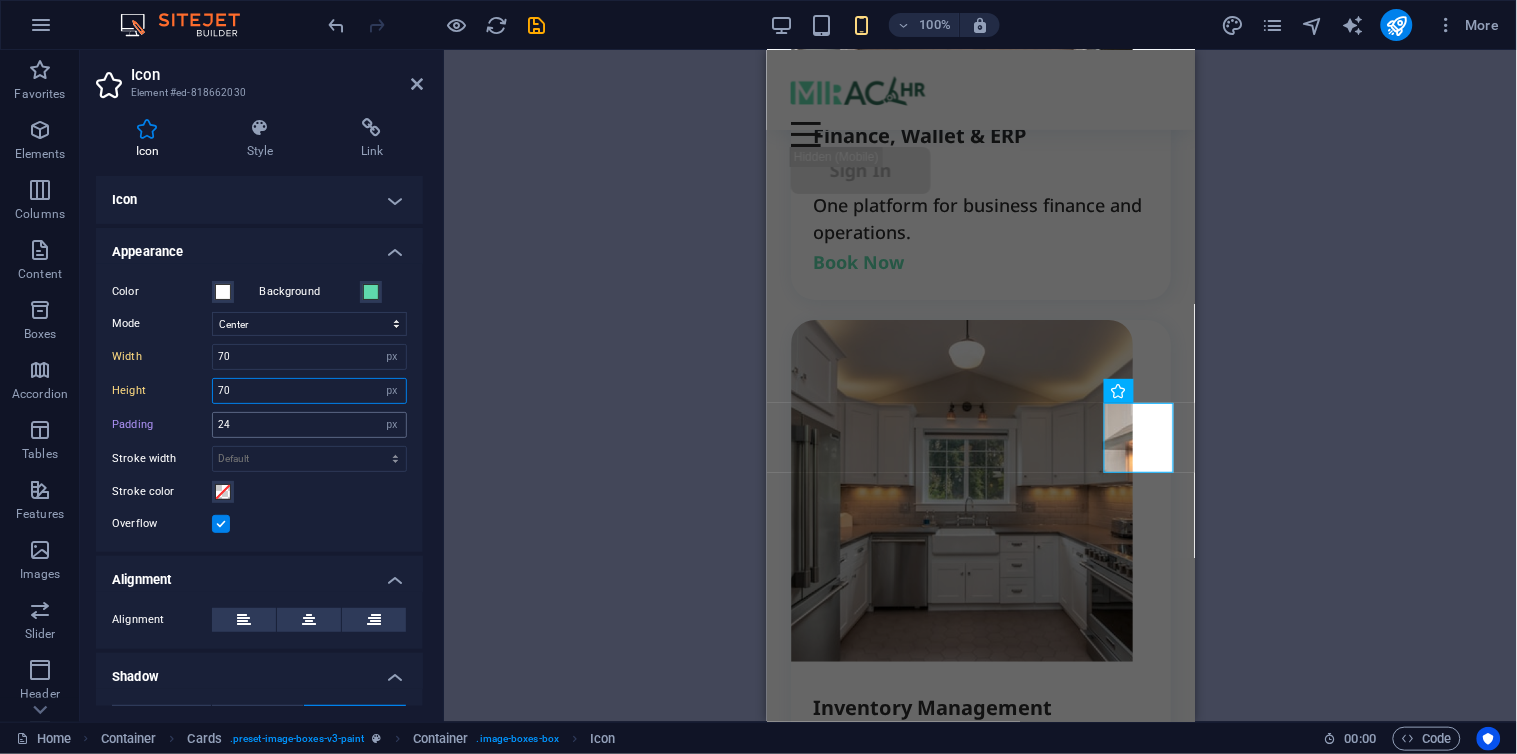 type on "70" 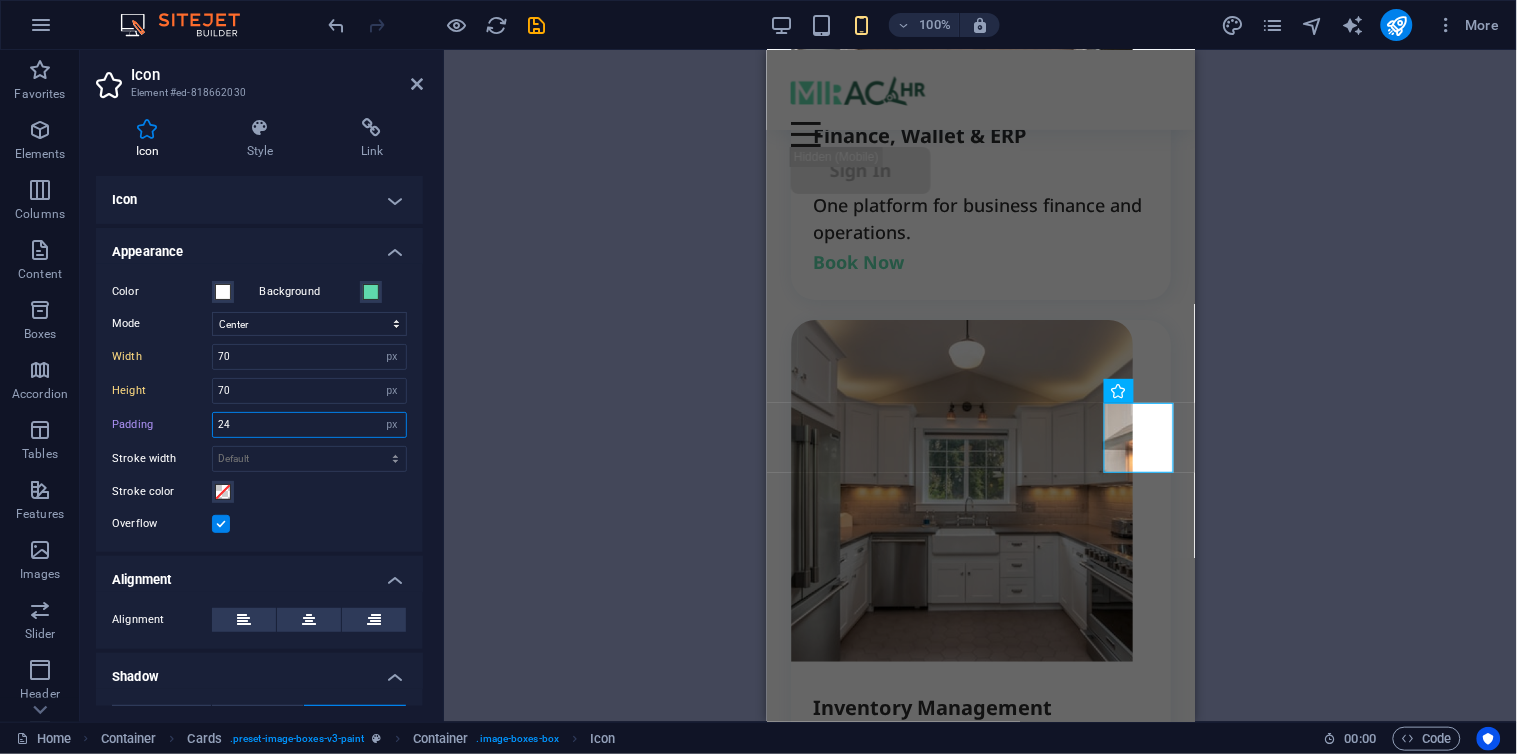 drag, startPoint x: 243, startPoint y: 417, endPoint x: 100, endPoint y: 398, distance: 144.25671 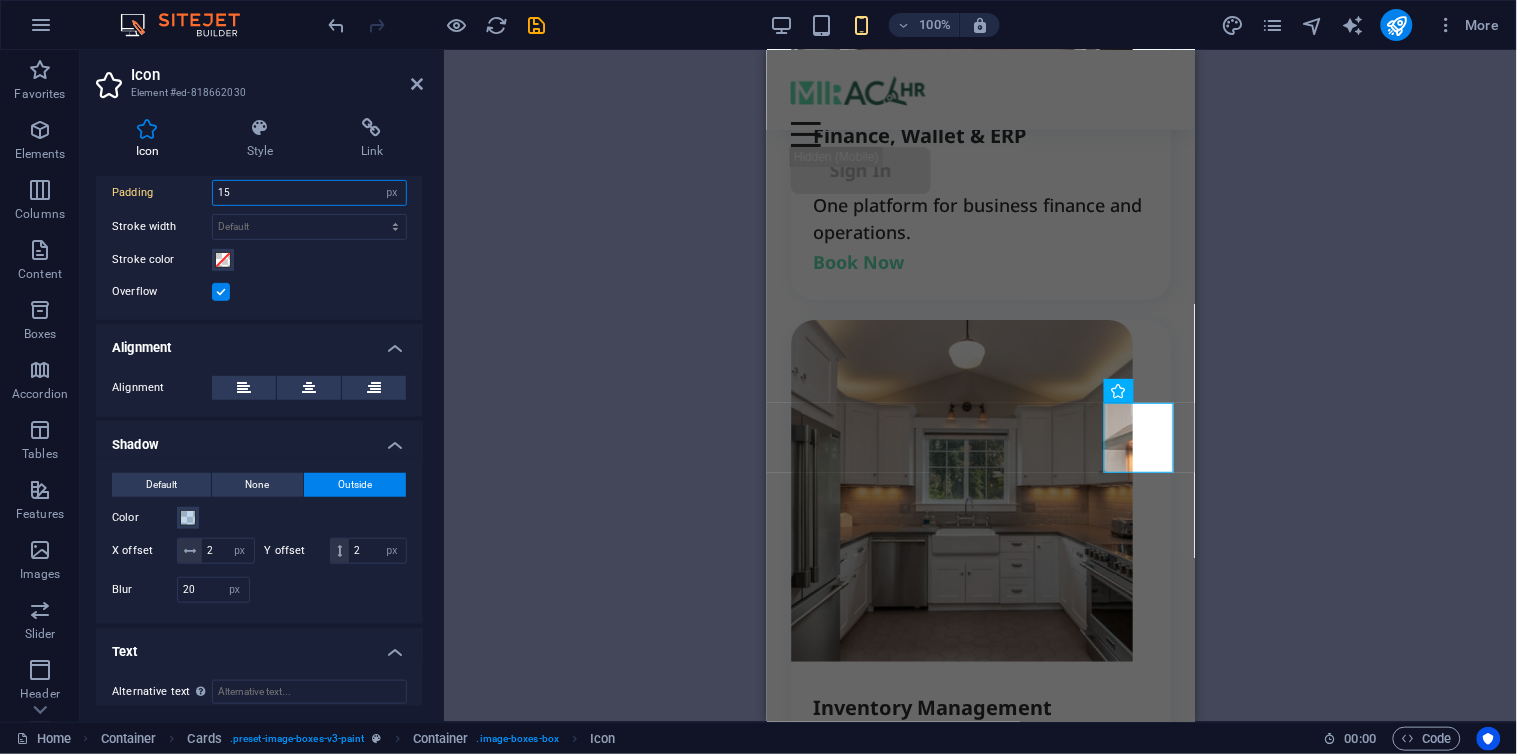 scroll, scrollTop: 272, scrollLeft: 0, axis: vertical 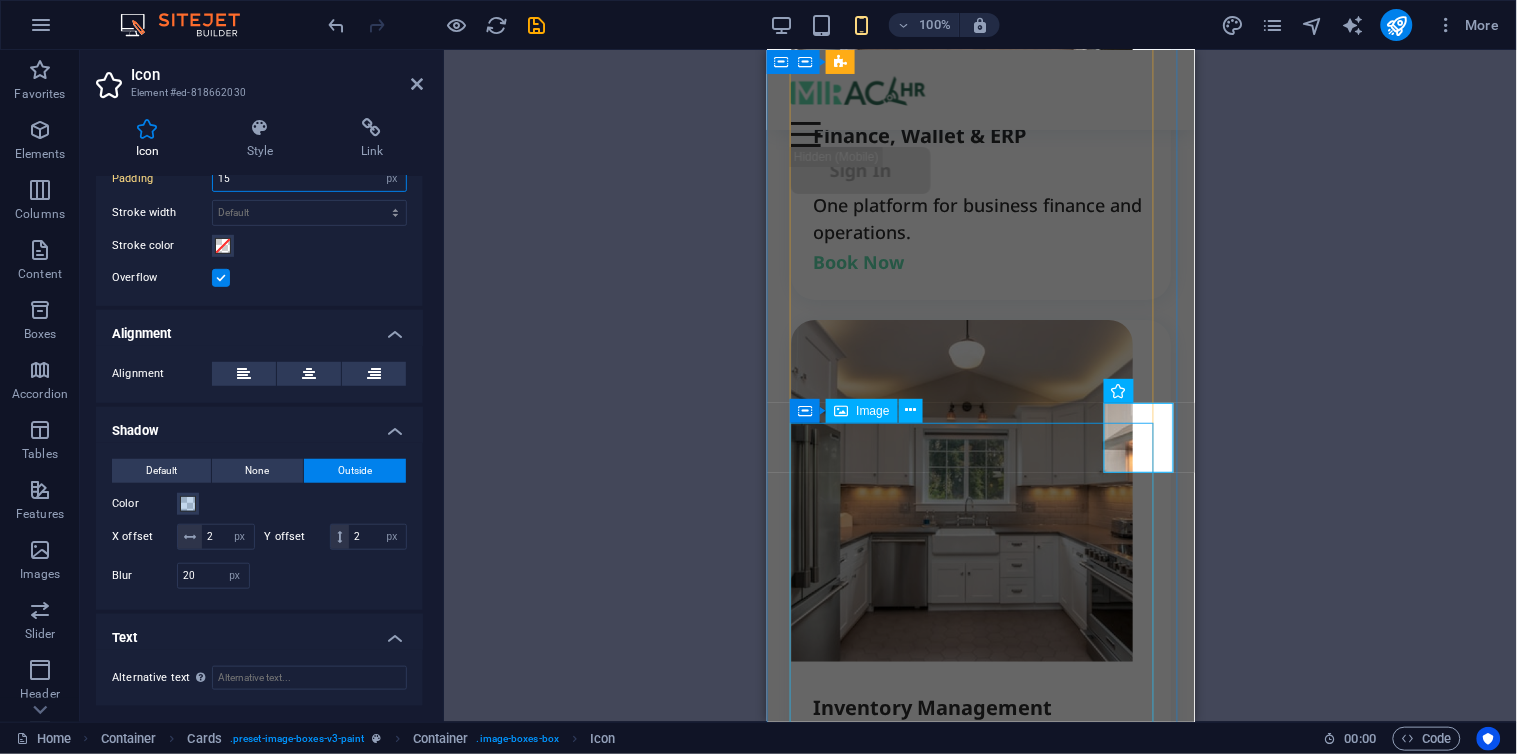 type on "15" 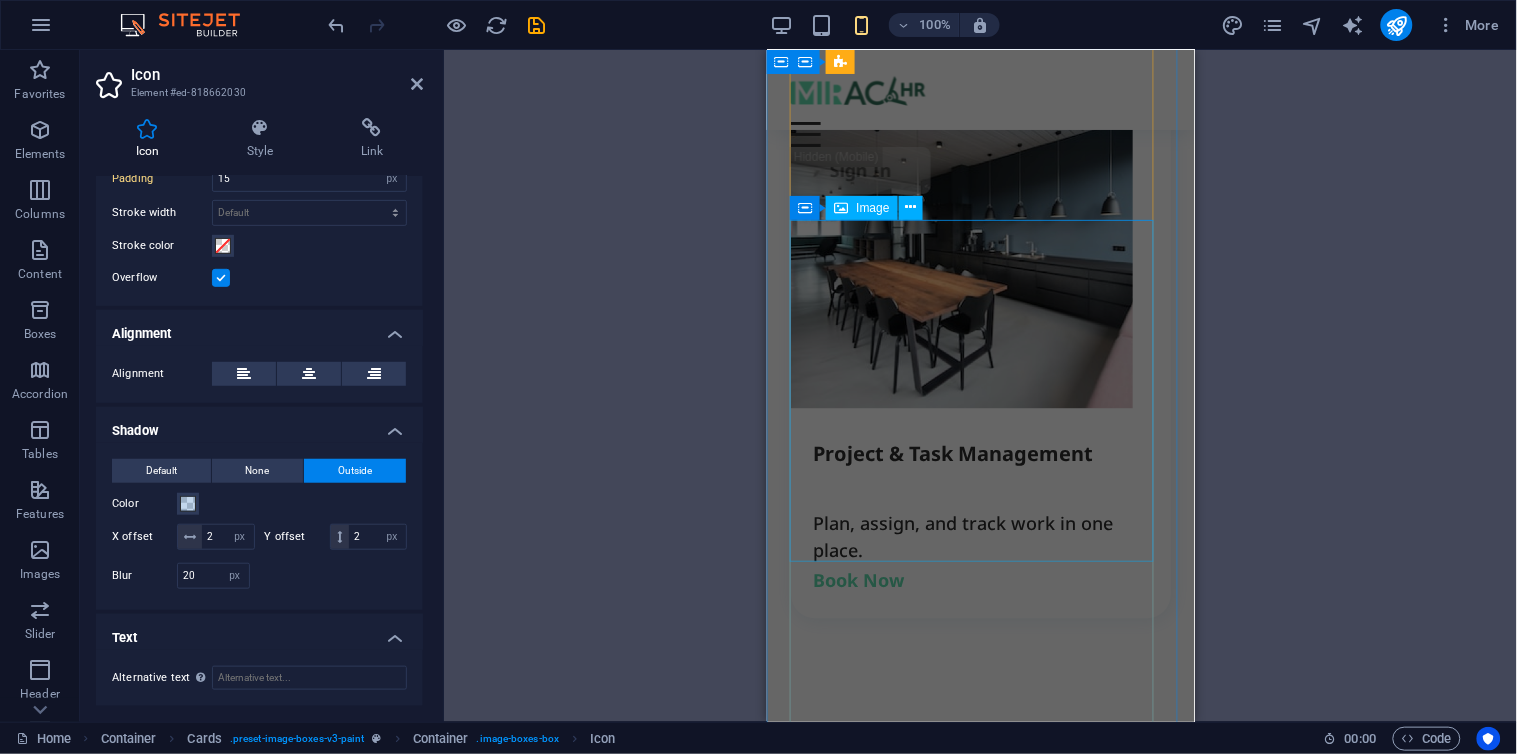 scroll, scrollTop: 4622, scrollLeft: 0, axis: vertical 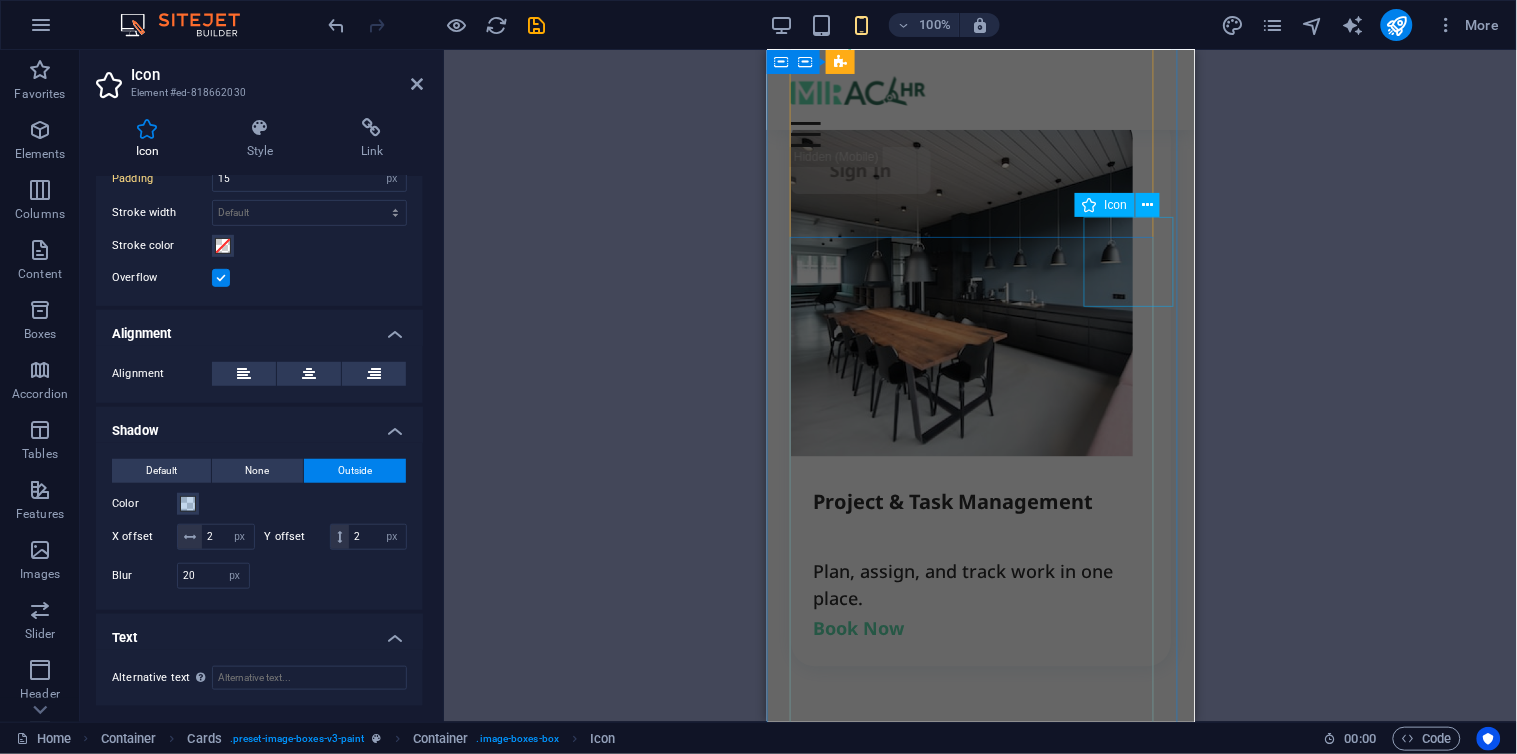 click at bounding box center [1169, -4544] 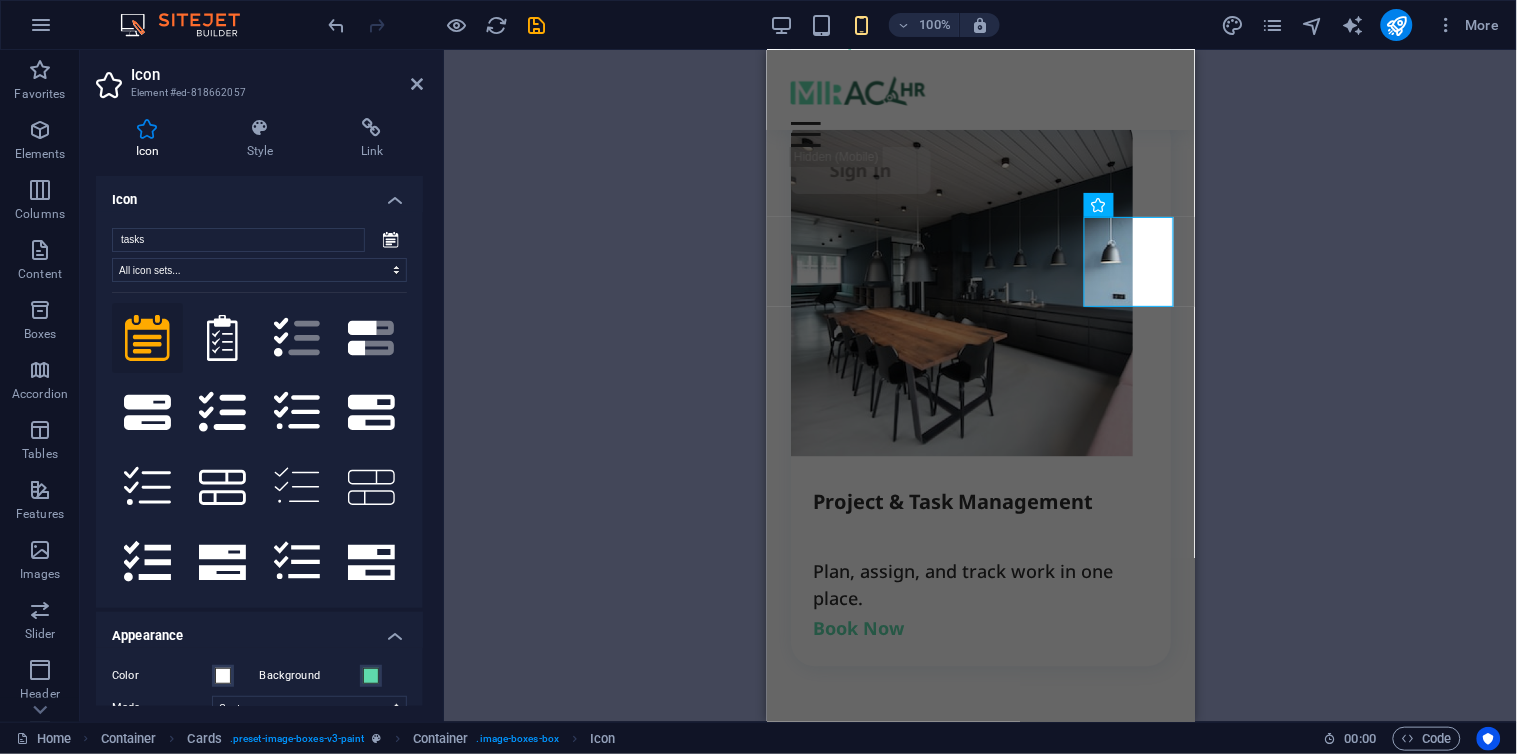 click on "Icon" at bounding box center [259, 194] 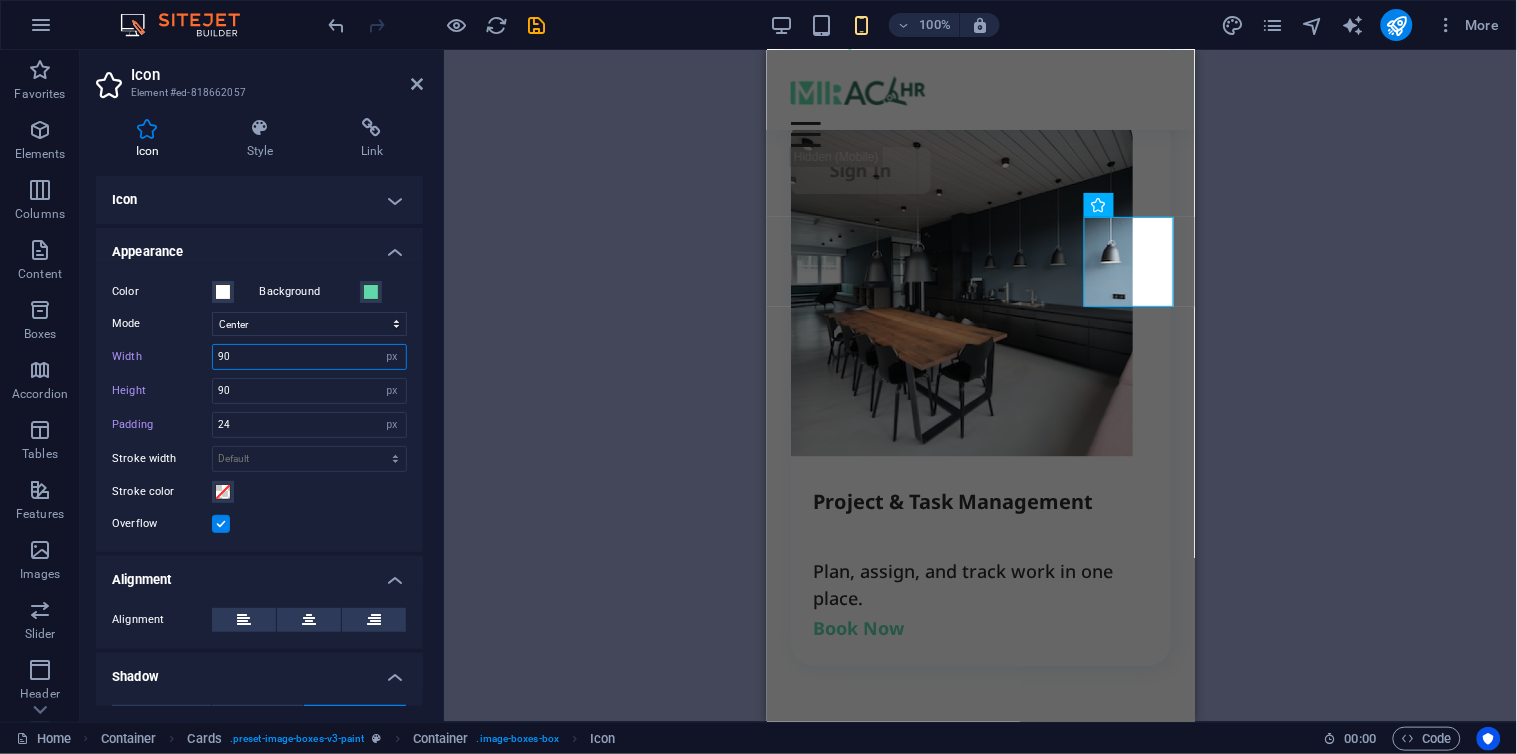 drag, startPoint x: 323, startPoint y: 346, endPoint x: 166, endPoint y: 363, distance: 157.9177 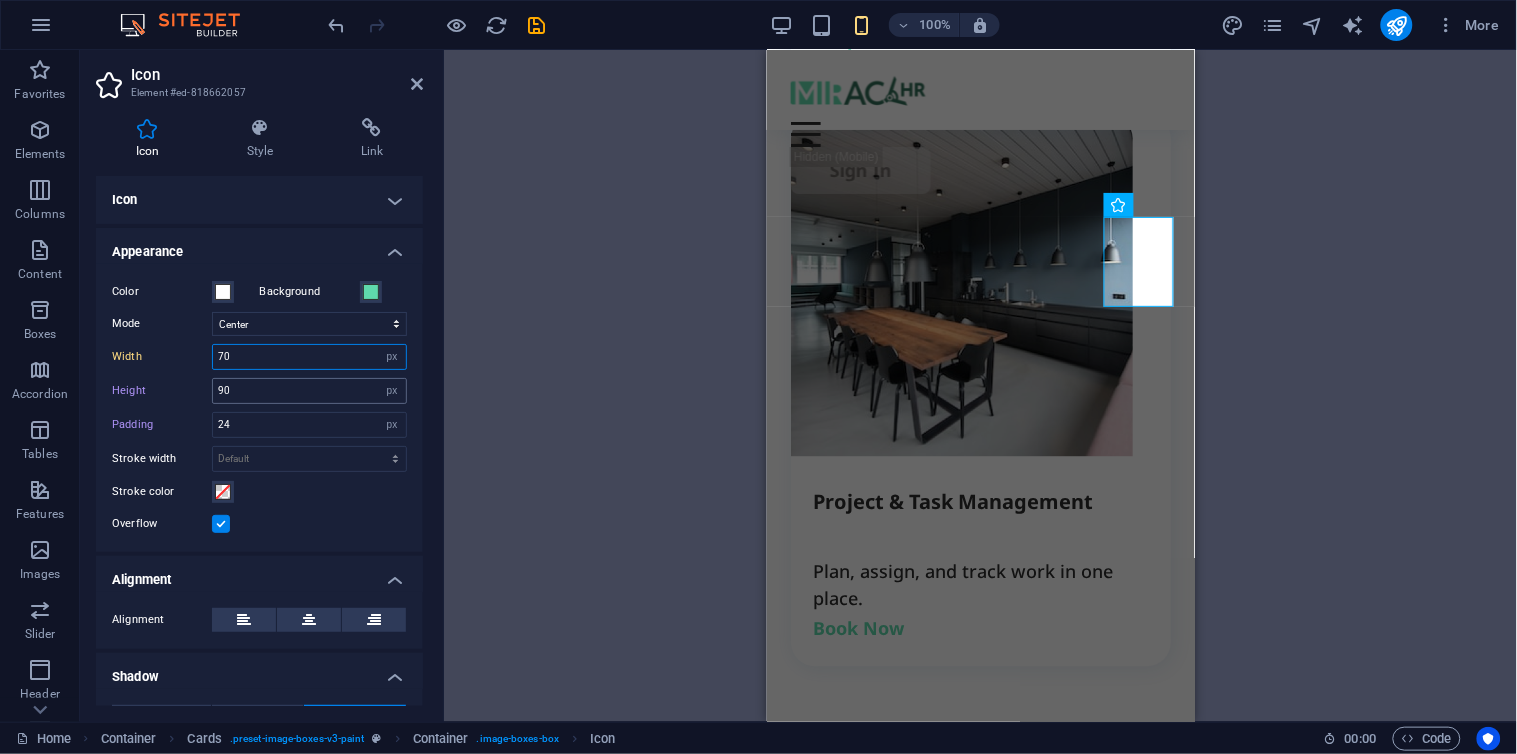 type on "70" 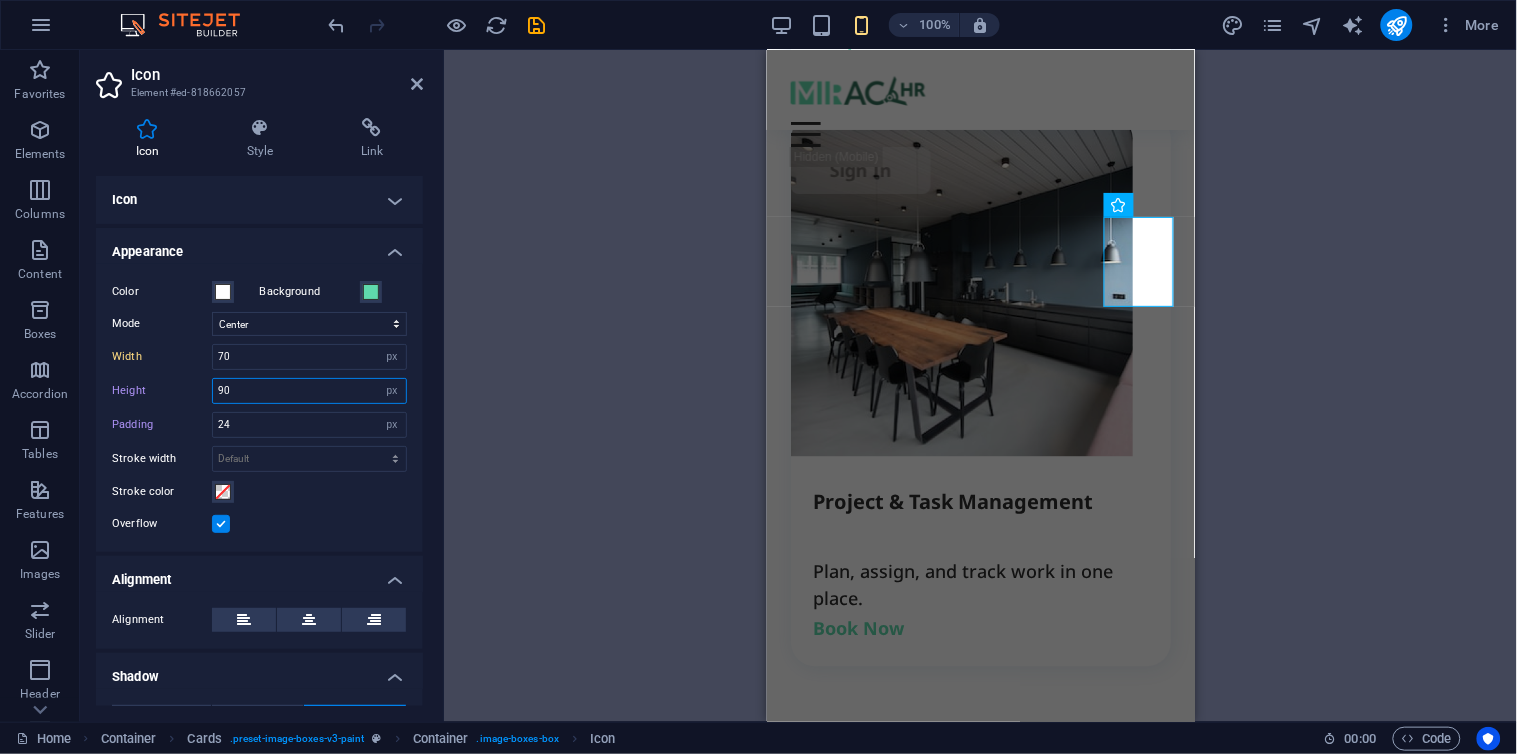 drag, startPoint x: 242, startPoint y: 384, endPoint x: 137, endPoint y: 416, distance: 109.76794 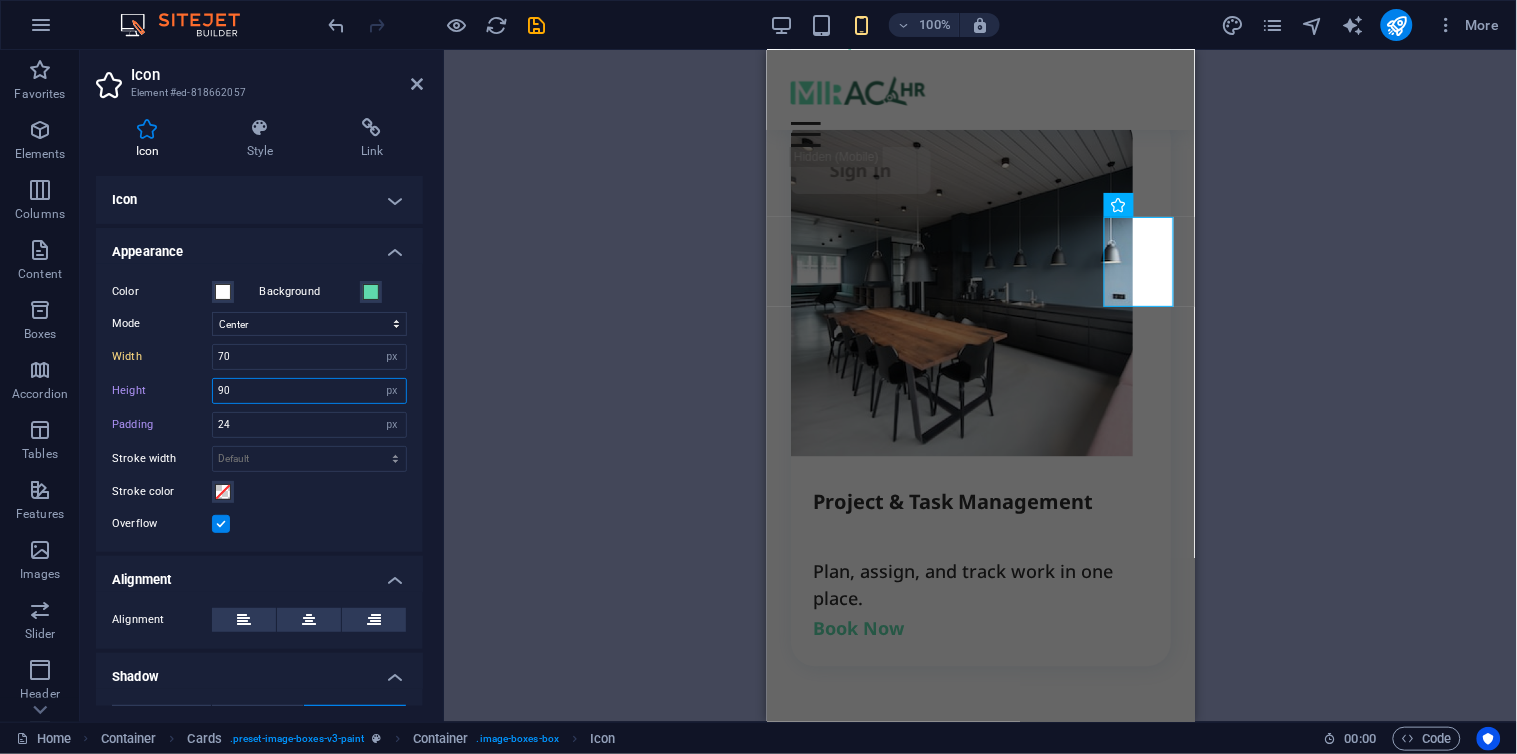 click on "Color Background Mode Scale Left Center Right Width 70 Default auto px rem % em vh vw Height 90 Default auto px rem em vh vw Padding 24 Default px rem % em vh vw Stroke width Default px rem % em vh vw Stroke color Overflow" at bounding box center [259, 408] 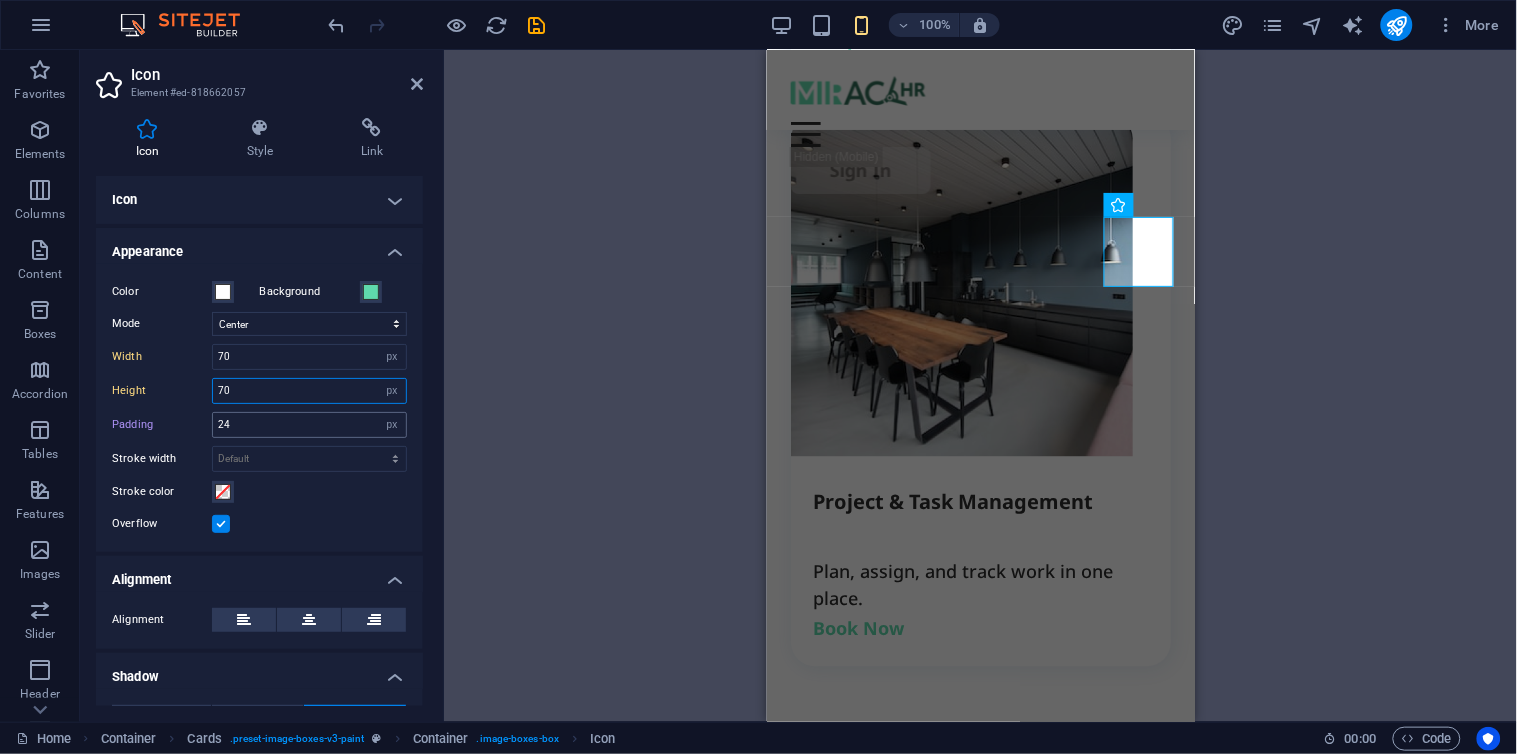 type on "70" 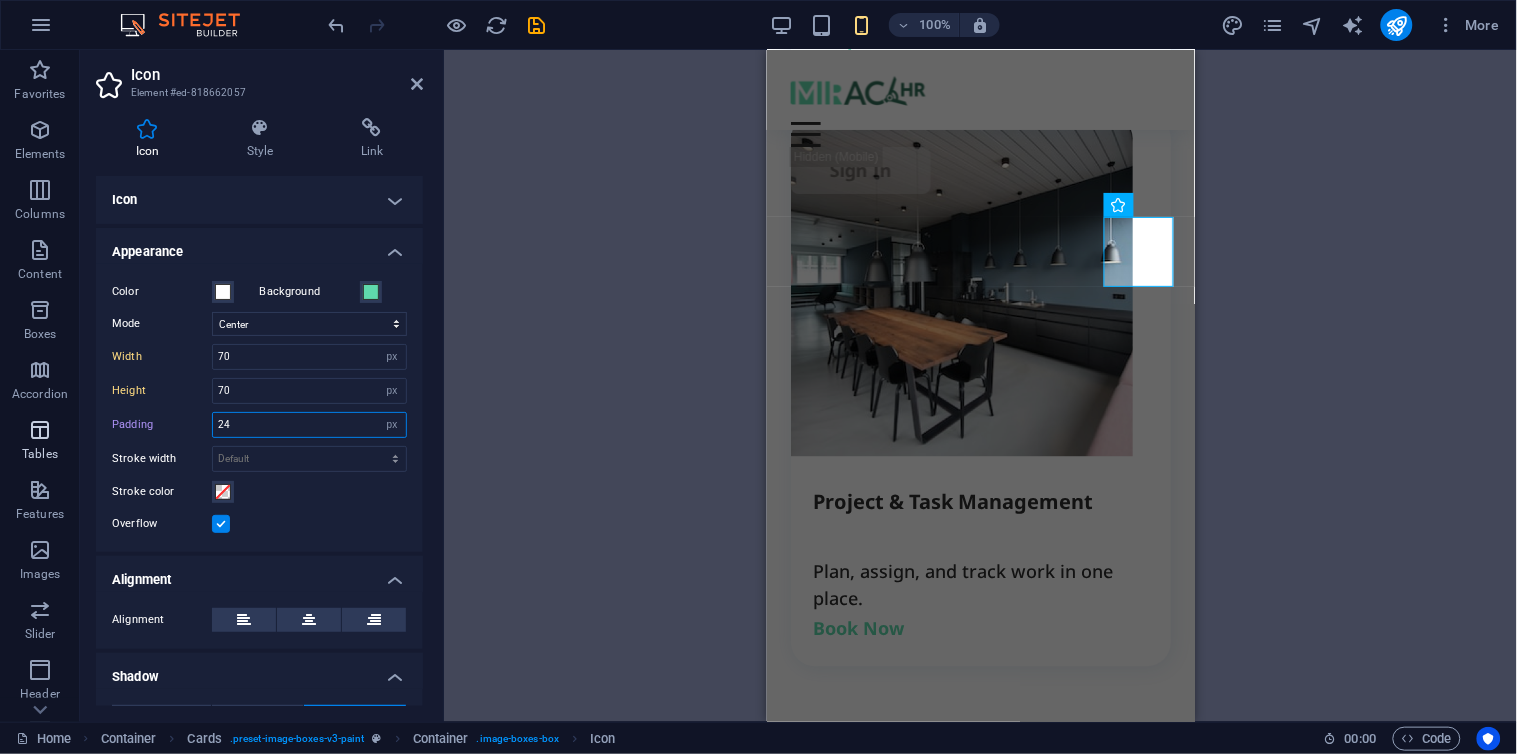 drag, startPoint x: 256, startPoint y: 425, endPoint x: 62, endPoint y: 415, distance: 194.25757 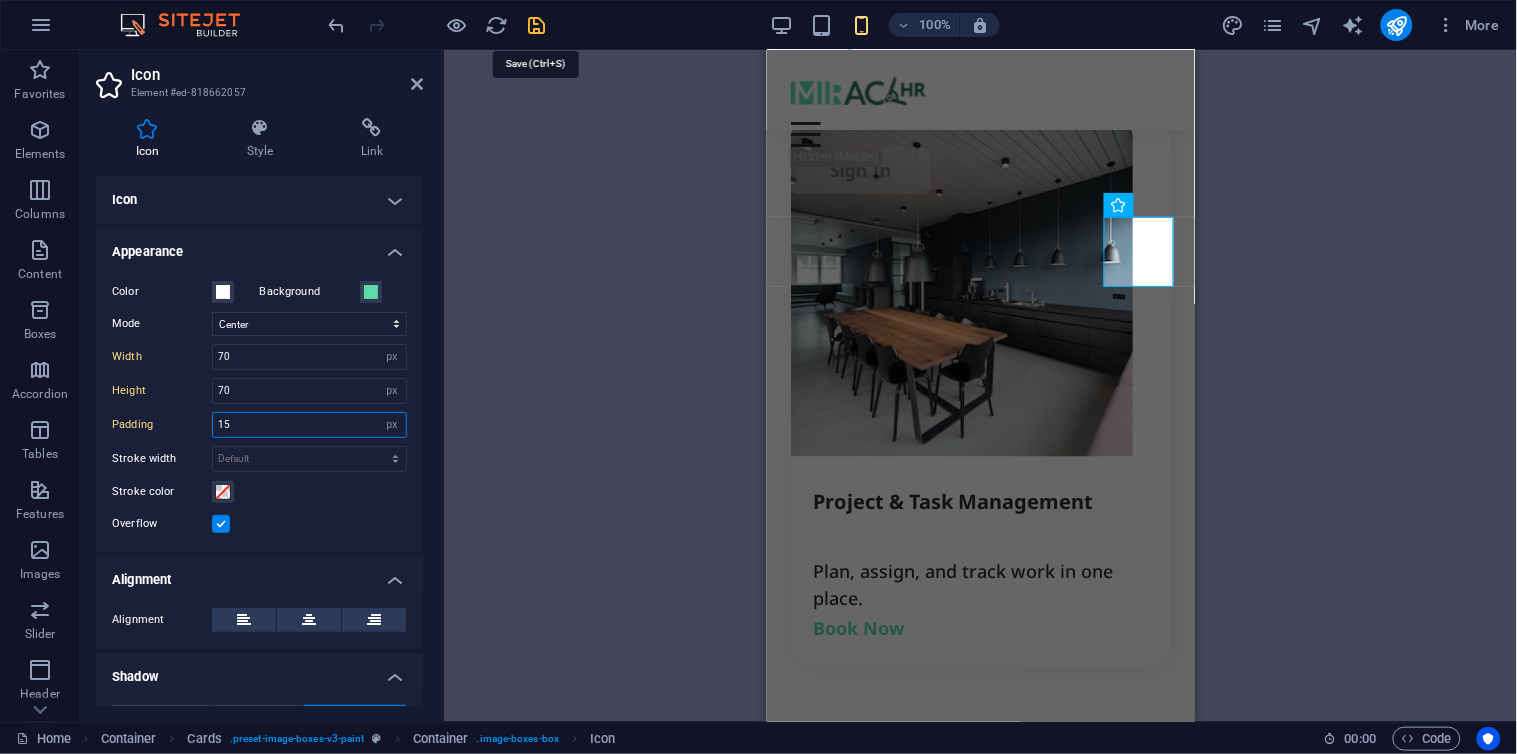 type on "15" 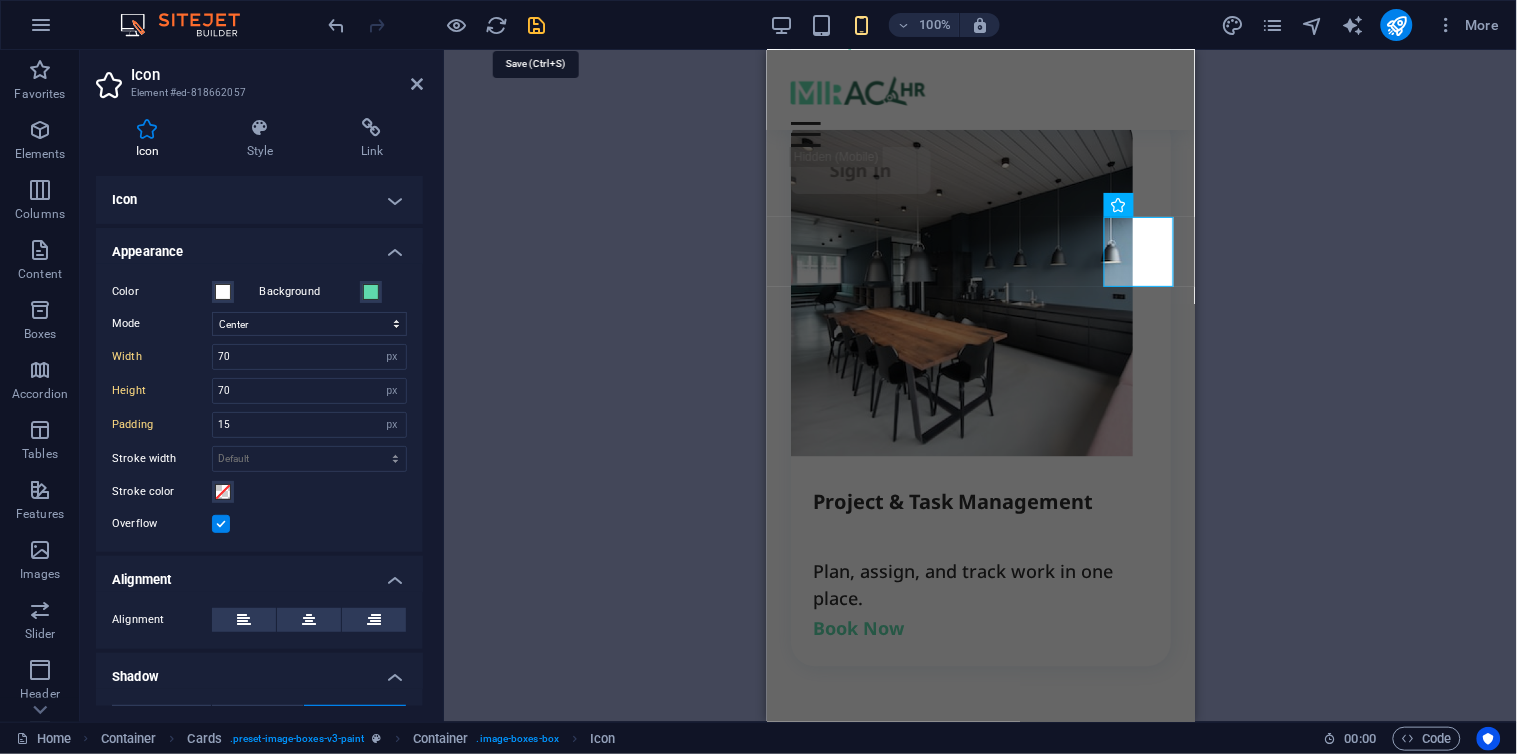 click at bounding box center (537, 25) 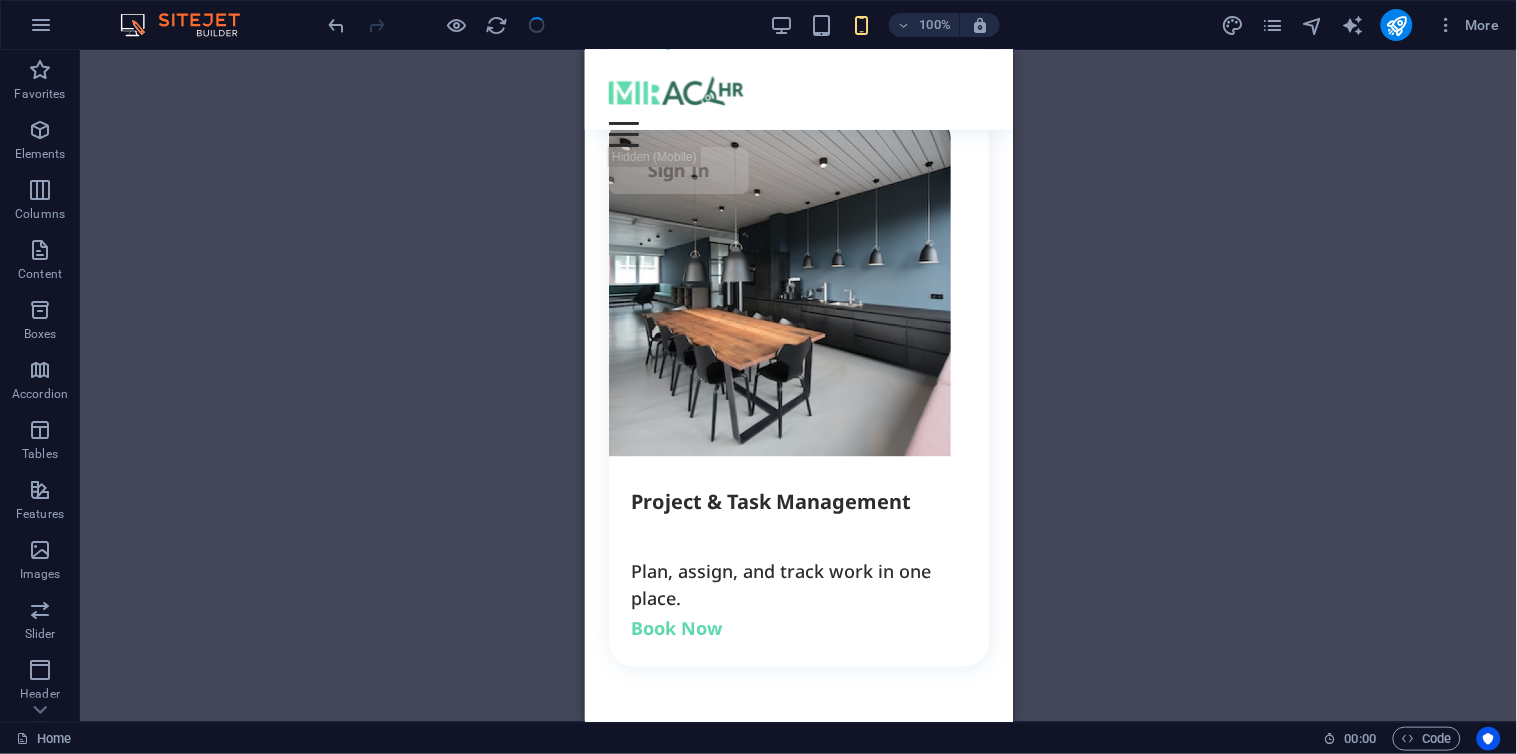 click at bounding box center (437, 25) 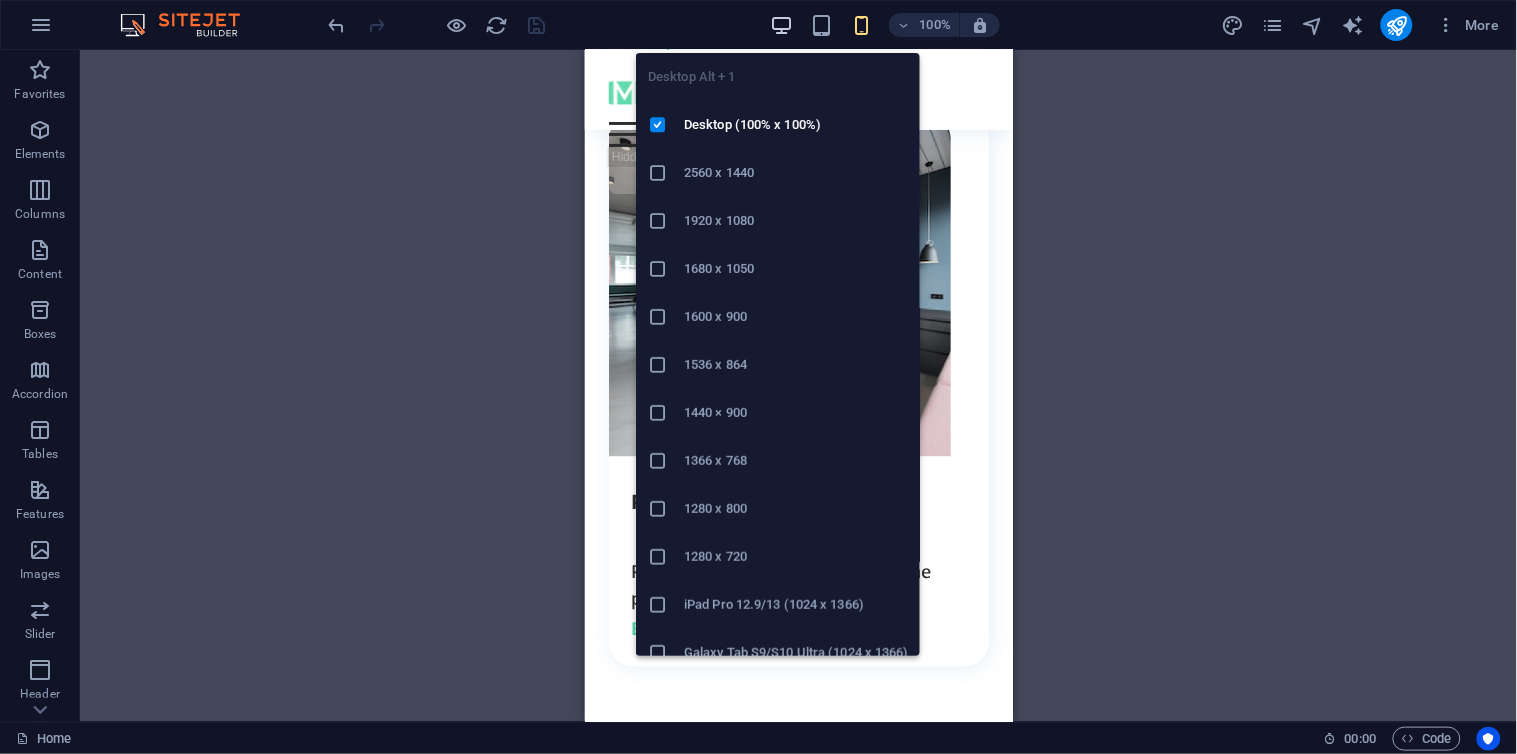 click at bounding box center [781, 25] 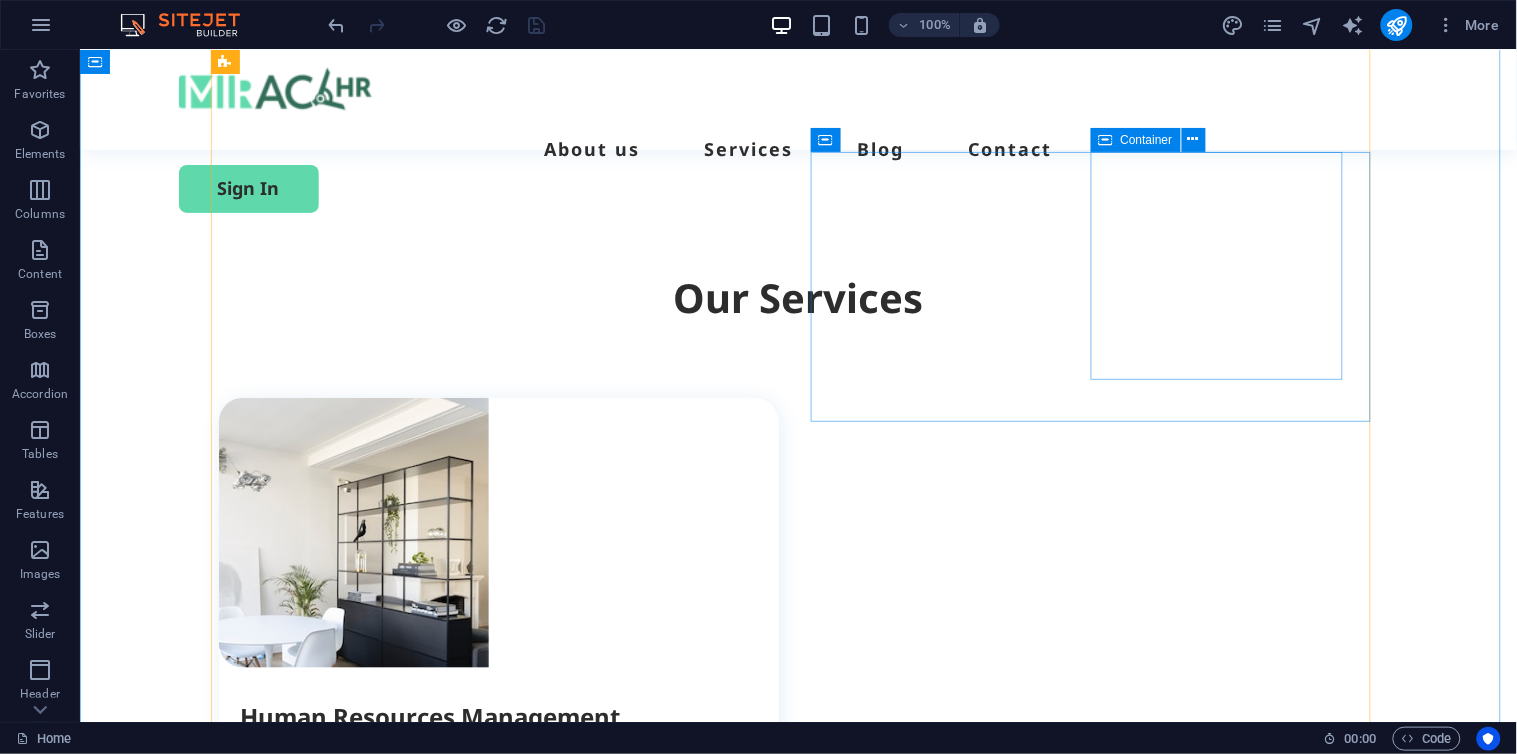 scroll, scrollTop: 2091, scrollLeft: 0, axis: vertical 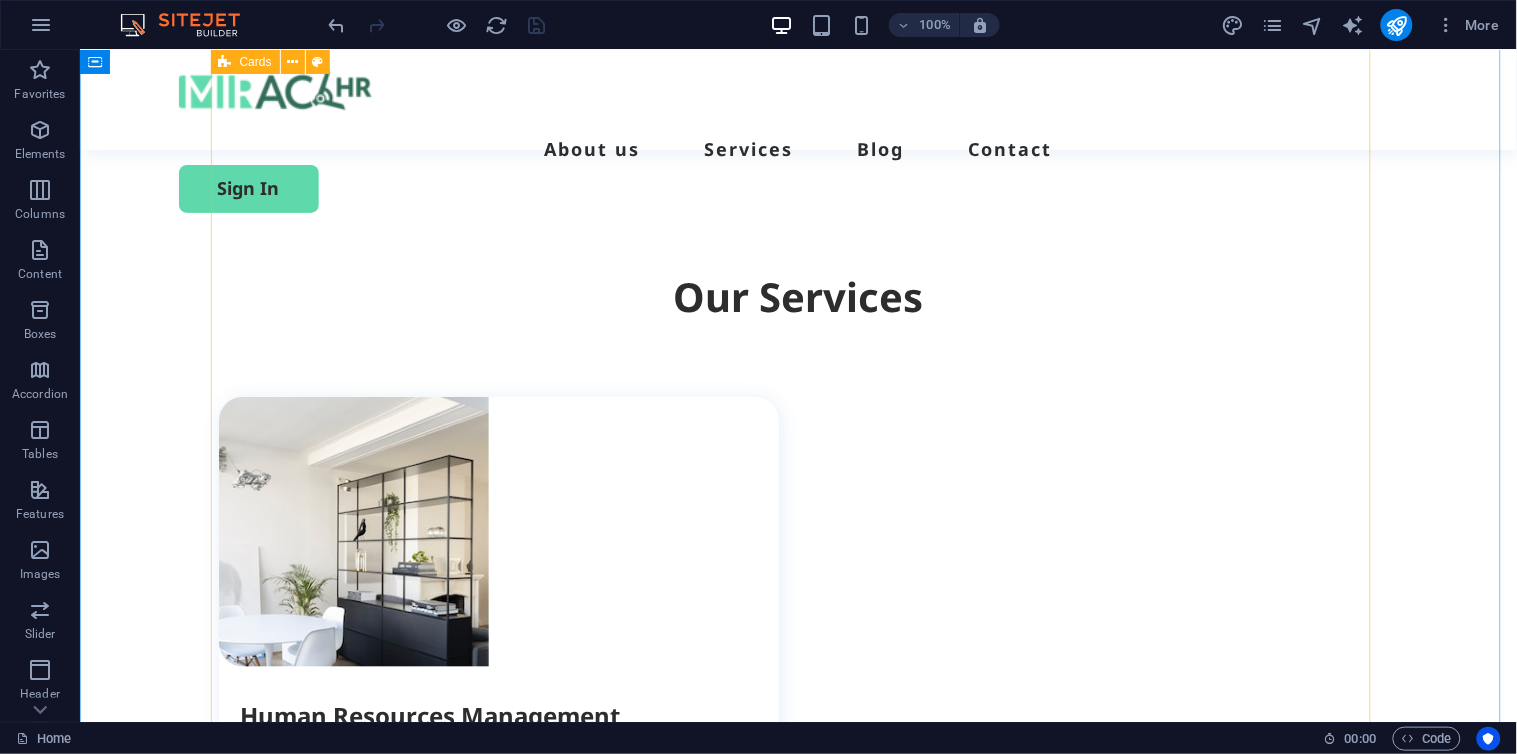 click on ".fa-secondary{opacity:.4} Human Resources Management Efficient HR software for African businesses. Book Now .fa-secondary{opacity:.4} Payroll & Compliance Seamless salary processing and local compliance. Book Now Employee Self-Service Empower your workforce with self-management tools. Book Now .fa-secondary{opacity:.4} Finance, Wallet & ERP One platform for business finance and operations. Book Now .fa-secondary{opacity:.4} Inventory Management Real-time inventory tracking made simple Book Now Project & Task Management Plan, assign, and track work in one place. Book Now" at bounding box center [798, 1757] 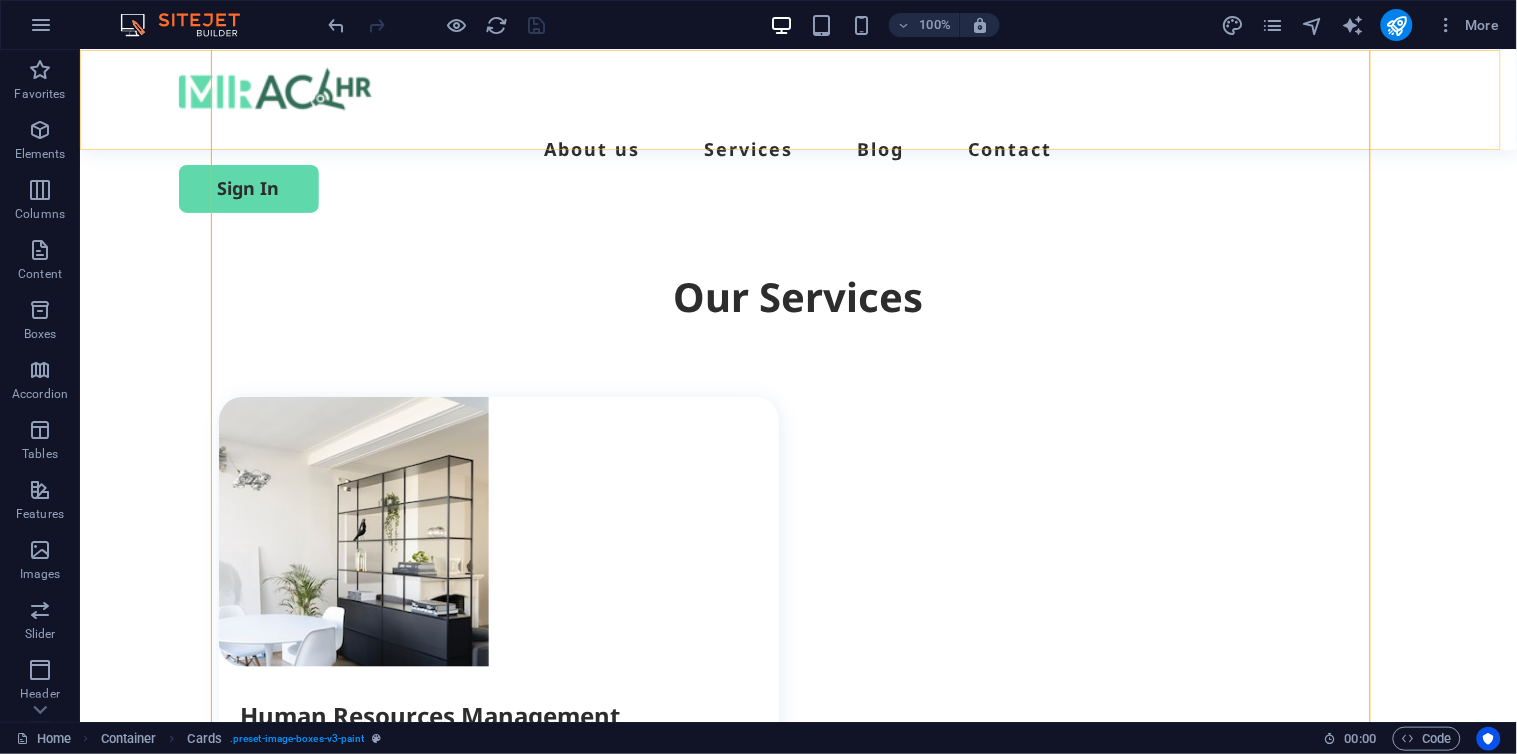 click on "About us Services Blog Contact Sign In" at bounding box center [797, 99] 